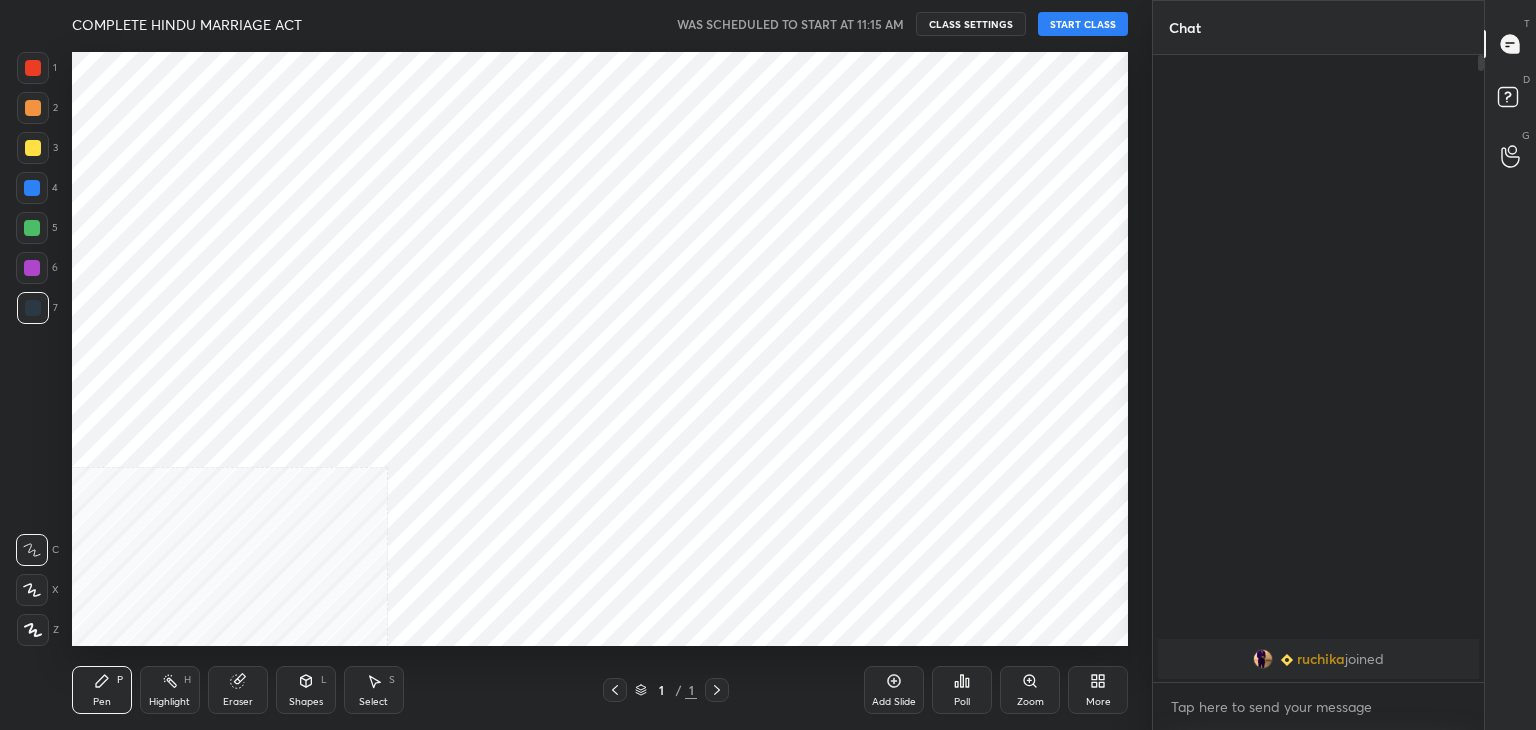 scroll, scrollTop: 0, scrollLeft: 0, axis: both 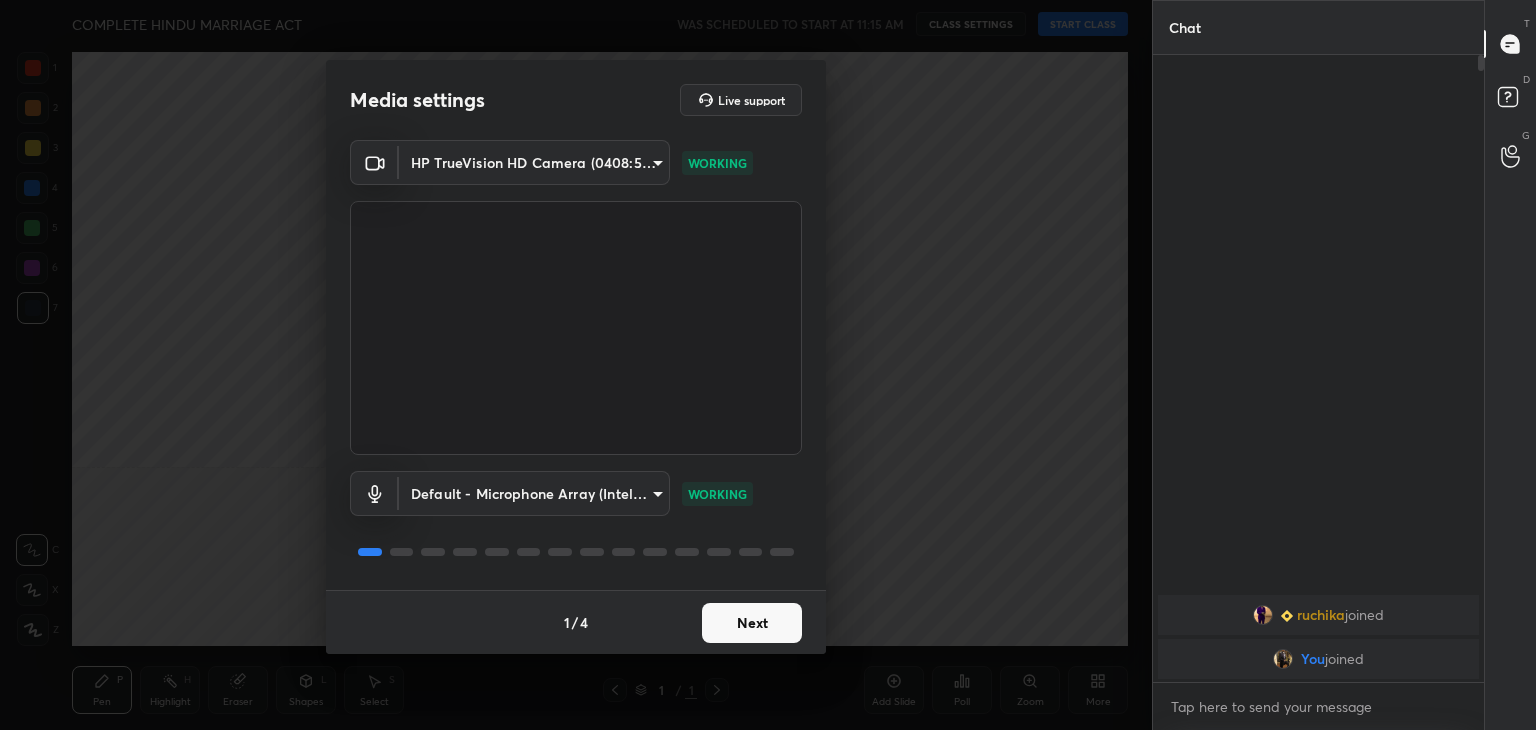 click on "Next" at bounding box center (752, 623) 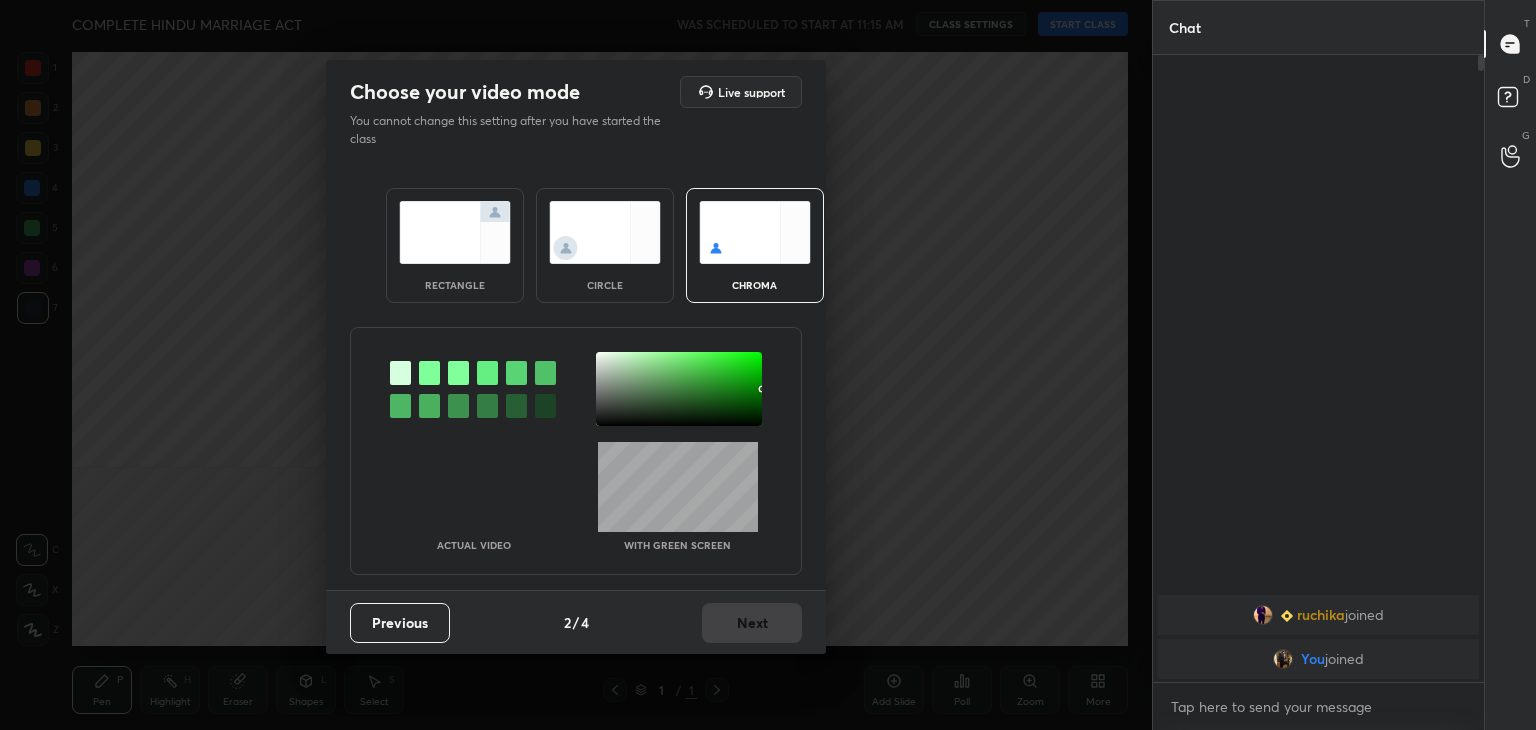click at bounding box center [455, 232] 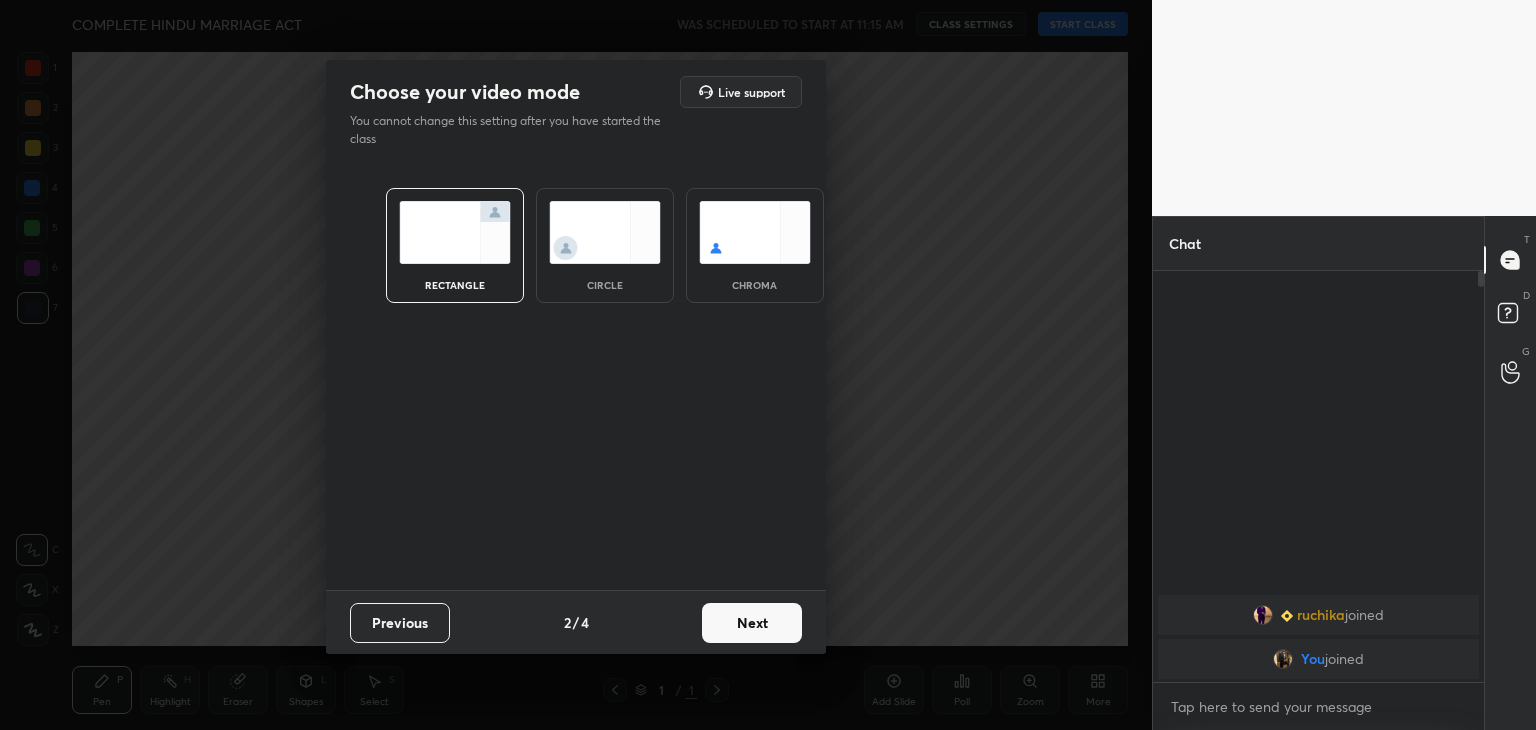 scroll, scrollTop: 405, scrollLeft: 325, axis: both 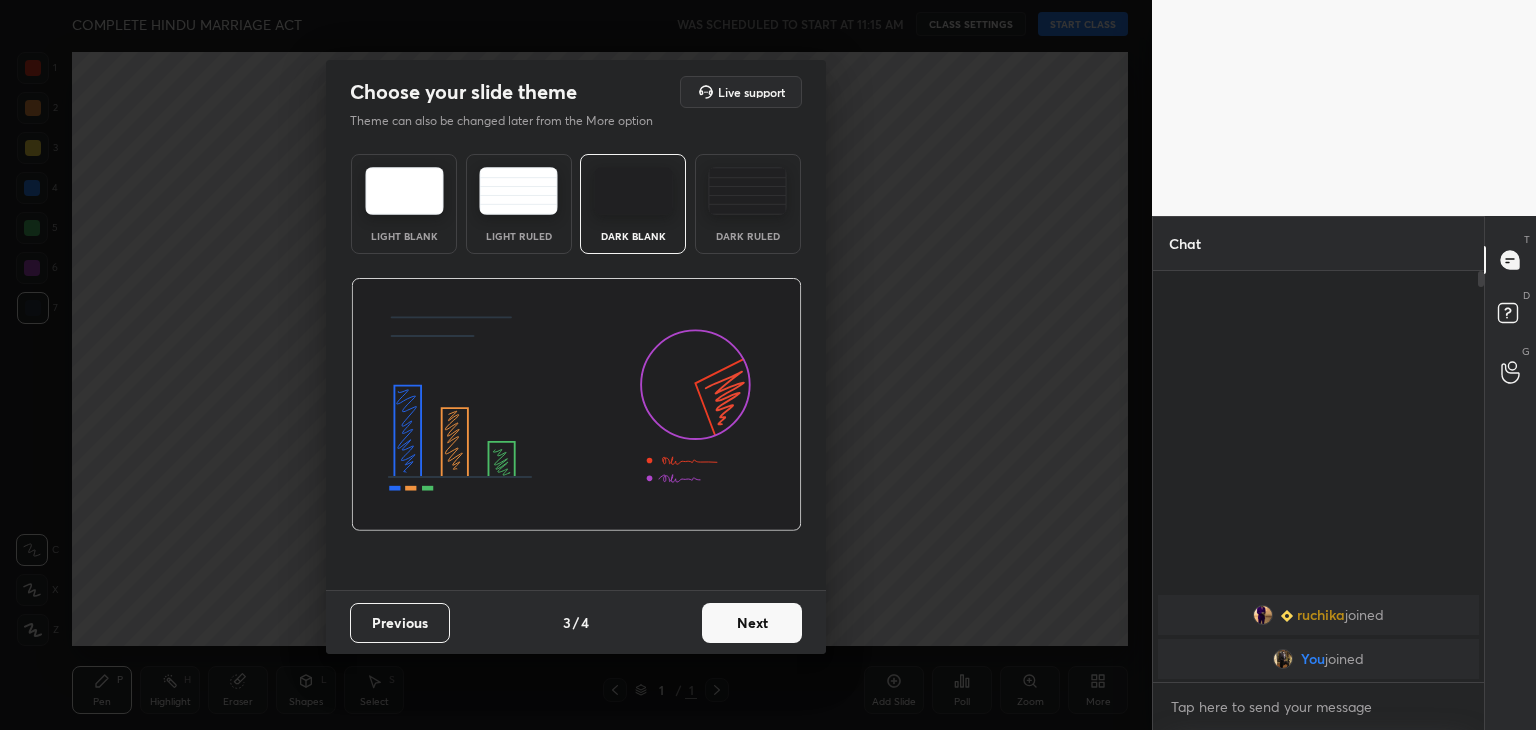 click on "Next" at bounding box center (752, 623) 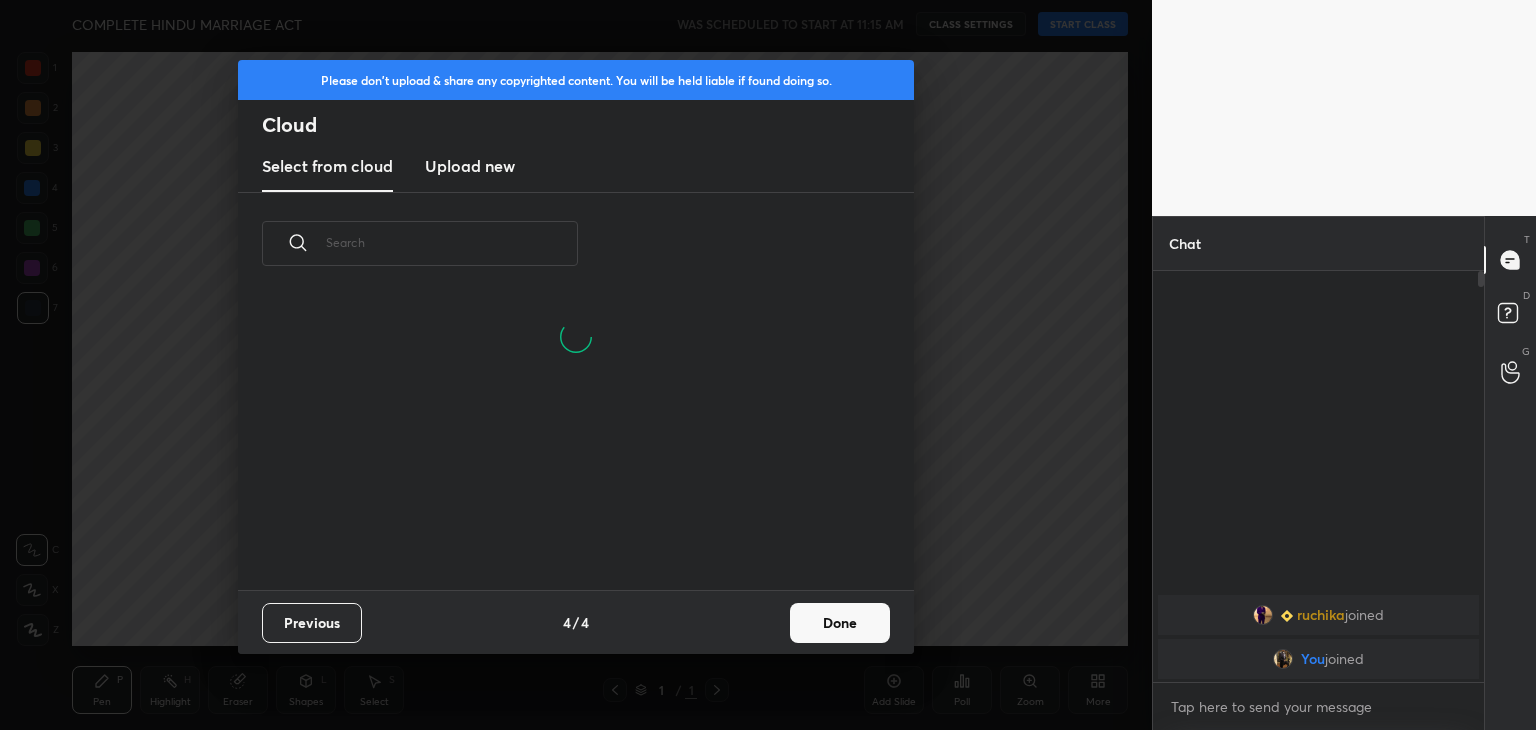 click on "Done" at bounding box center [840, 623] 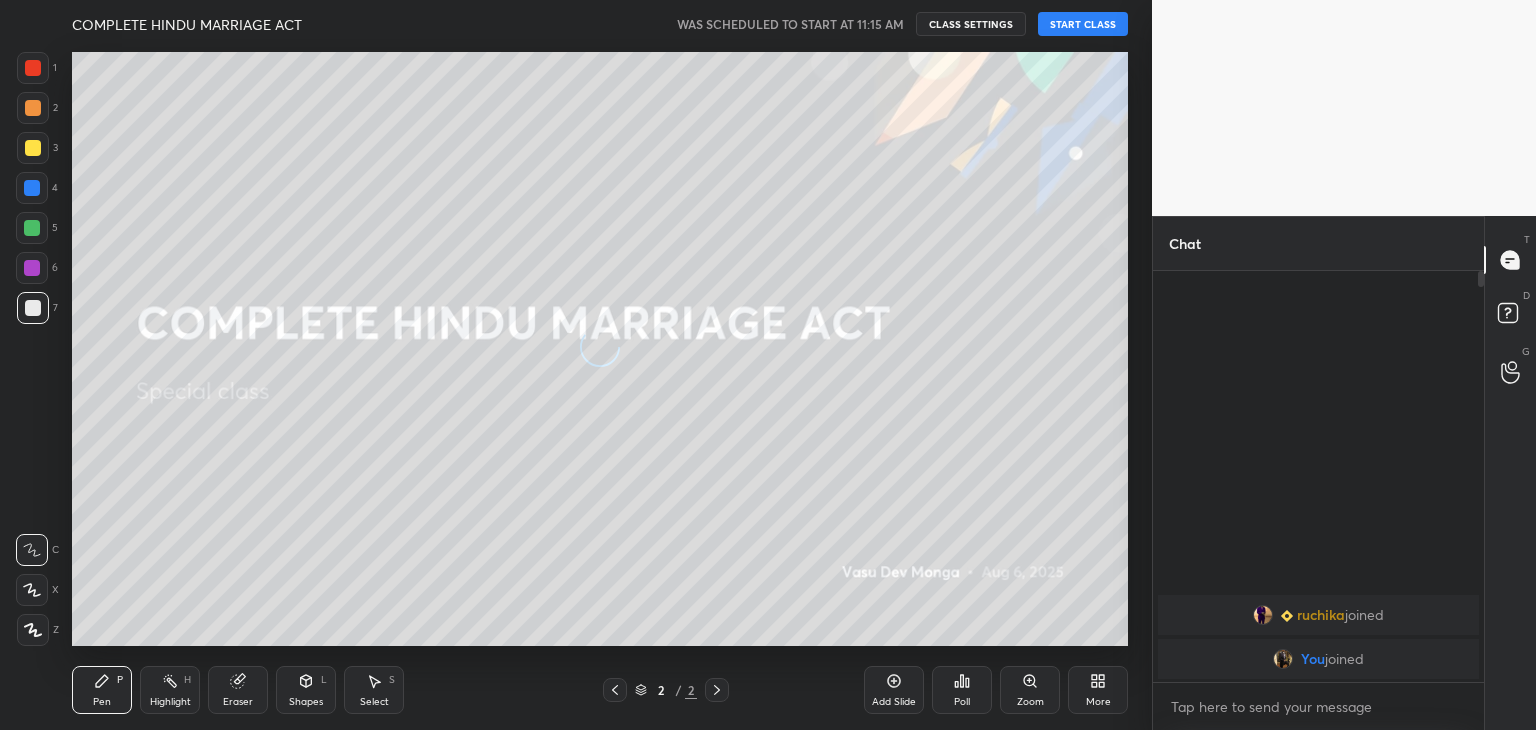 scroll, scrollTop: 6, scrollLeft: 10, axis: both 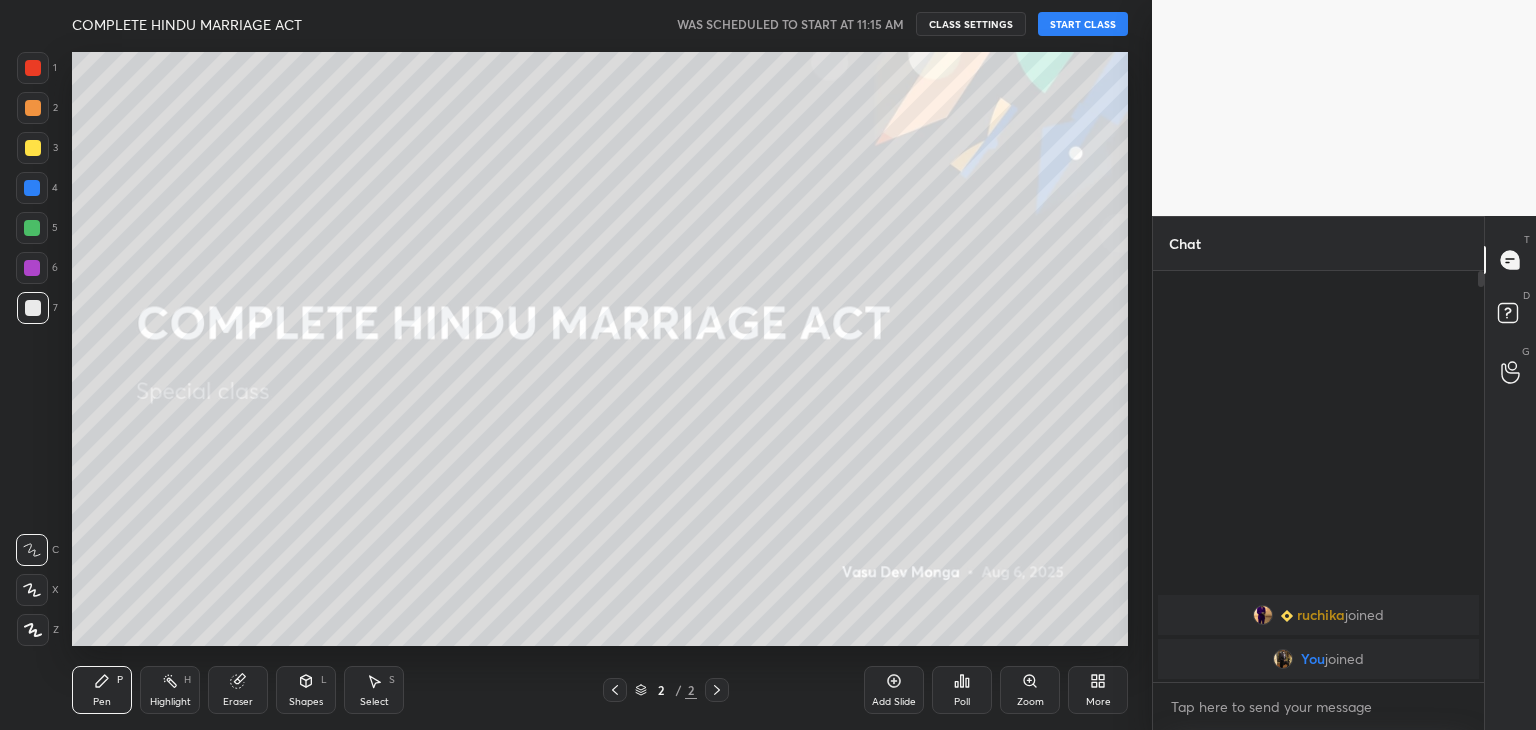 click on "START CLASS" at bounding box center (1083, 24) 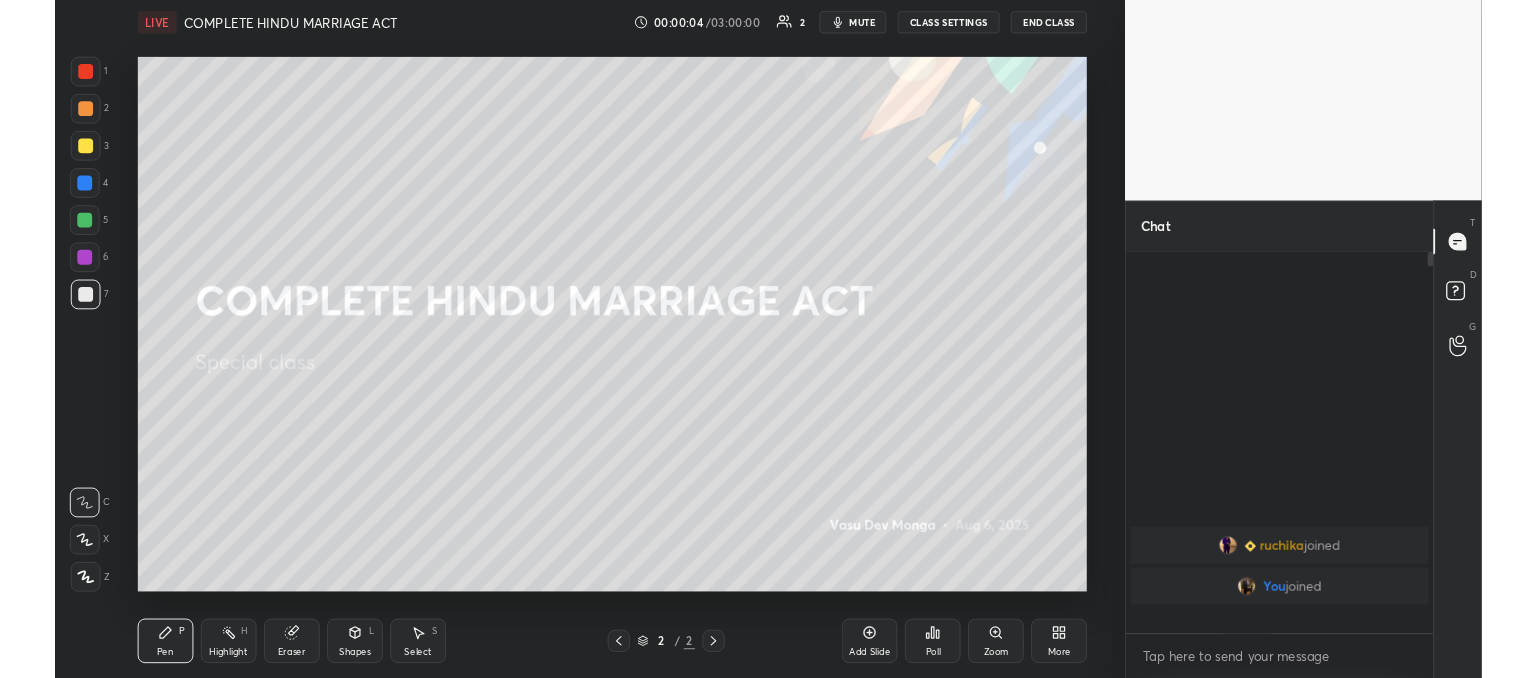 scroll, scrollTop: 550, scrollLeft: 1072, axis: both 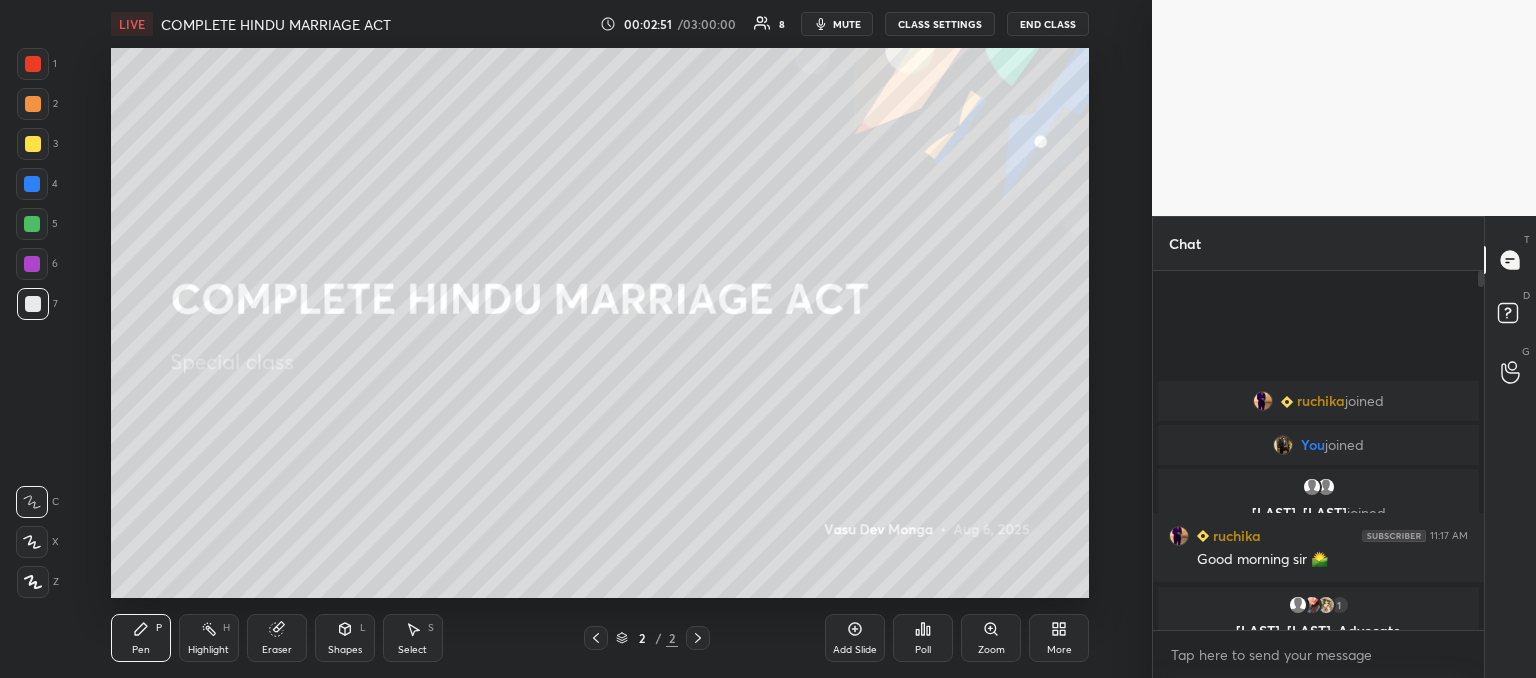 click 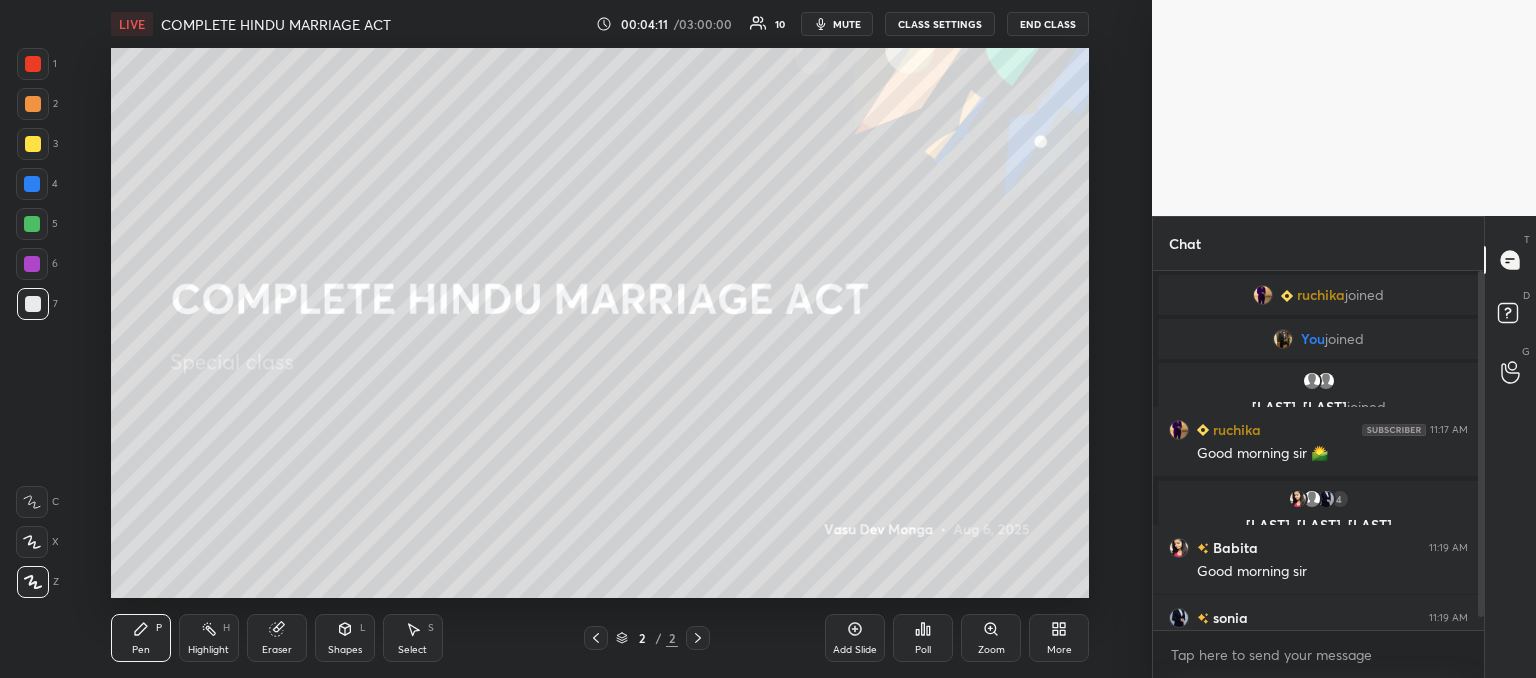 scroll, scrollTop: 34, scrollLeft: 0, axis: vertical 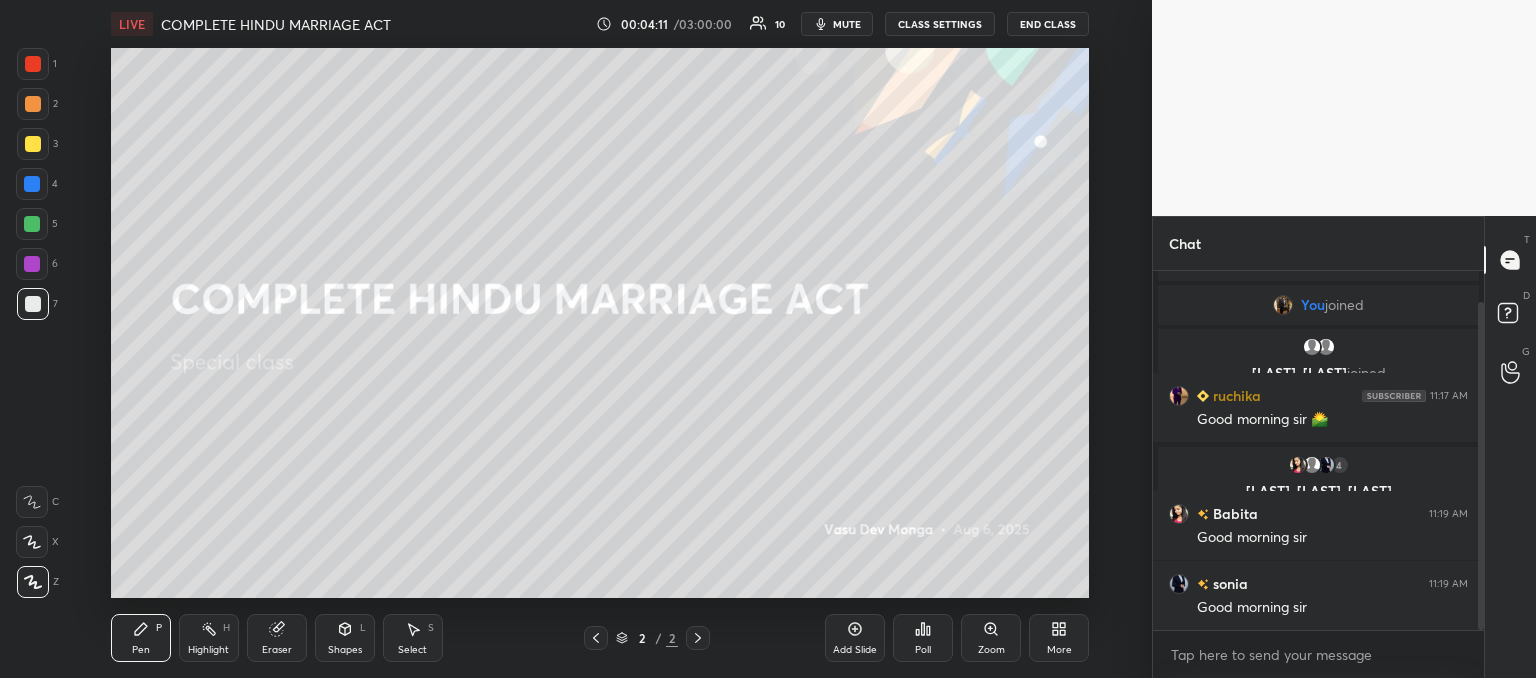drag, startPoint x: 1483, startPoint y: 554, endPoint x: 1490, endPoint y: 602, distance: 48.507732 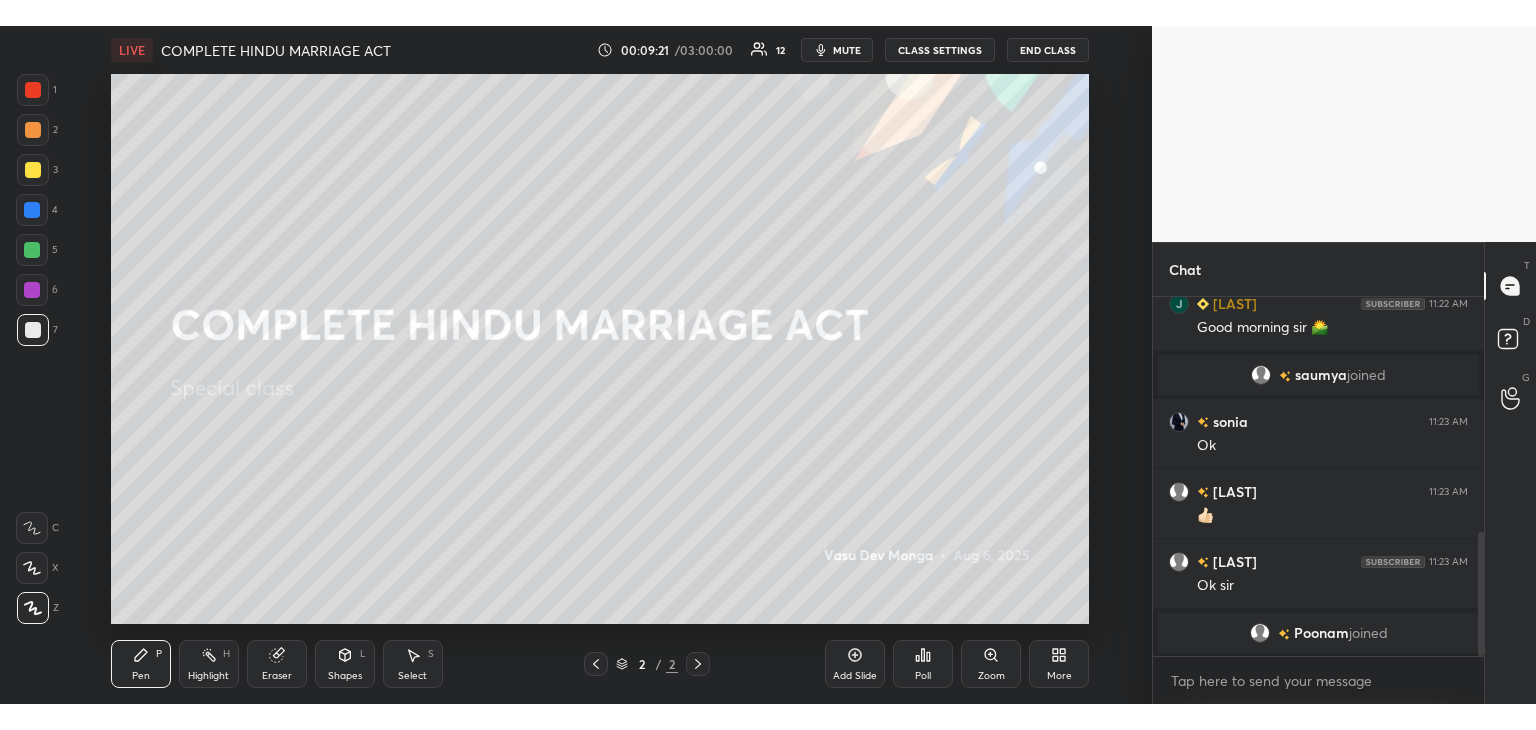 scroll, scrollTop: 708, scrollLeft: 0, axis: vertical 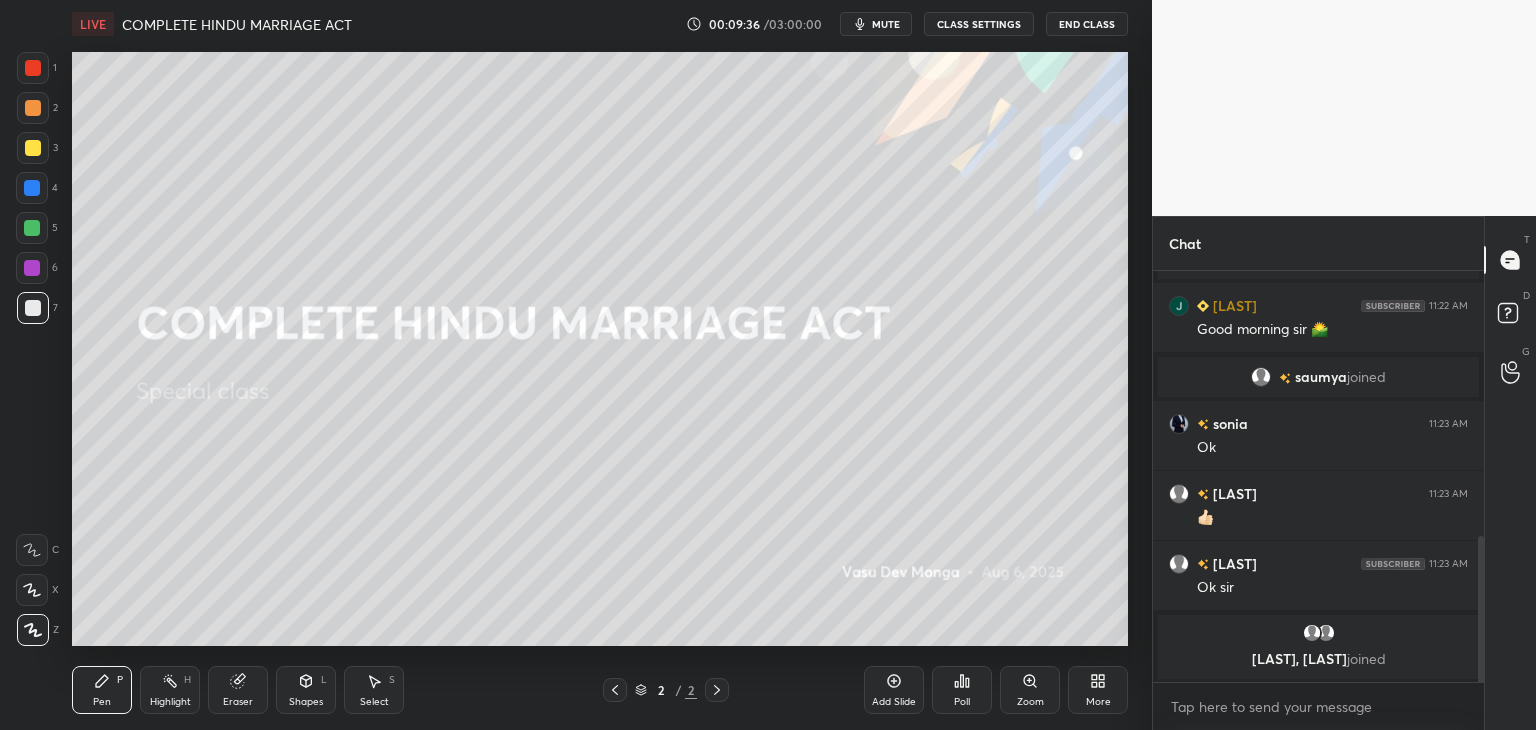 click 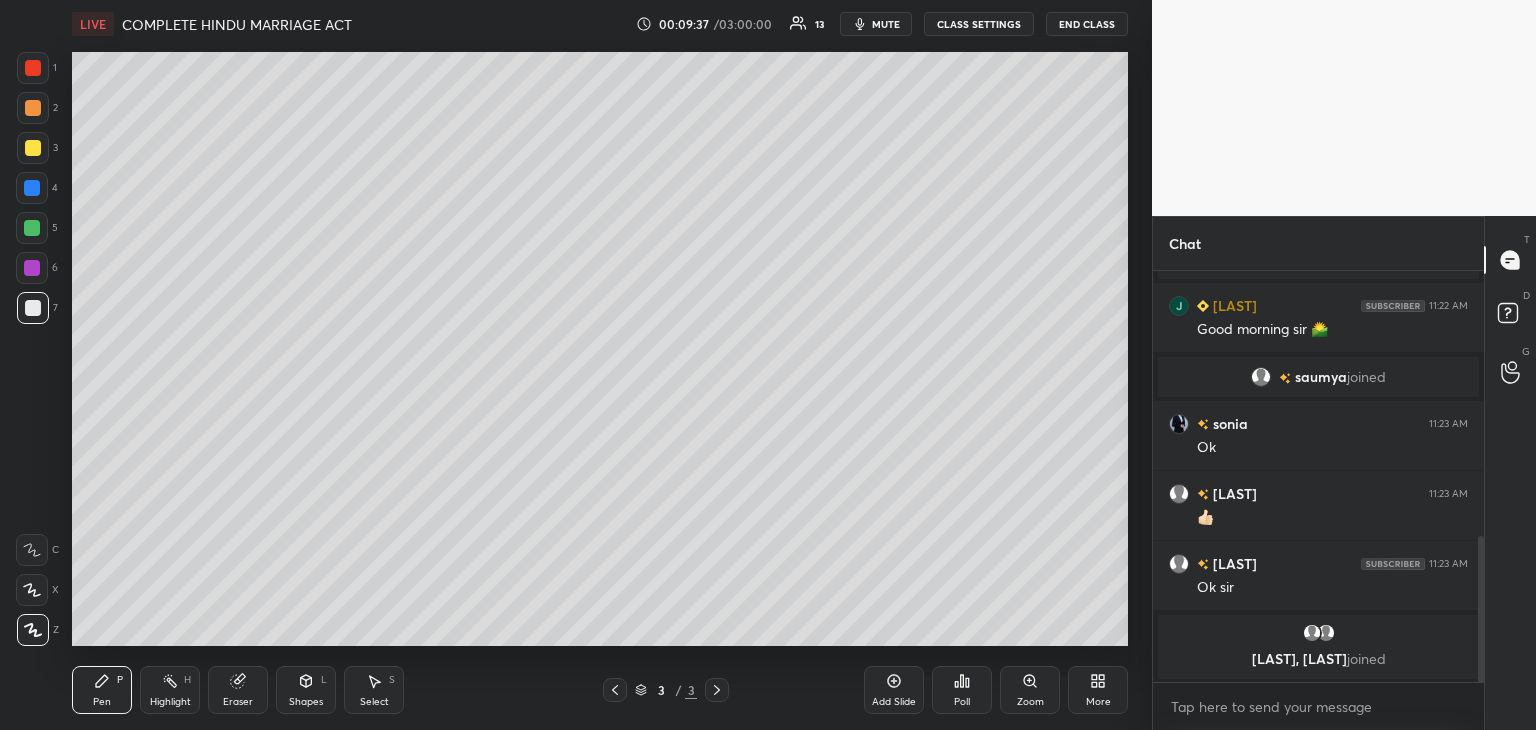click at bounding box center (33, 148) 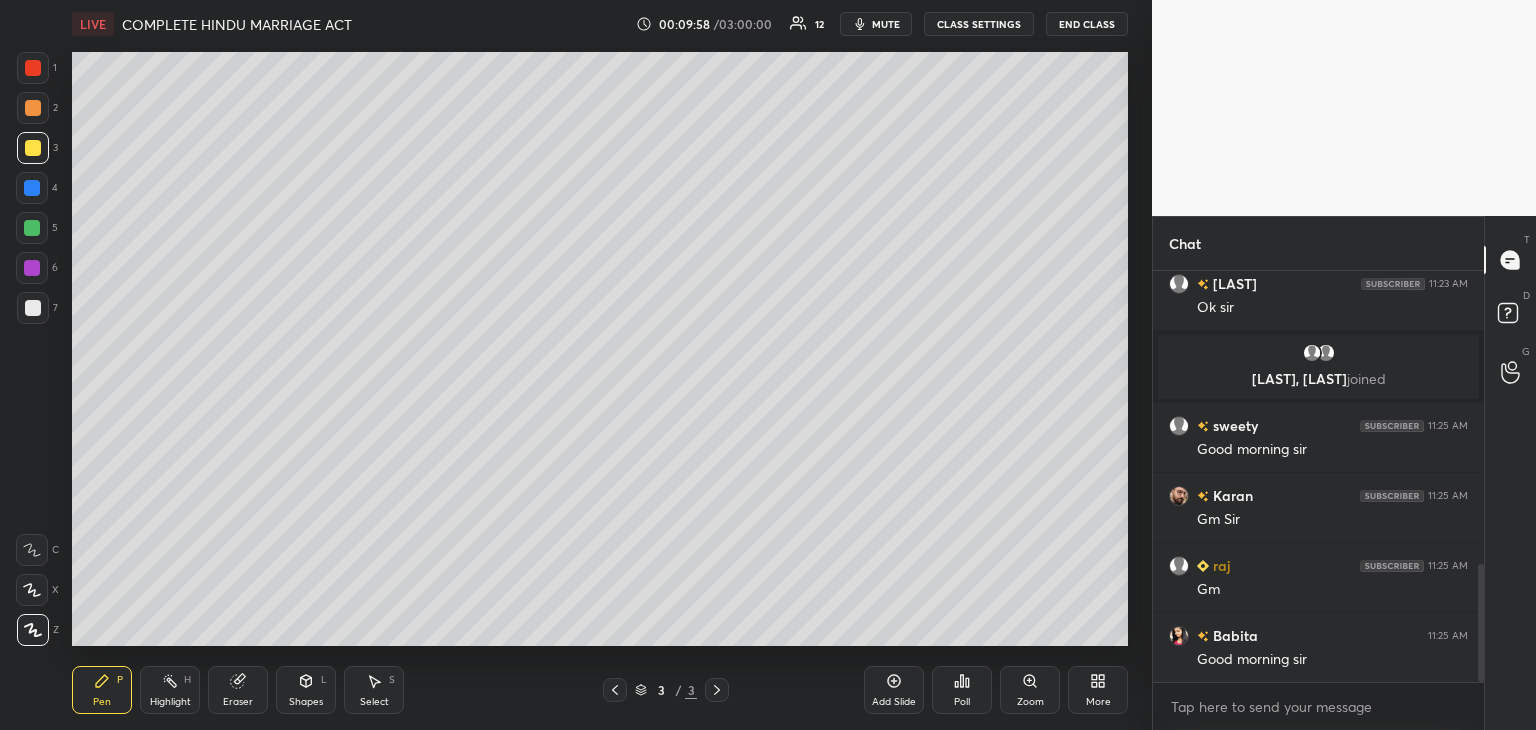 scroll, scrollTop: 1098, scrollLeft: 0, axis: vertical 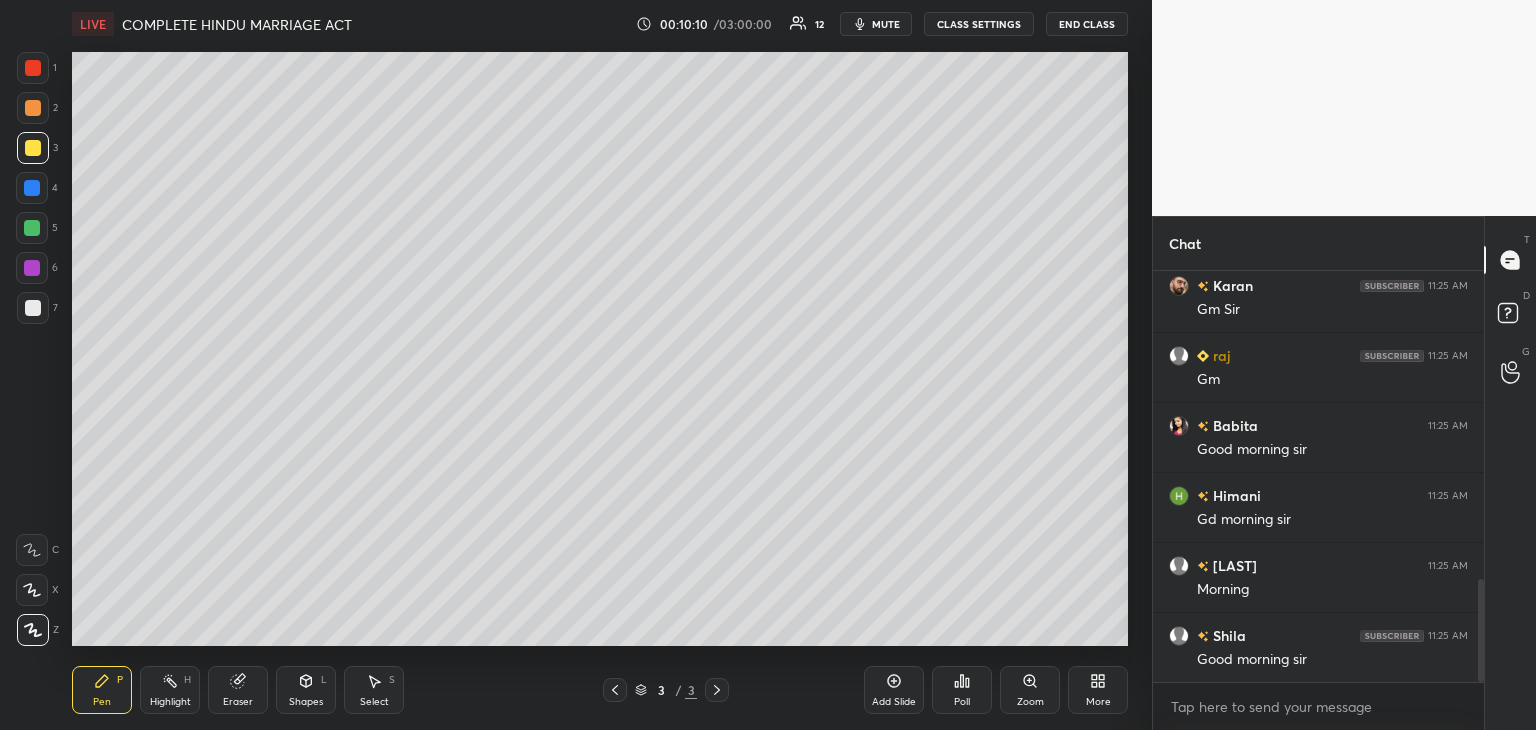 drag, startPoint x: 1483, startPoint y: 596, endPoint x: 1520, endPoint y: 776, distance: 183.76343 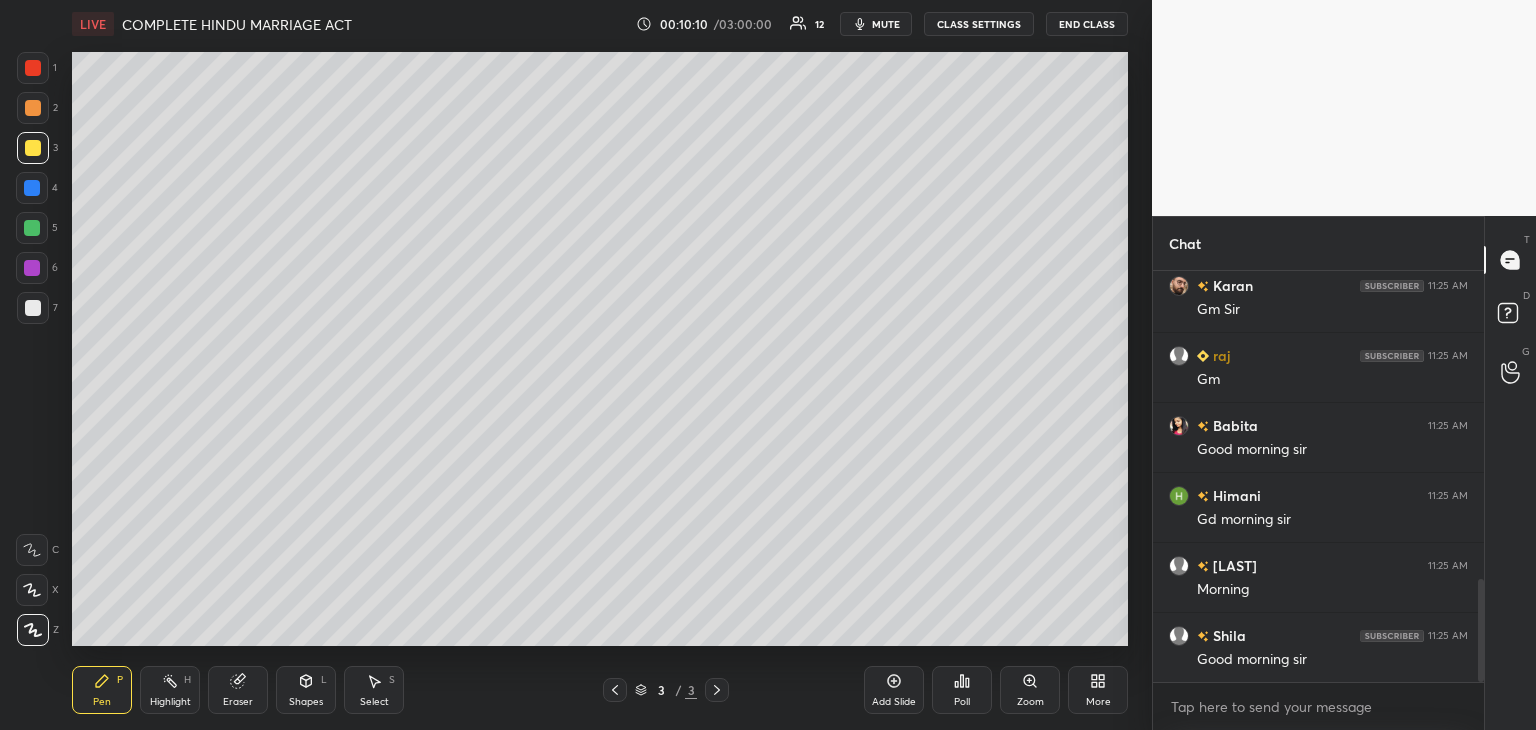 click on "1 2 3 4 5 6 7 C X Z C X Z E E Erase all   H H LIVE COMPLETE HINDU MARRIAGE ACT 00:10:10 /  03:00:00 12 mute CLASS SETTINGS End Class Setting up your live class Poll for   secs No correct answer Start poll Back COMPLETE HINDU MARRIAGE ACT Vasu Dev Monga Pen P Highlight H Eraser Shapes L Select S 3 / 3 Add Slide Poll Zoom More Chat sweety 11:25 AM Good morning sir Karan 11:25 AM Gm Sir raj 11:25 AM Gm Babita 11:25 AM Good morning sir Himani 11:25 AM Gd morning sir cheshta 11:25 AM Morning Shila 11:25 AM Good morning sir JUMP TO LATEST Enable hand raising Enable raise hand to speak to learners. Once enabled, chat will be turned off temporarily. Enable x   Doubts asked by learners will show up here NEW DOUBTS ASKED No one has raised a hand yet Can't raise hand Looks like educator just invited you to speak. Please wait before you can raise your hand again. Got it T Messages (T) D Doubts (D) G Raise Hand (G) Report an issue Reason for reporting Buffering Chat not working Audio - Video sync issue ​ Attach an image" at bounding box center (768, 0) 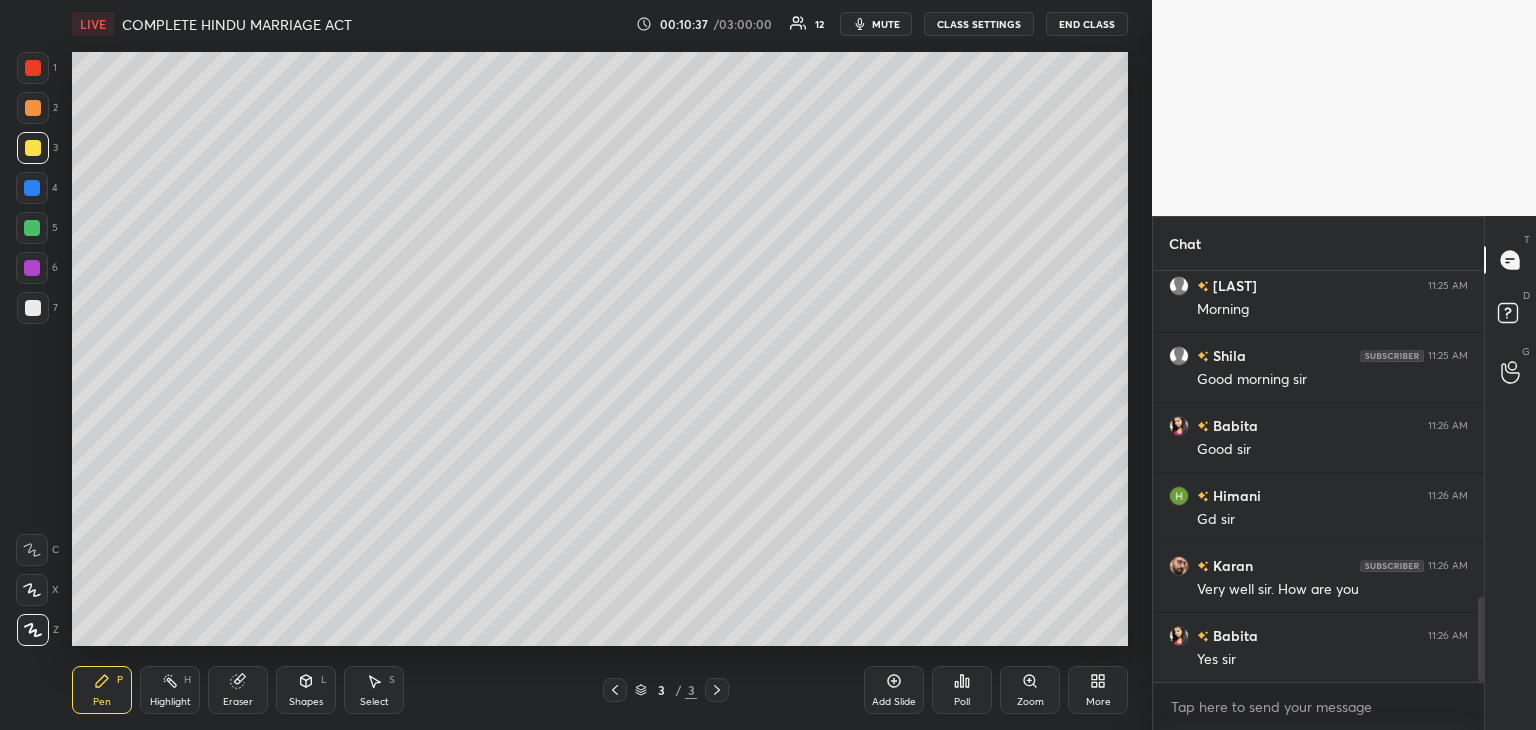 scroll, scrollTop: 1588, scrollLeft: 0, axis: vertical 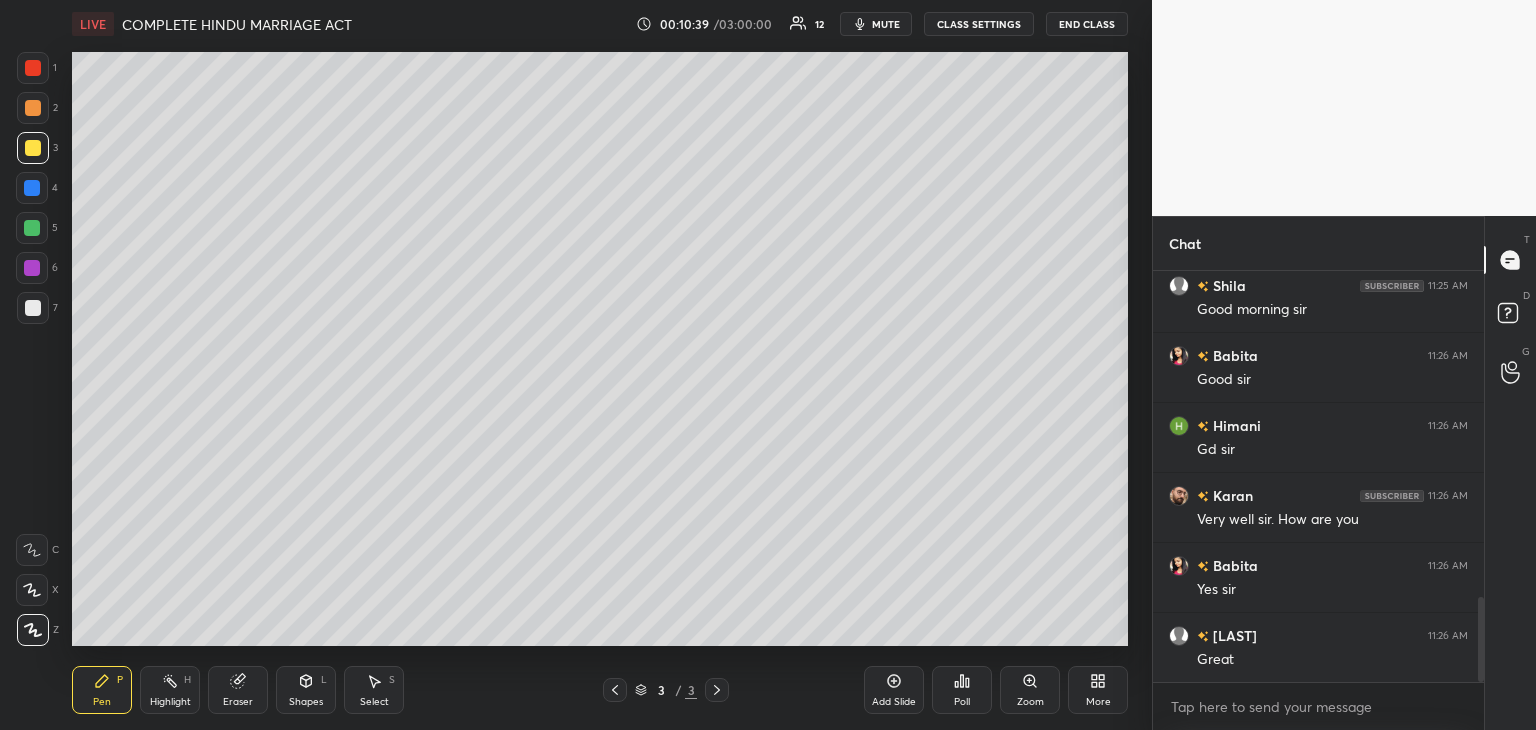 click 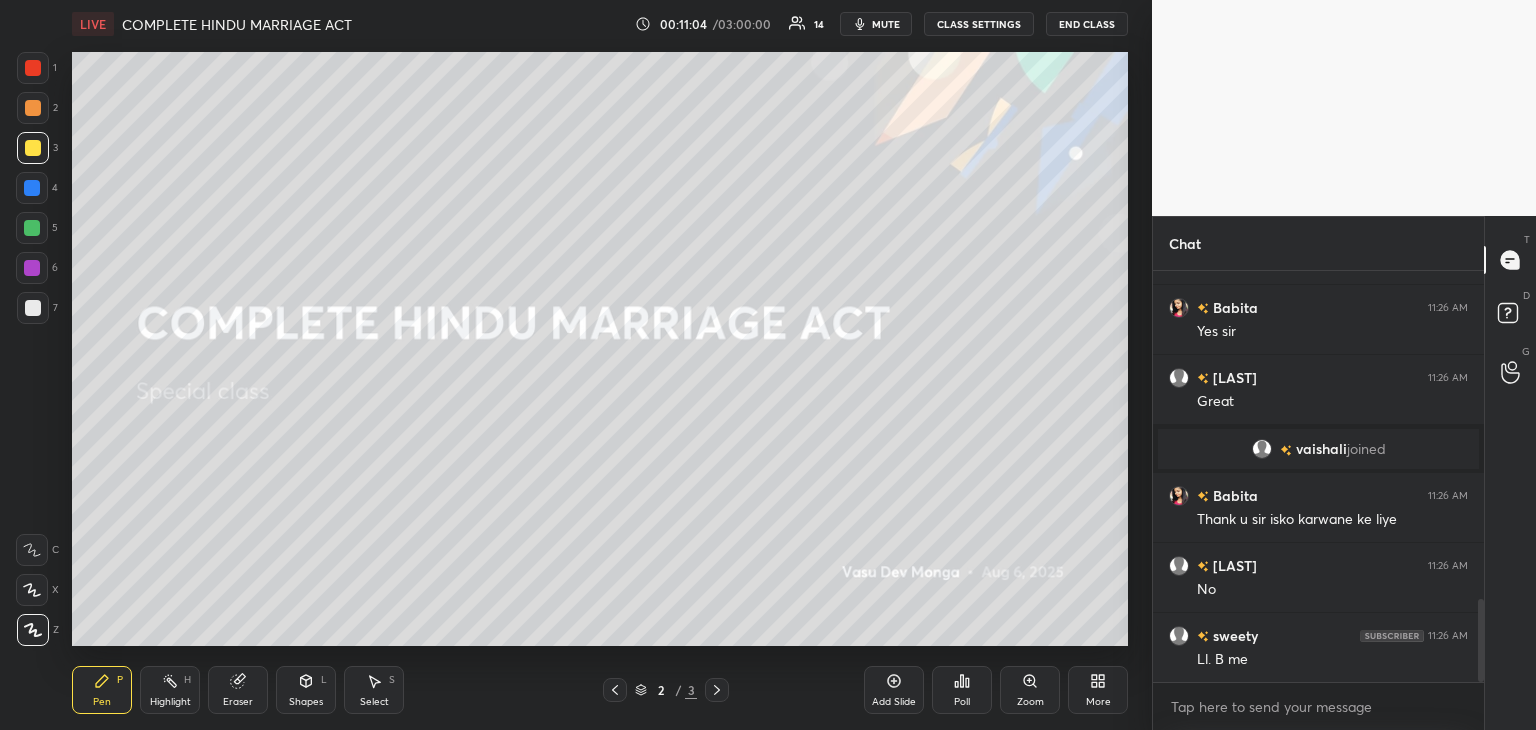 scroll, scrollTop: 1686, scrollLeft: 0, axis: vertical 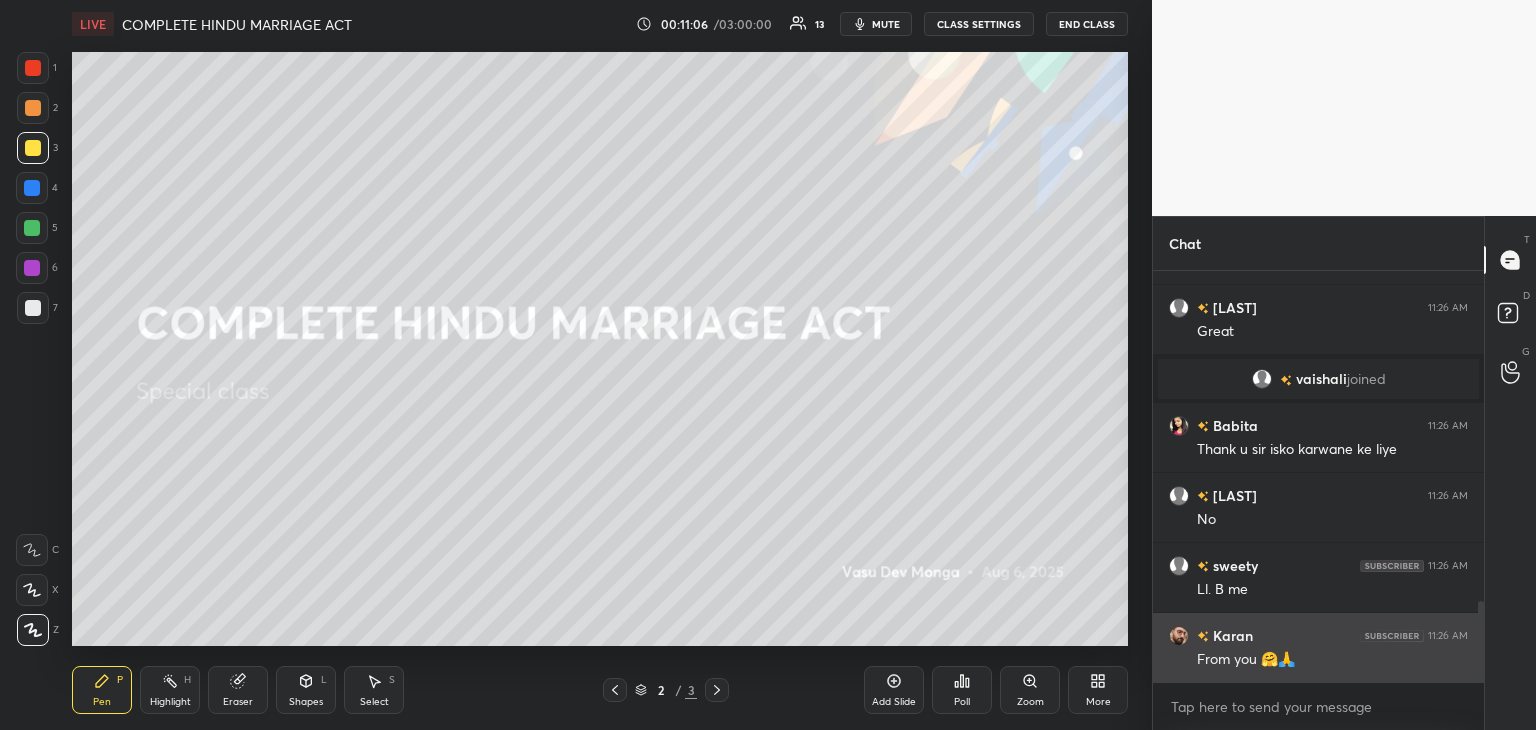 click on "Karan 11:26 AM" at bounding box center [1318, 635] 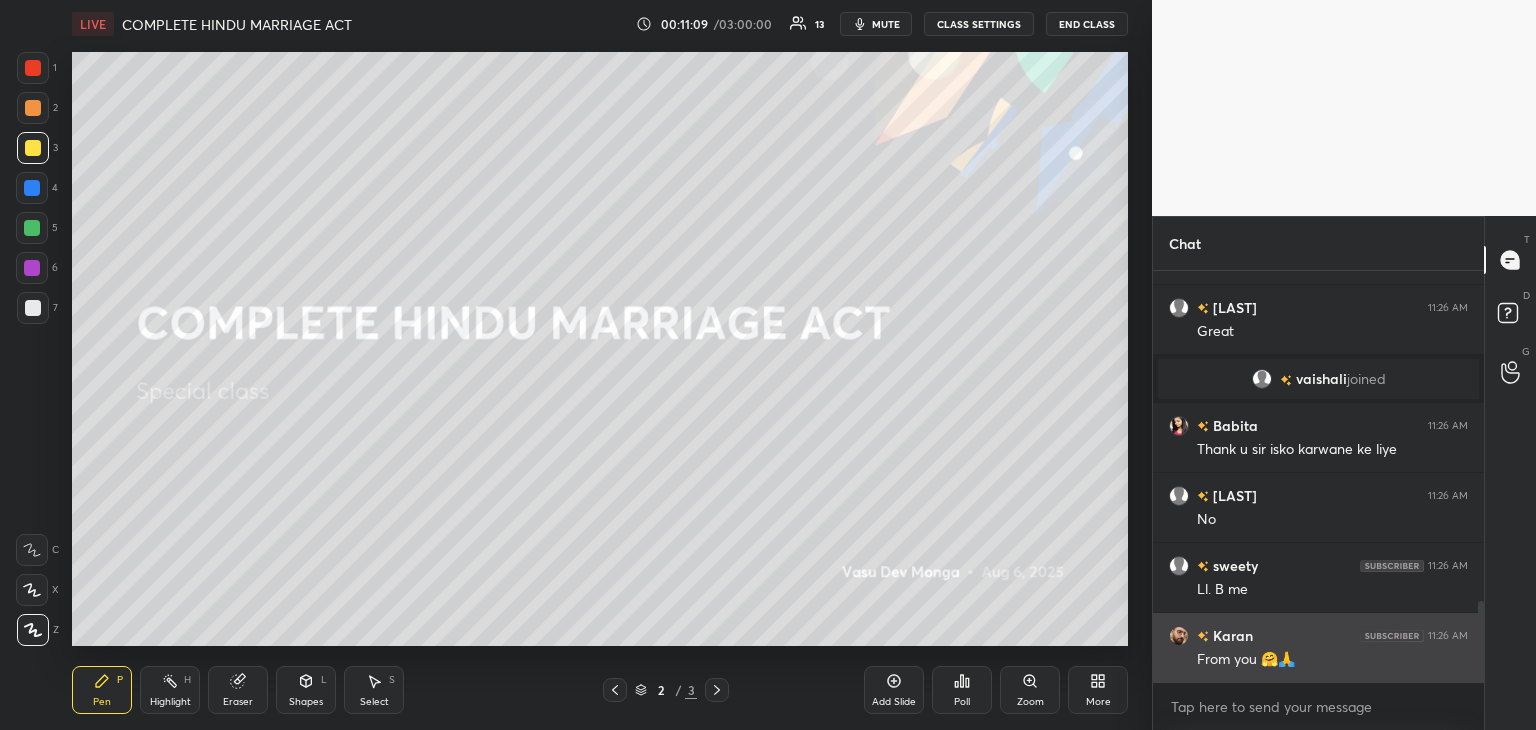 click on "From you 🤗🙏" at bounding box center (1332, 660) 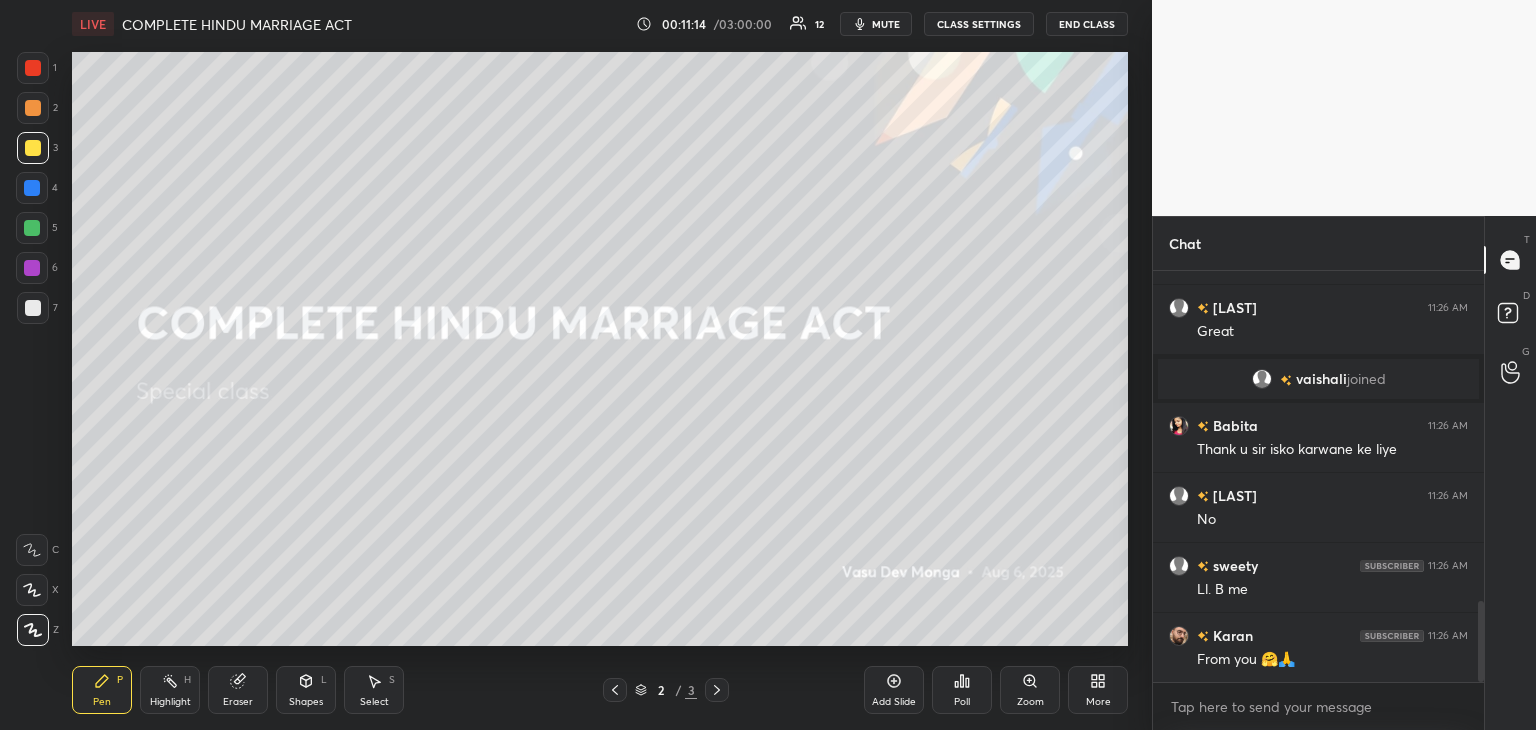 scroll, scrollTop: 1706, scrollLeft: 0, axis: vertical 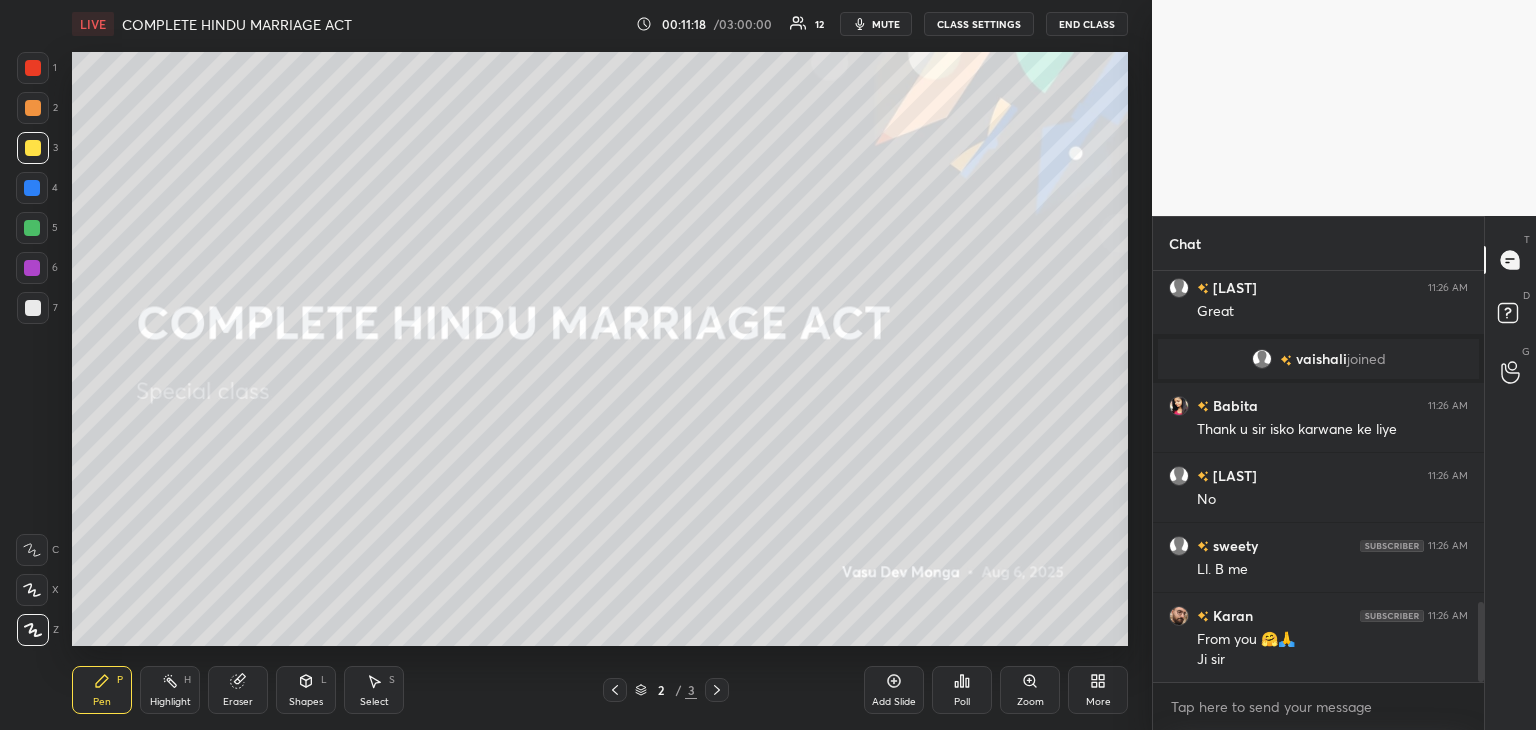 click on "Add Slide" at bounding box center [894, 702] 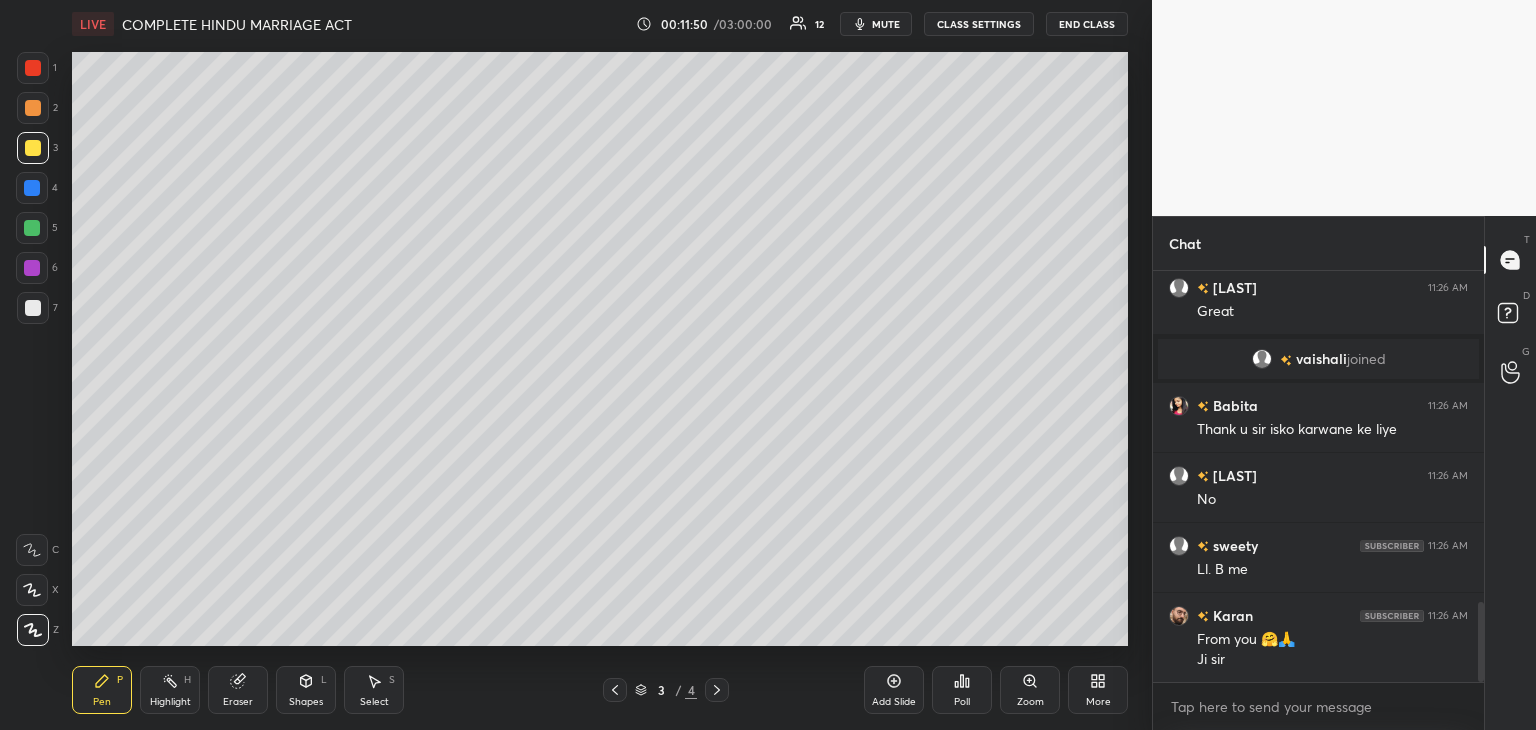 click at bounding box center (32, 268) 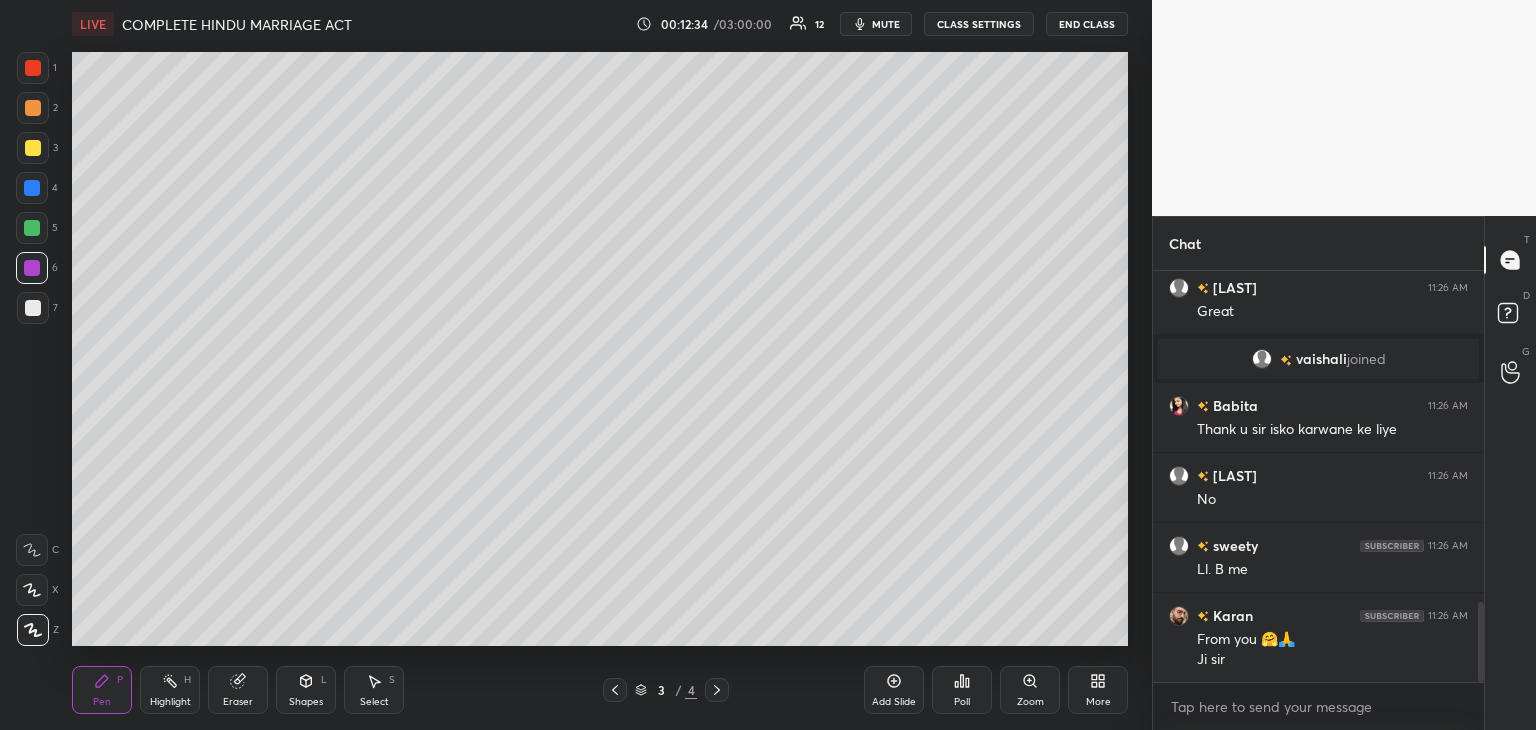 click at bounding box center [33, 308] 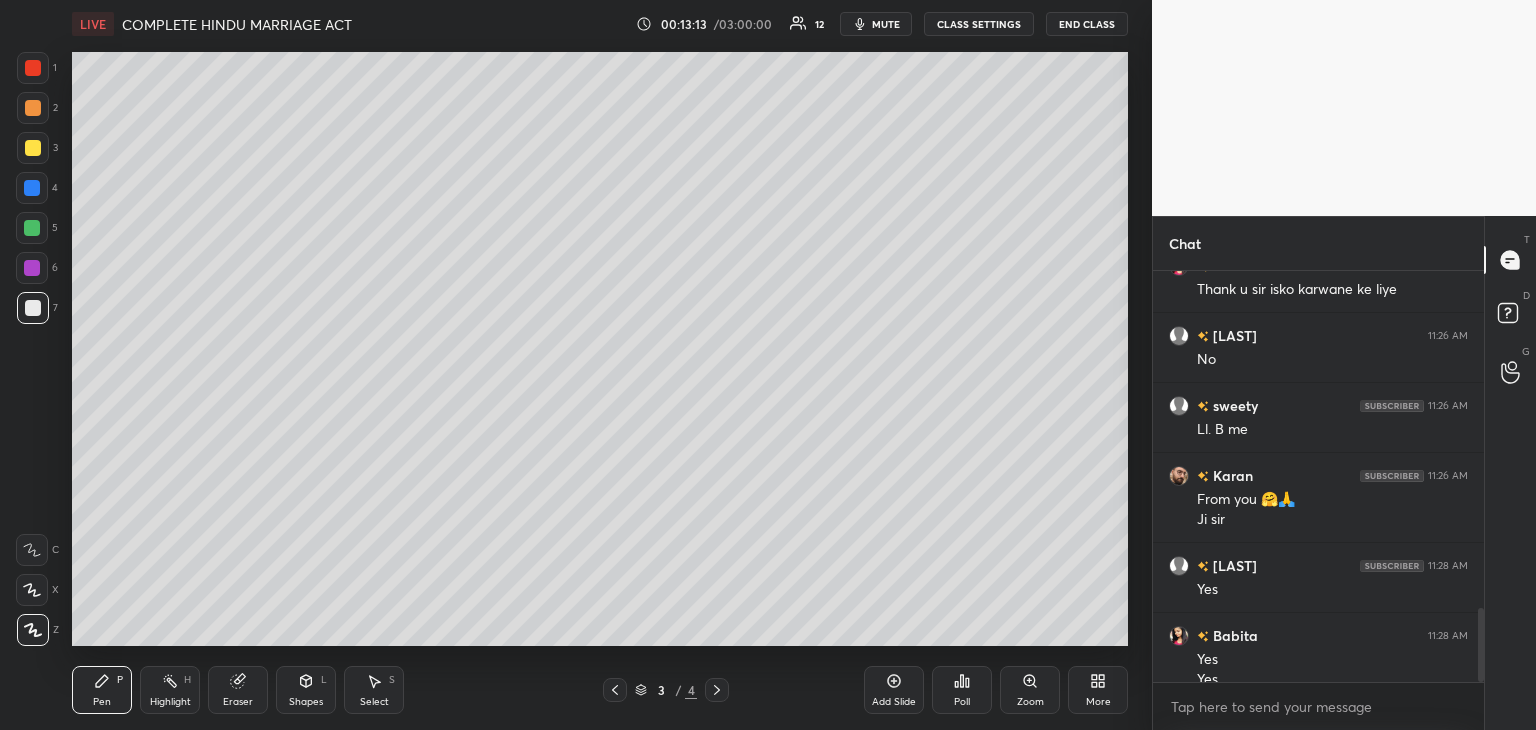 scroll, scrollTop: 1866, scrollLeft: 0, axis: vertical 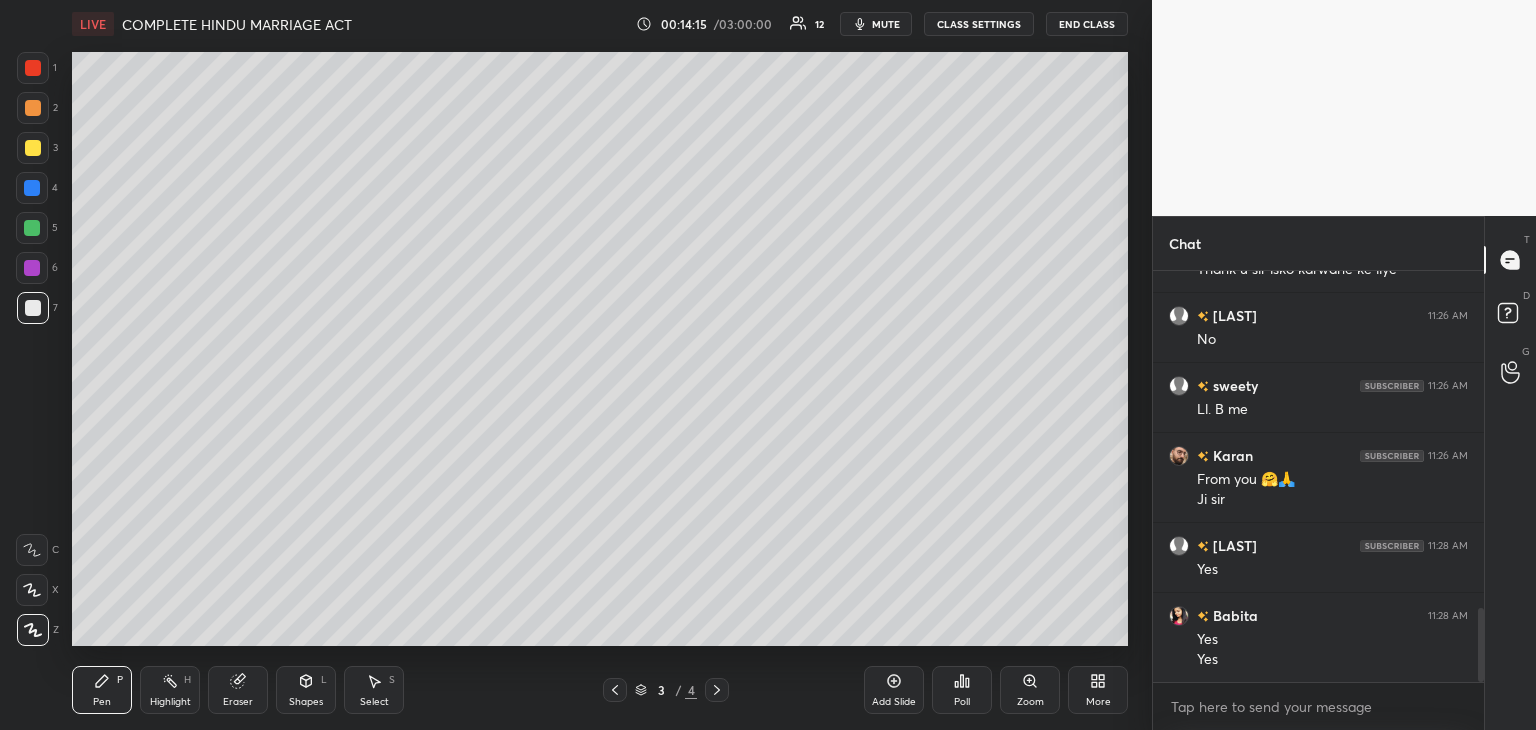 click on "Add Slide" at bounding box center (894, 702) 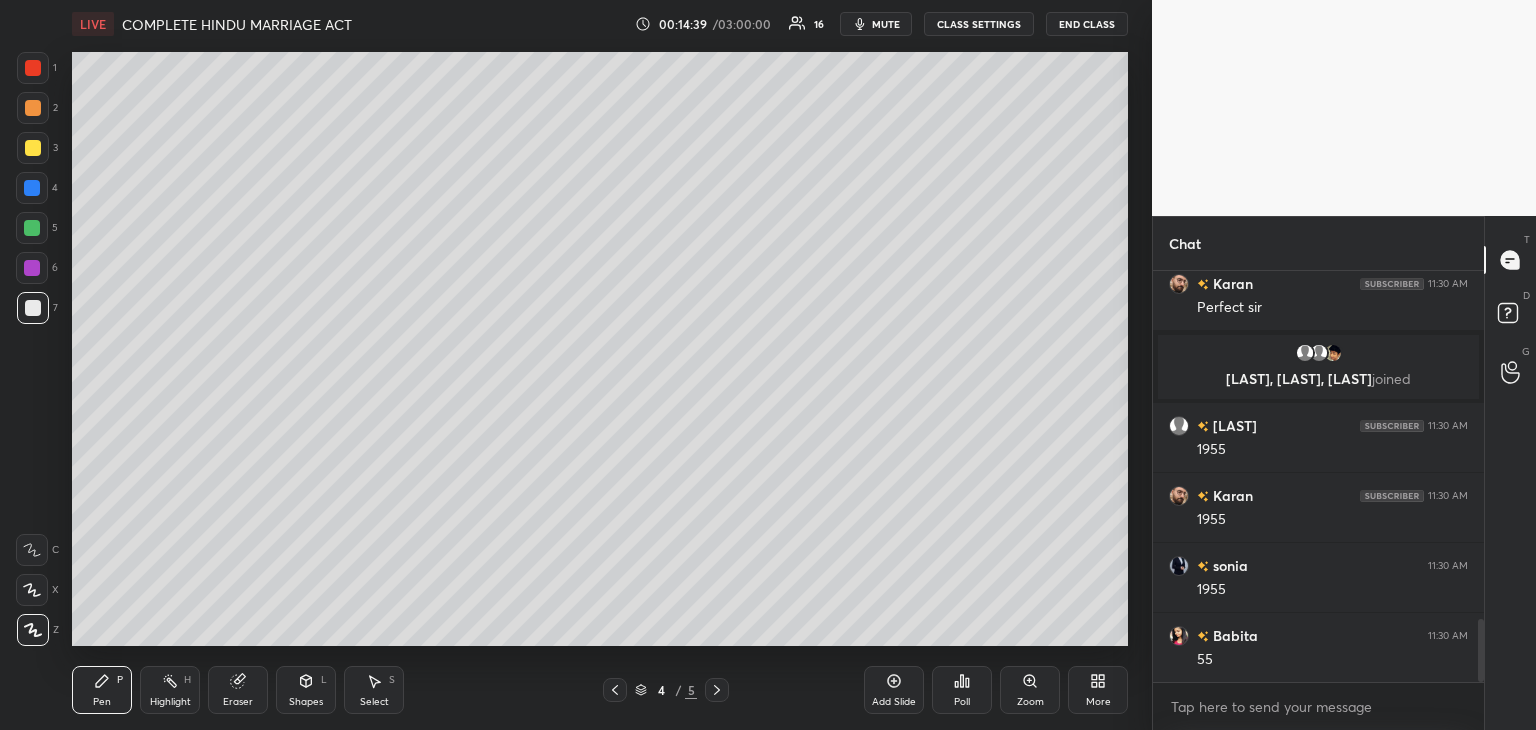 scroll, scrollTop: 2276, scrollLeft: 0, axis: vertical 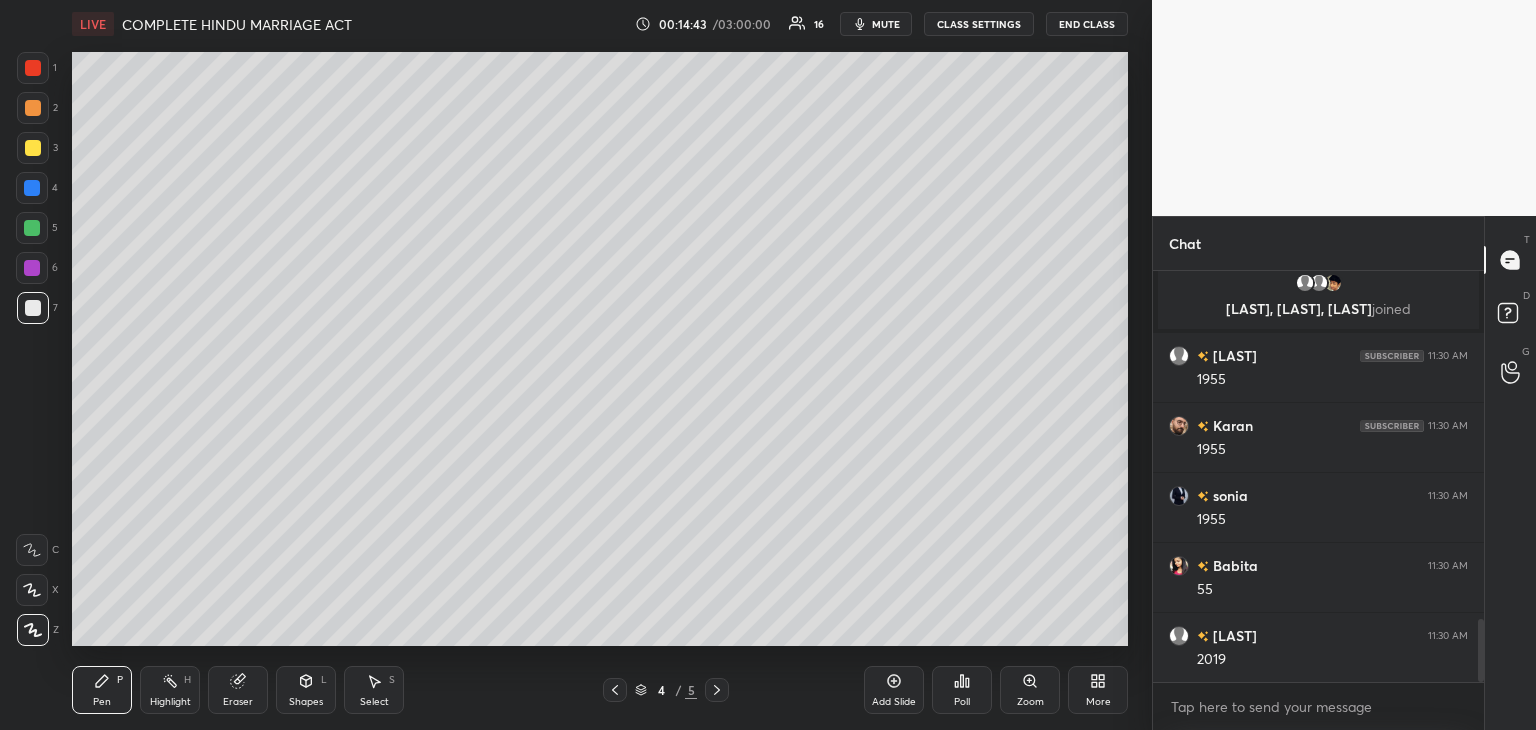 click at bounding box center [33, 68] 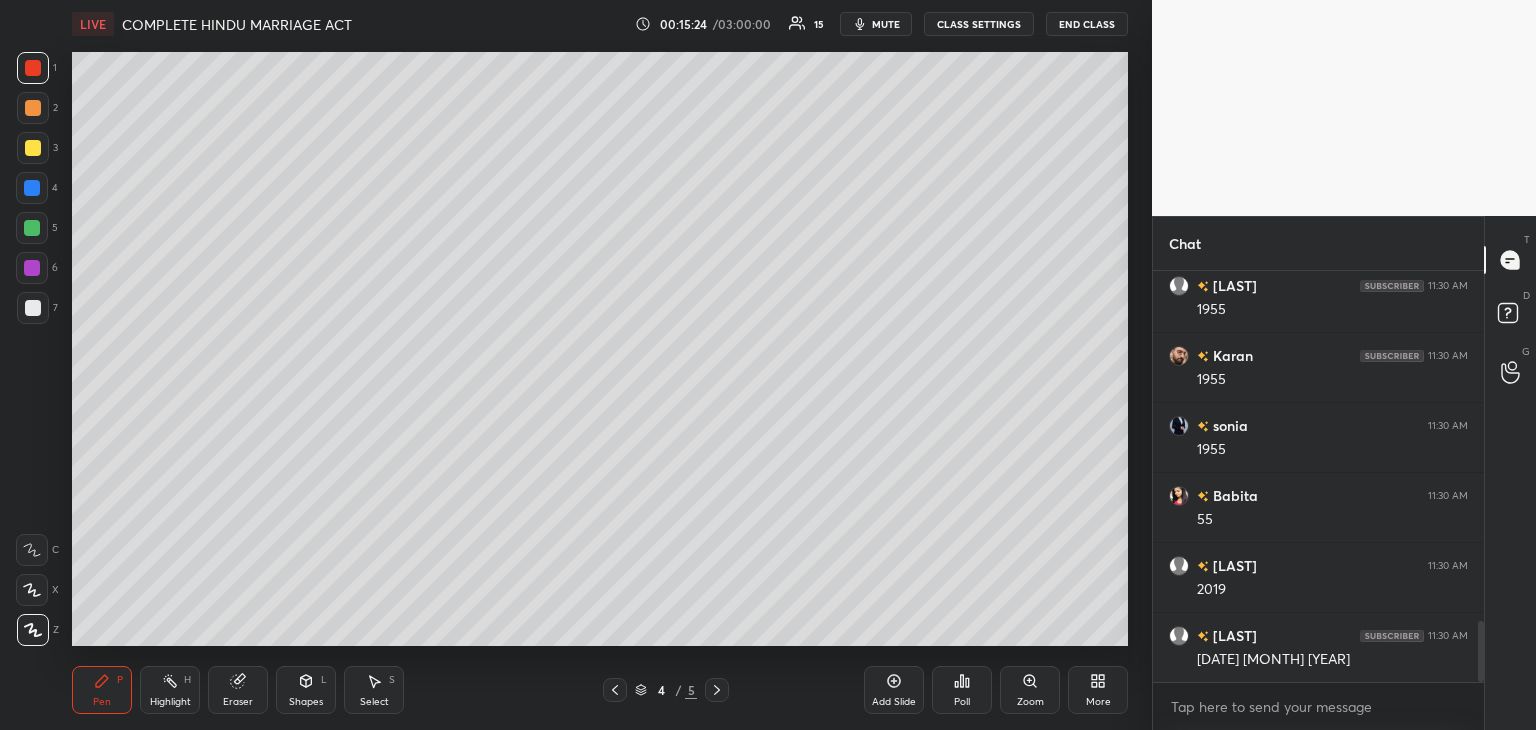 scroll, scrollTop: 2416, scrollLeft: 0, axis: vertical 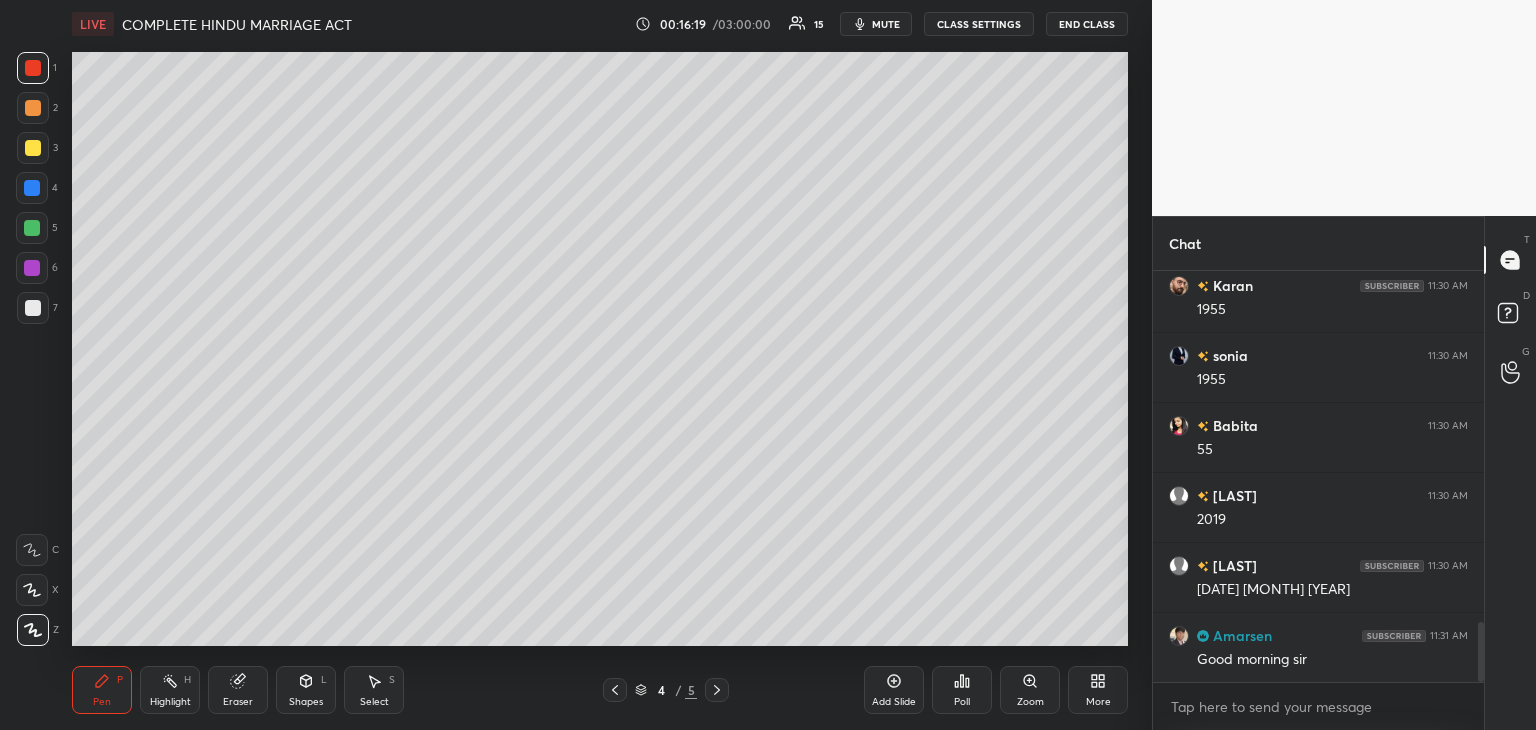 click on "Add Slide" at bounding box center (894, 690) 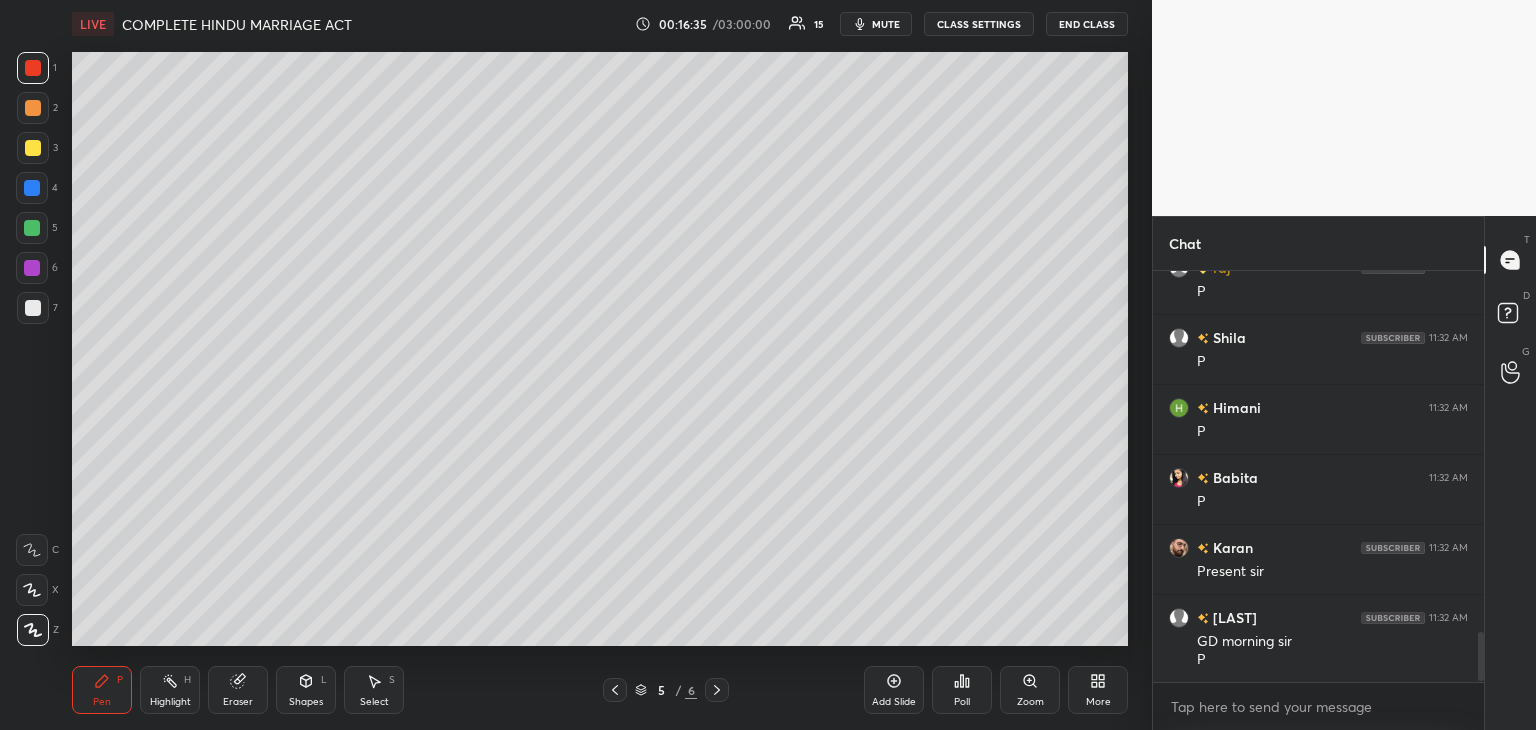 scroll, scrollTop: 3064, scrollLeft: 0, axis: vertical 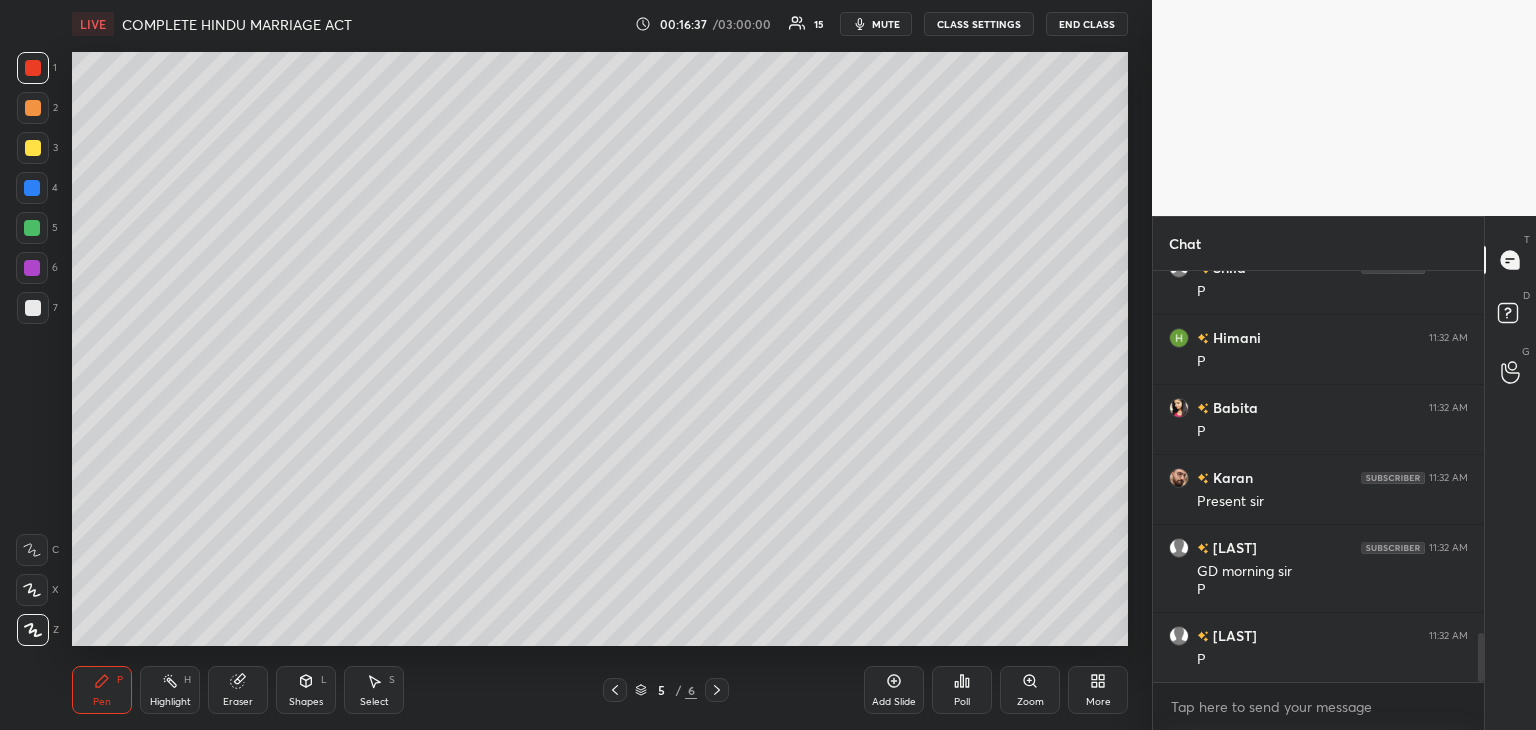 click at bounding box center (33, 108) 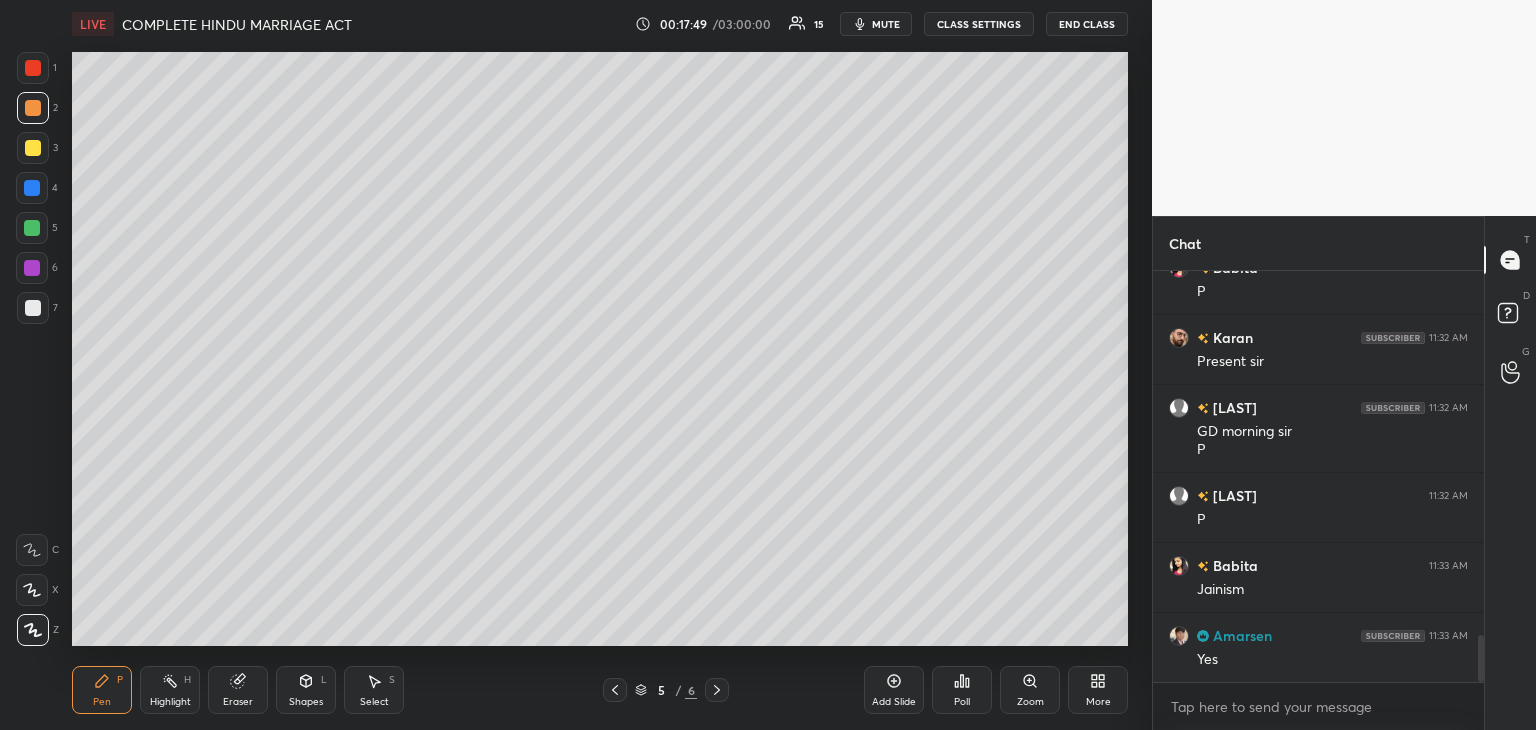 scroll, scrollTop: 3274, scrollLeft: 0, axis: vertical 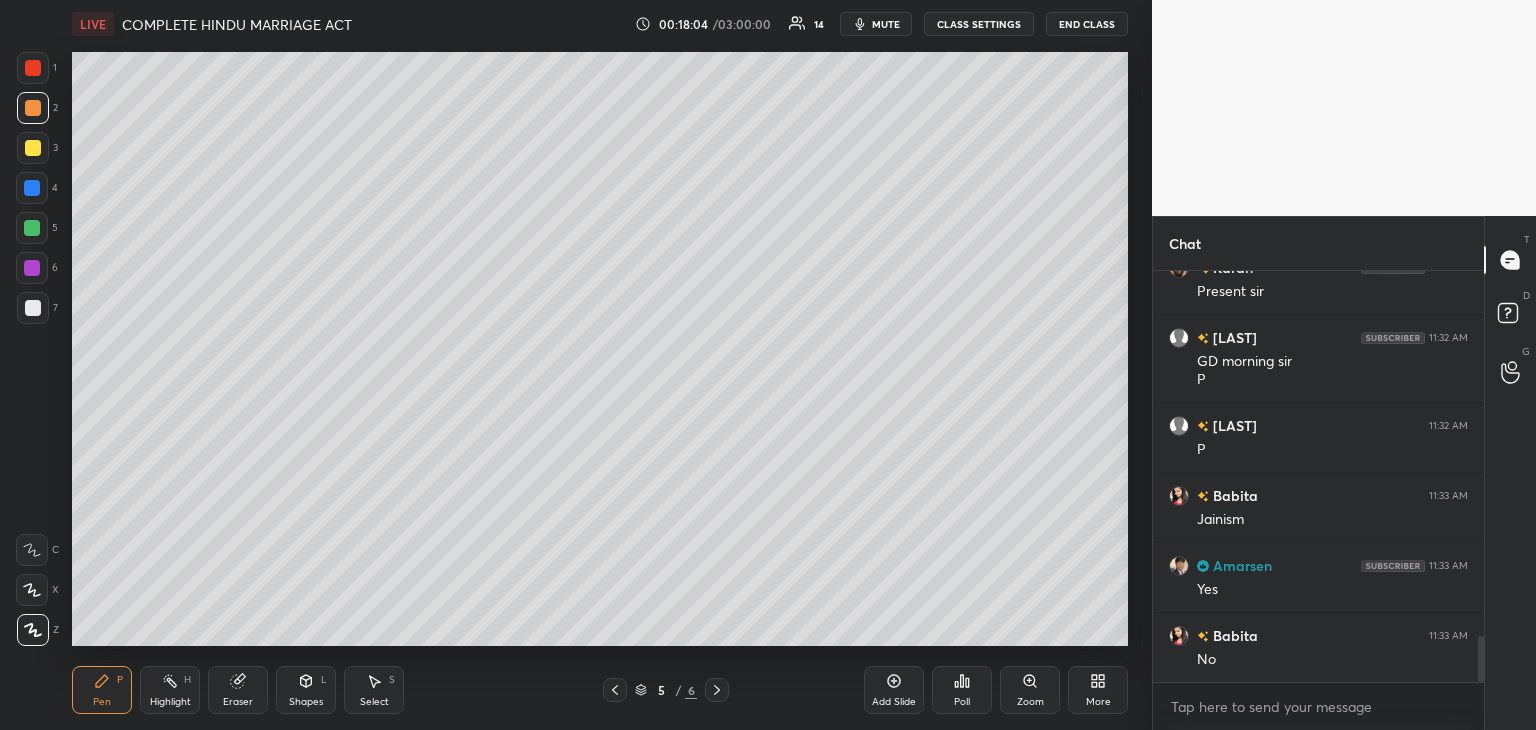 click at bounding box center (32, 228) 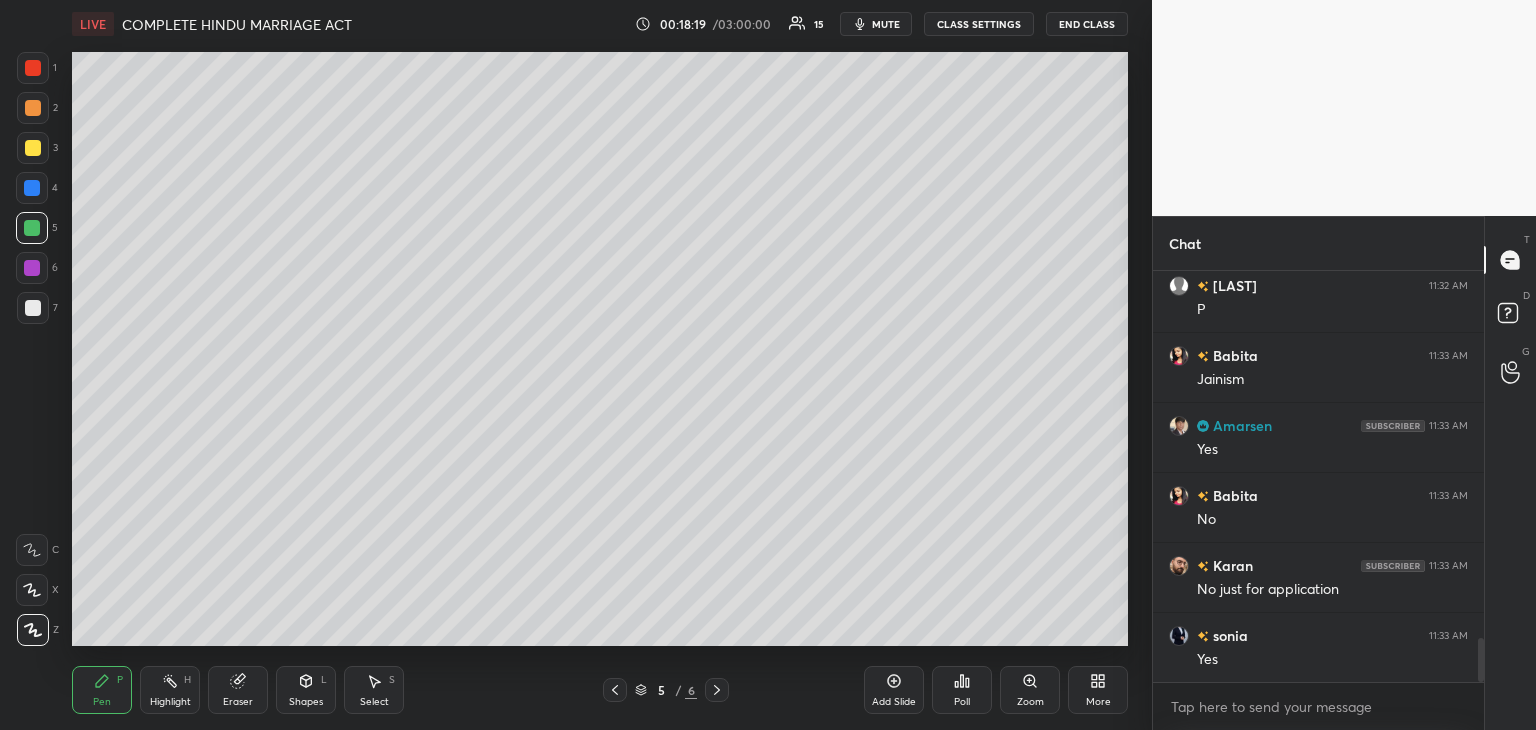 scroll, scrollTop: 3484, scrollLeft: 0, axis: vertical 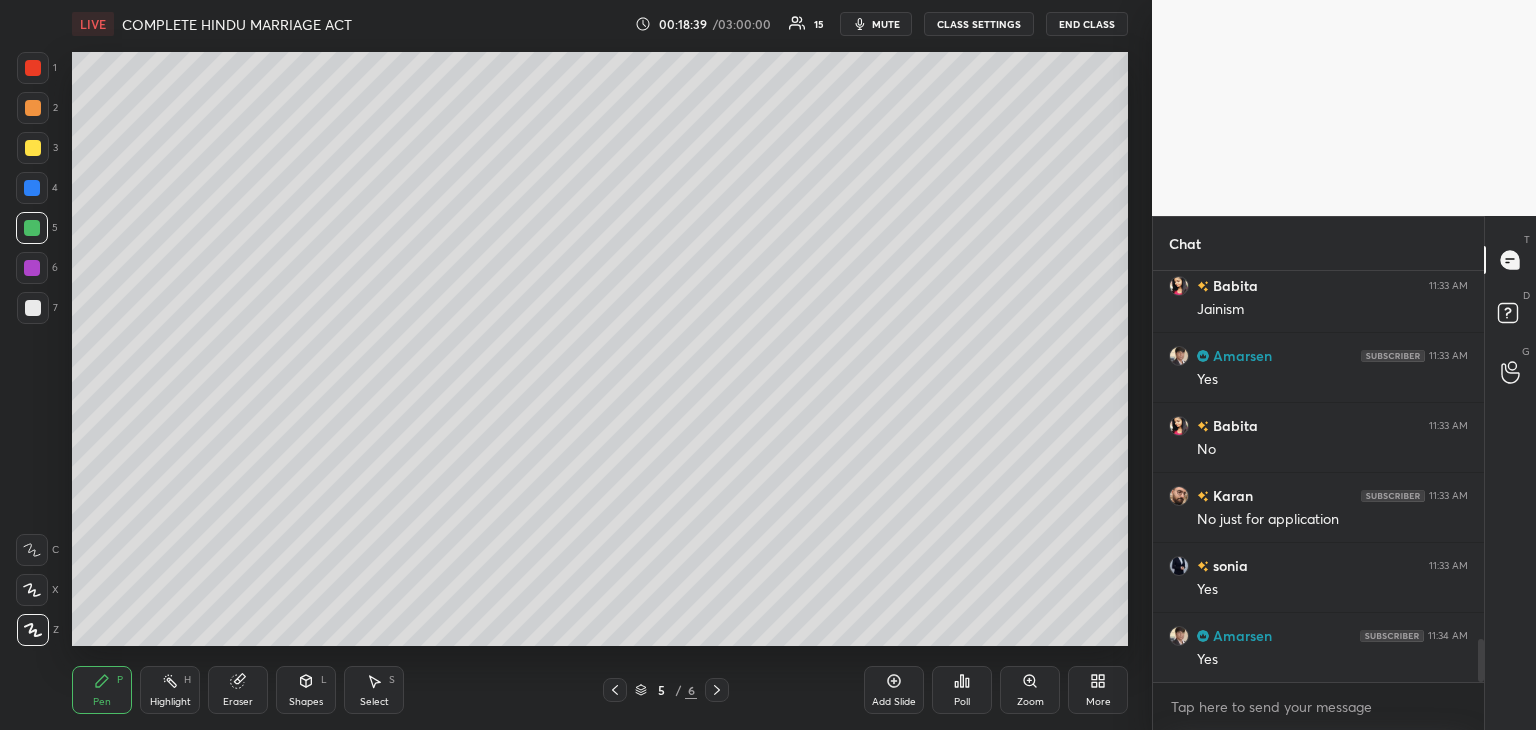 click on "Add Slide" at bounding box center [894, 690] 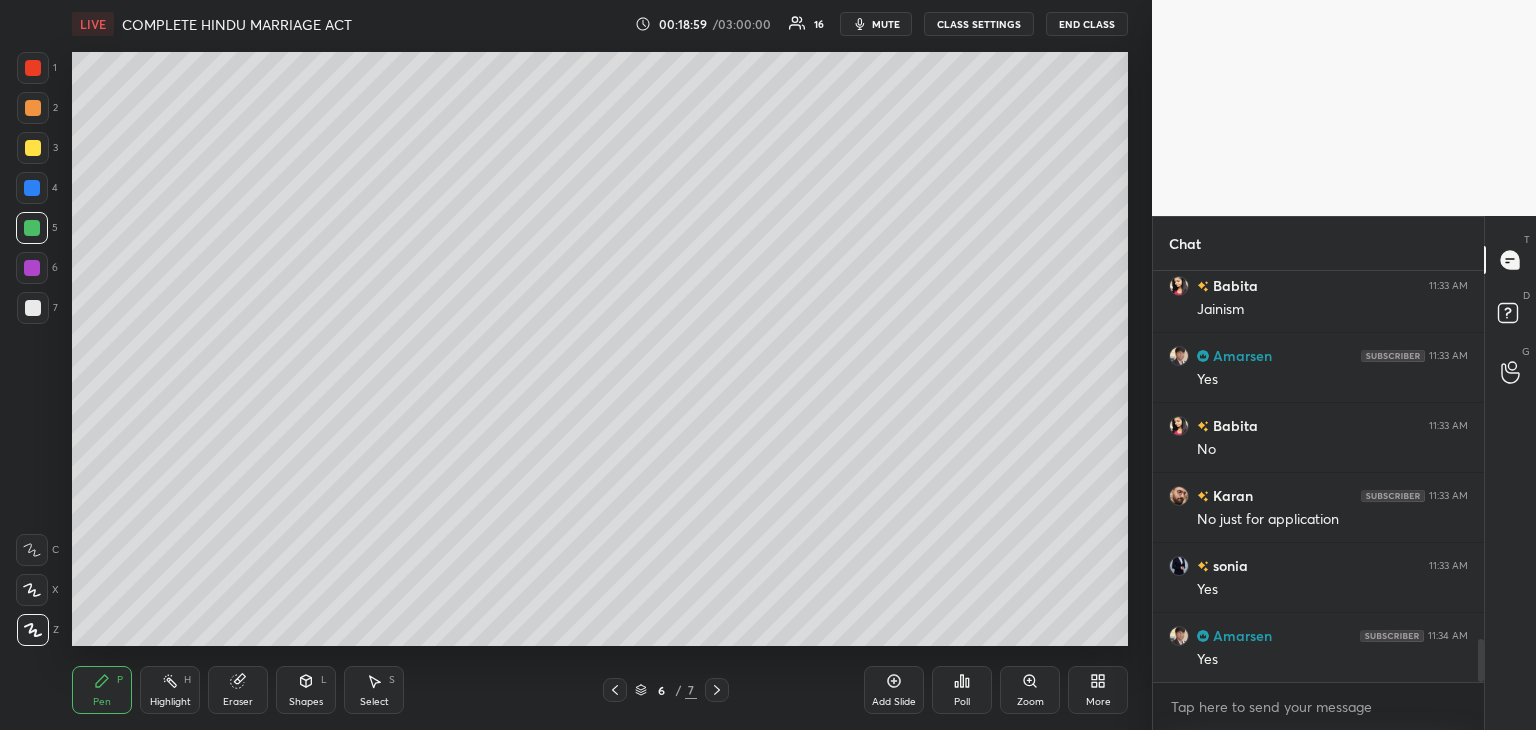 click at bounding box center (33, 108) 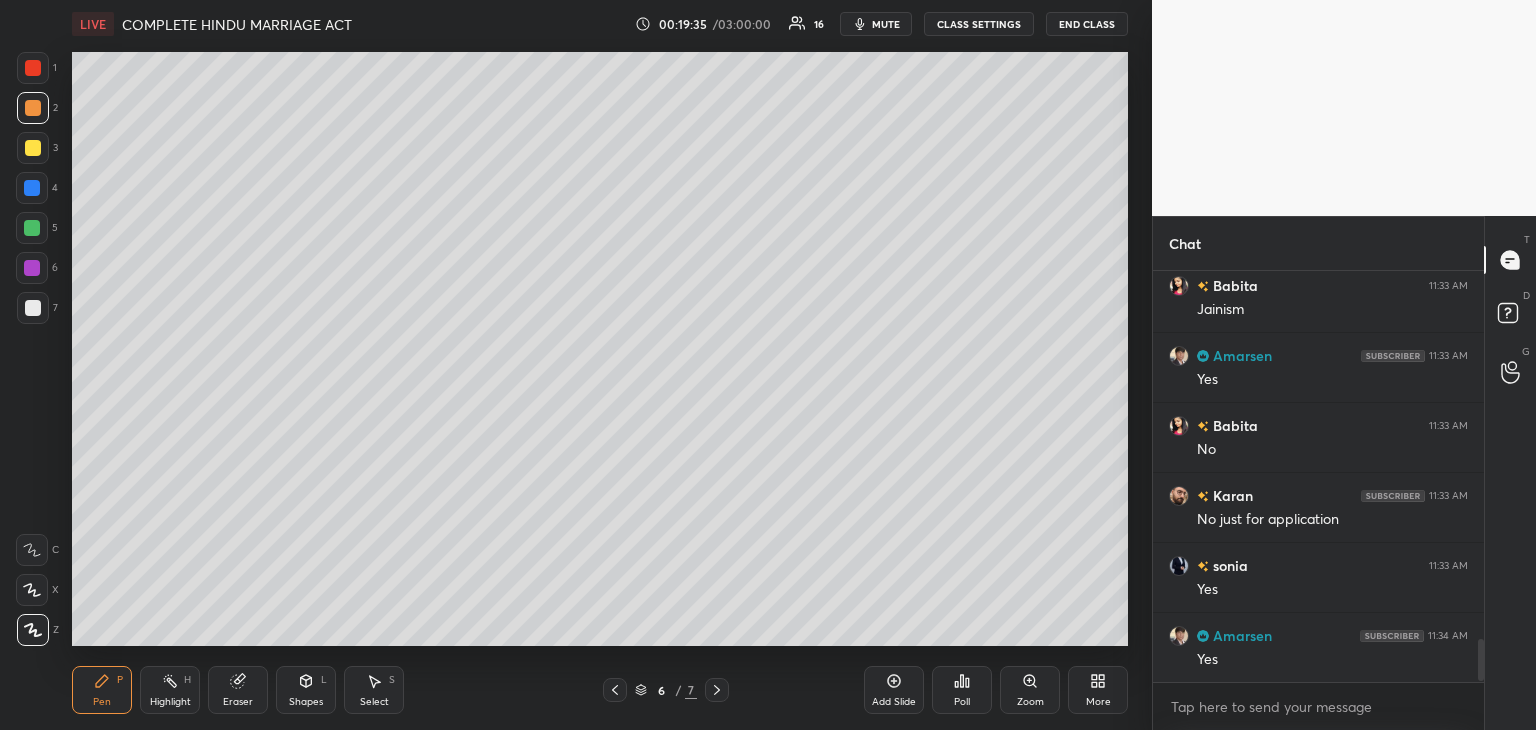 scroll, scrollTop: 3532, scrollLeft: 0, axis: vertical 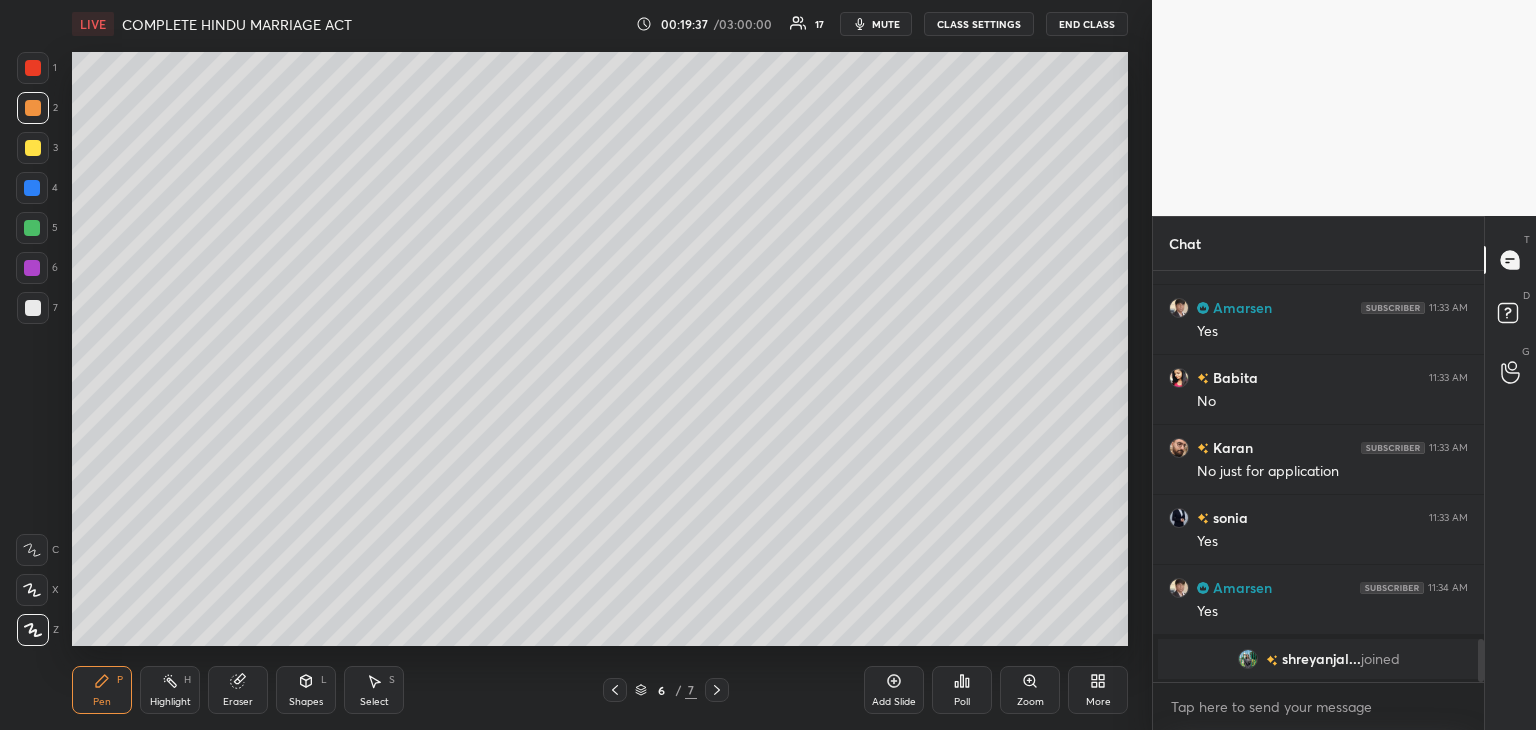 click on "Add Slide" at bounding box center (894, 690) 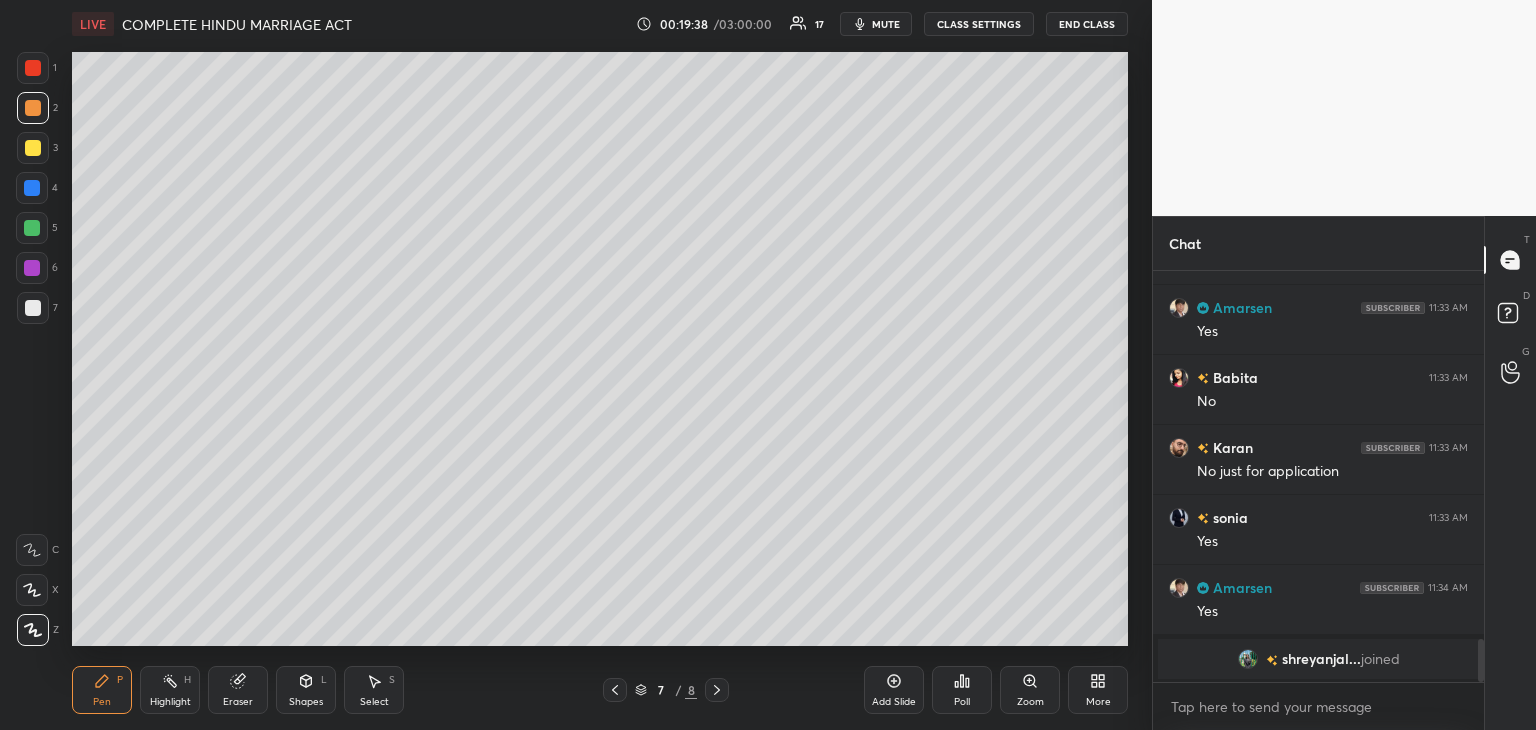 click at bounding box center (33, 148) 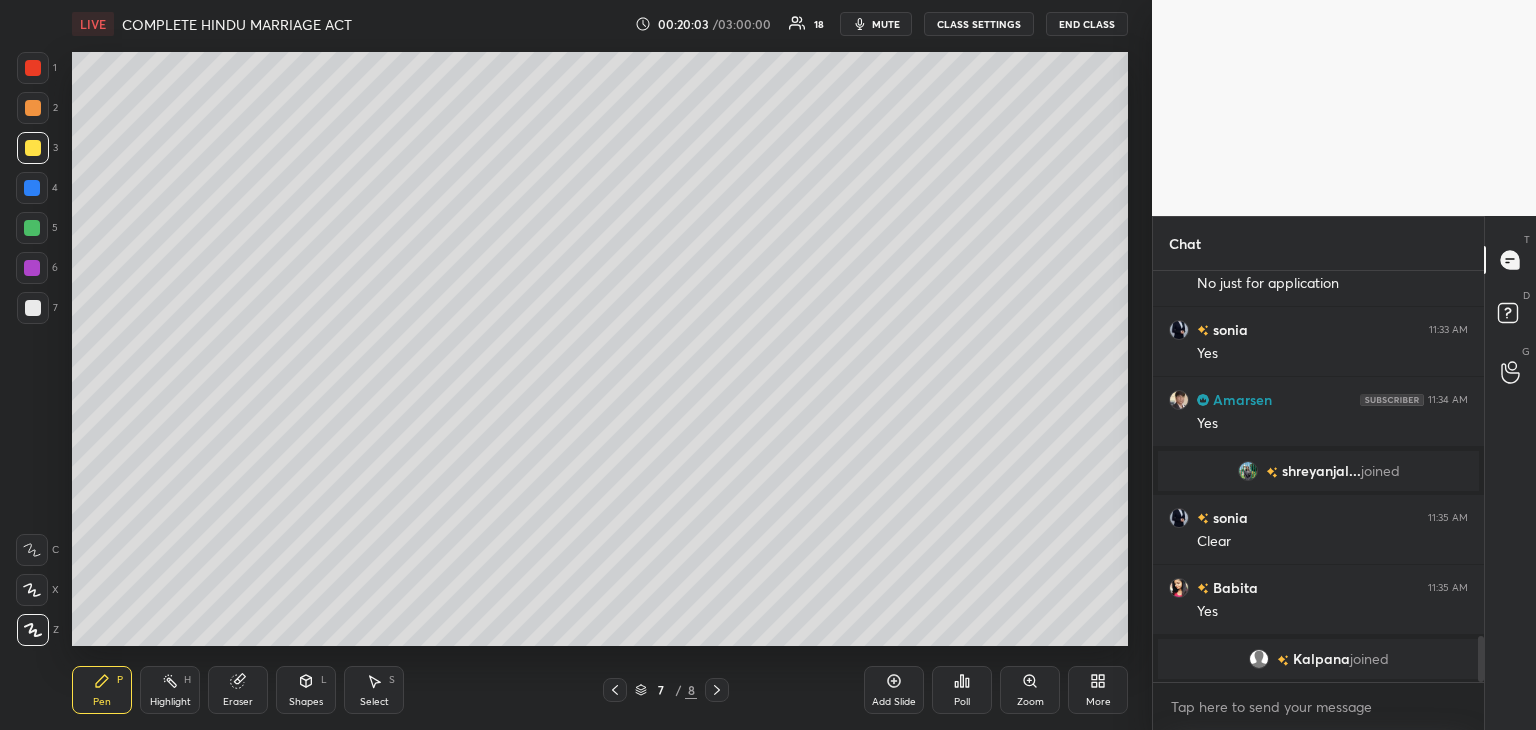 scroll, scrollTop: 3312, scrollLeft: 0, axis: vertical 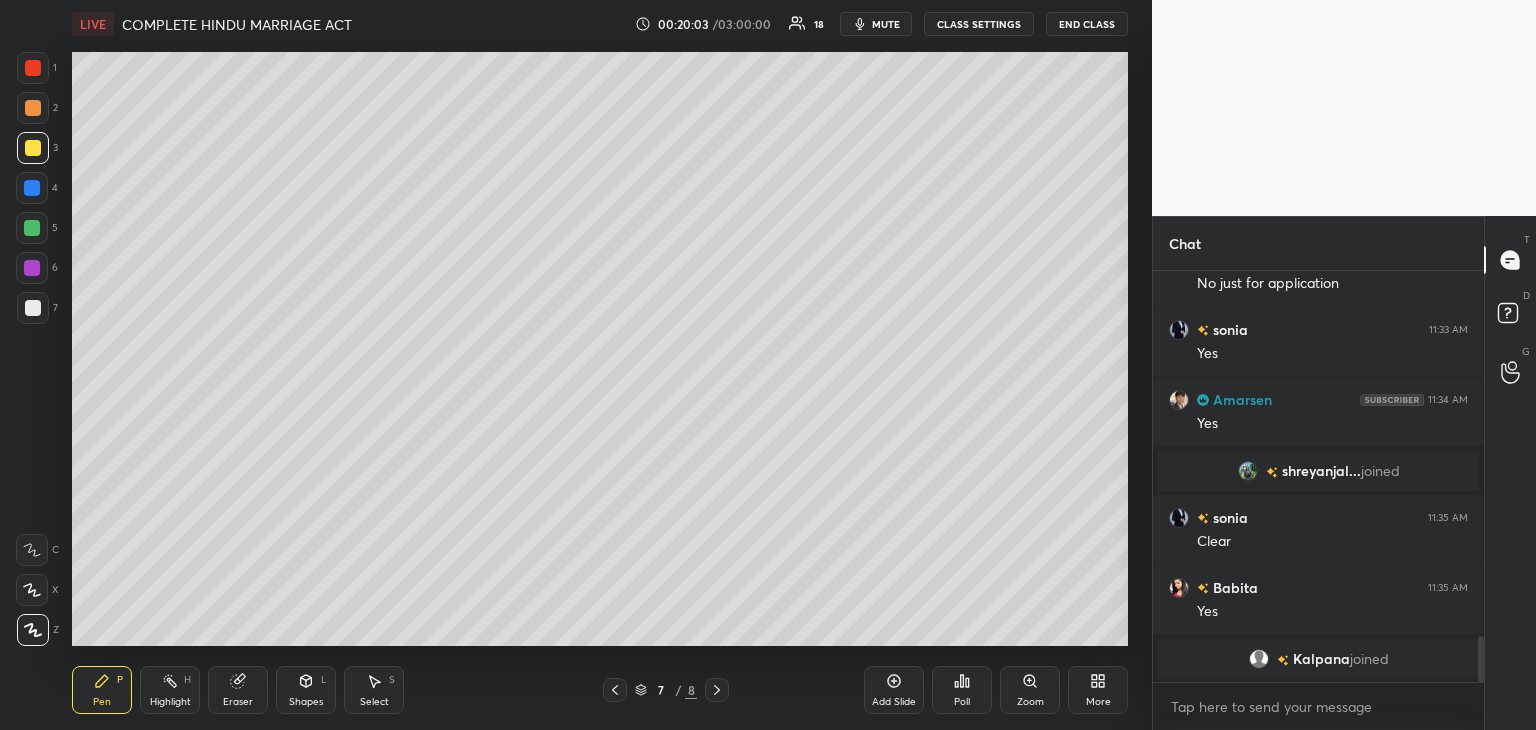 click at bounding box center (32, 188) 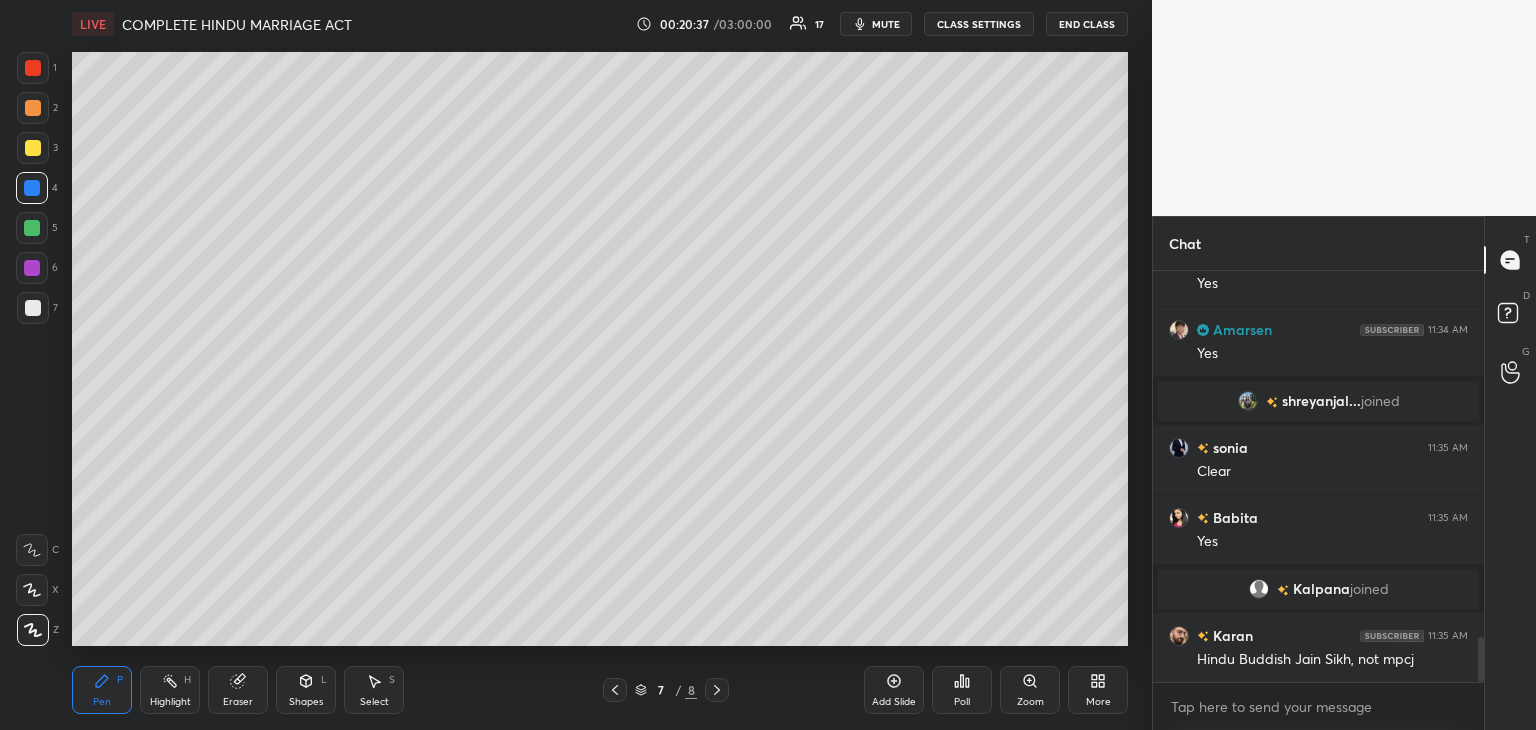 click at bounding box center [32, 228] 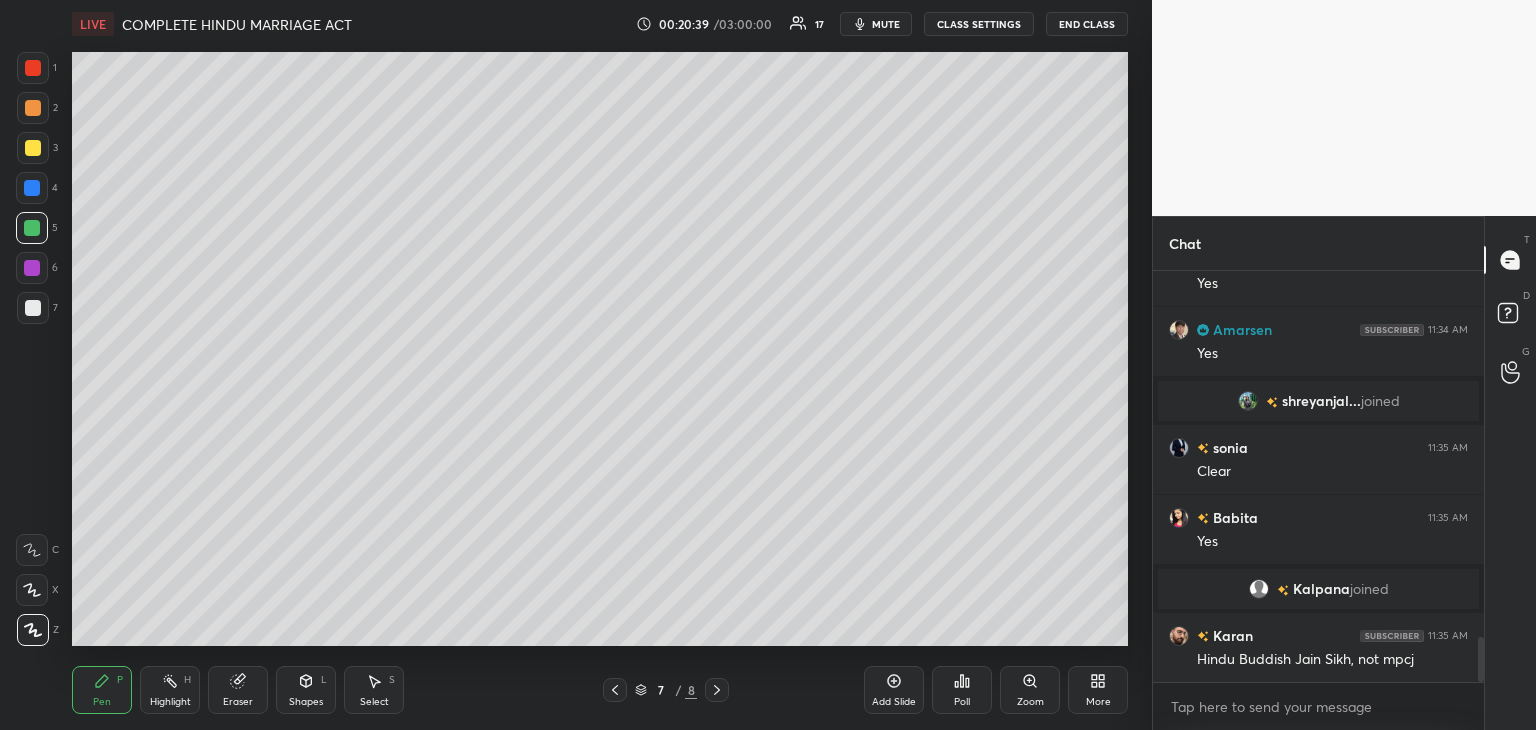 scroll, scrollTop: 3382, scrollLeft: 0, axis: vertical 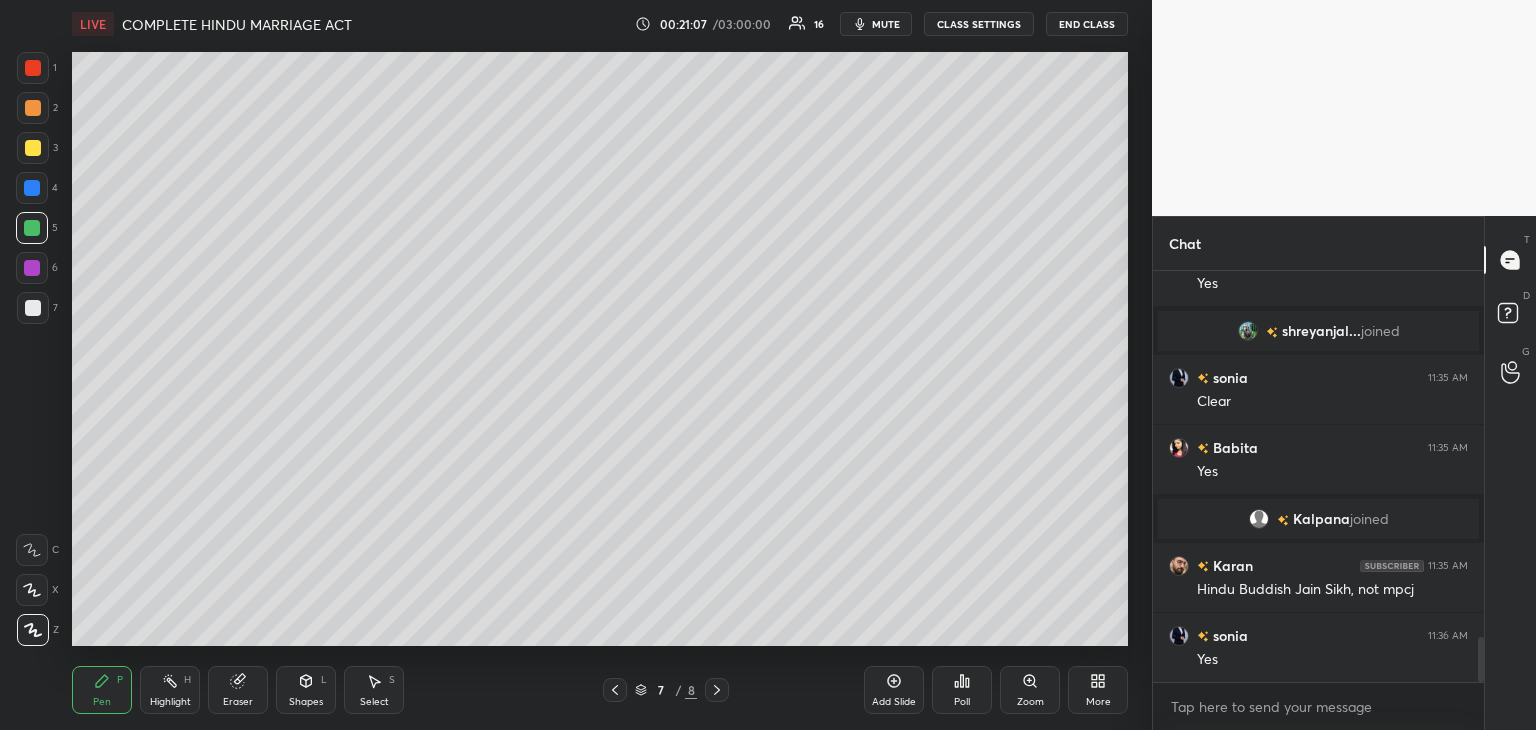 click at bounding box center (32, 268) 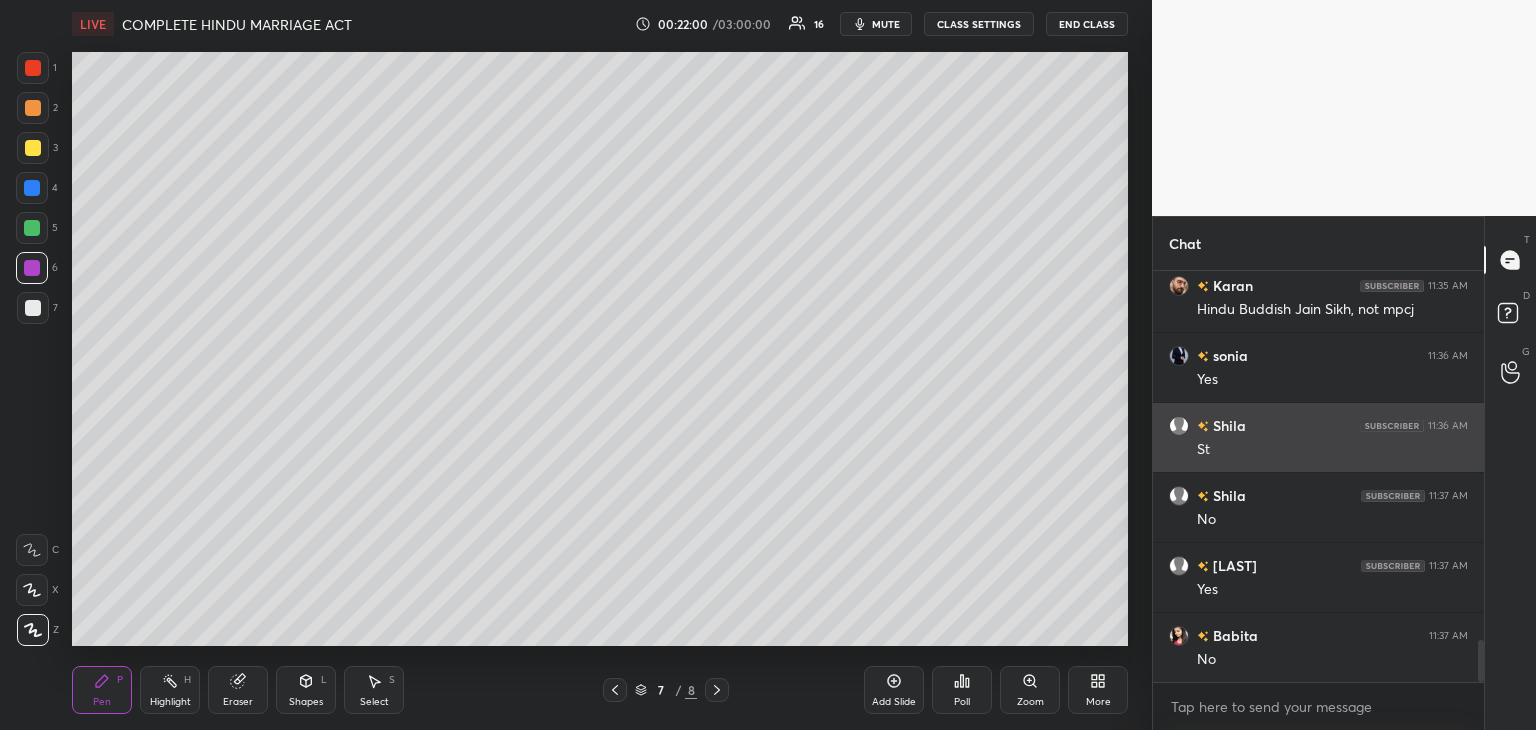 scroll, scrollTop: 3732, scrollLeft: 0, axis: vertical 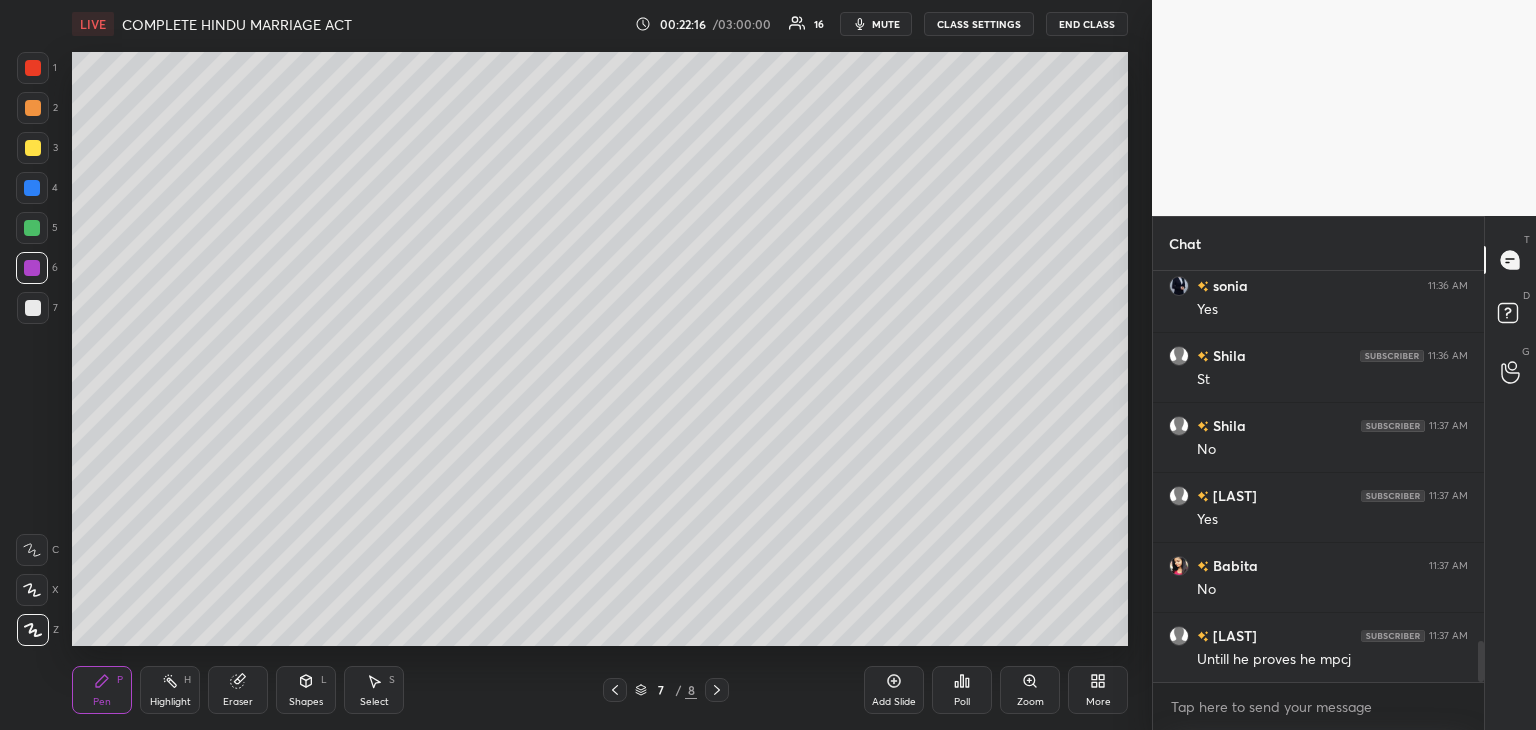 click at bounding box center [33, 308] 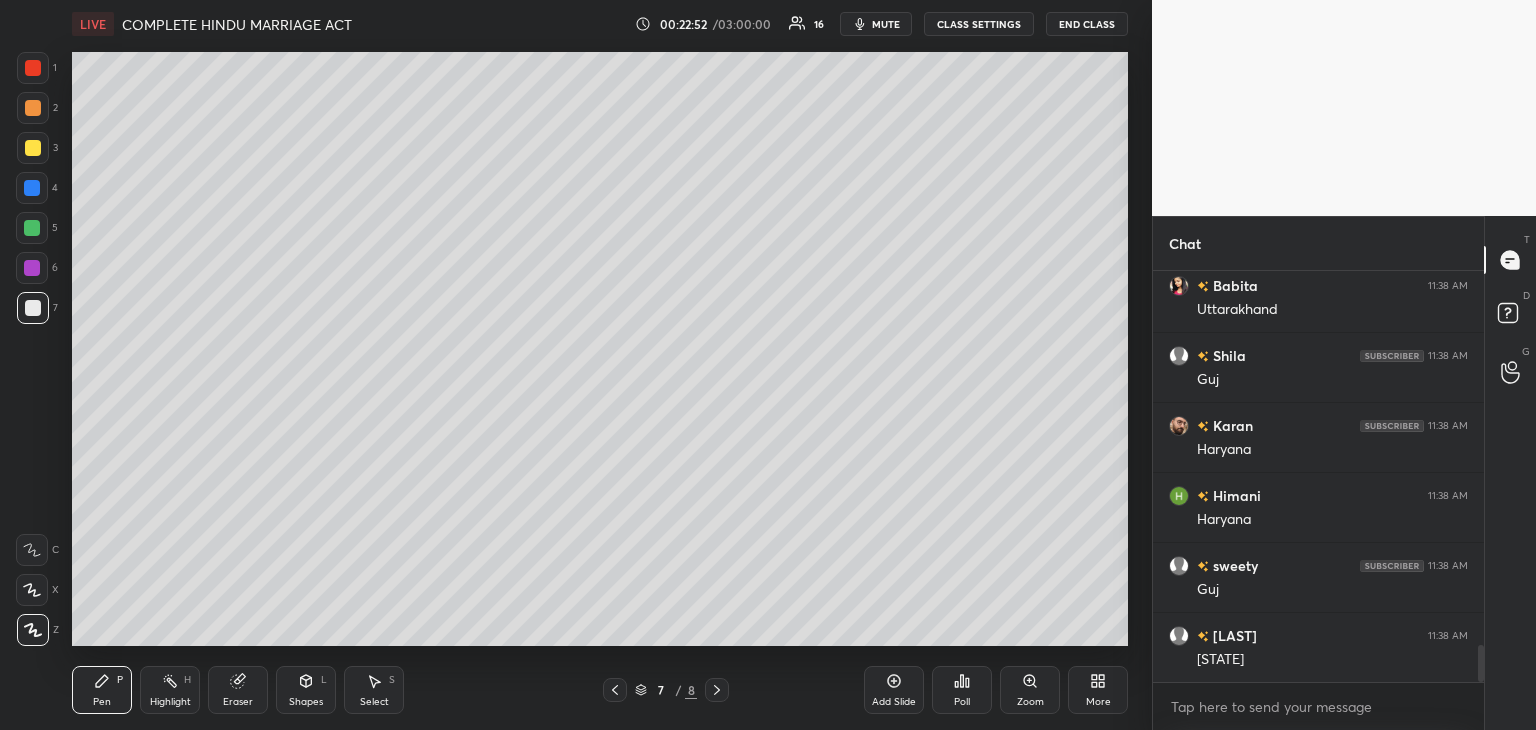 scroll, scrollTop: 4222, scrollLeft: 0, axis: vertical 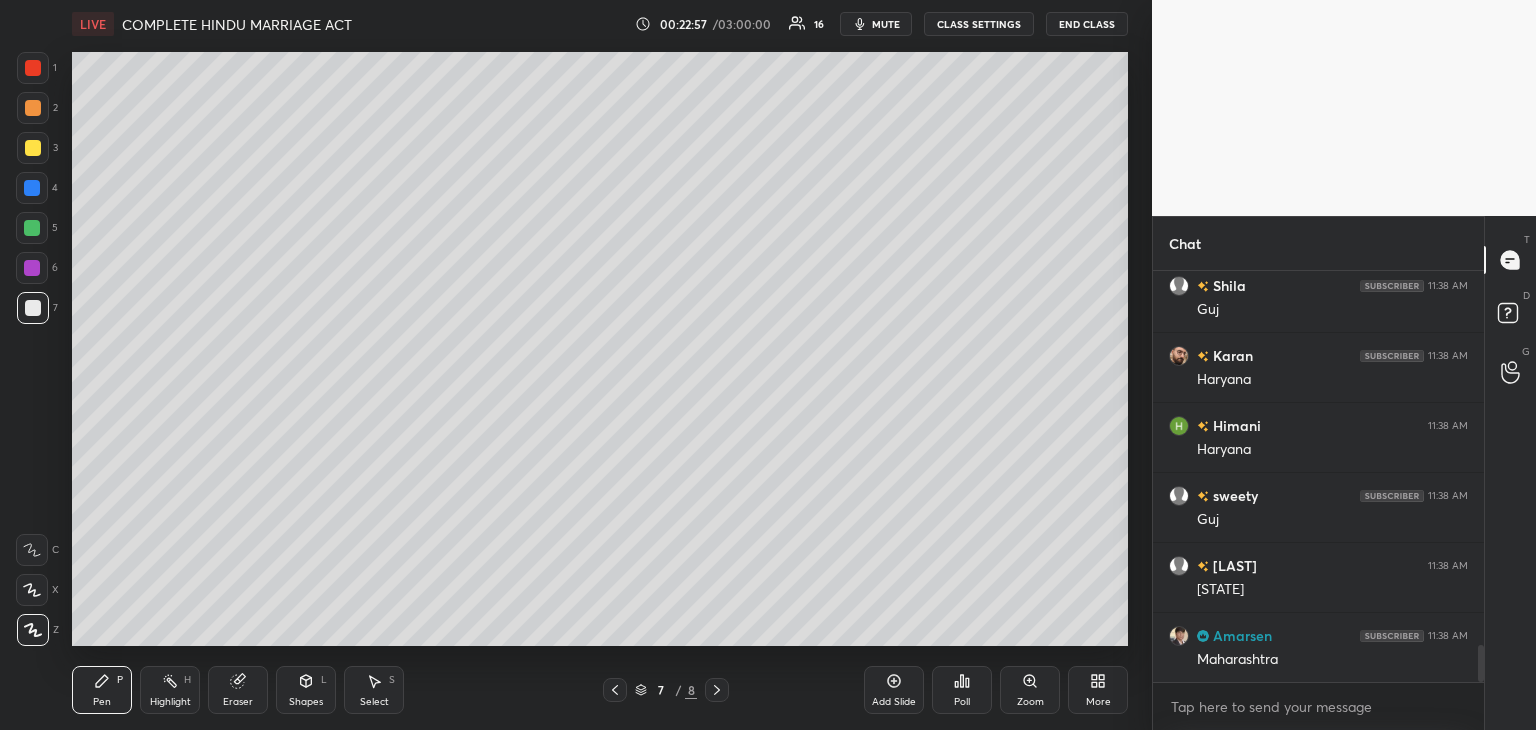 click on "4" at bounding box center (37, 188) 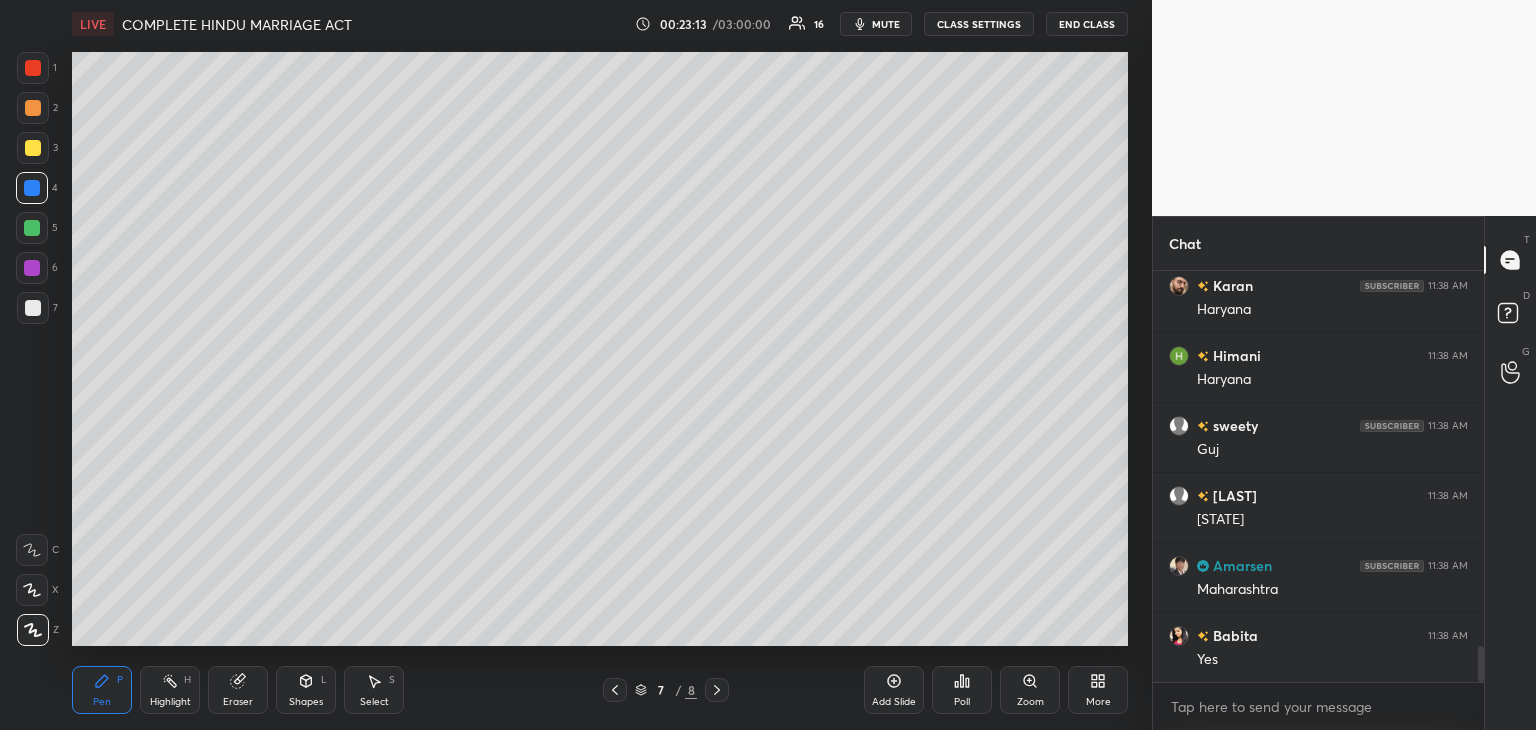 scroll, scrollTop: 4362, scrollLeft: 0, axis: vertical 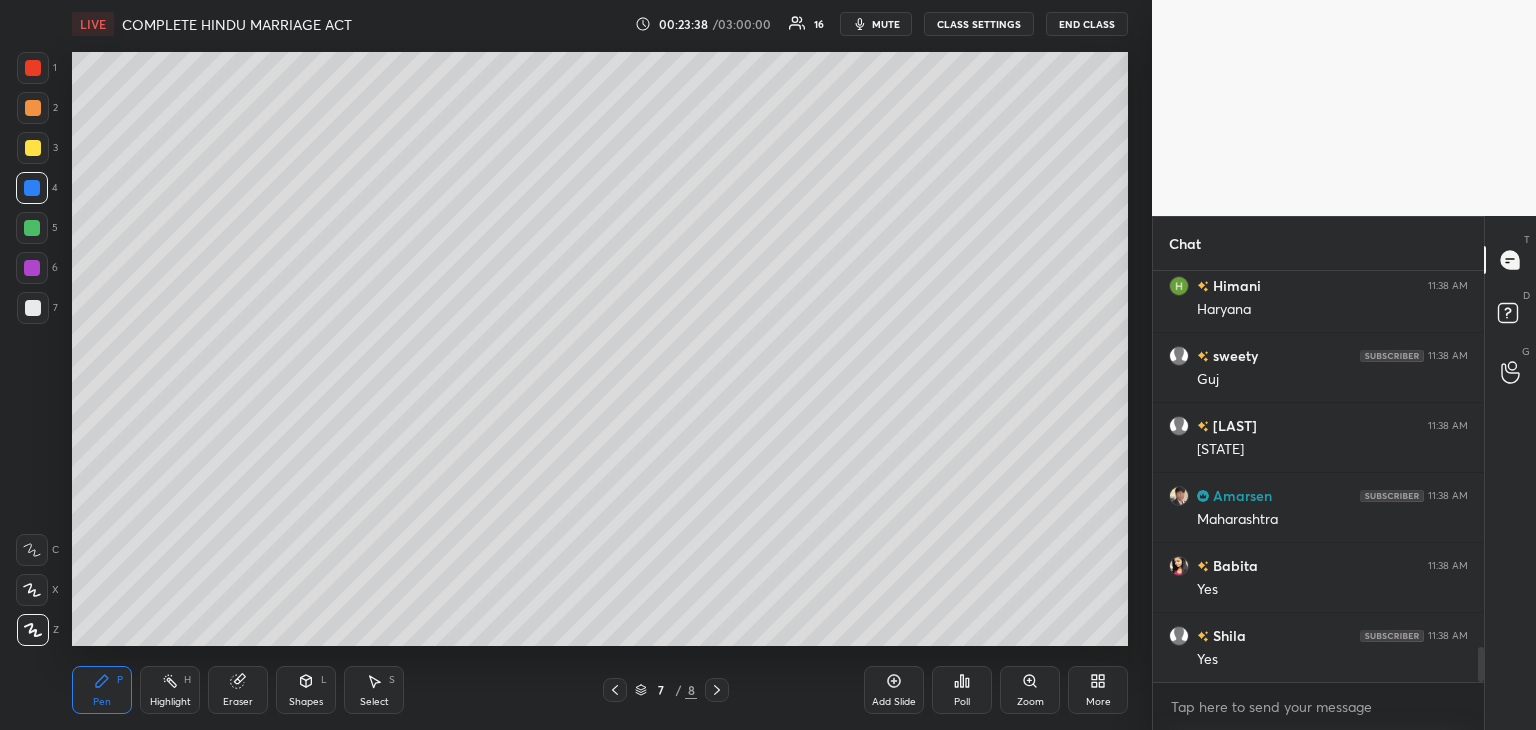 click on "Add Slide" at bounding box center (894, 690) 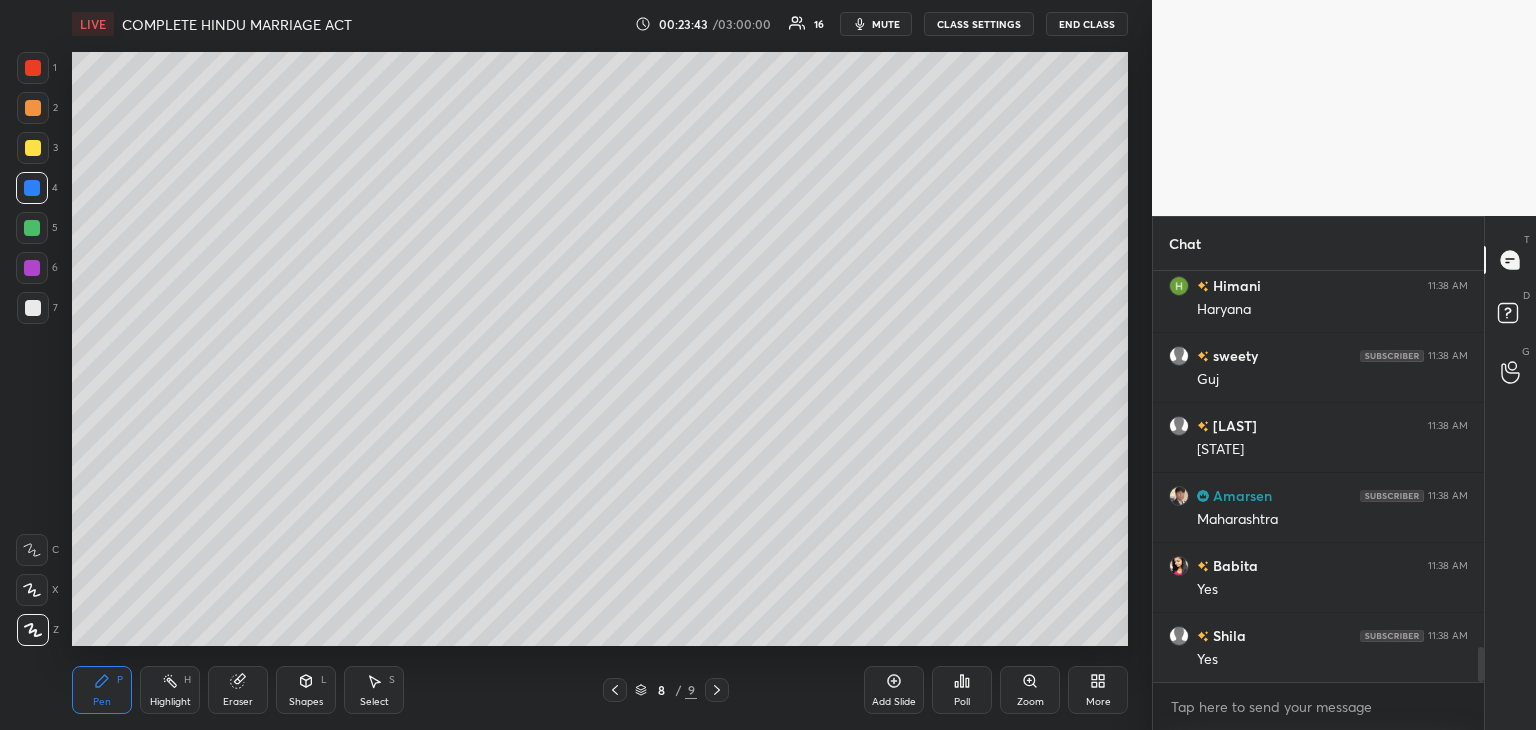 click on "7" at bounding box center [37, 308] 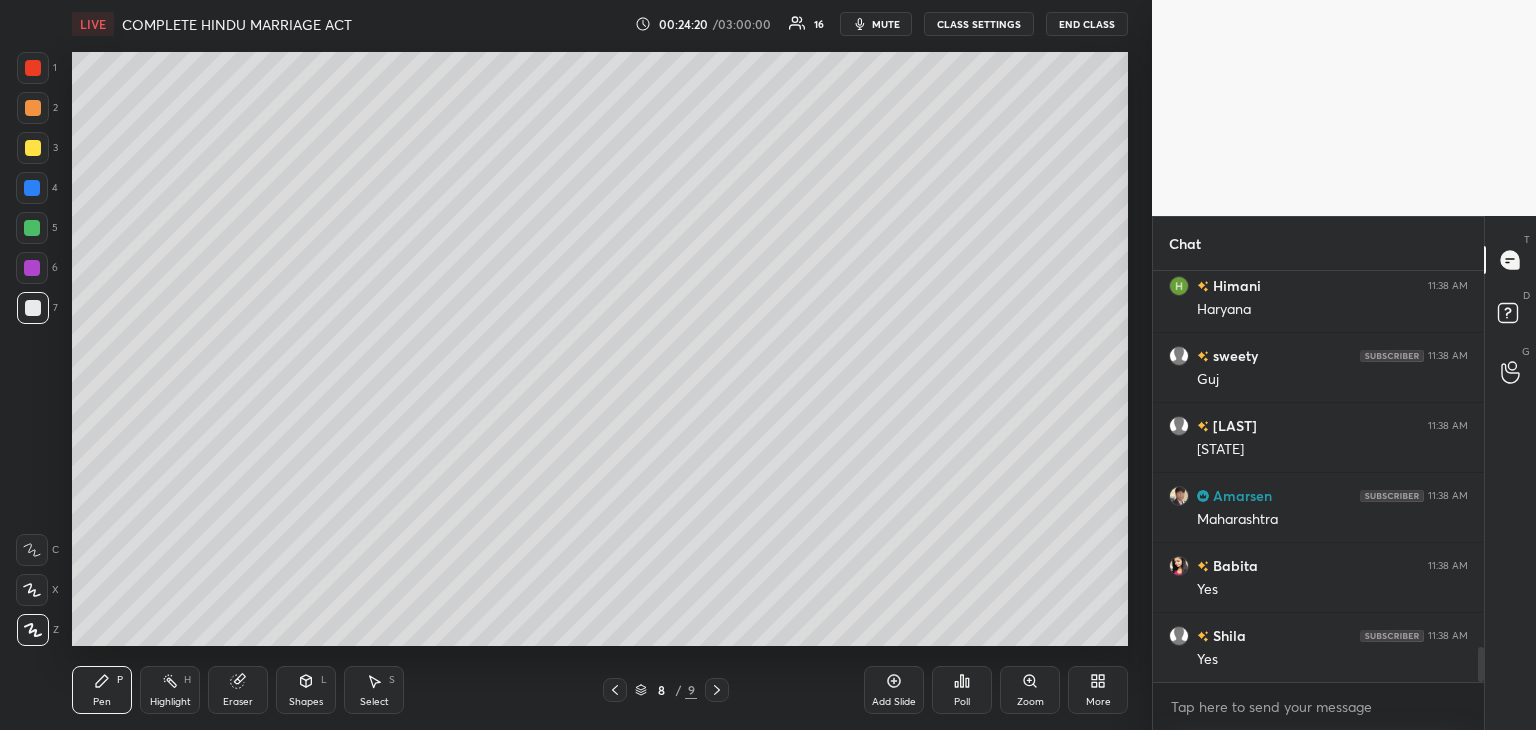 click 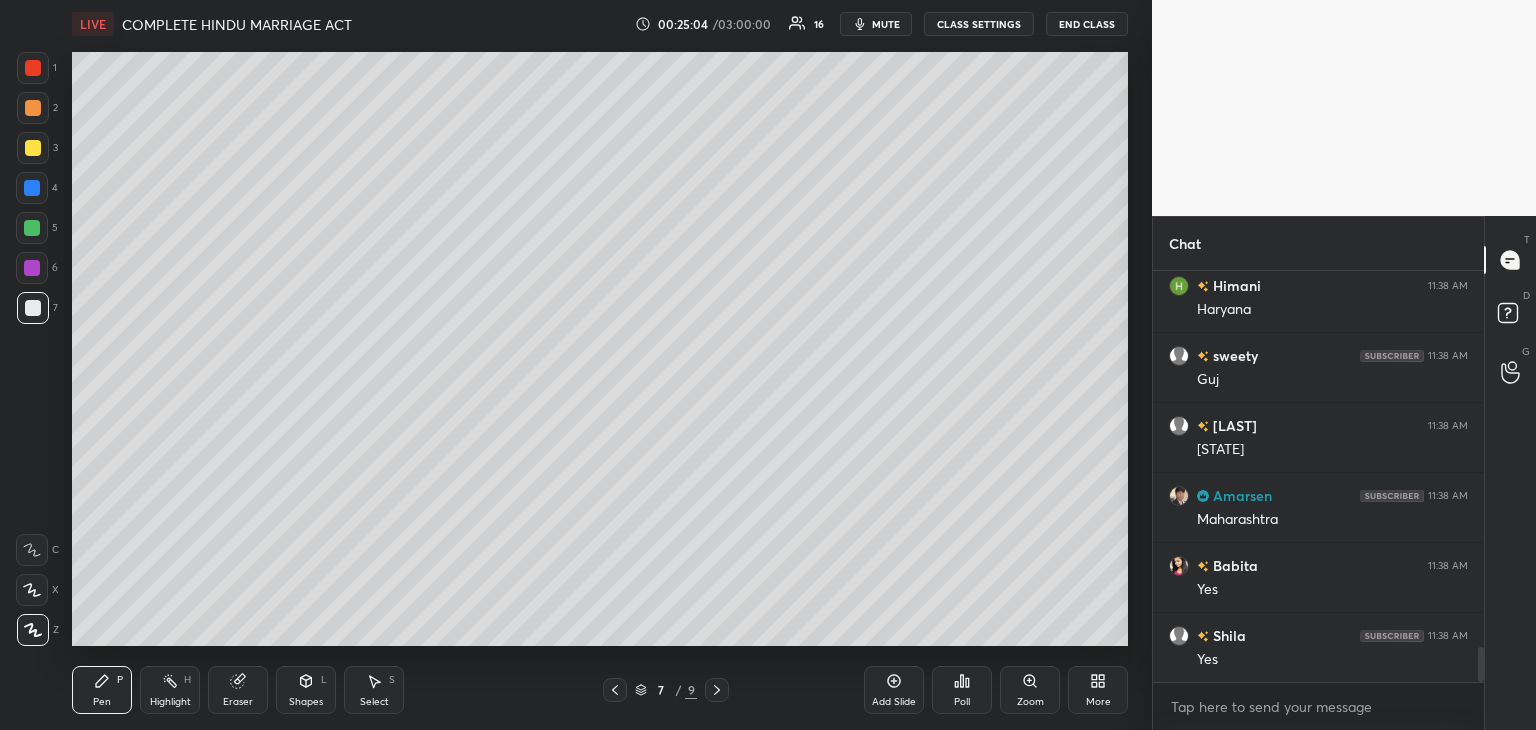 click on "Add Slide" at bounding box center [894, 690] 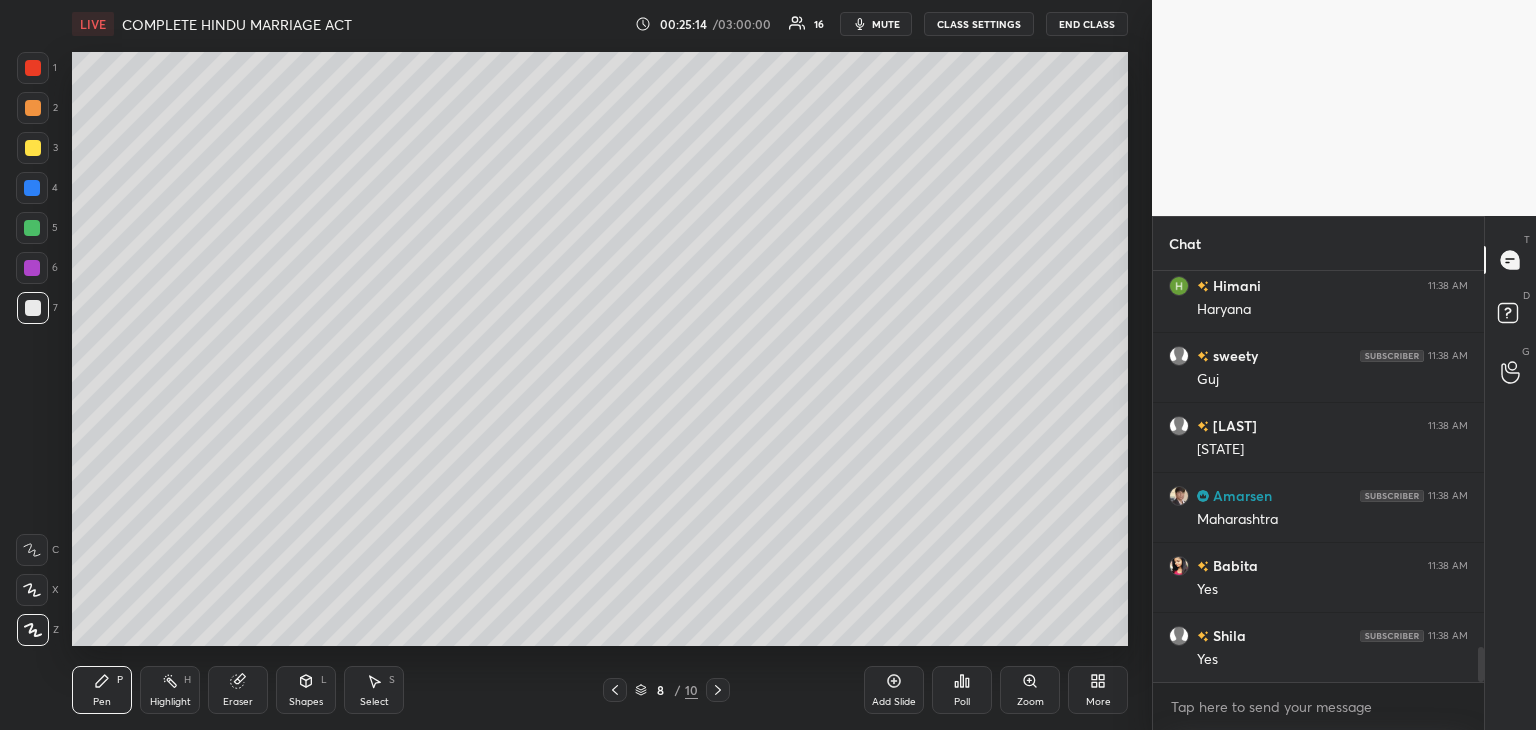 click at bounding box center (32, 188) 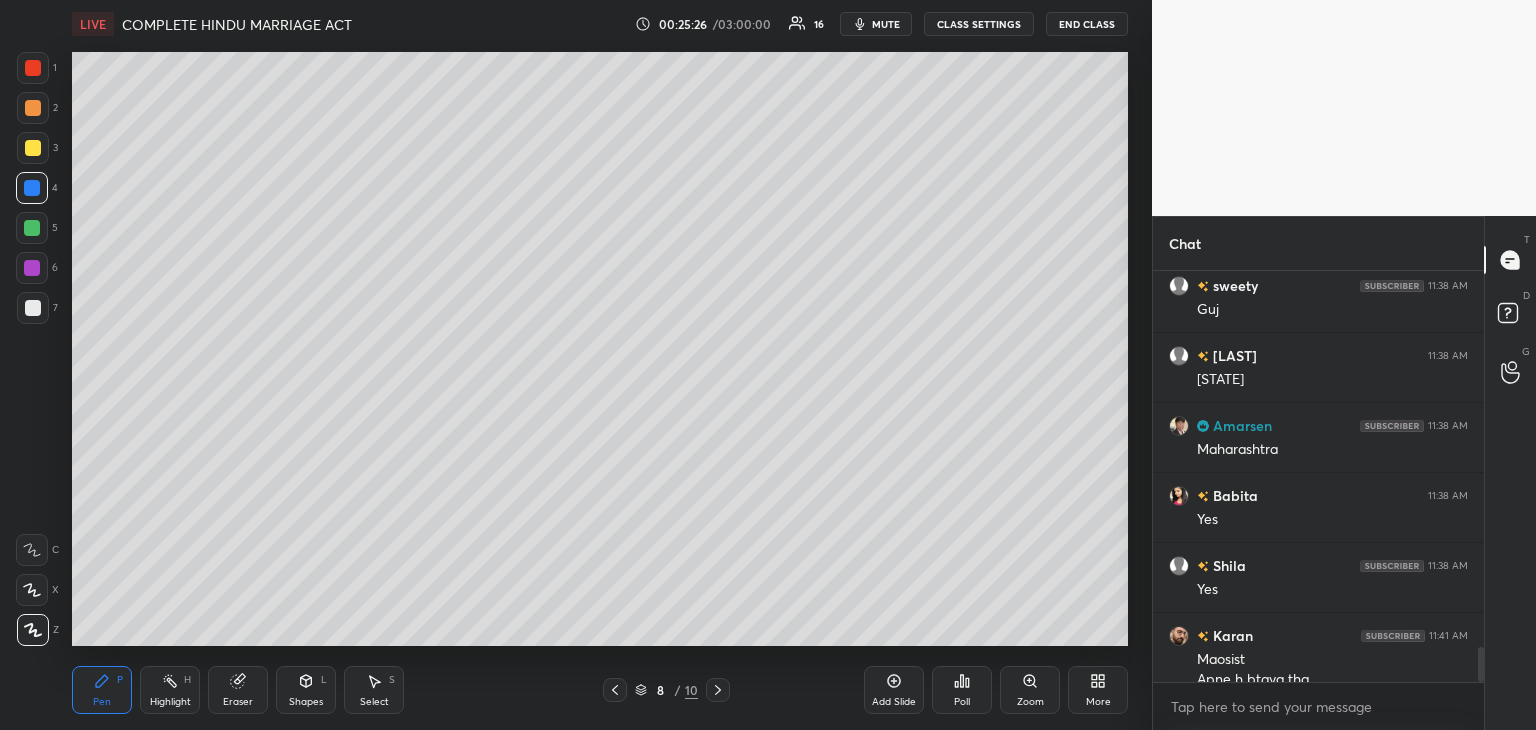 scroll, scrollTop: 4452, scrollLeft: 0, axis: vertical 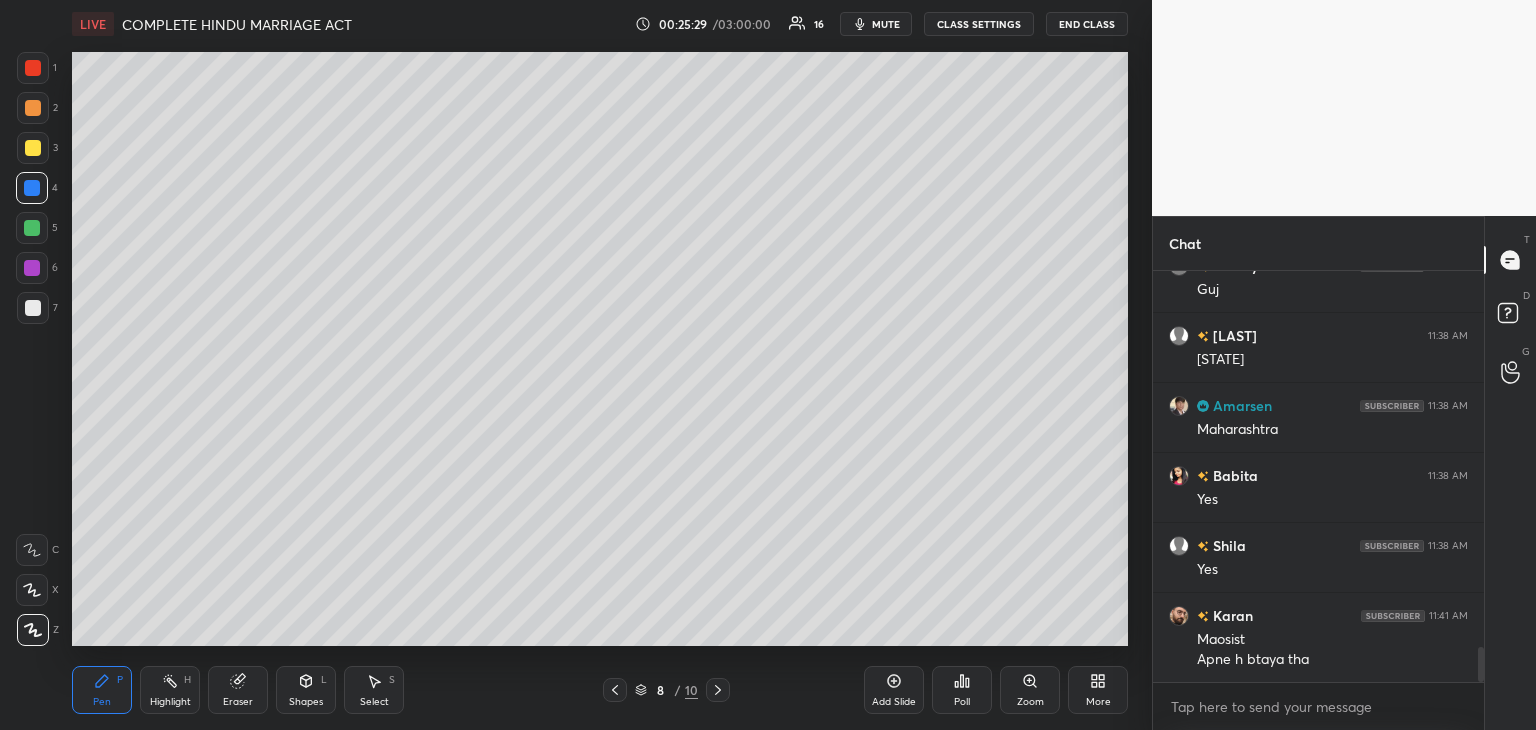 click at bounding box center (32, 228) 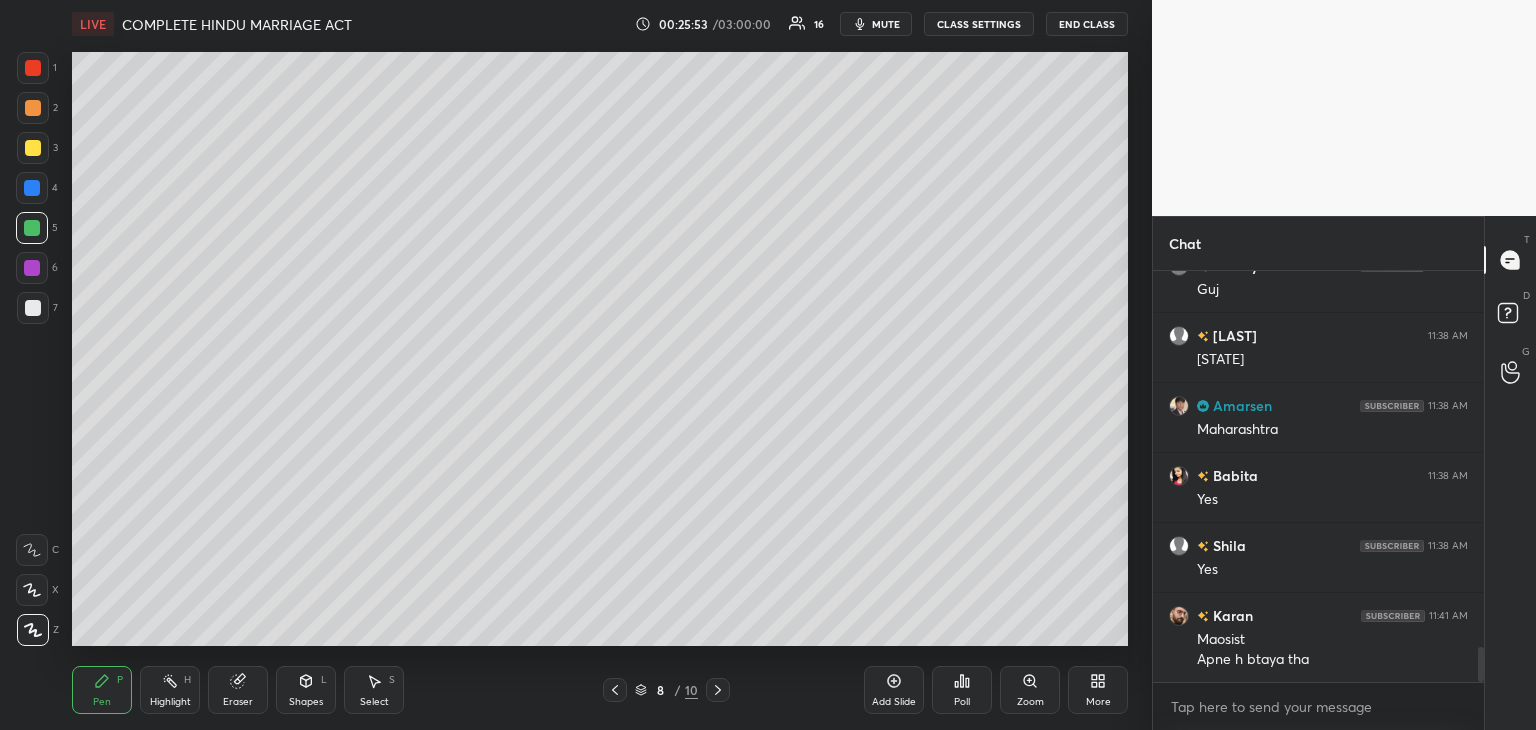 click at bounding box center (32, 188) 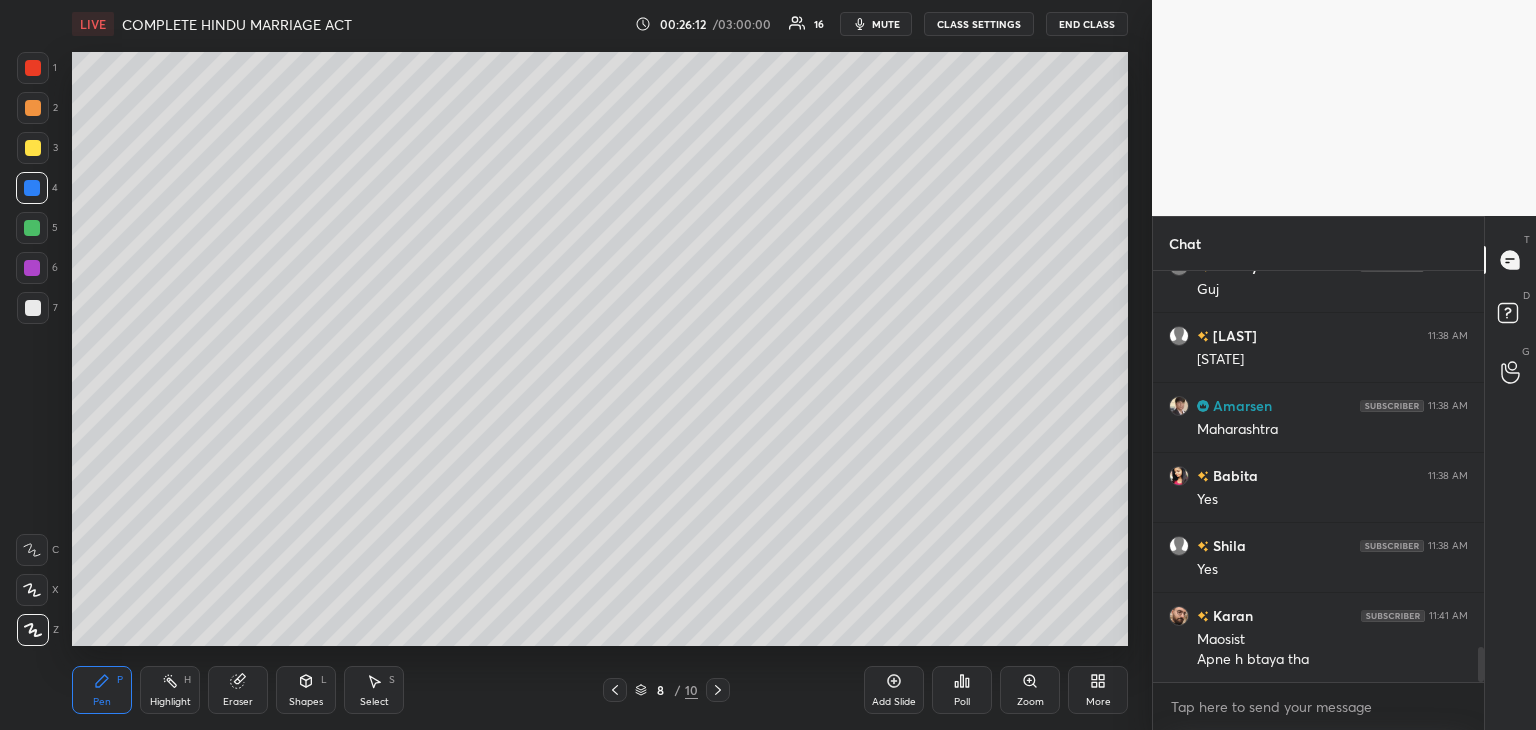 click at bounding box center (32, 268) 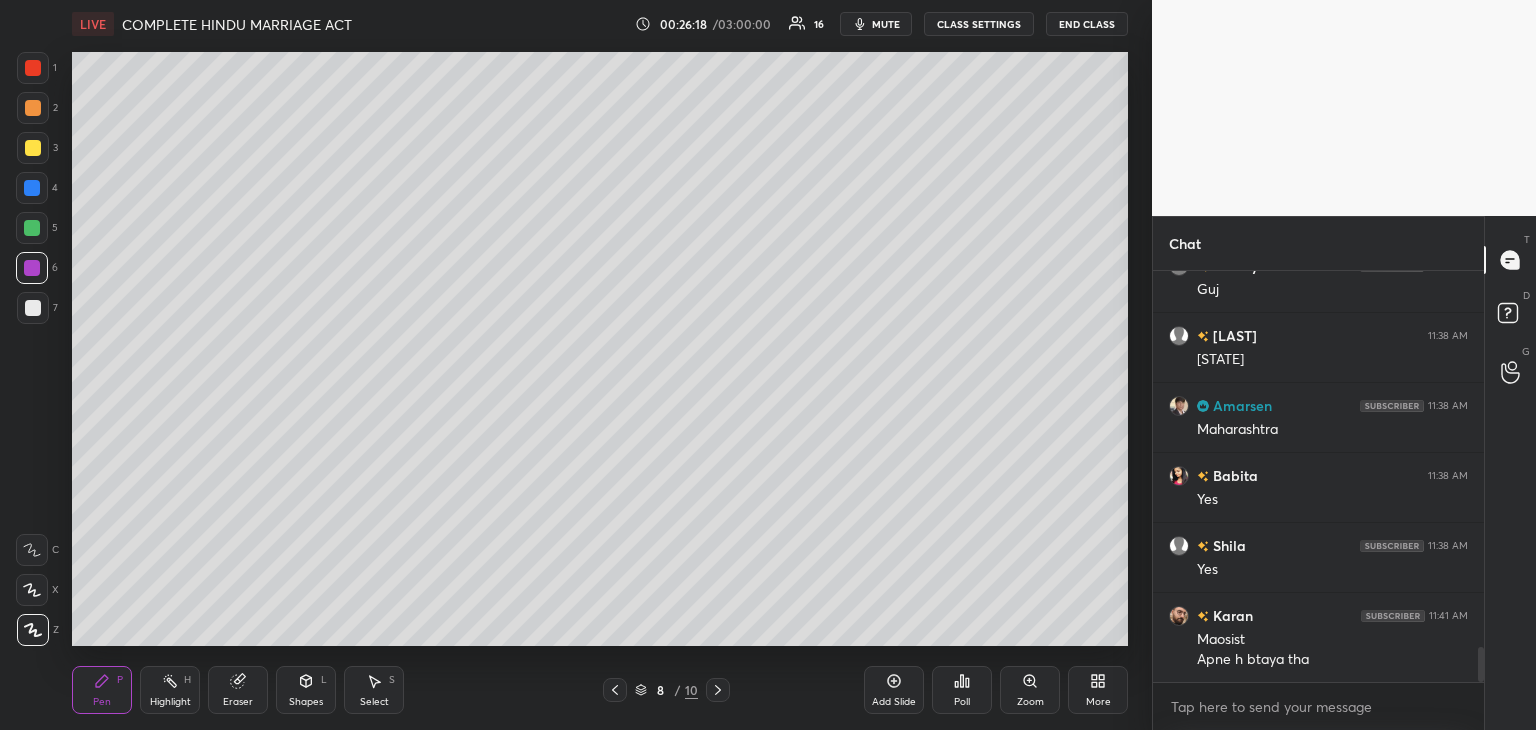 click on "7" at bounding box center [37, 312] 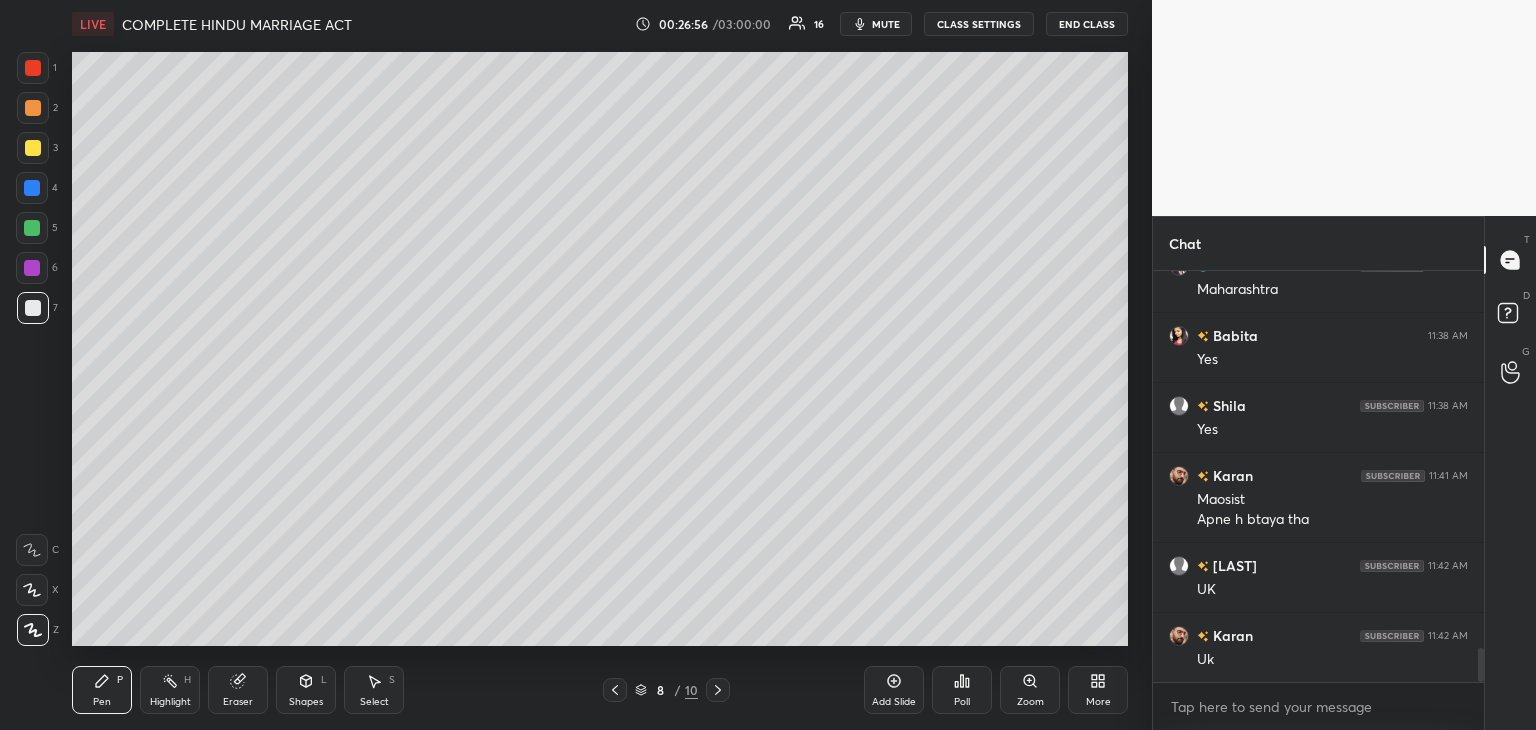 scroll, scrollTop: 4662, scrollLeft: 0, axis: vertical 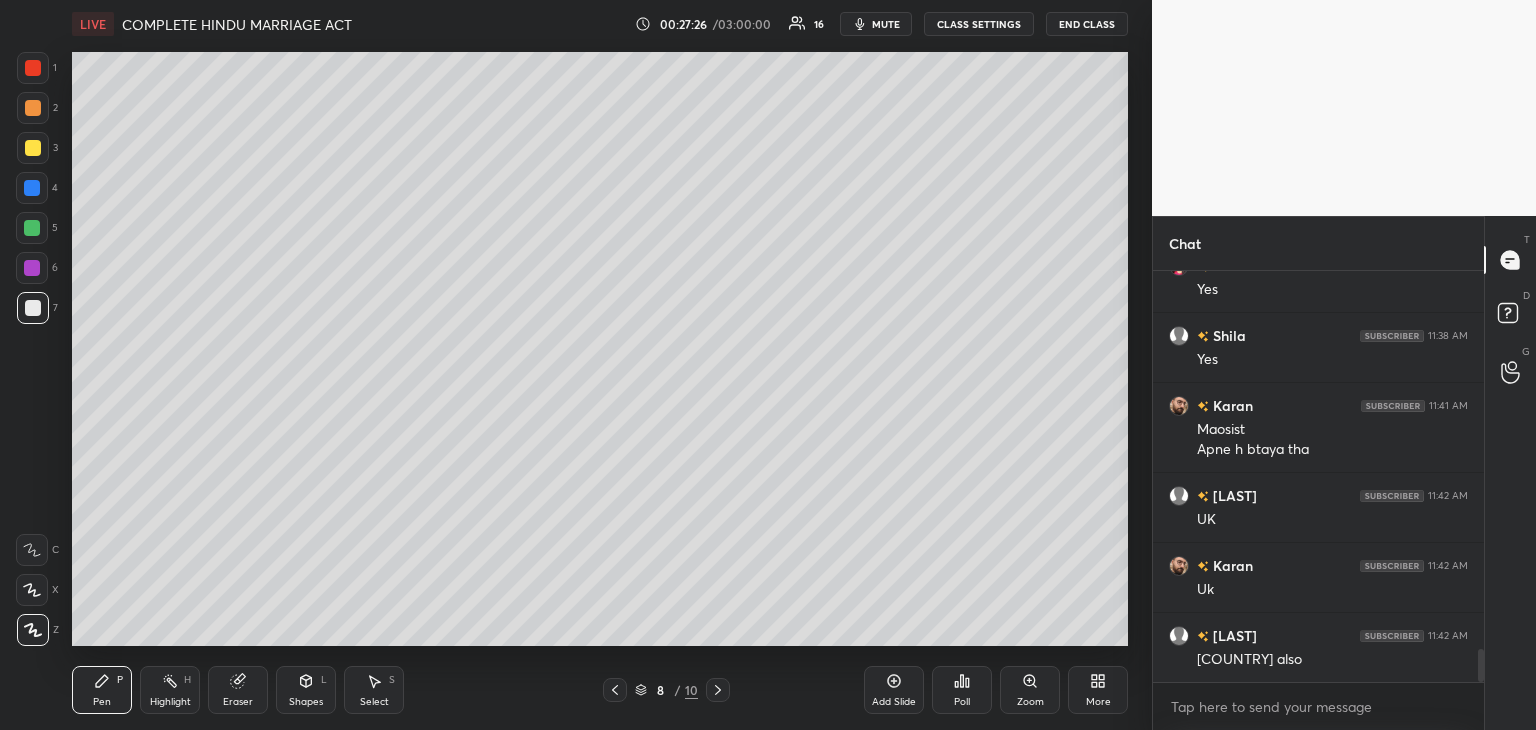 click at bounding box center [32, 228] 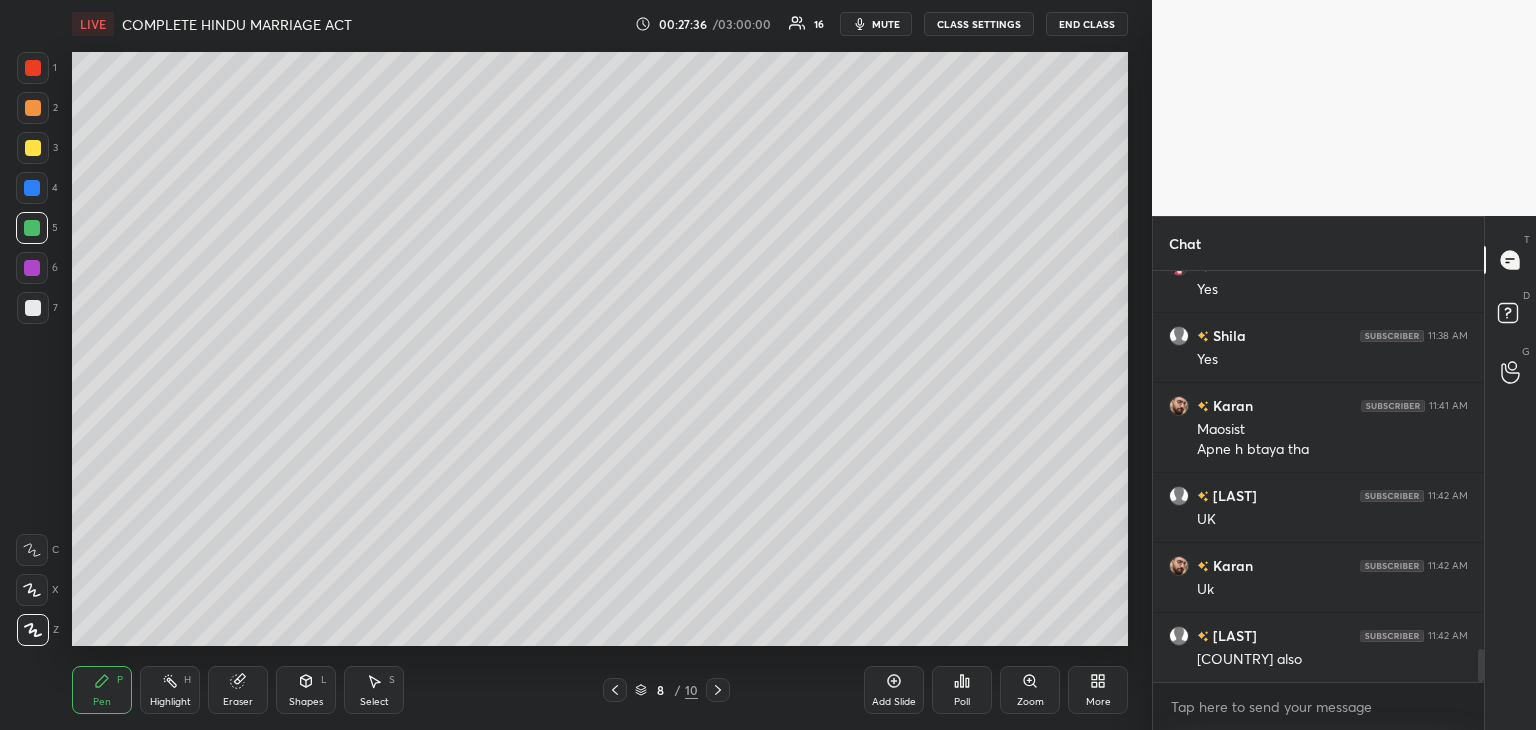 click on "Add Slide" at bounding box center [894, 690] 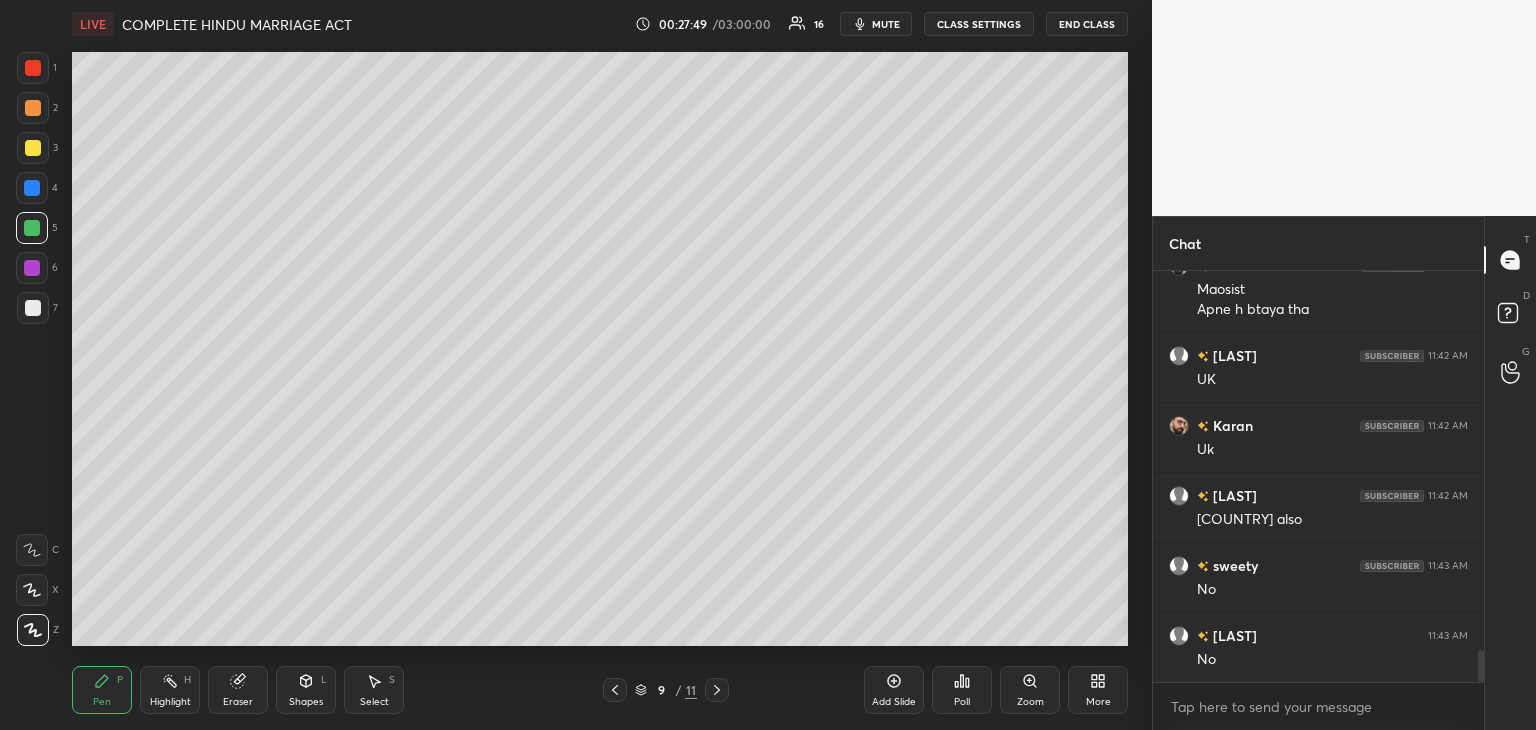 scroll, scrollTop: 4850, scrollLeft: 0, axis: vertical 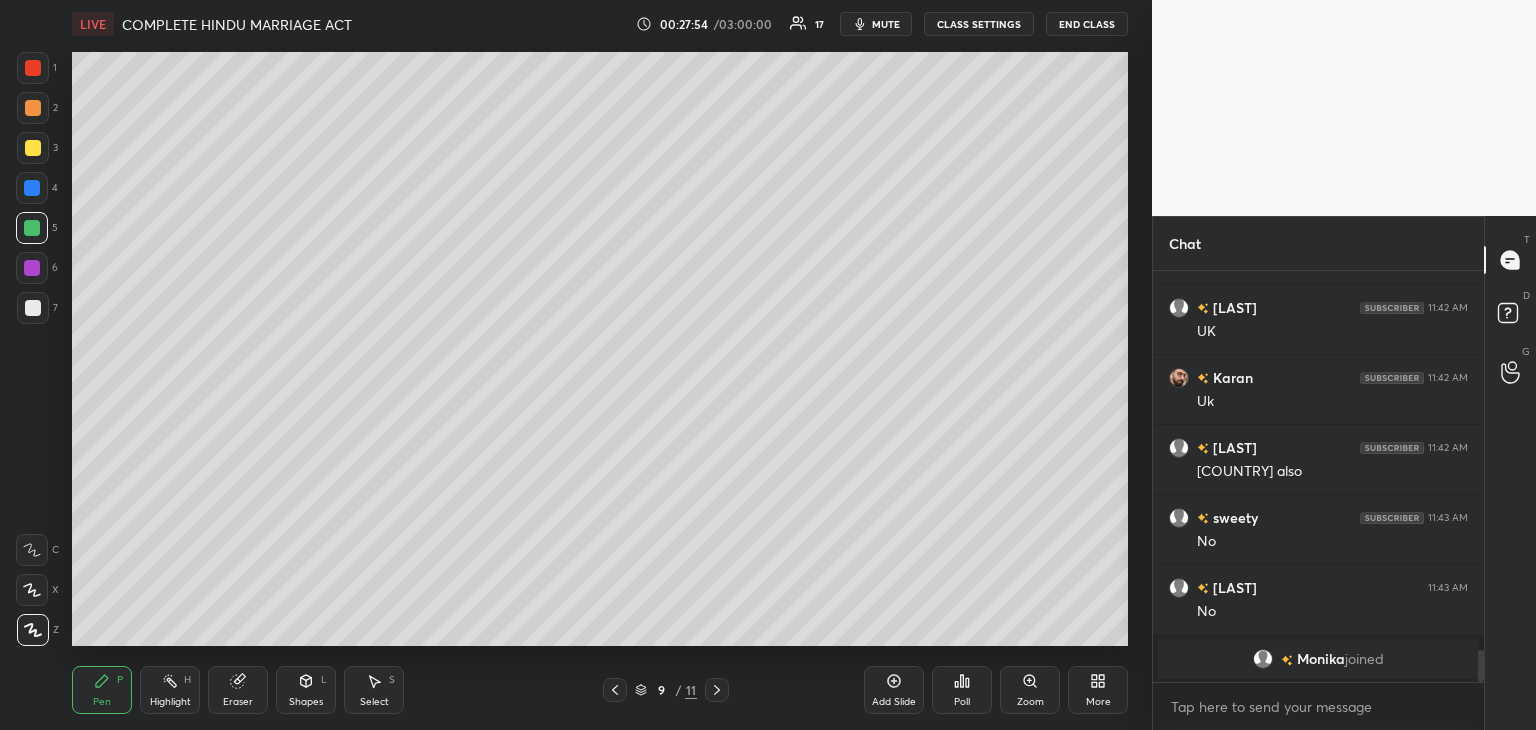 click at bounding box center [32, 188] 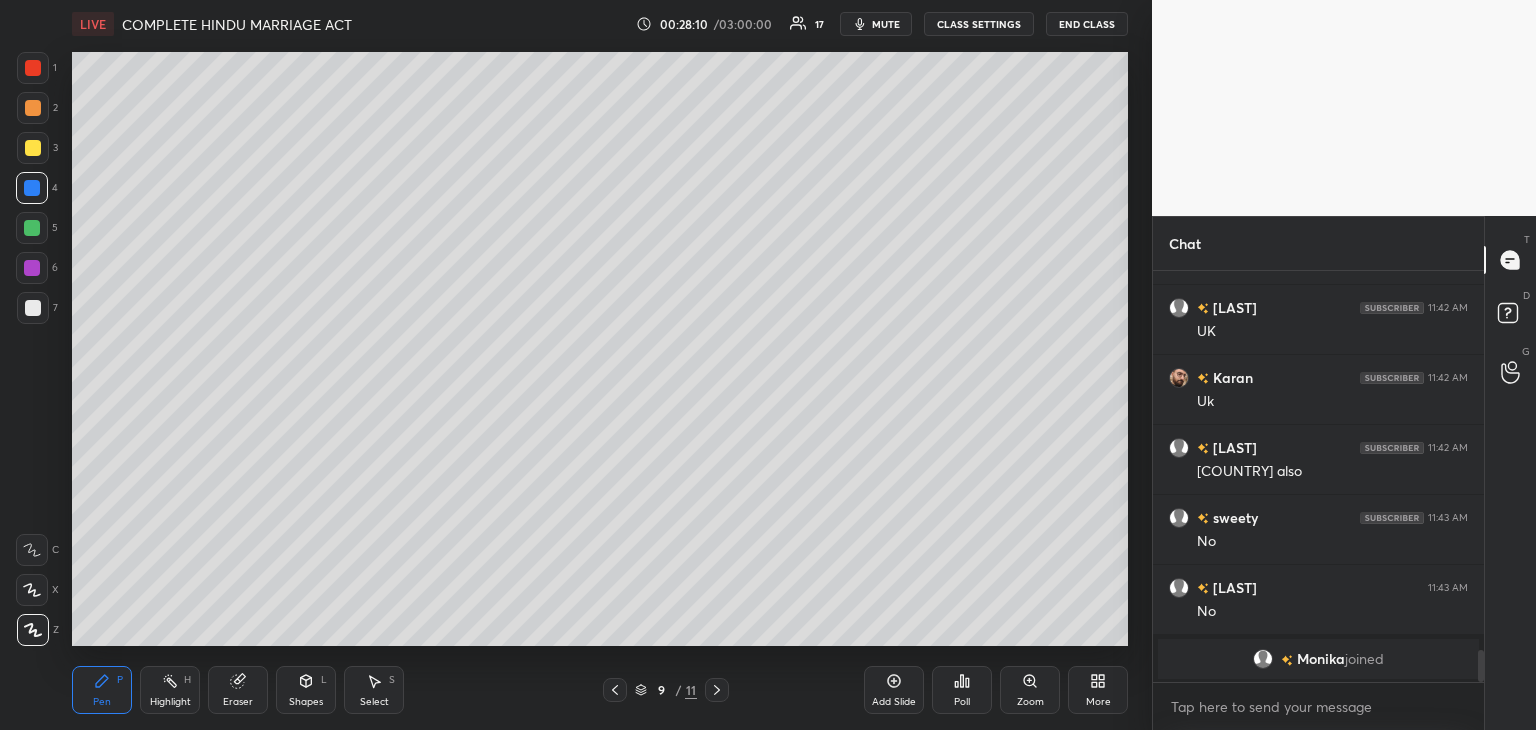 click on "6" at bounding box center [37, 268] 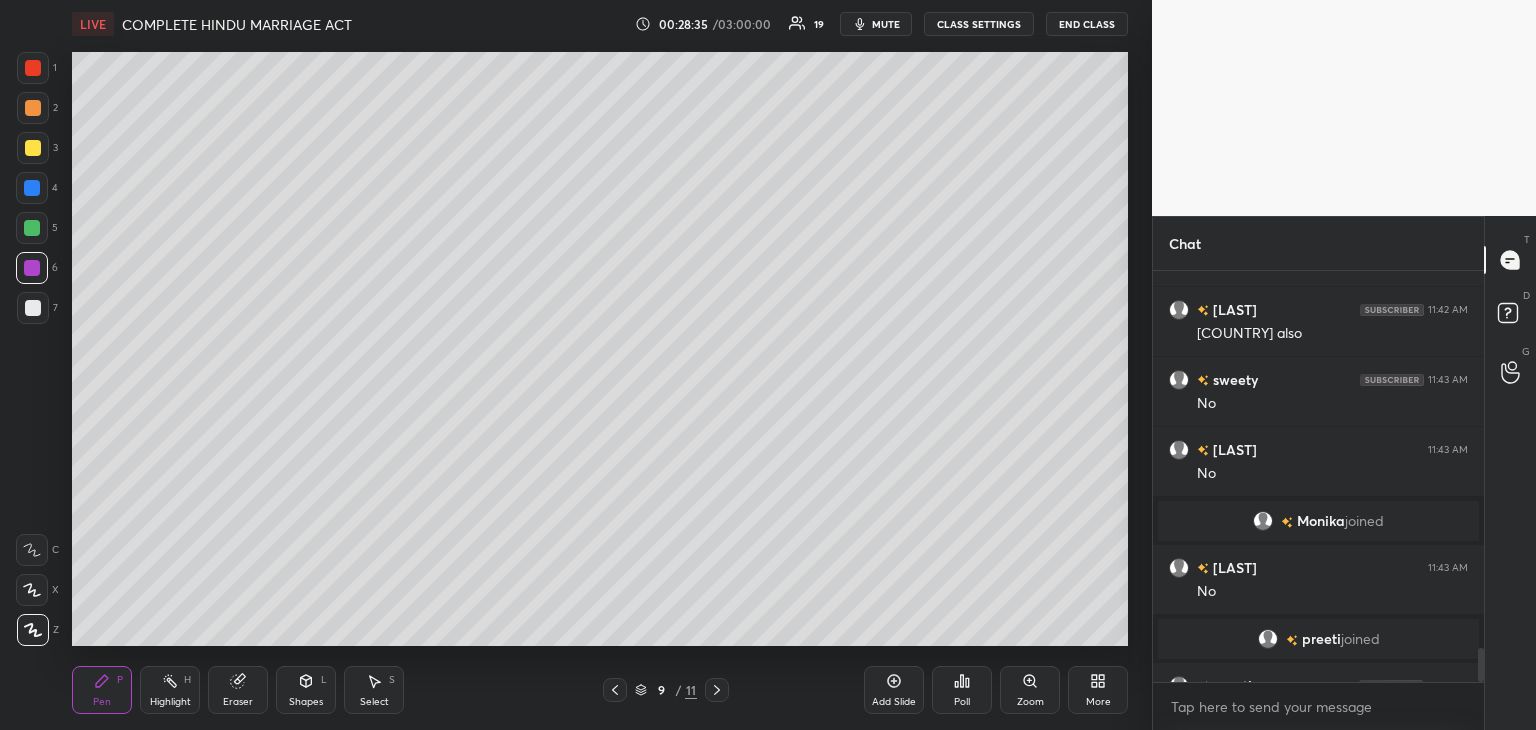scroll, scrollTop: 4544, scrollLeft: 0, axis: vertical 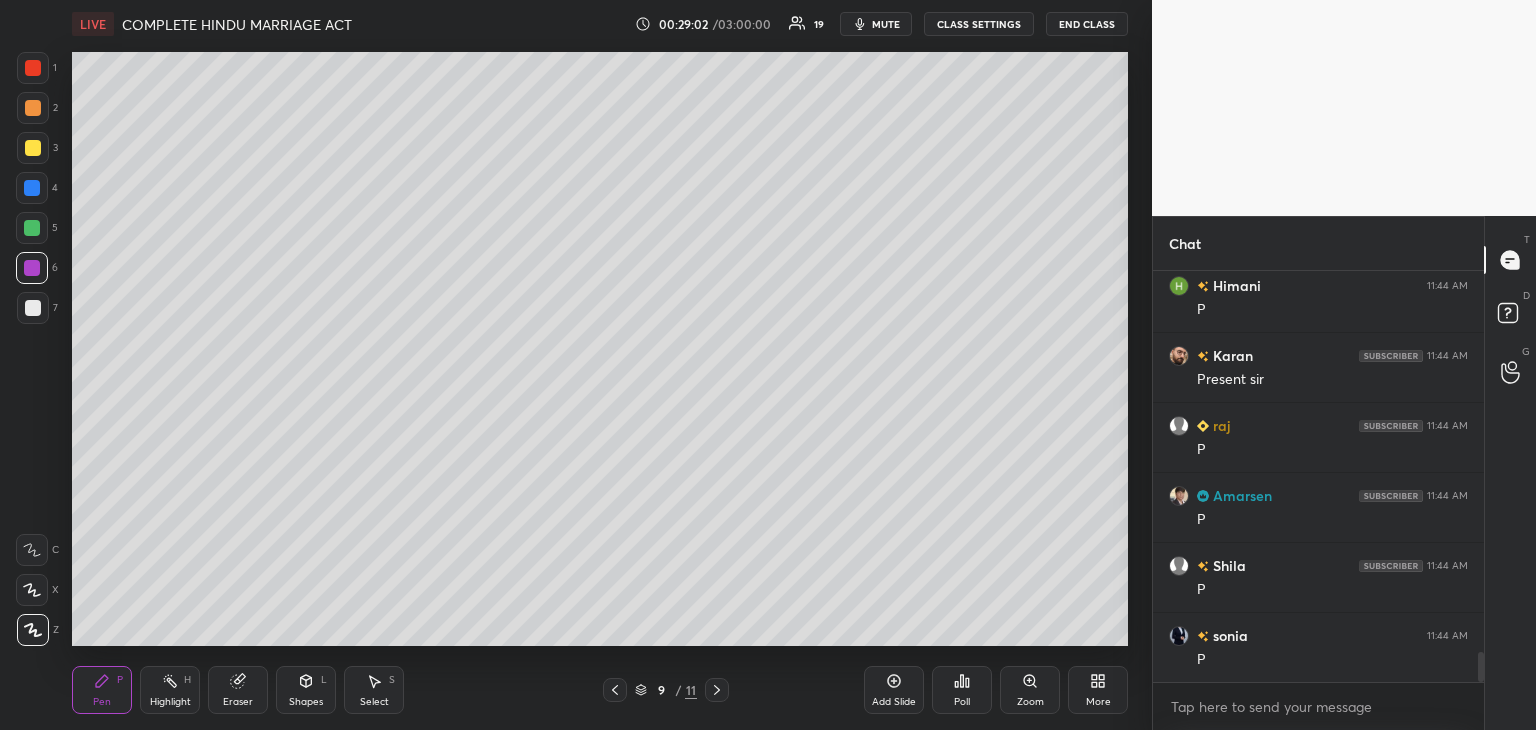 click on "Add Slide" at bounding box center [894, 690] 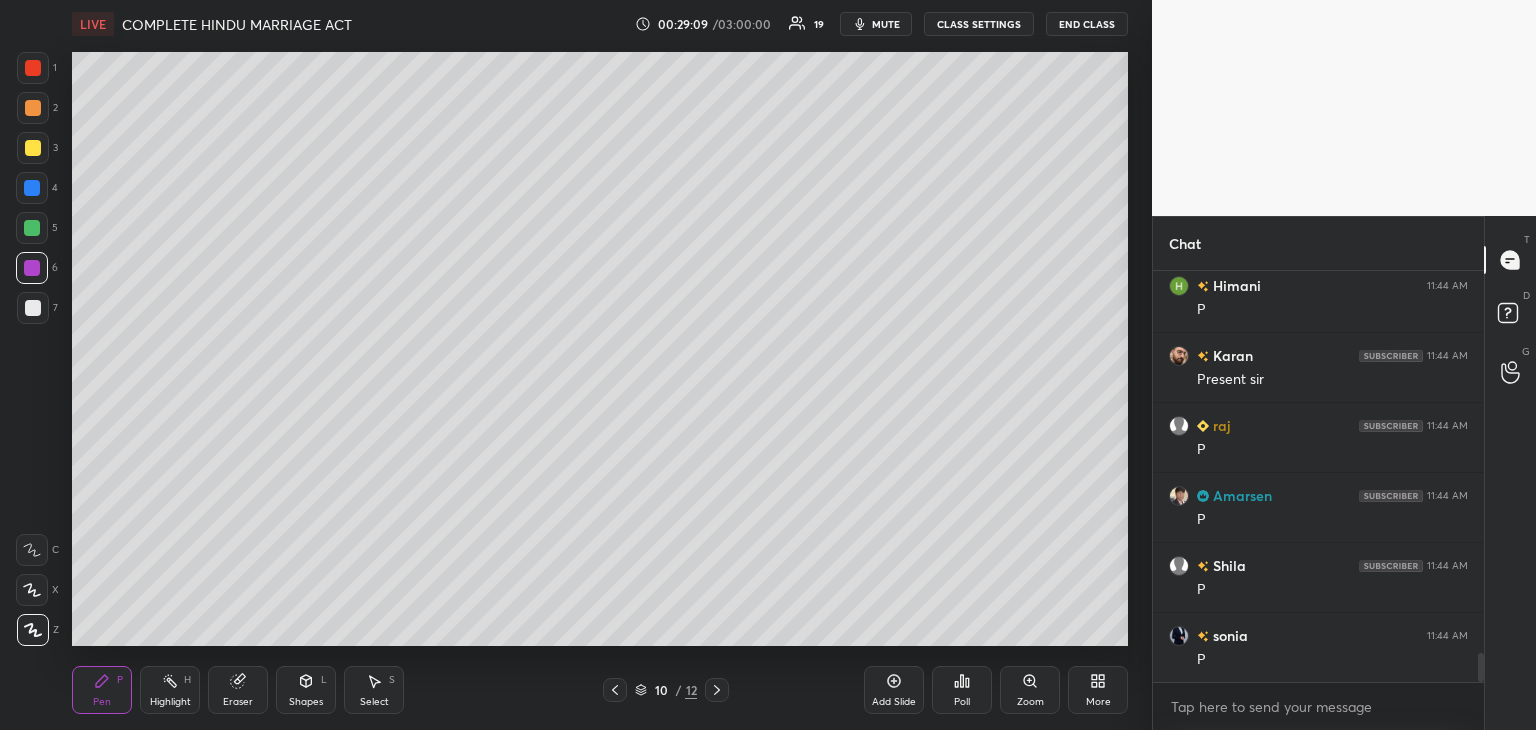 scroll, scrollTop: 5334, scrollLeft: 0, axis: vertical 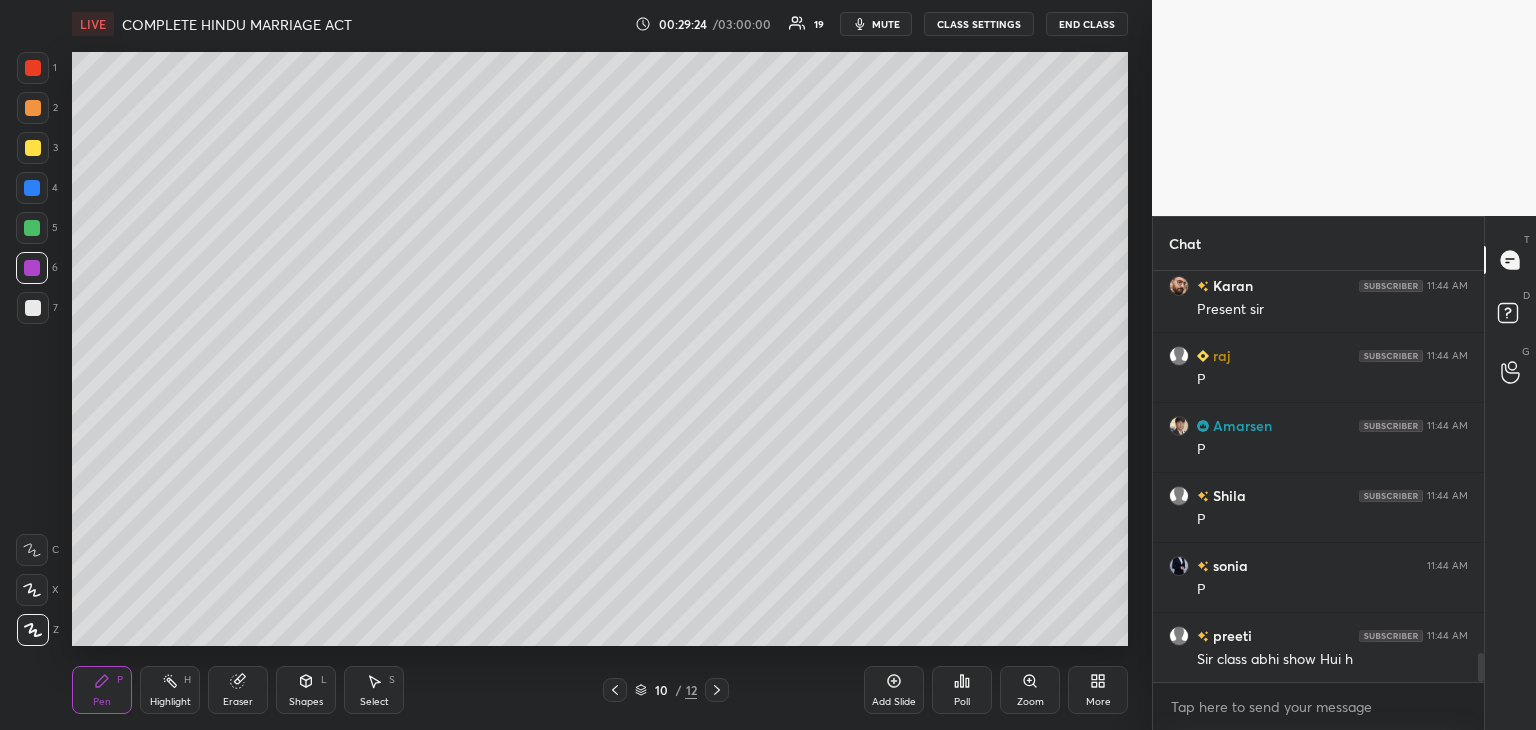 click at bounding box center [33, 308] 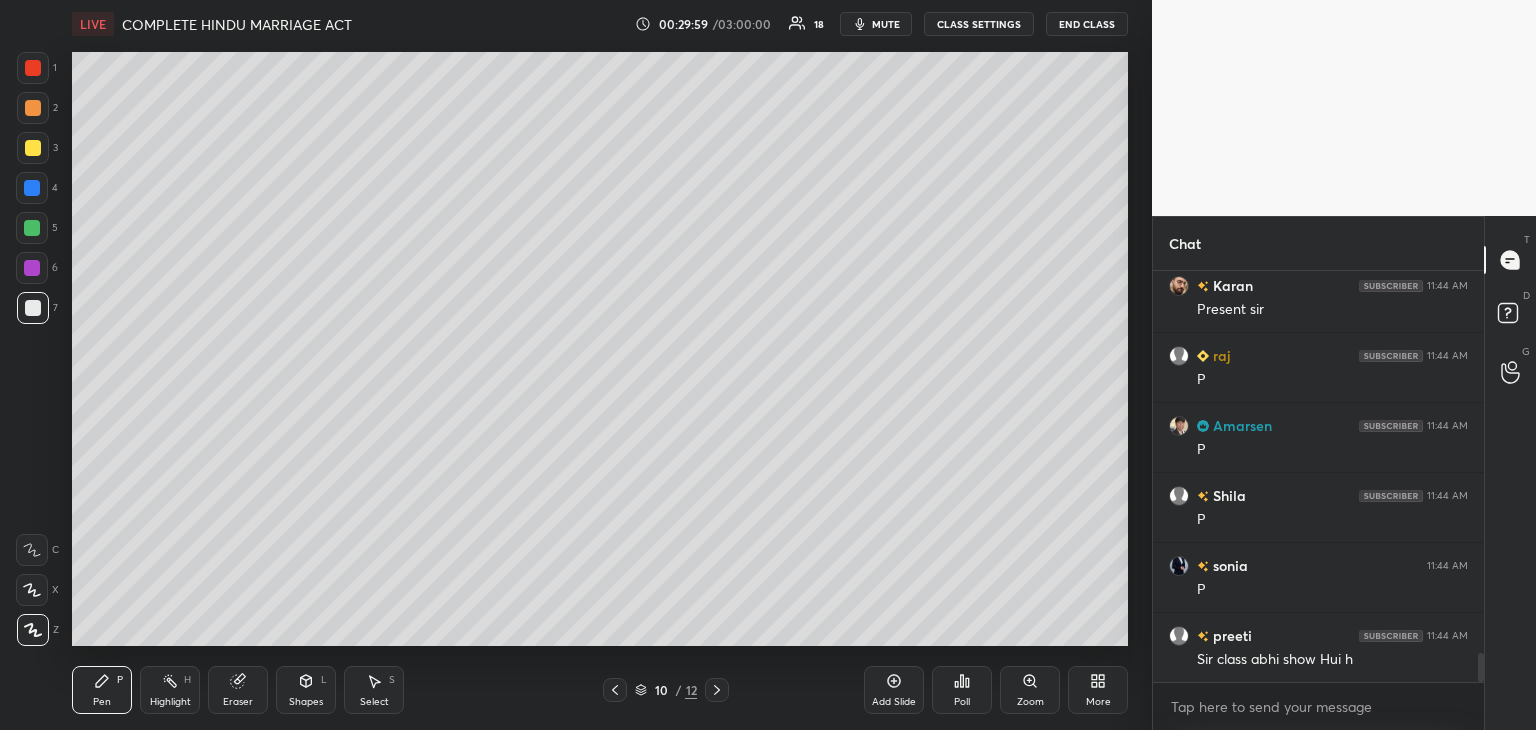 click 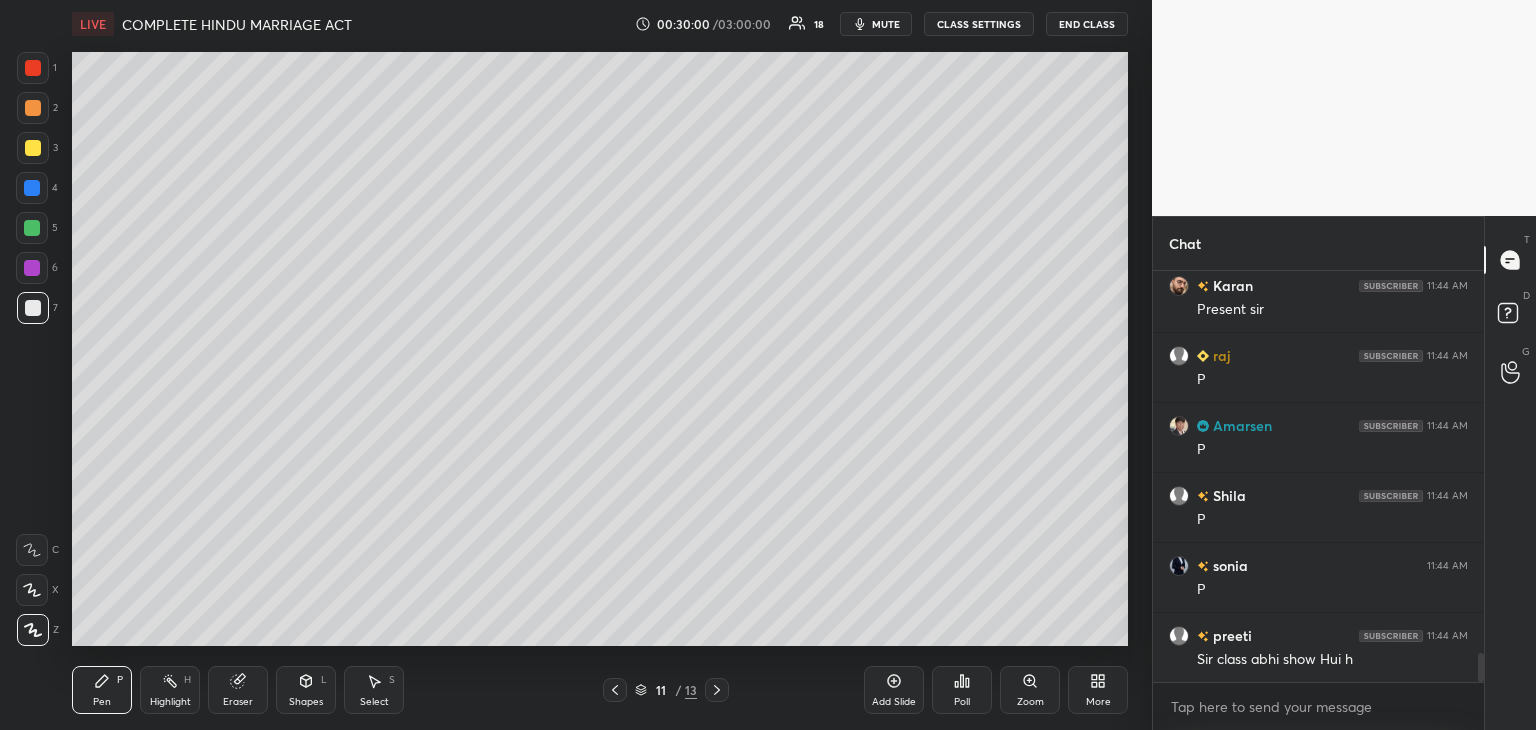 scroll, scrollTop: 5404, scrollLeft: 0, axis: vertical 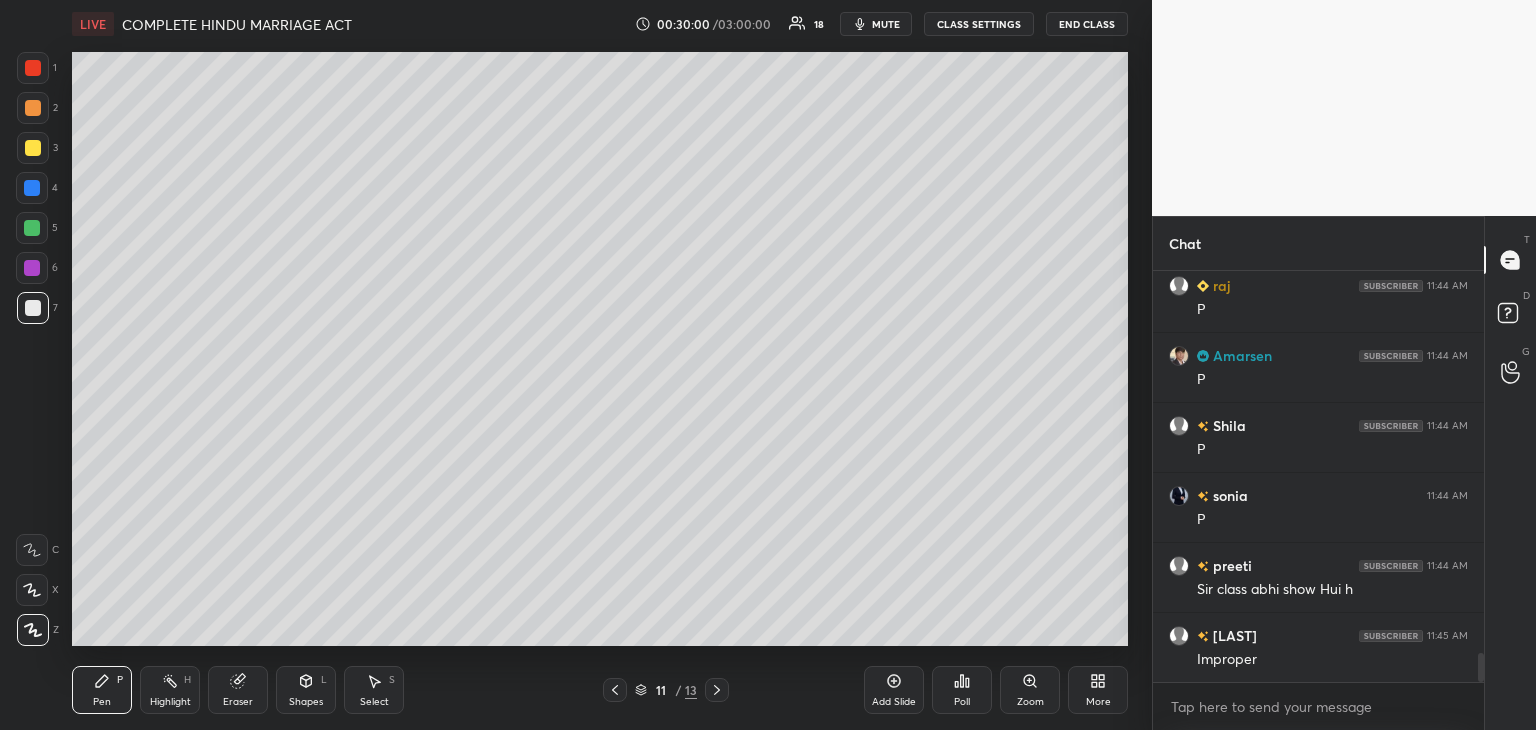 click at bounding box center [32, 188] 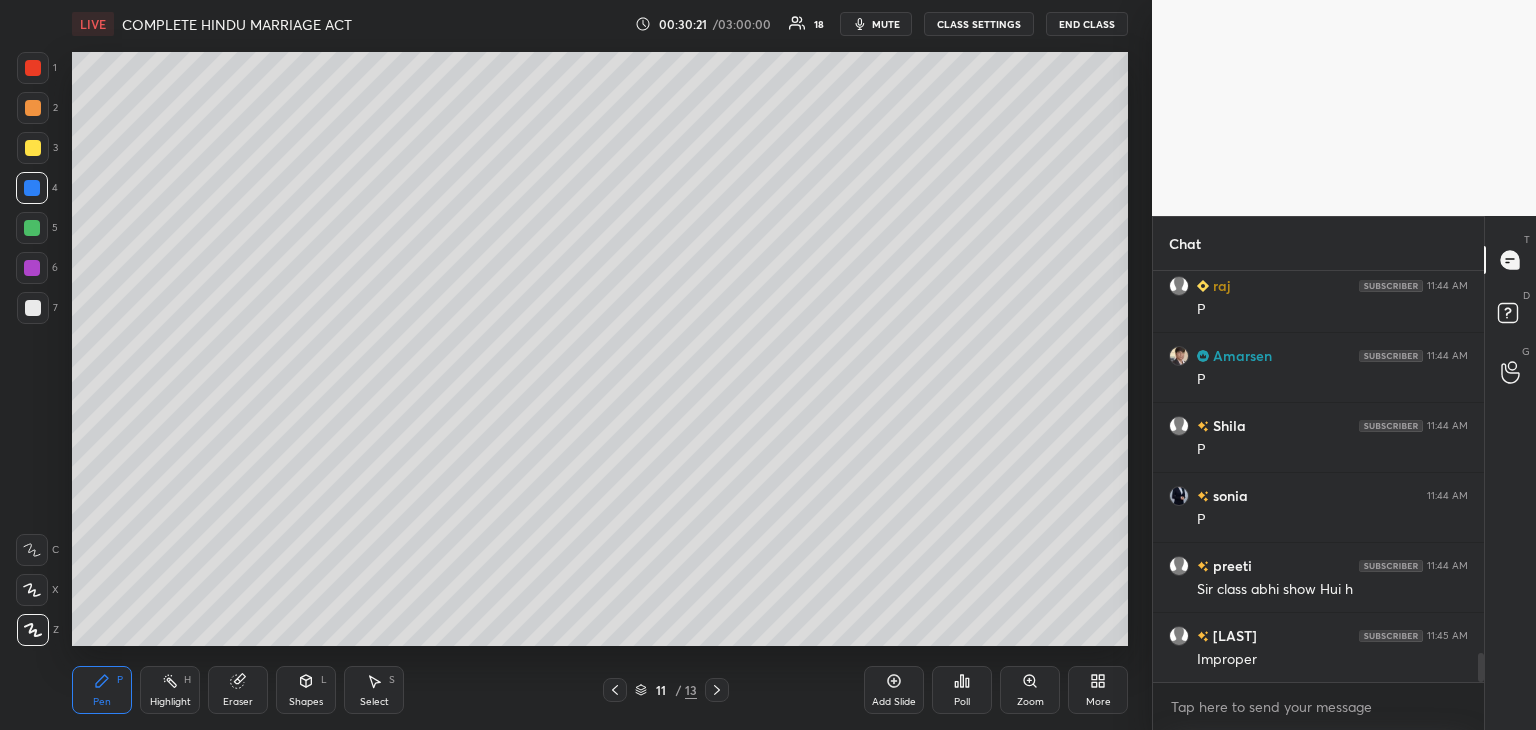click on "Setting up your live class Poll for   secs No correct answer Start poll" at bounding box center (600, 349) 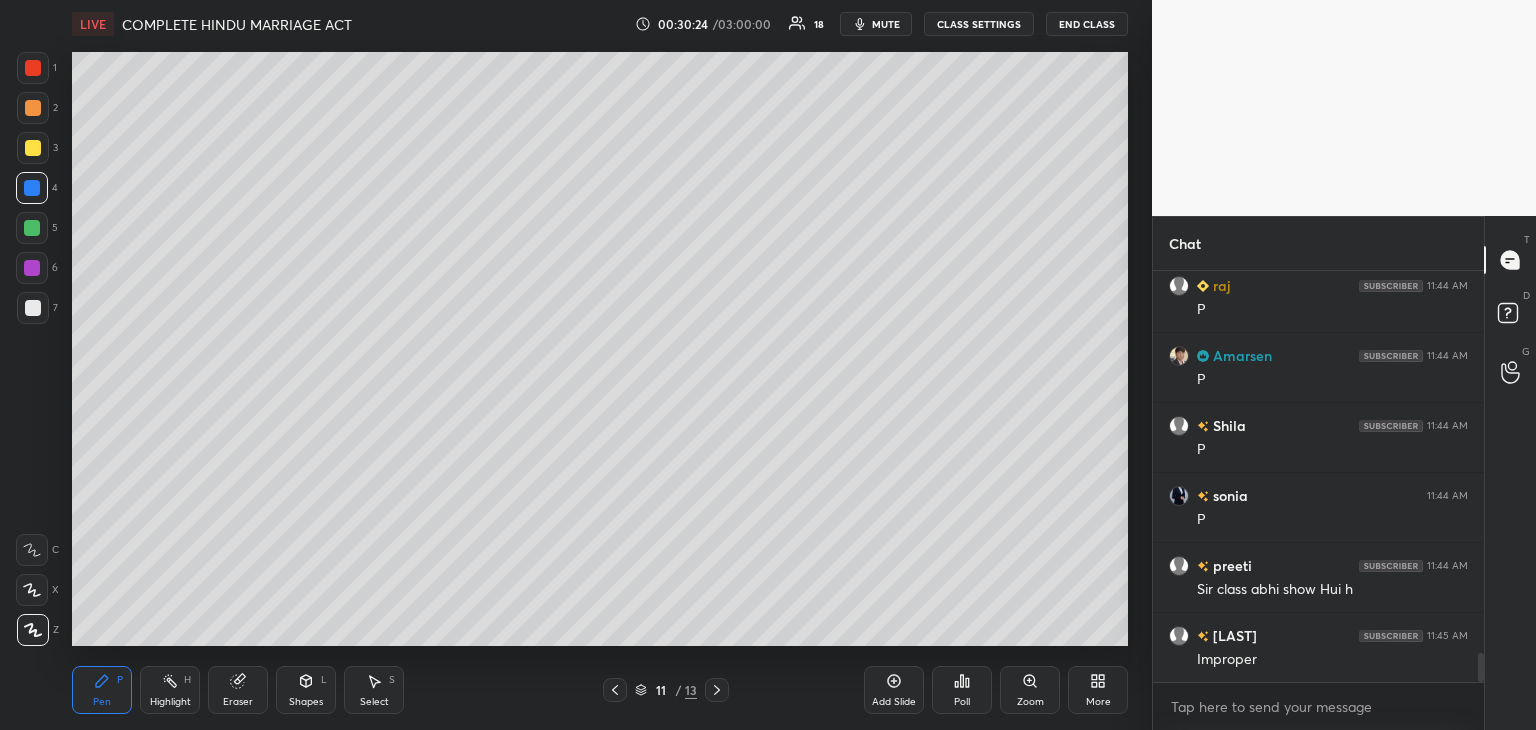 click at bounding box center [32, 268] 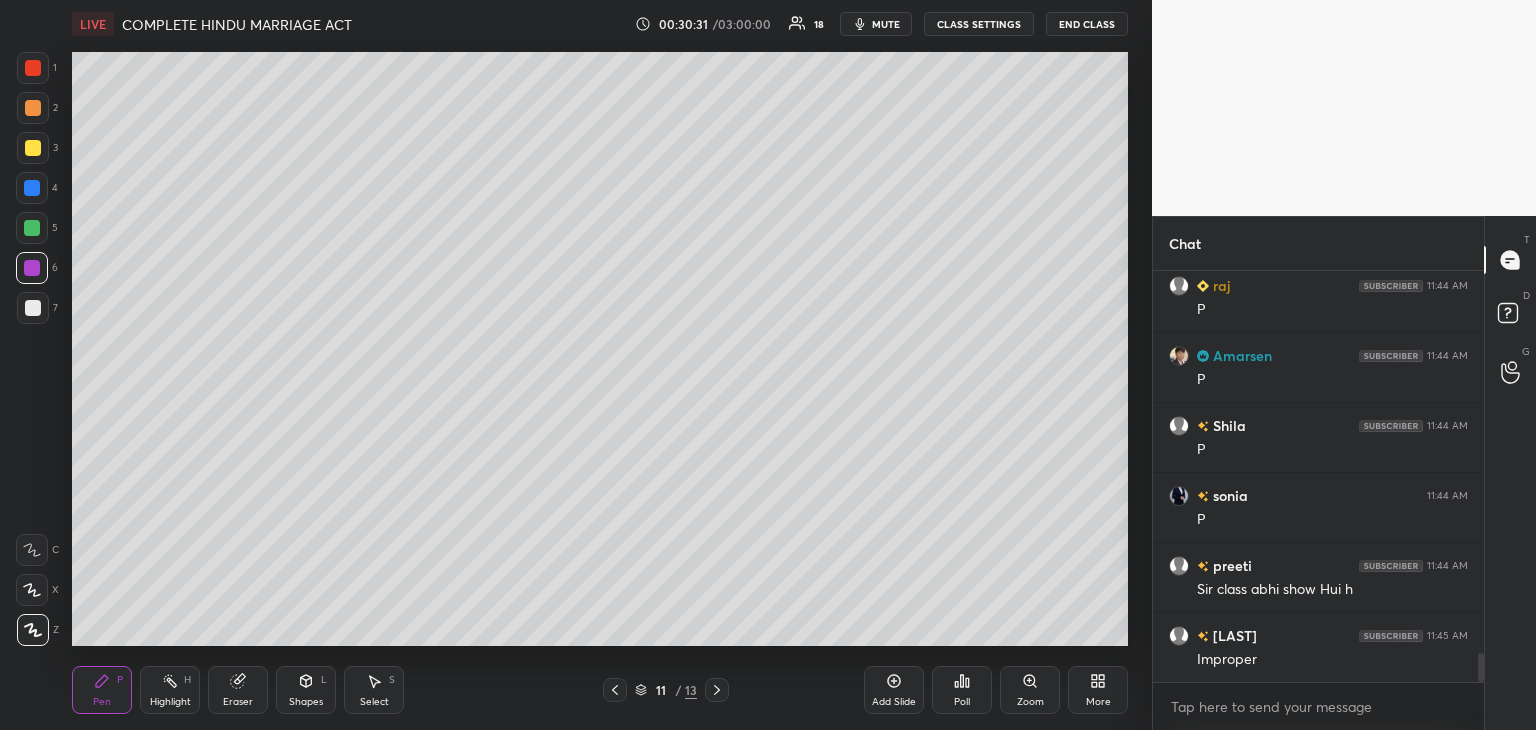 scroll, scrollTop: 5474, scrollLeft: 0, axis: vertical 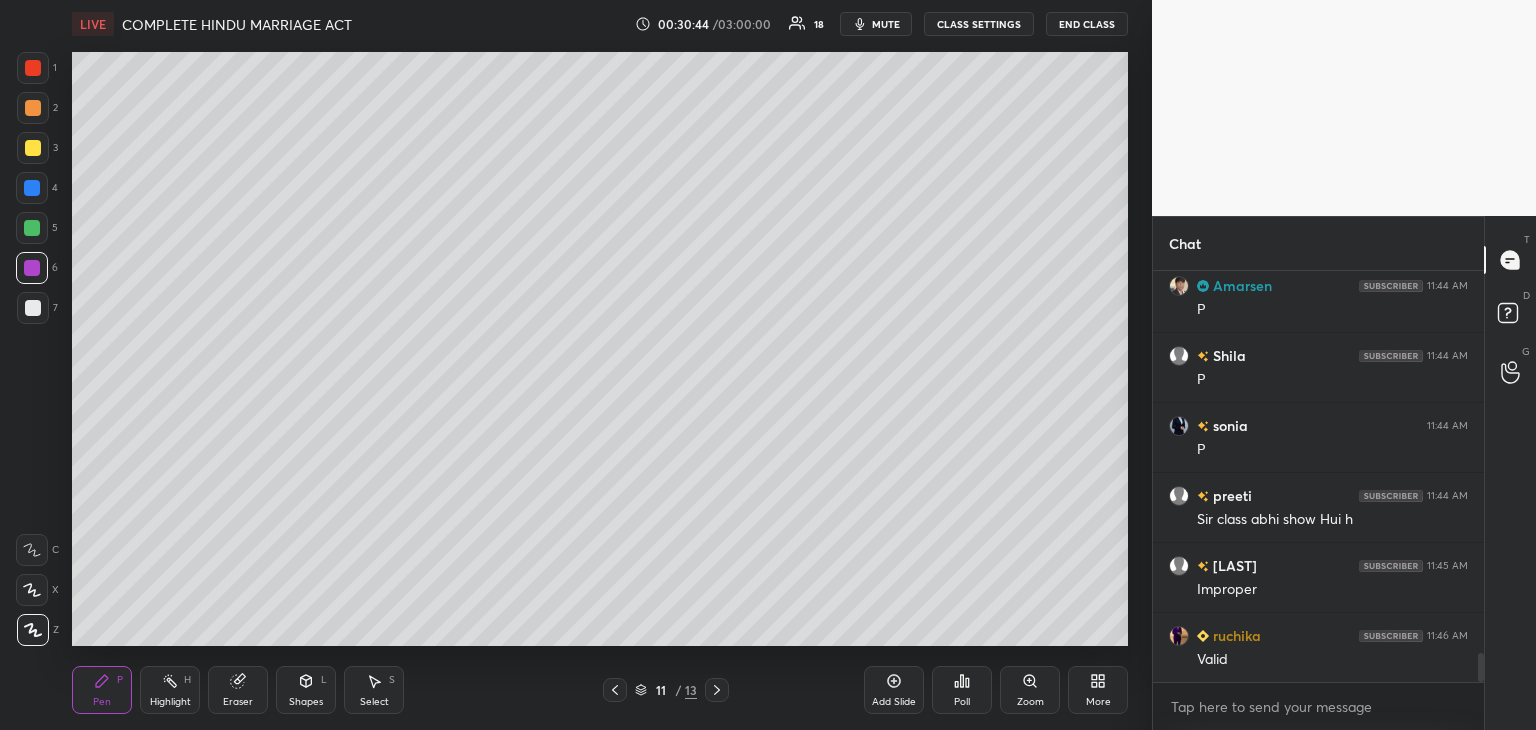 click on "Add Slide" at bounding box center (894, 690) 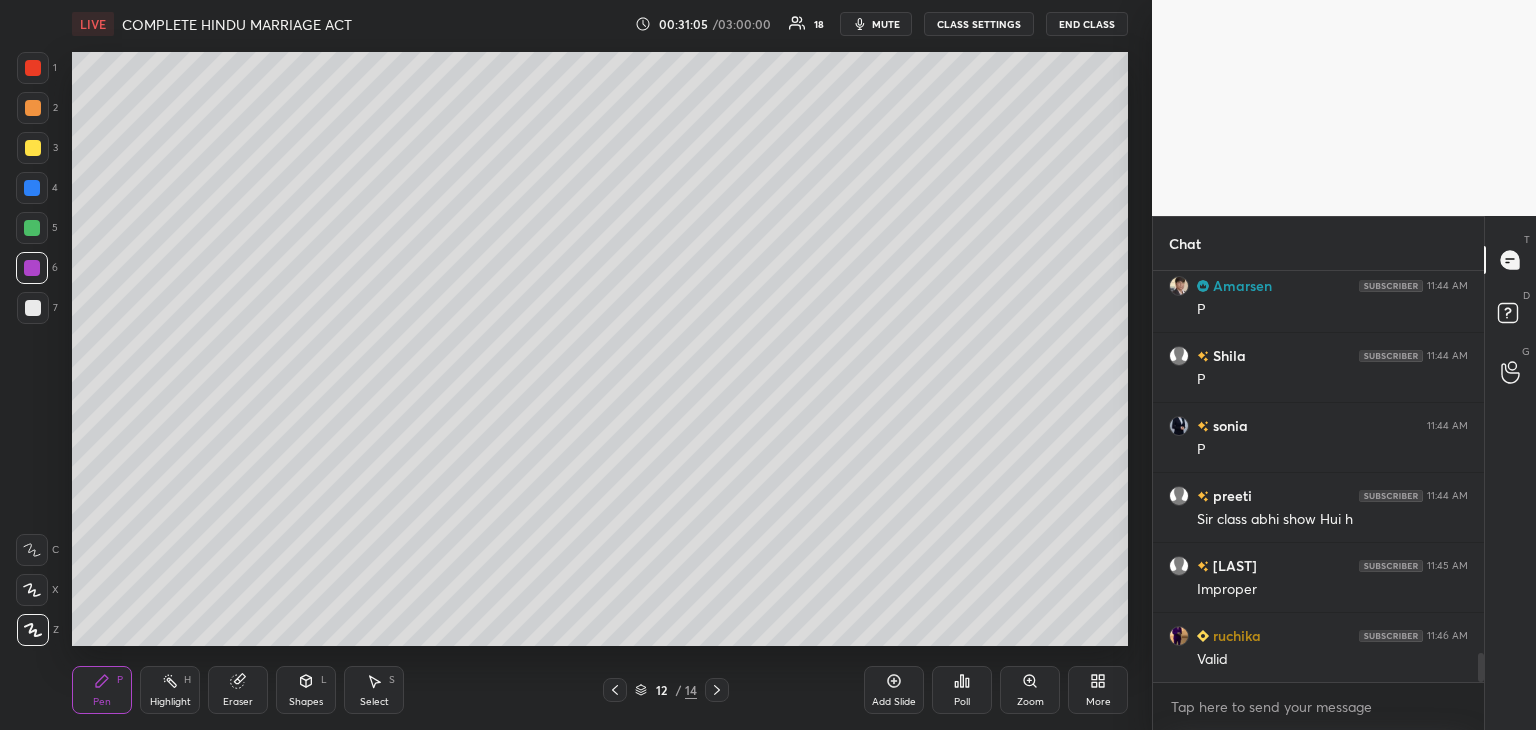 click at bounding box center [32, 188] 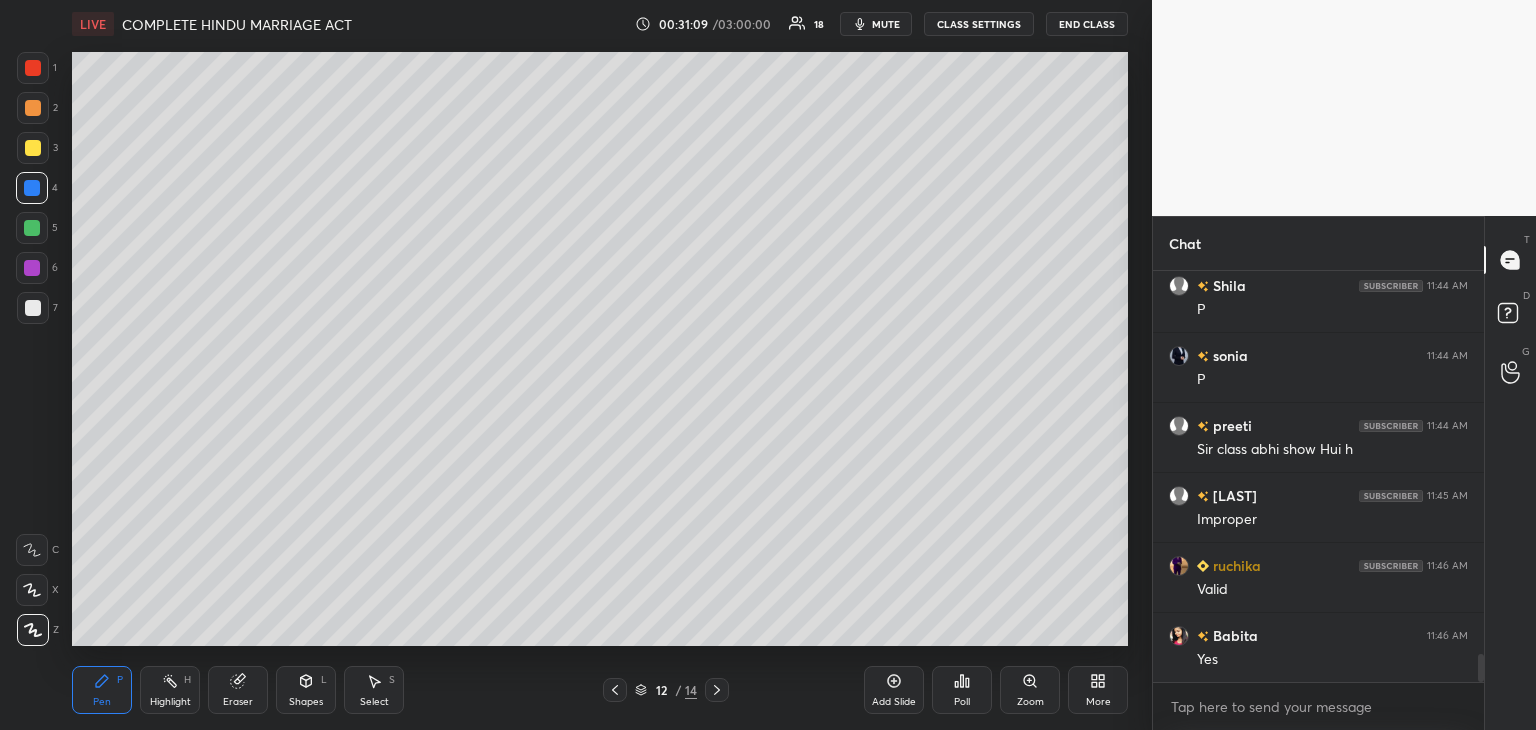 scroll, scrollTop: 5614, scrollLeft: 0, axis: vertical 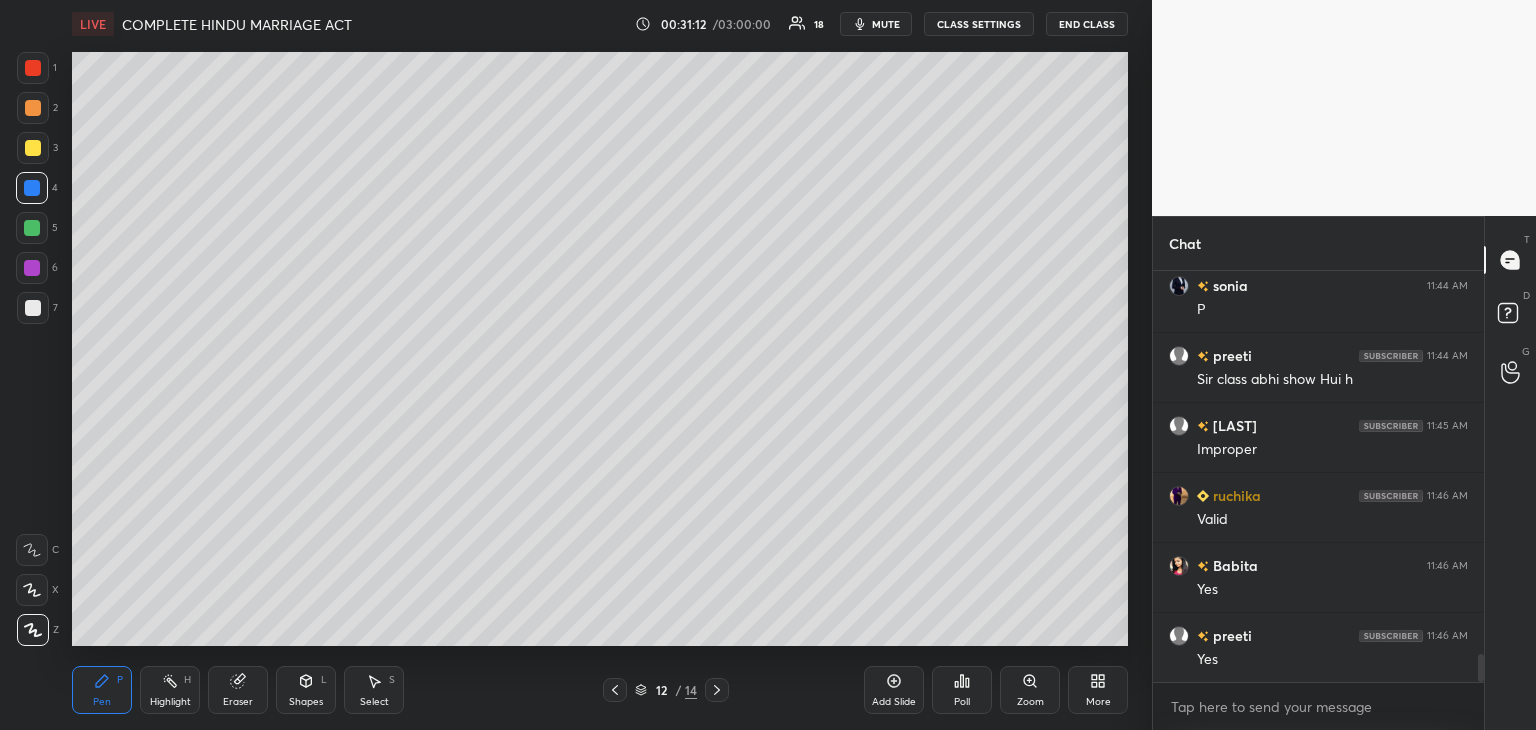 click on "Add Slide" at bounding box center [894, 690] 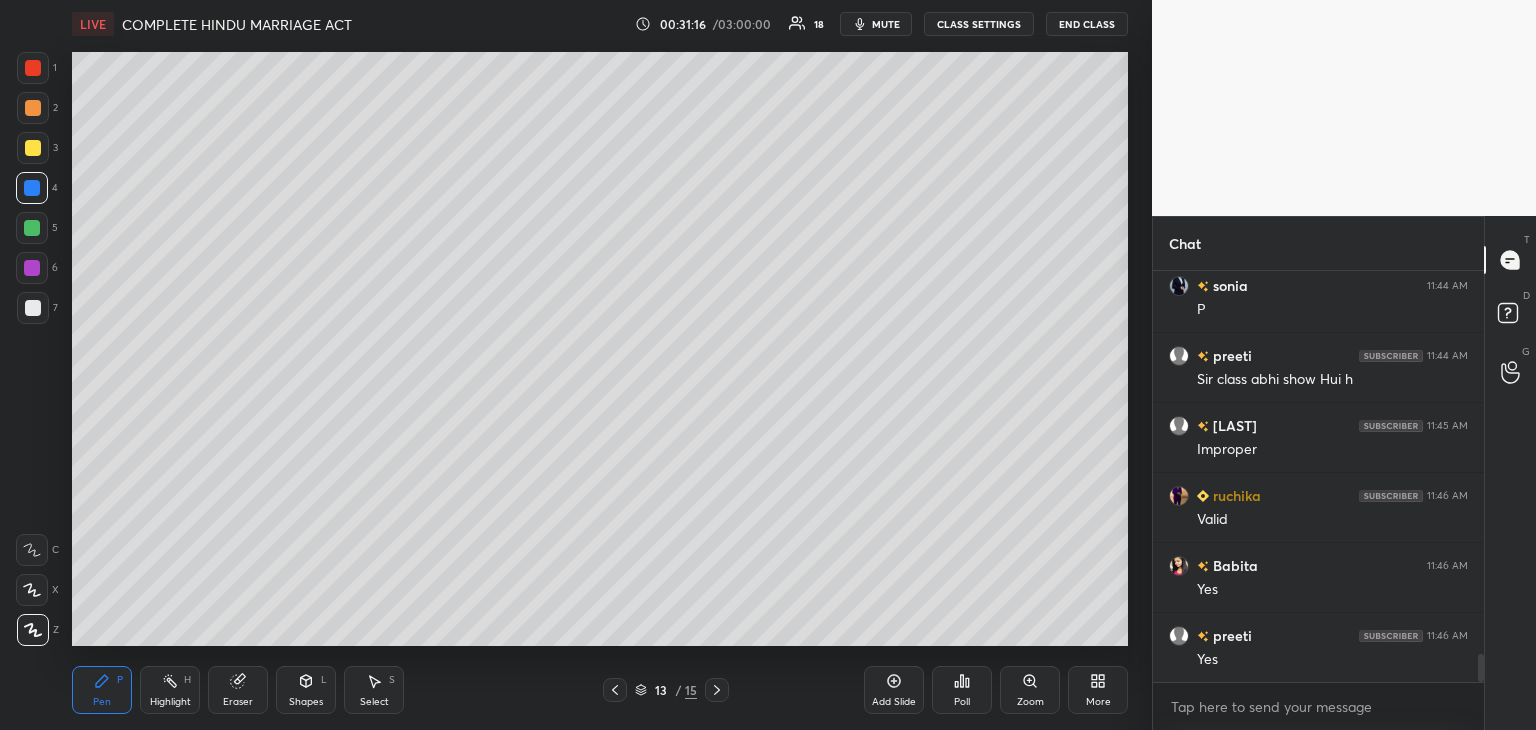 click at bounding box center [32, 228] 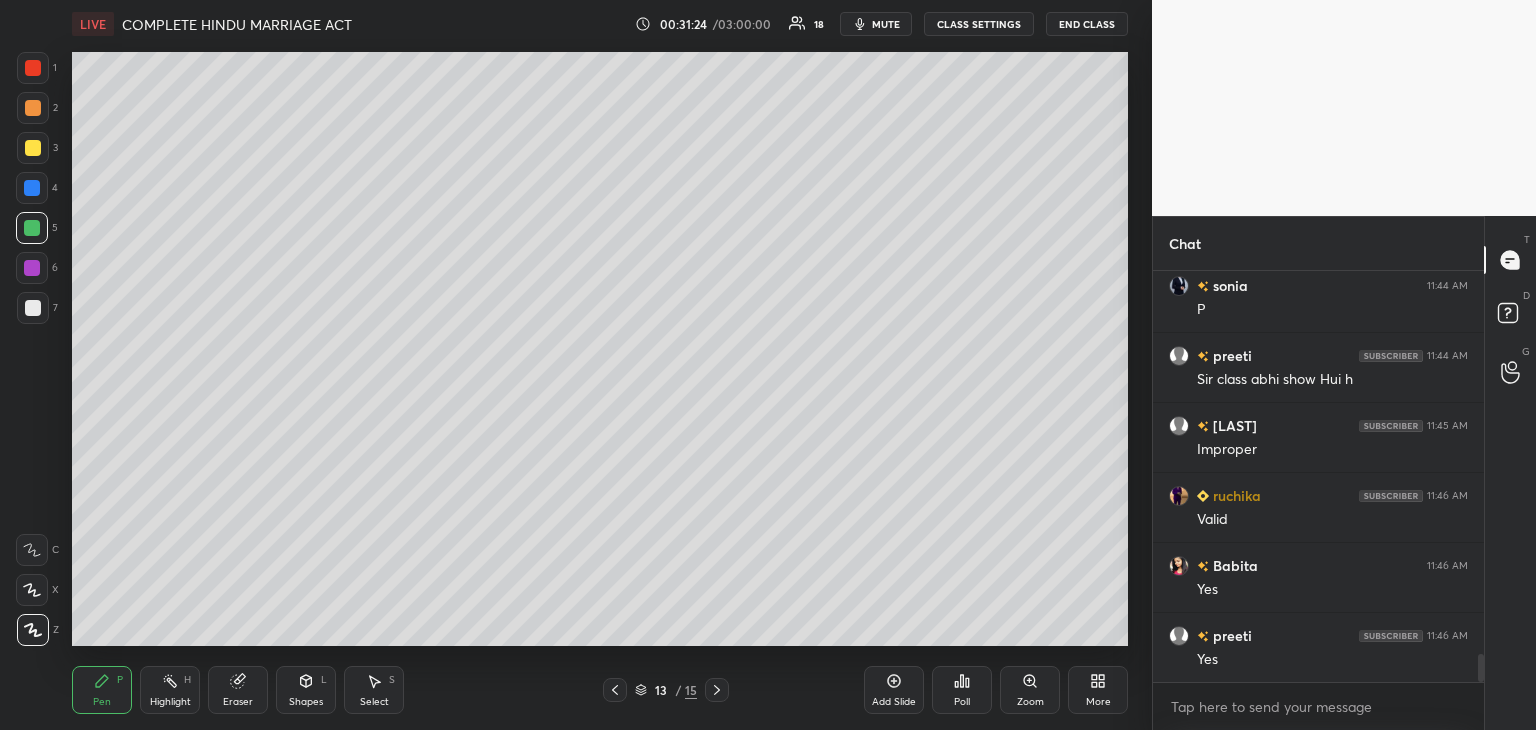 click at bounding box center (32, 268) 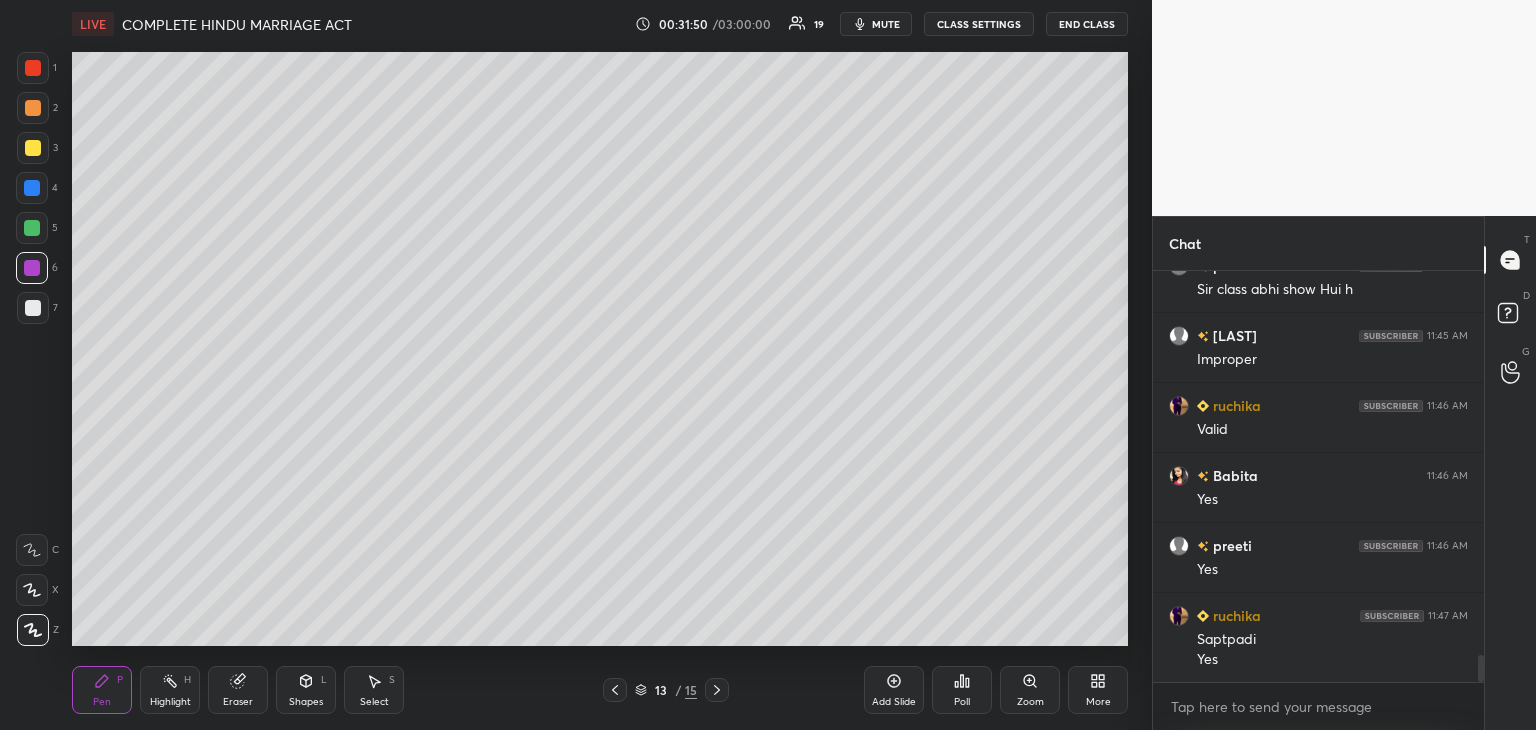 scroll, scrollTop: 5774, scrollLeft: 0, axis: vertical 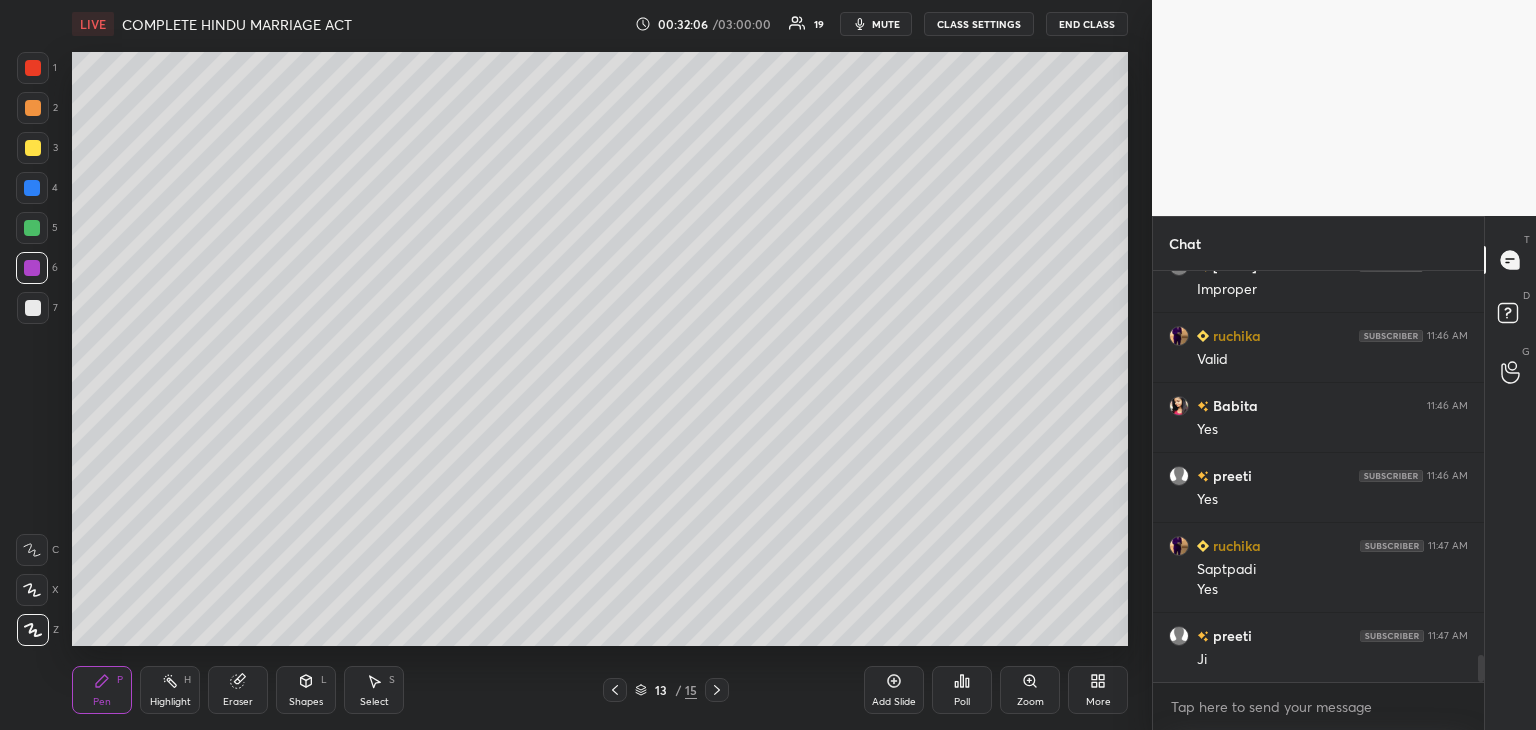 click at bounding box center [33, 148] 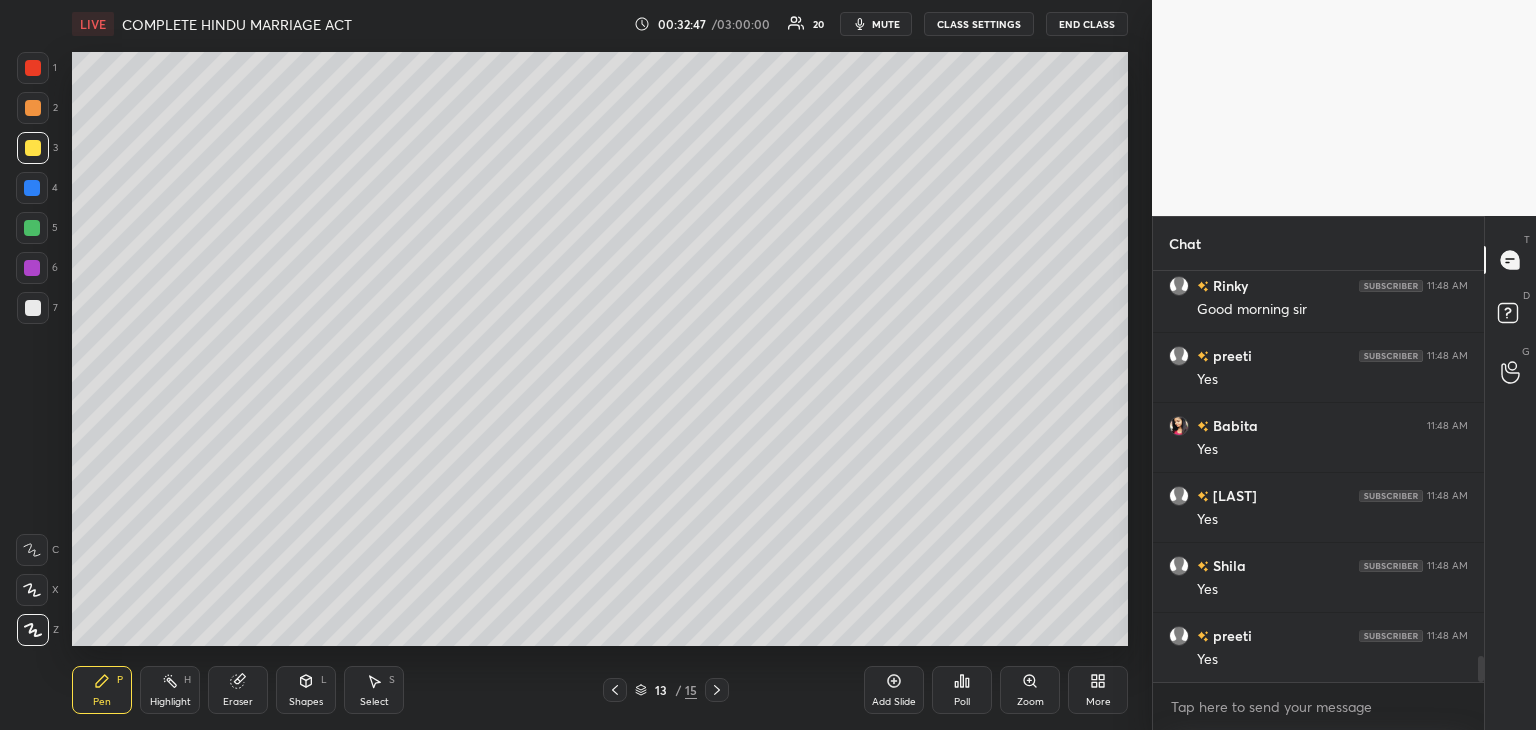 scroll, scrollTop: 6140, scrollLeft: 0, axis: vertical 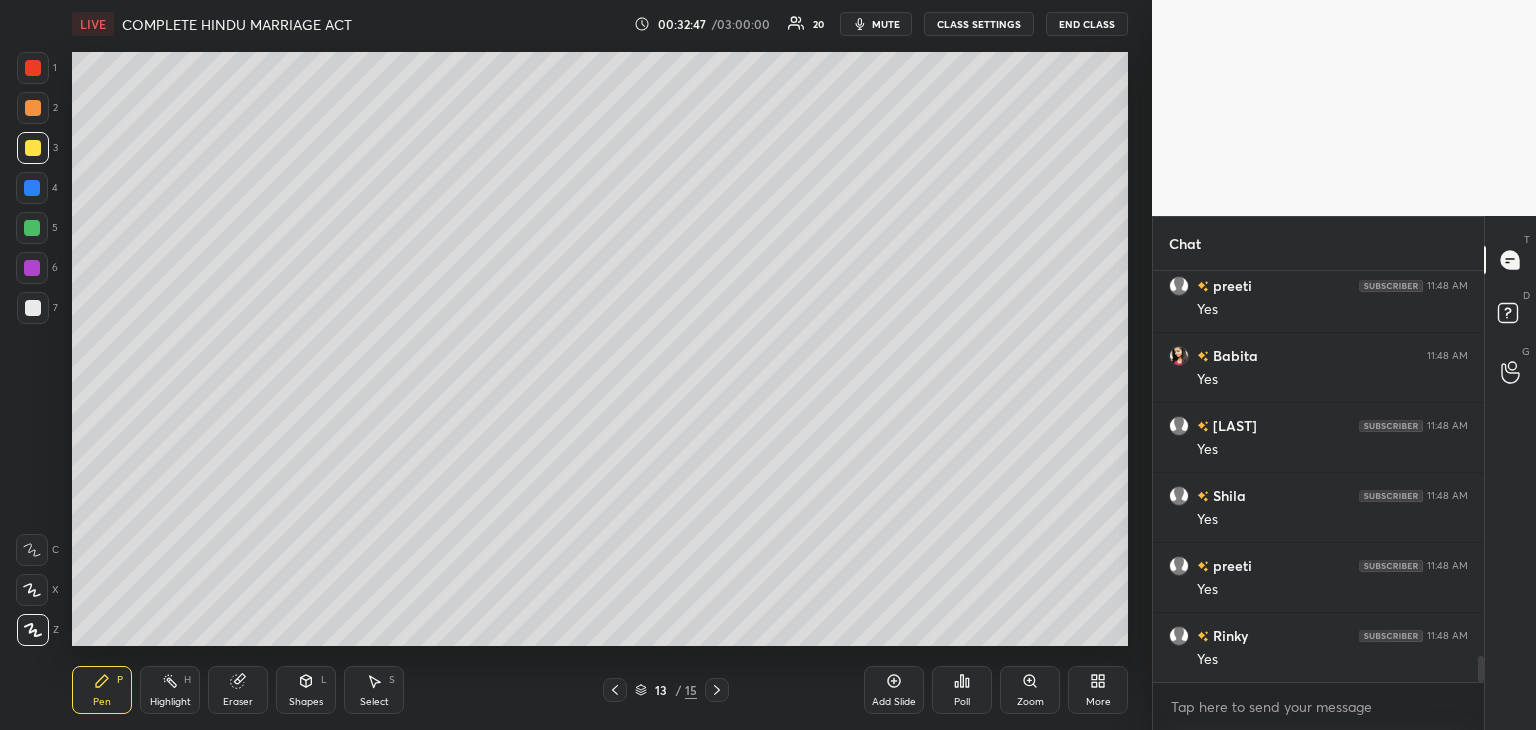 click 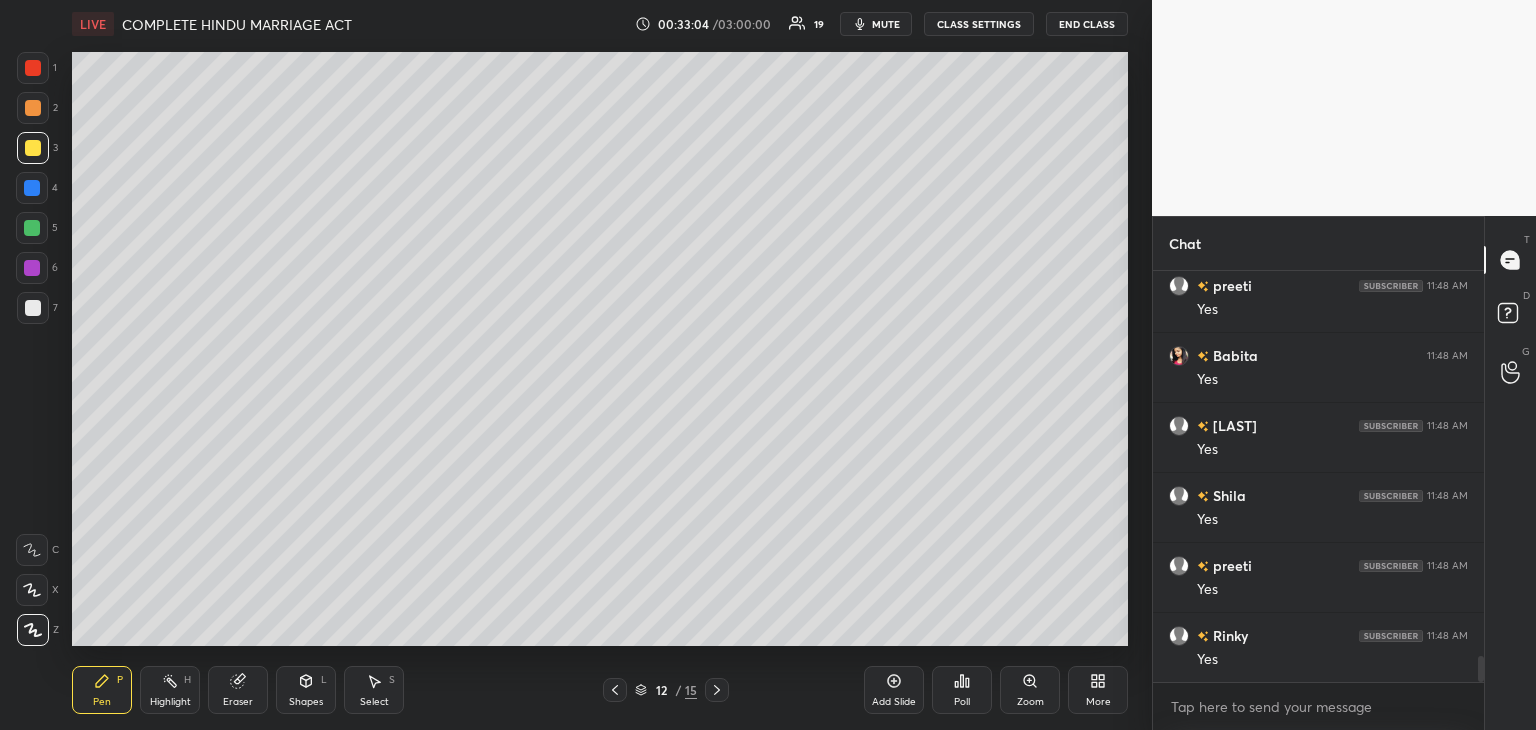 click at bounding box center (32, 228) 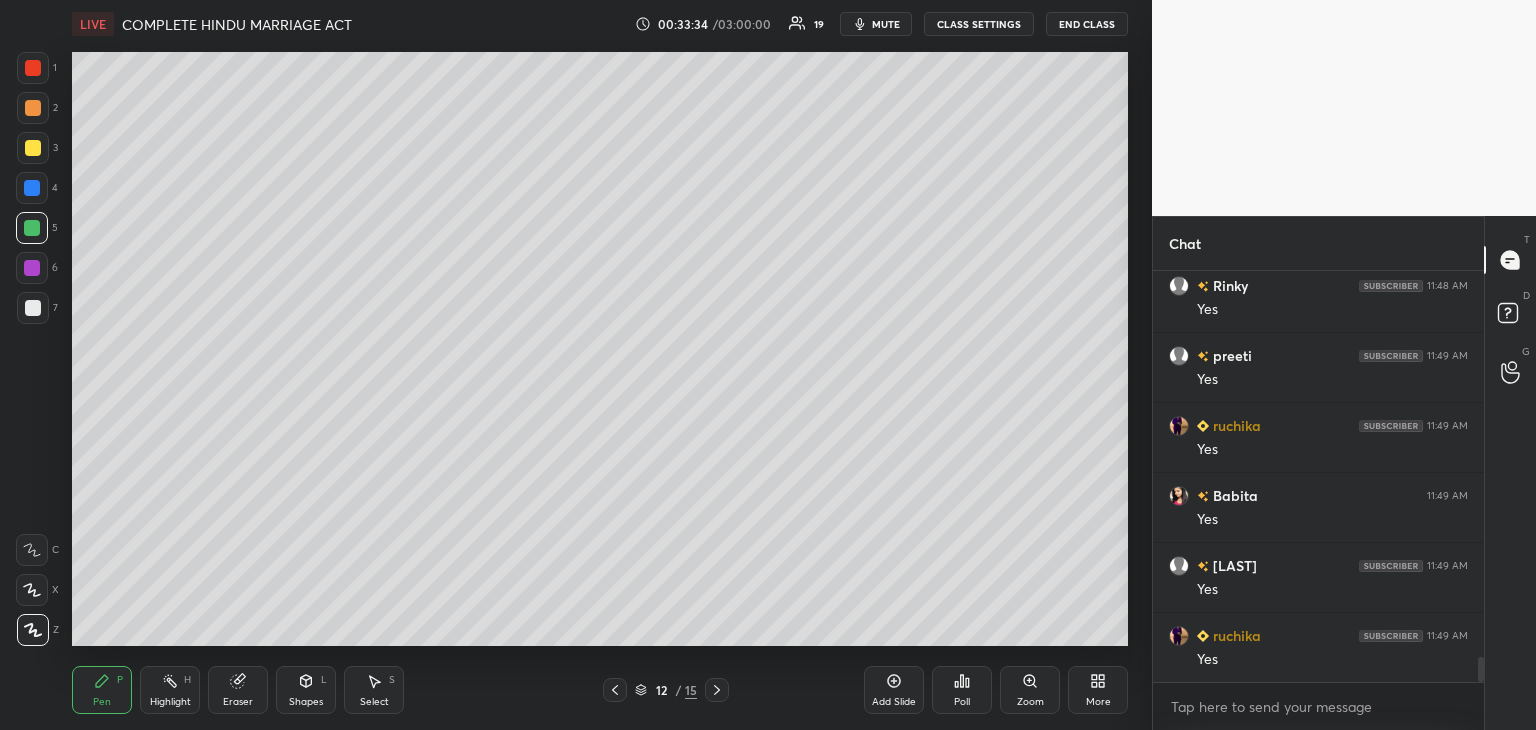 scroll, scrollTop: 6560, scrollLeft: 0, axis: vertical 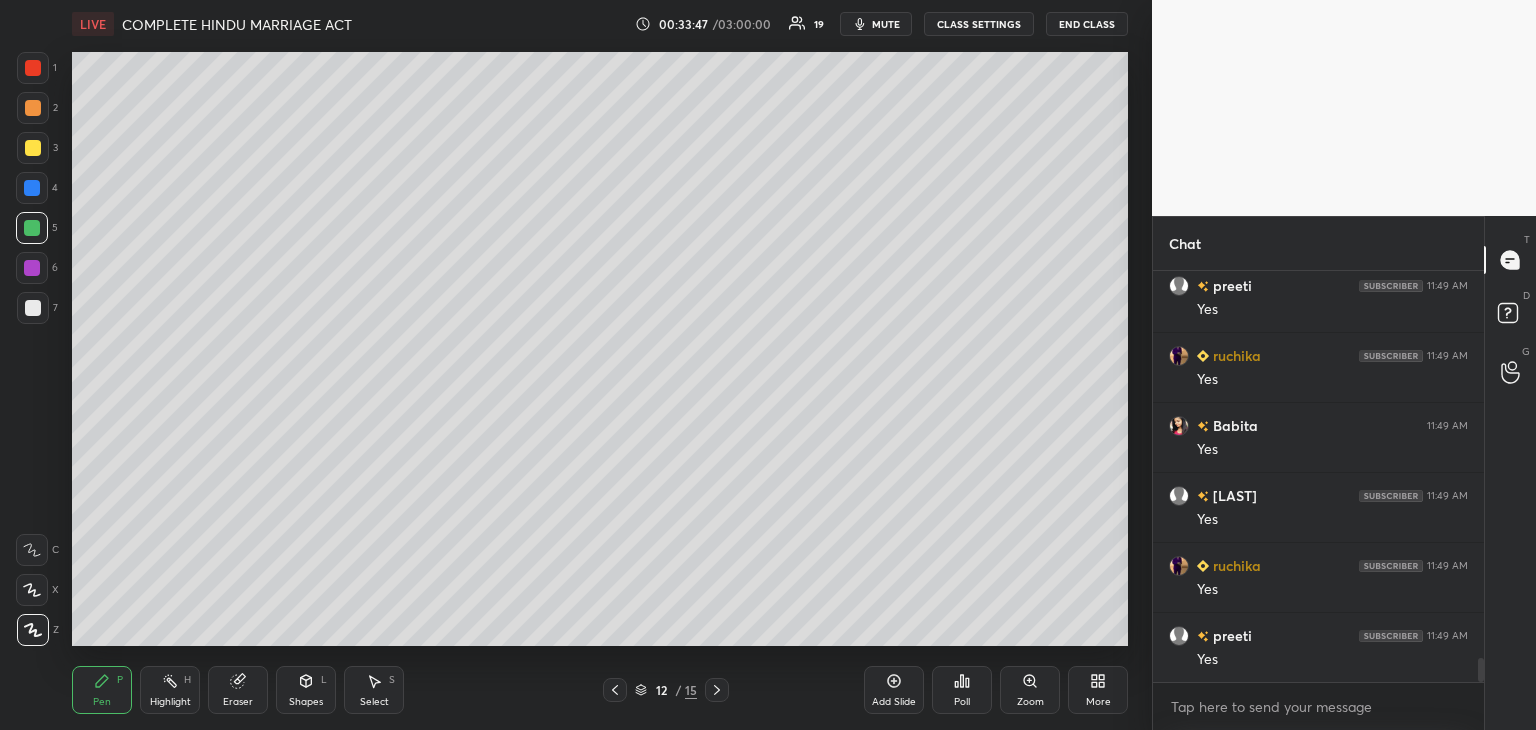 click at bounding box center (32, 268) 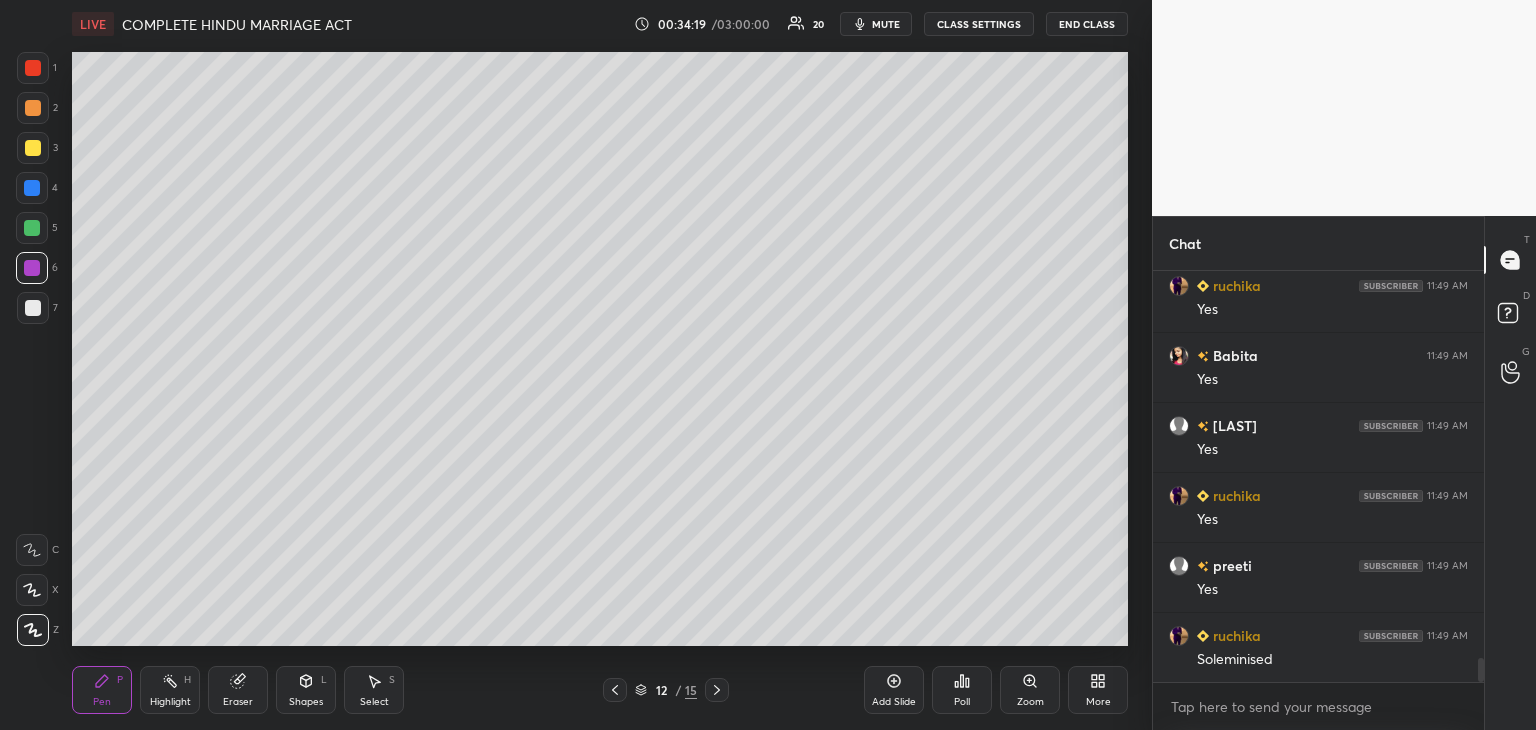 scroll, scrollTop: 6700, scrollLeft: 0, axis: vertical 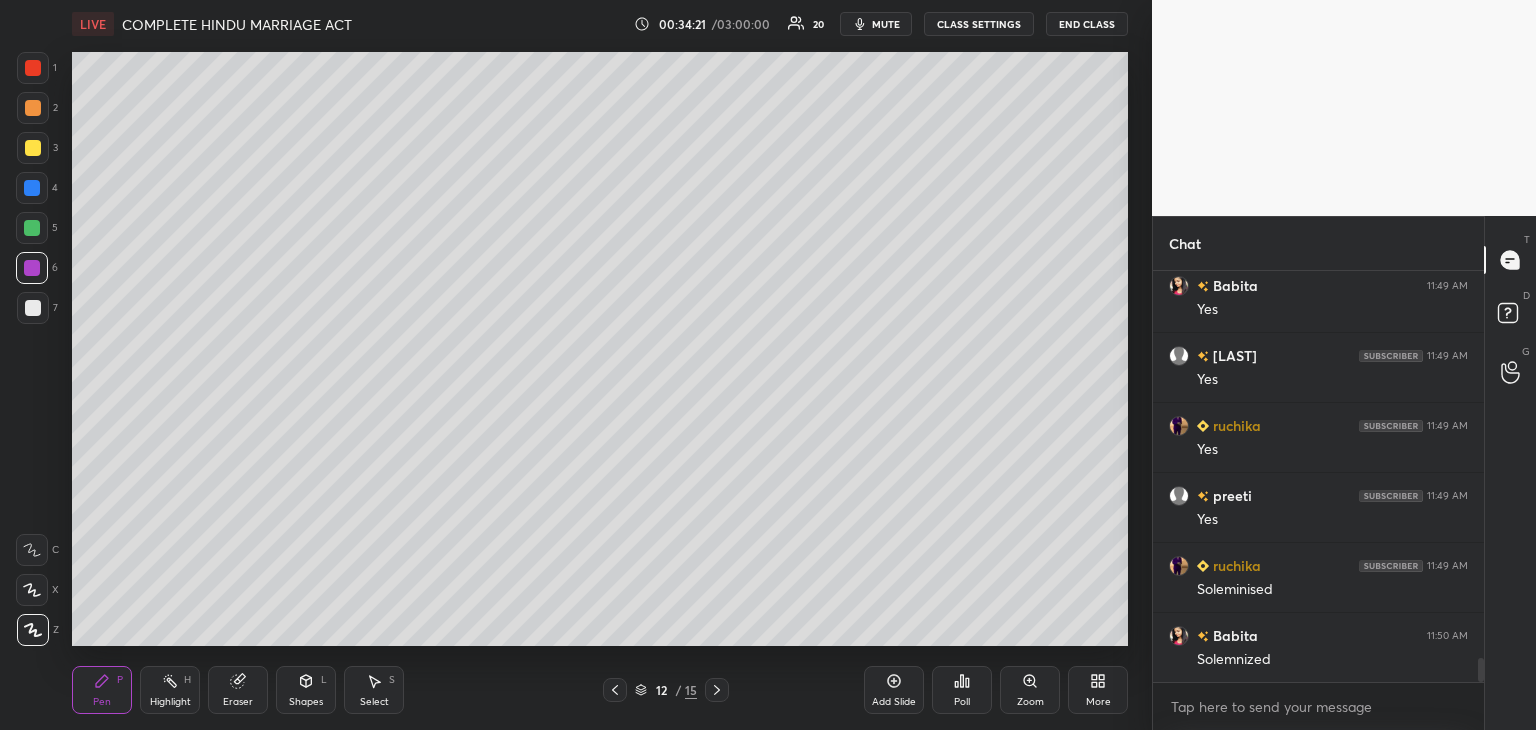 click on "1 2 3 4 5 6 7 C X Z C X Z E E Erase all   H H" at bounding box center [32, 349] 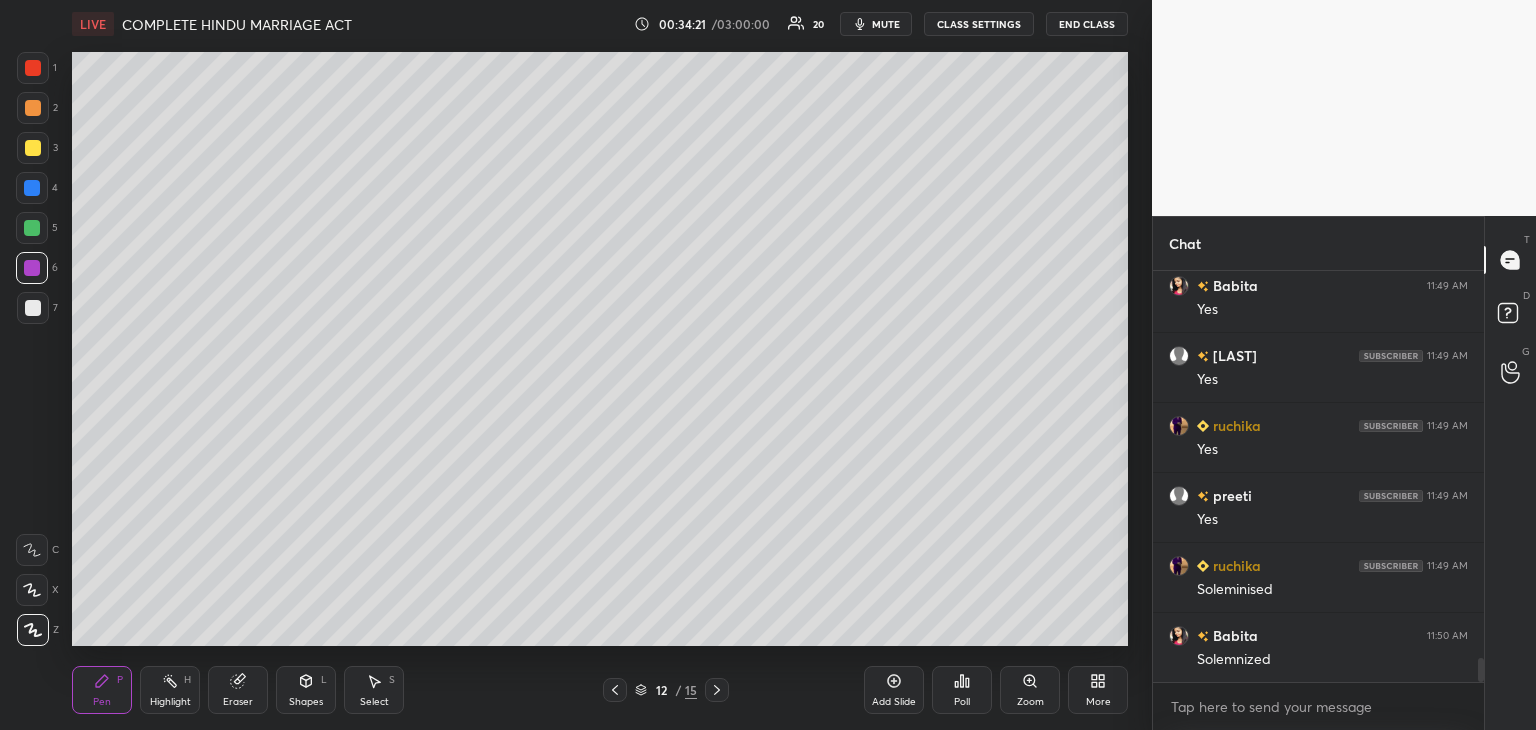 scroll, scrollTop: 6770, scrollLeft: 0, axis: vertical 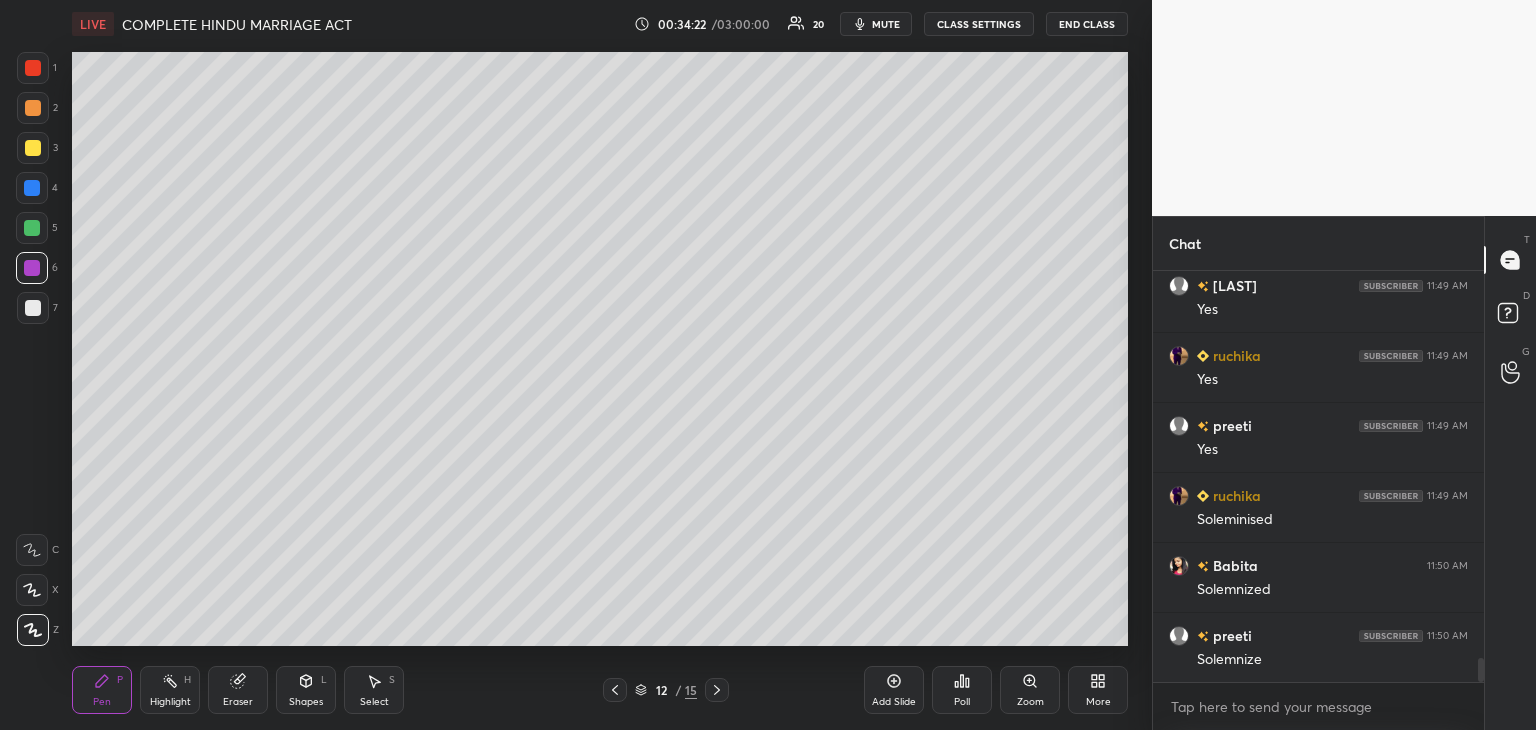 click on "Add Slide" at bounding box center (894, 690) 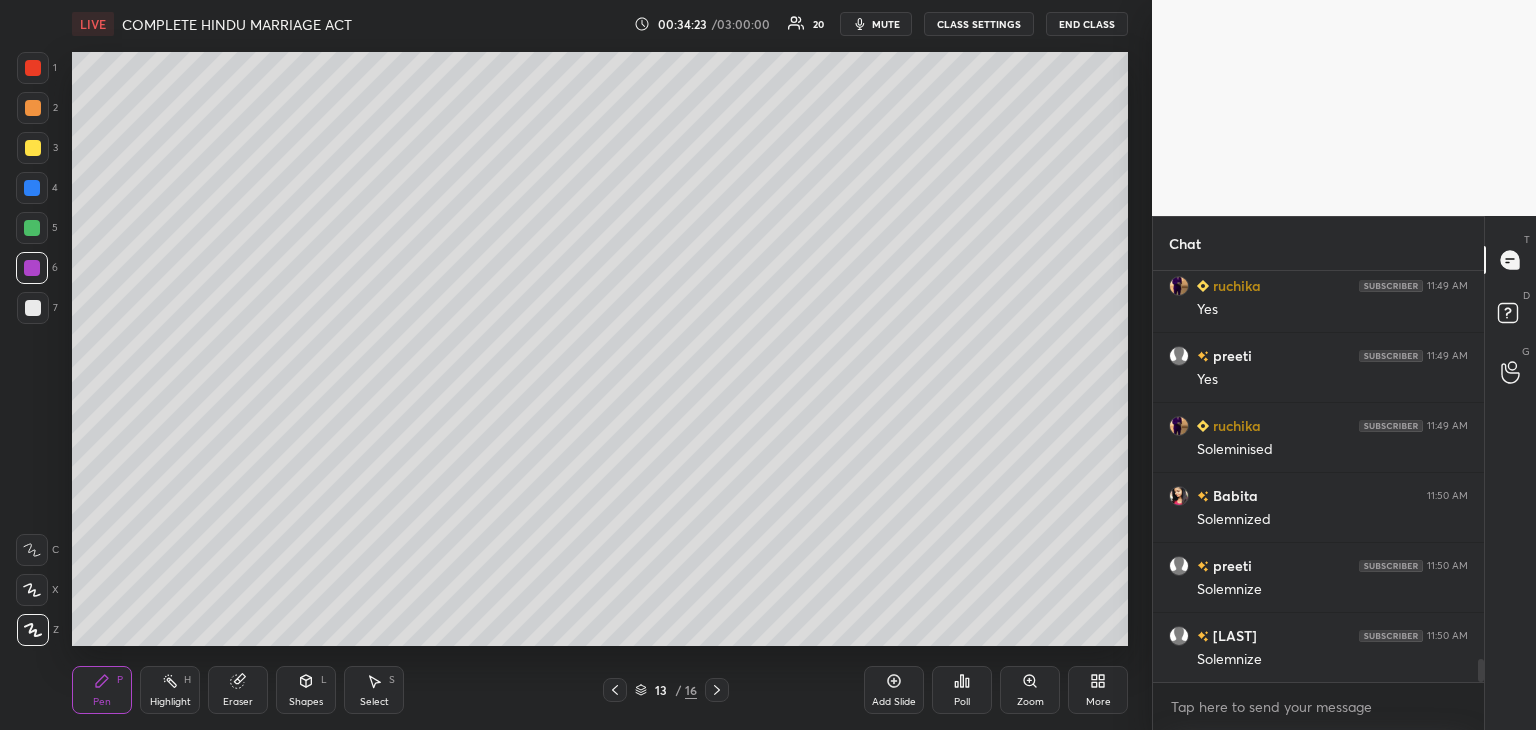 scroll, scrollTop: 6980, scrollLeft: 0, axis: vertical 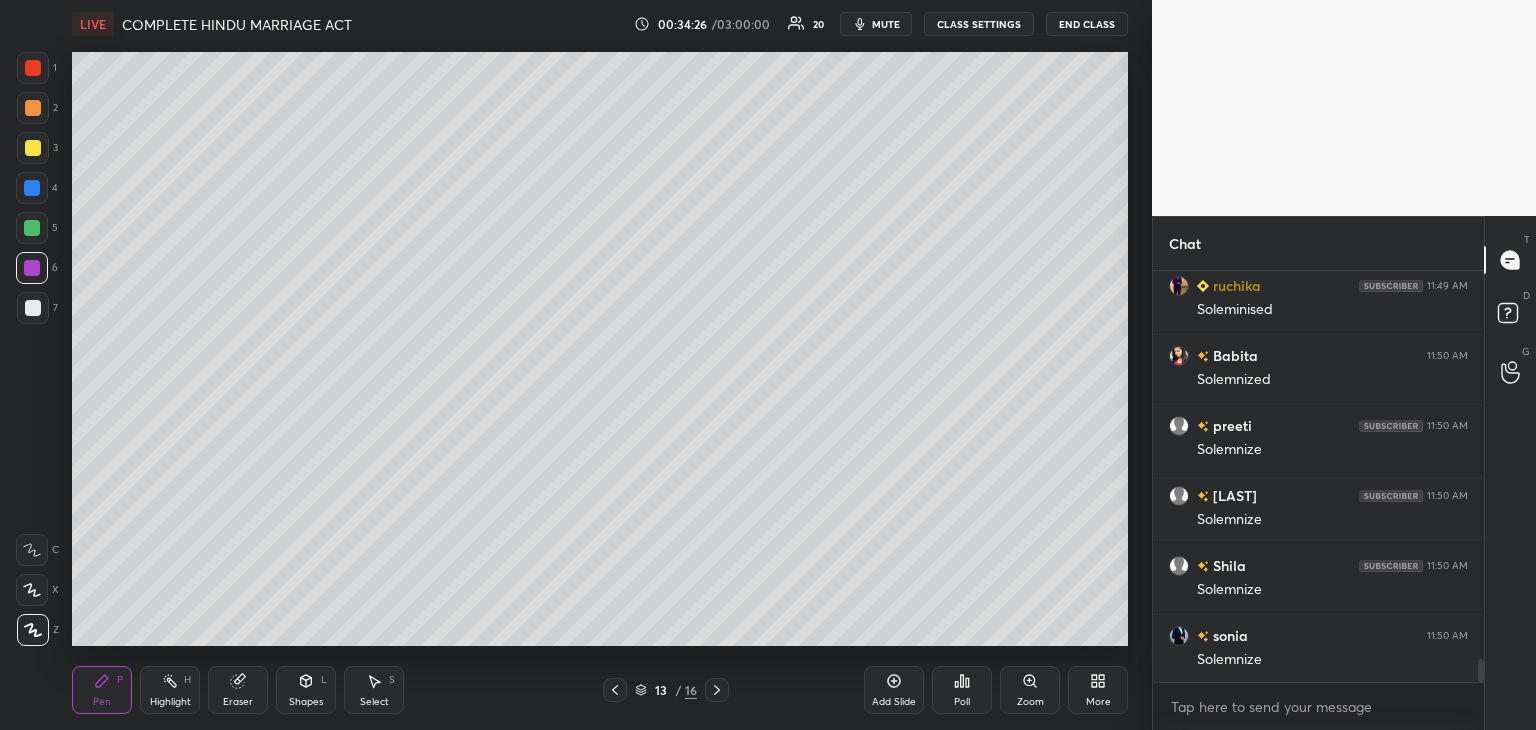 click at bounding box center [32, 188] 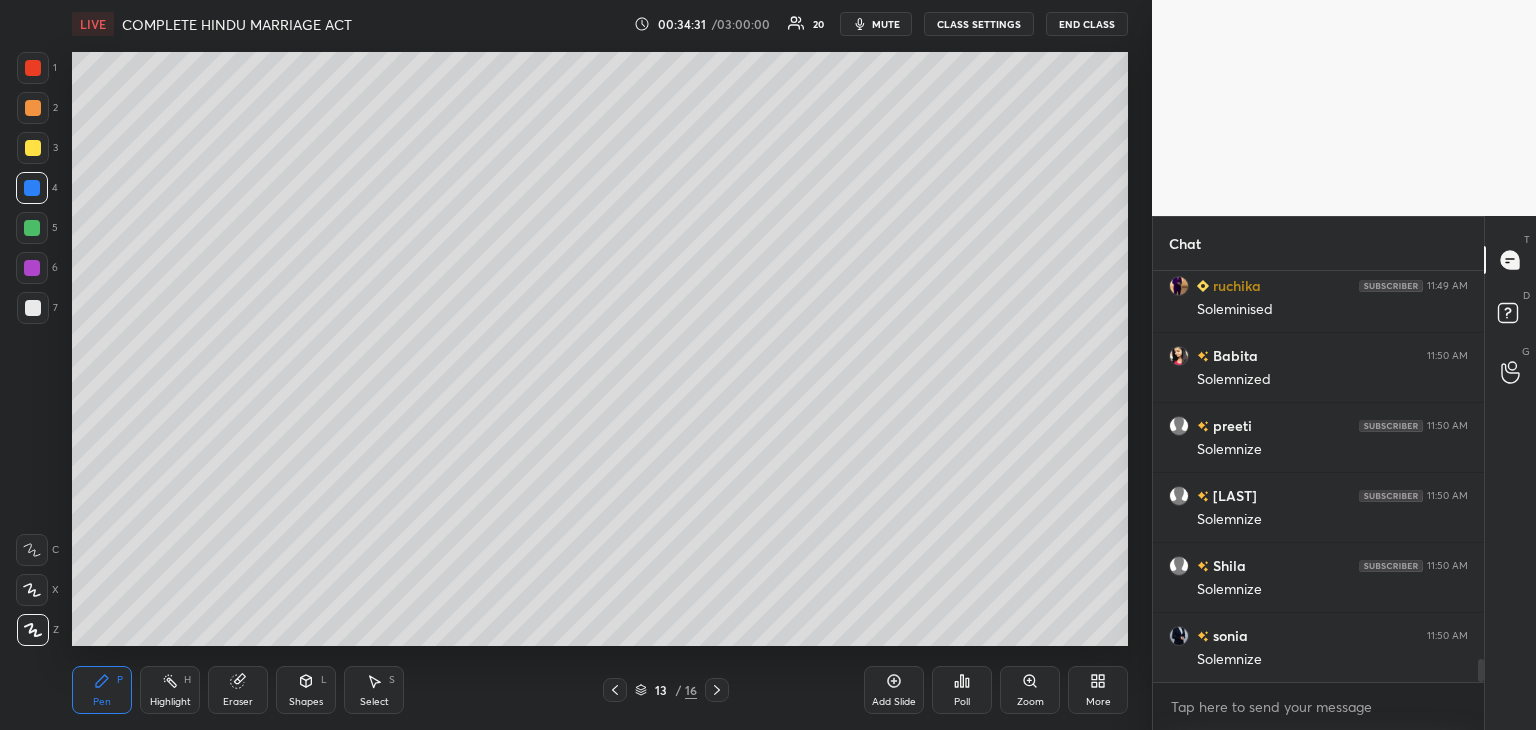 scroll, scrollTop: 7050, scrollLeft: 0, axis: vertical 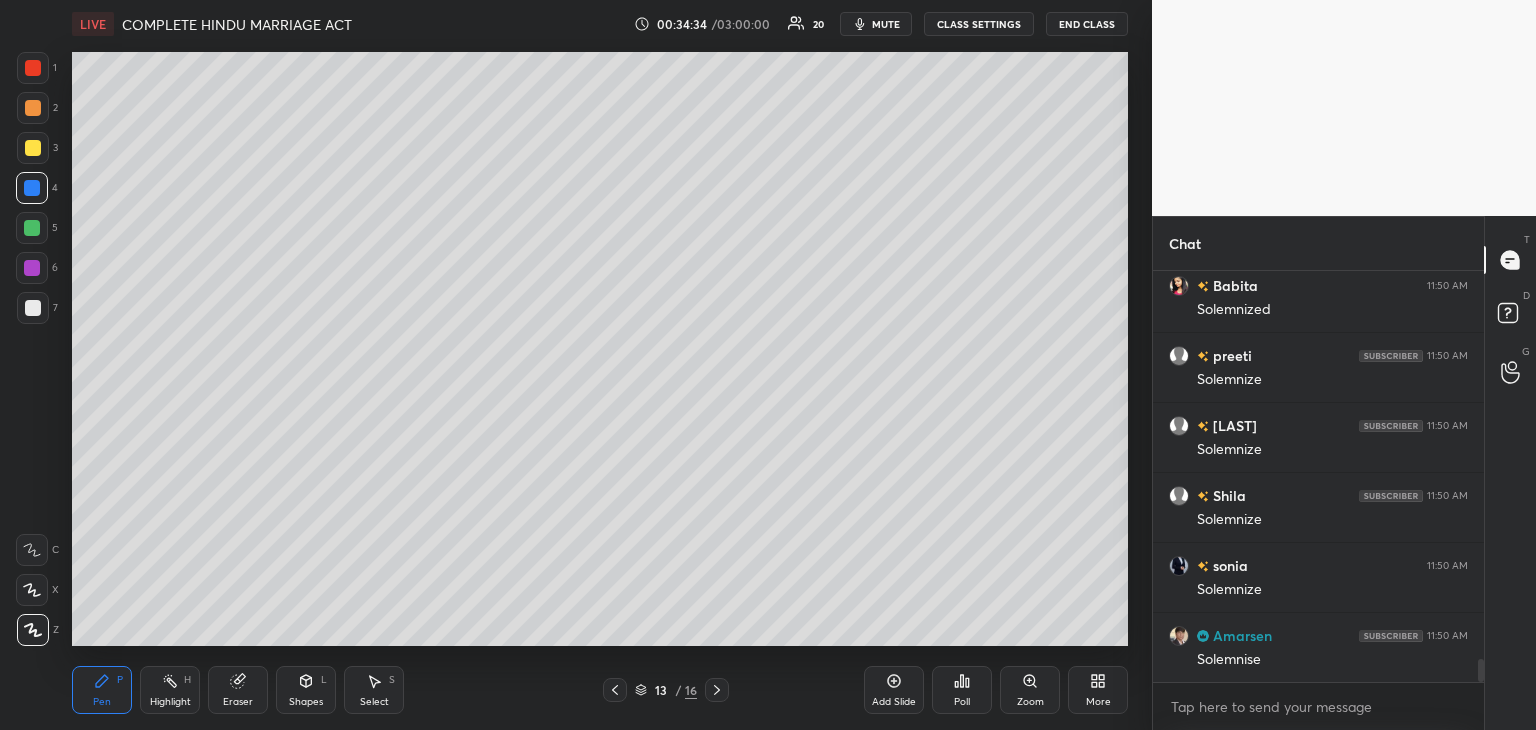 click at bounding box center [32, 268] 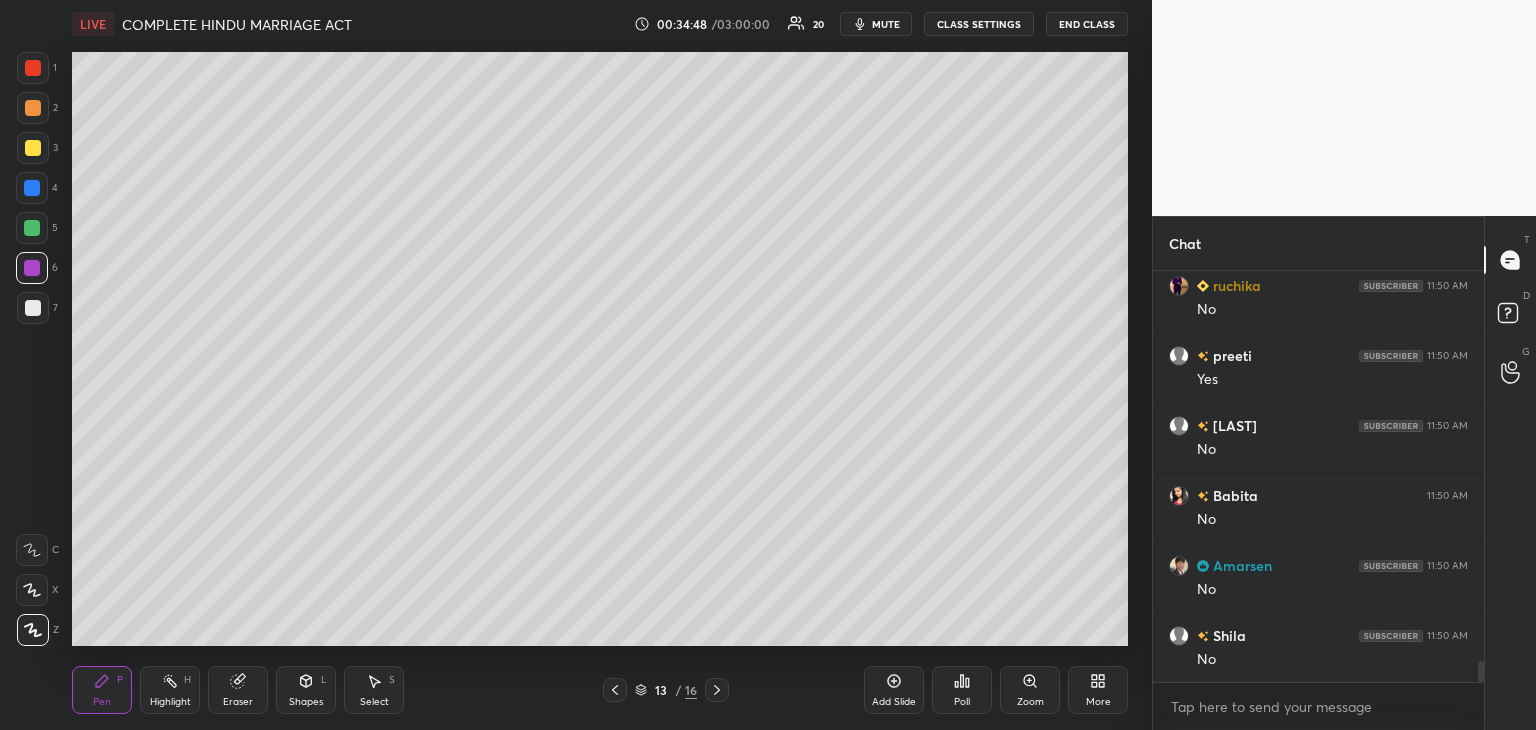 scroll, scrollTop: 7540, scrollLeft: 0, axis: vertical 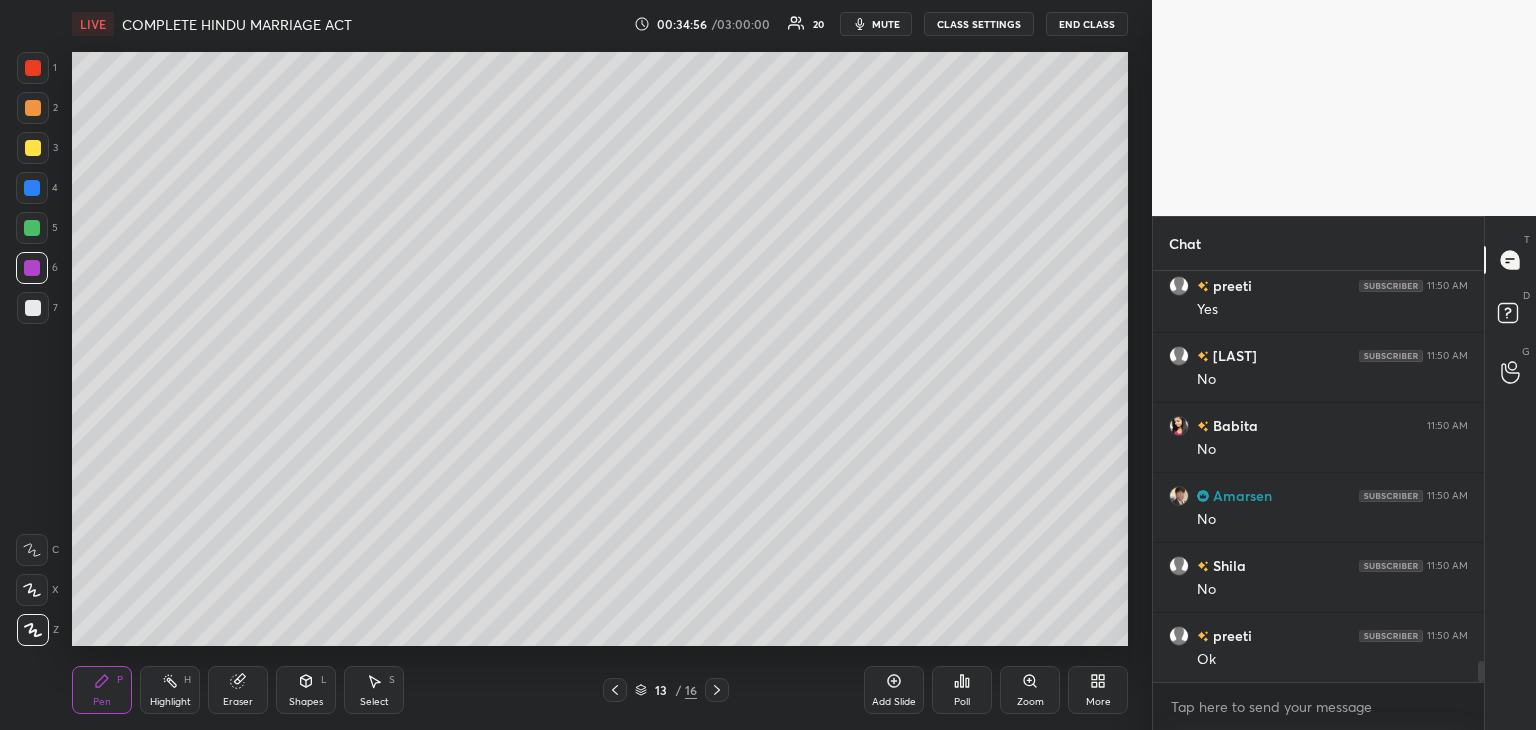 click at bounding box center (32, 228) 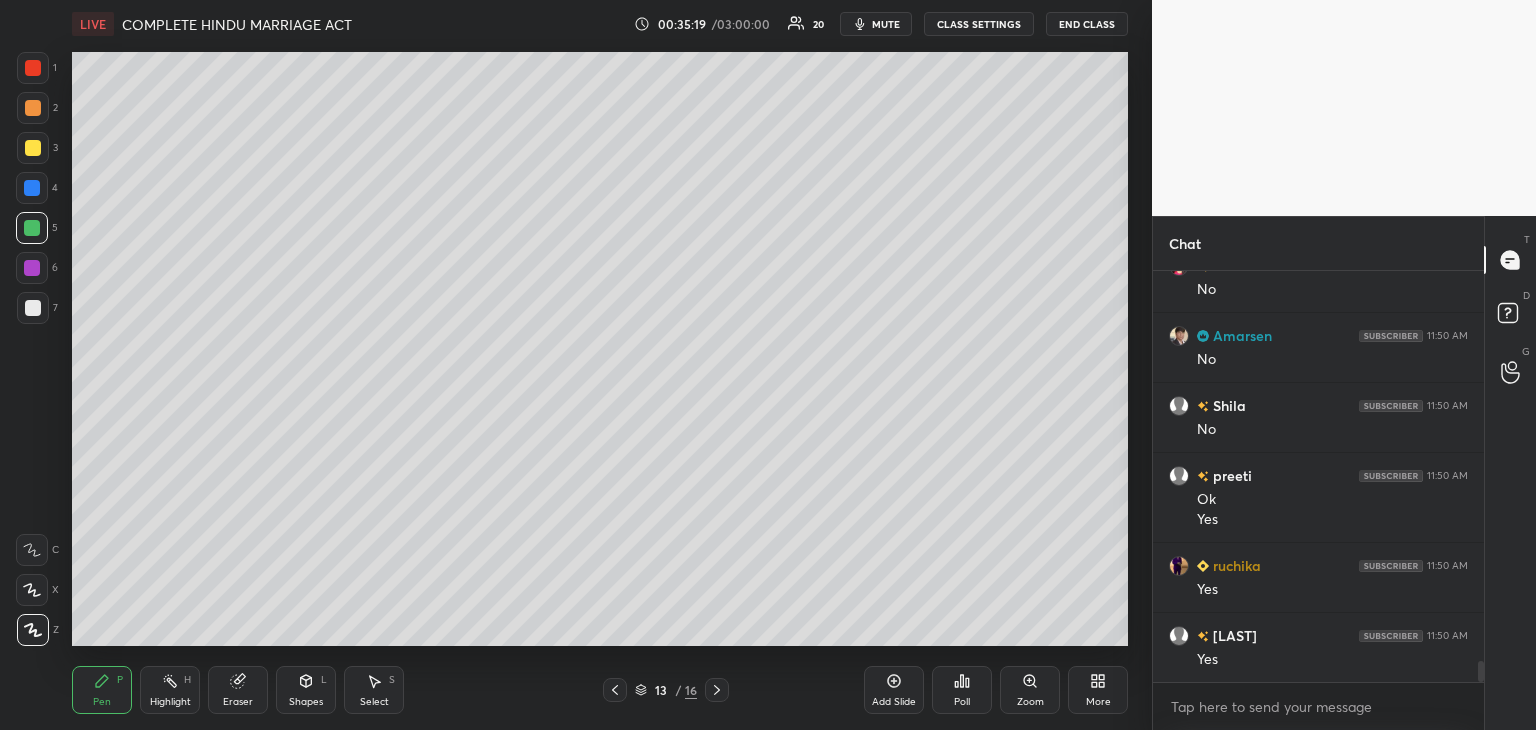 scroll, scrollTop: 7770, scrollLeft: 0, axis: vertical 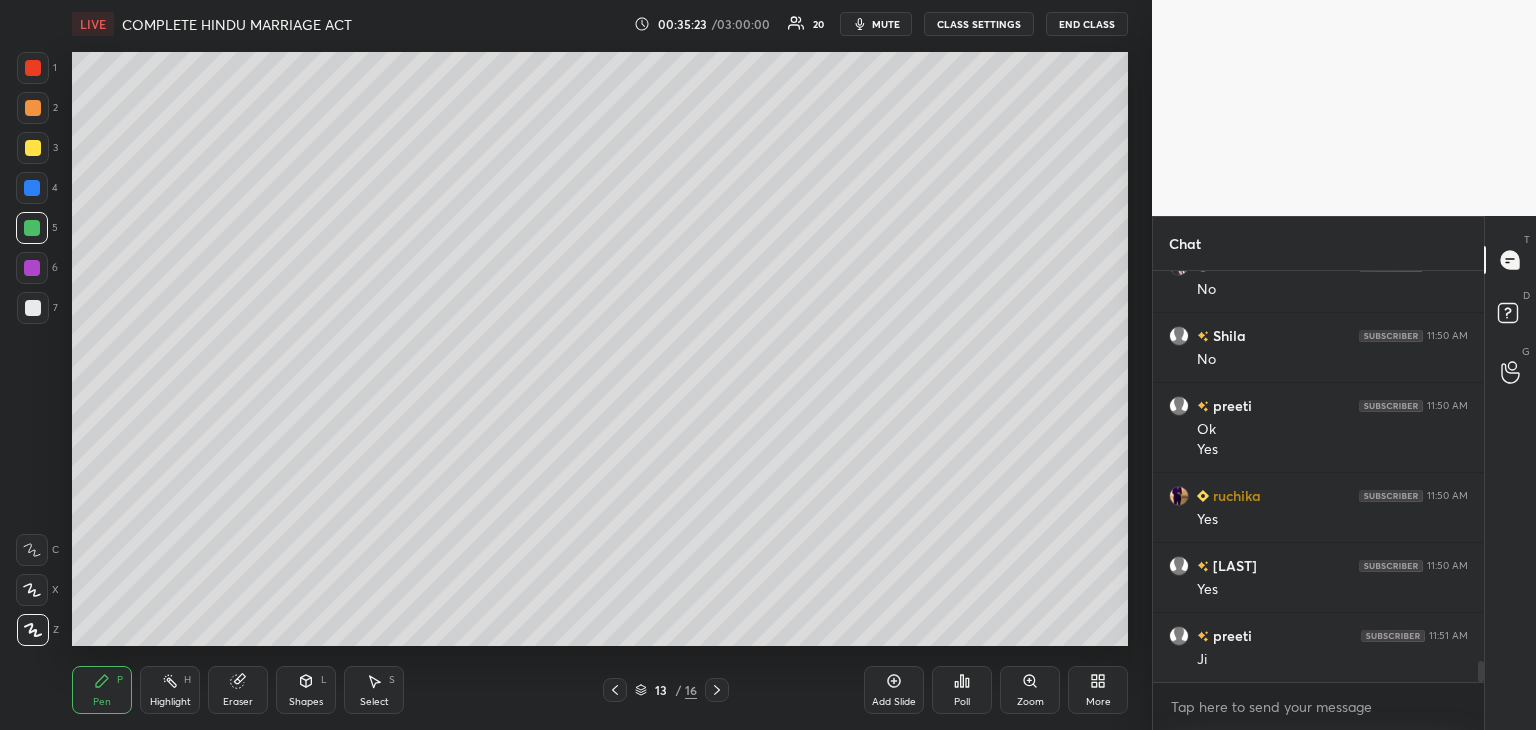 click on "Add Slide" at bounding box center [894, 690] 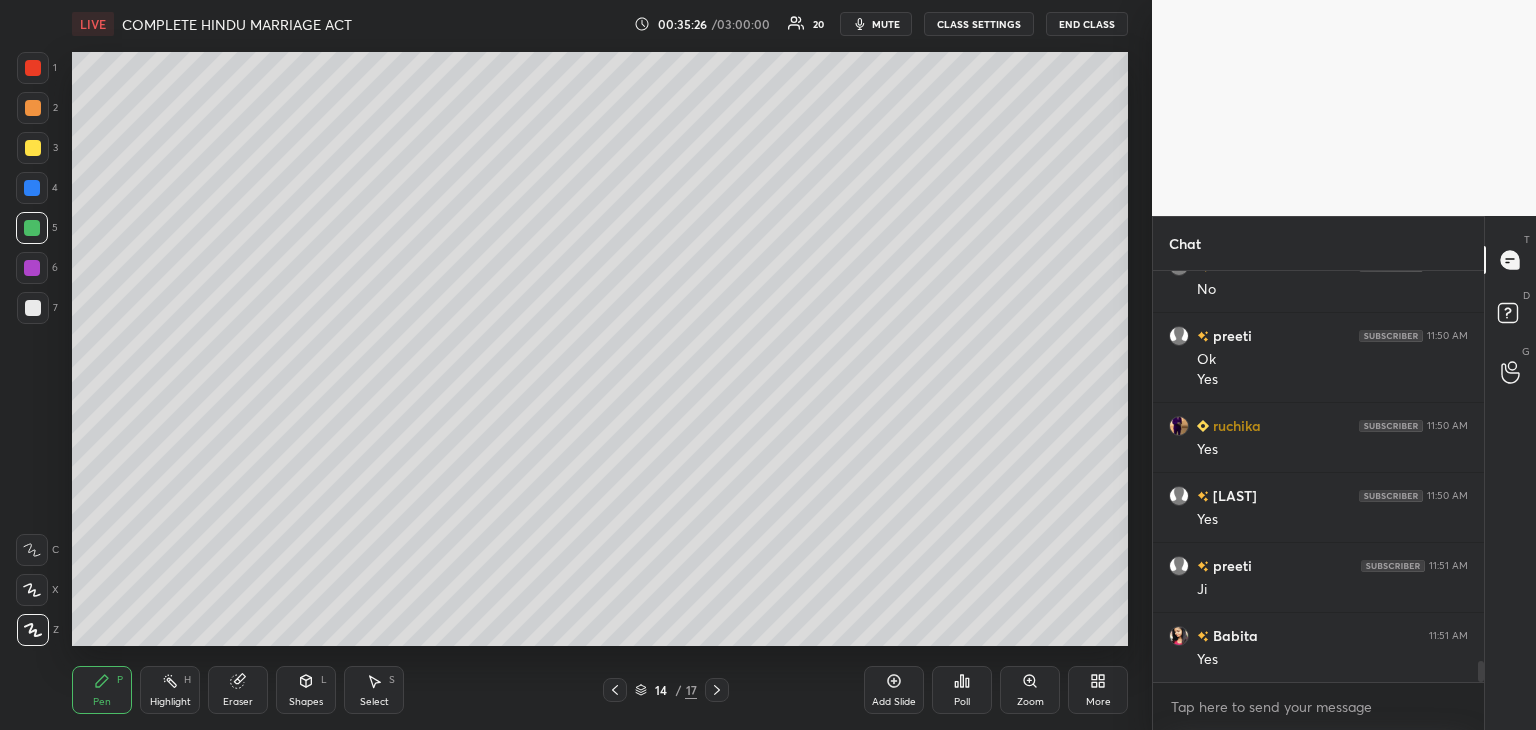 scroll, scrollTop: 7910, scrollLeft: 0, axis: vertical 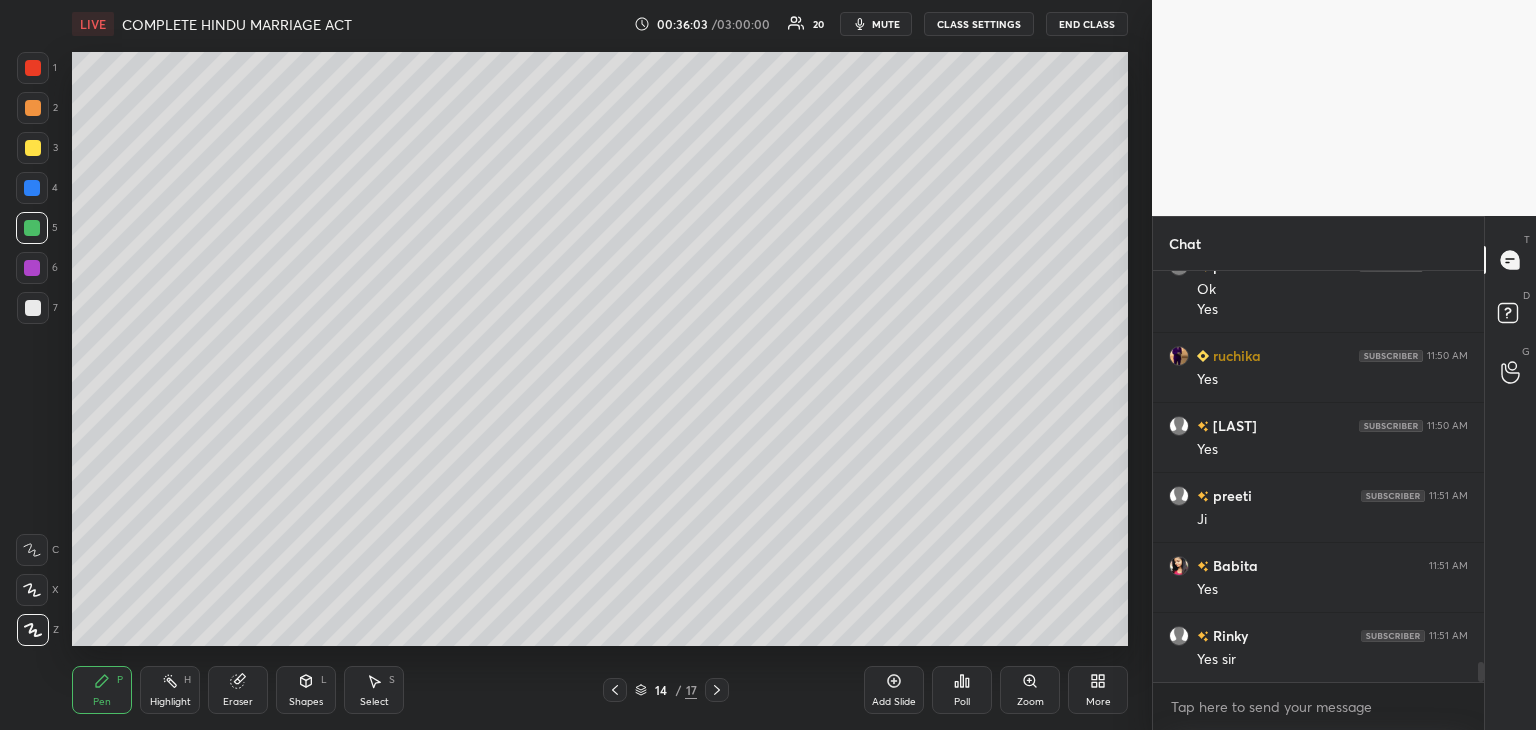 click at bounding box center [32, 268] 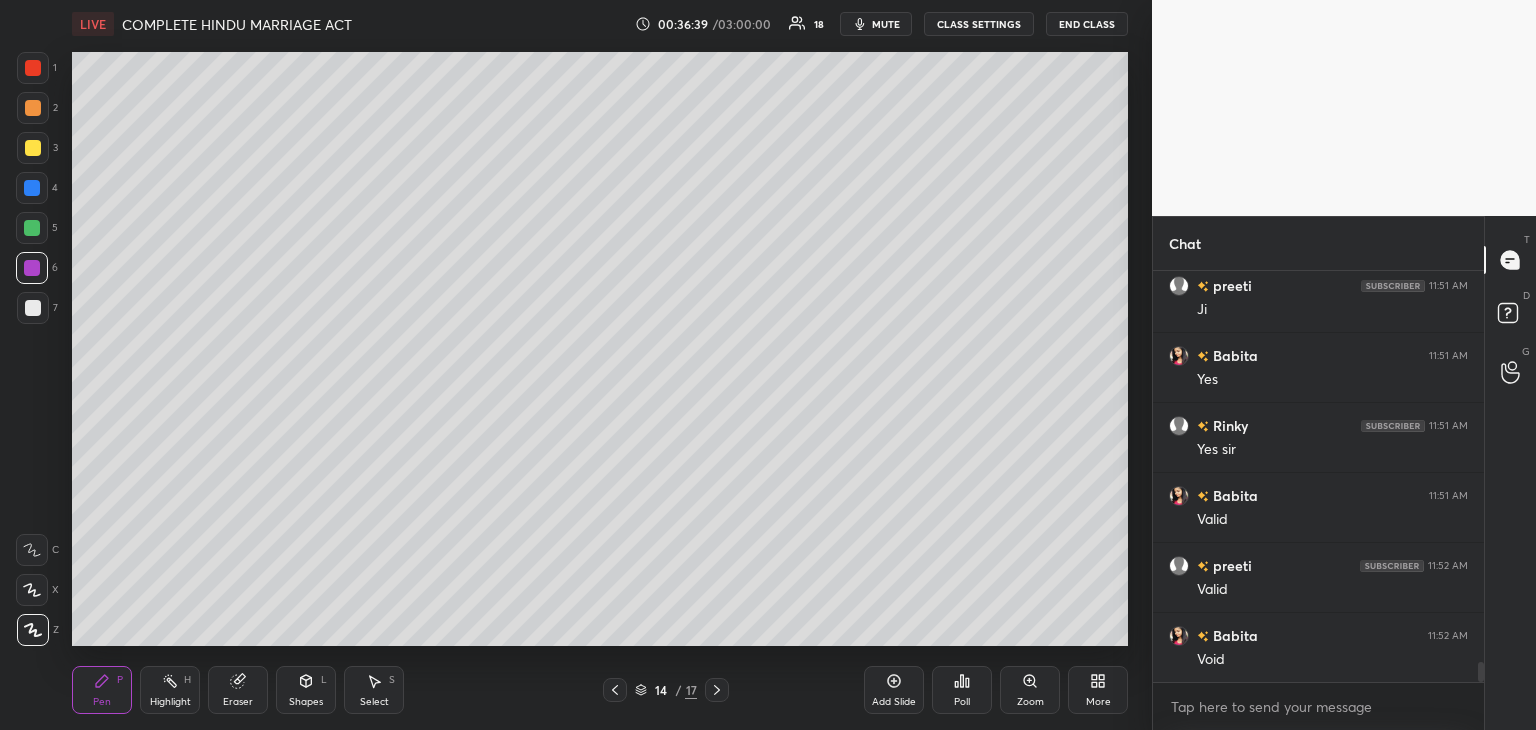 scroll, scrollTop: 8190, scrollLeft: 0, axis: vertical 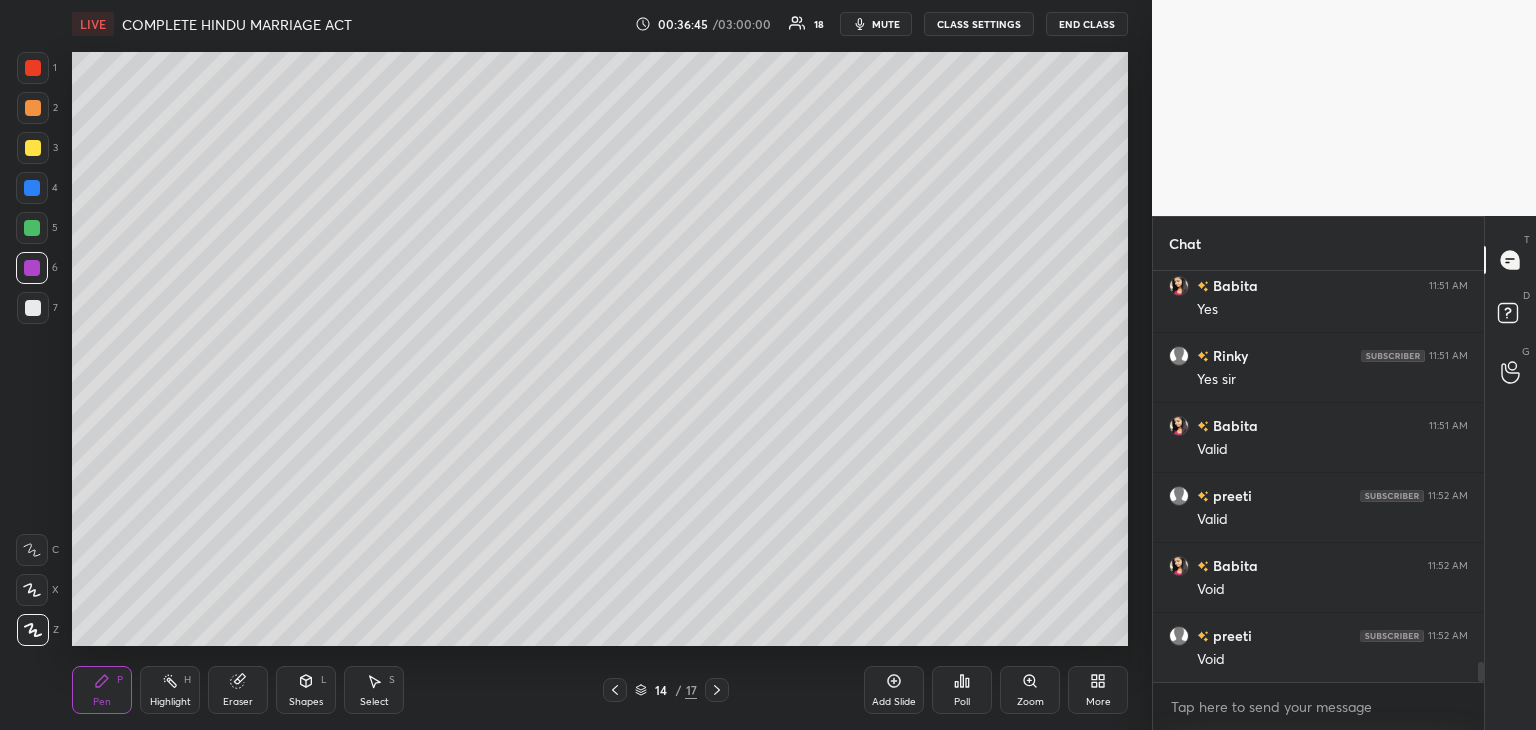 click on "Add Slide" at bounding box center (894, 690) 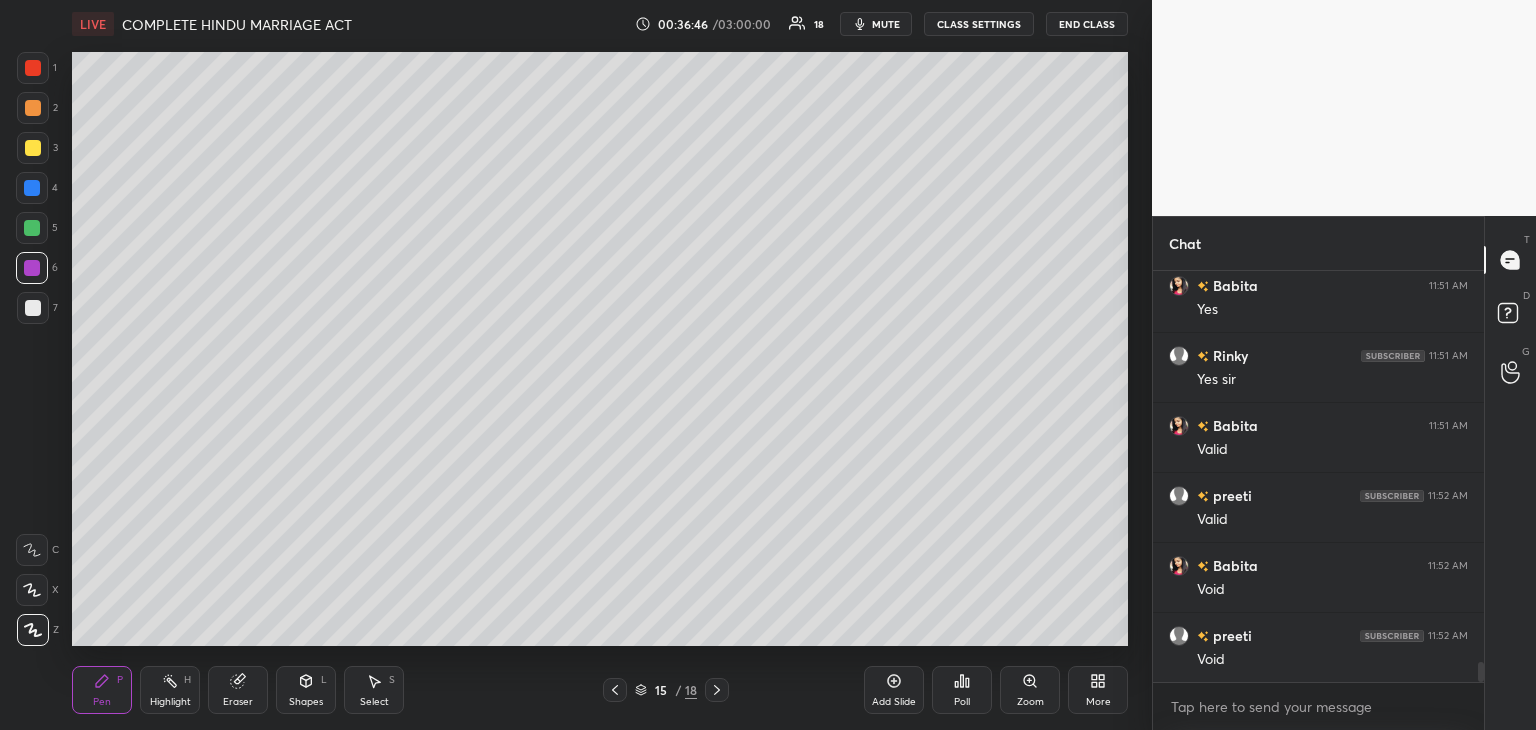 scroll, scrollTop: 8260, scrollLeft: 0, axis: vertical 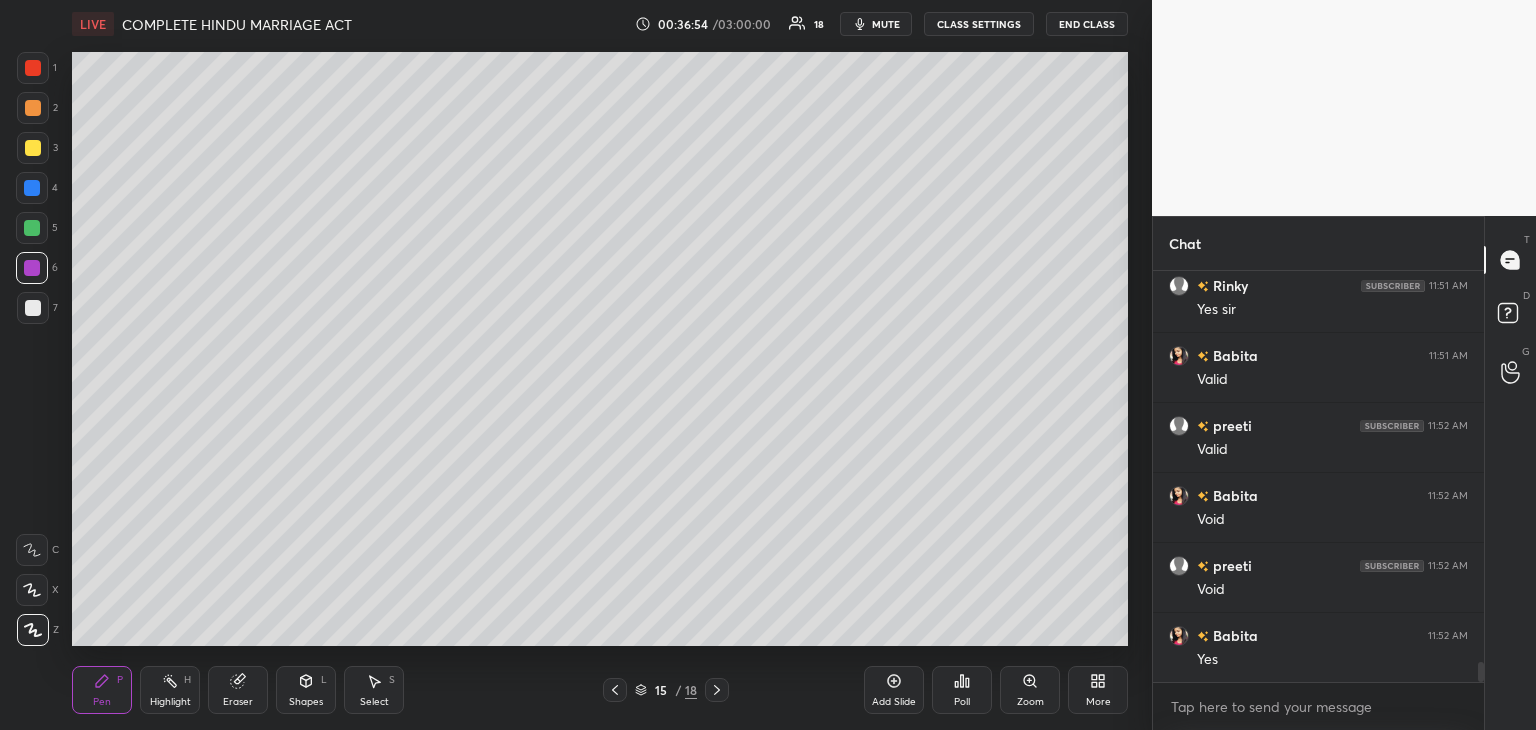 click at bounding box center [32, 228] 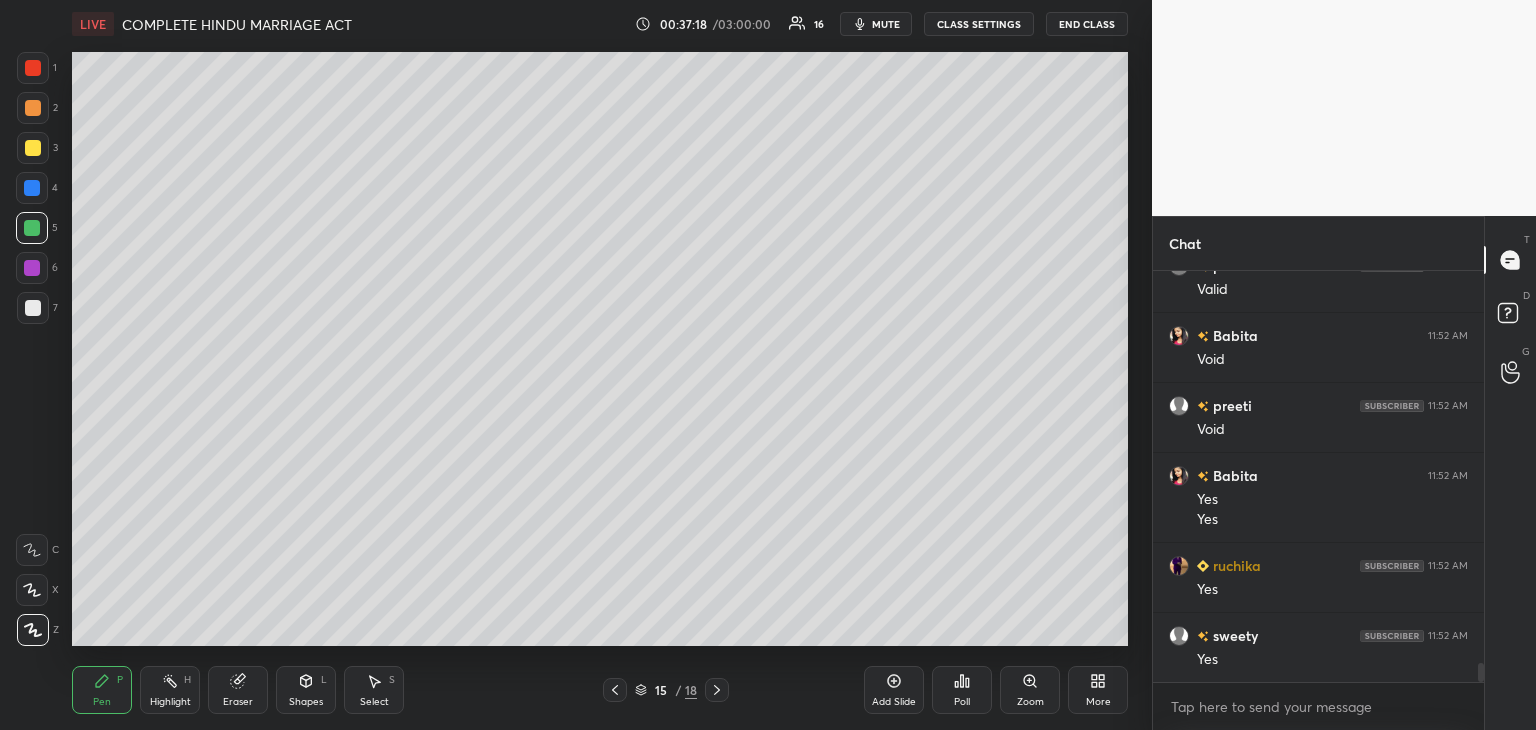 scroll, scrollTop: 8490, scrollLeft: 0, axis: vertical 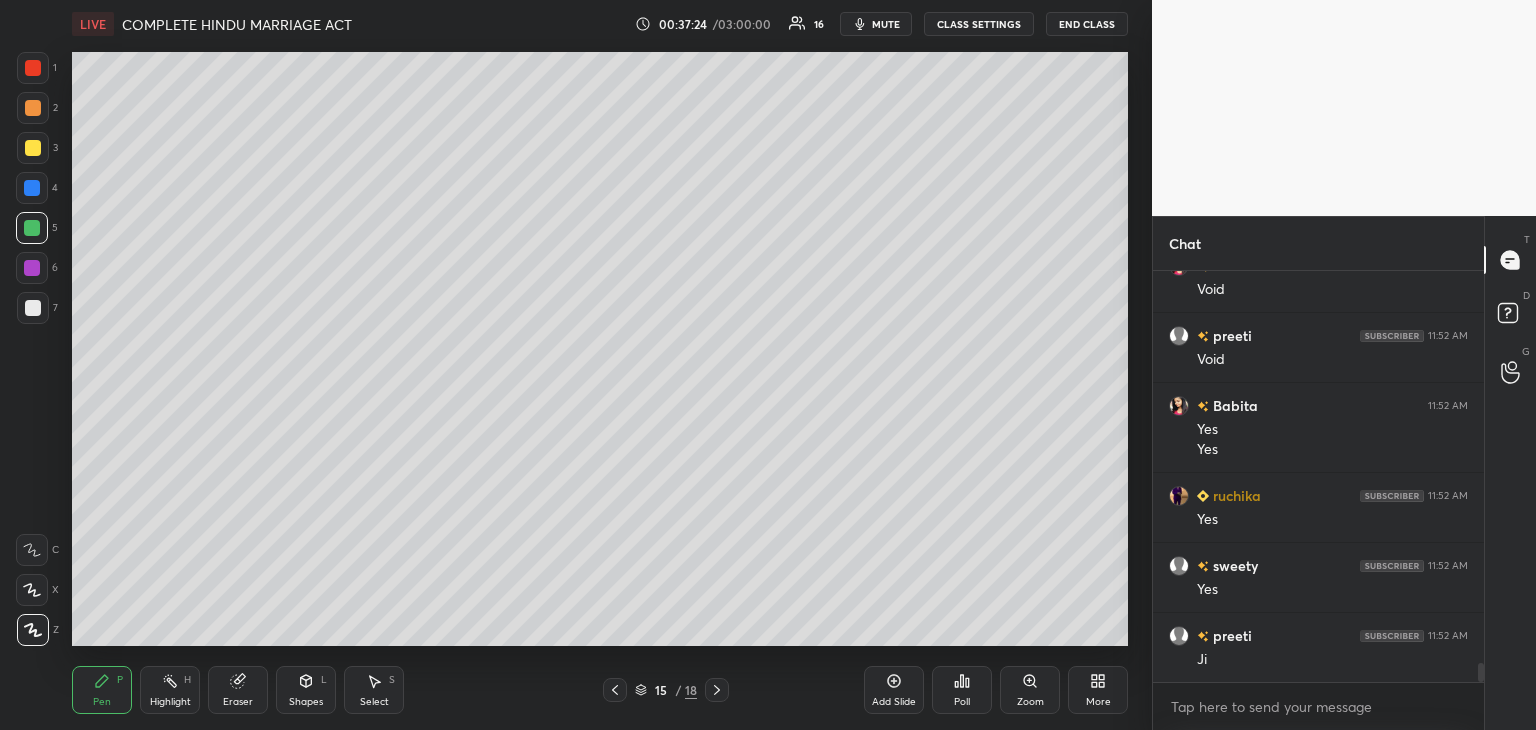 click at bounding box center (33, 308) 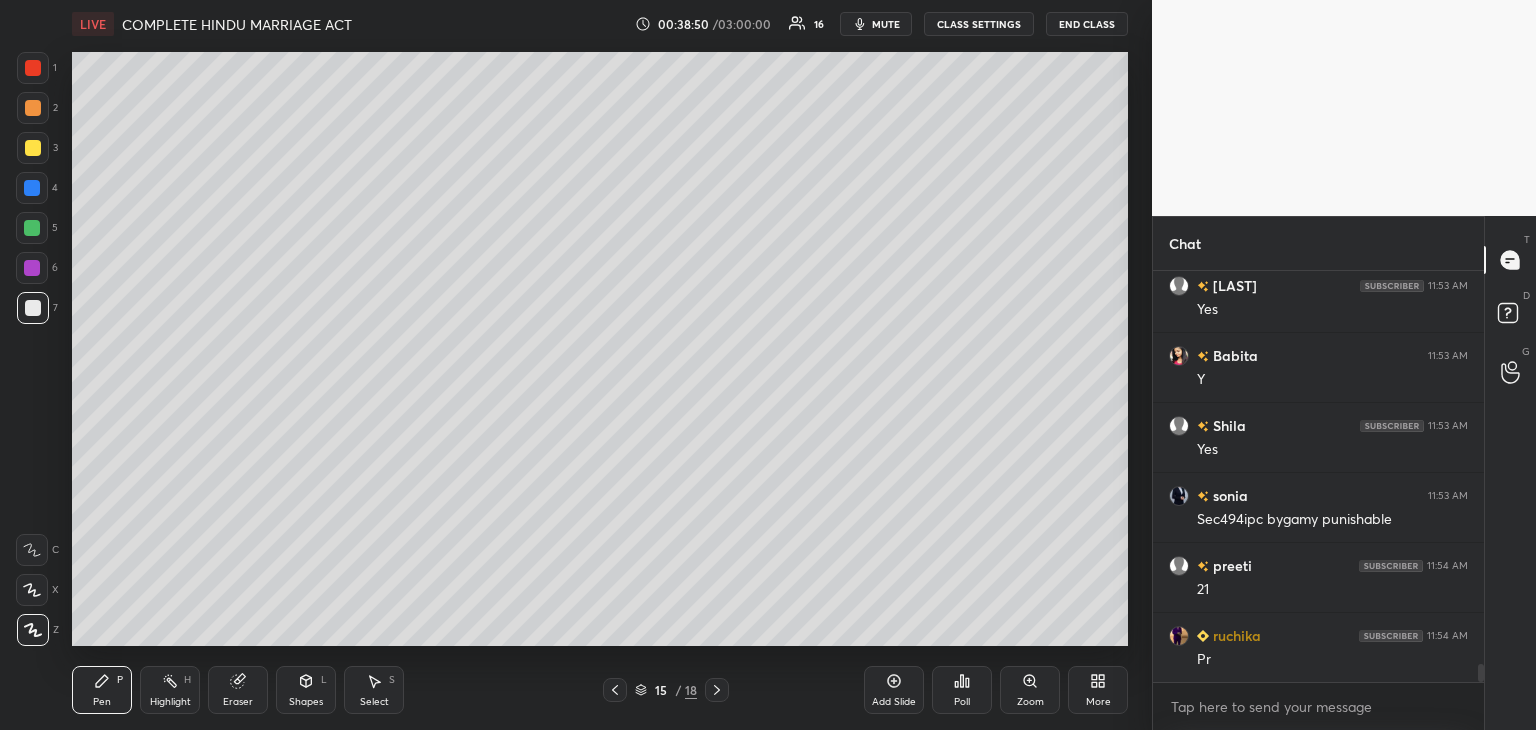 scroll, scrollTop: 9120, scrollLeft: 0, axis: vertical 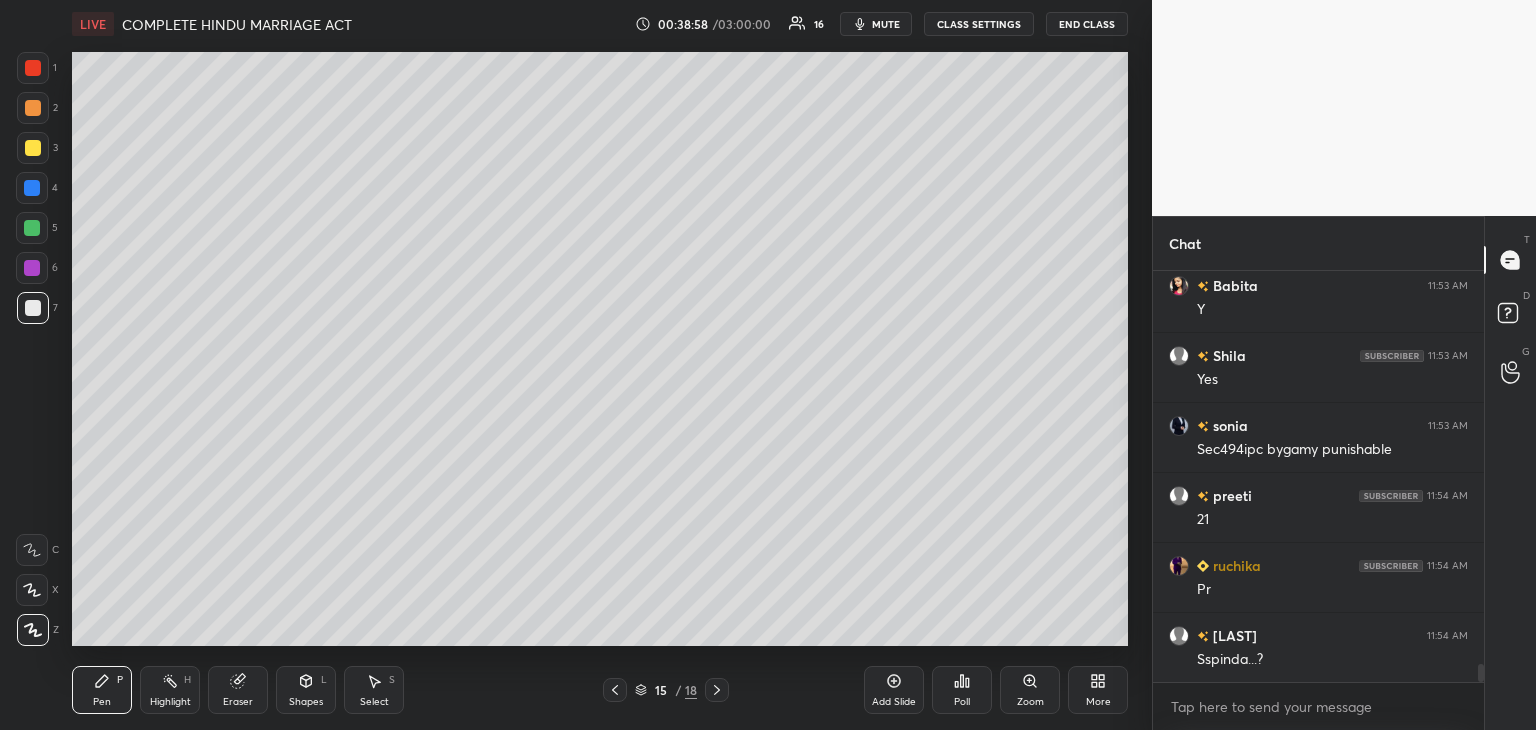 click on "3" at bounding box center (37, 152) 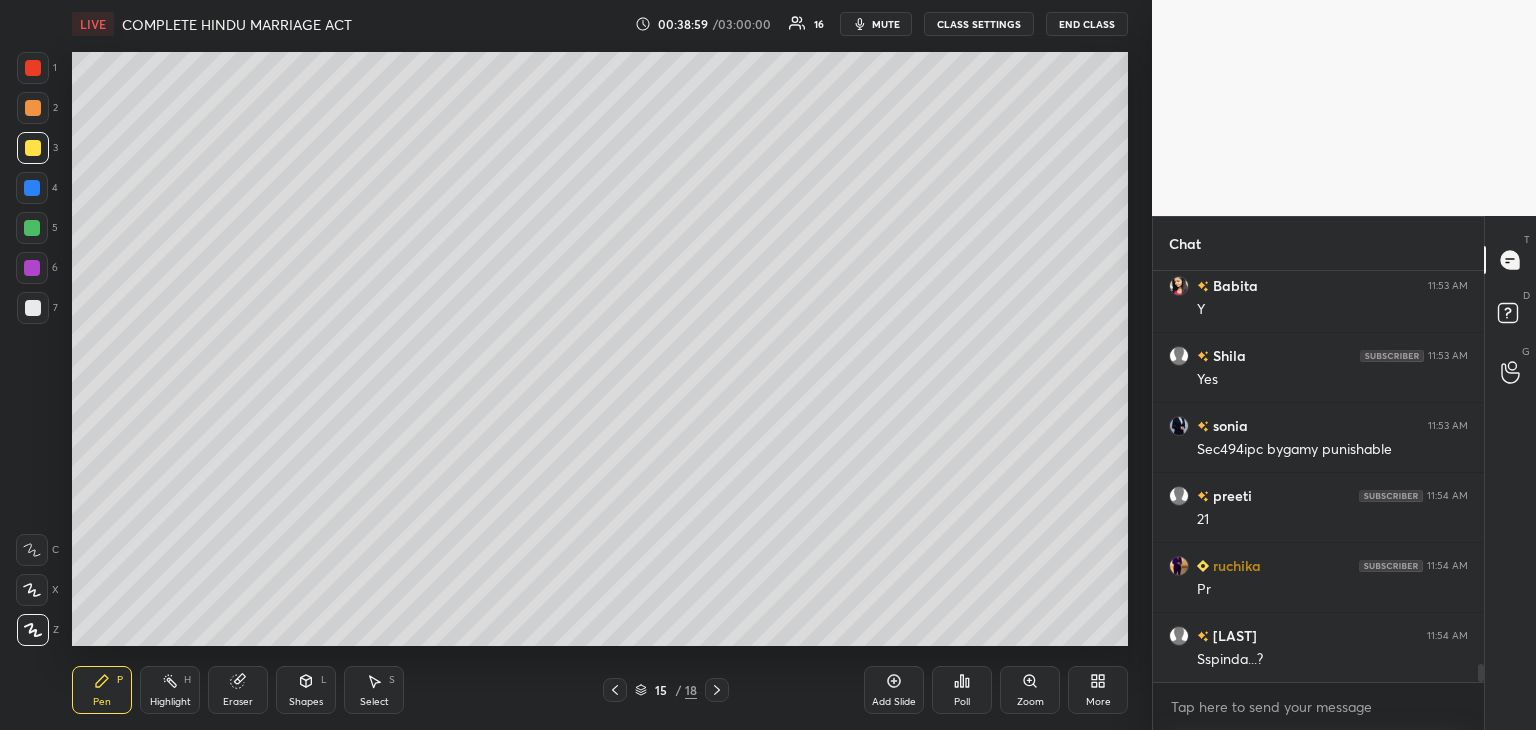 scroll, scrollTop: 9190, scrollLeft: 0, axis: vertical 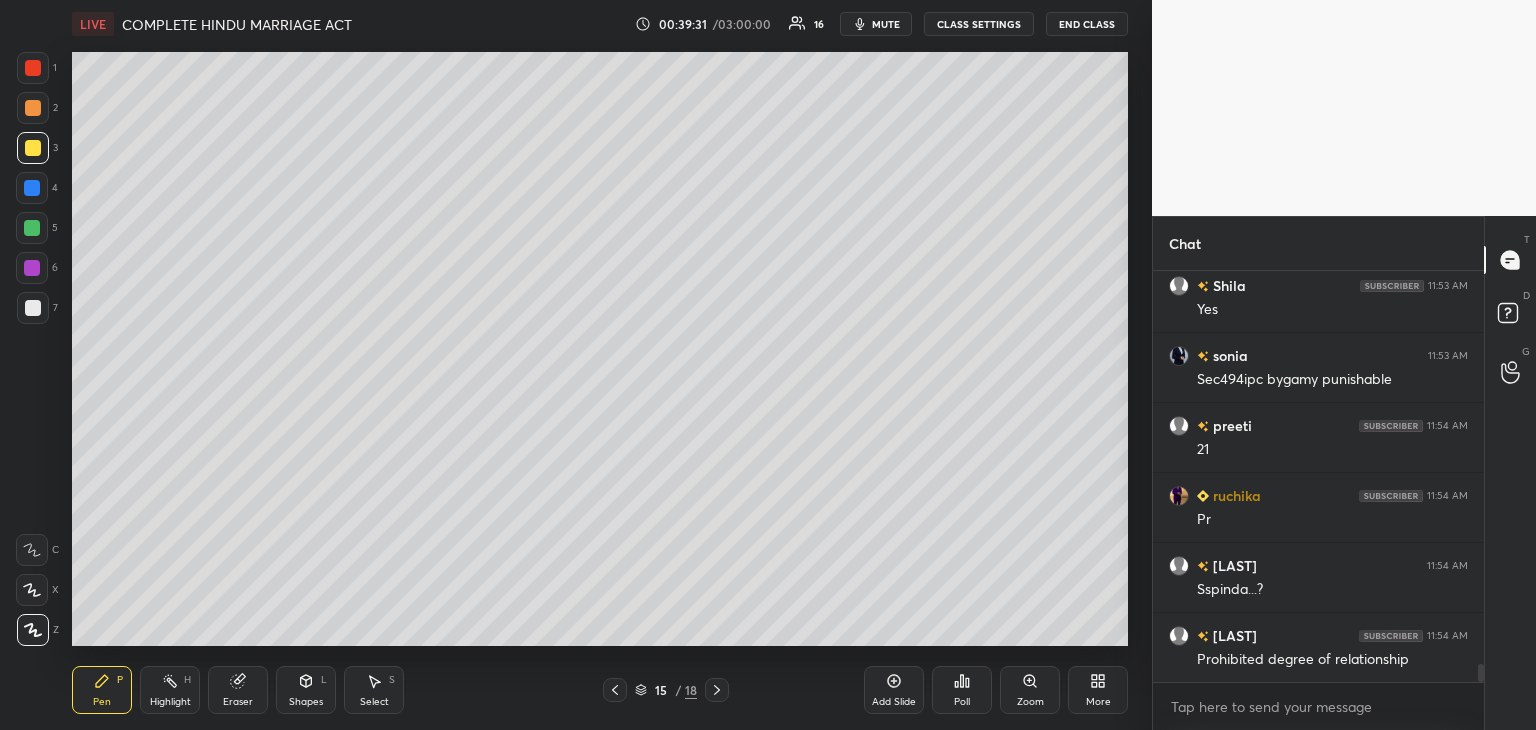 click on "Add Slide" at bounding box center [894, 690] 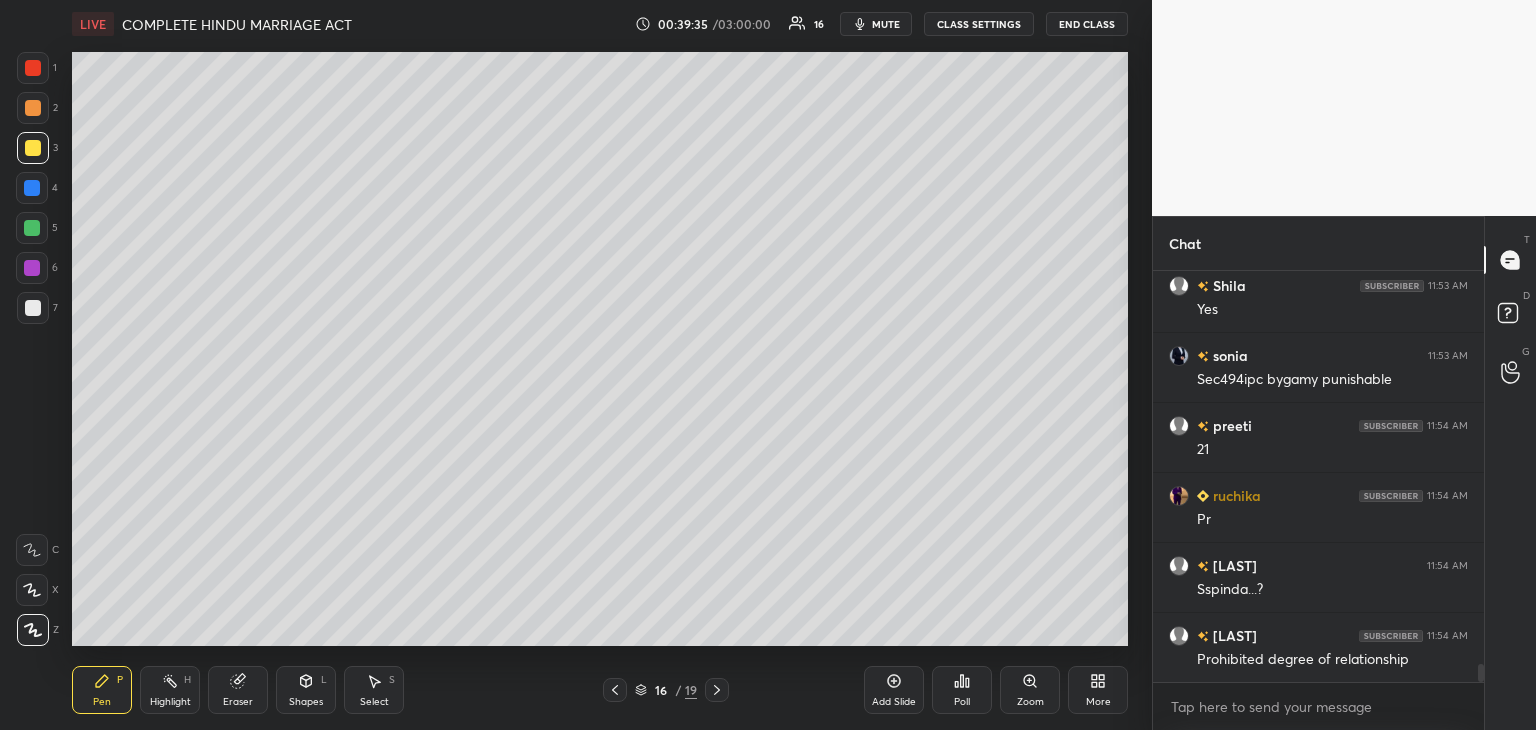 click at bounding box center (32, 188) 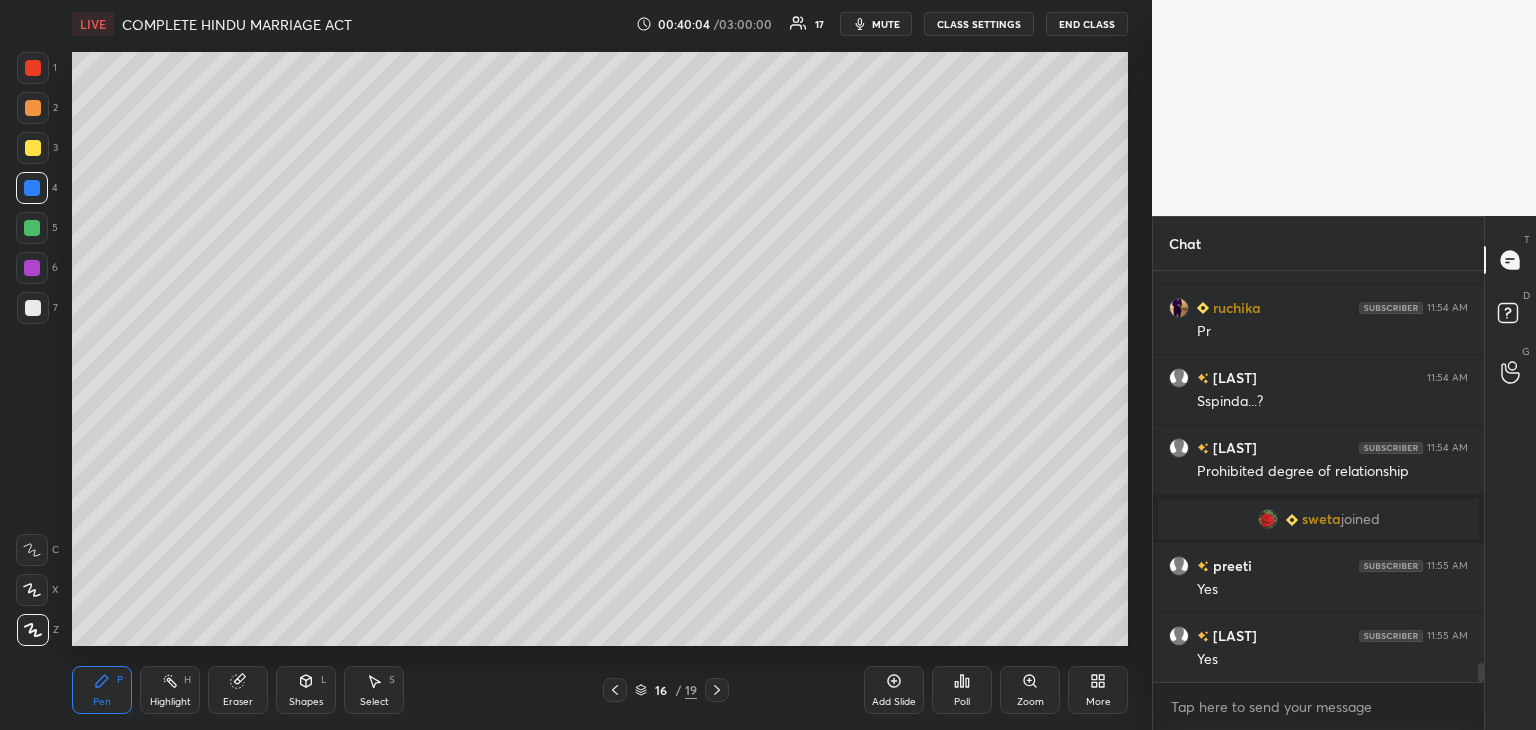 scroll, scrollTop: 8326, scrollLeft: 0, axis: vertical 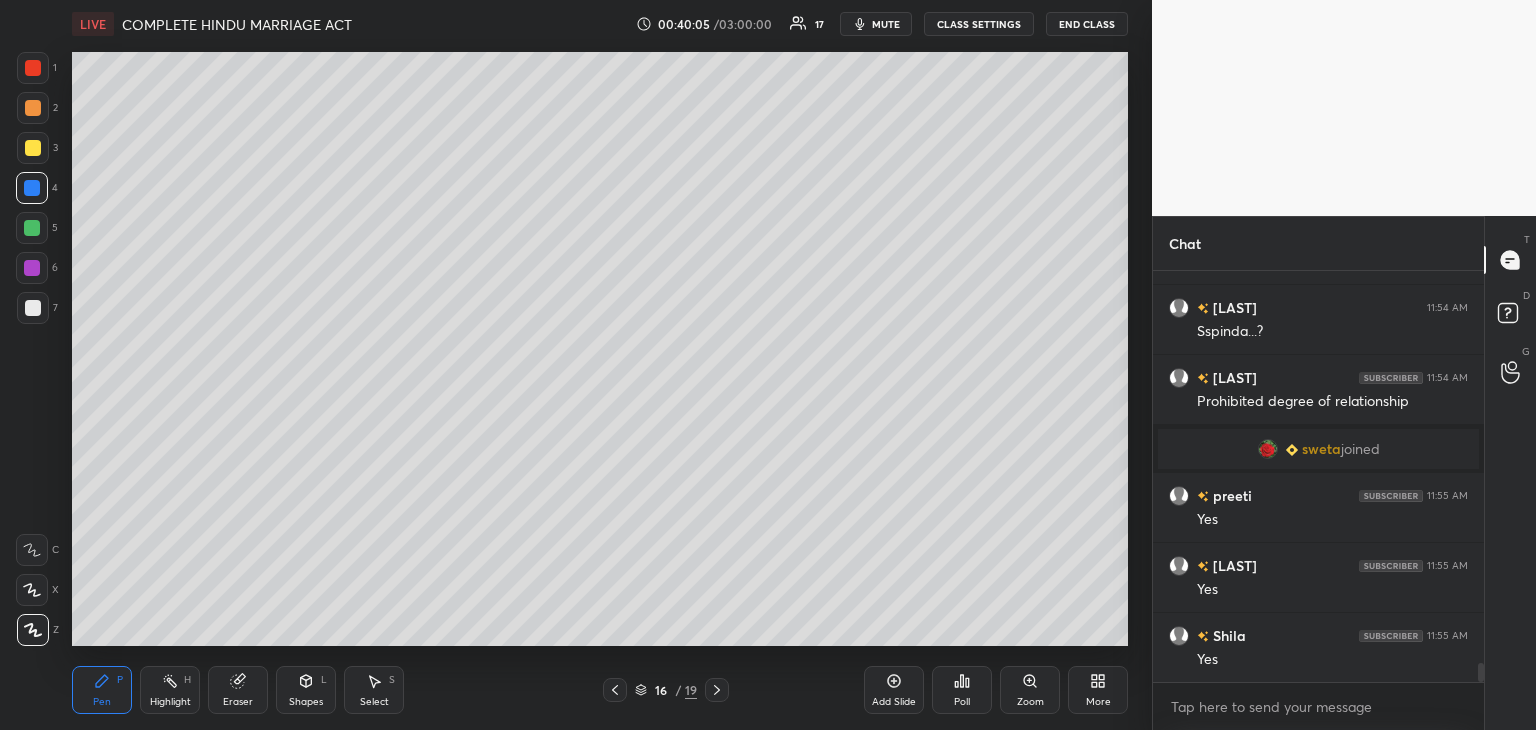 click at bounding box center (32, 268) 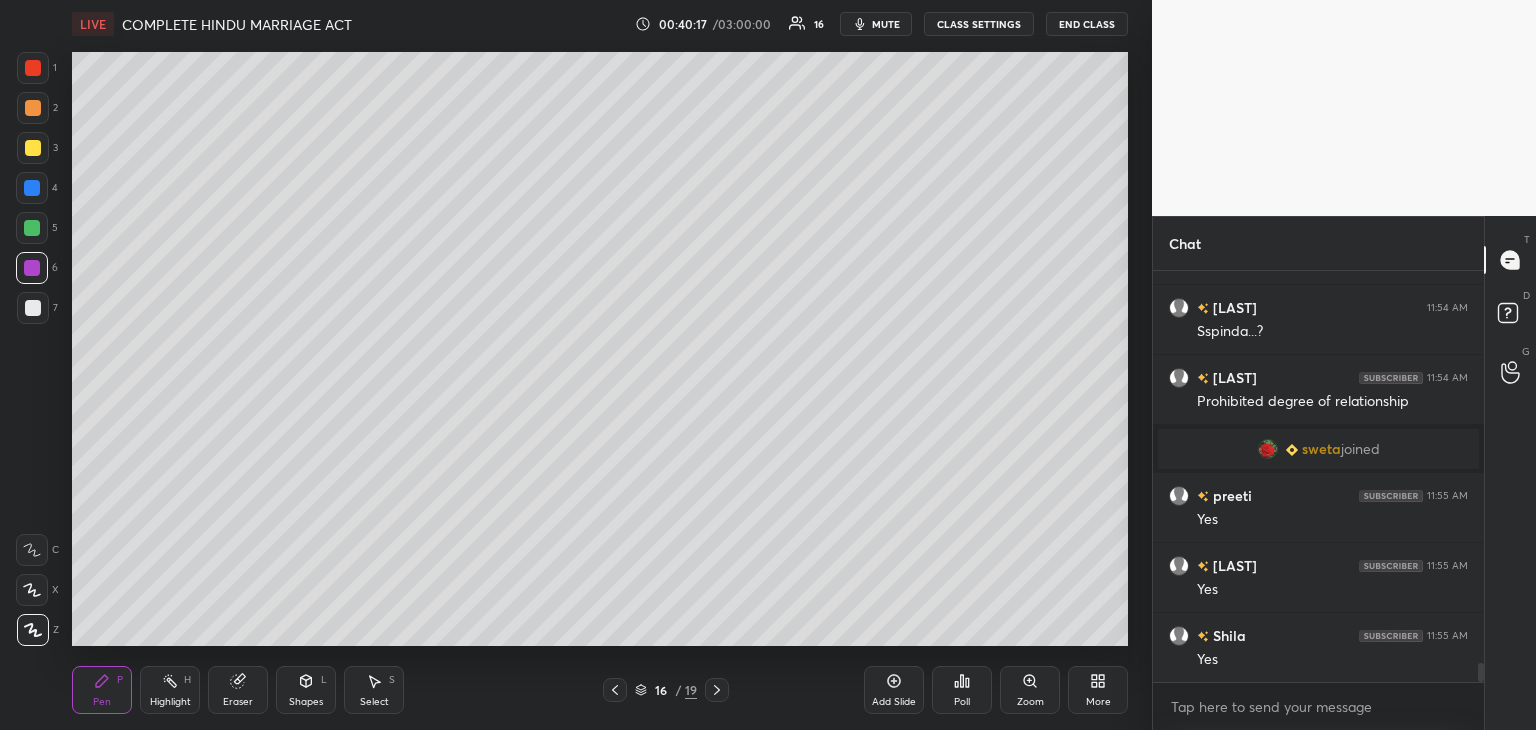 scroll, scrollTop: 8396, scrollLeft: 0, axis: vertical 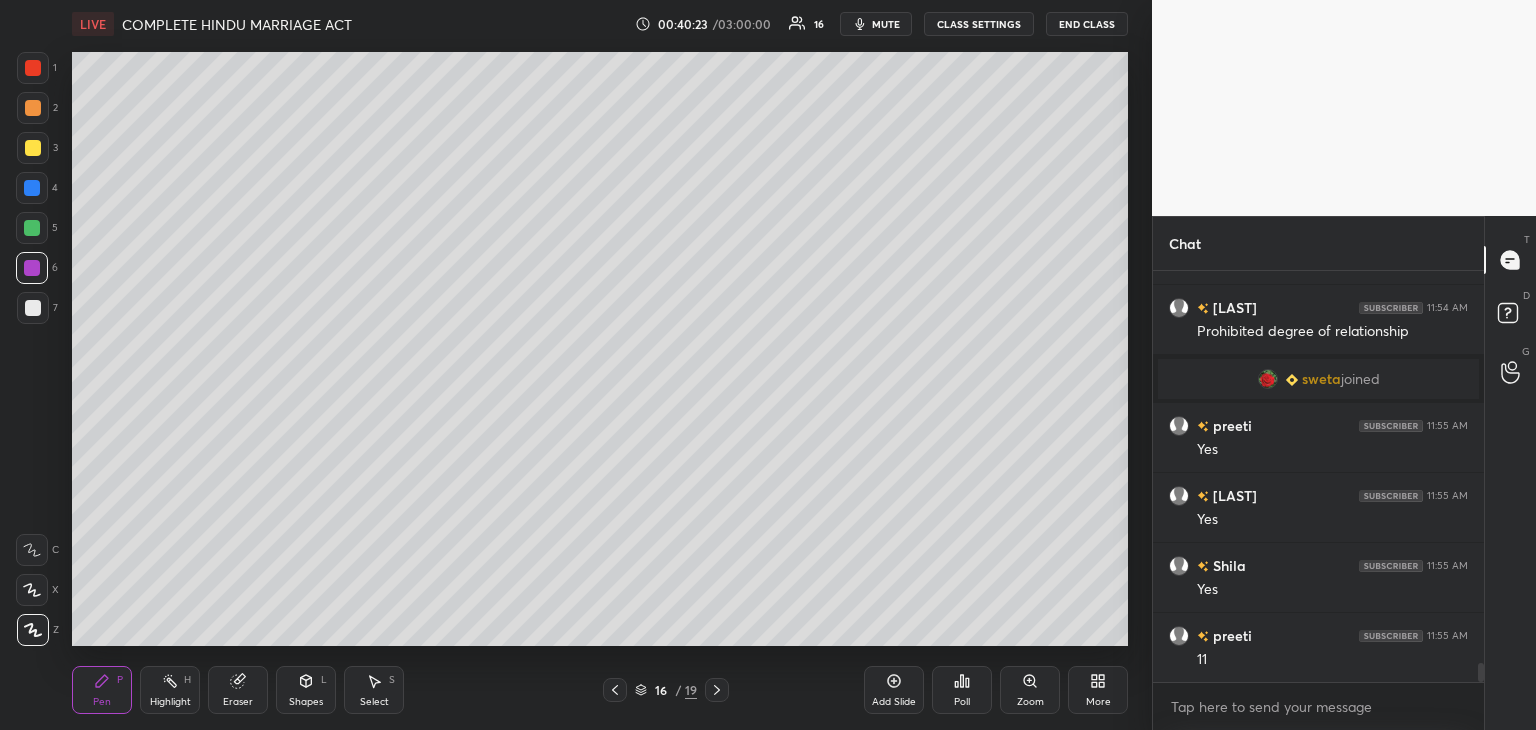 click on "Add Slide" at bounding box center [894, 690] 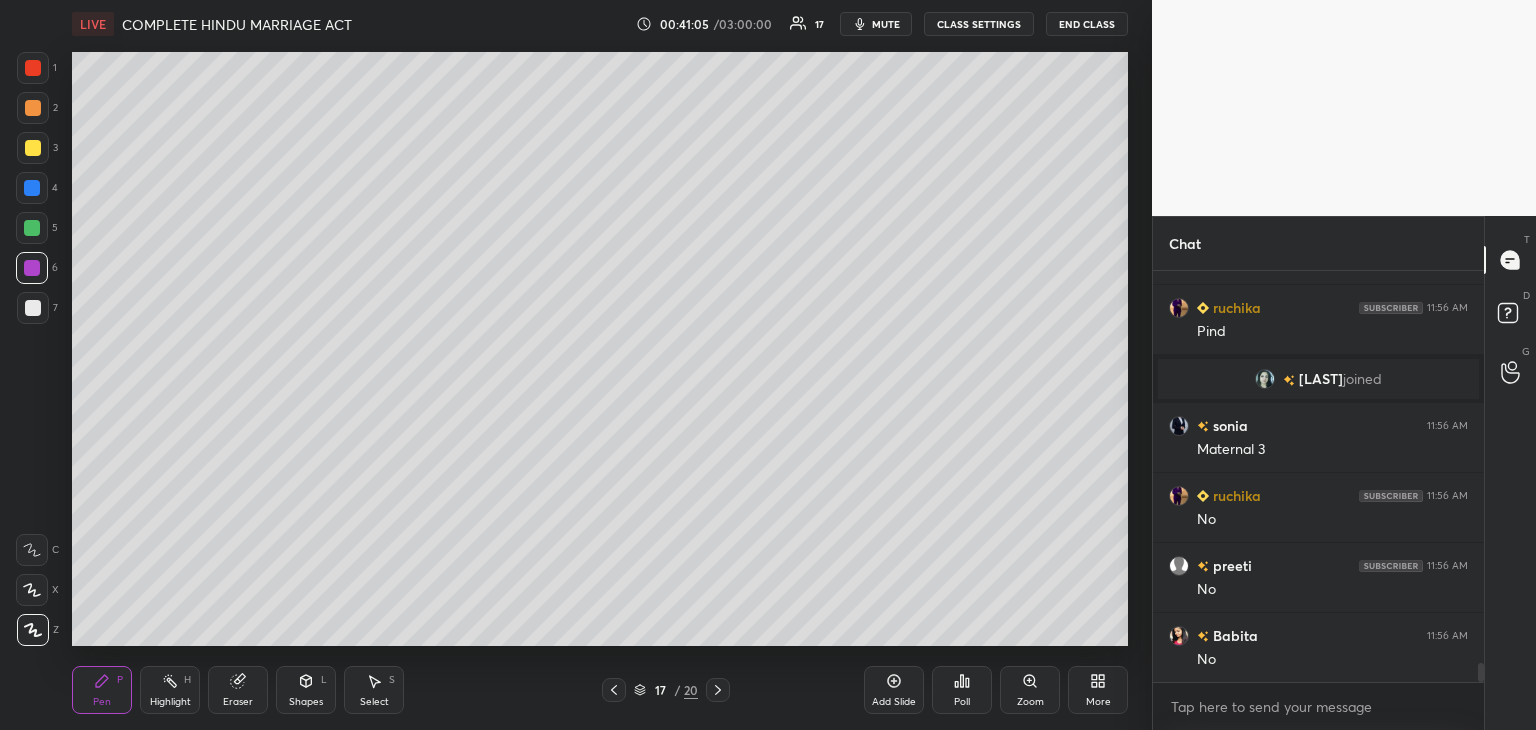scroll, scrollTop: 8724, scrollLeft: 0, axis: vertical 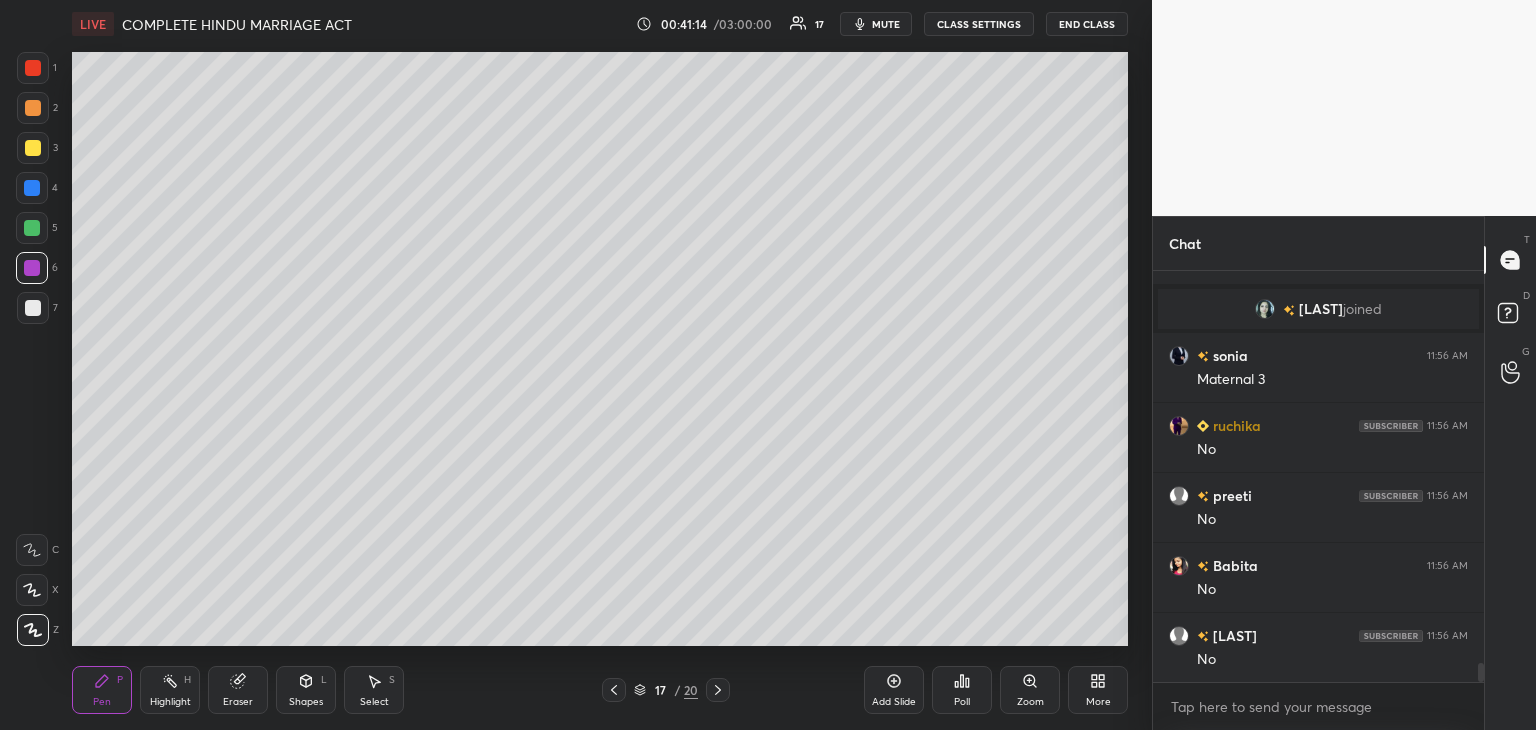 click on "Add Slide" at bounding box center [894, 690] 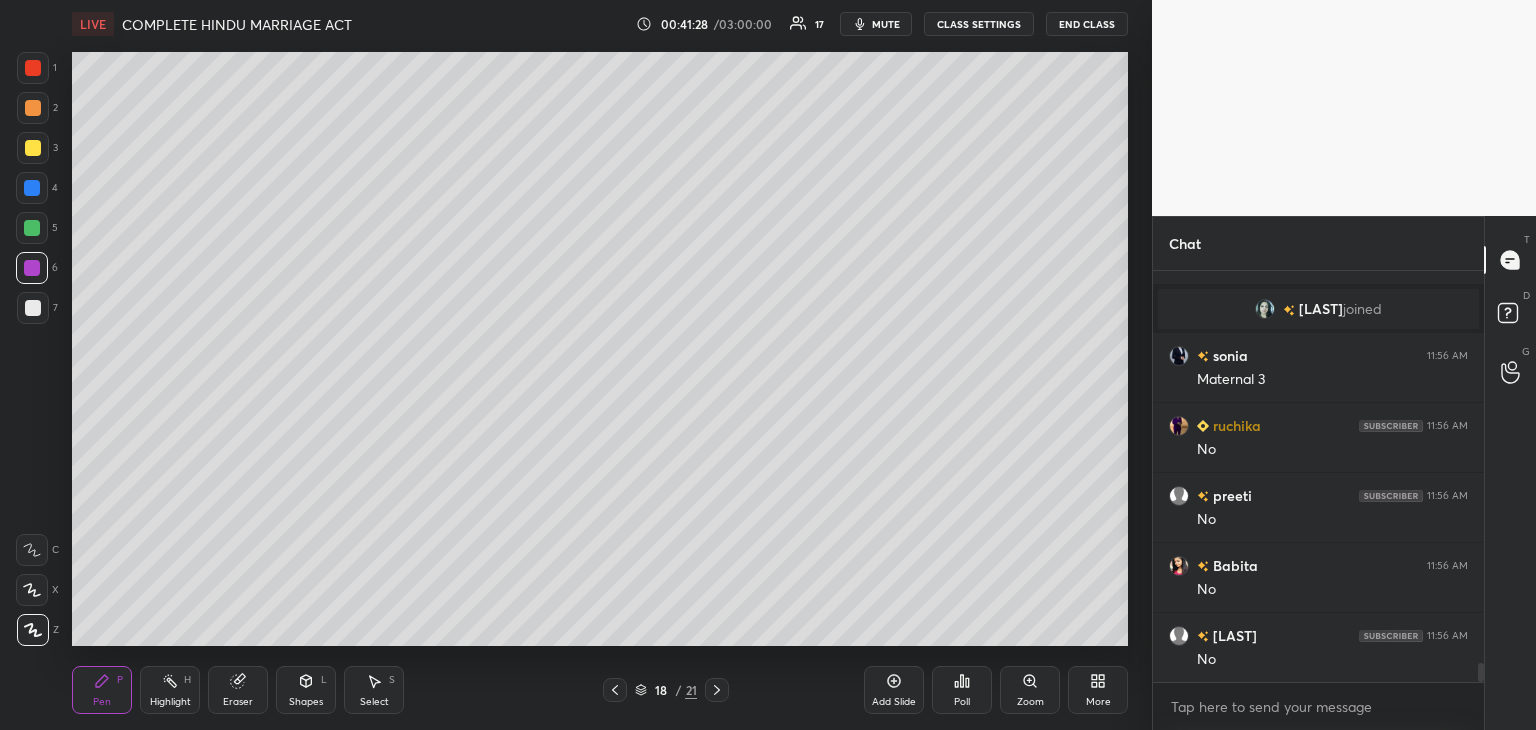 click at bounding box center [32, 228] 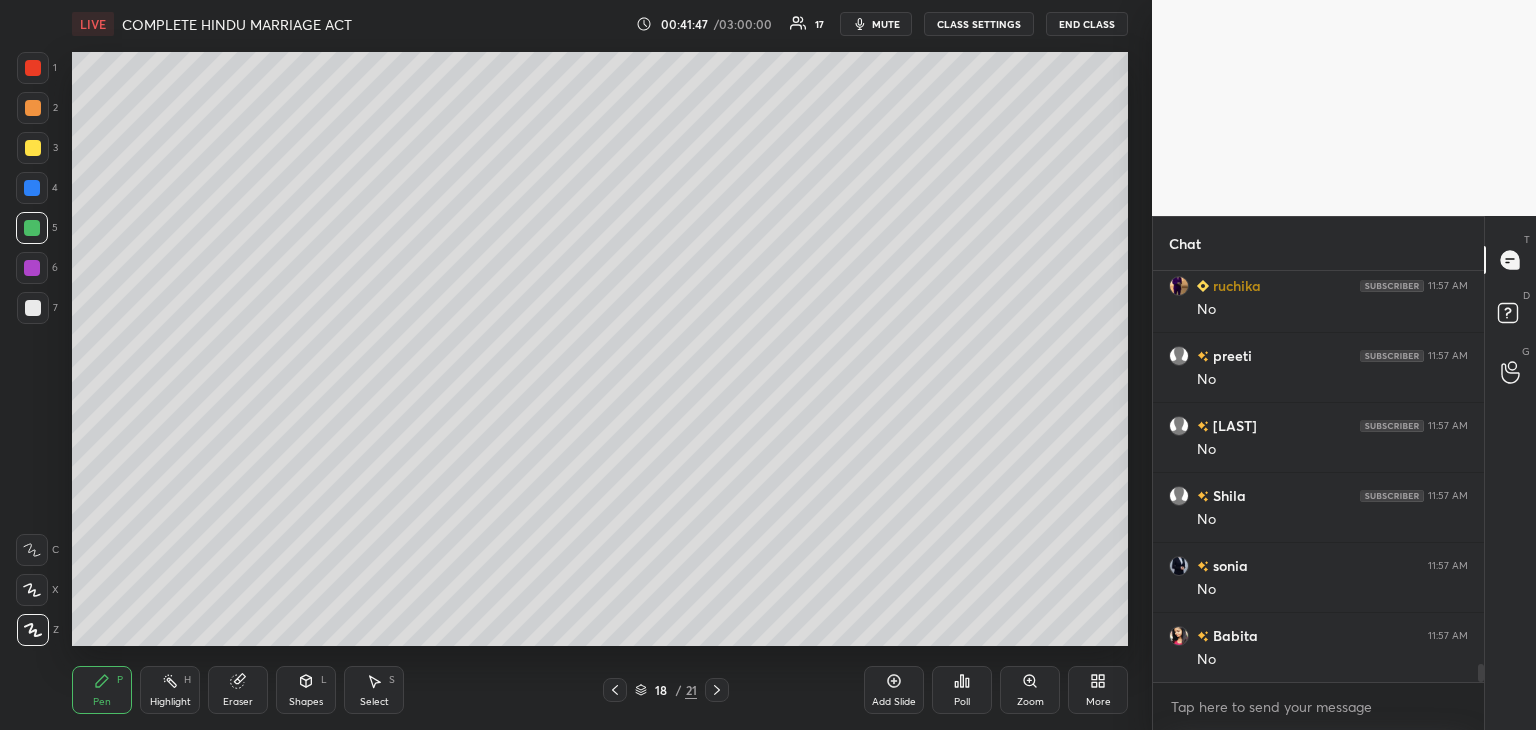 scroll, scrollTop: 9192, scrollLeft: 0, axis: vertical 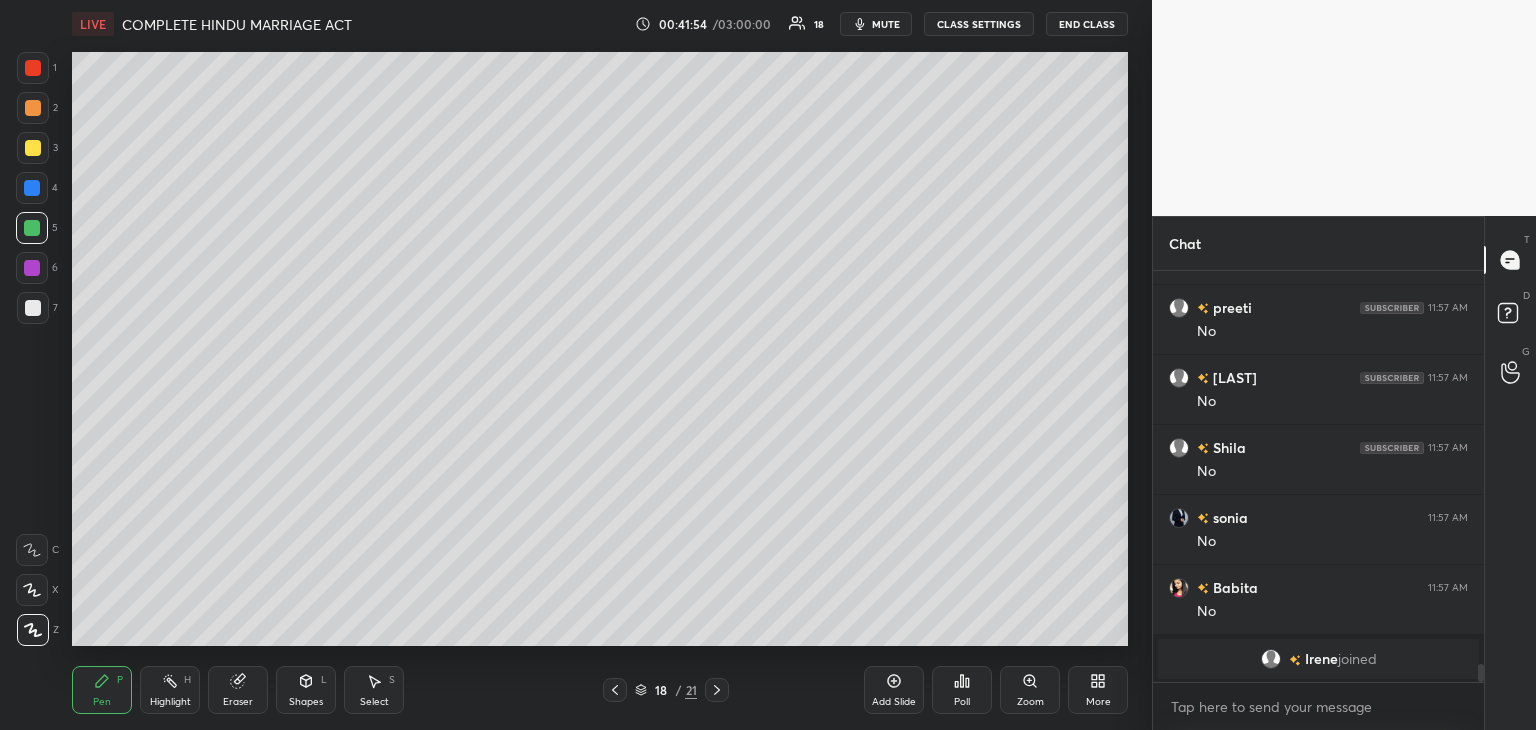 click 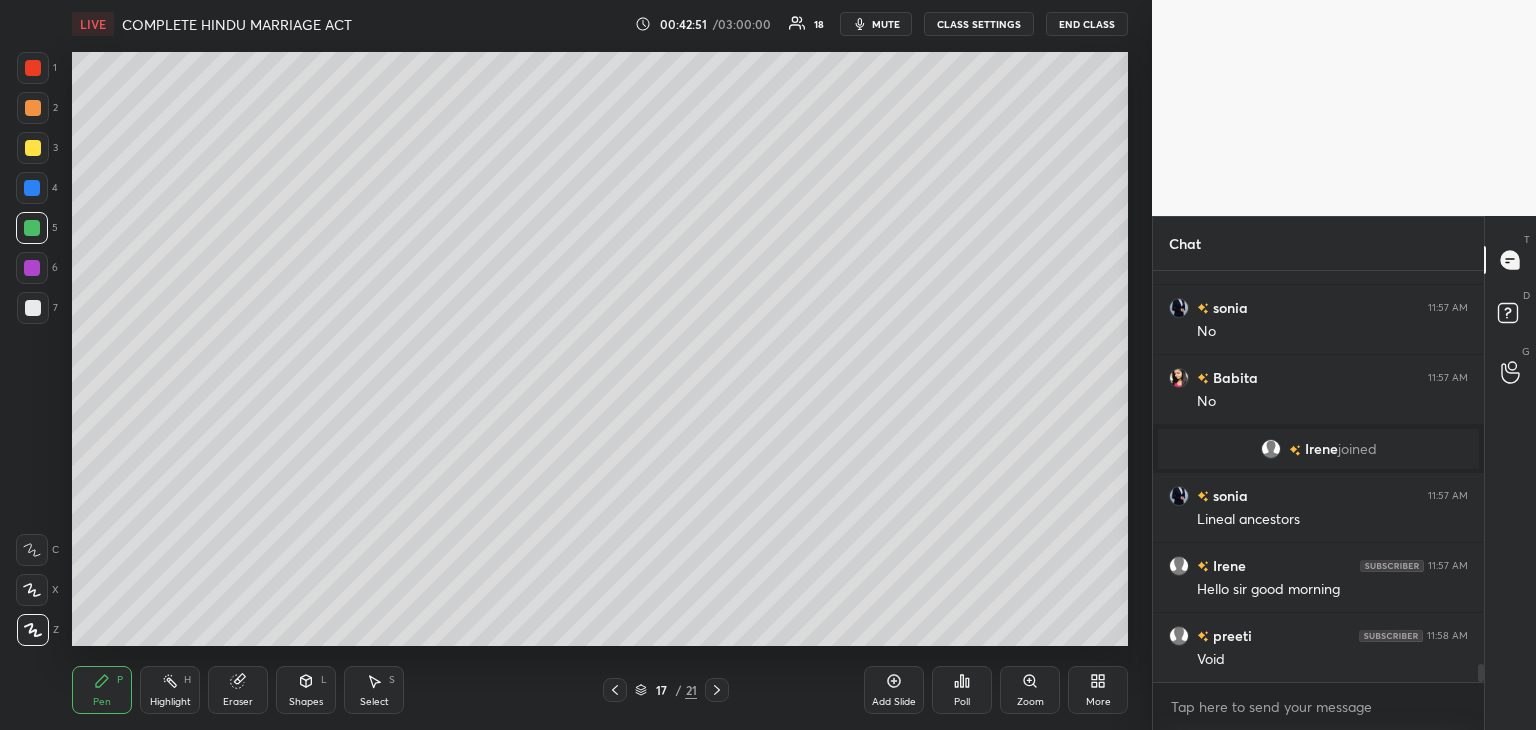 scroll, scrollTop: 9184, scrollLeft: 0, axis: vertical 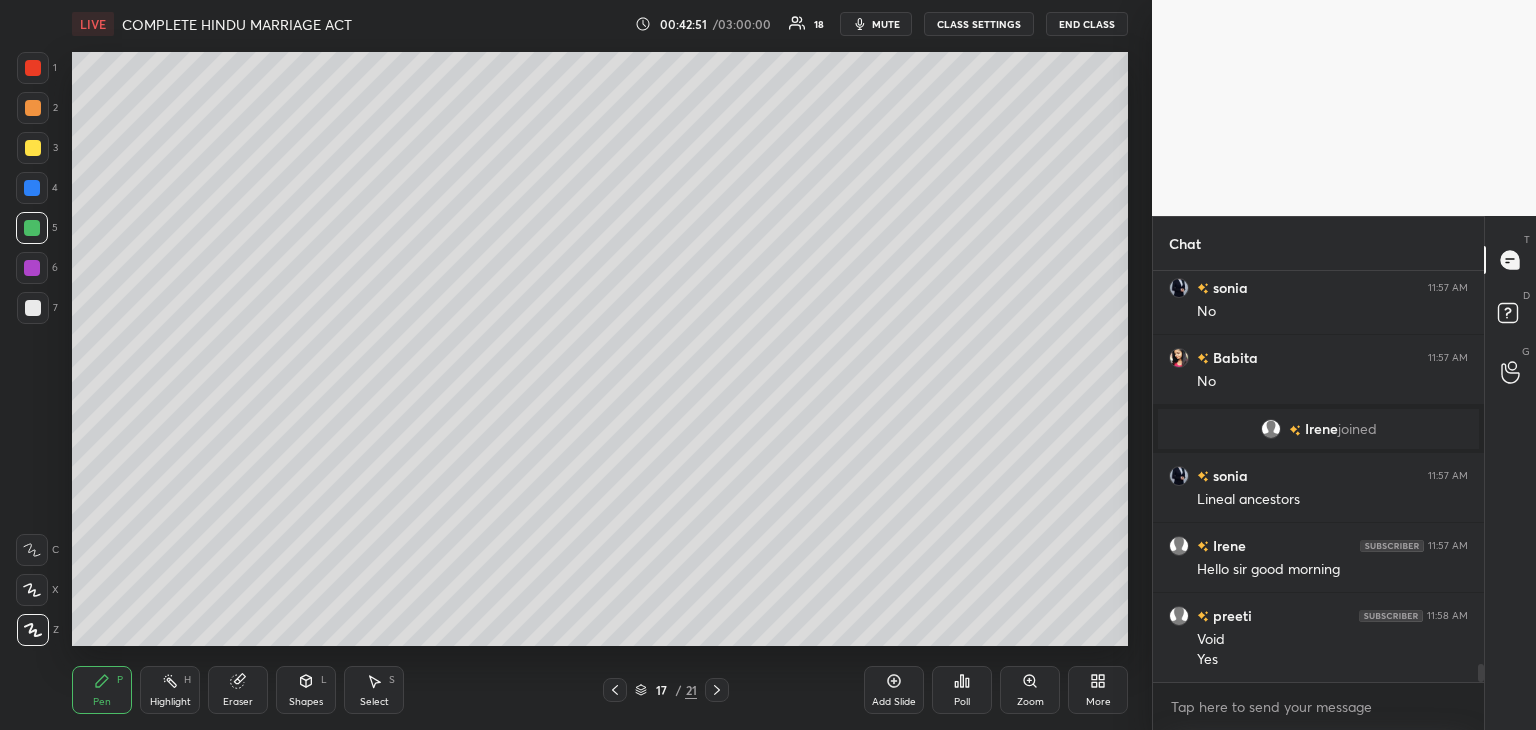 click 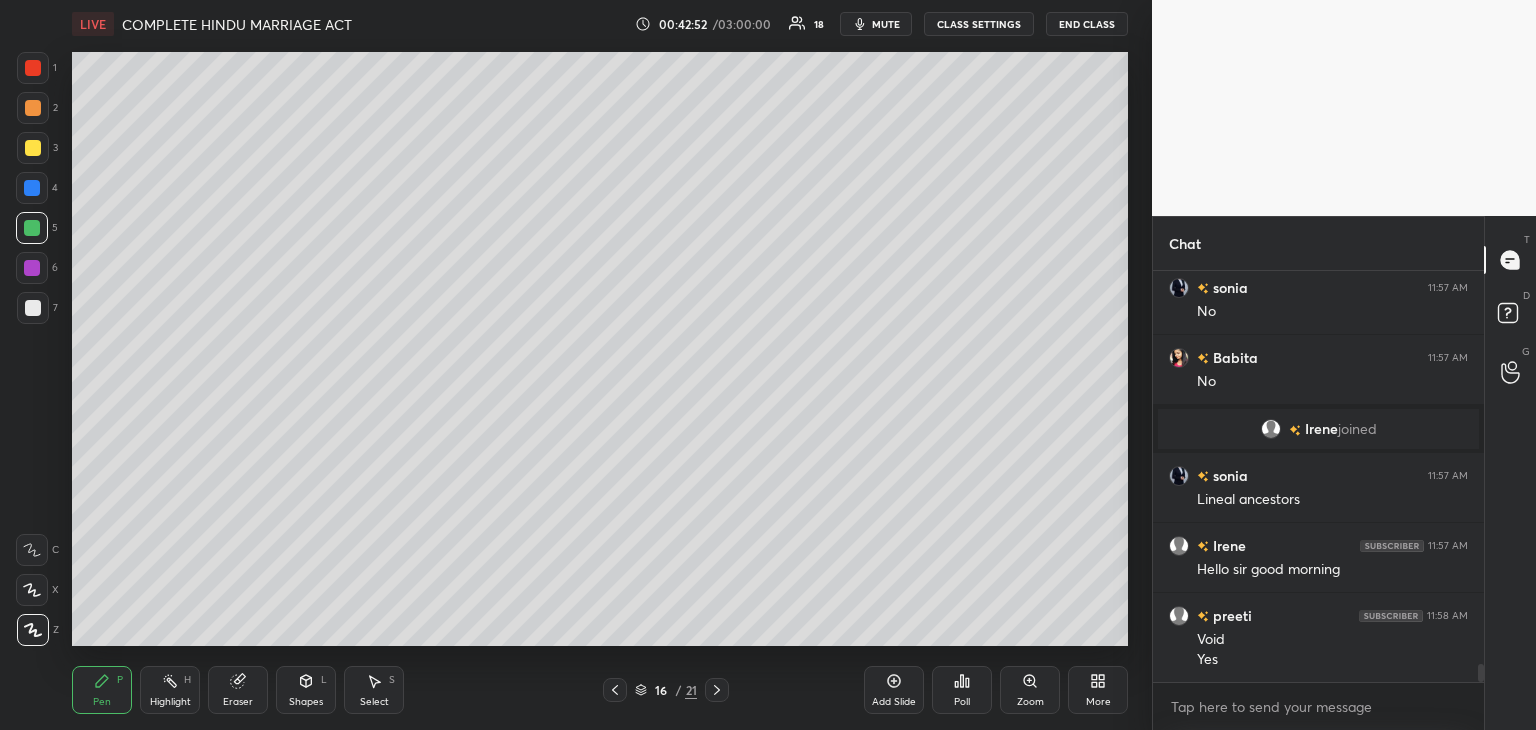 scroll, scrollTop: 9254, scrollLeft: 0, axis: vertical 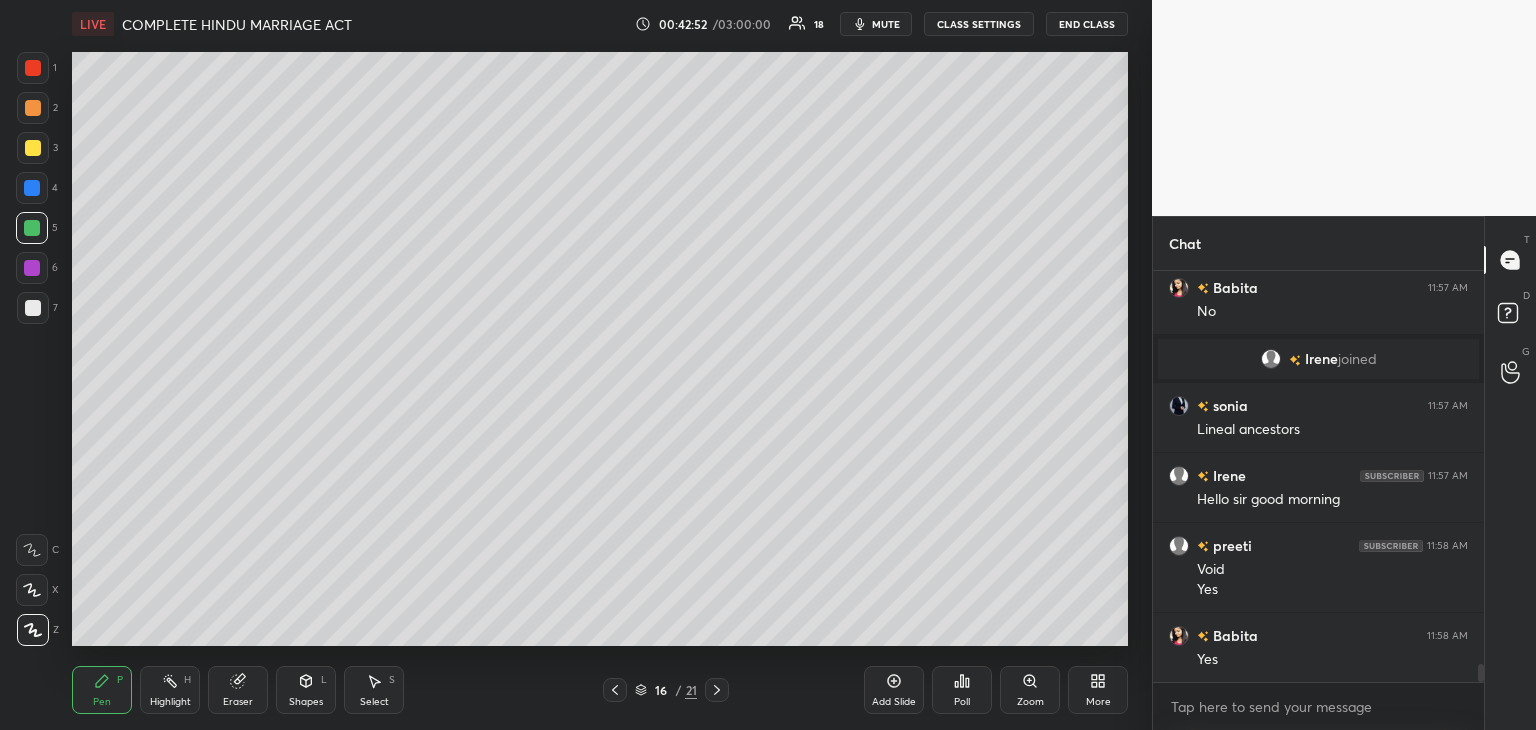 click at bounding box center [615, 690] 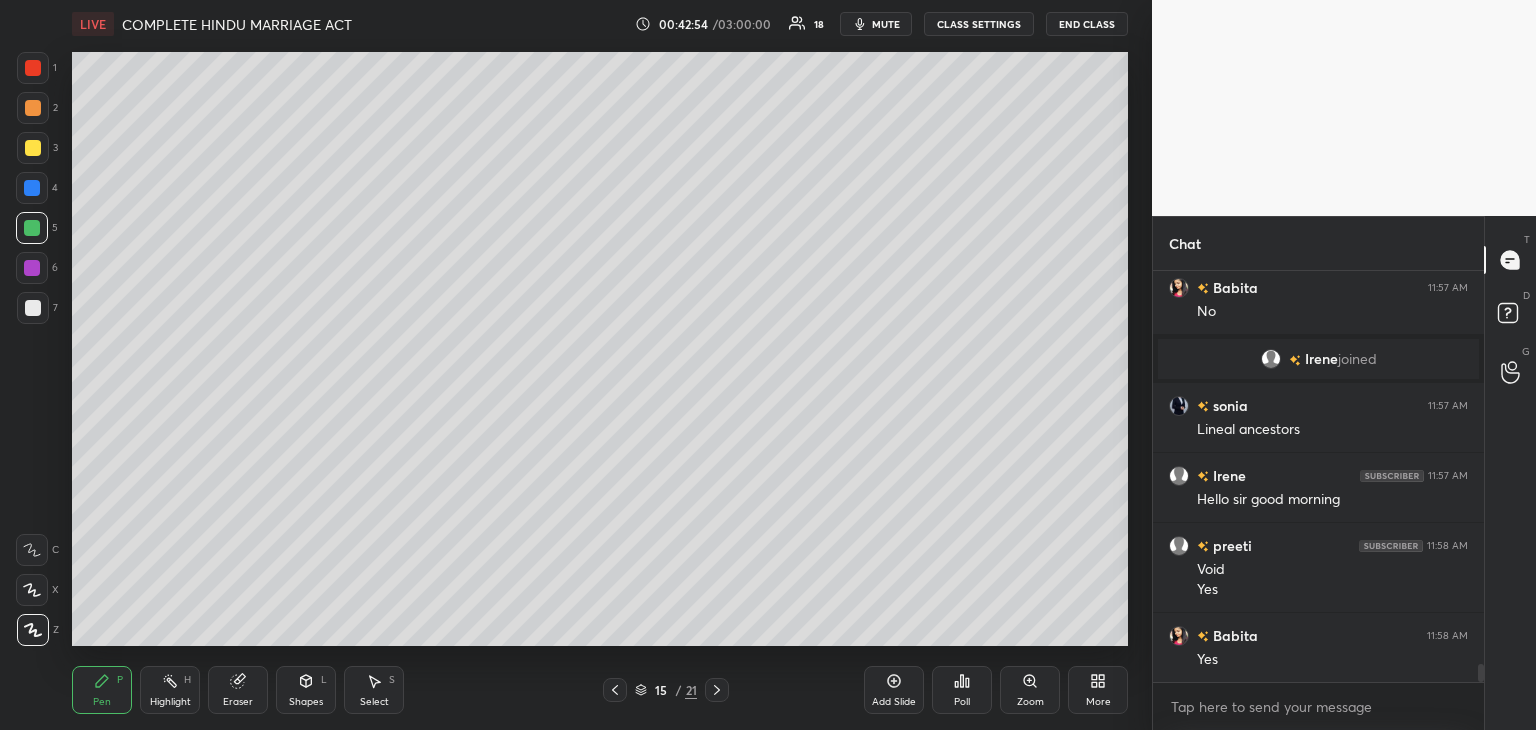 click at bounding box center (33, 68) 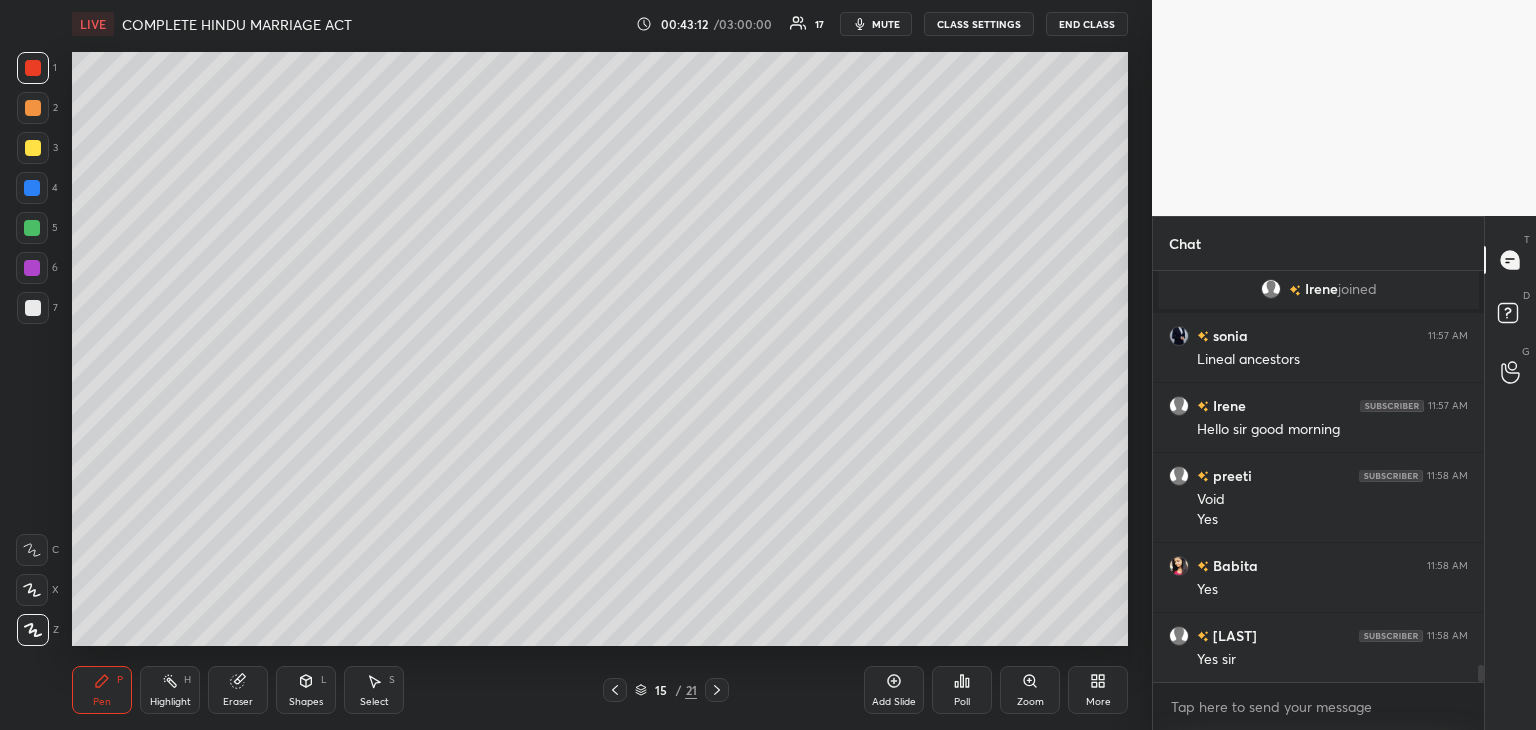 scroll, scrollTop: 9394, scrollLeft: 0, axis: vertical 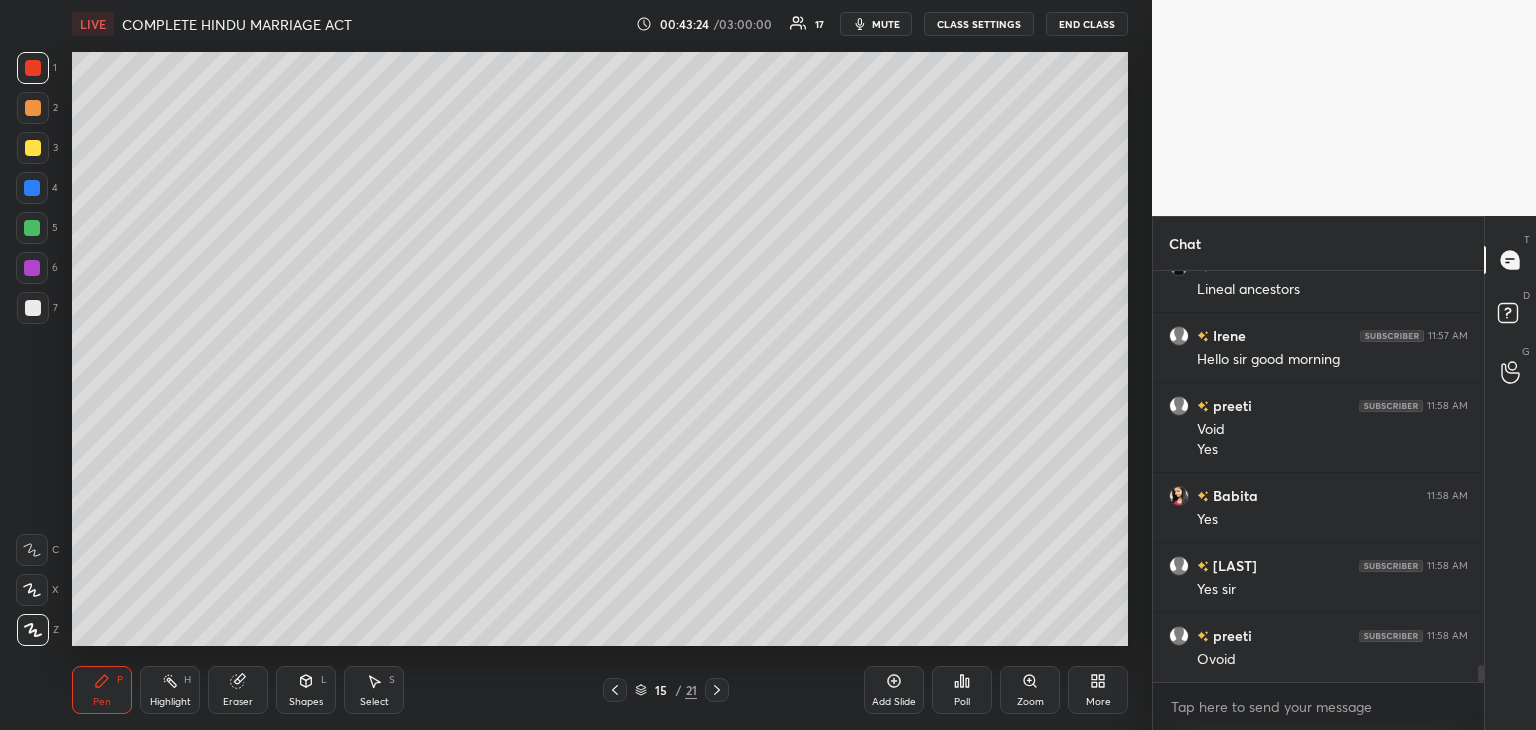 click on "Add Slide" at bounding box center [894, 690] 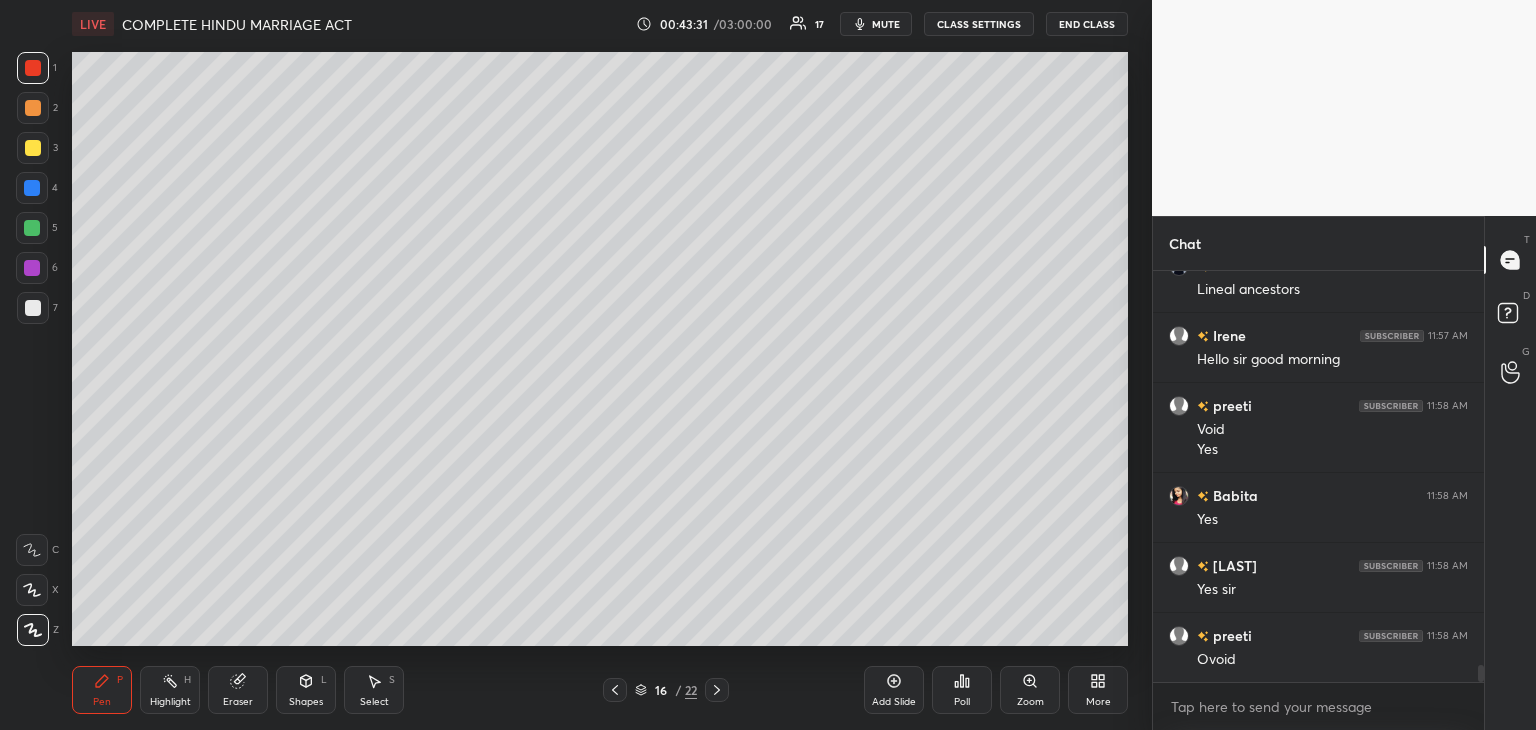 click at bounding box center (32, 268) 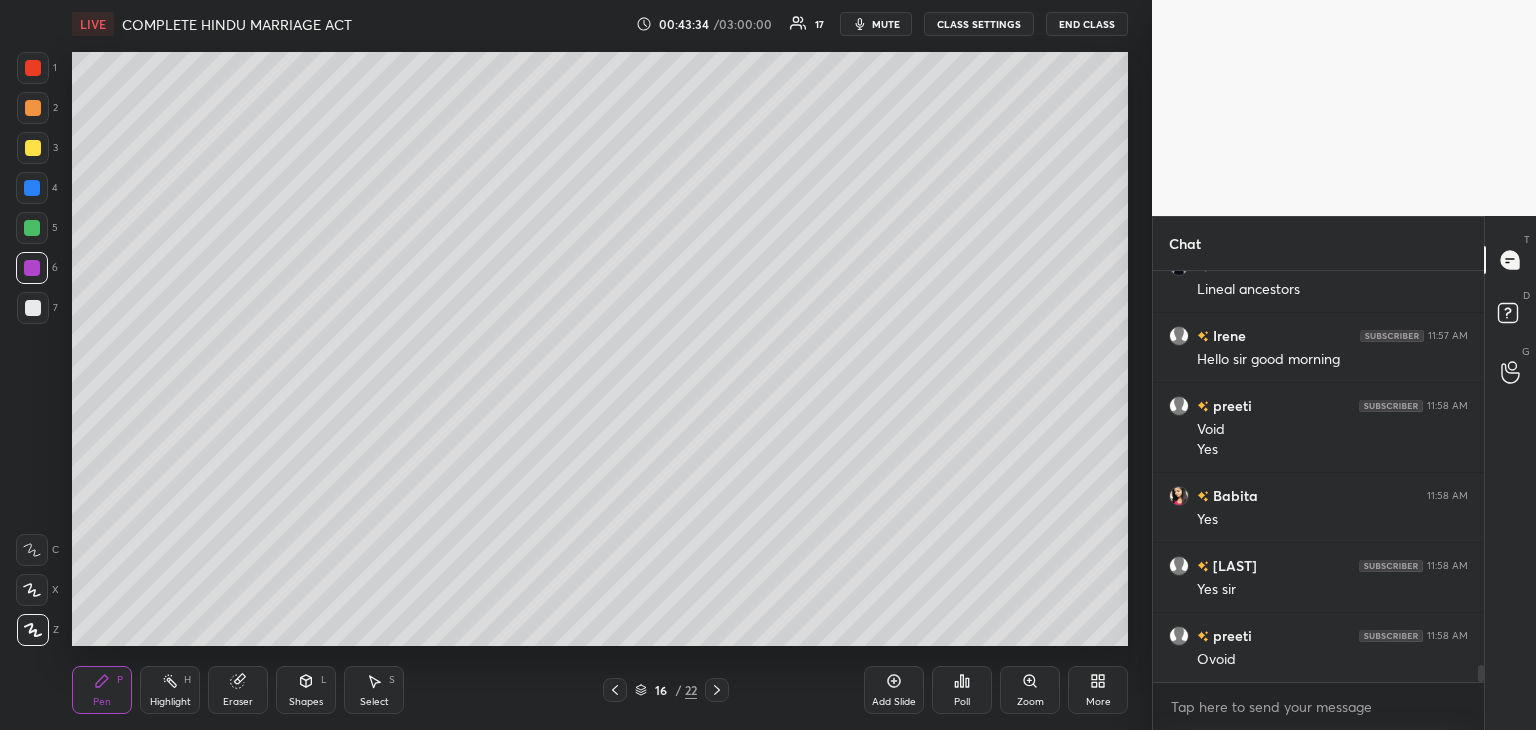 scroll, scrollTop: 9464, scrollLeft: 0, axis: vertical 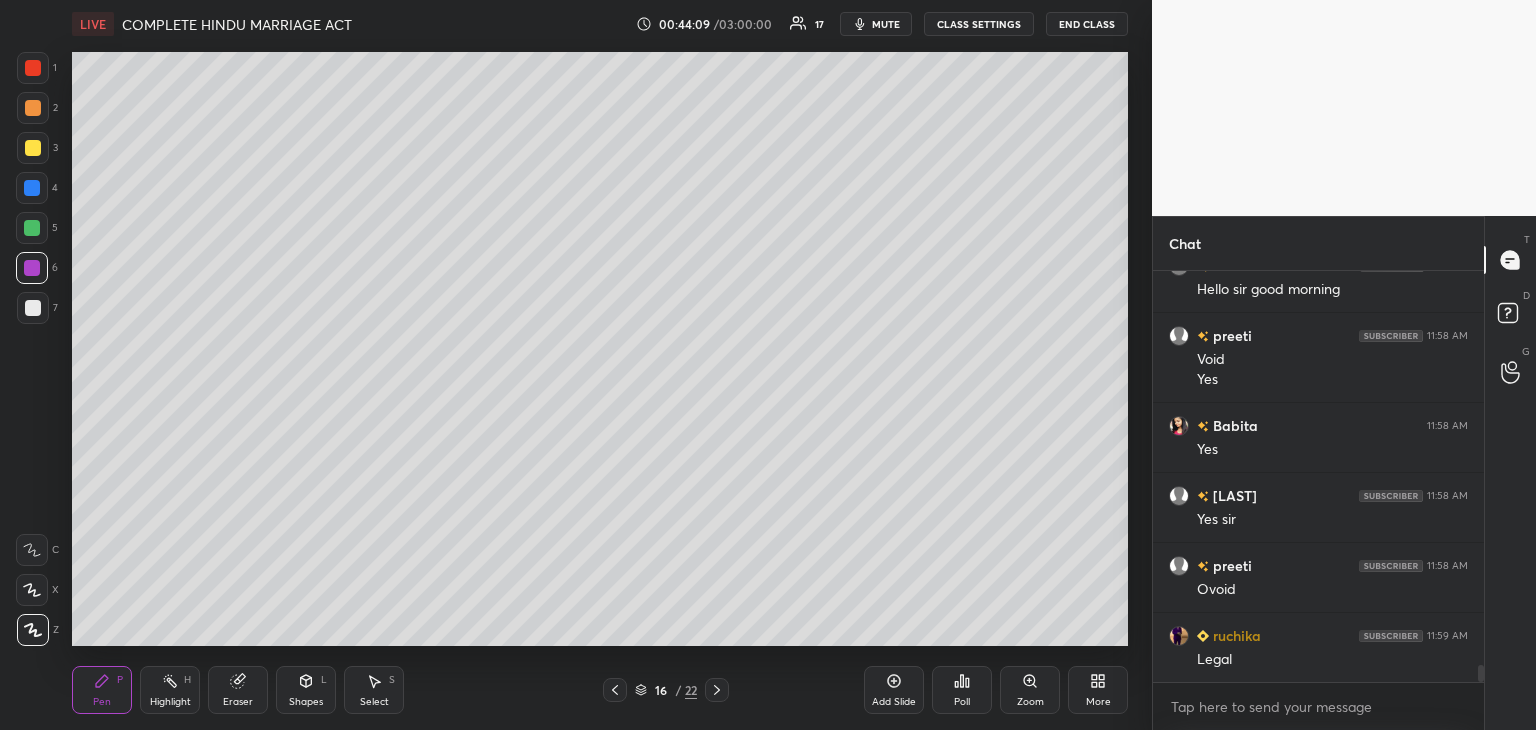 click on "Setting up your live class Poll for   secs No correct answer Start poll" at bounding box center (600, 349) 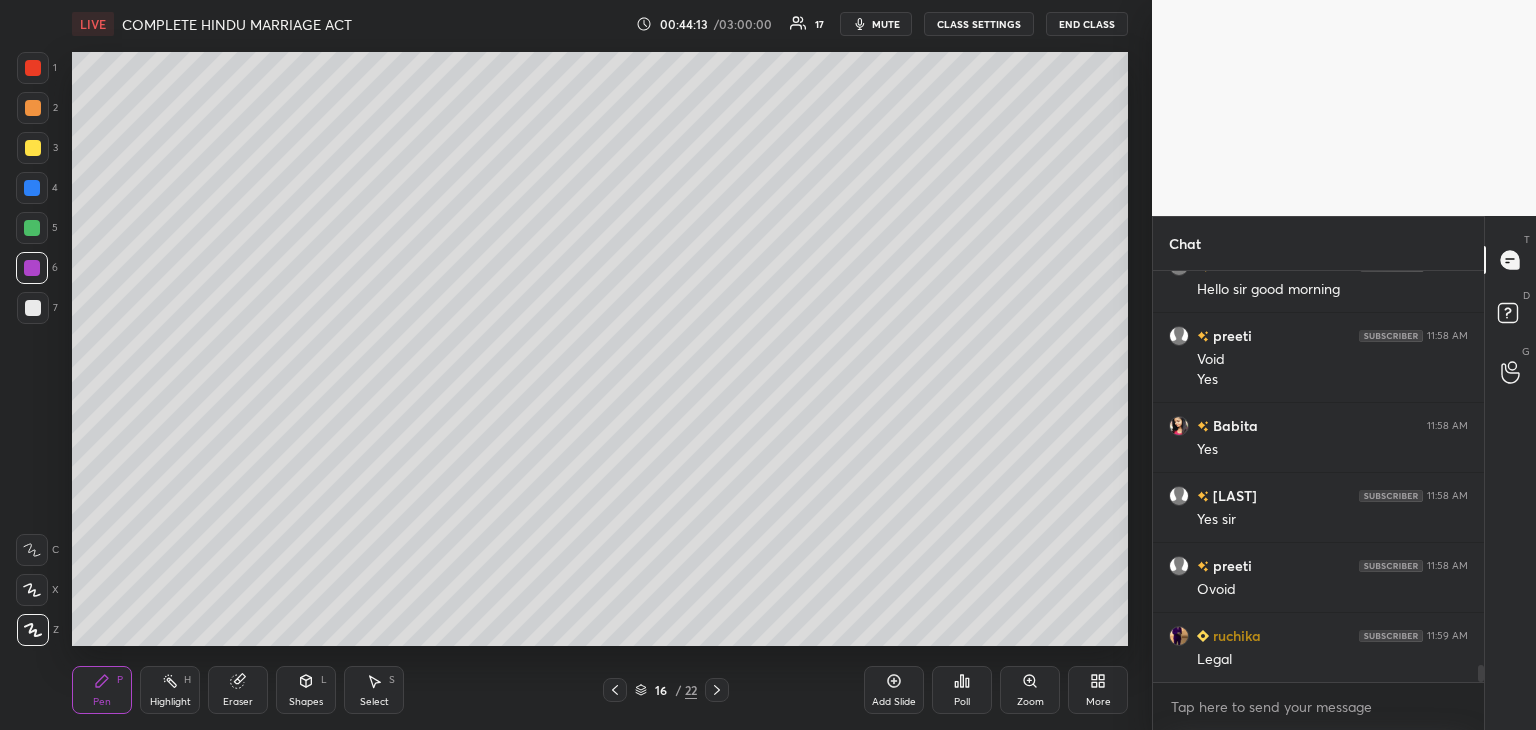 click at bounding box center [33, 308] 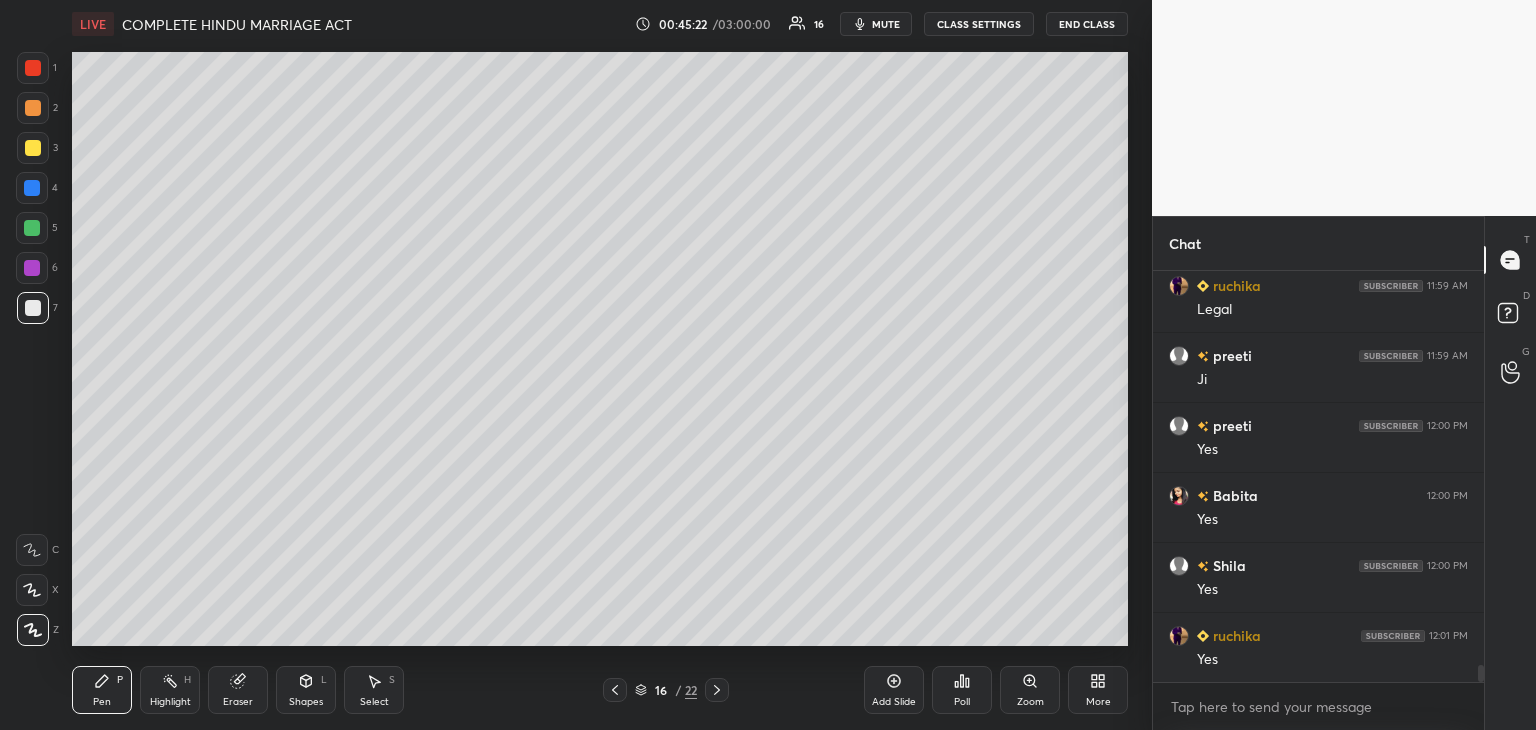 scroll, scrollTop: 9884, scrollLeft: 0, axis: vertical 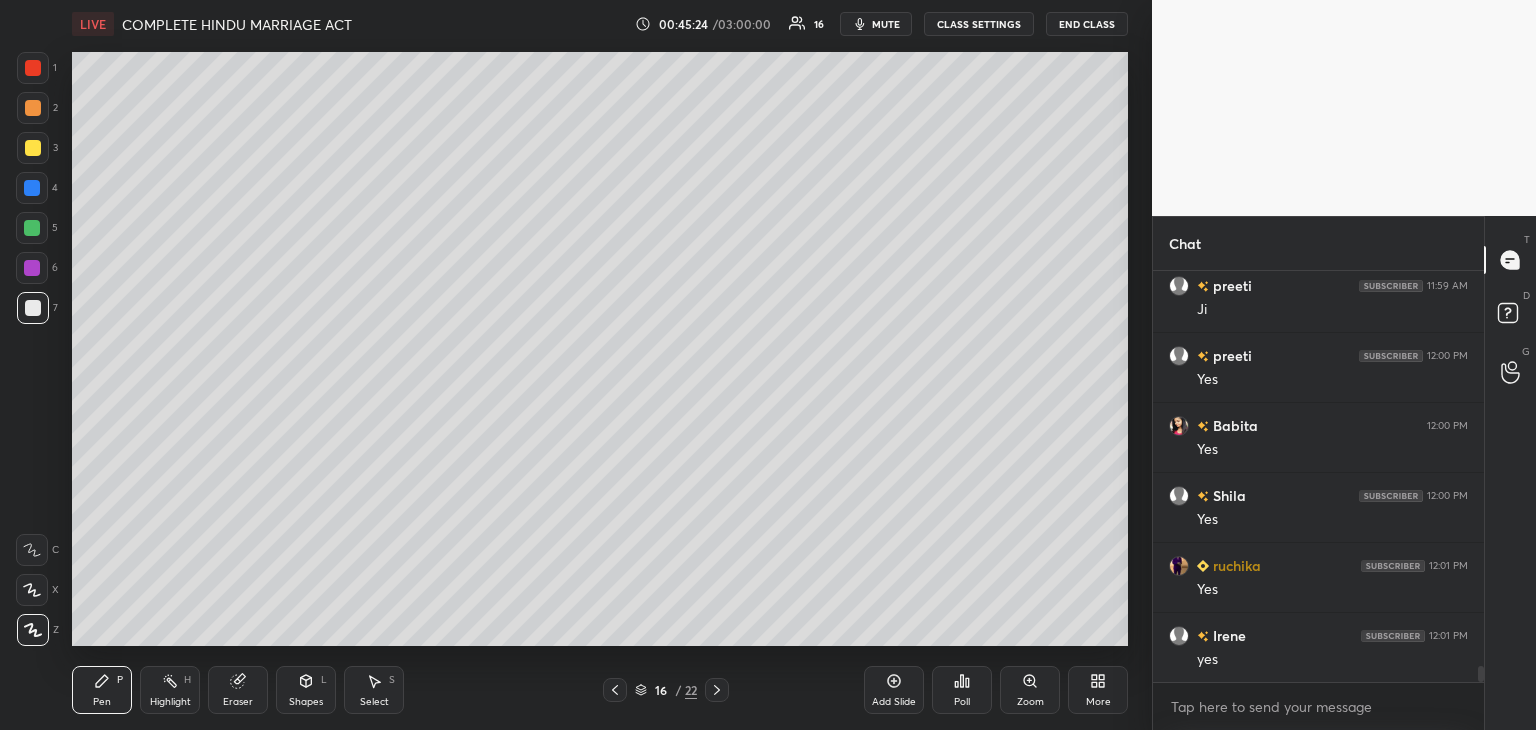 click 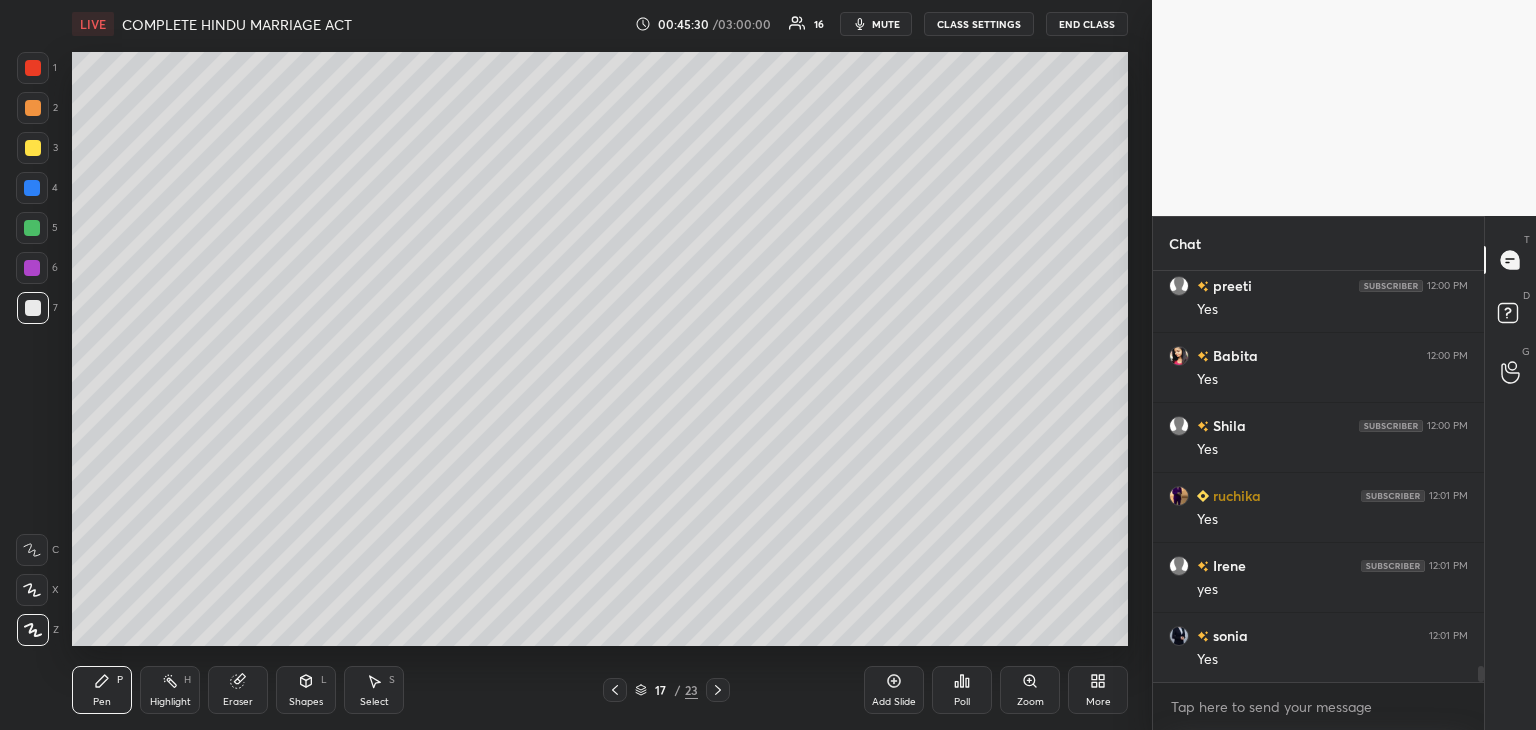 scroll, scrollTop: 10024, scrollLeft: 0, axis: vertical 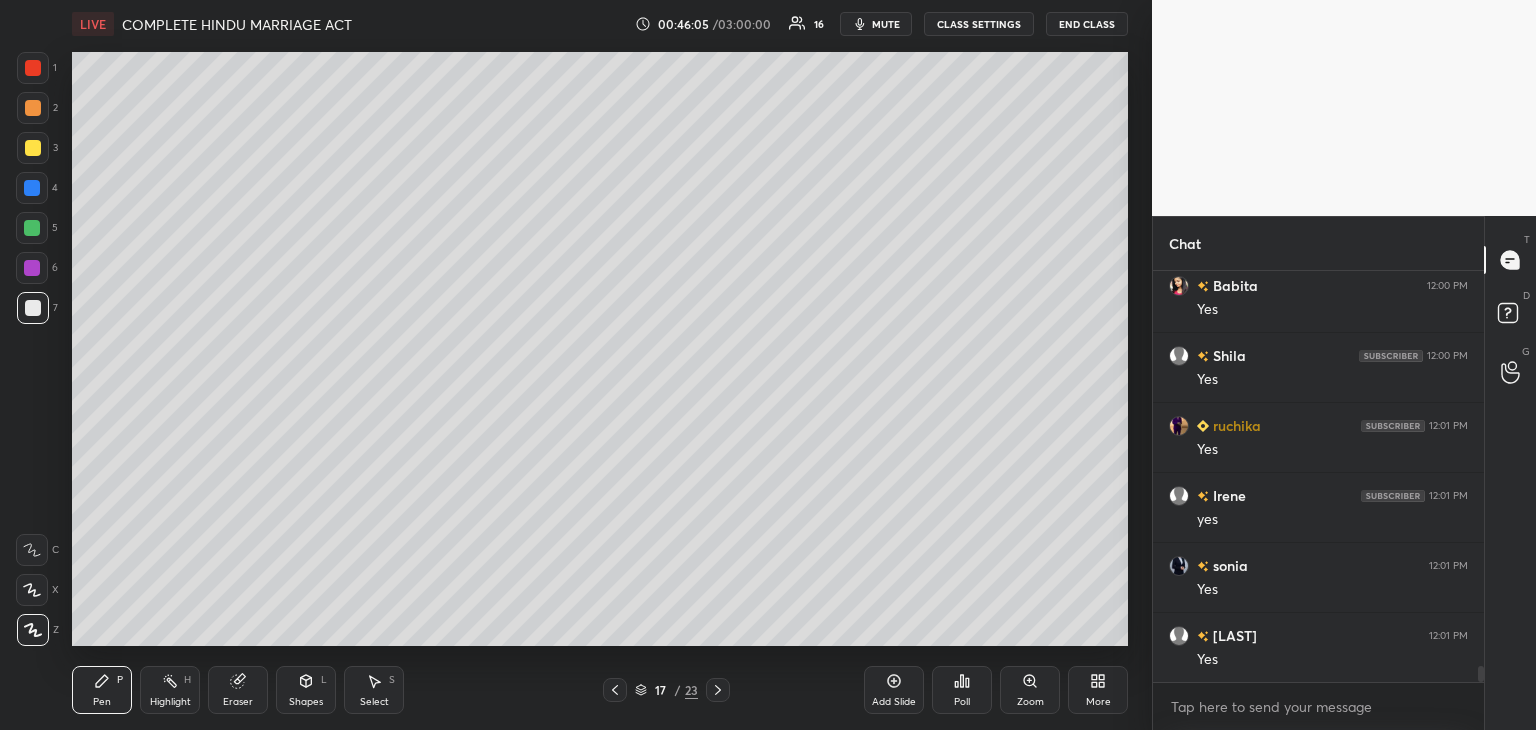 click at bounding box center [32, 188] 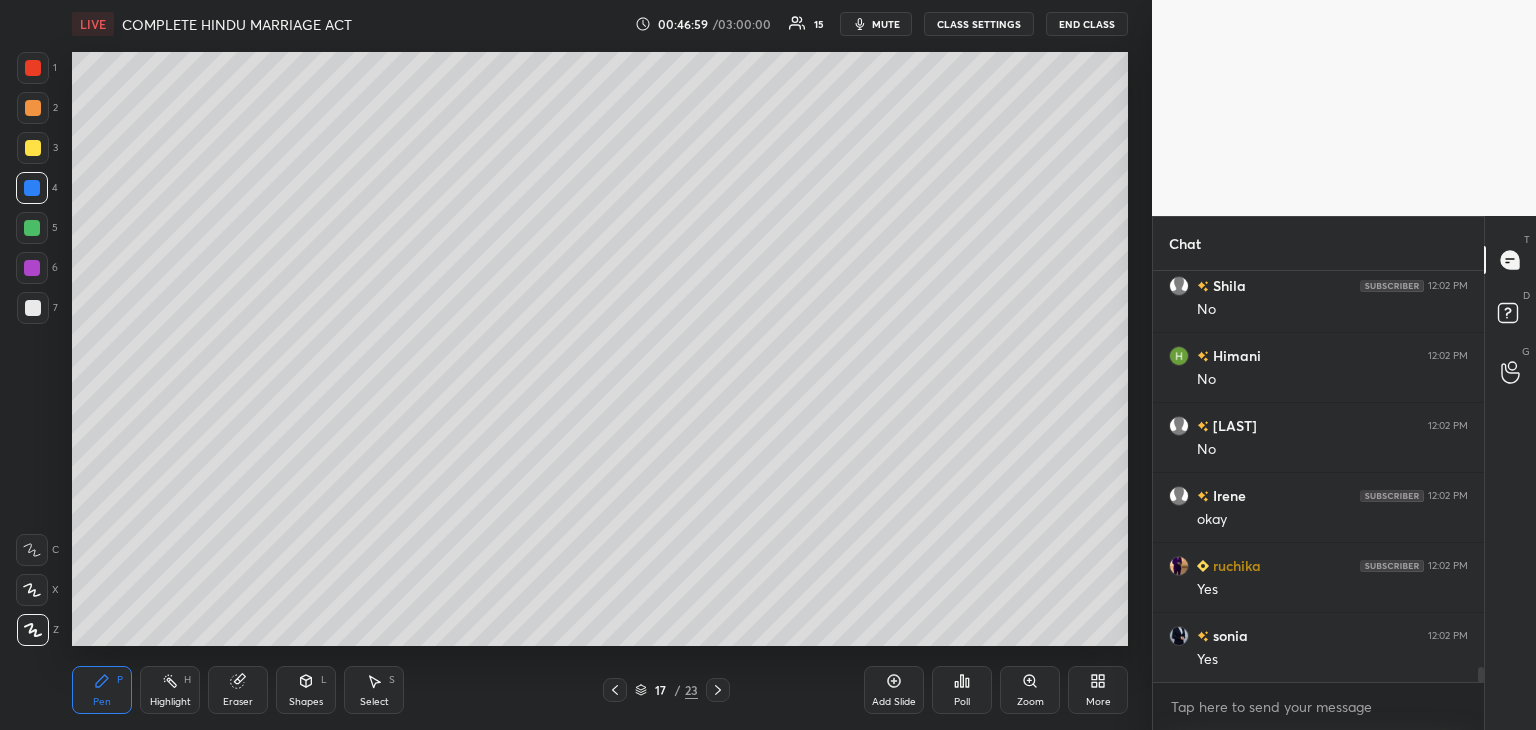 scroll, scrollTop: 10864, scrollLeft: 0, axis: vertical 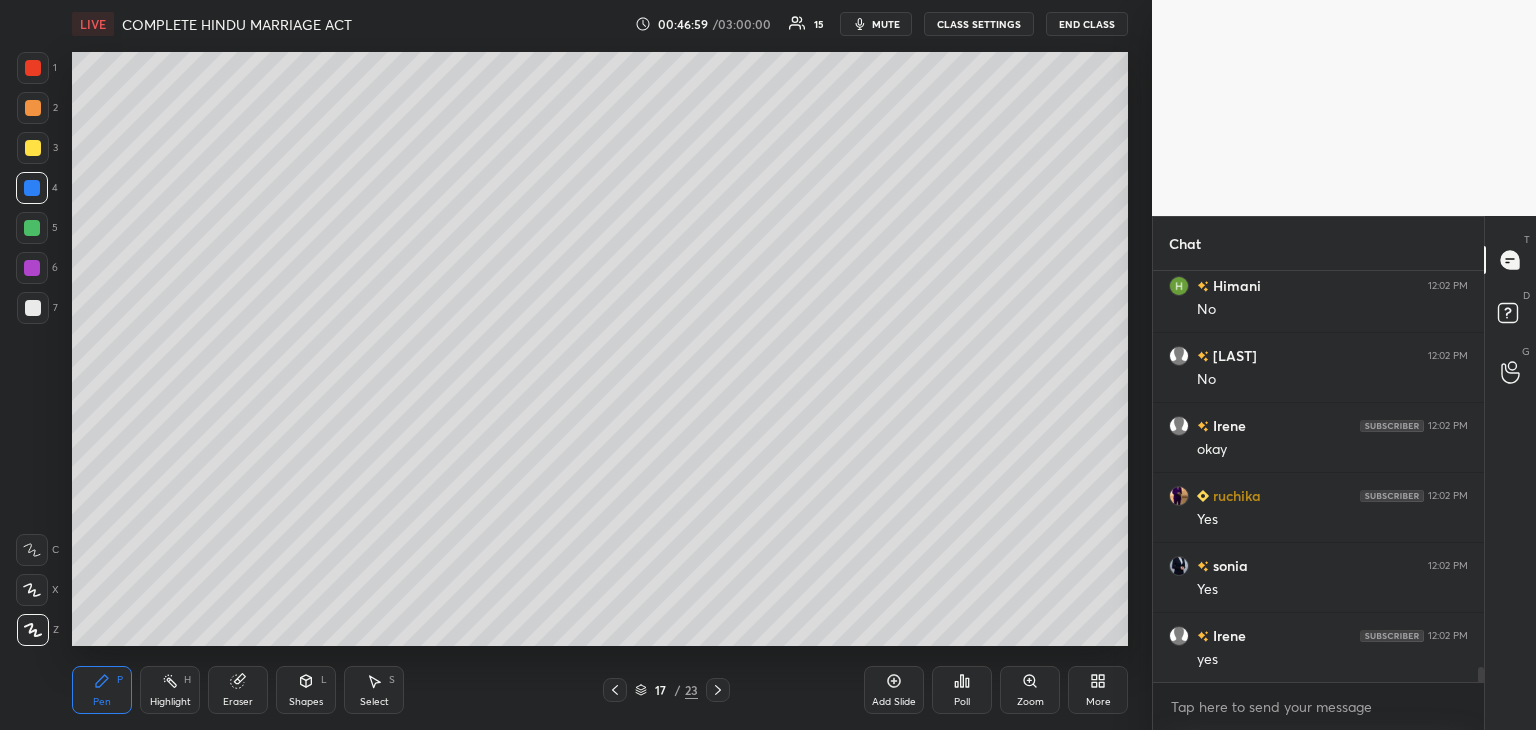 click 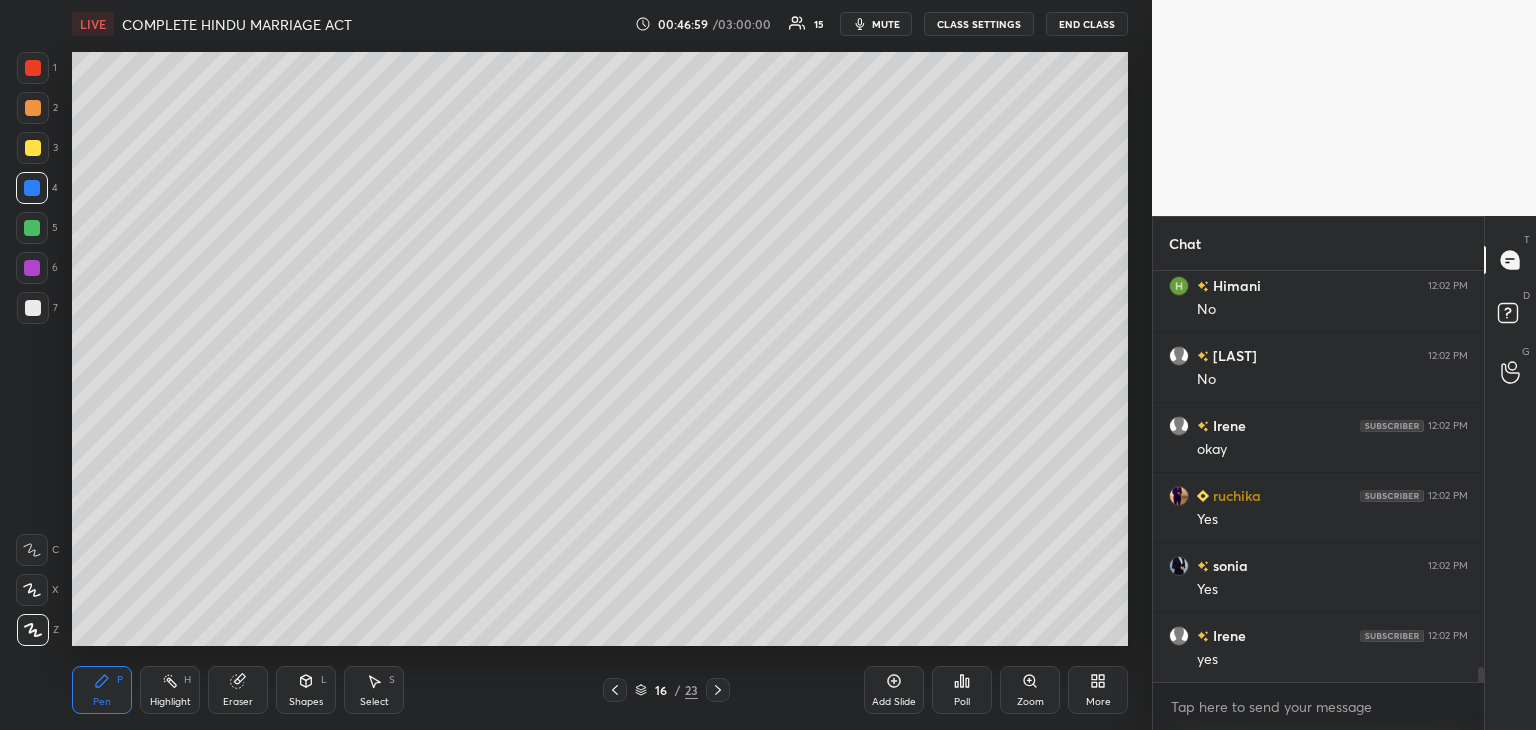 click 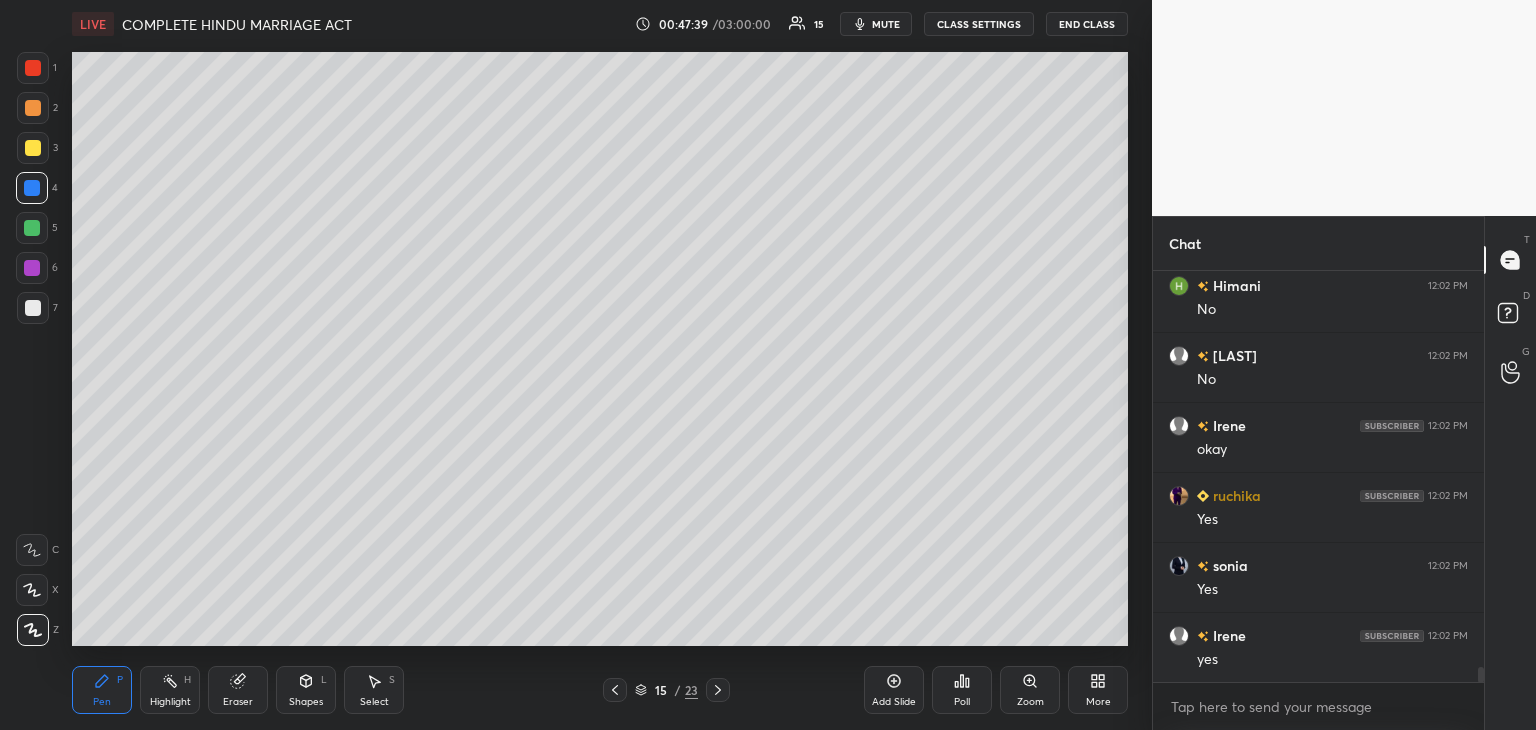 scroll, scrollTop: 10934, scrollLeft: 0, axis: vertical 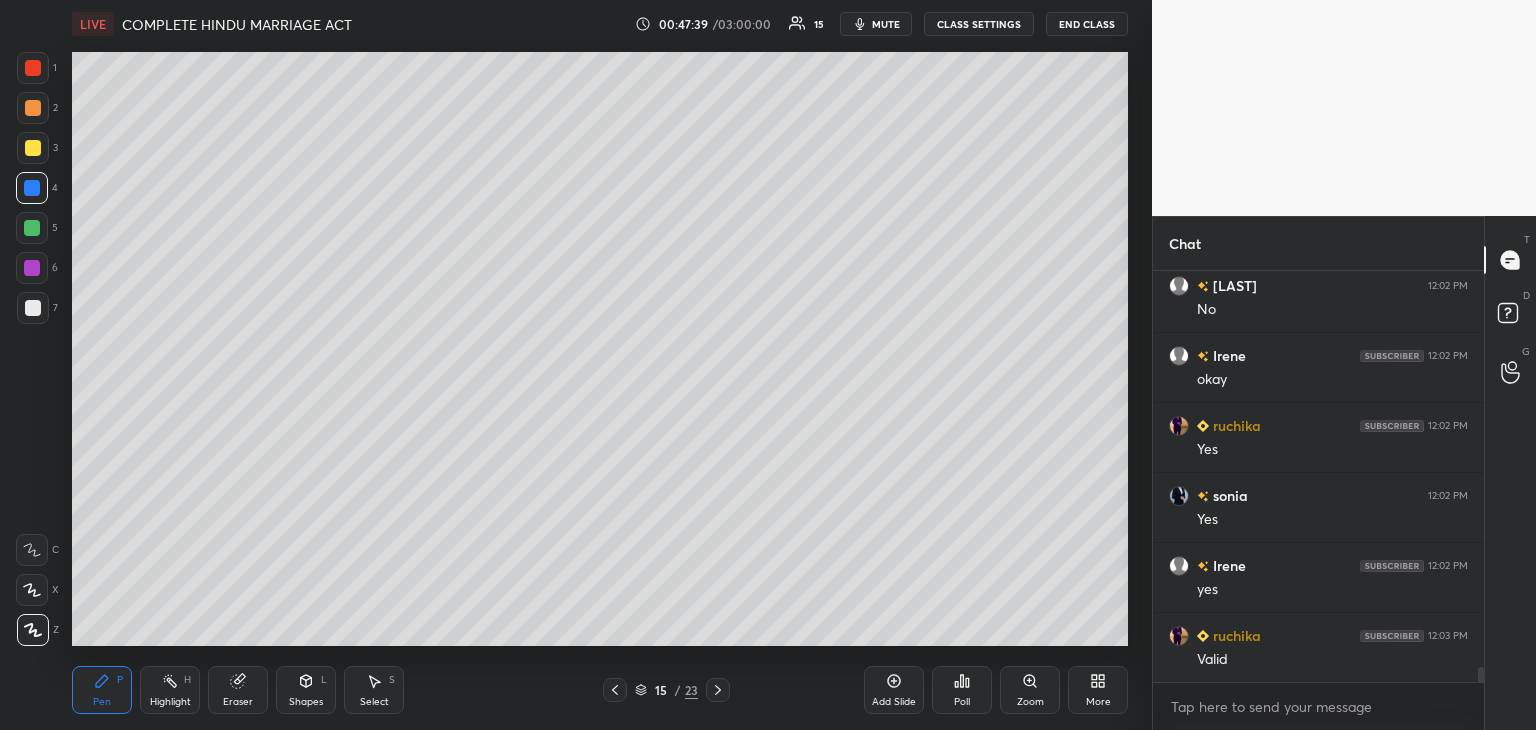 click at bounding box center [32, 268] 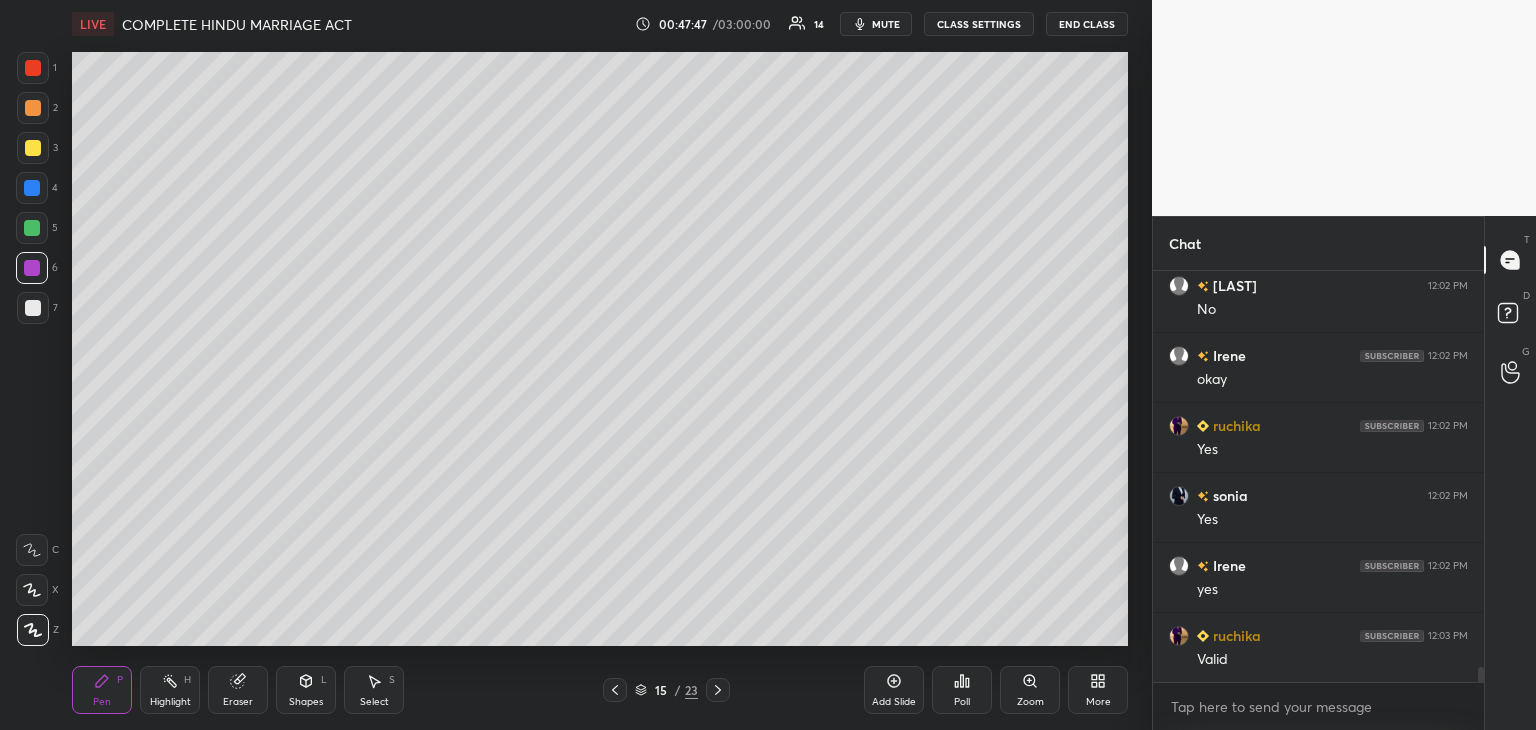 scroll, scrollTop: 10954, scrollLeft: 0, axis: vertical 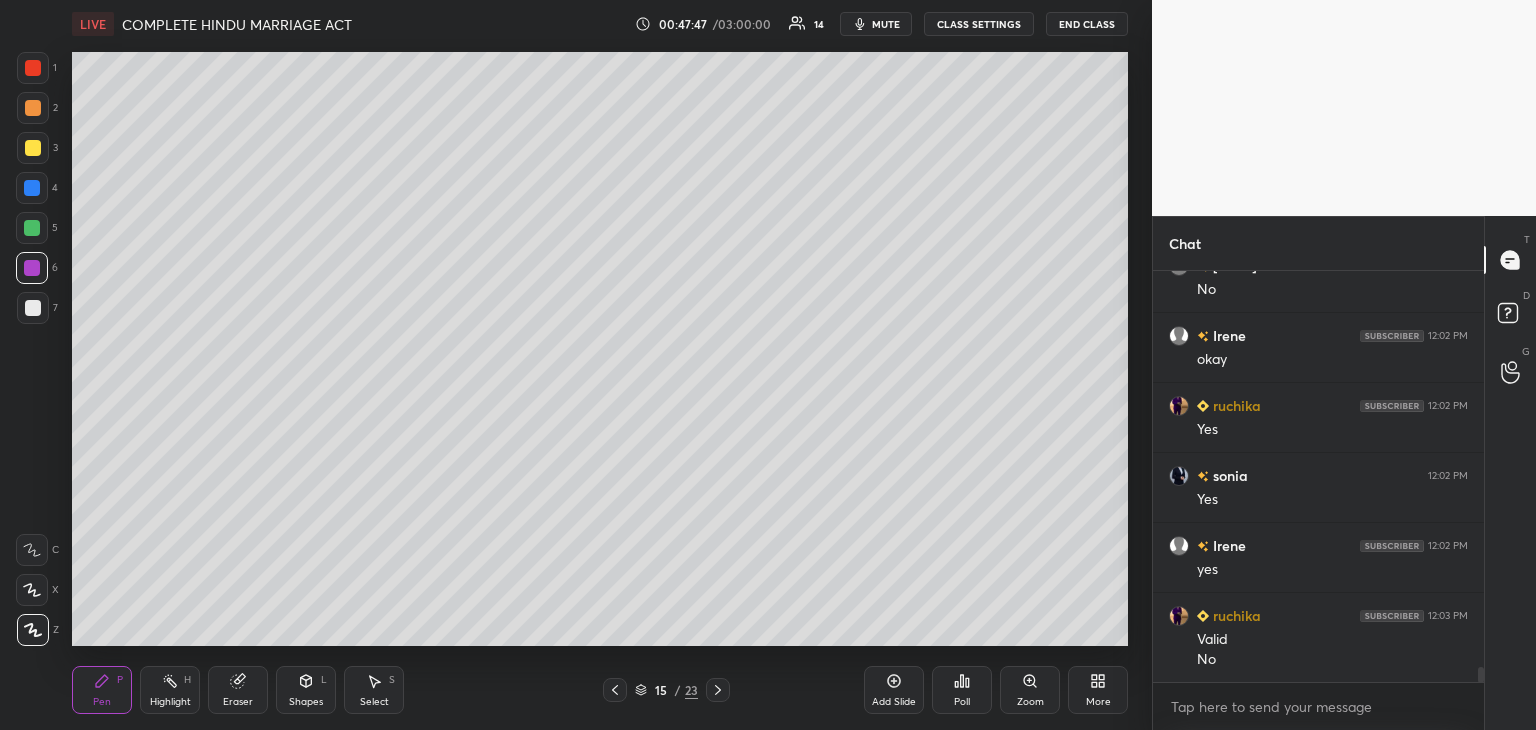 click 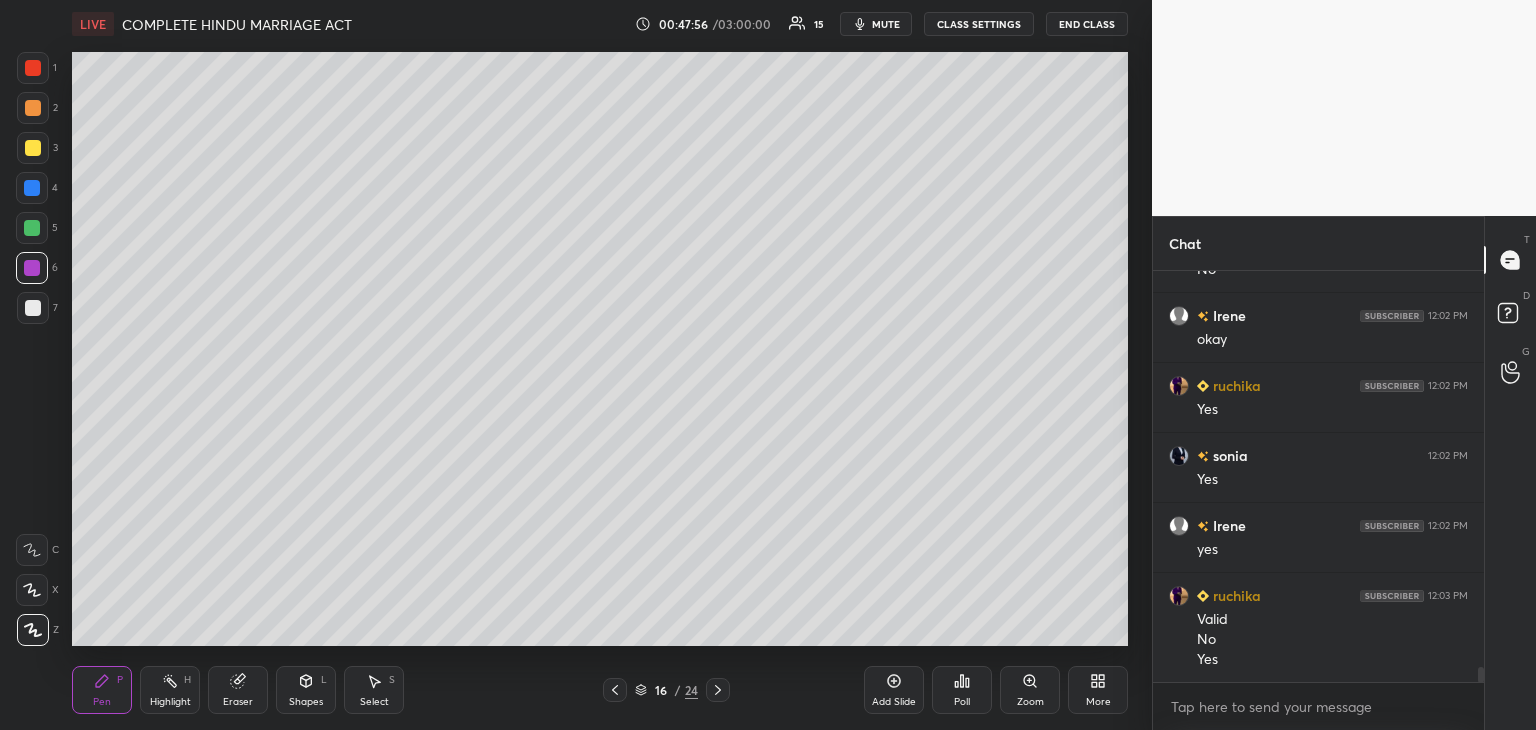 scroll, scrollTop: 11044, scrollLeft: 0, axis: vertical 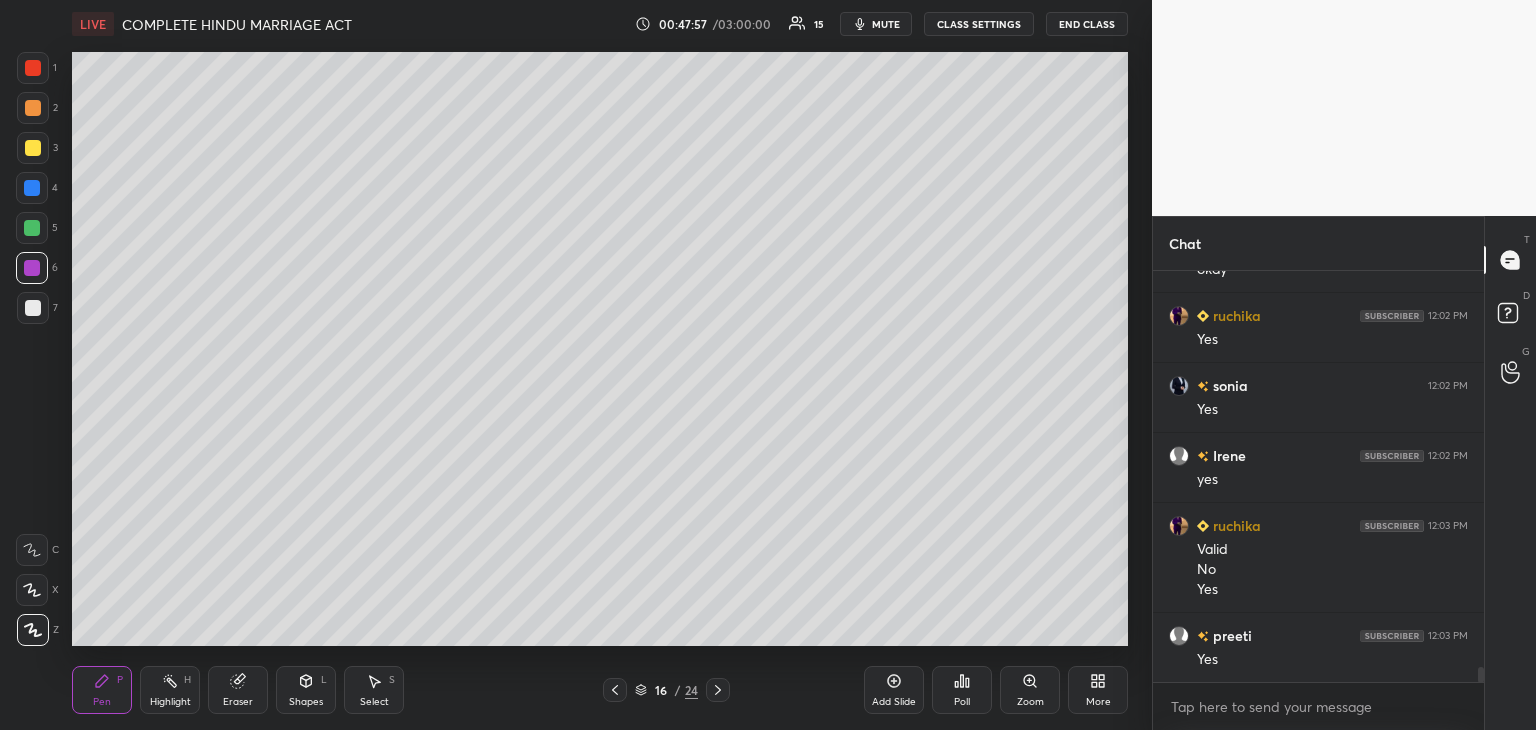 click on "1 2 3 4 5 6 7 C X Z C X Z E E Erase all   H H" at bounding box center [32, 349] 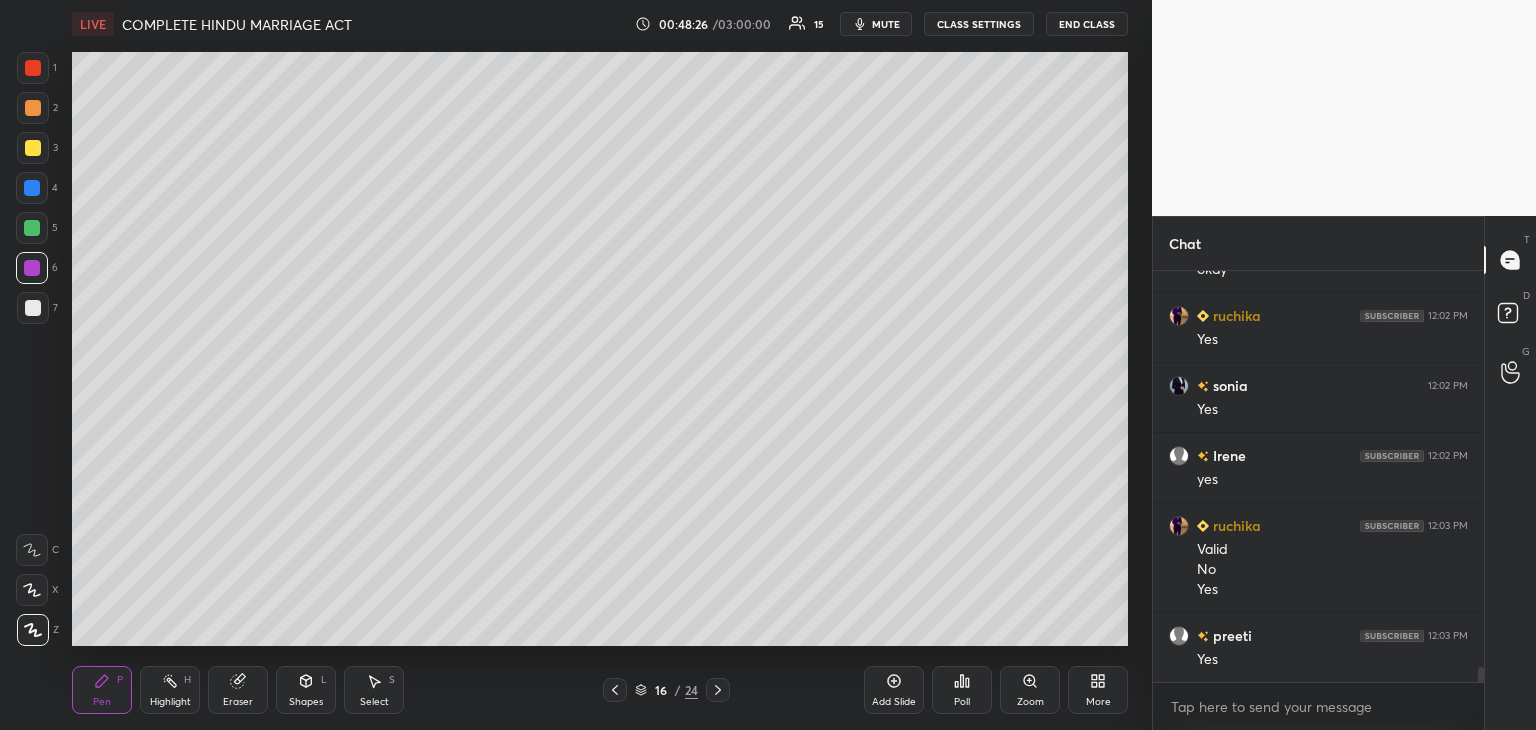 scroll, scrollTop: 11114, scrollLeft: 0, axis: vertical 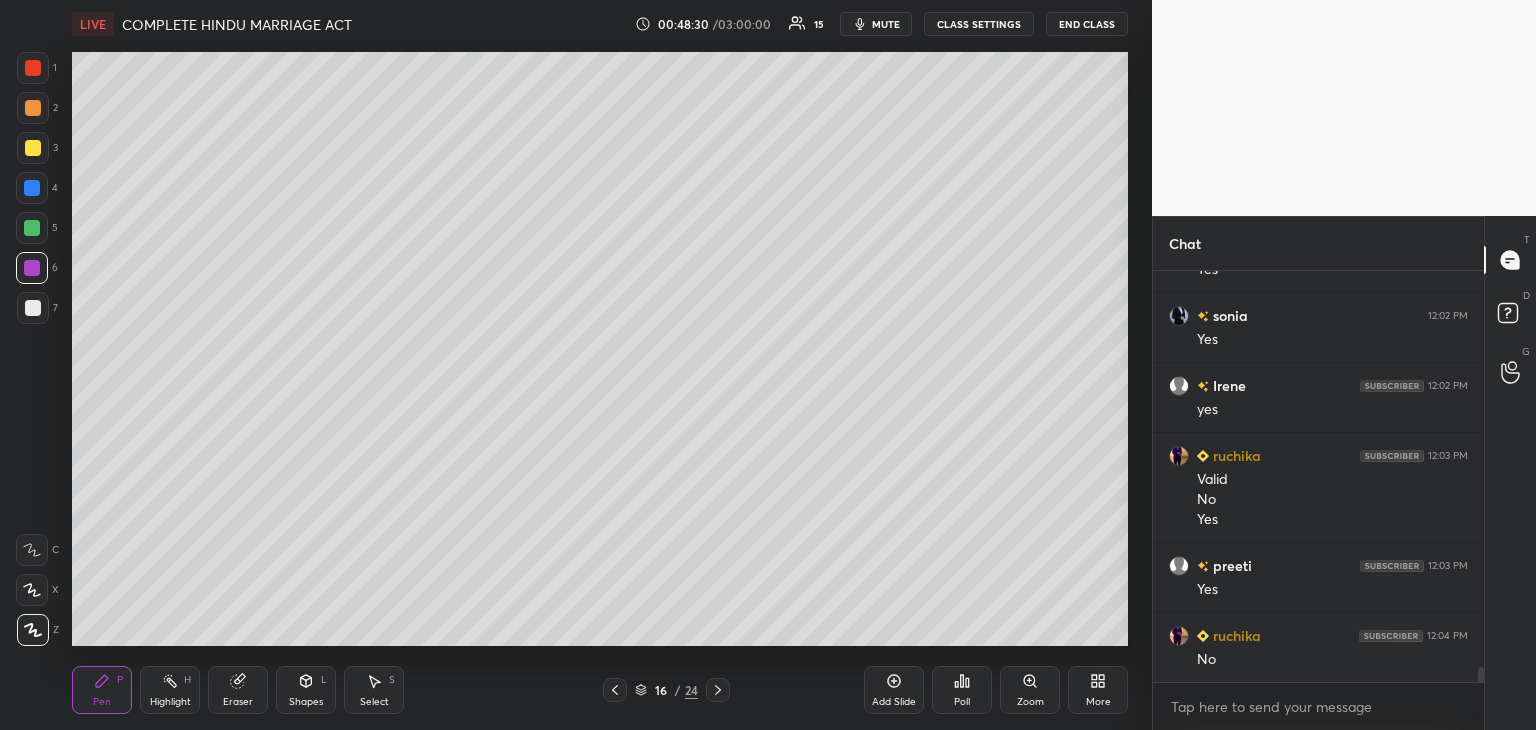 click at bounding box center (32, 228) 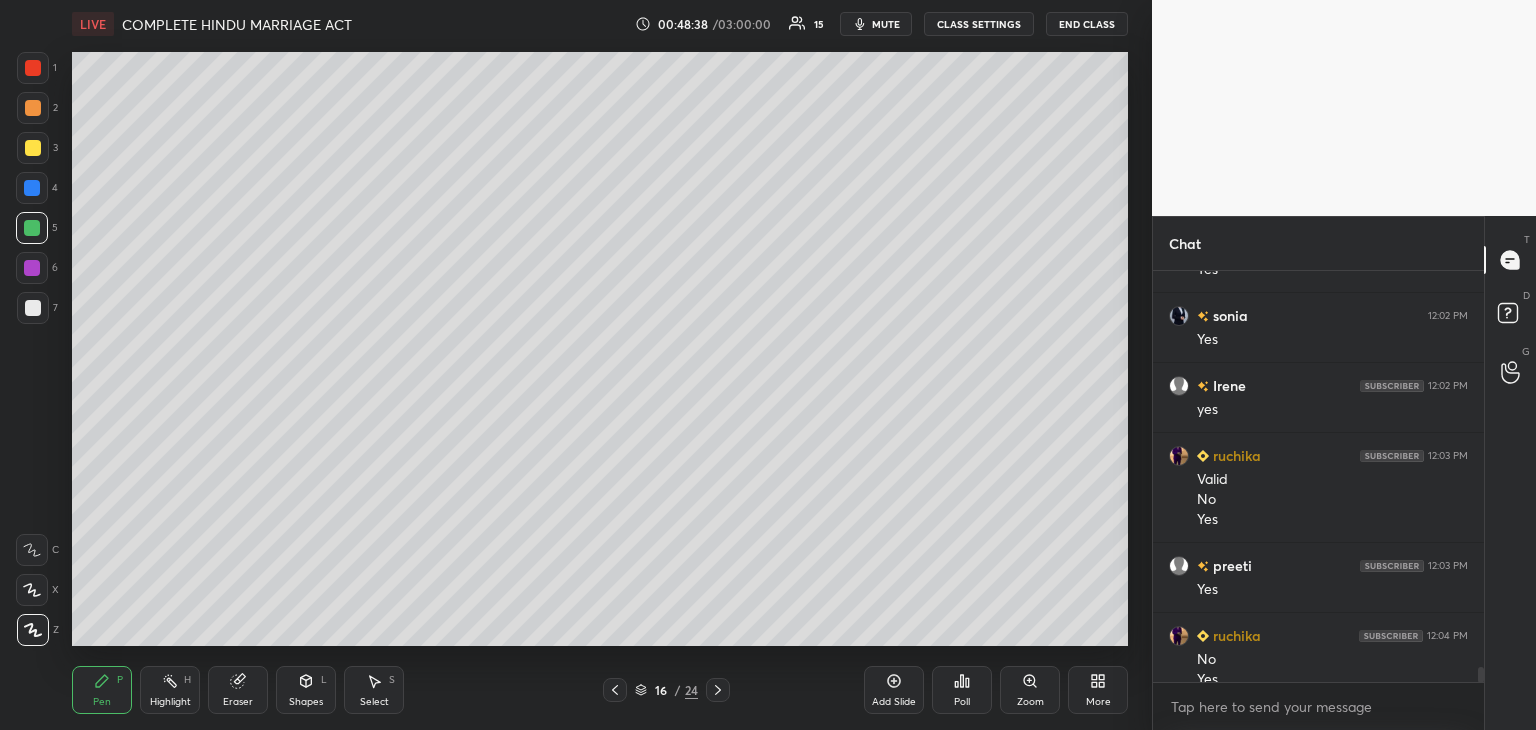 scroll, scrollTop: 11134, scrollLeft: 0, axis: vertical 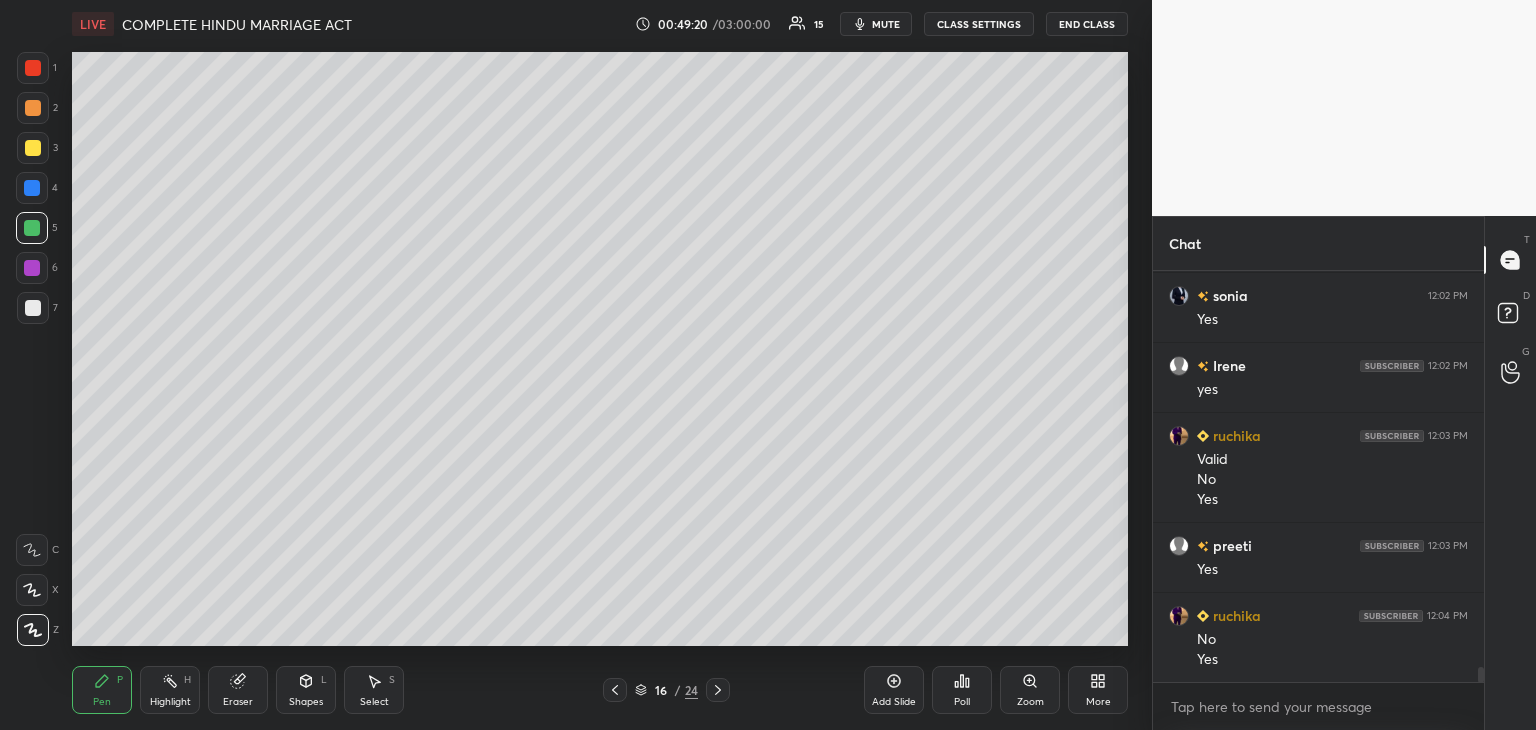 click on "6" at bounding box center (37, 272) 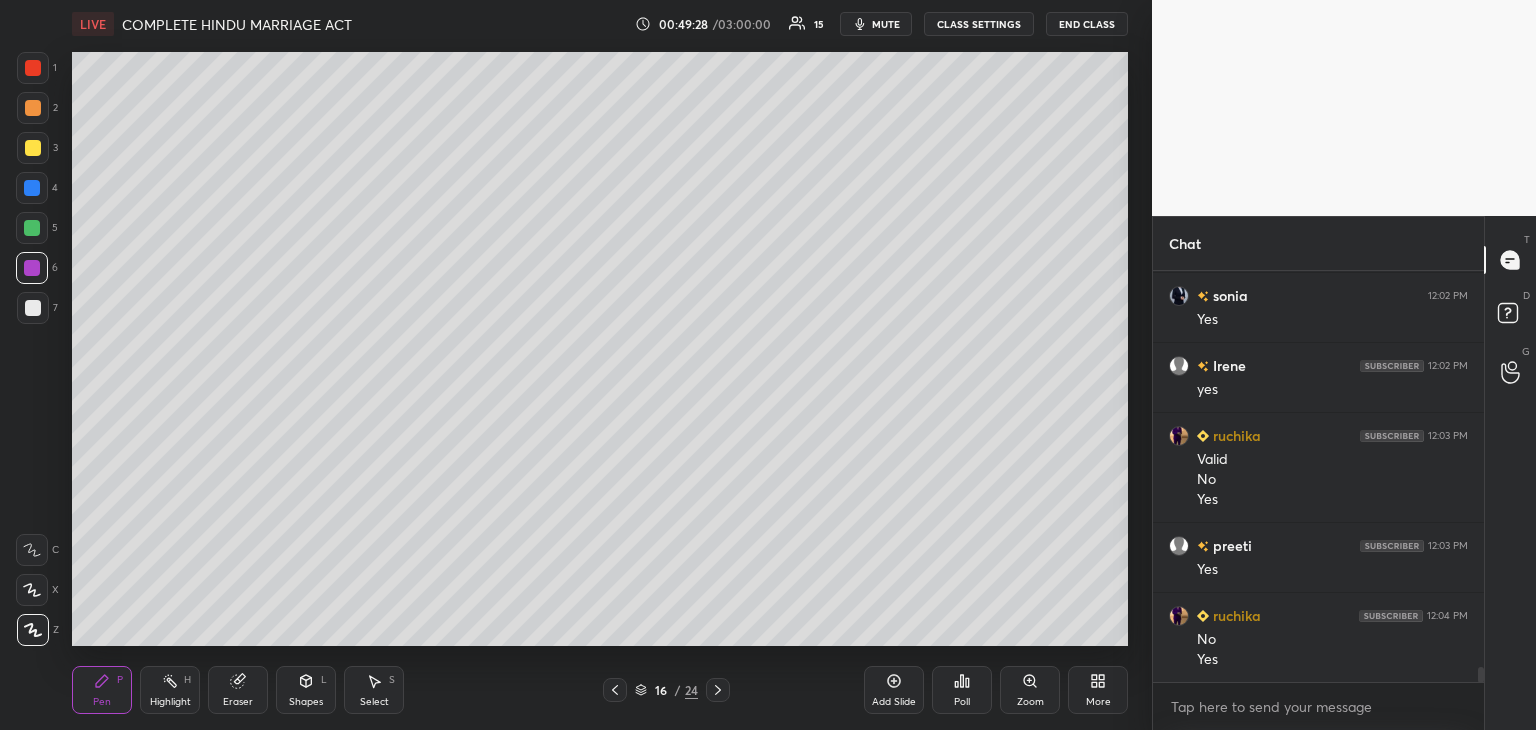 click on "Add Slide" at bounding box center (894, 690) 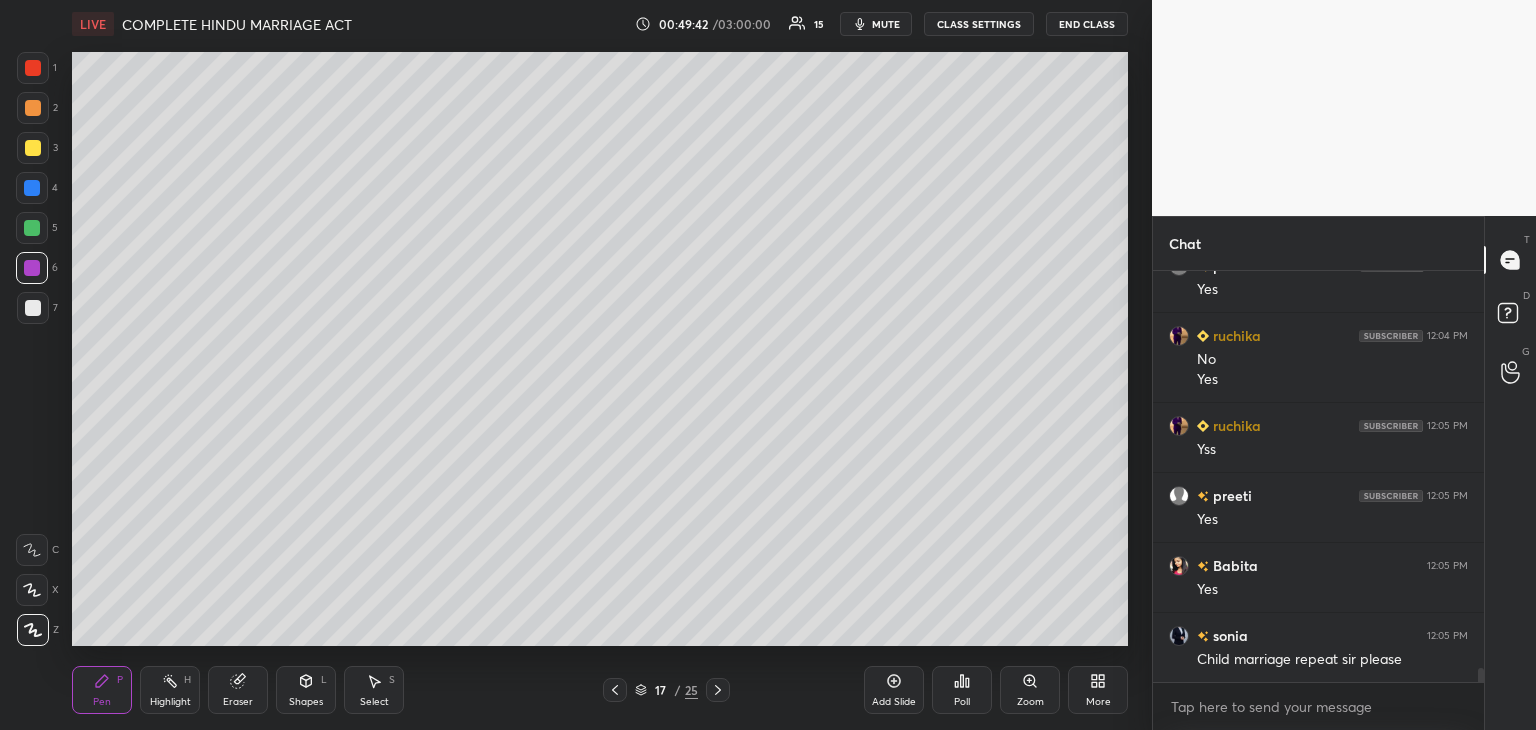 scroll, scrollTop: 11484, scrollLeft: 0, axis: vertical 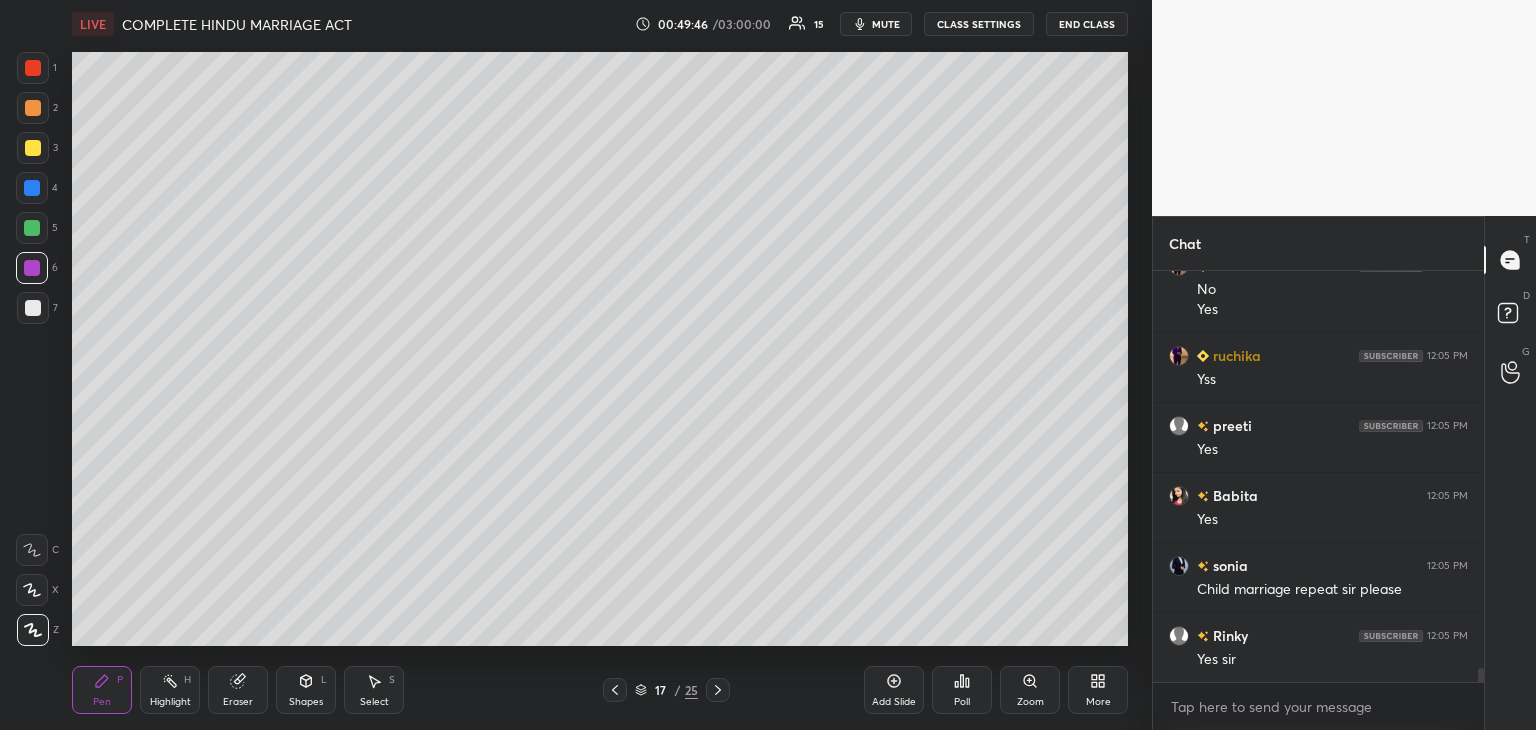 click at bounding box center [33, 308] 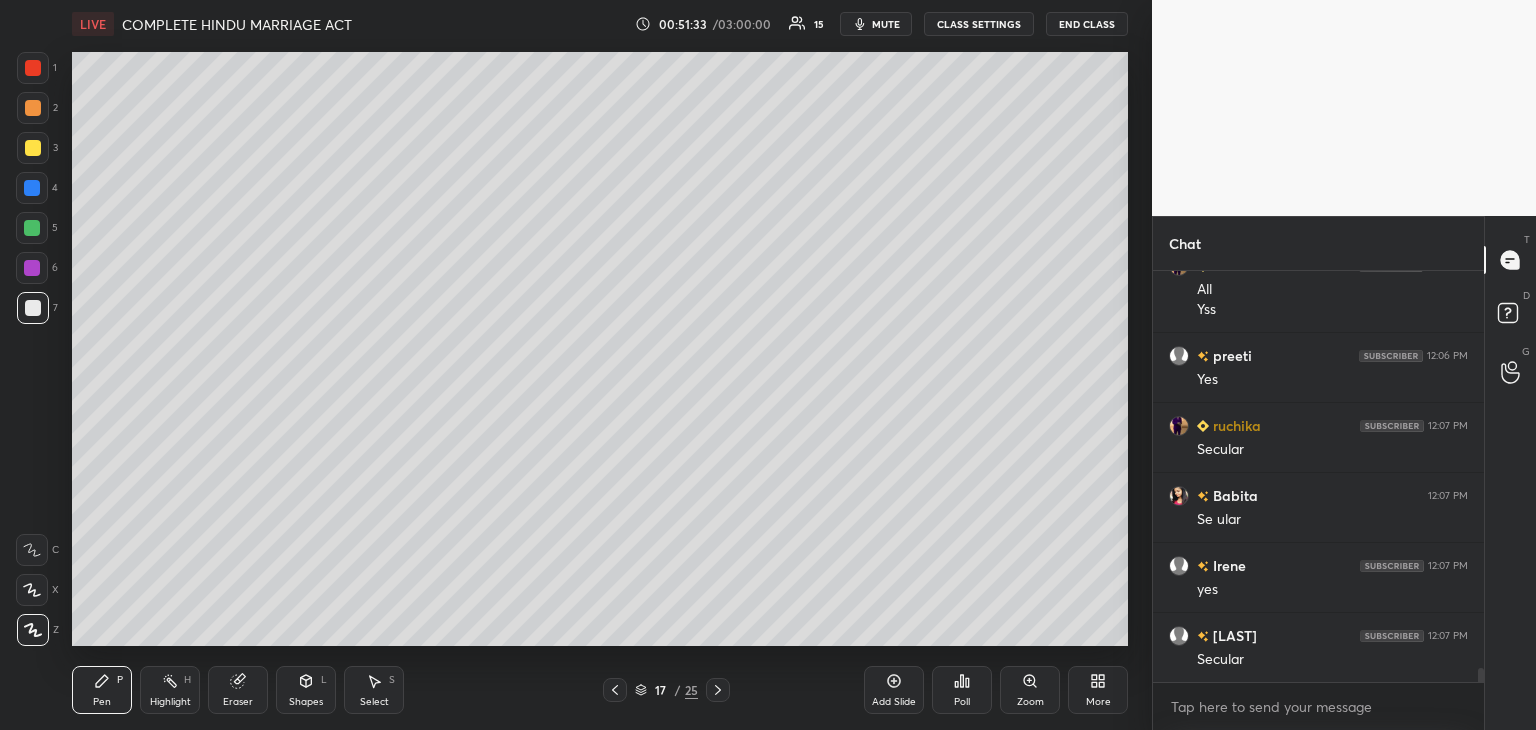 scroll, scrollTop: 11994, scrollLeft: 0, axis: vertical 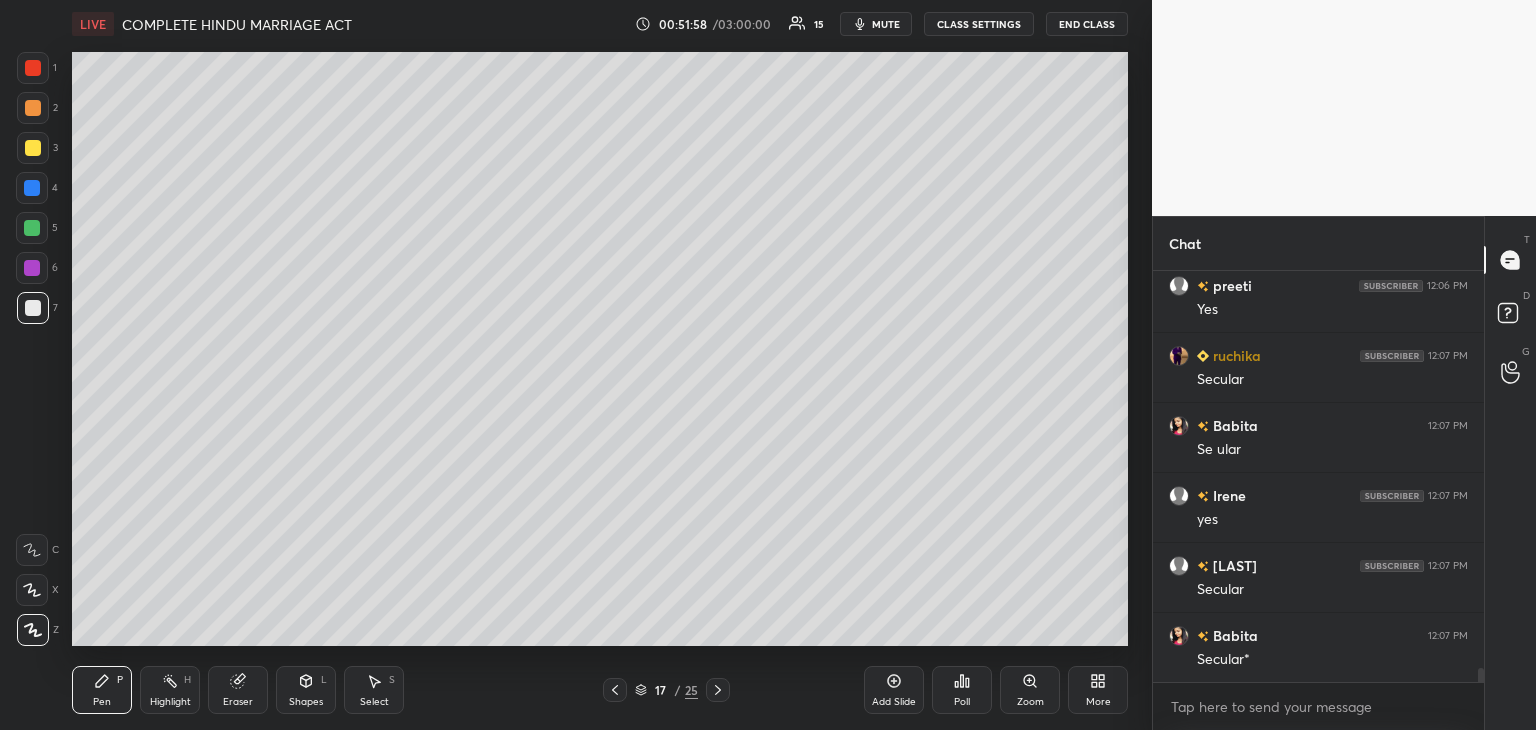 click 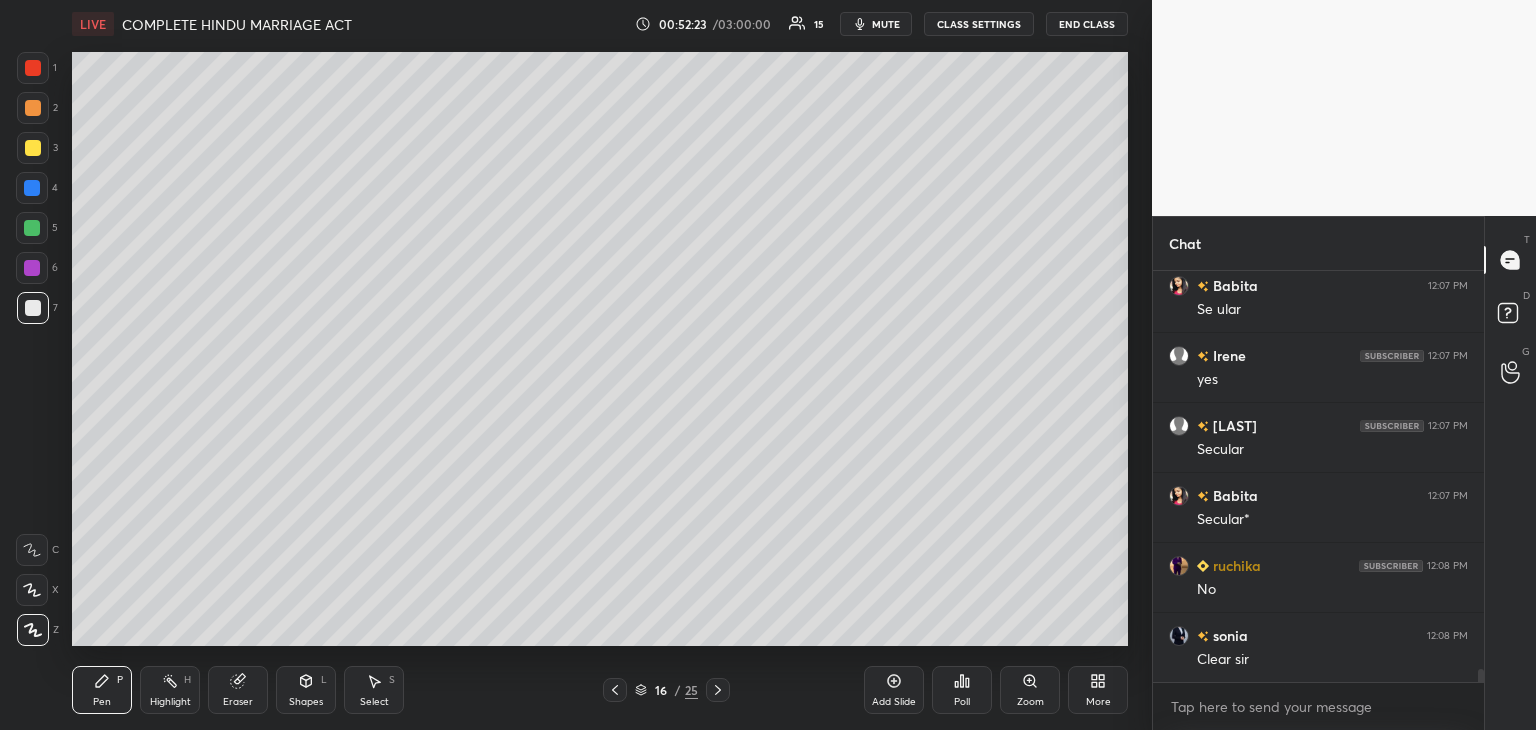 scroll, scrollTop: 12204, scrollLeft: 0, axis: vertical 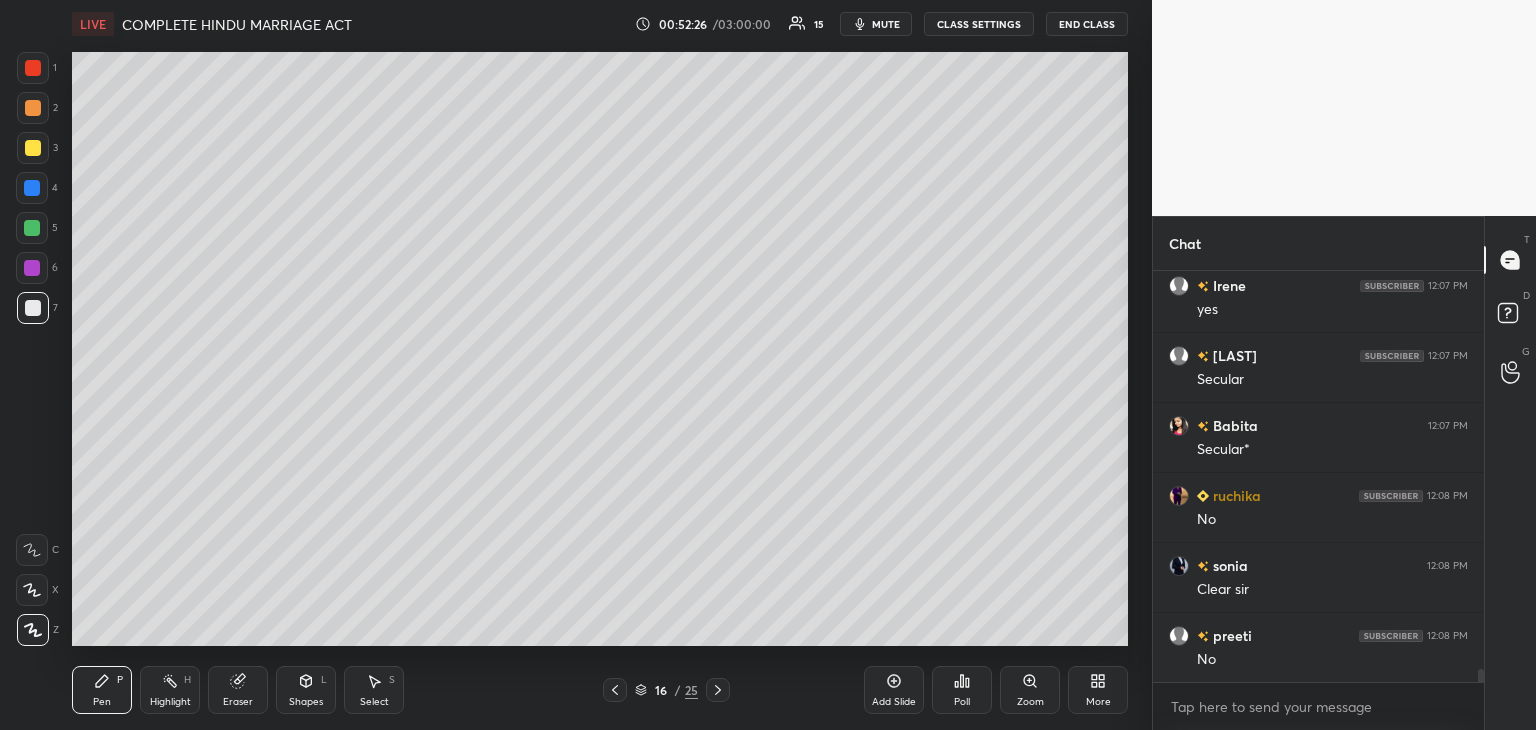 click 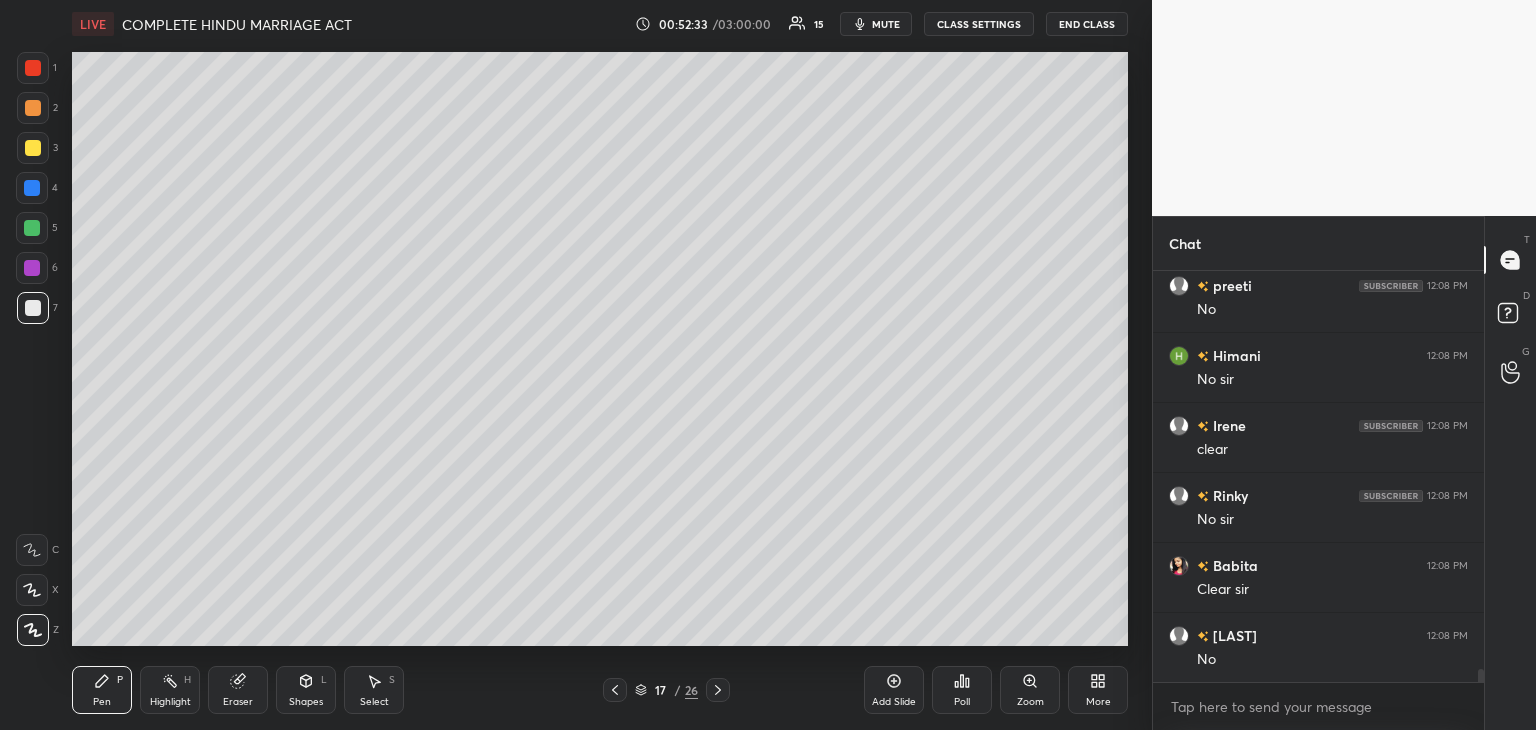 scroll, scrollTop: 12624, scrollLeft: 0, axis: vertical 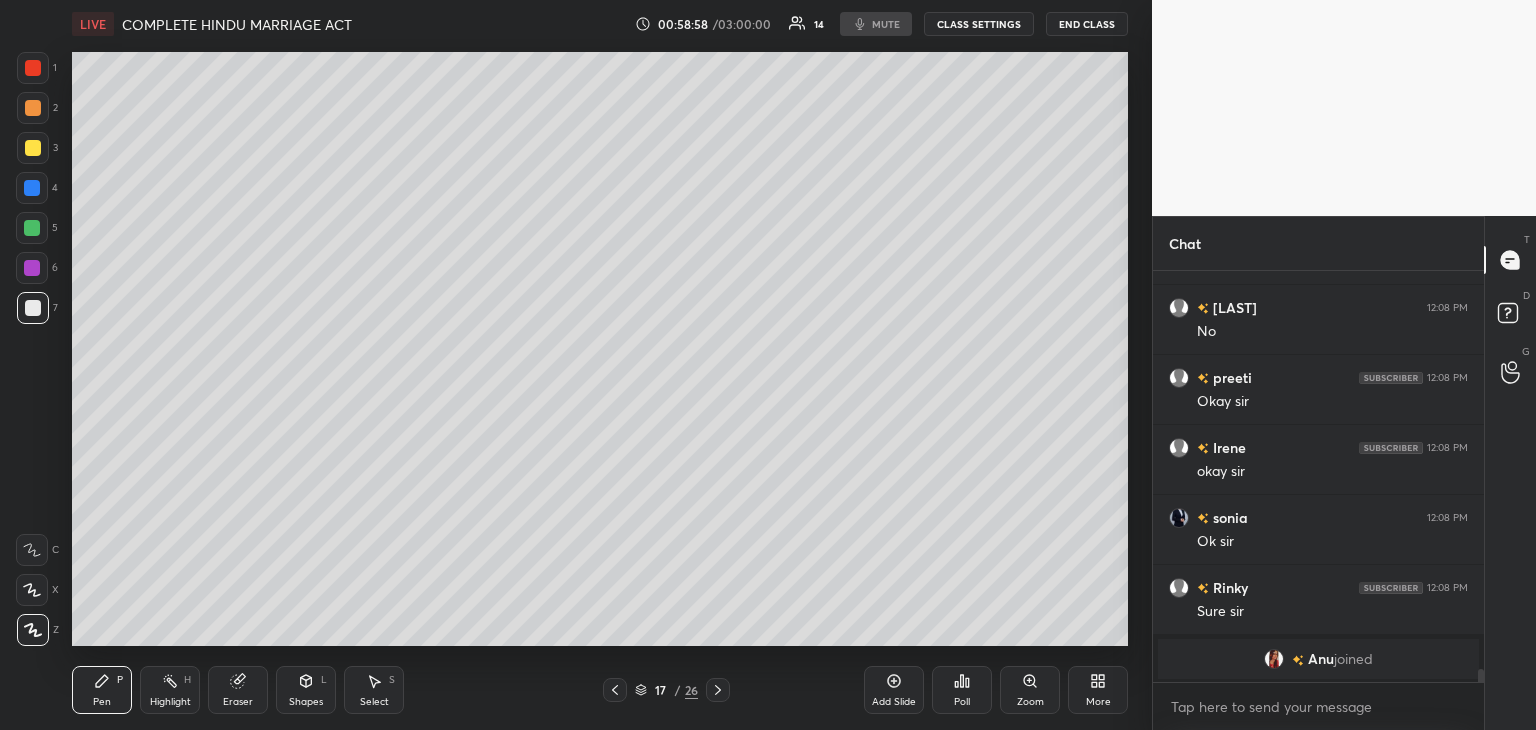 type on "x" 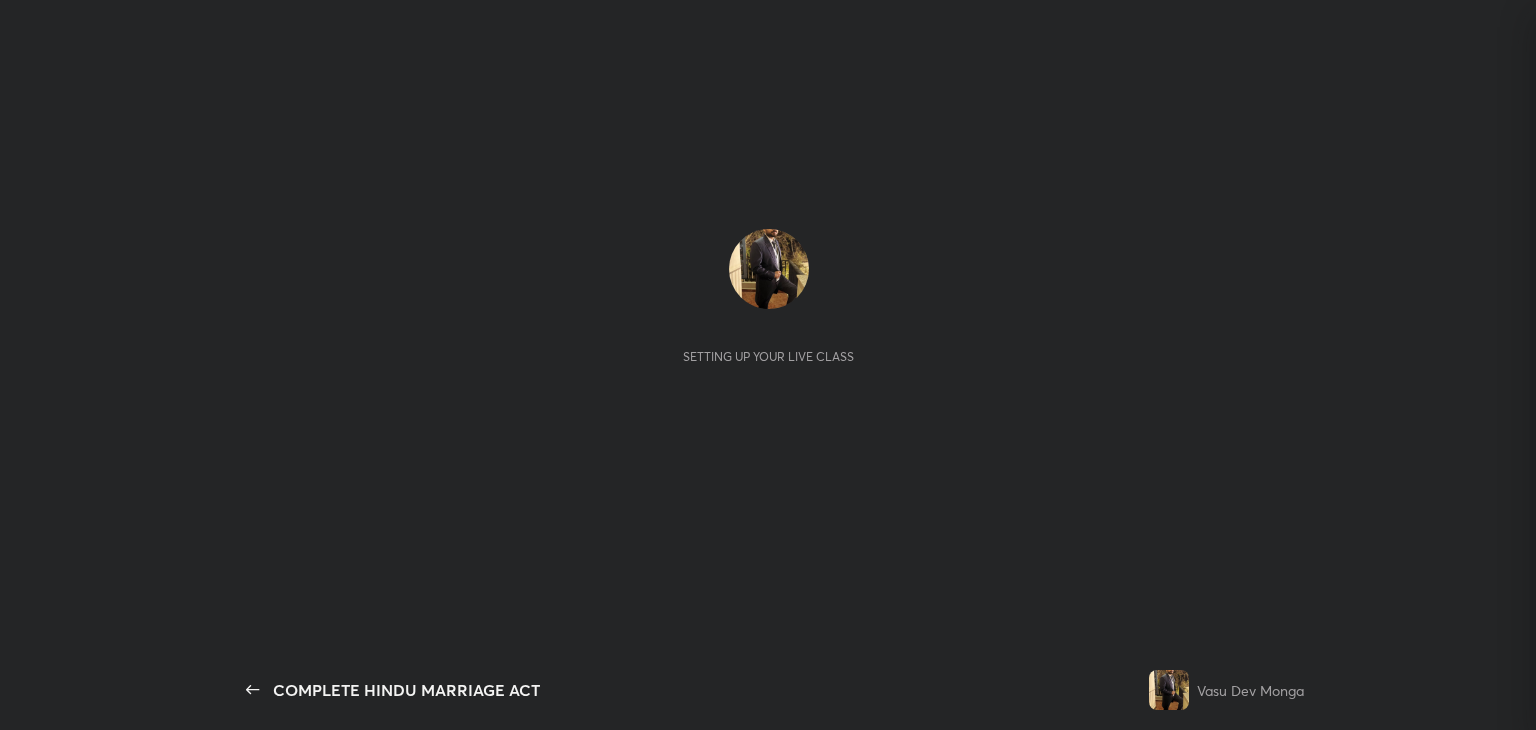 scroll, scrollTop: 0, scrollLeft: 0, axis: both 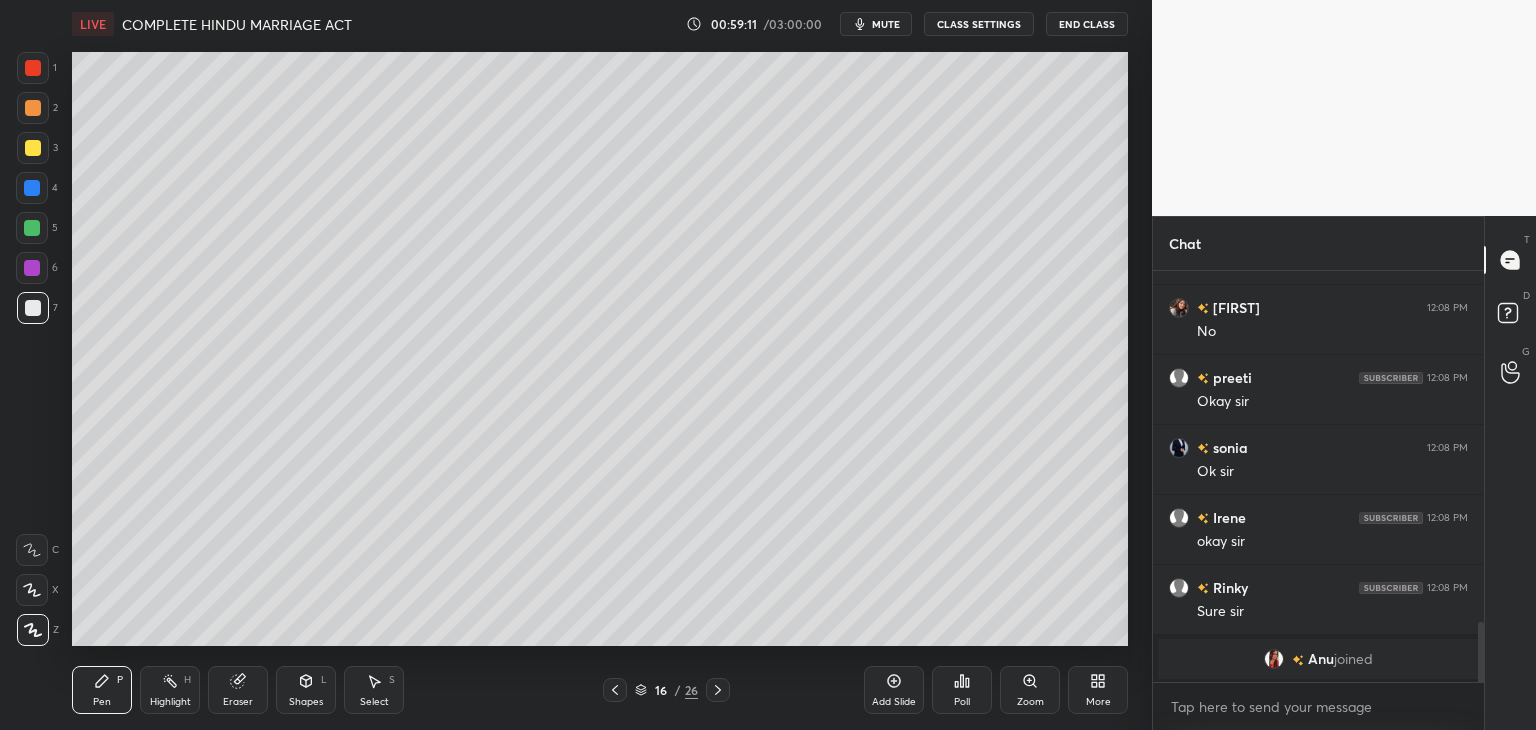 click at bounding box center (32, 188) 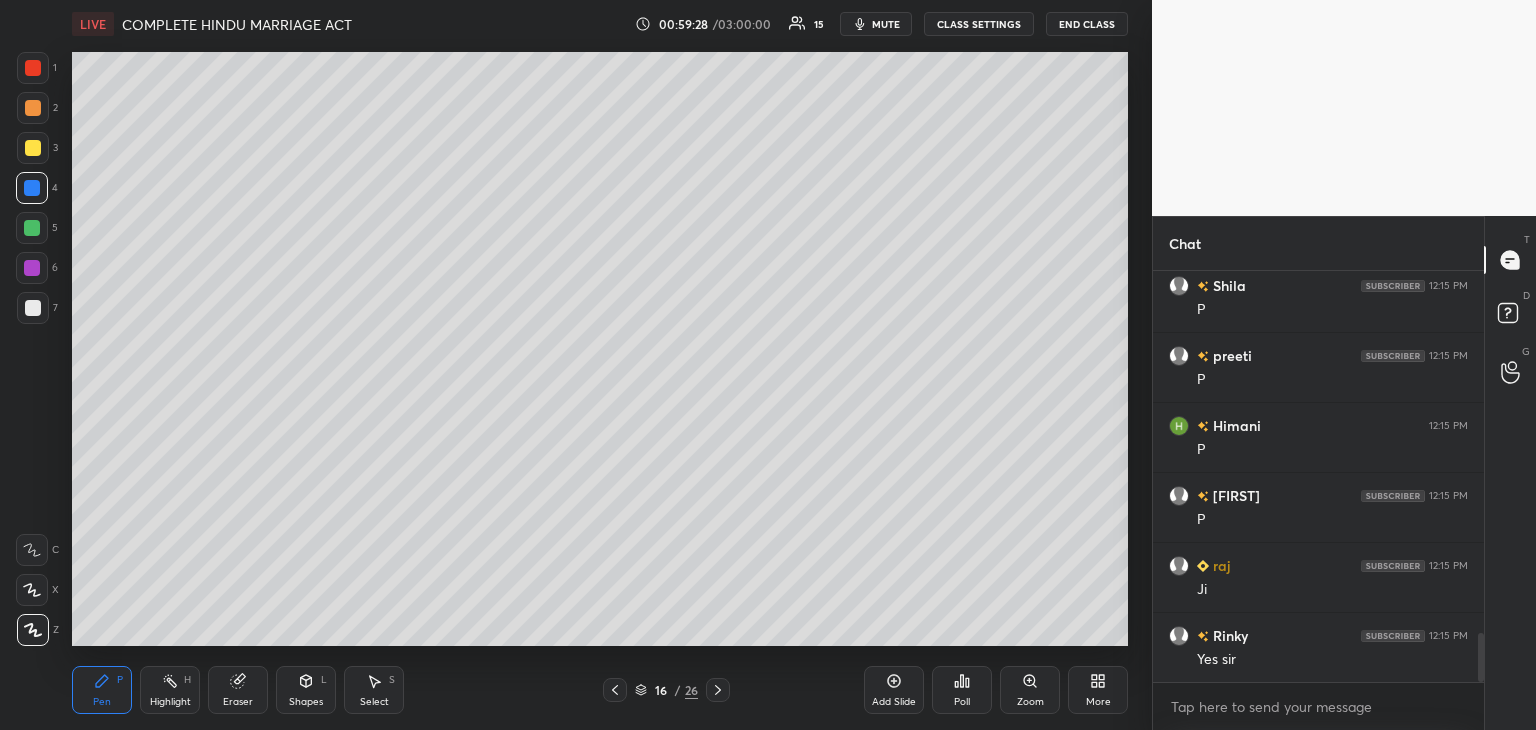 scroll, scrollTop: 3106, scrollLeft: 0, axis: vertical 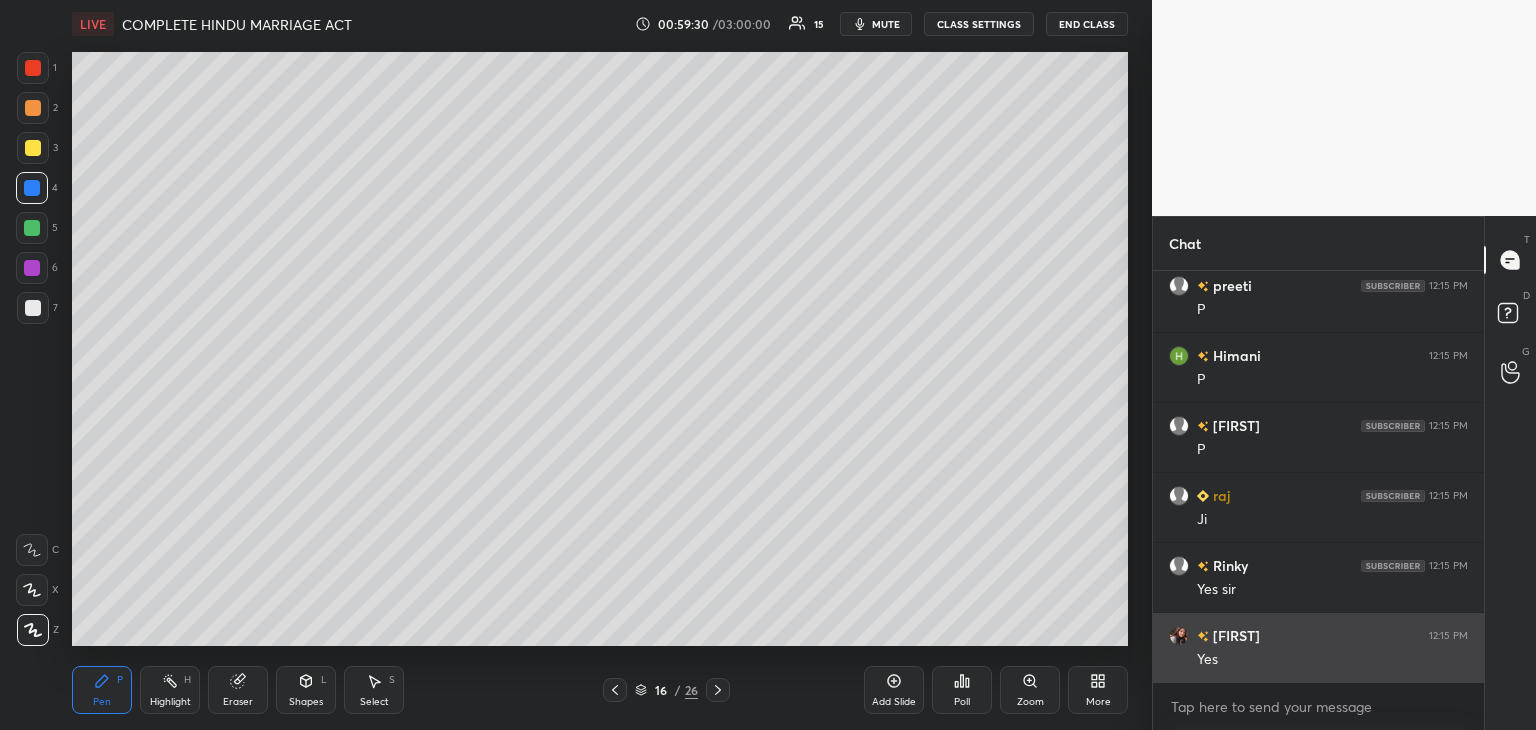 click on "Yes" at bounding box center [1332, 660] 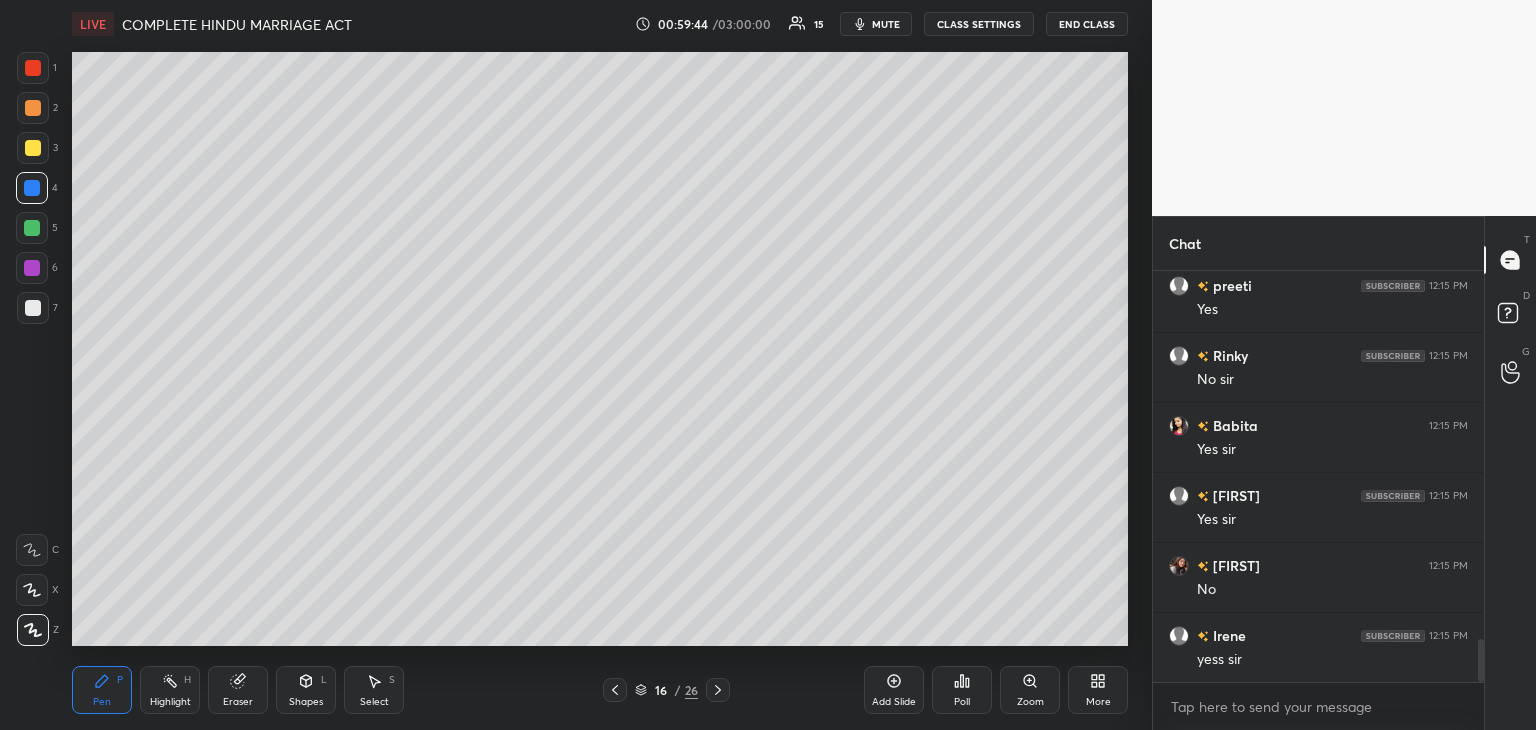 scroll, scrollTop: 3596, scrollLeft: 0, axis: vertical 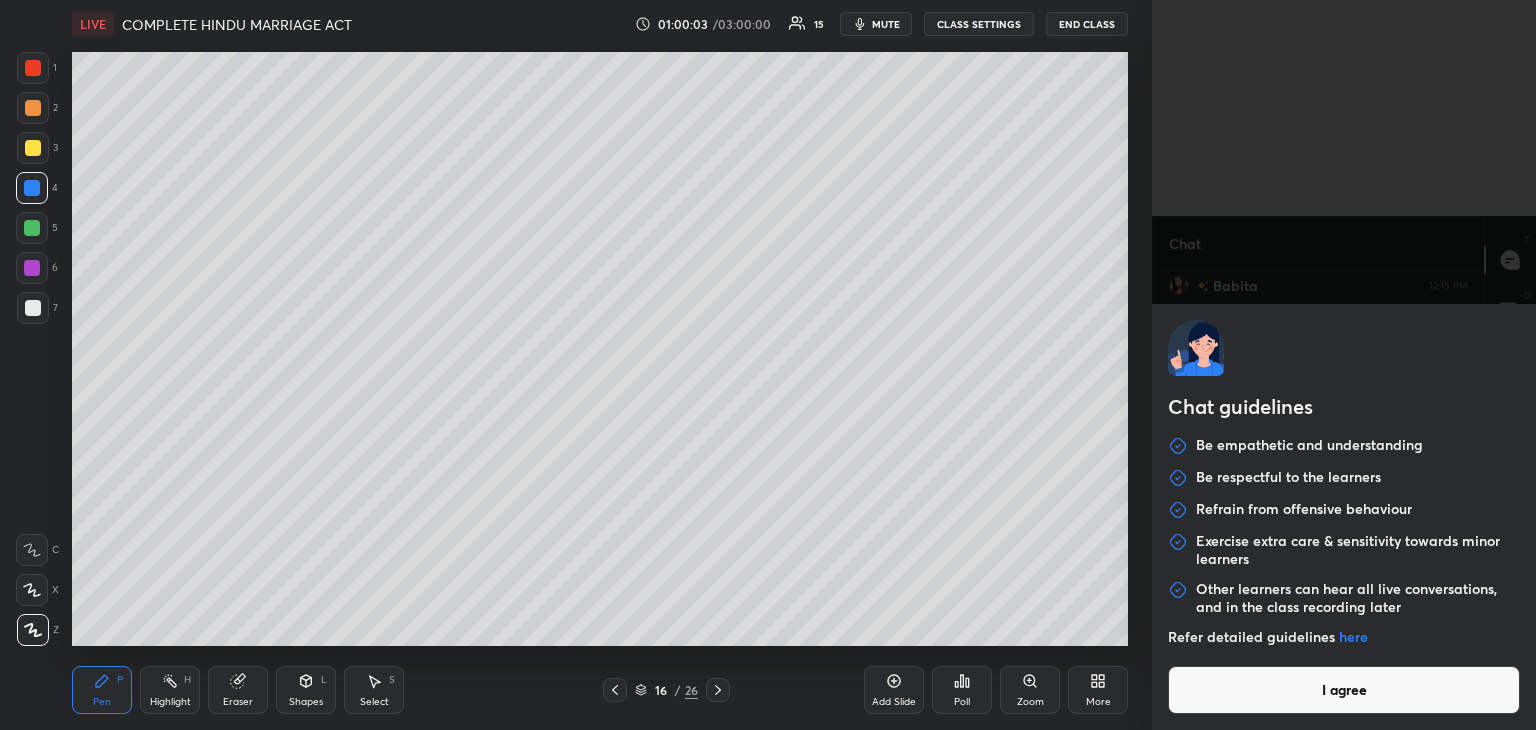 click on "1 2 3 4 5 6 7 C X Z C X Z E E Erase all   H H LIVE COMPLETE HINDU MARRIAGE ACT 01:00:03 /  03:00:00 15 mute CLASS SETTINGS End Class Setting up your live class Poll for   secs No correct answer Start poll Back COMPLETE HINDU MARRIAGE ACT Vasu Dev Monga Pen P Highlight H Eraser Shapes L Select S 16 / 26 Add Slide Poll Zoom More Chat [FIRST] 12:15 PM No sir Babita 12:15 PM Yes sir Himalini 12:15 PM Yes sir cheshta 12:15 PM No [FIRST] 12:15 PM yess sir Himani 12:15 PM Yes sonia 12:15 PM Yes sir JUMP TO LATEST Enable hand raising Enable raise hand to speak to learners. Once enabled, chat will be turned off temporarily. Enable x   Doubts asked by learners will show up here NEW DOUBTS ASKED No one has raised a hand yet Can't raise hand Looks like educator just invited you to speak. Please wait before you can raise your hand again. Got it T Messages (T) D Doubts (D) G Raise Hand (G) Report an issue Reason for reporting Buffering Chat not working Audio - Video sync issue Educator video quality low ​ Attach an image" at bounding box center (768, 365) 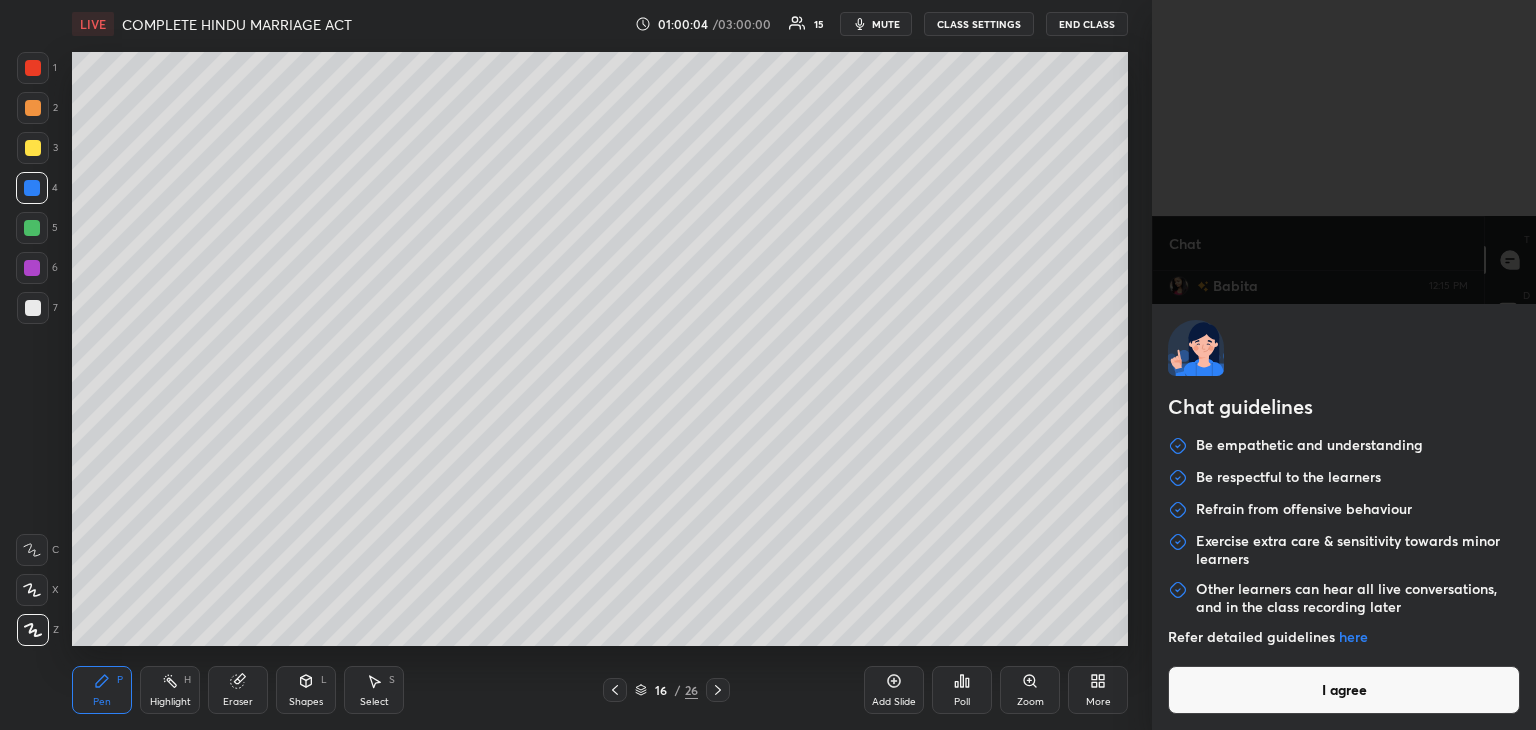 click on "I agree" at bounding box center (1344, 690) 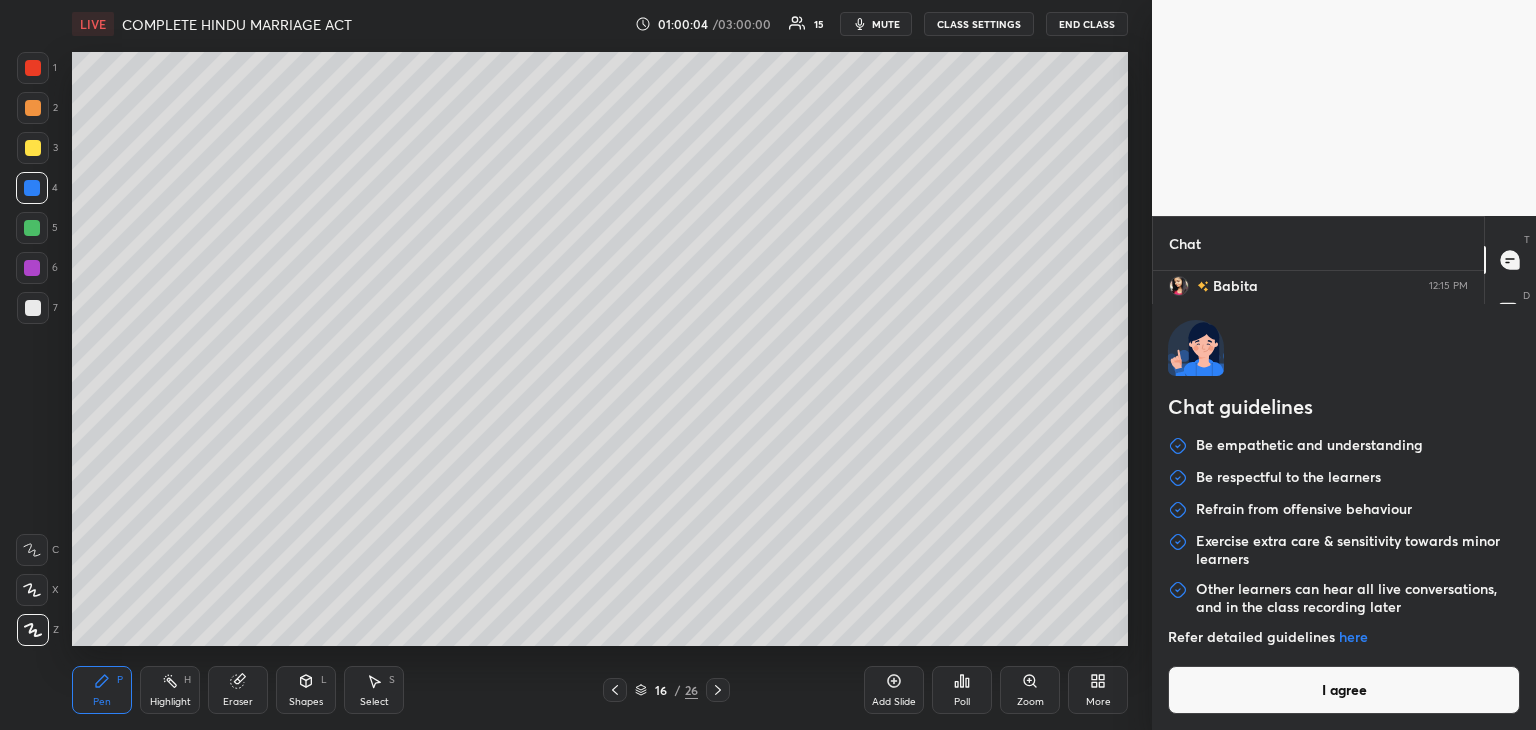 type on "x" 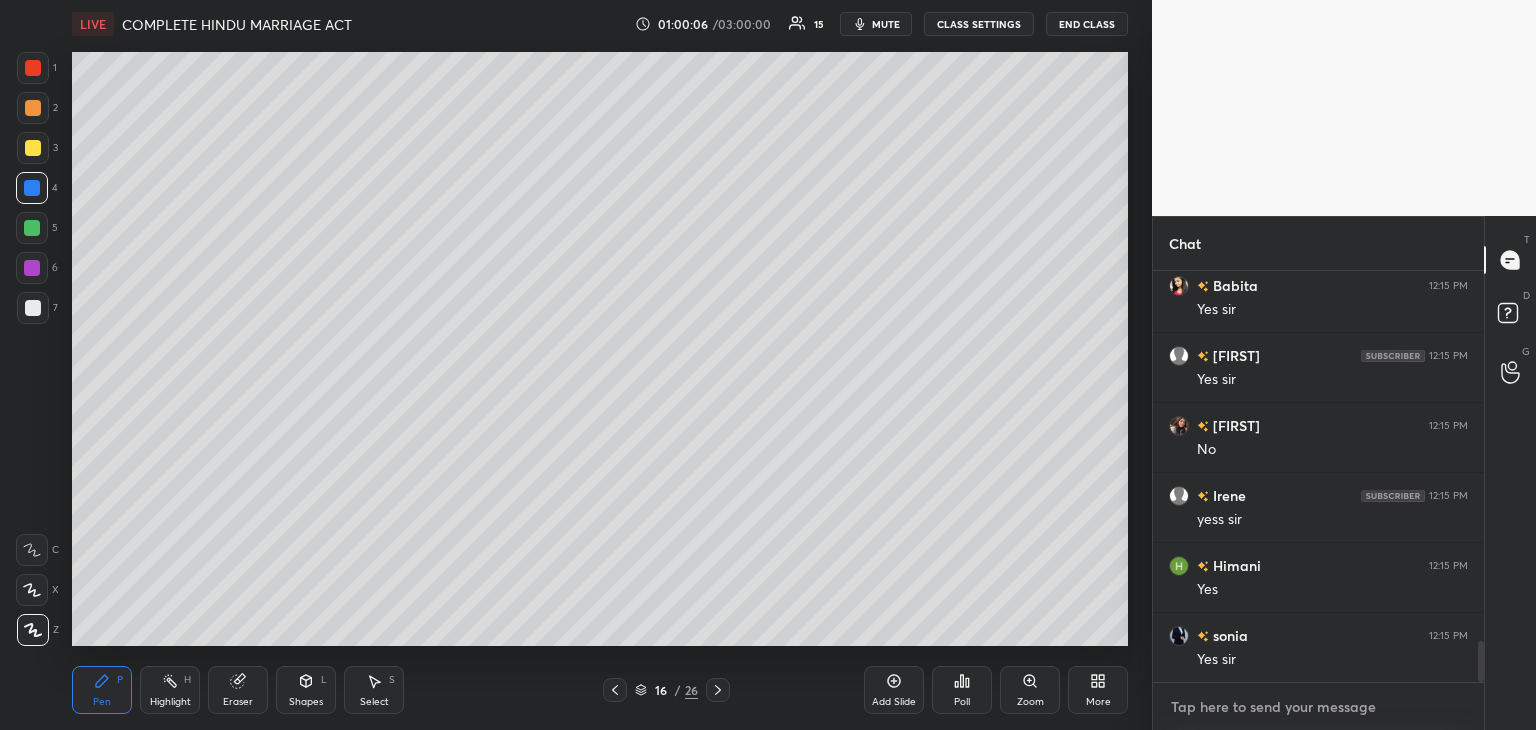 paste on "https://t.me/MinistryofLegalAffairs" 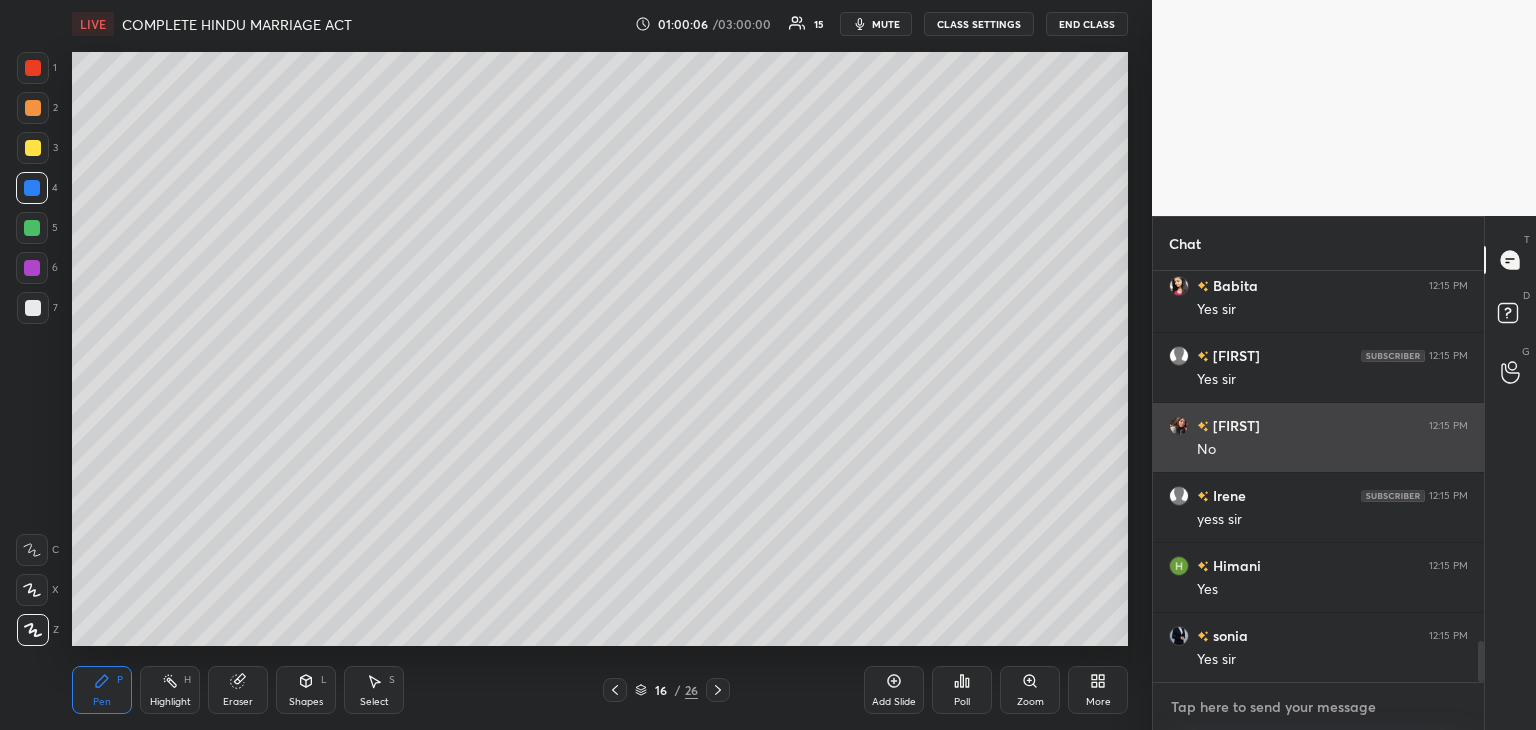 type on "https://t.me/MinistryofLegalAffairs" 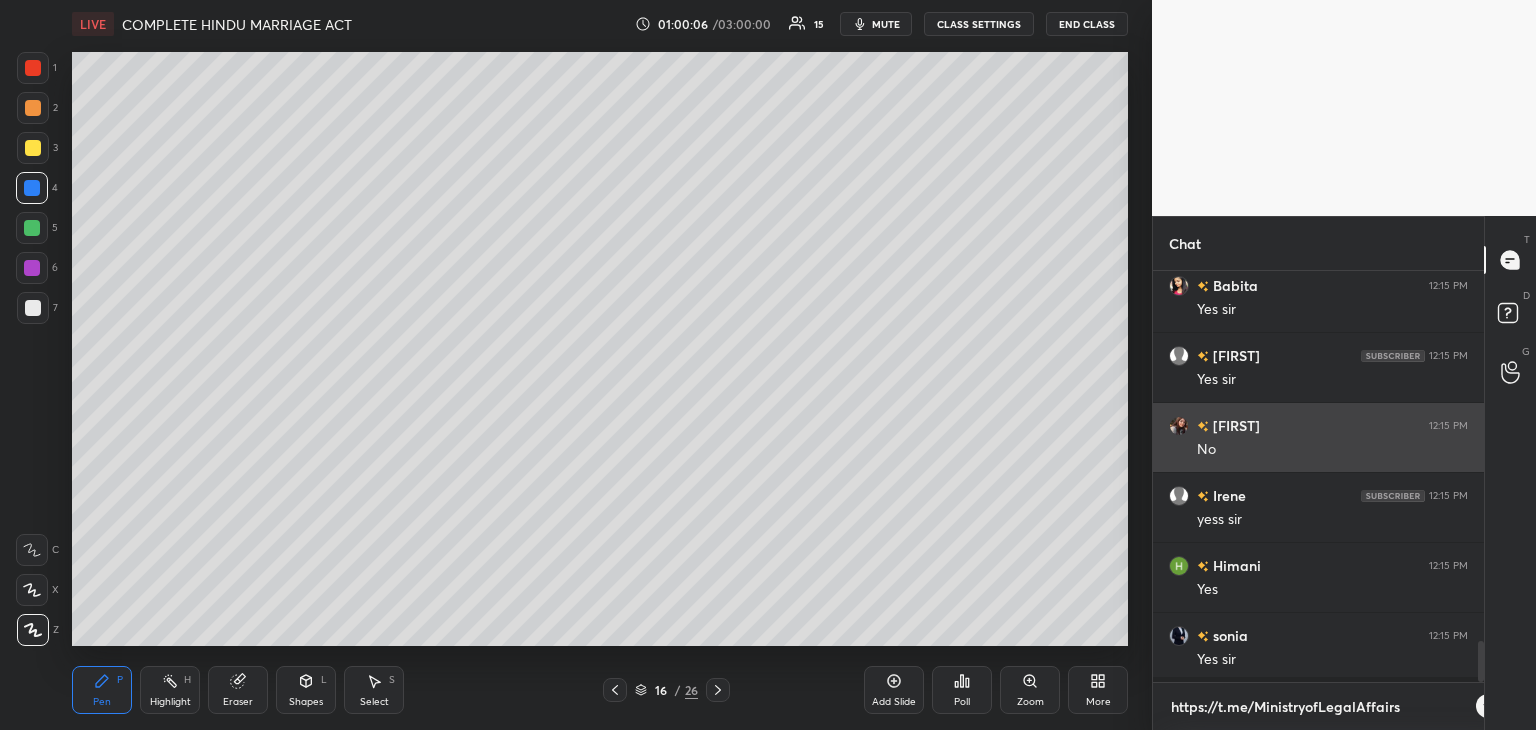 scroll, scrollTop: 400, scrollLeft: 325, axis: both 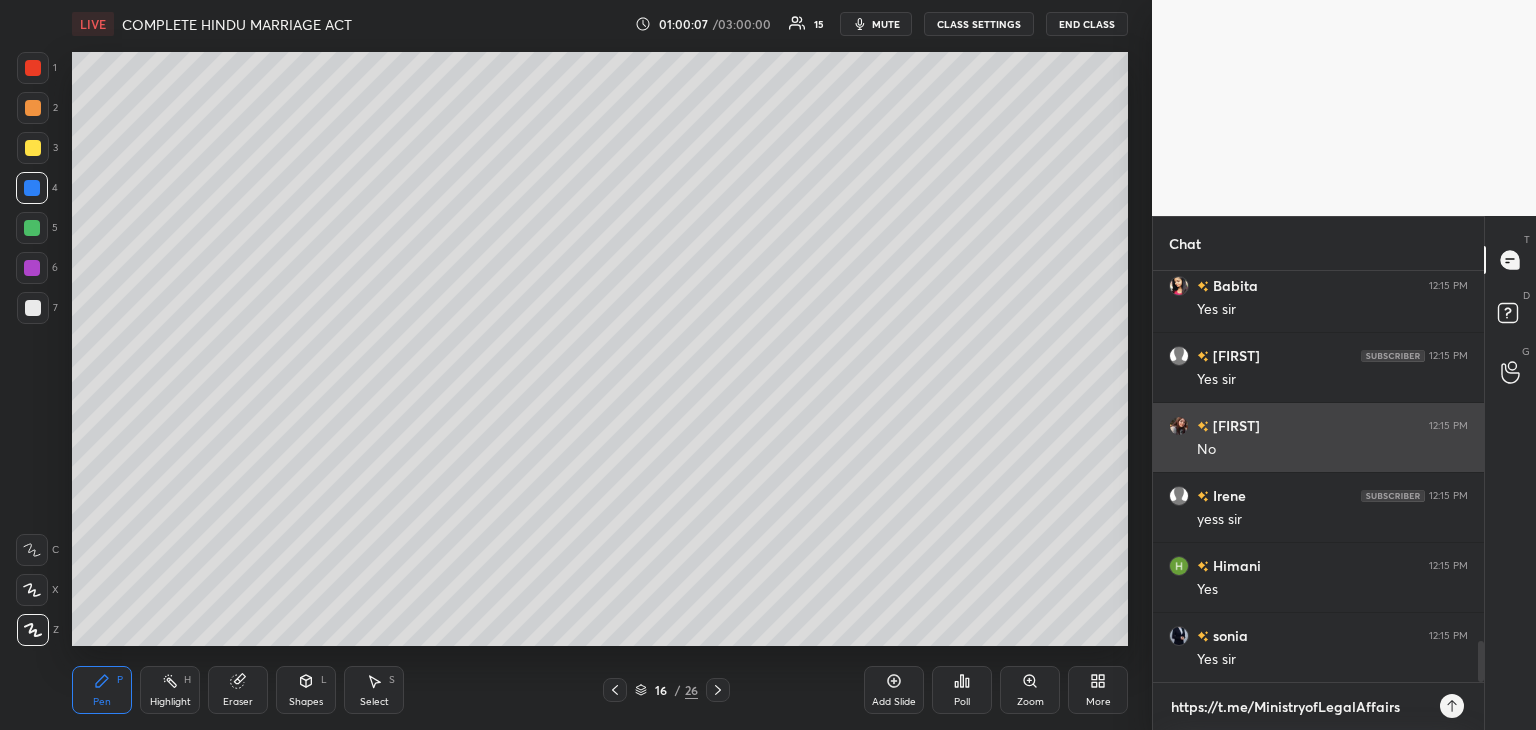 type 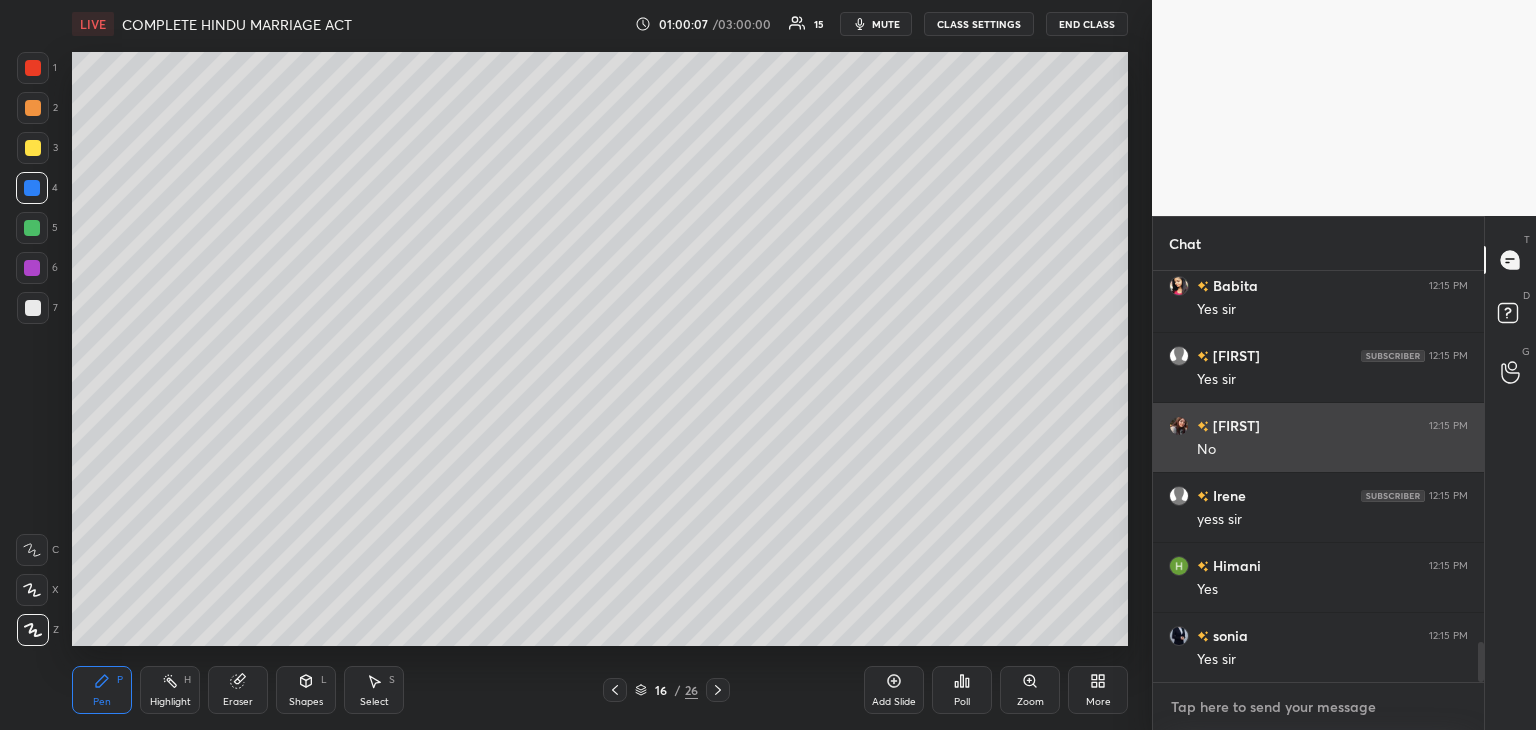 scroll, scrollTop: 3778, scrollLeft: 0, axis: vertical 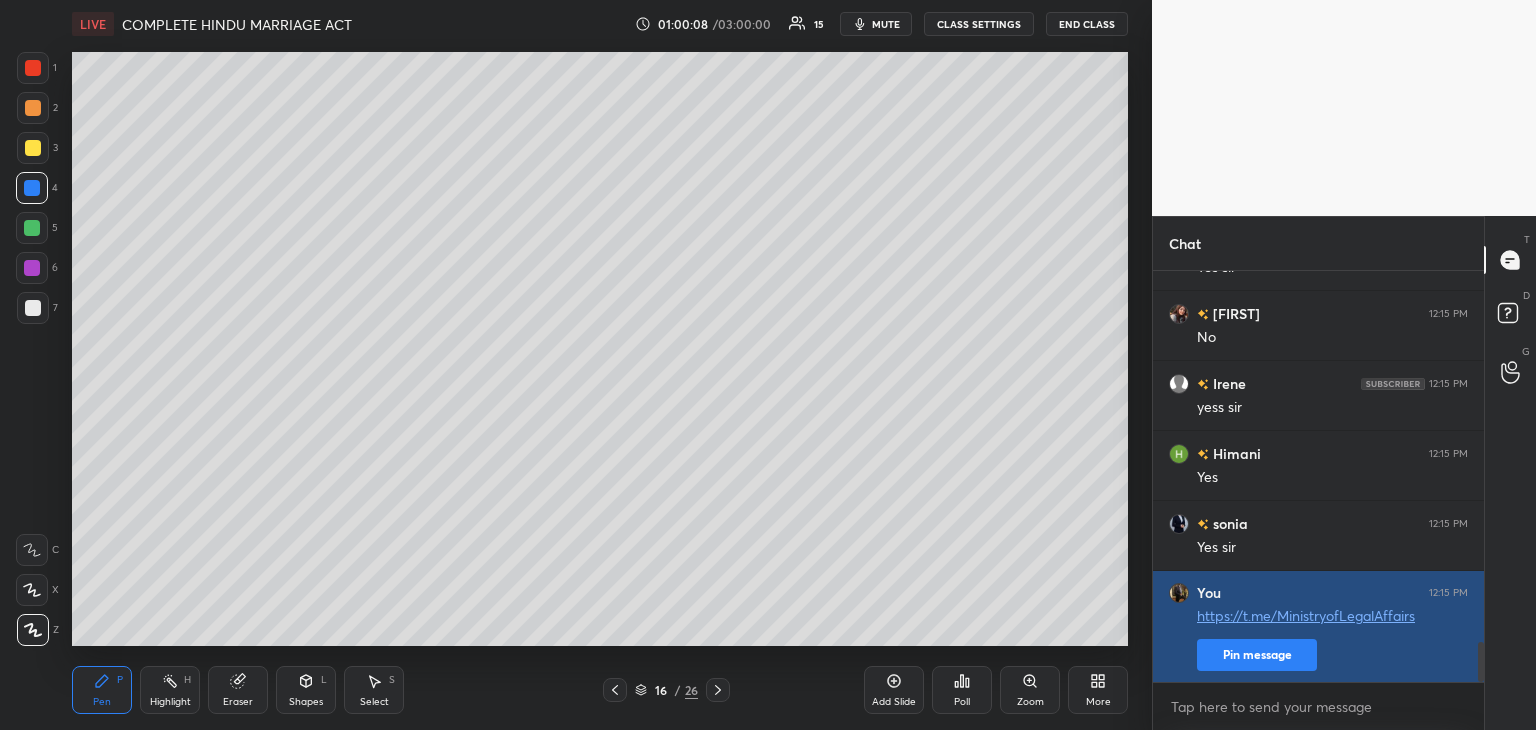 click on "Pin message" at bounding box center (1257, 655) 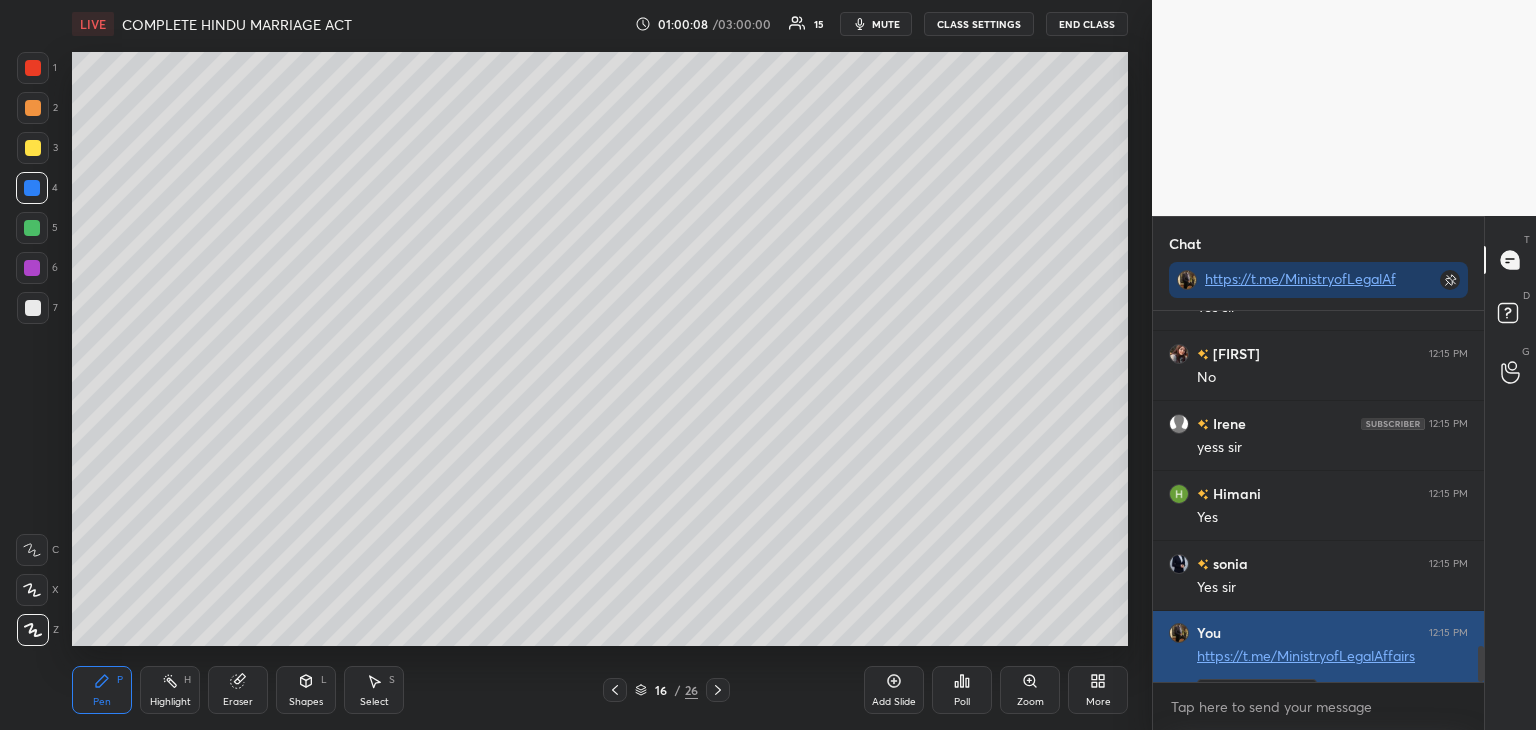 scroll, scrollTop: 365, scrollLeft: 325, axis: both 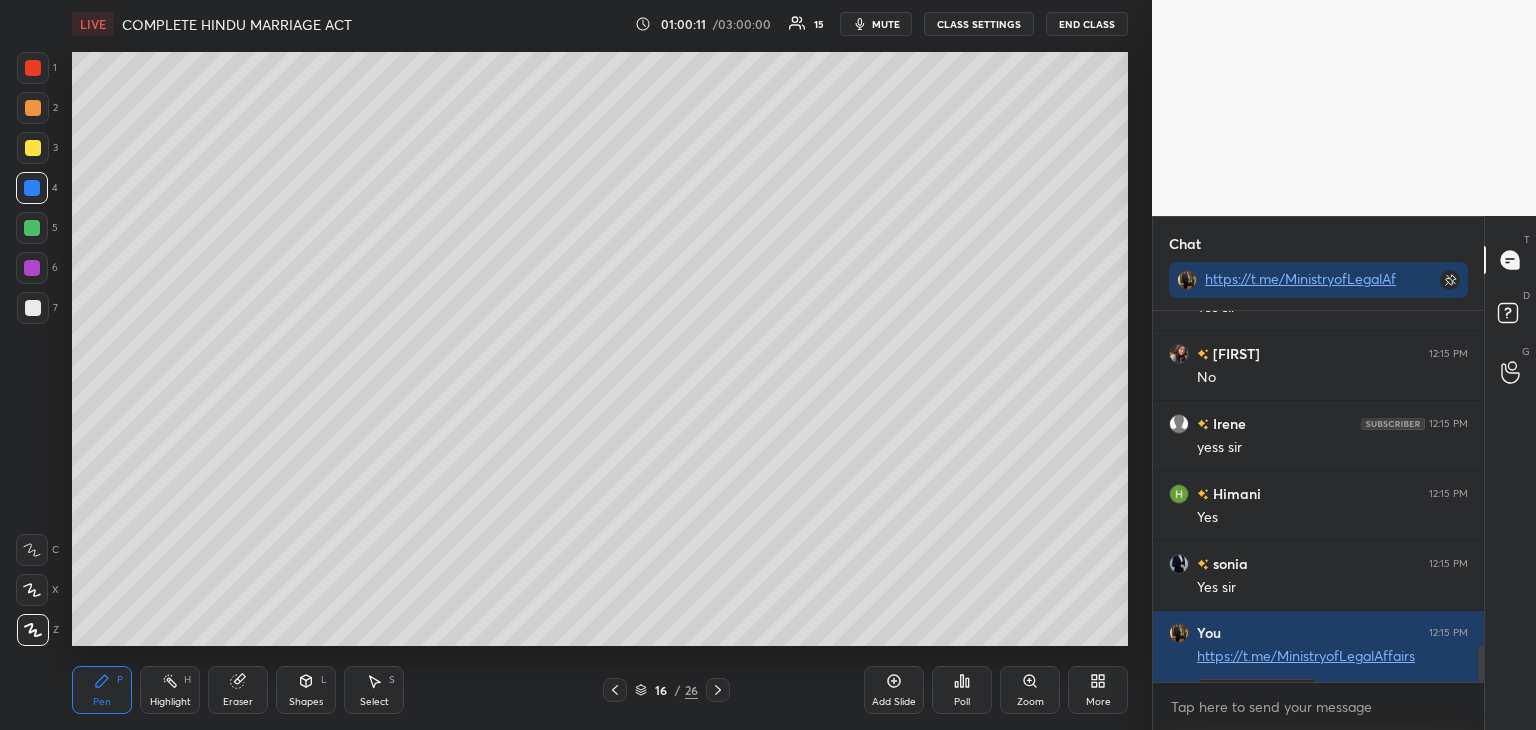 click at bounding box center [32, 228] 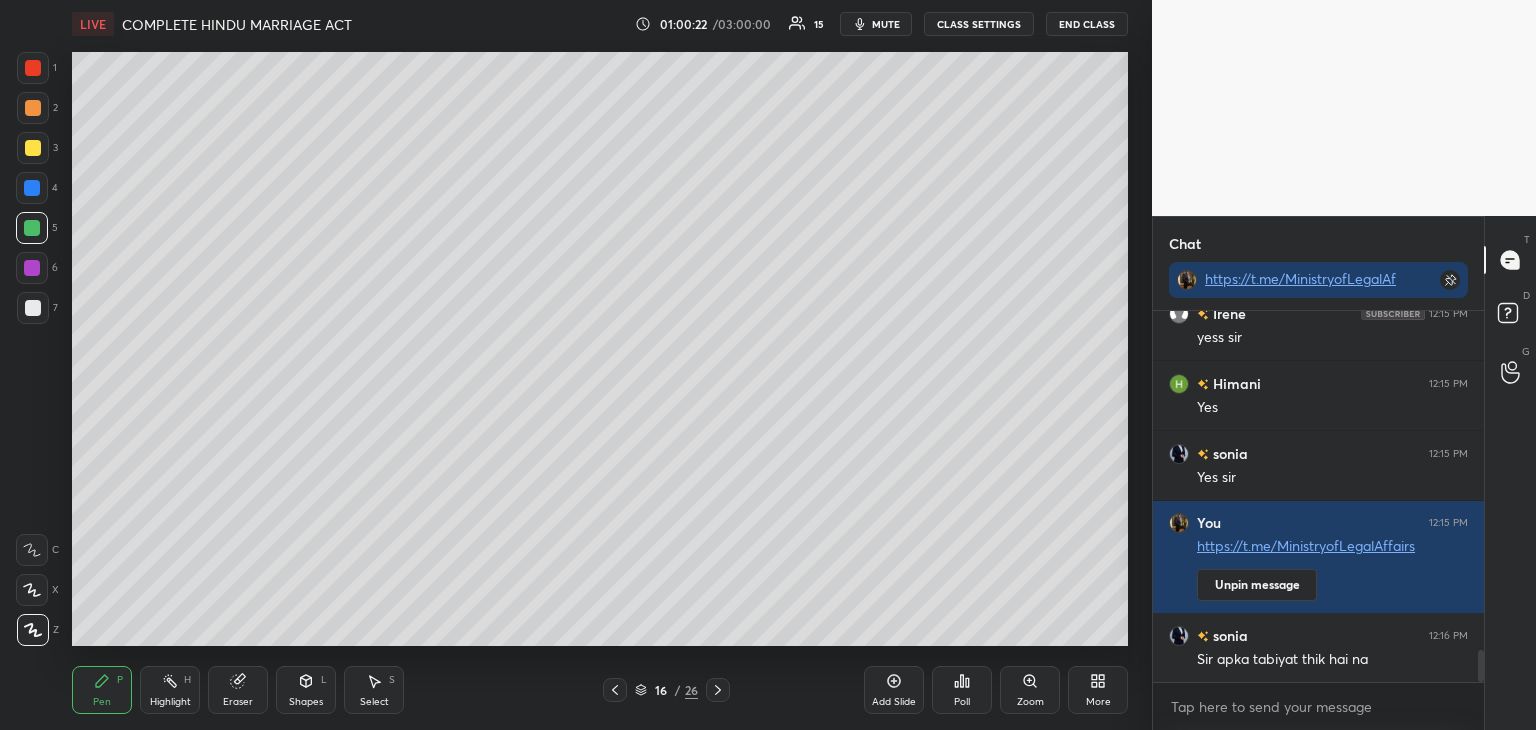 scroll, scrollTop: 3958, scrollLeft: 0, axis: vertical 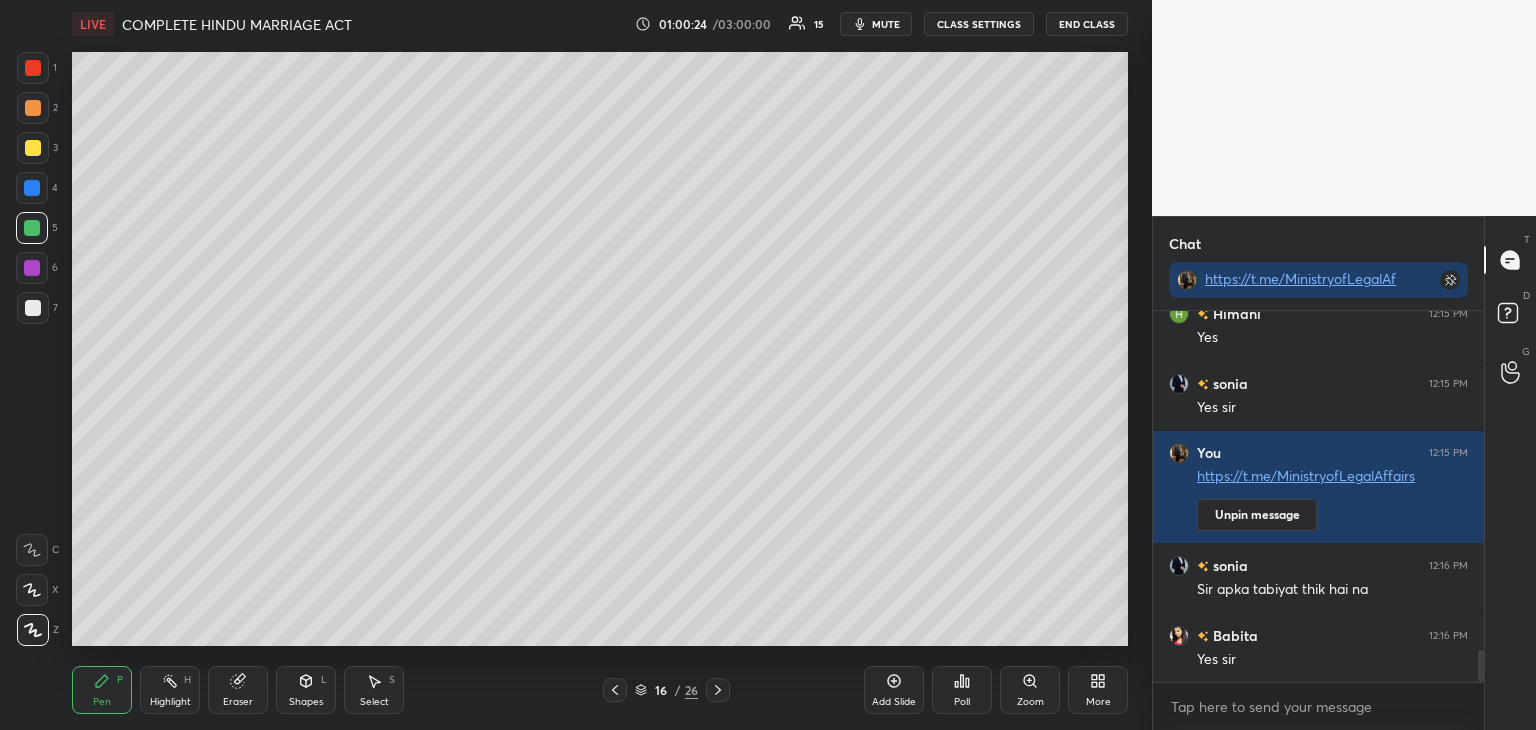 click at bounding box center (33, 308) 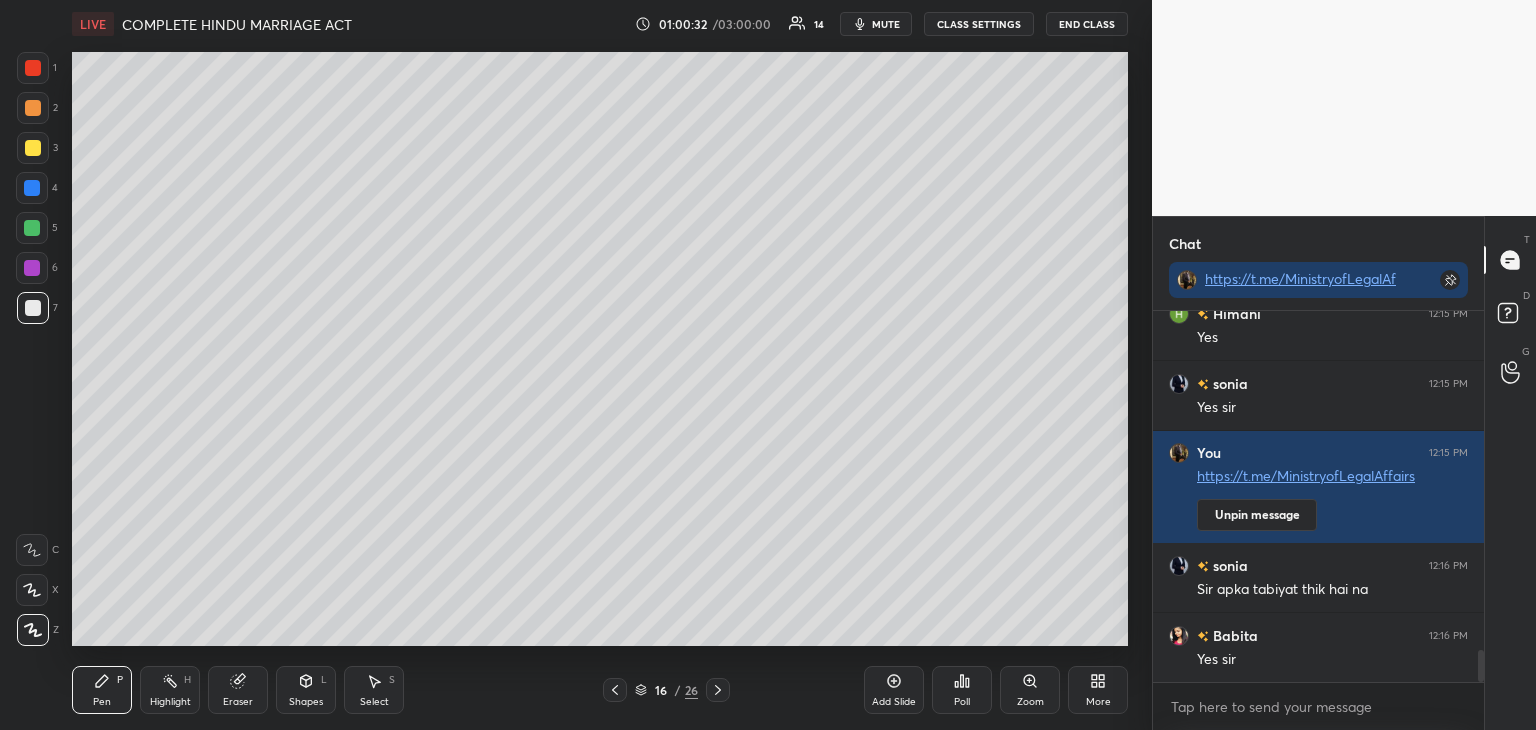 click on "Add Slide" at bounding box center (894, 702) 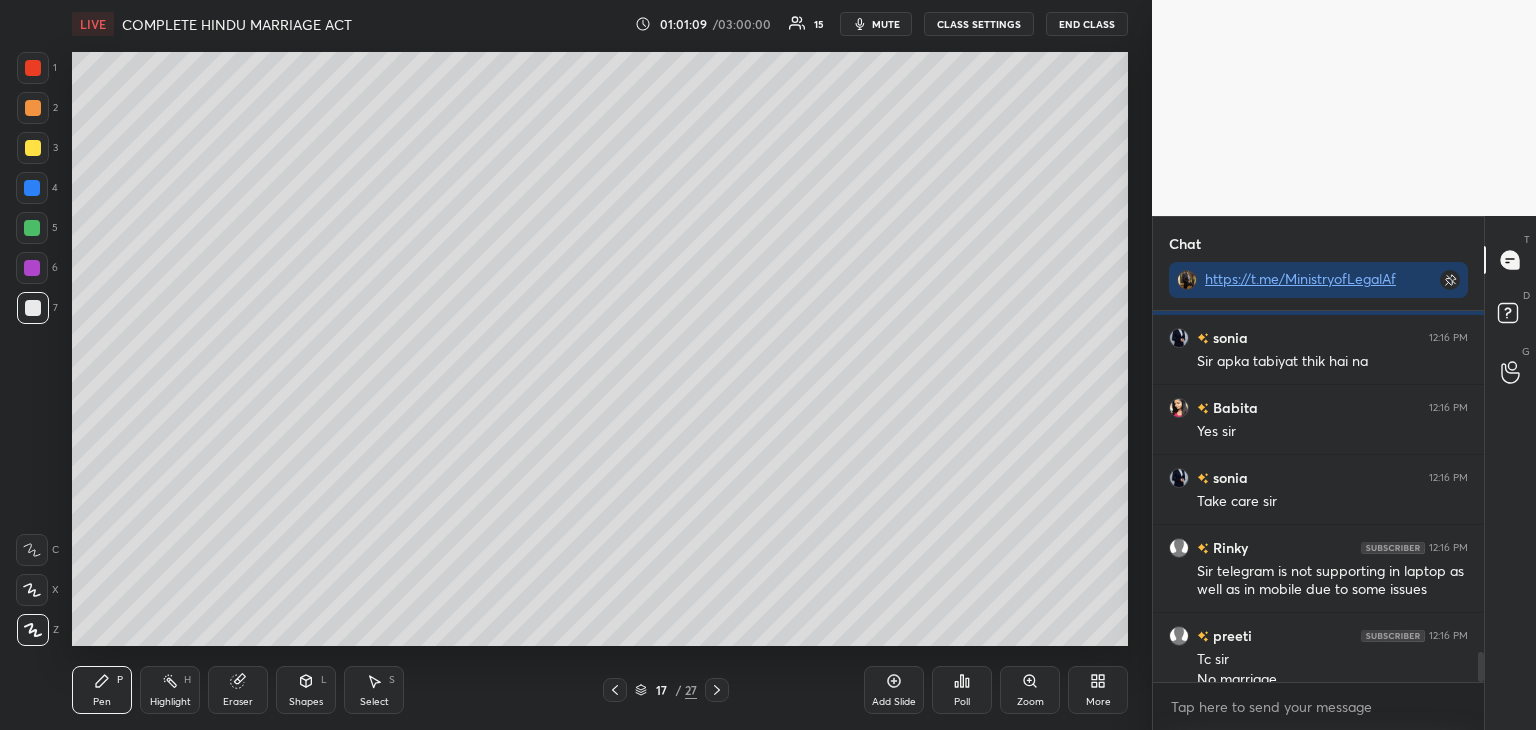 scroll, scrollTop: 4206, scrollLeft: 0, axis: vertical 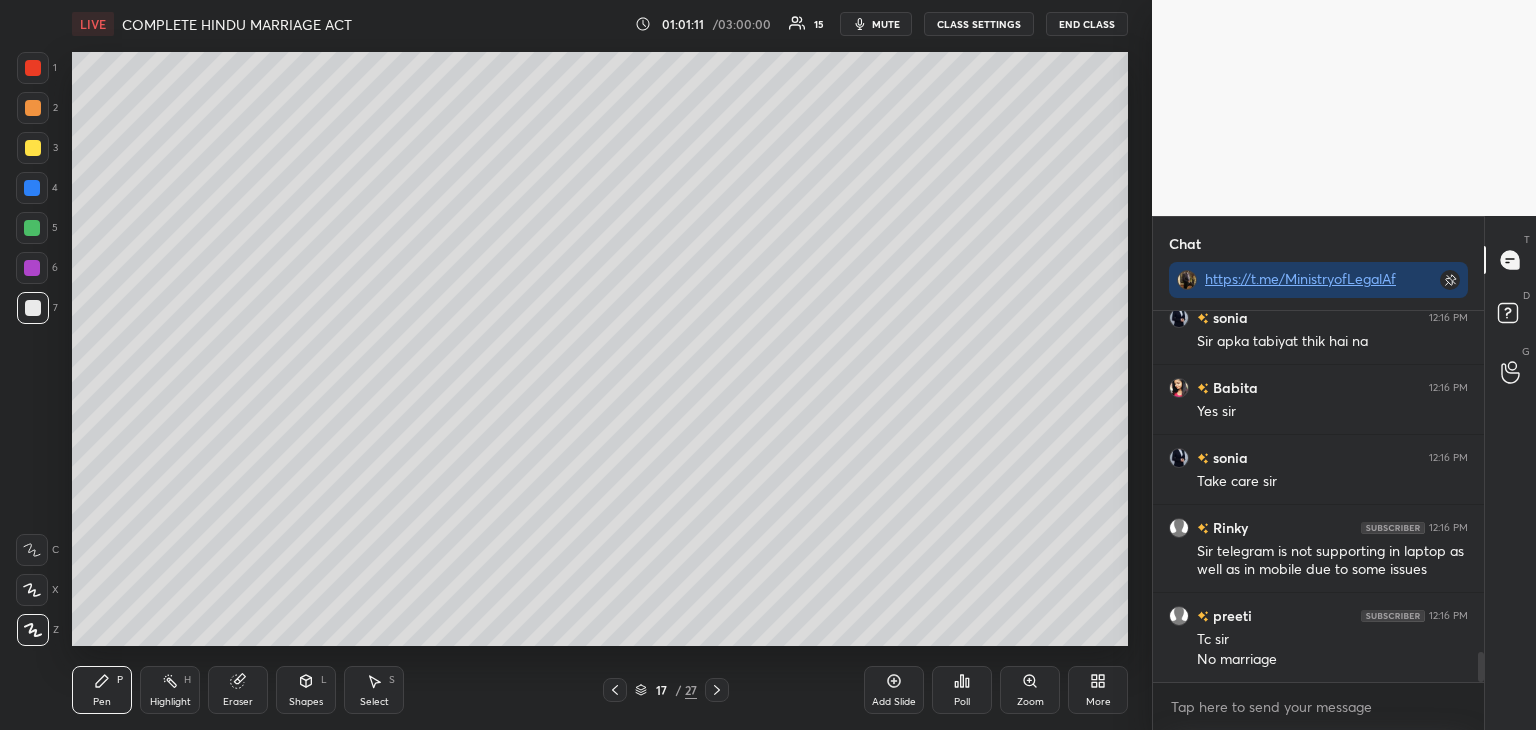 click at bounding box center (33, 68) 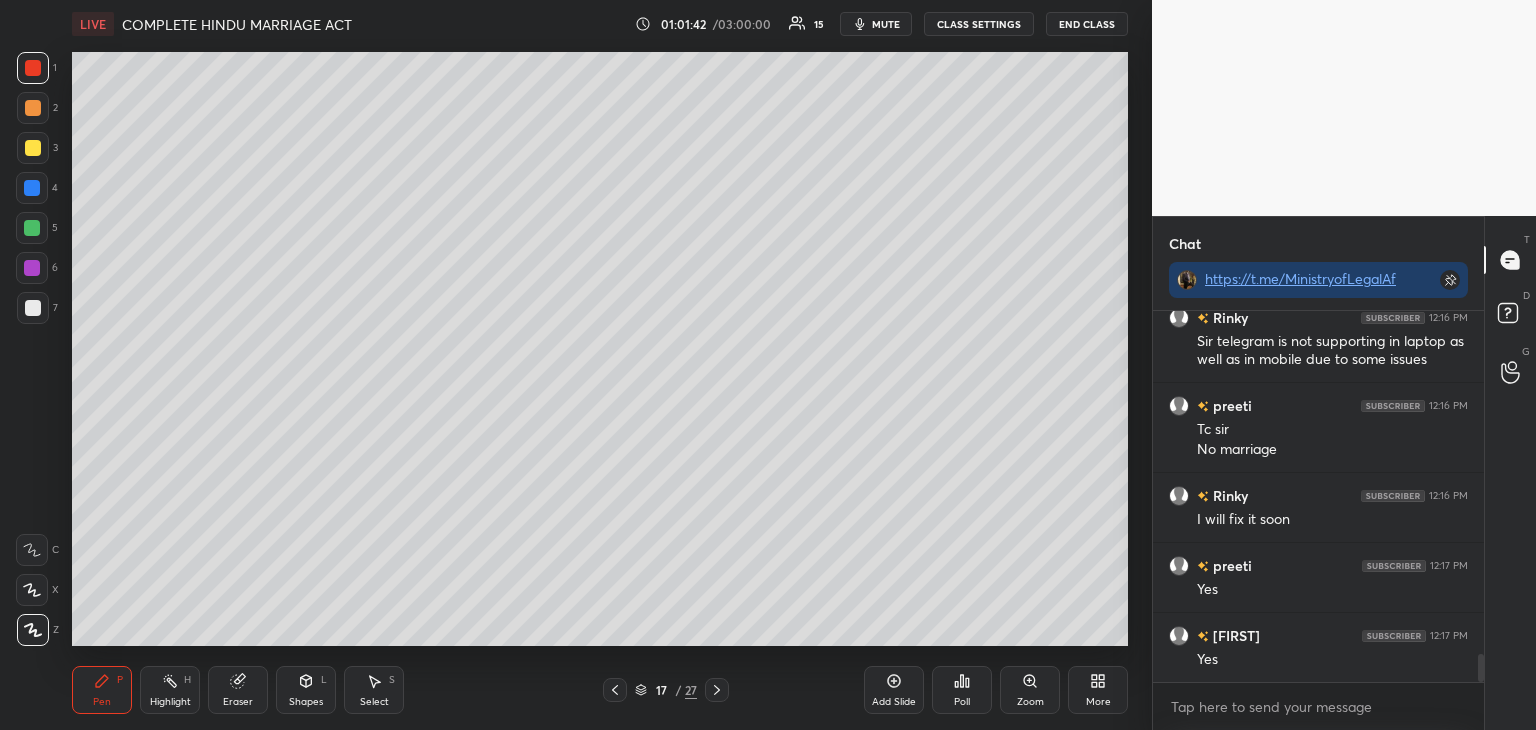 scroll, scrollTop: 4486, scrollLeft: 0, axis: vertical 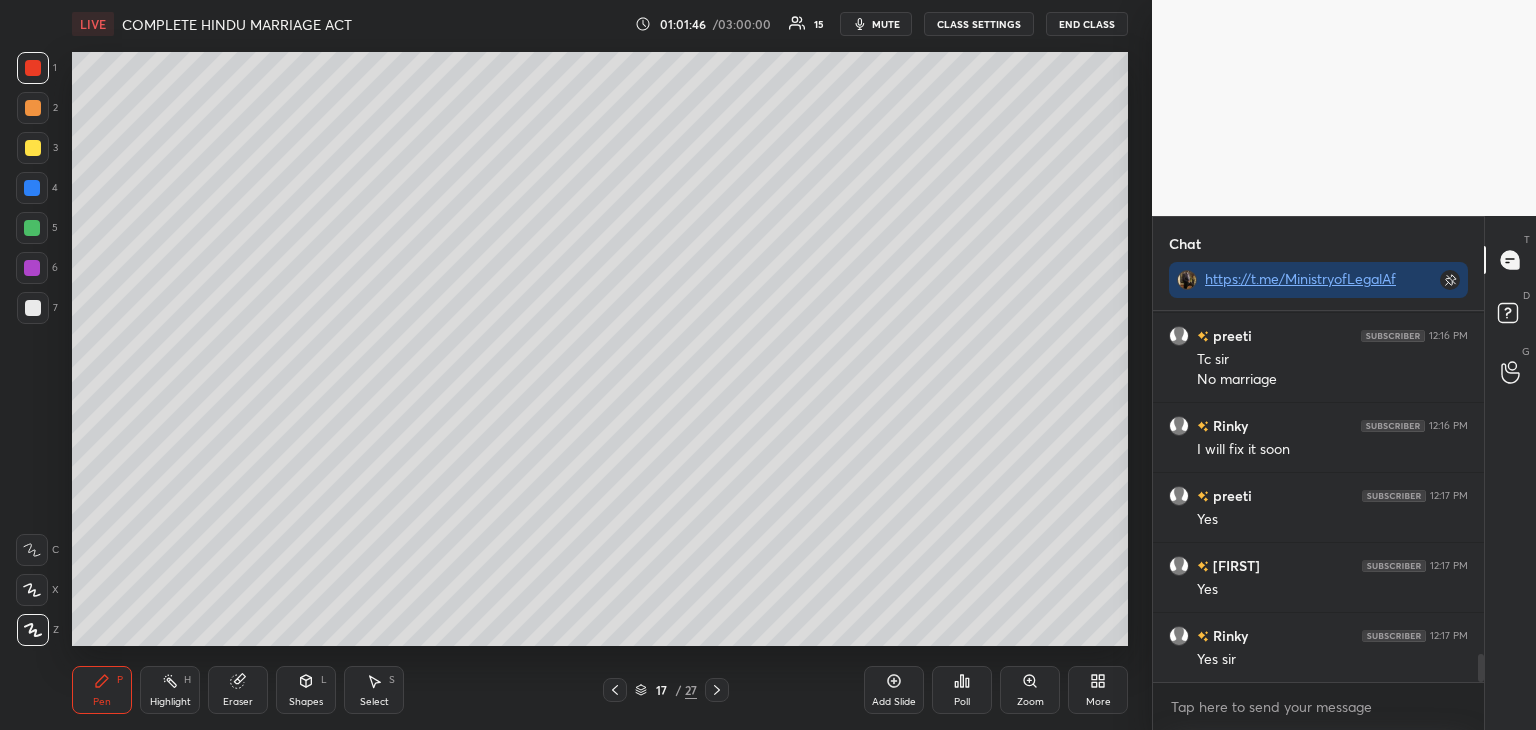 click at bounding box center [33, 148] 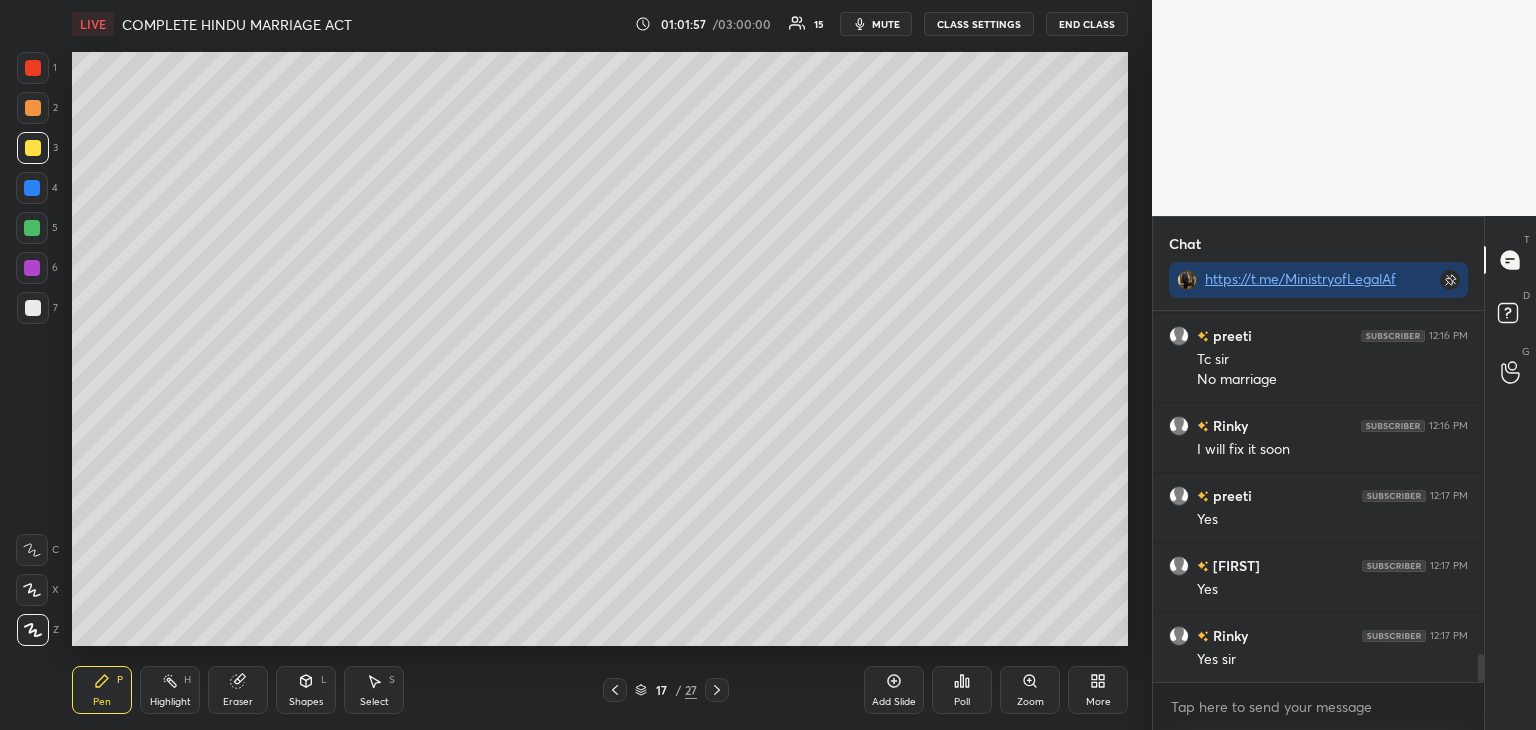 scroll, scrollTop: 4574, scrollLeft: 0, axis: vertical 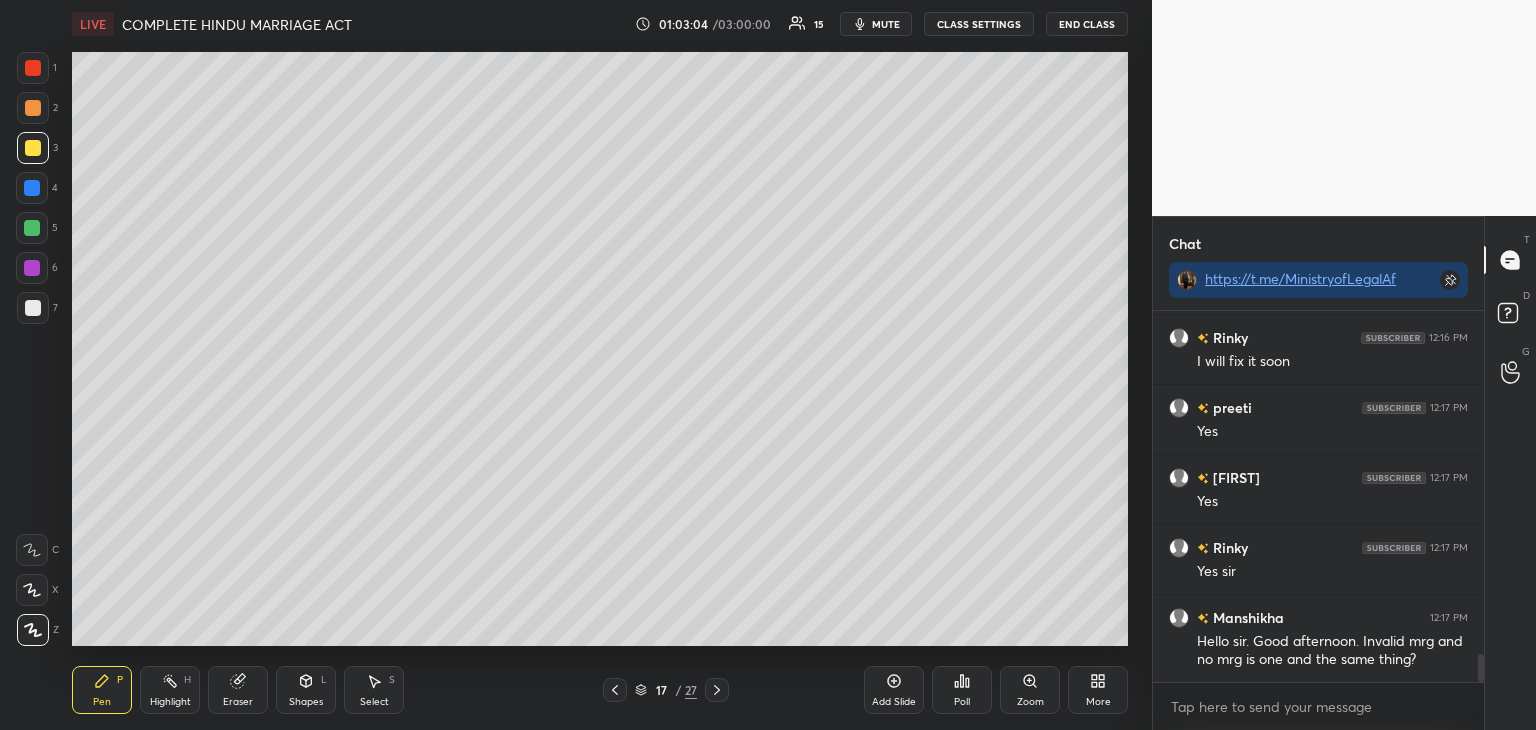 click at bounding box center (33, 108) 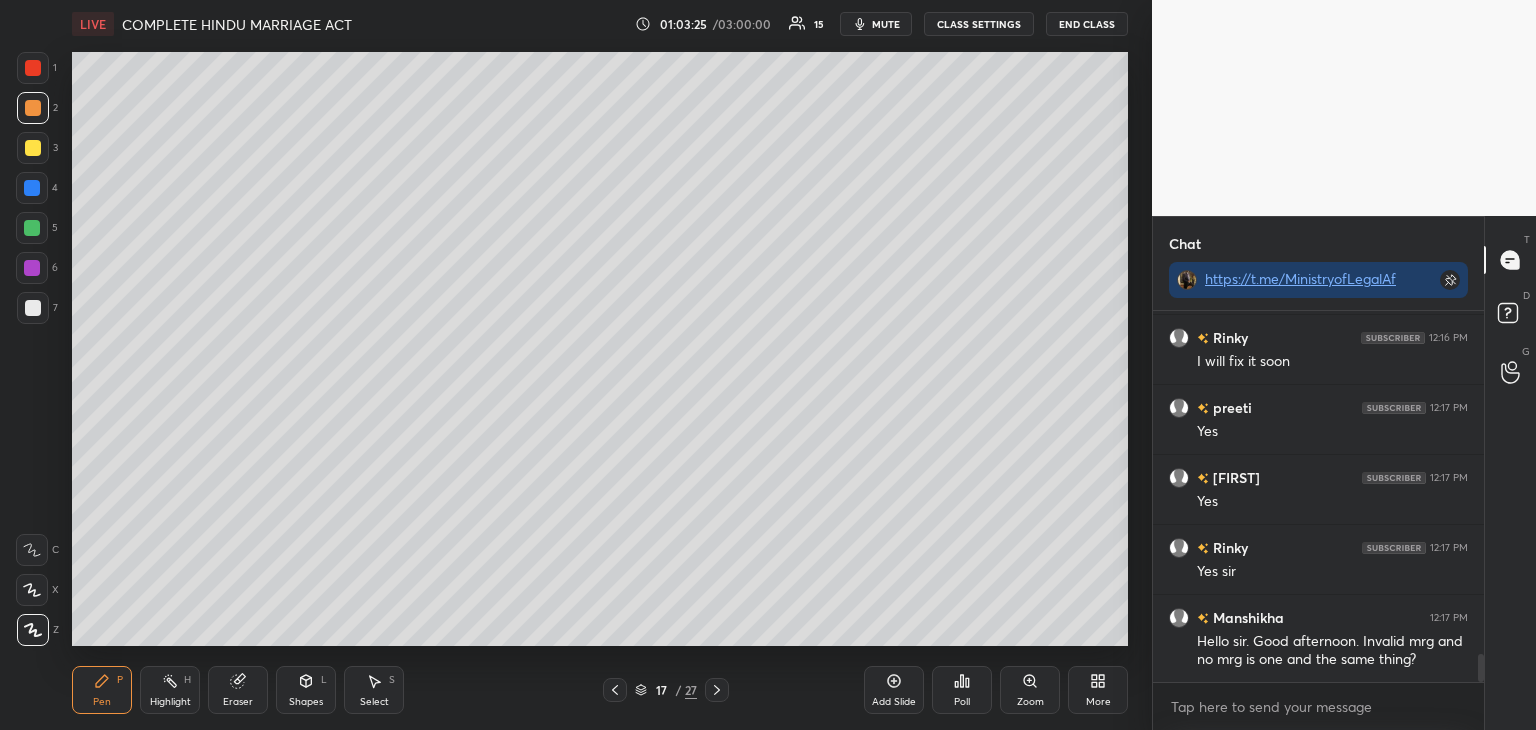 click on "Add Slide" at bounding box center (894, 690) 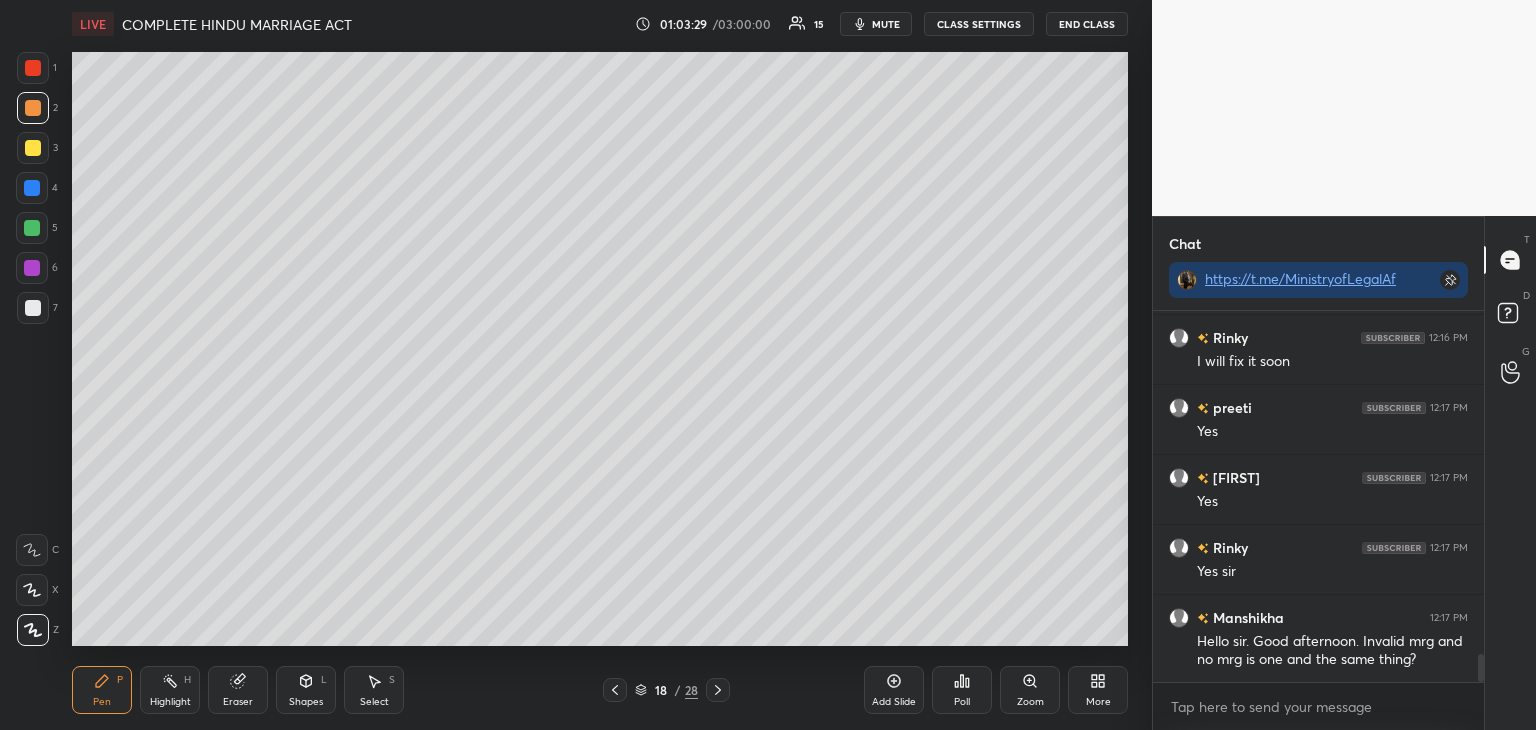 click 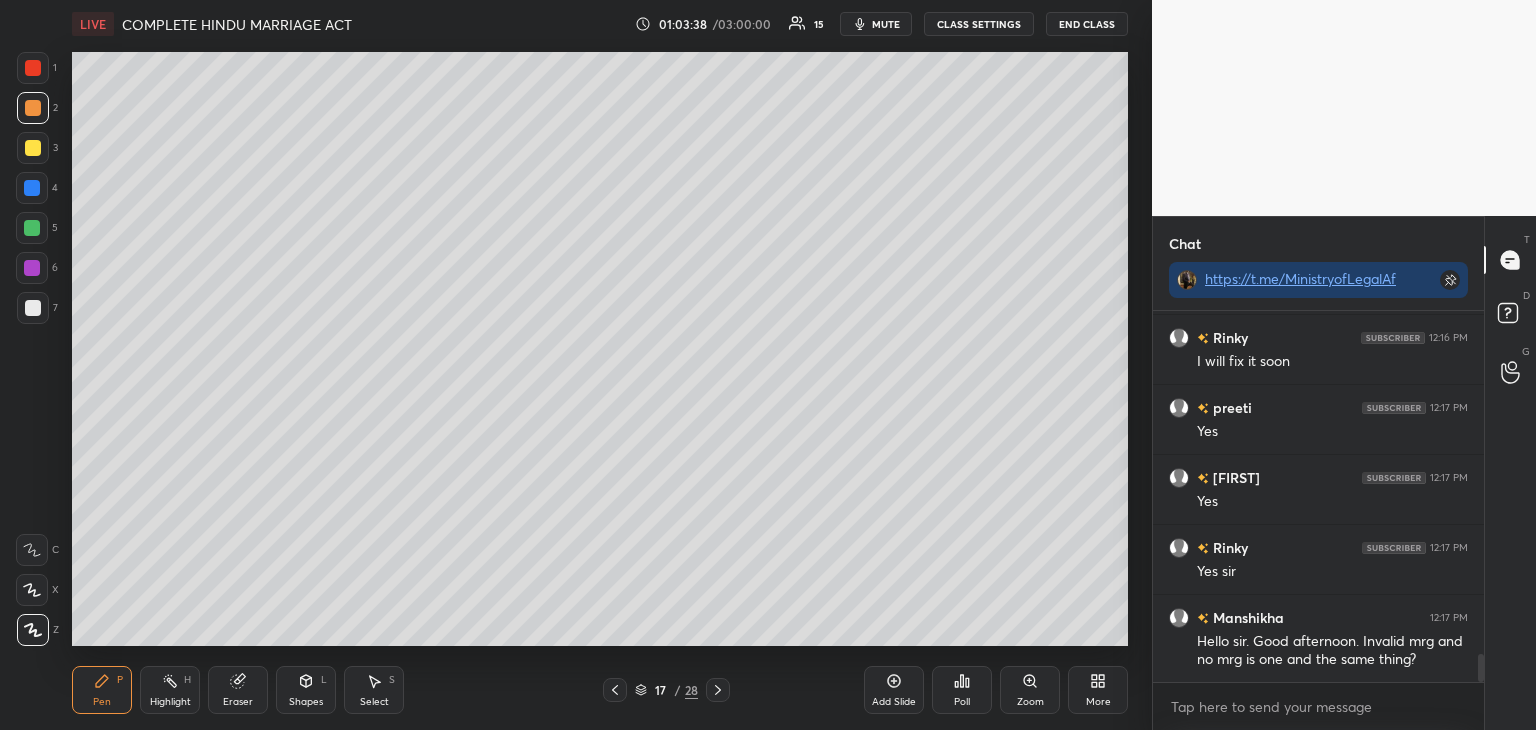 click at bounding box center (32, 188) 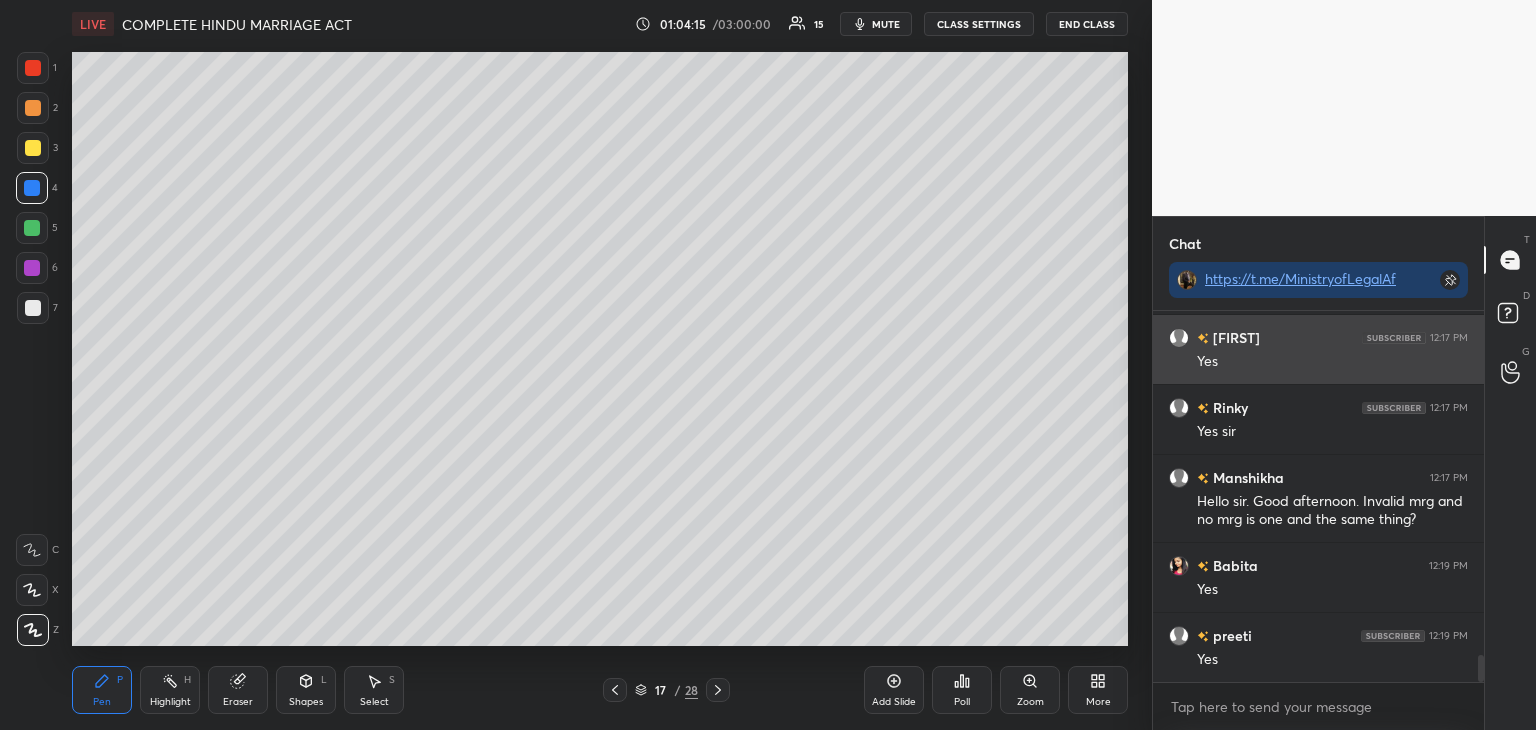 scroll, scrollTop: 4784, scrollLeft: 0, axis: vertical 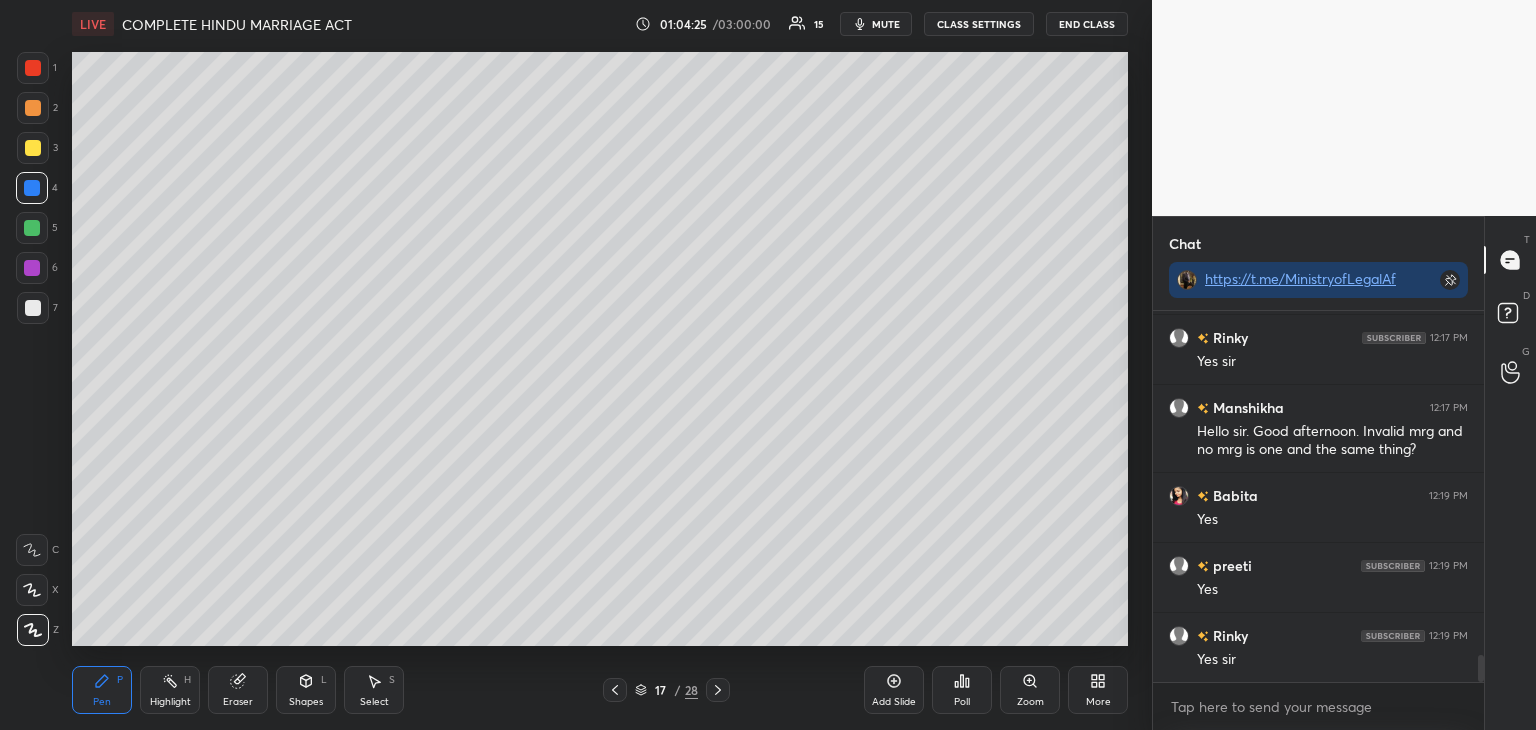 click at bounding box center (32, 228) 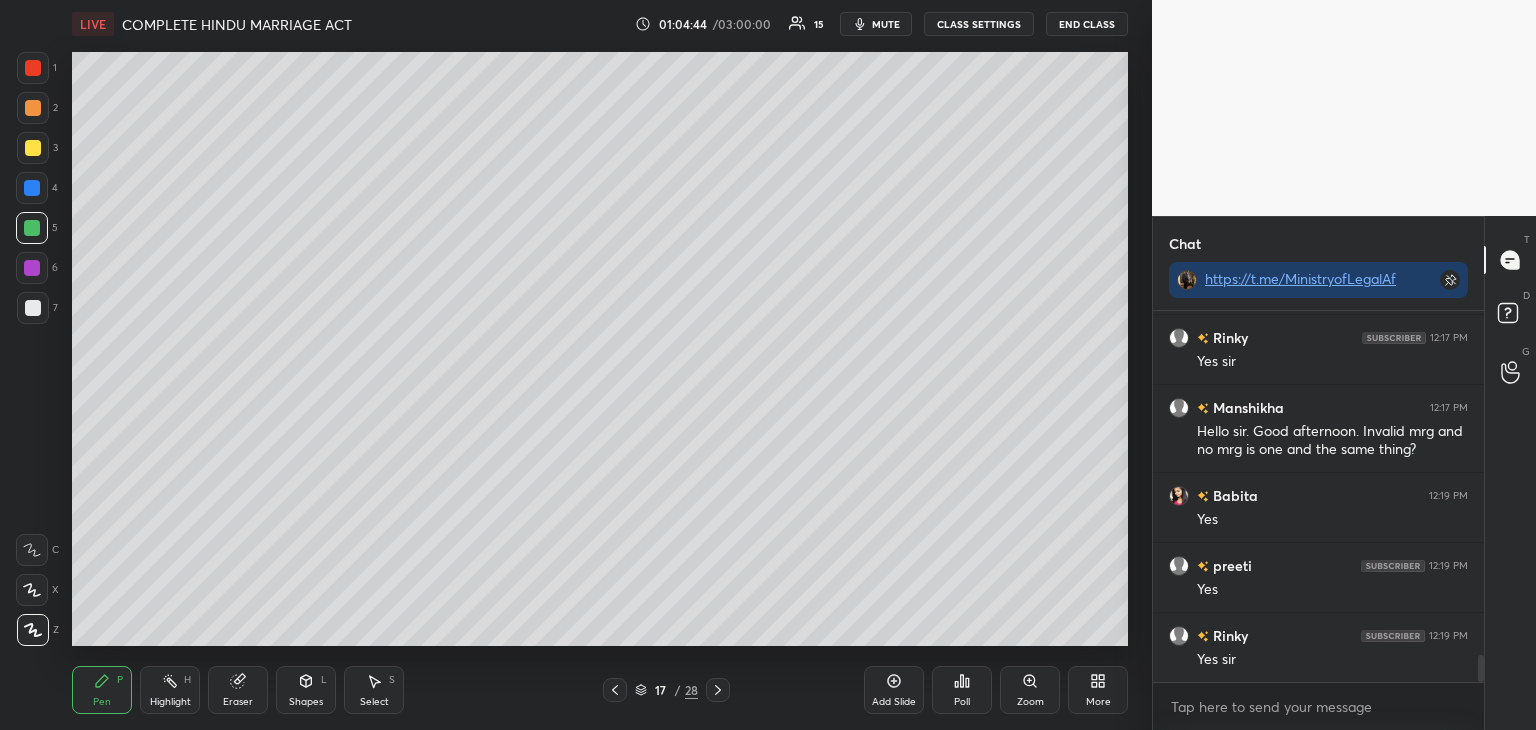 click on "1 2 3 4 5 6 7 C X Z C X Z E E Erase all   H H LIVE COMPLETE HINDU MARRIAGE ACT 01:04:44 /  03:00:00 15 mute CLASS SETTINGS End Class Setting up your live class Poll for   secs No correct answer Start poll Back COMPLETE HINDU MARRIAGE ACT Vasu Dev Monga Pen P Highlight H Eraser Shapes L Select S 17 / 28 Add Slide Poll Zoom More" at bounding box center [576, 365] 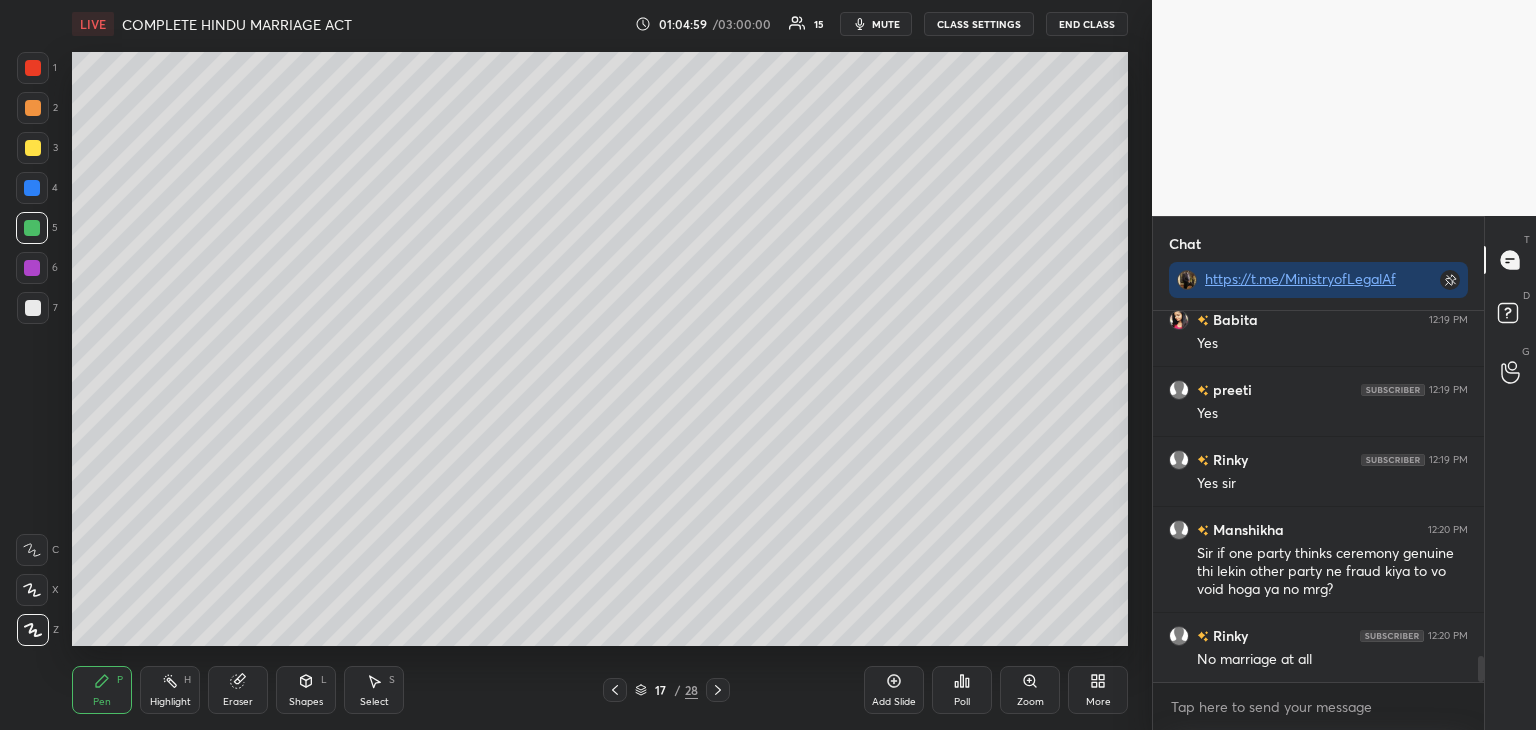 scroll, scrollTop: 5030, scrollLeft: 0, axis: vertical 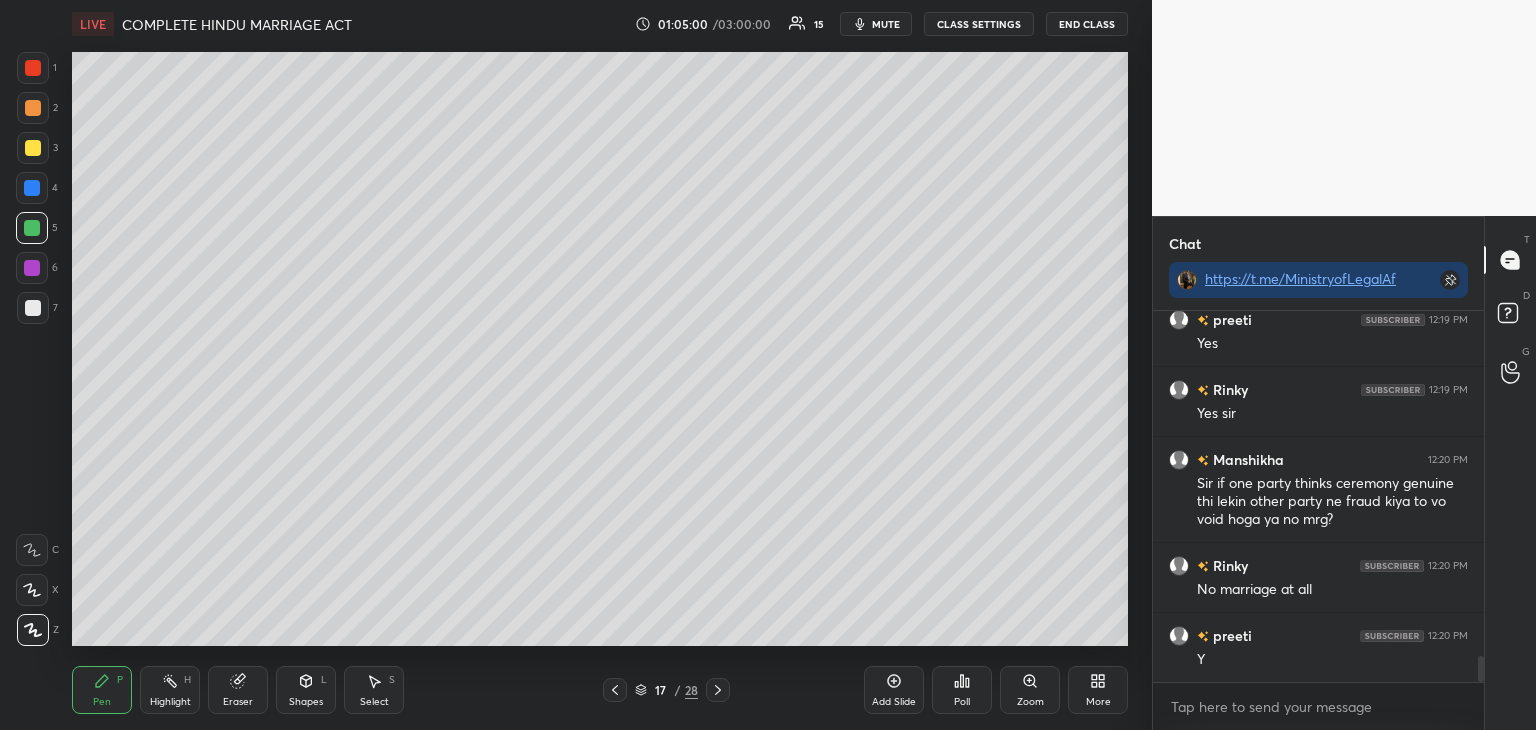 click on "Add Slide" at bounding box center (894, 690) 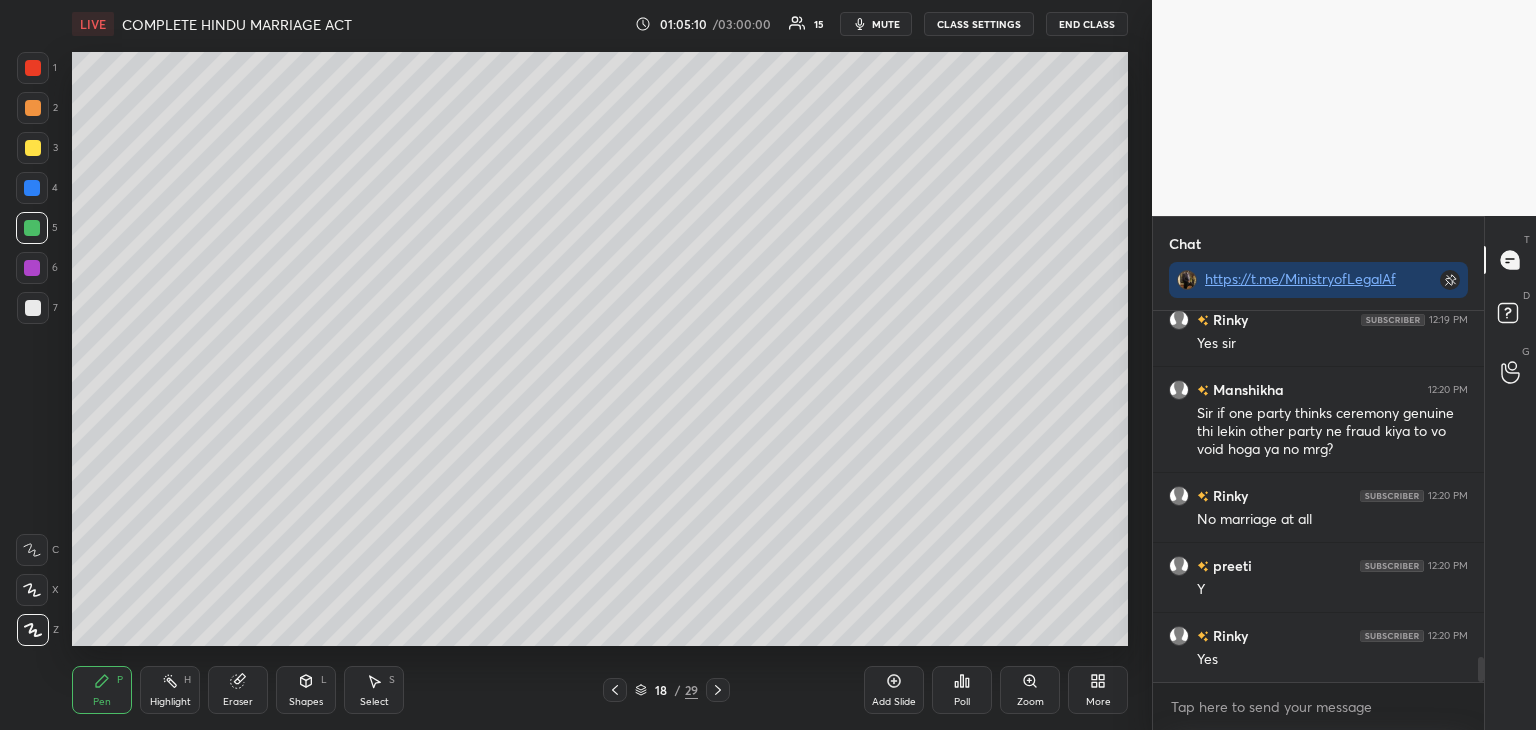 scroll, scrollTop: 5170, scrollLeft: 0, axis: vertical 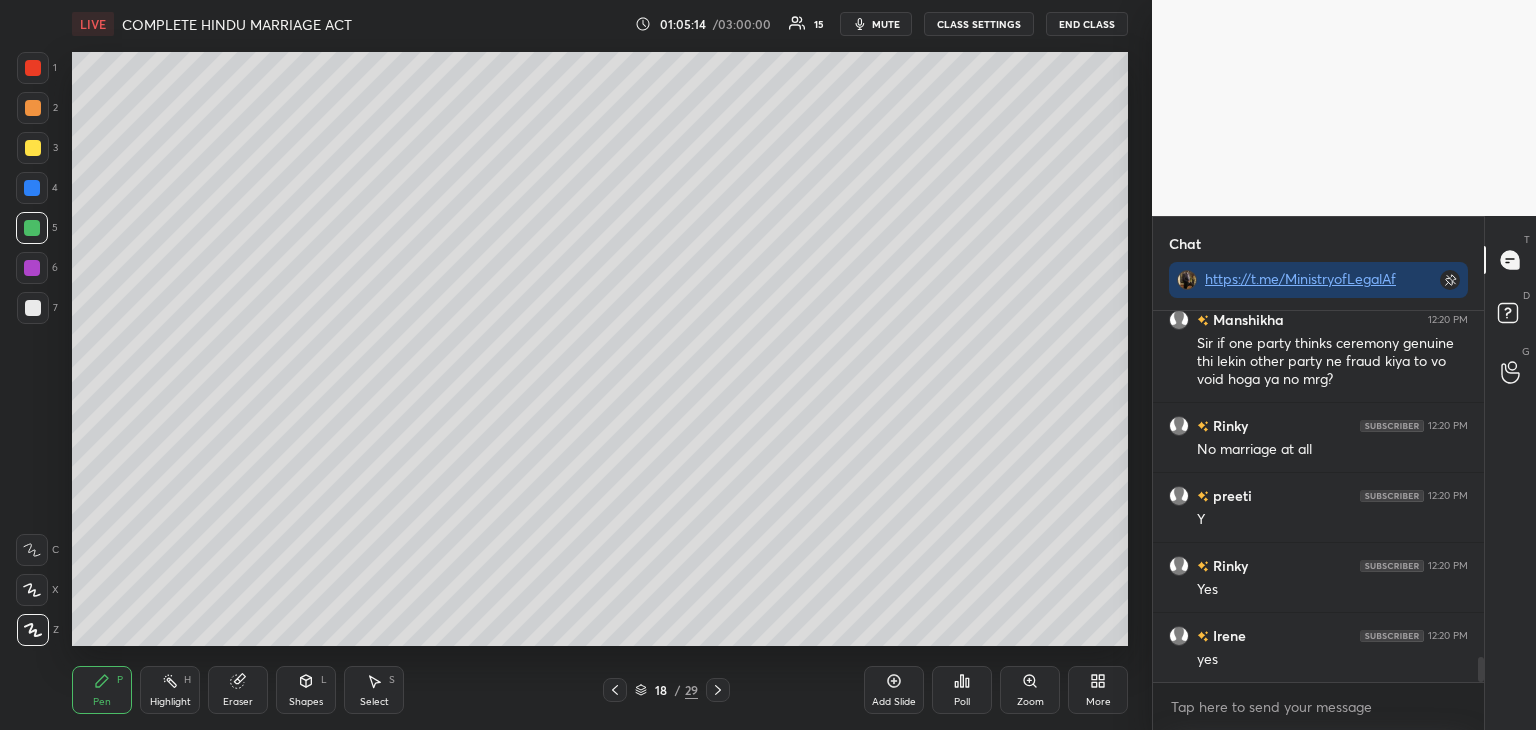 click at bounding box center [32, 268] 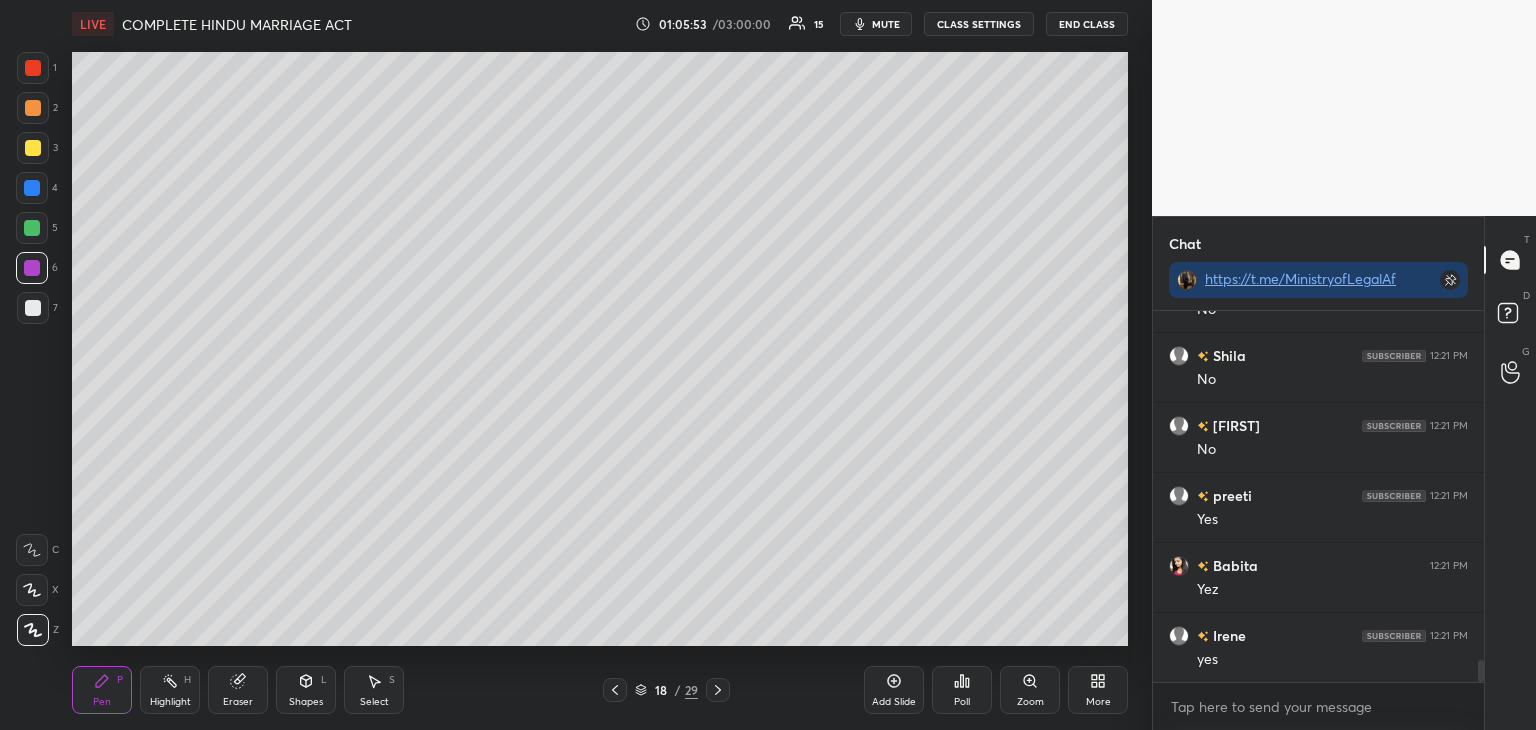 scroll, scrollTop: 5940, scrollLeft: 0, axis: vertical 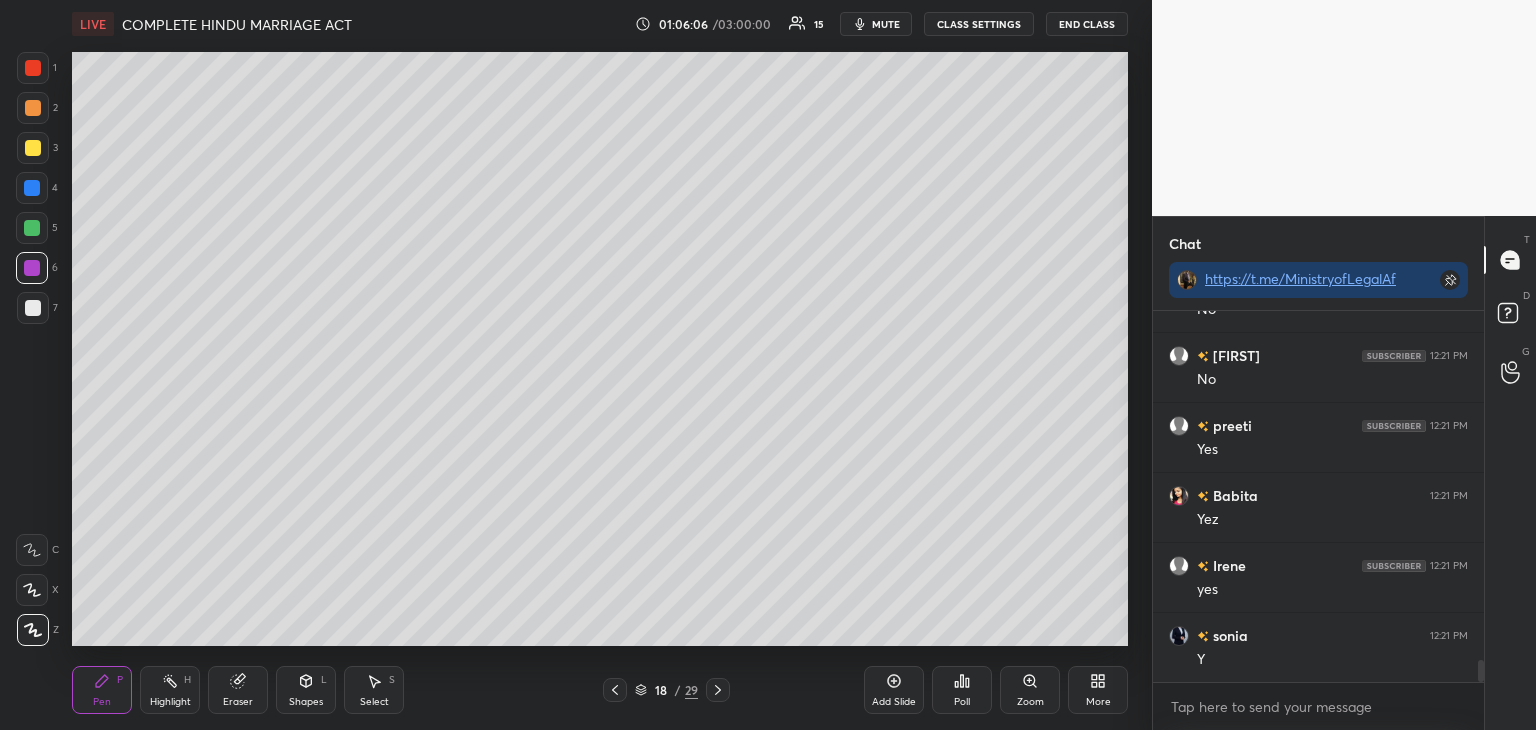 drag, startPoint x: 1480, startPoint y: 666, endPoint x: 1470, endPoint y: 776, distance: 110.45361 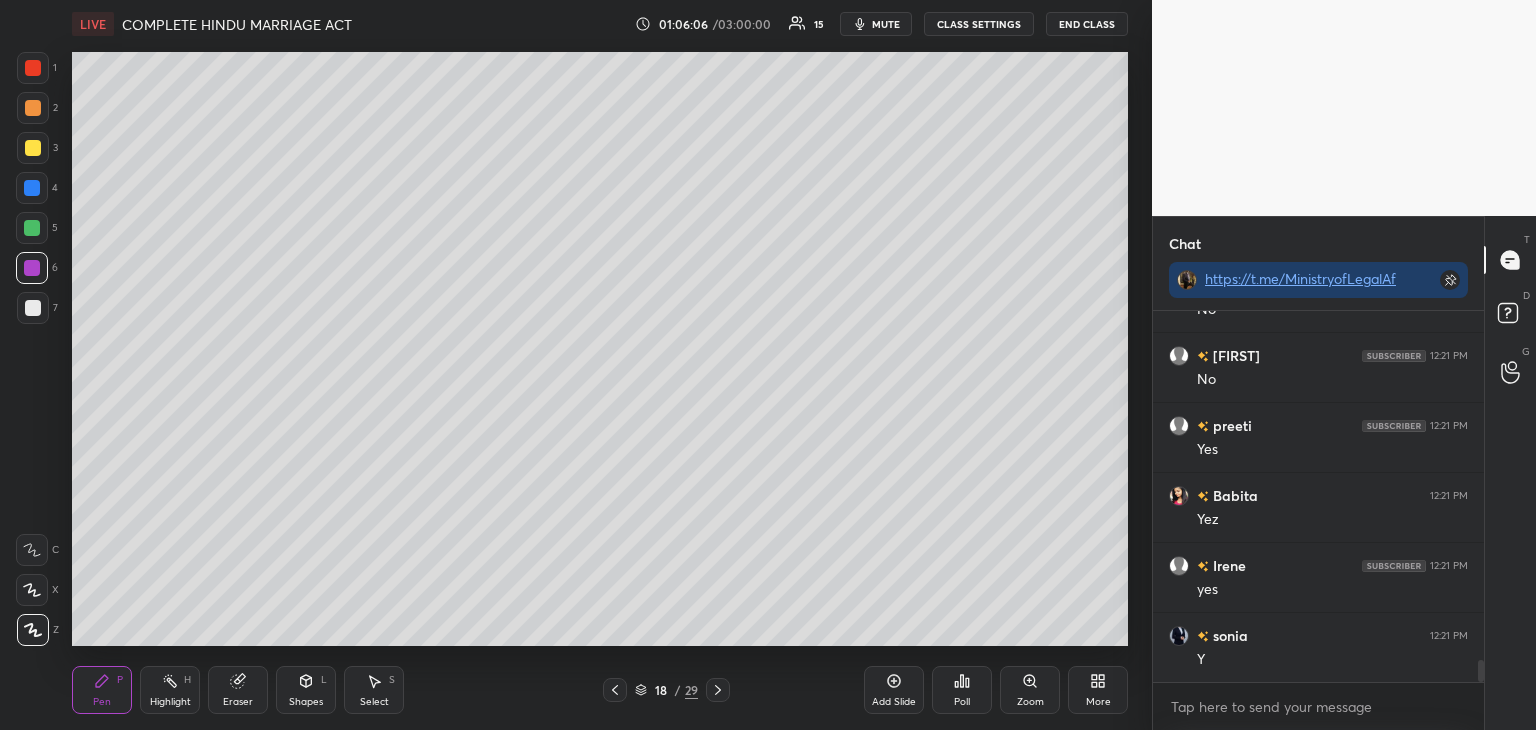 click on "1 2 3 4 5 6 7 C X Z C X Z E E Erase all   H H LIVE COMPLETE HINDU MARRIAGE ACT 01:06:06 /  03:00:00 15 mute CLASS SETTINGS End Class Setting up your live class Poll for   secs No correct answer Start poll Back COMPLETE HINDU MARRIAGE ACT Vasu Dev Monga Pen P Highlight H Eraser Shapes L Select S 18 / 29 Add Slide Poll Zoom More Chat https://t.me/MinistryofLegalAffairs preeti 12:21 PM No Shila 12:21 PM No Himalini 12:21 PM No preeti 12:21 PM Yes Babita 12:21 PM Yez [FIRST] 12:21 PM yes sonia 12:21 PM Y JUMP TO LATEST Enable hand raising Enable raise hand to speak to learners. Once enabled, chat will be turned off temporarily. Enable x   Doubts asked by learners will show up here NEW DOUBTS ASKED No one has raised a hand yet Can't raise hand Looks like educator just invited you to speak. Please wait before you can raise your hand again. Got it T Messages (T) D Doubts (D) G Raise Hand (G) Report an issue Reason for reporting Buffering Chat not working Audio - Video sync issue Educator video quality low ​ Report" at bounding box center (768, 0) 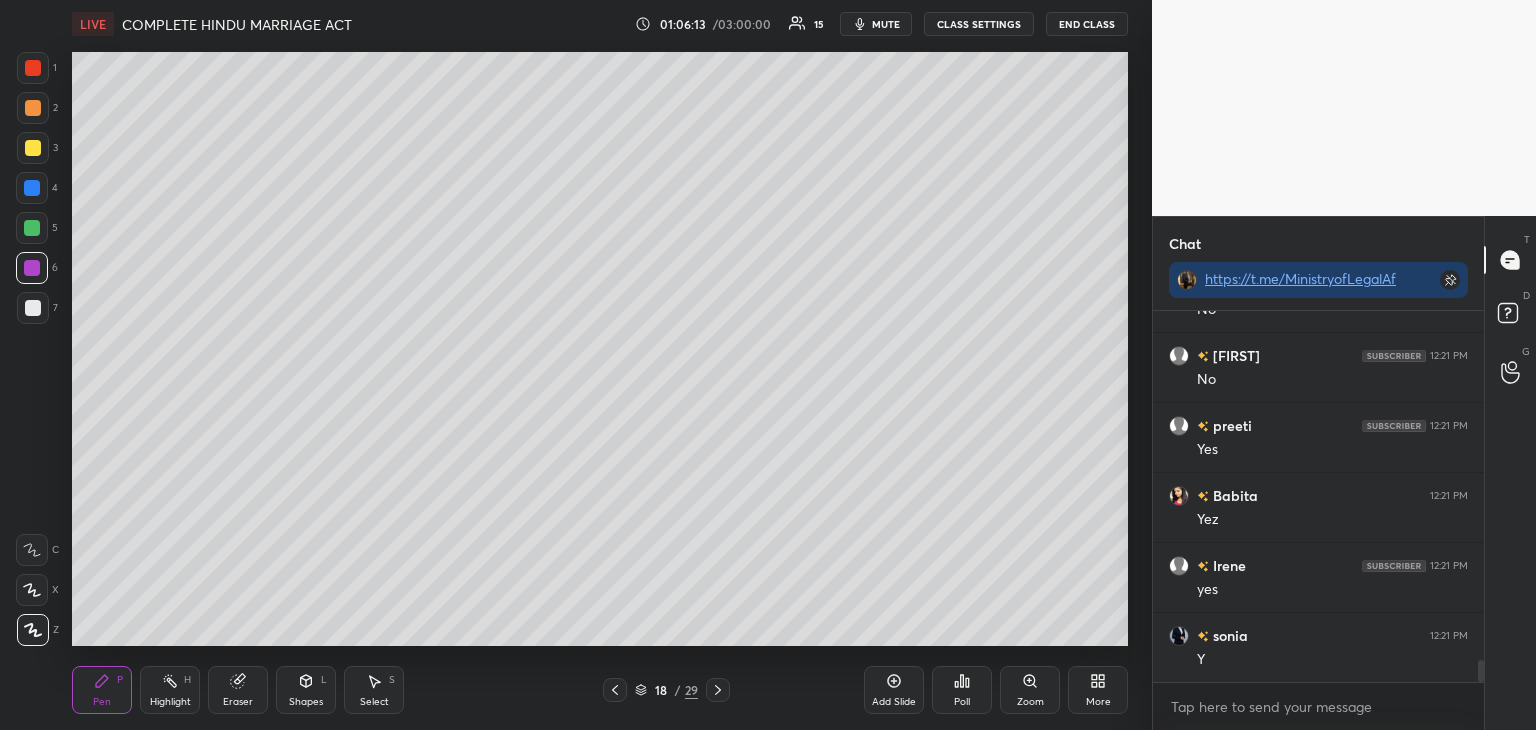 click at bounding box center (32, 228) 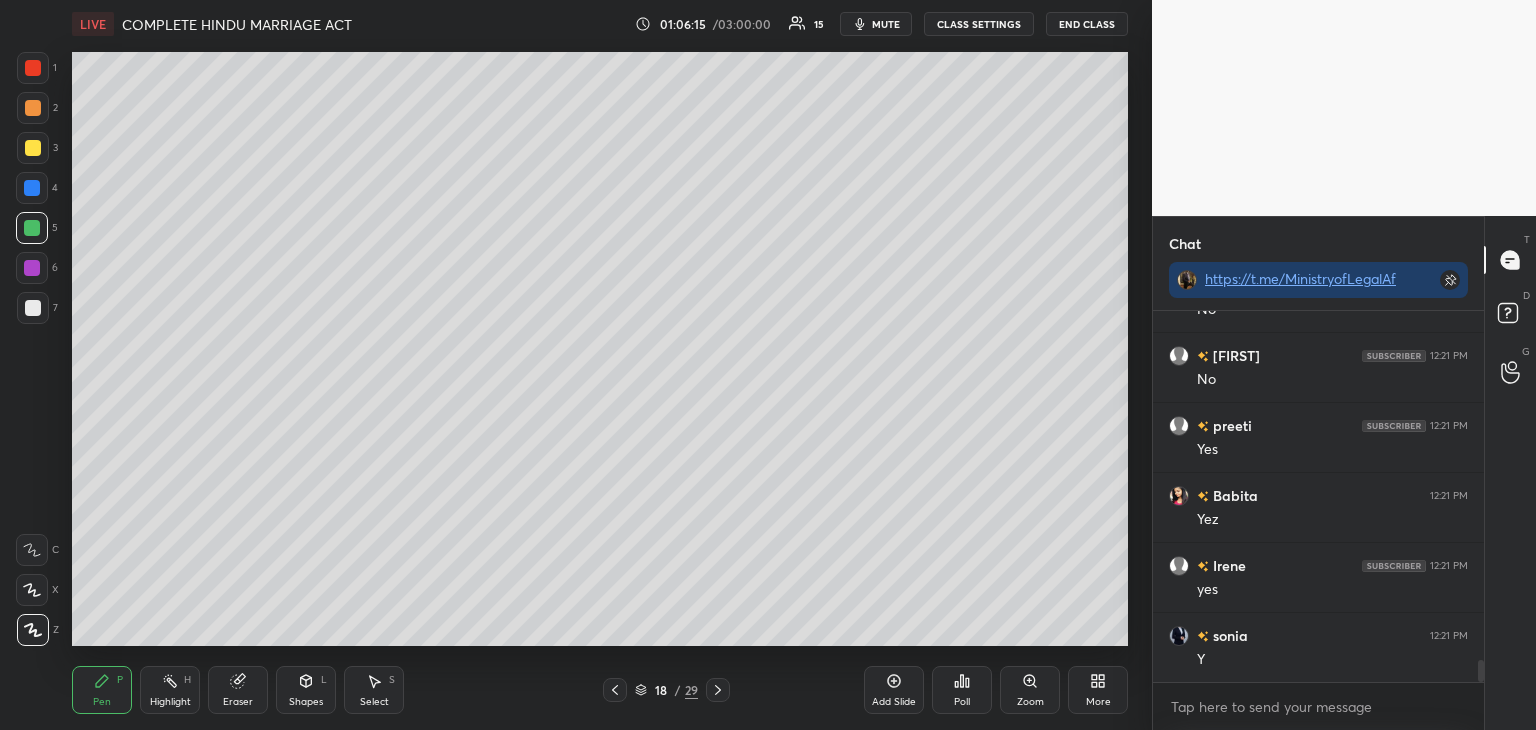 click at bounding box center [32, 188] 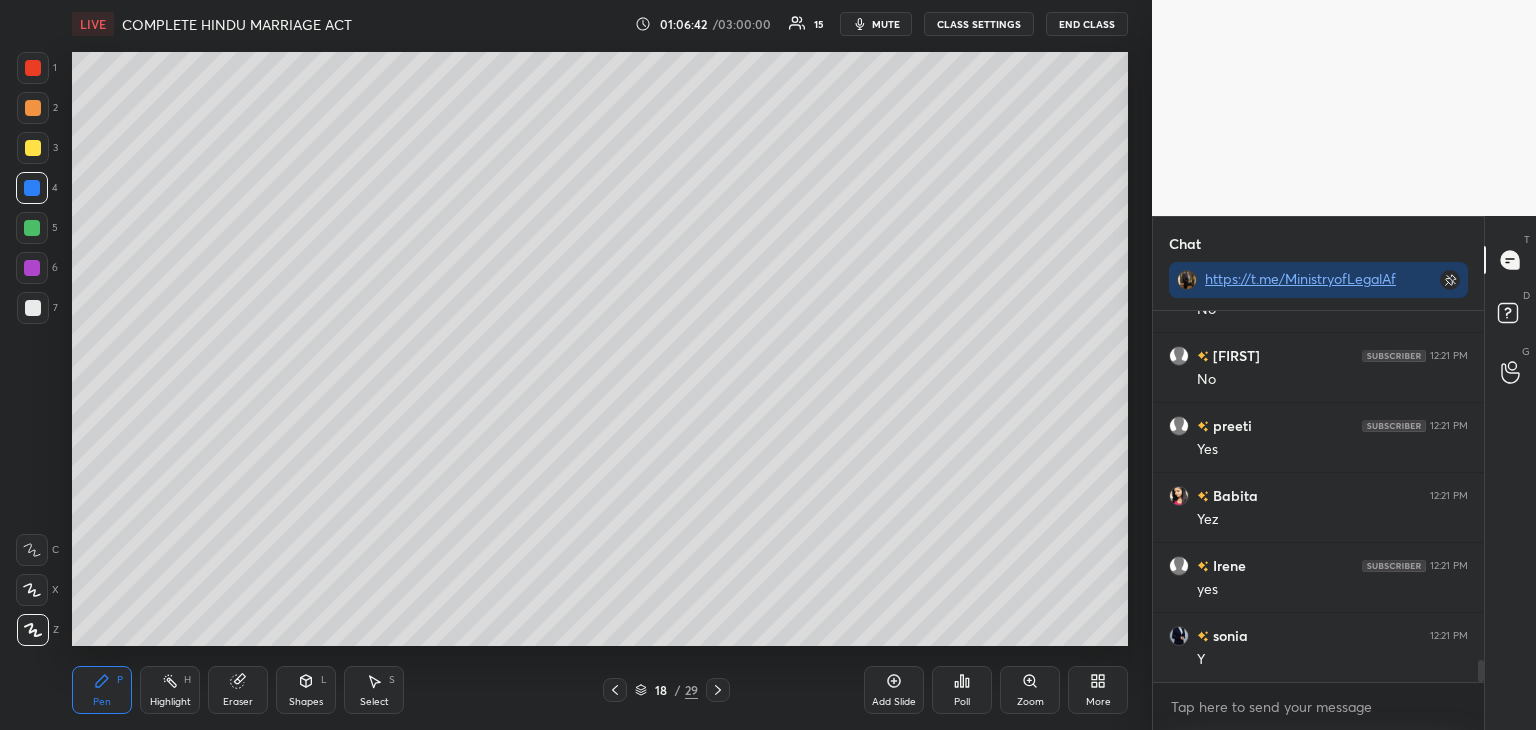 click on "Add Slide" at bounding box center [894, 702] 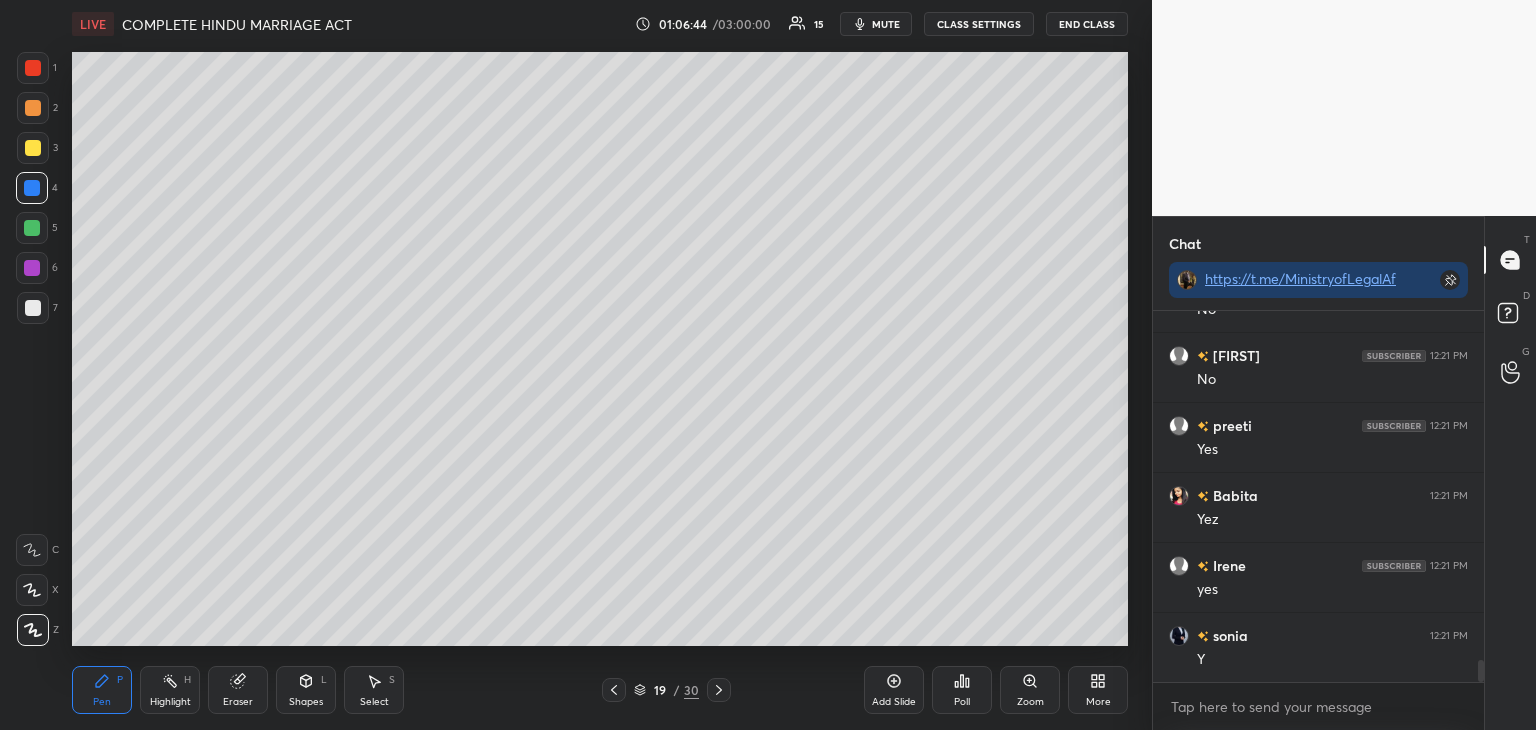scroll, scrollTop: 6010, scrollLeft: 0, axis: vertical 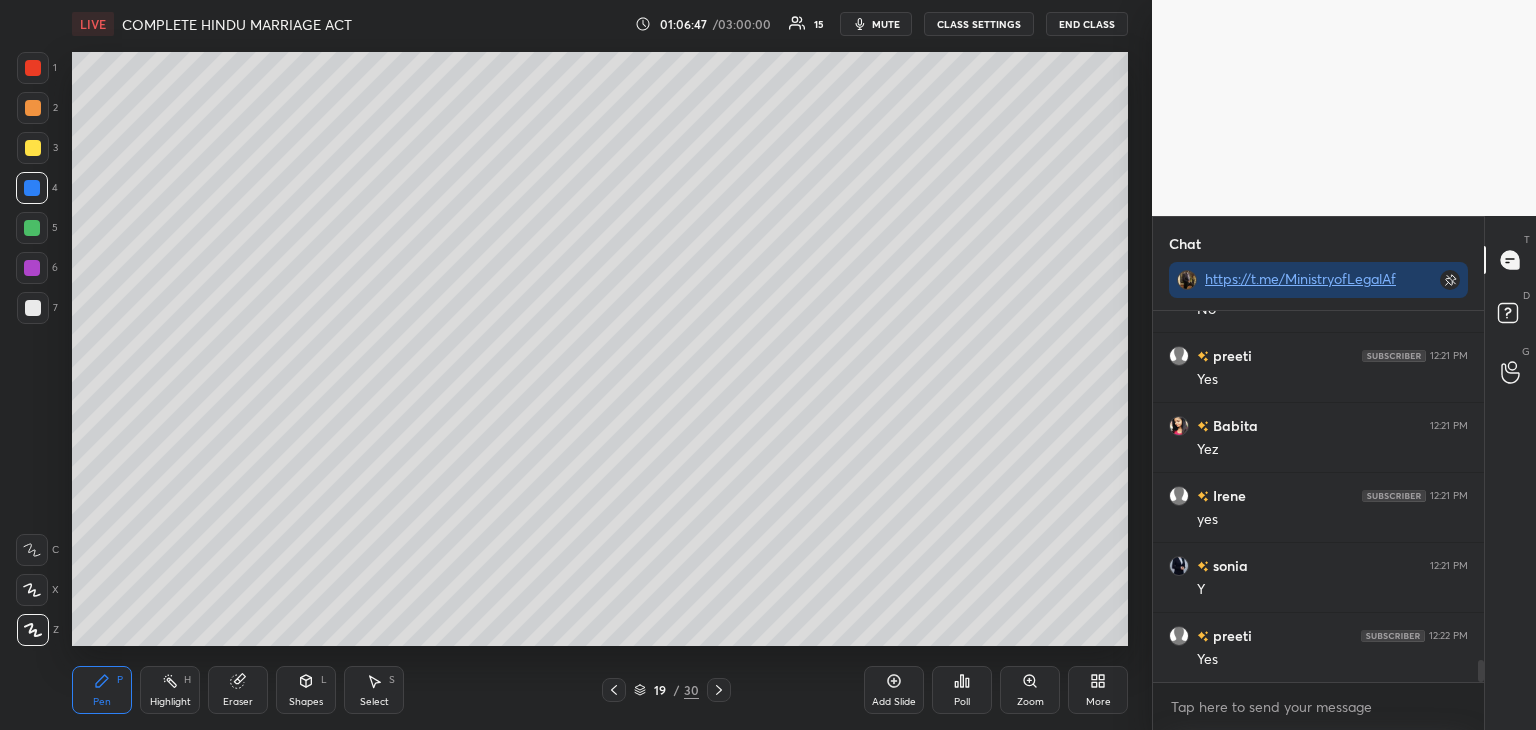 click at bounding box center [32, 228] 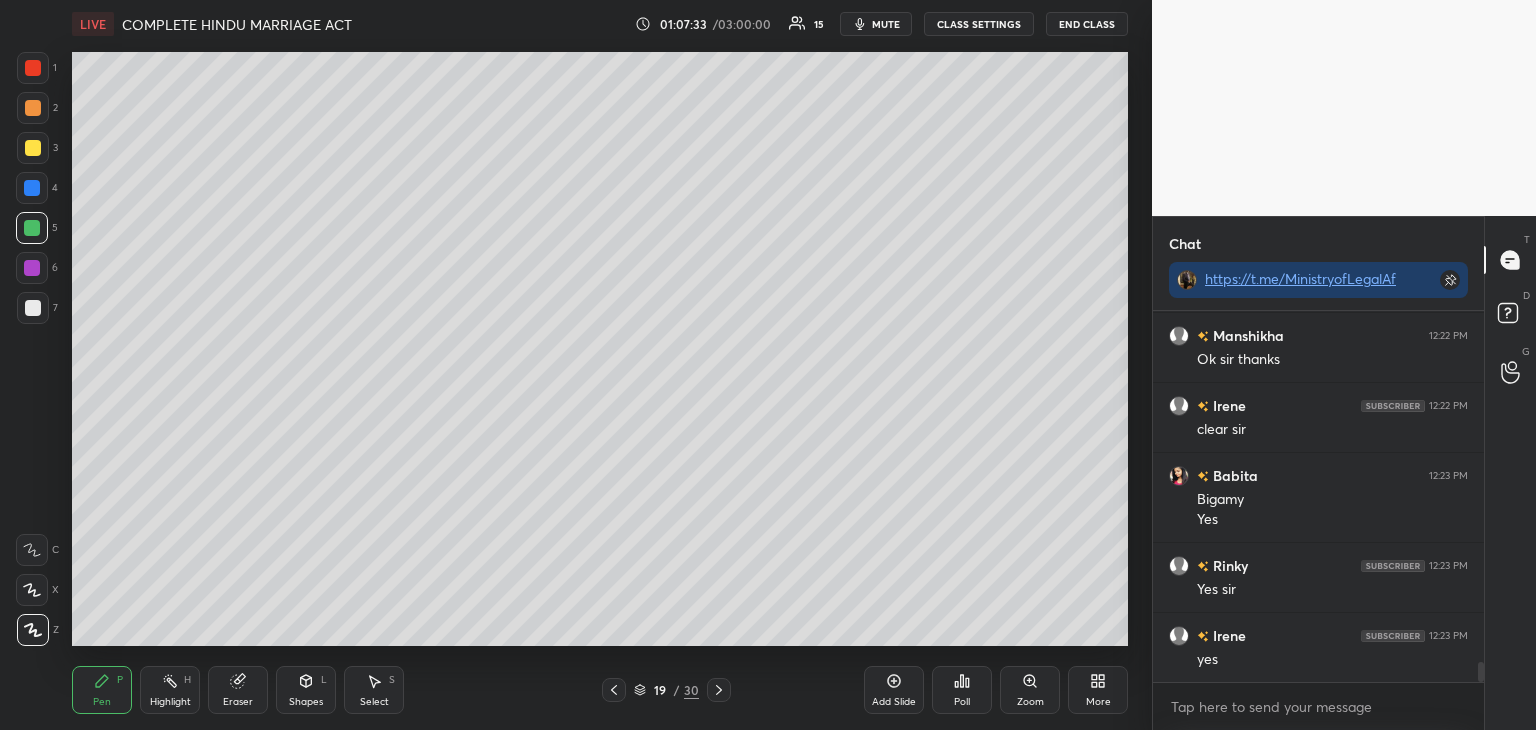 scroll, scrollTop: 6520, scrollLeft: 0, axis: vertical 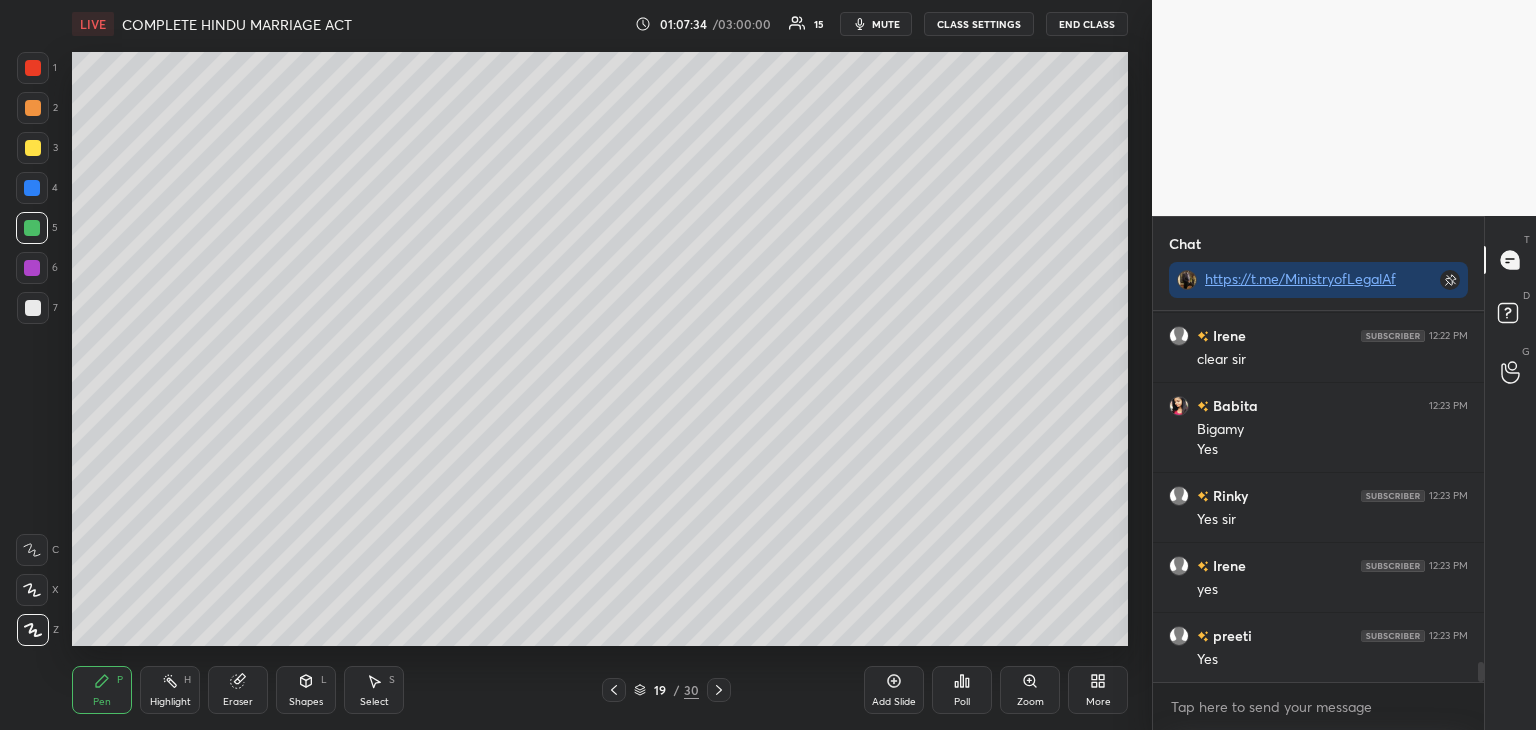 click at bounding box center (32, 268) 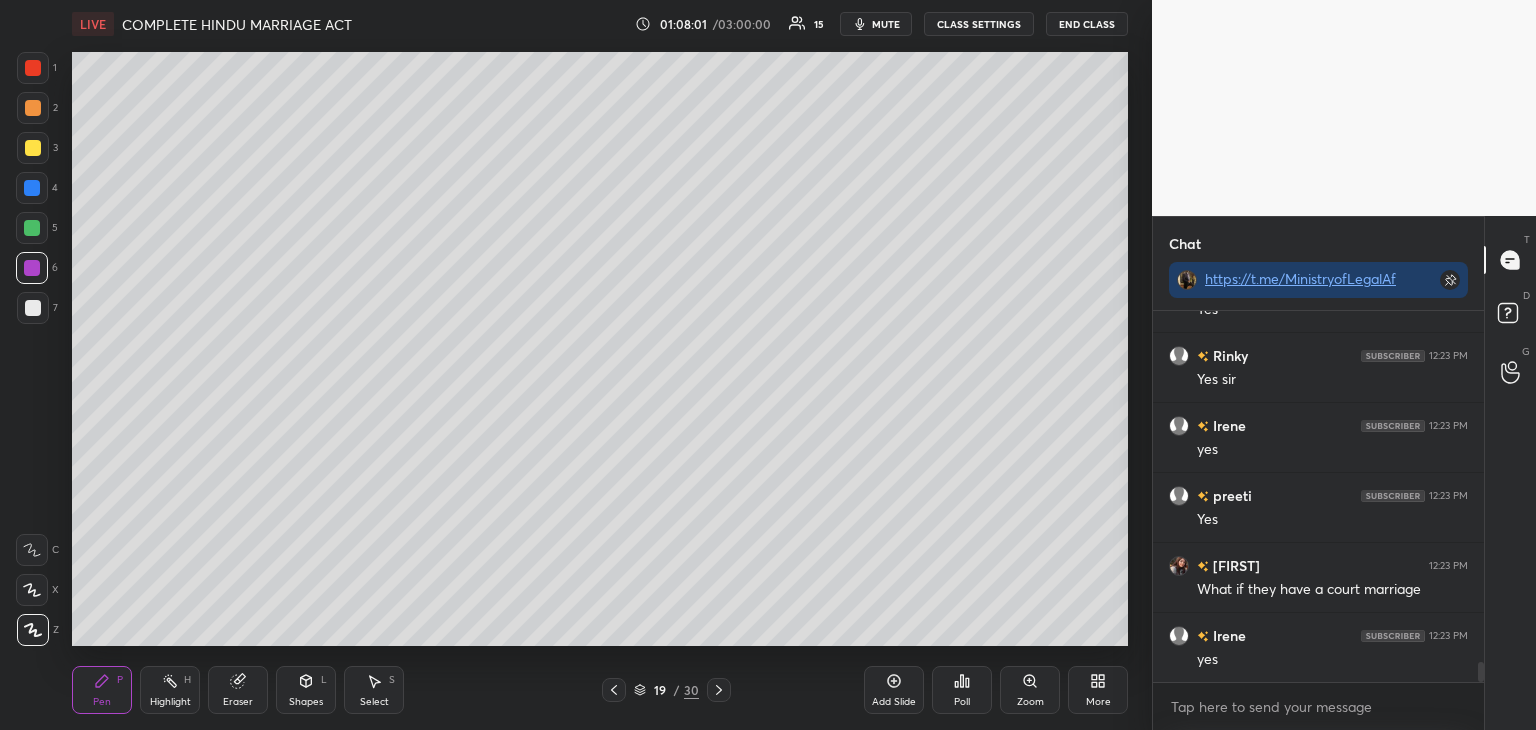 scroll, scrollTop: 6730, scrollLeft: 0, axis: vertical 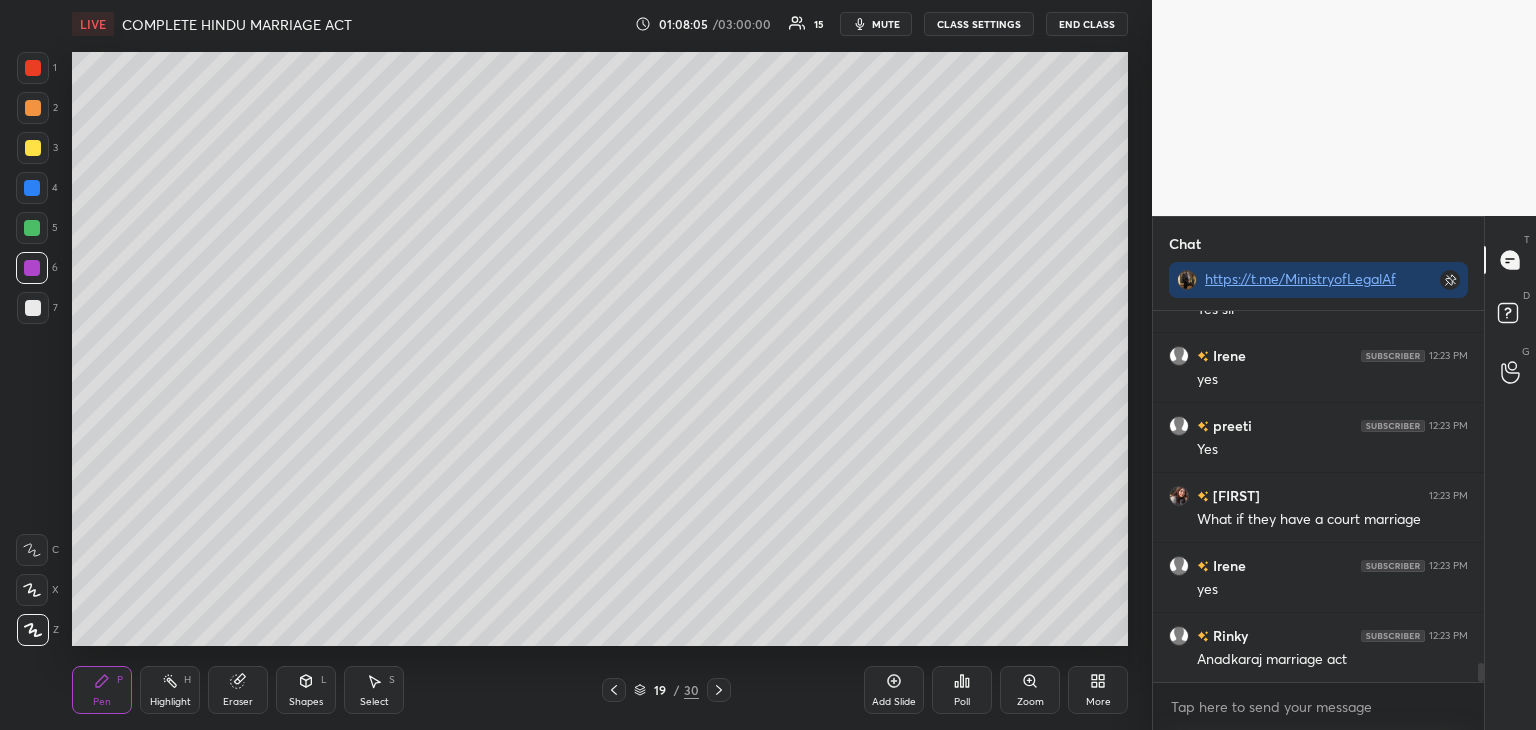 click at bounding box center [32, 188] 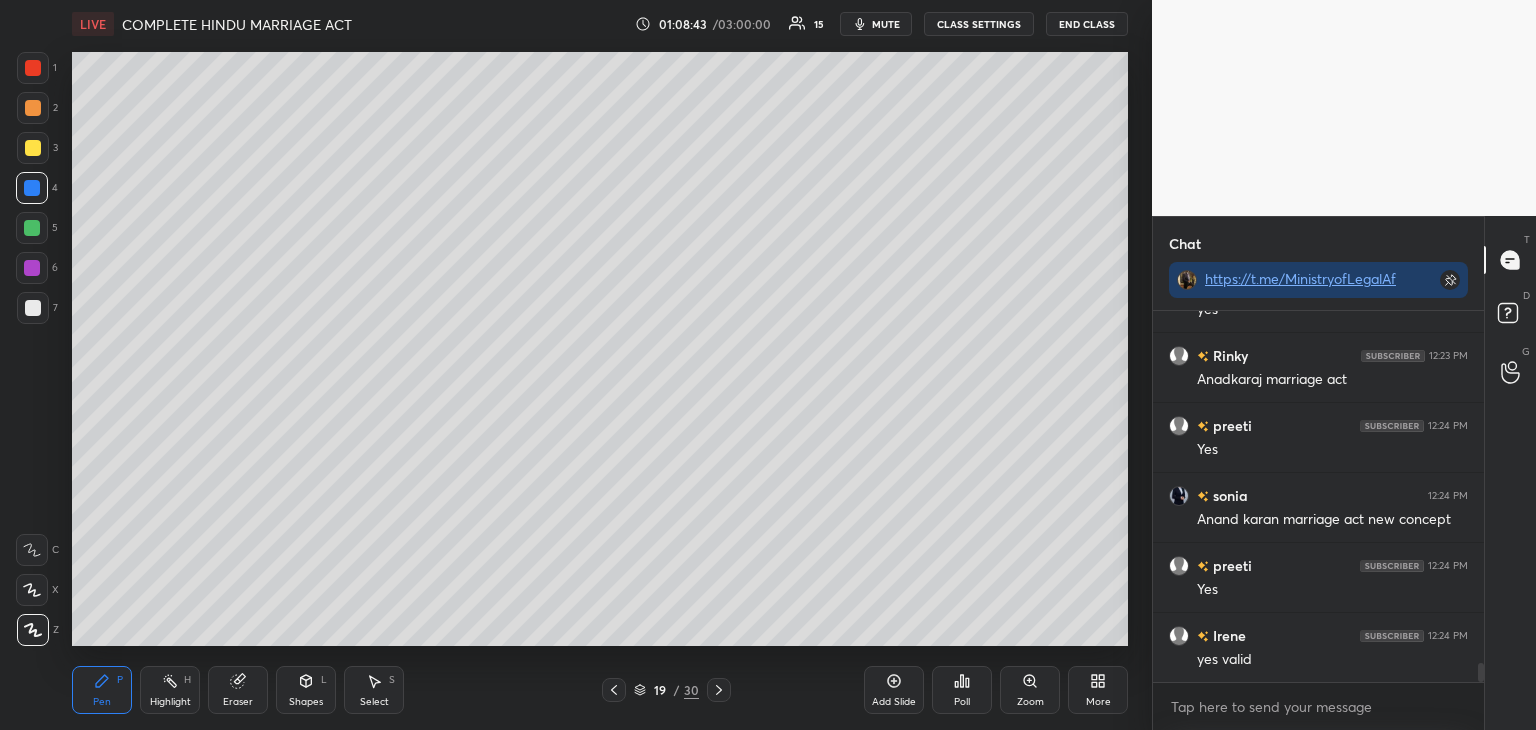 scroll, scrollTop: 7080, scrollLeft: 0, axis: vertical 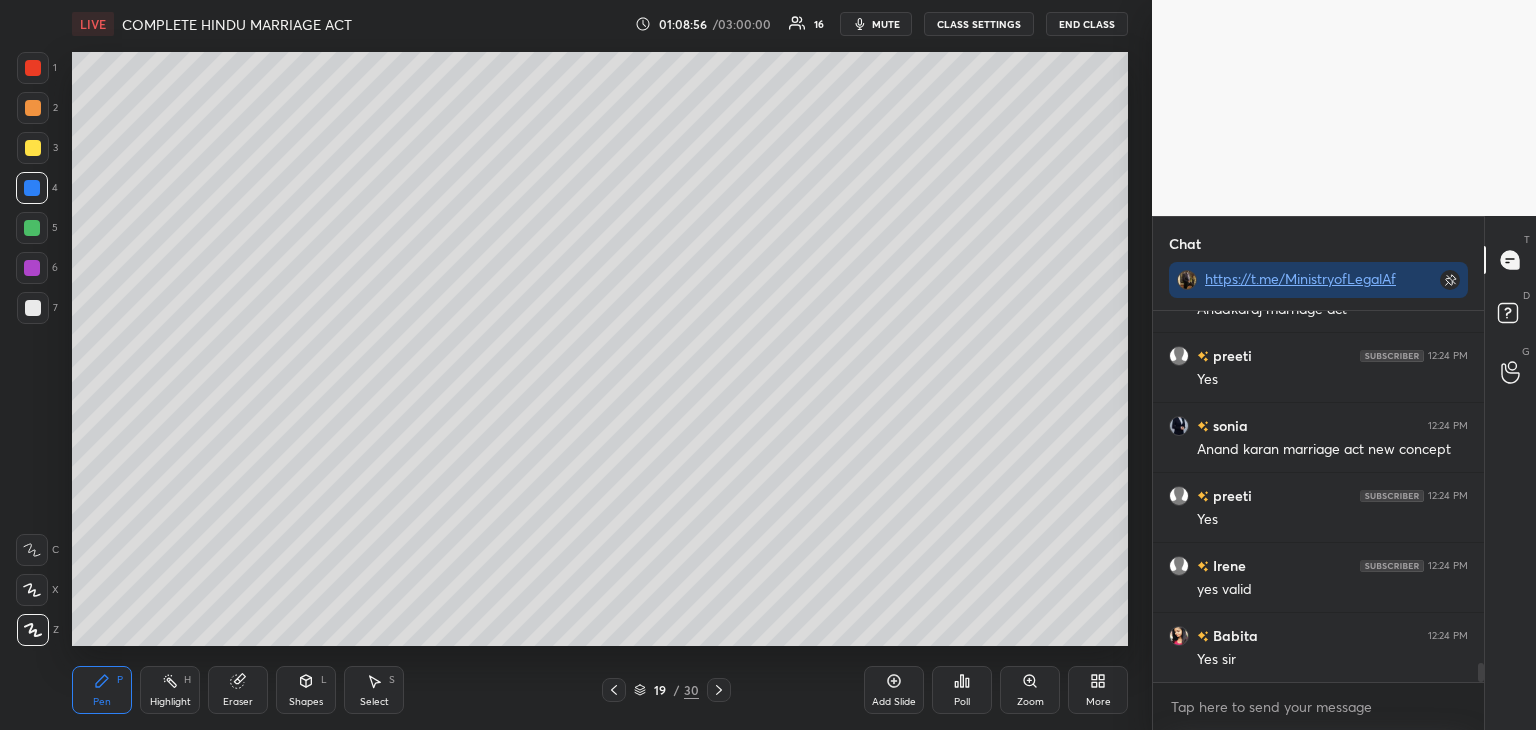 click on "Add Slide" at bounding box center (894, 690) 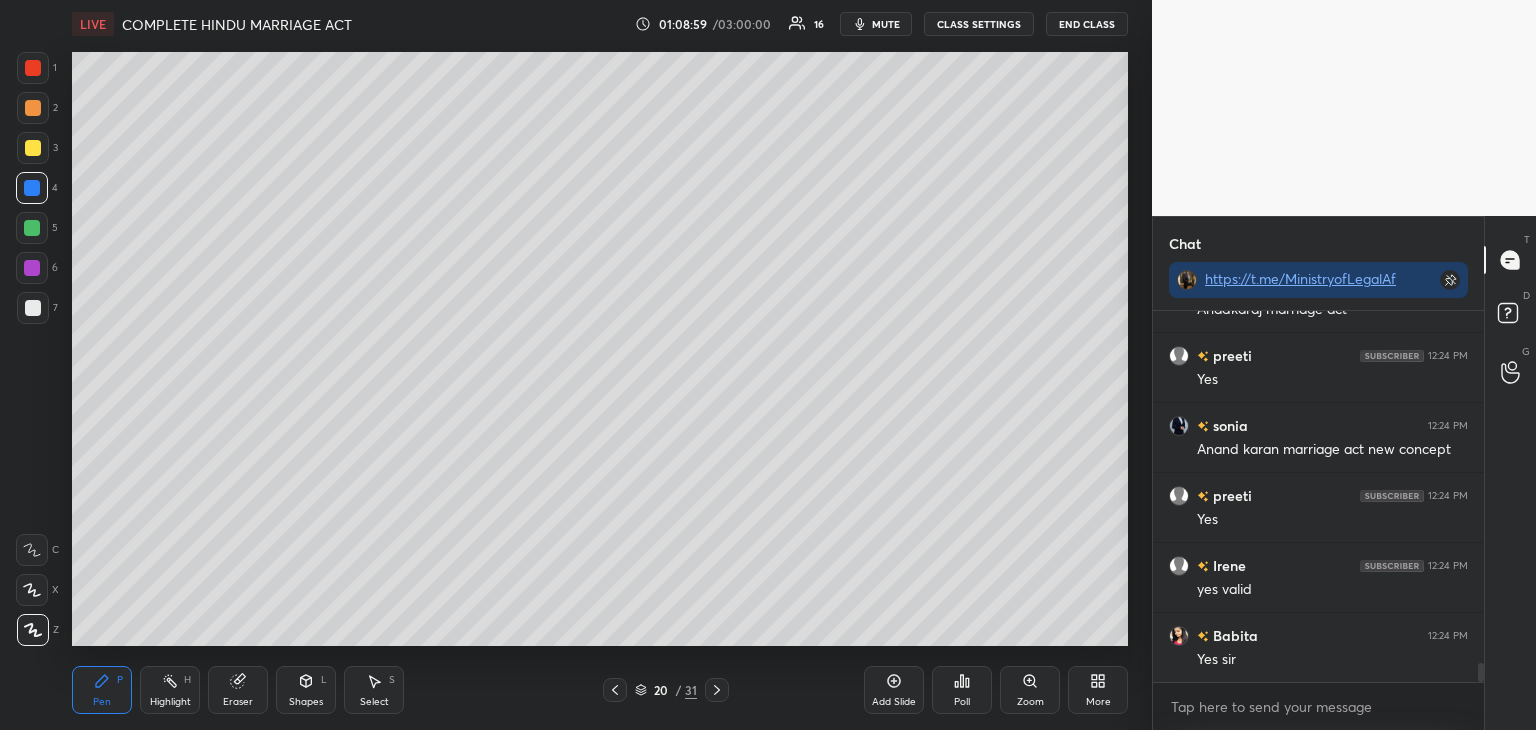 click at bounding box center (33, 68) 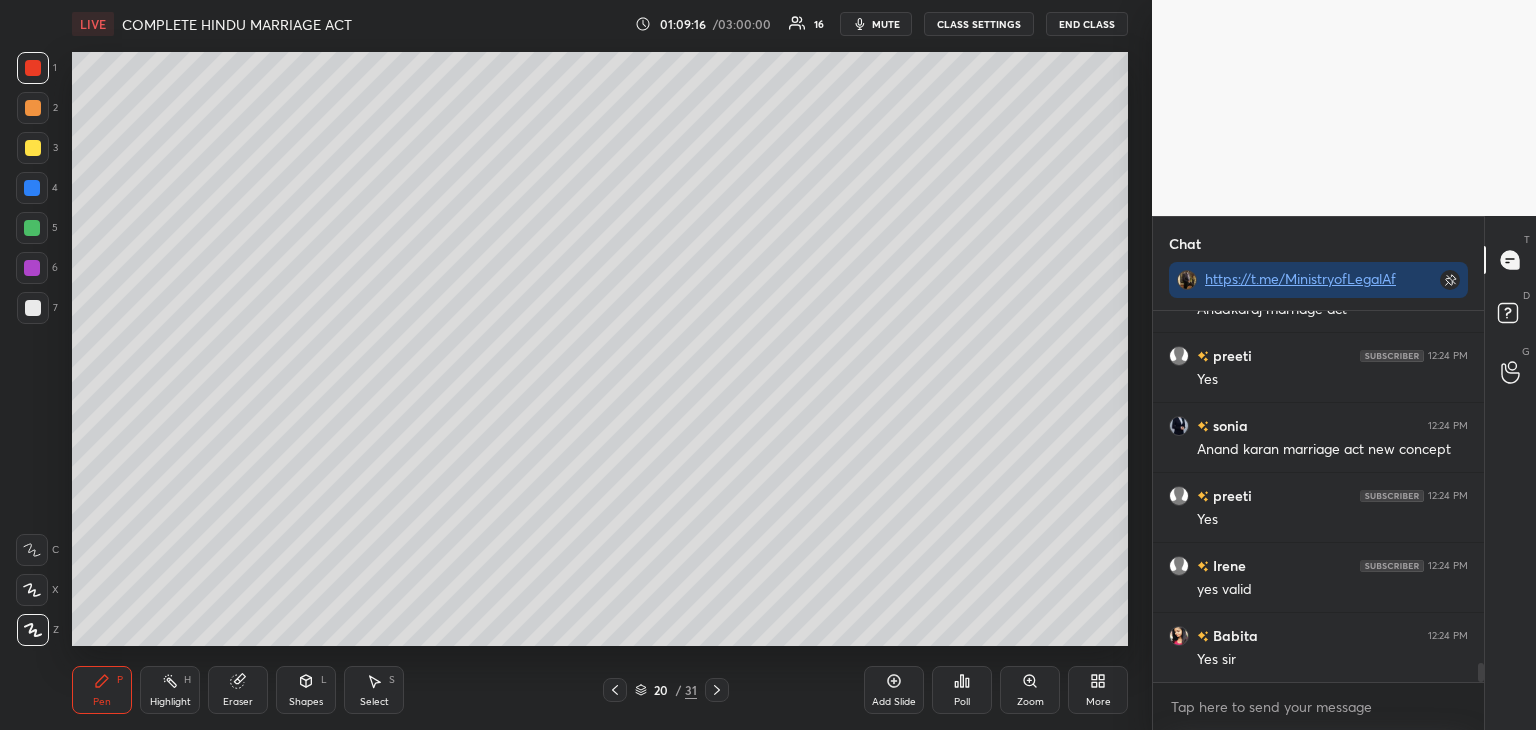 click at bounding box center [32, 228] 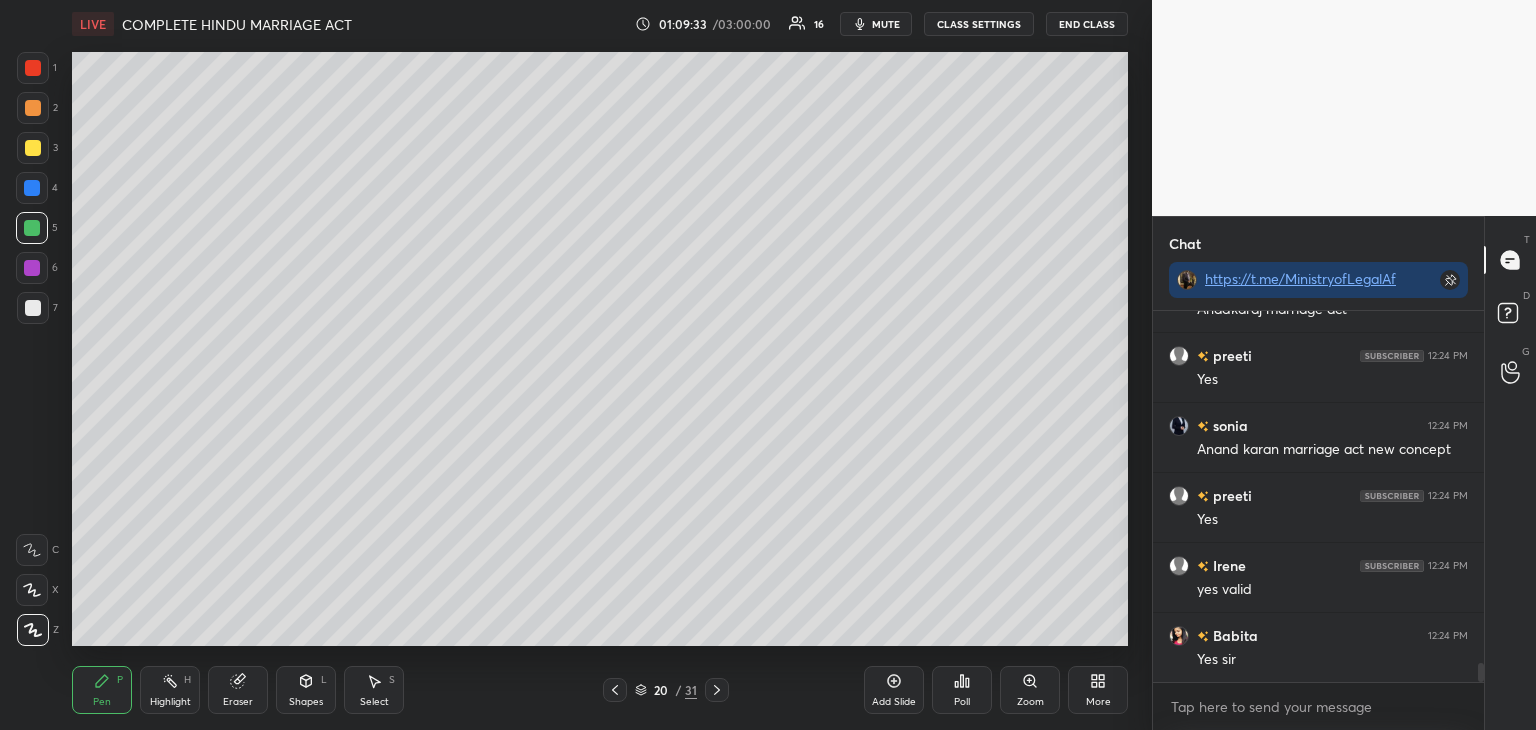 click on "1 2 3 4 5 6 7 C X Z C X Z E E Erase all   H H LIVE COMPLETE HINDU MARRIAGE ACT 01:09:33 /  03:00:00 16 mute CLASS SETTINGS End Class Setting up your live class Poll for   secs No correct answer Start poll Back COMPLETE HINDU MARRIAGE ACT Vasu Dev Monga Pen P Highlight H Eraser Shapes L Select S 20 / 31 Add Slide Poll Zoom More" at bounding box center [576, 365] 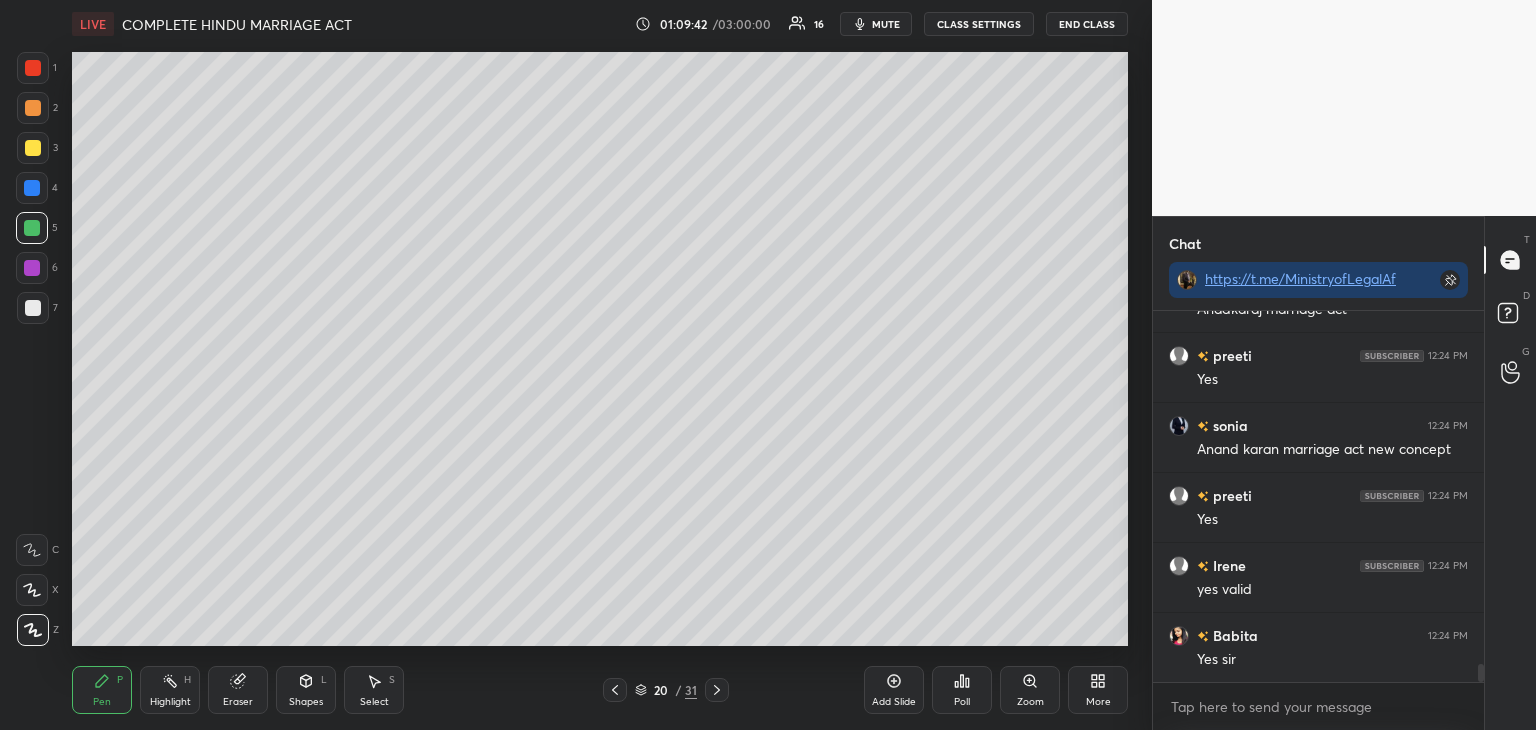scroll, scrollTop: 7150, scrollLeft: 0, axis: vertical 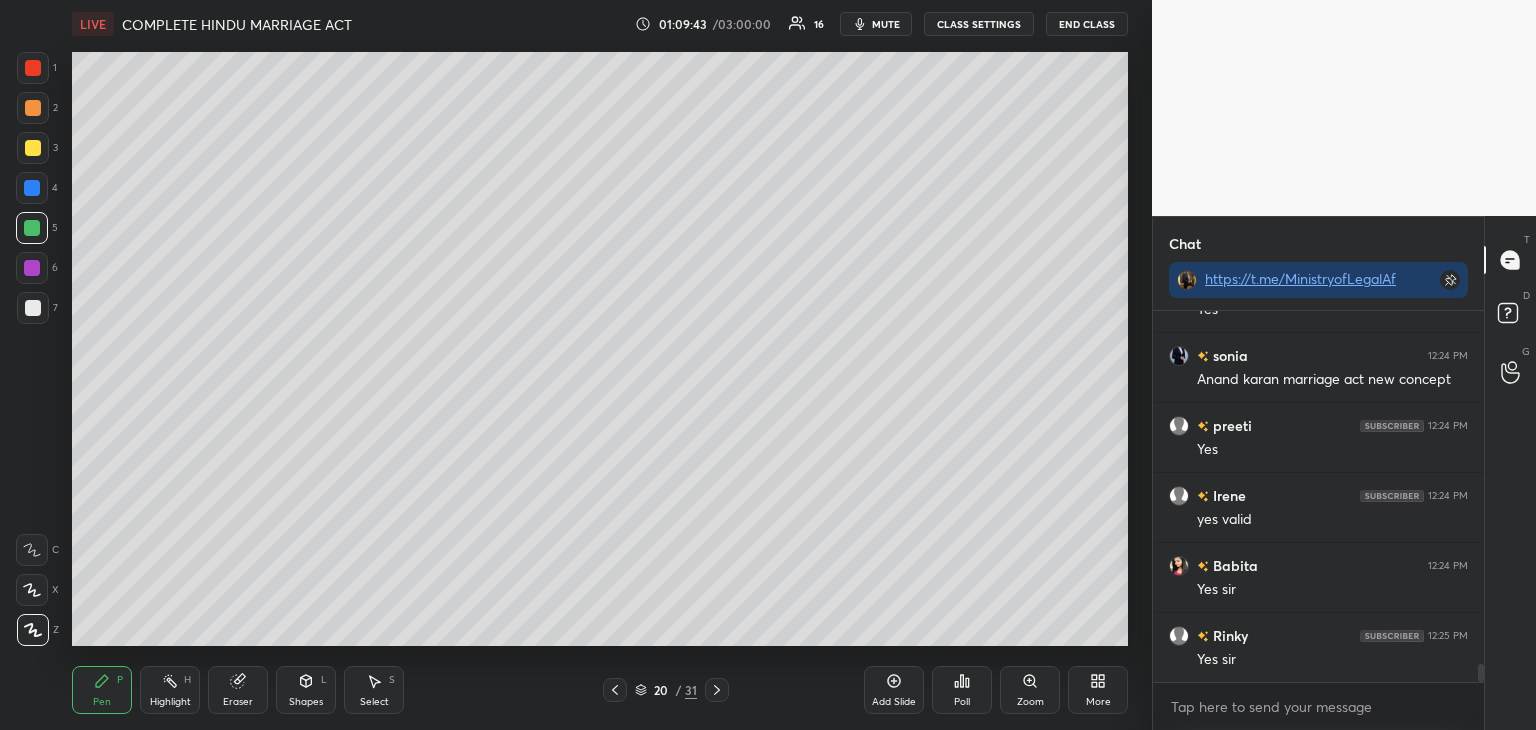 click at bounding box center [33, 308] 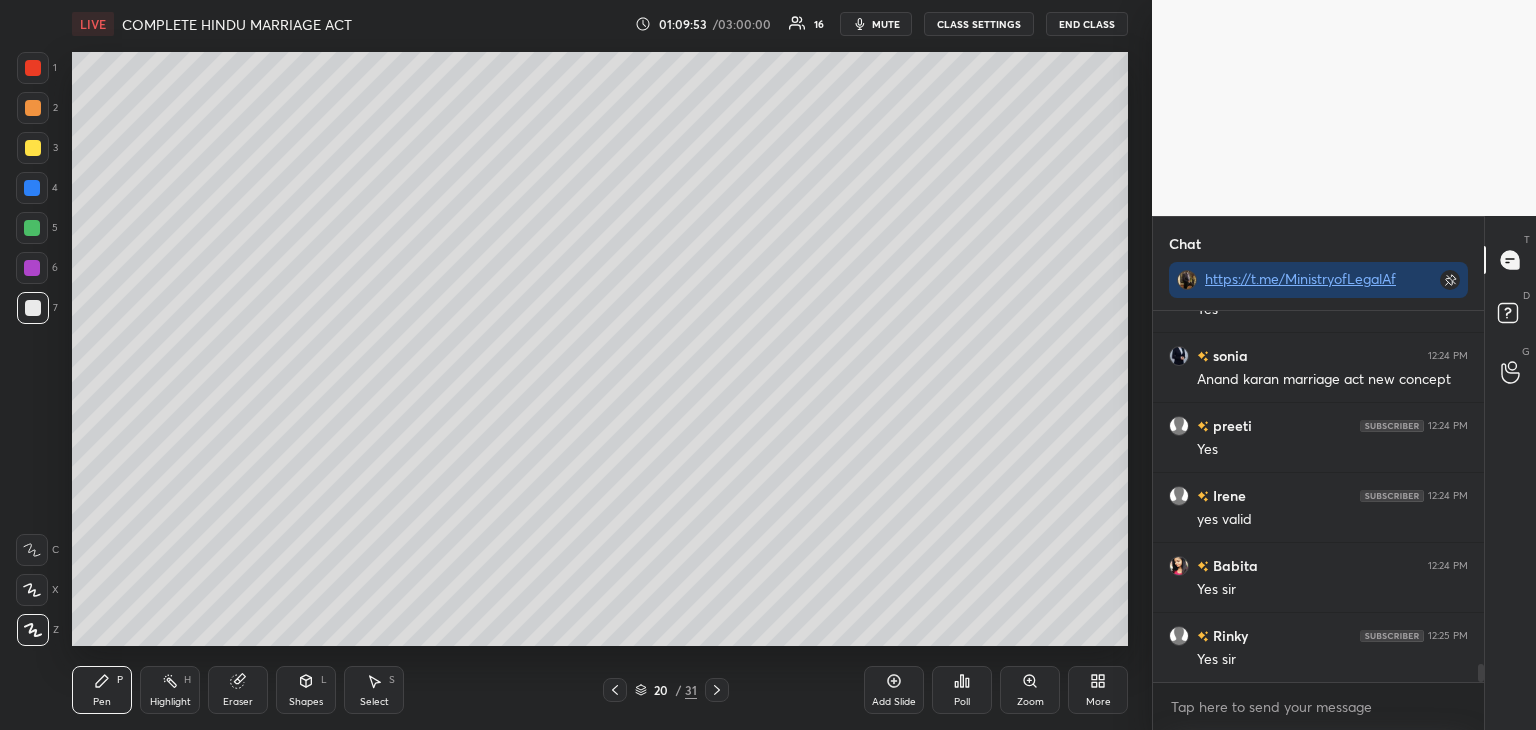 click at bounding box center [33, 308] 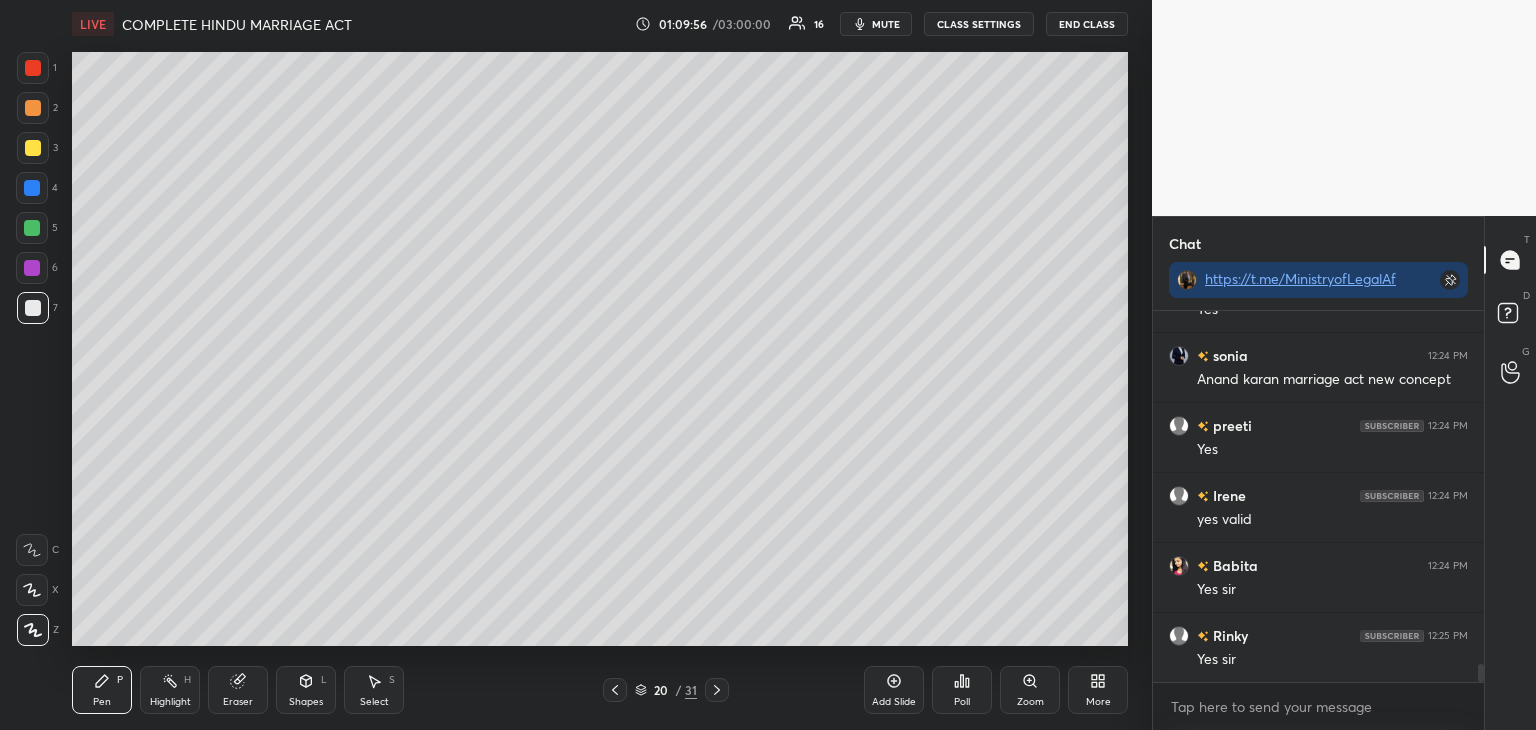 scroll, scrollTop: 7220, scrollLeft: 0, axis: vertical 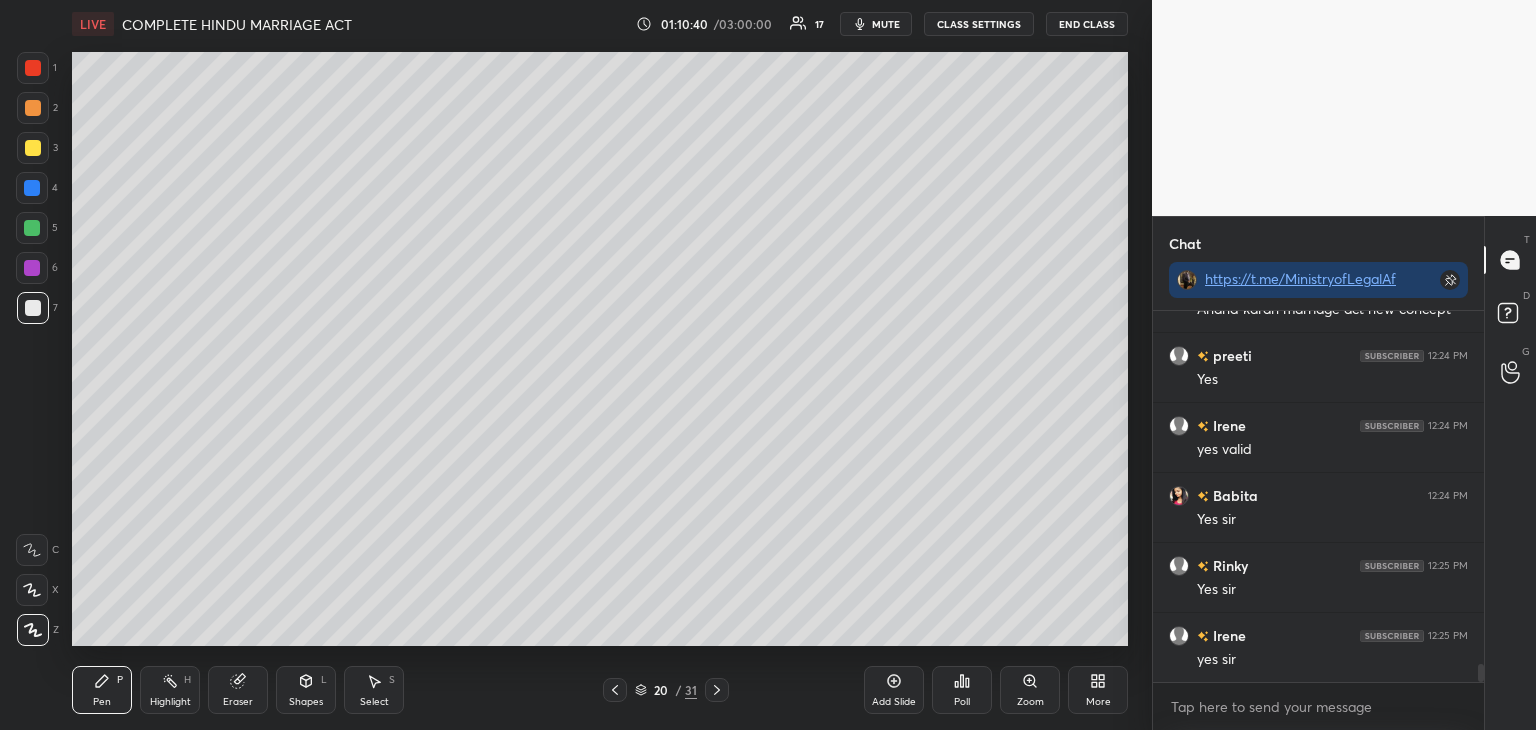 click at bounding box center (32, 268) 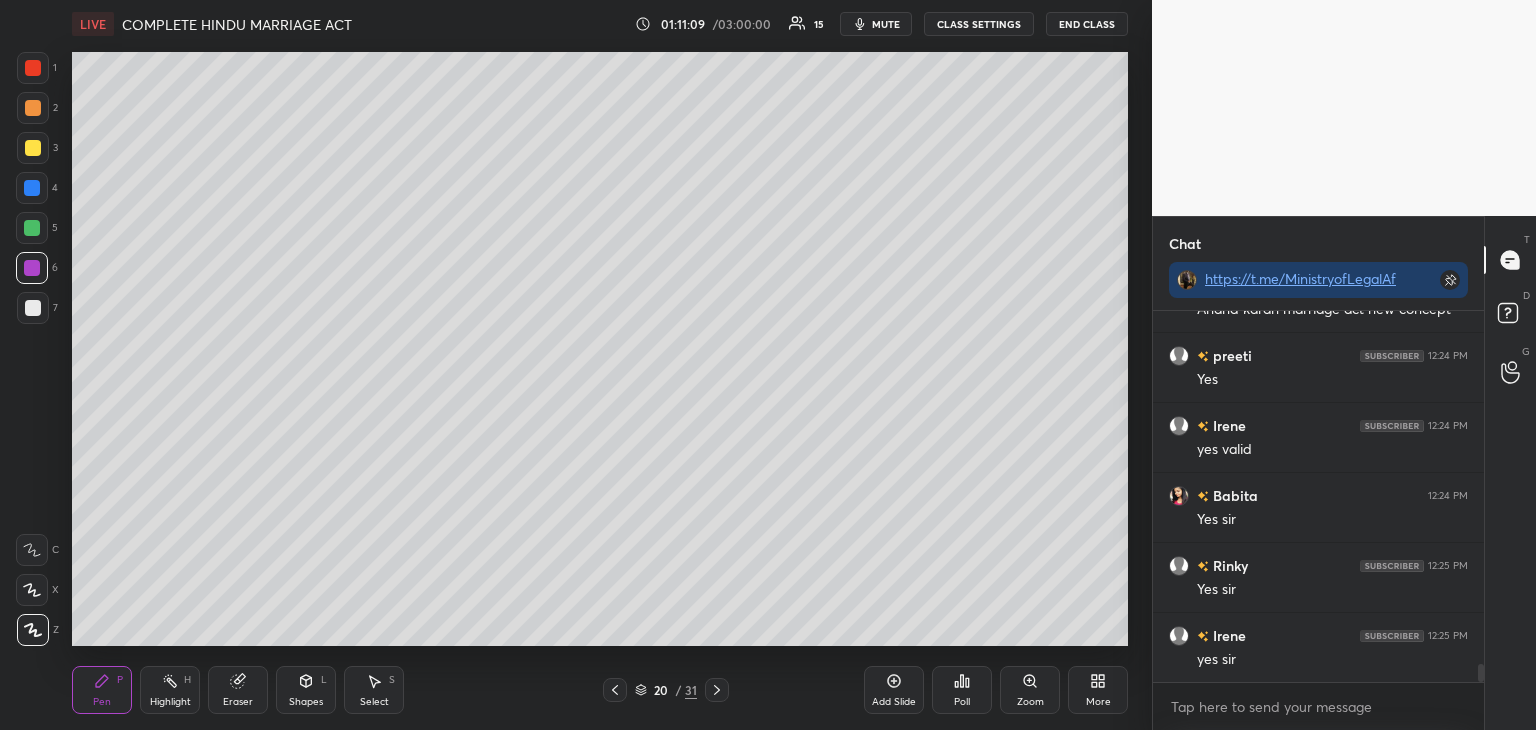 click at bounding box center (33, 308) 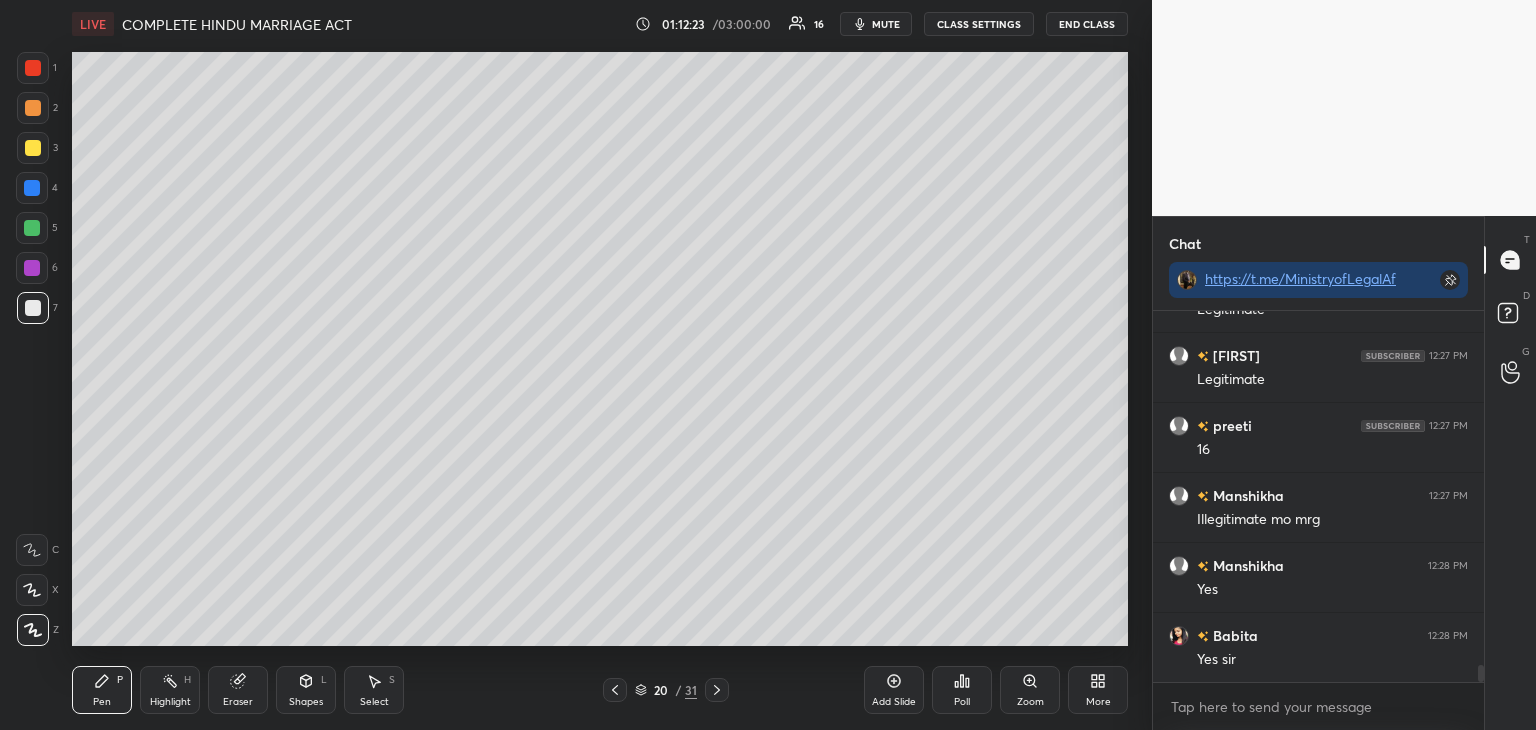 scroll, scrollTop: 7780, scrollLeft: 0, axis: vertical 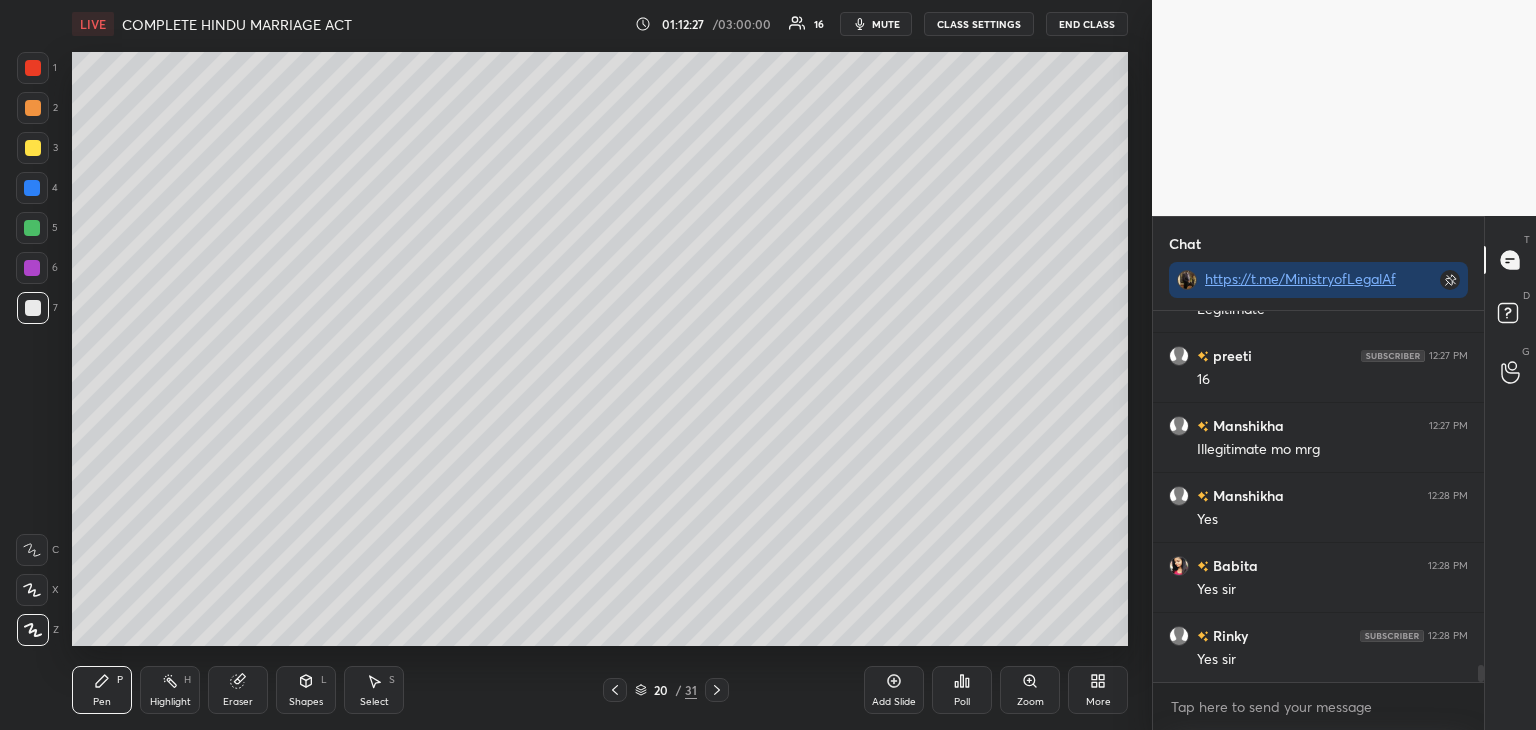click 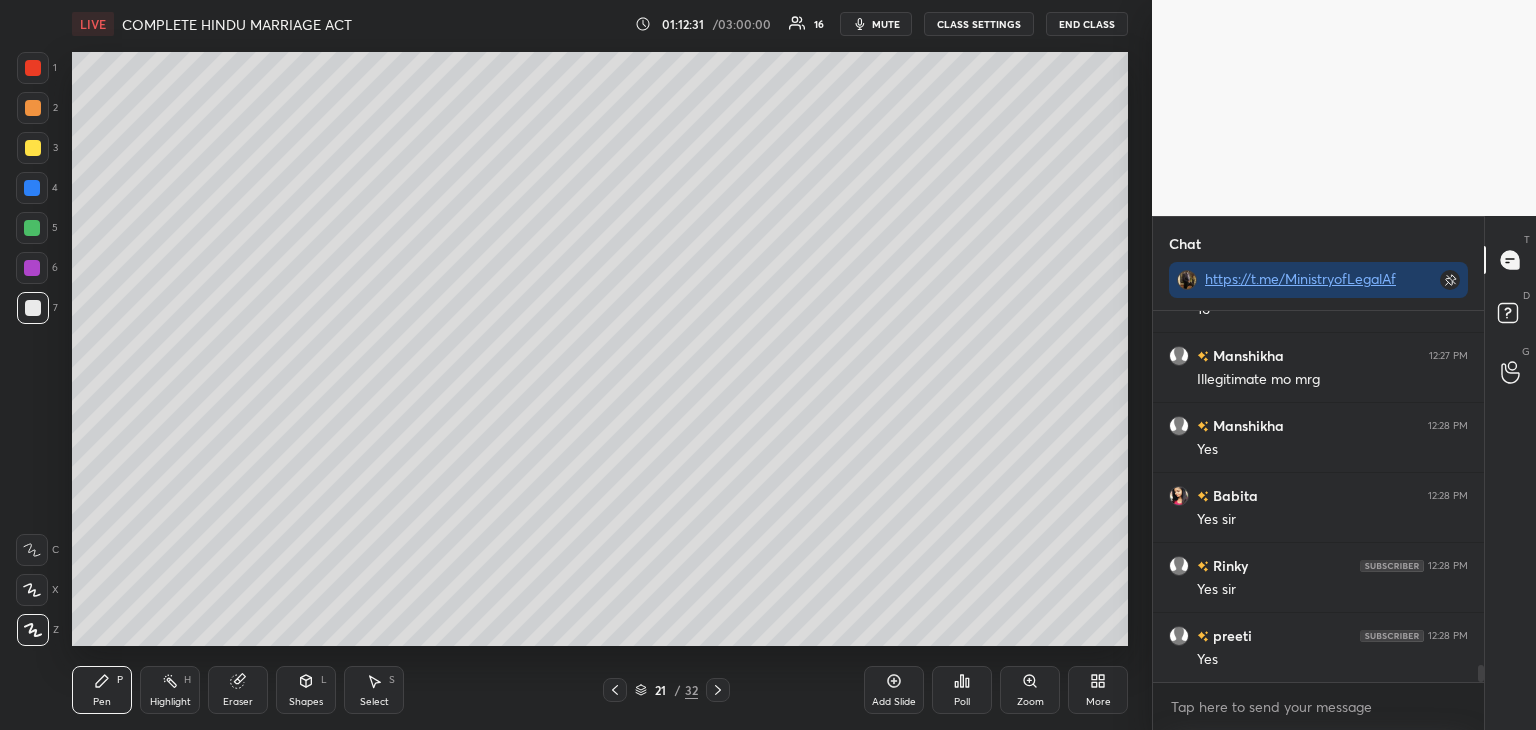 scroll, scrollTop: 7920, scrollLeft: 0, axis: vertical 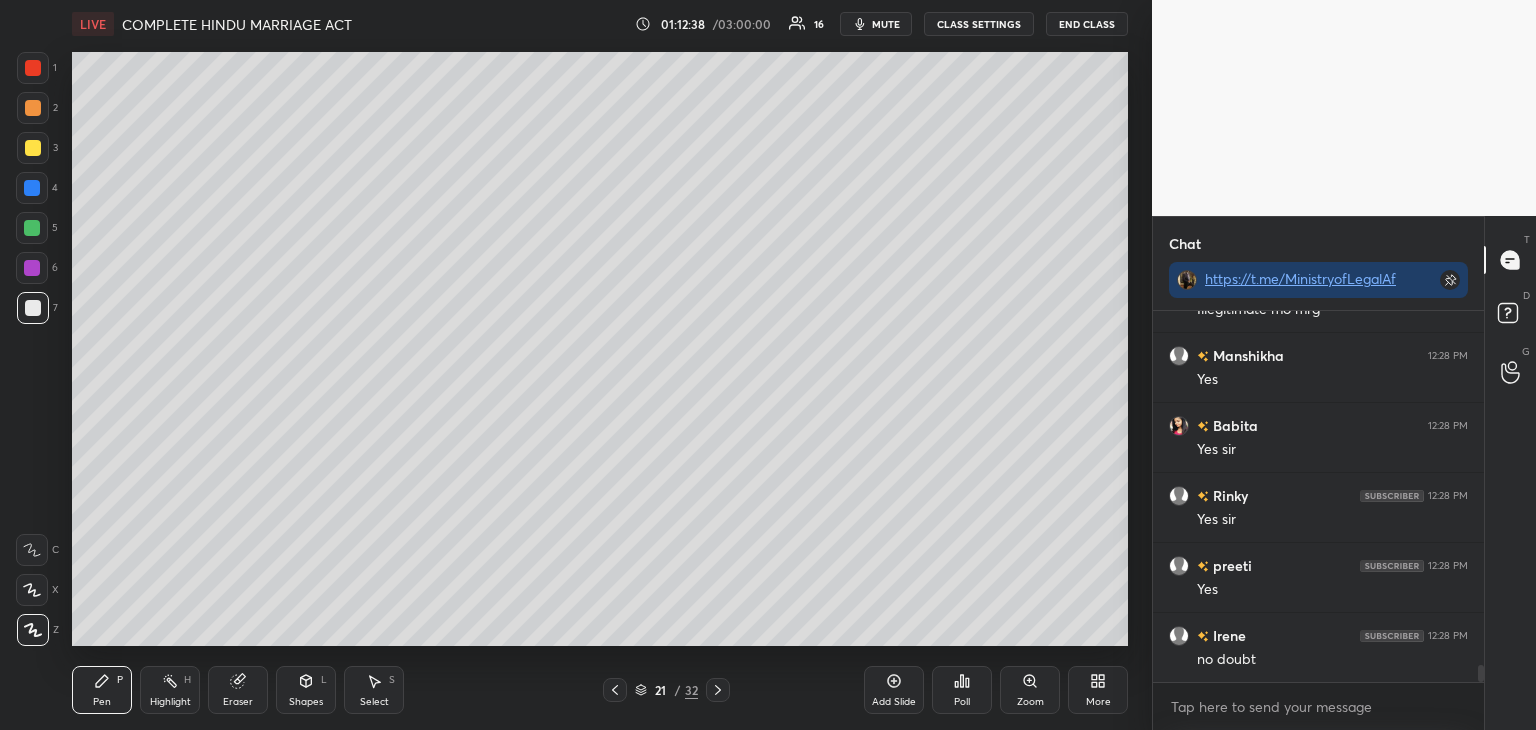 click at bounding box center [32, 228] 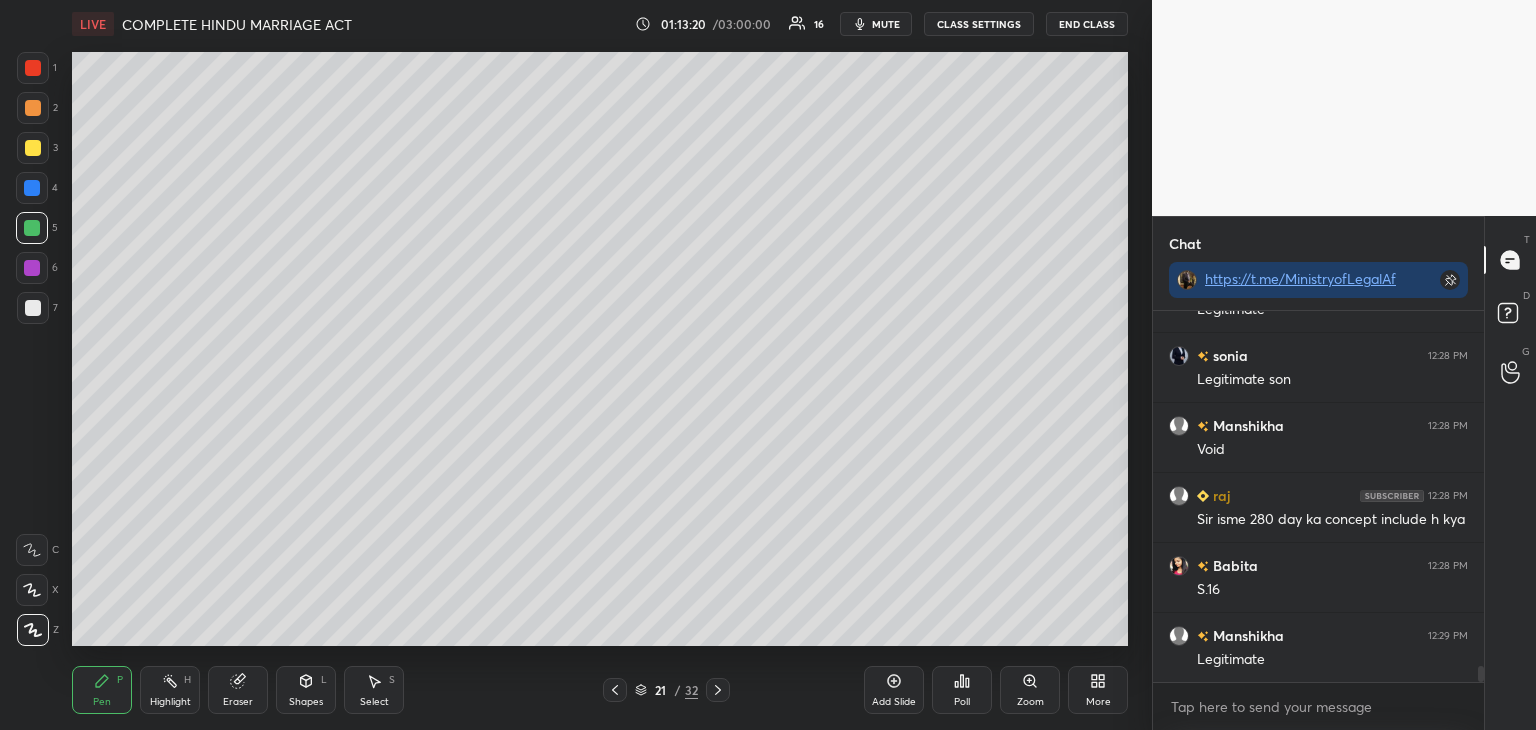 scroll, scrollTop: 8570, scrollLeft: 0, axis: vertical 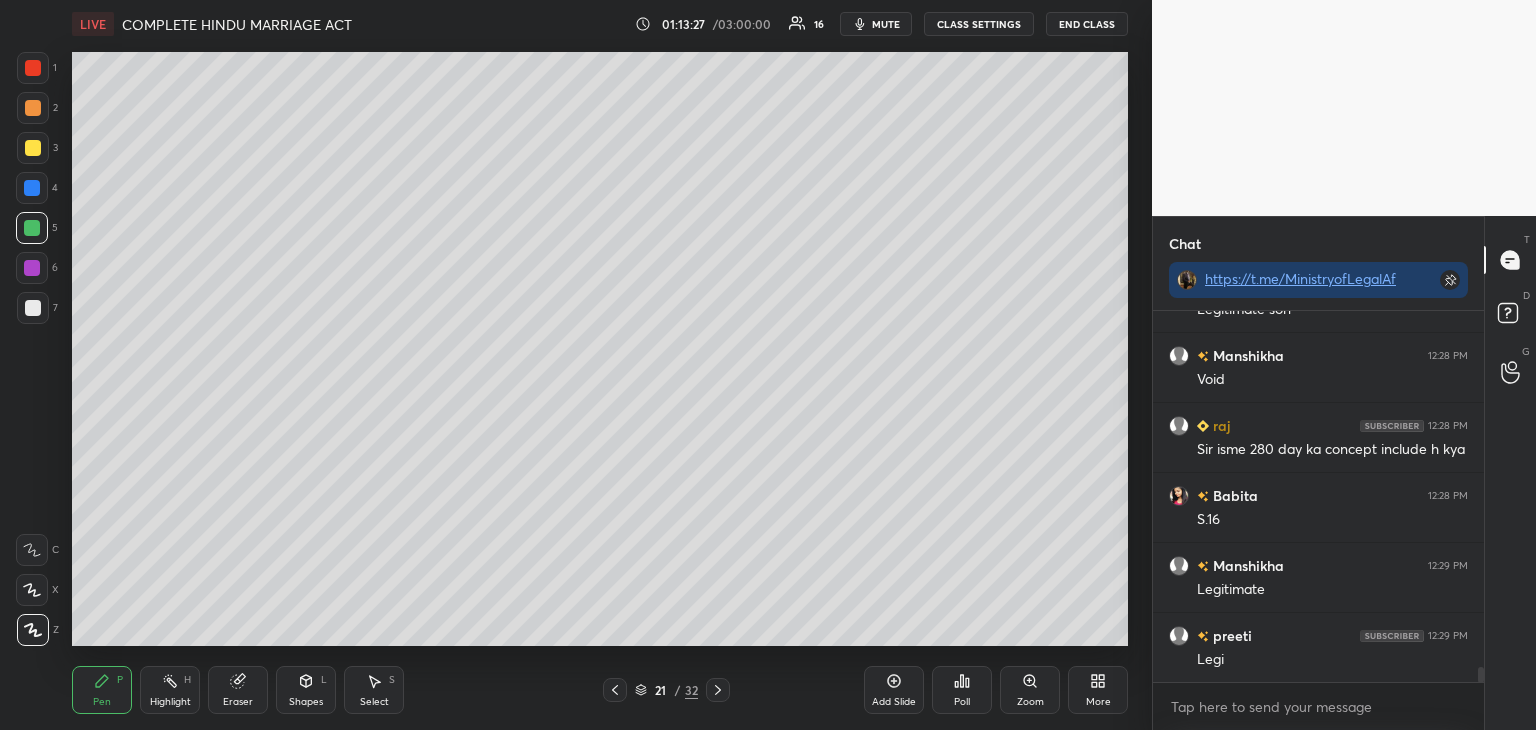 click at bounding box center (32, 188) 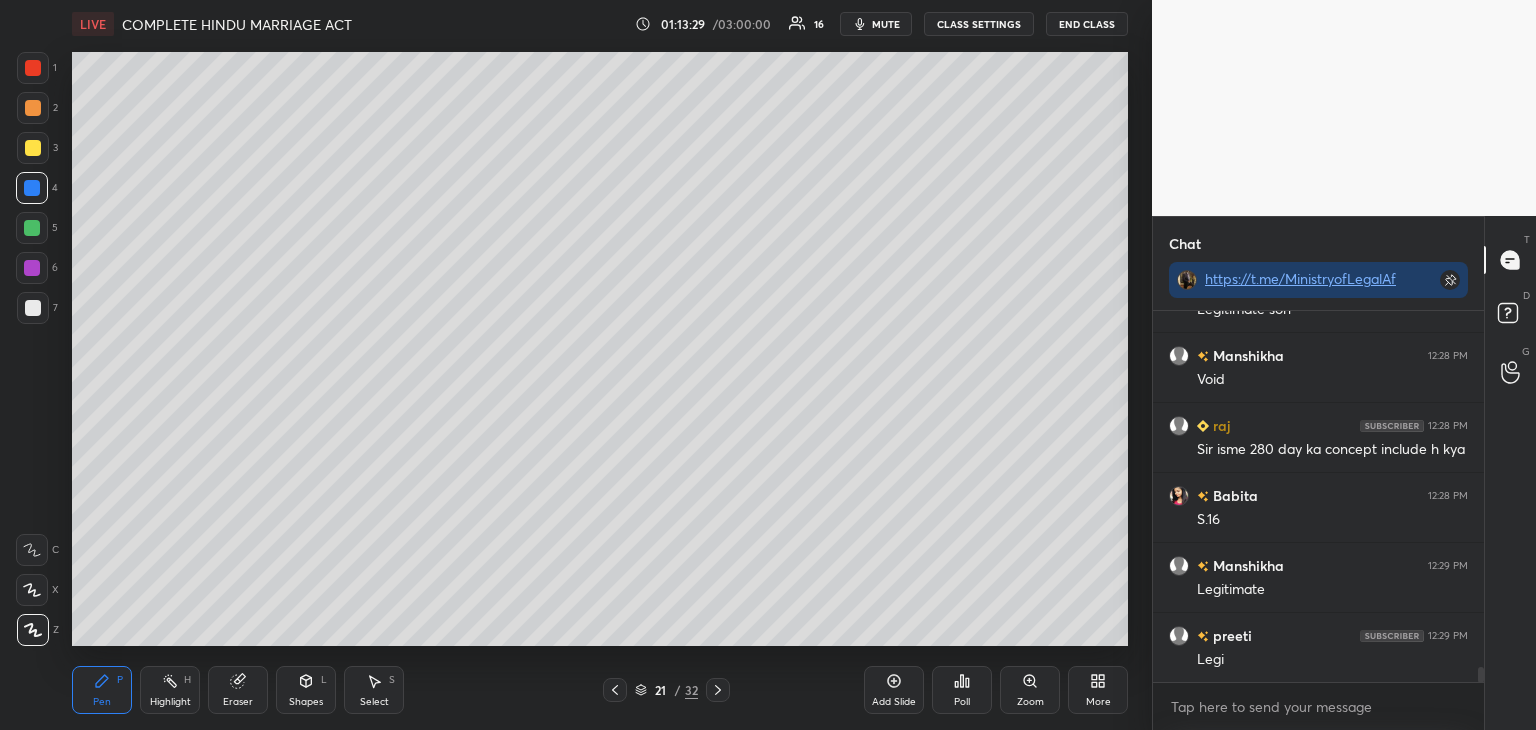 scroll, scrollTop: 8640, scrollLeft: 0, axis: vertical 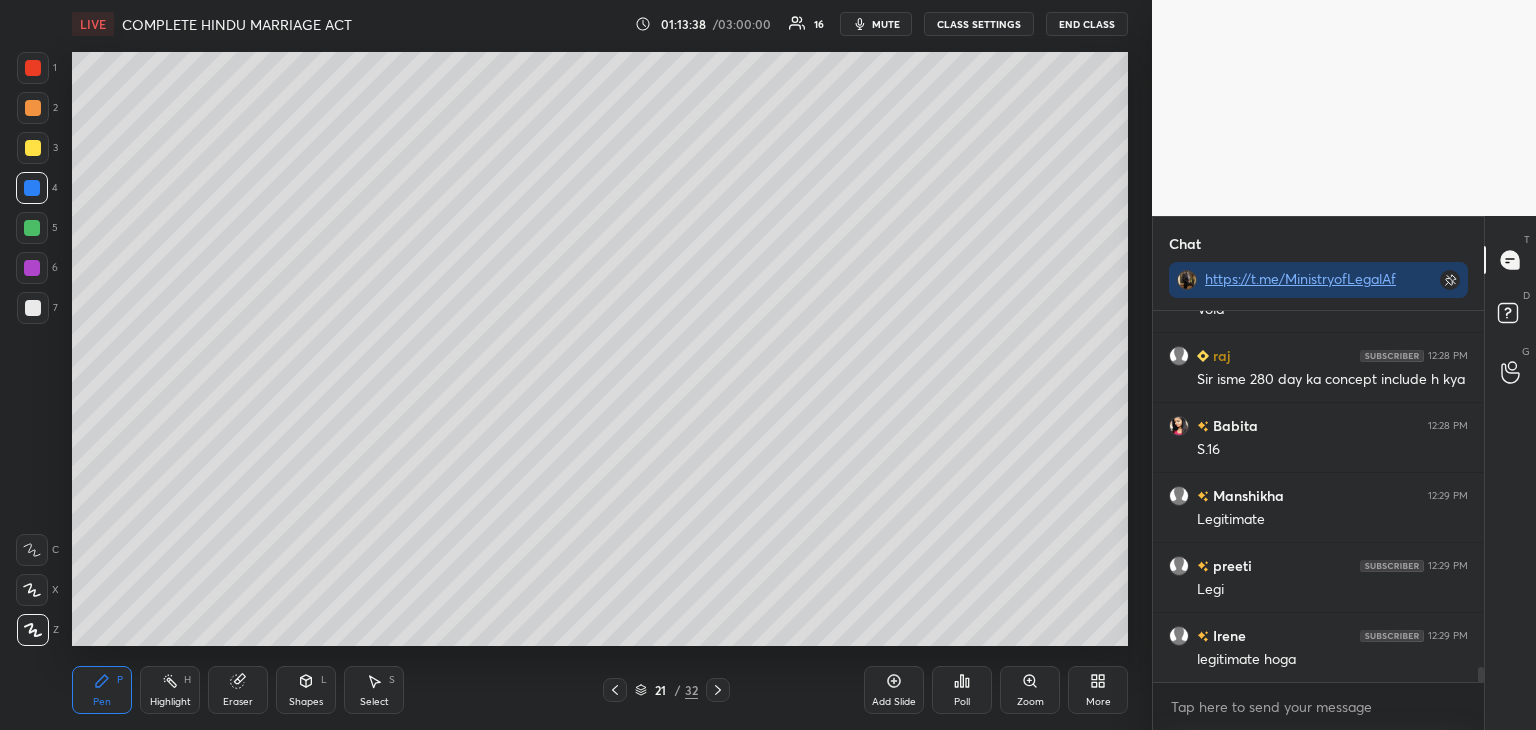click at bounding box center [32, 268] 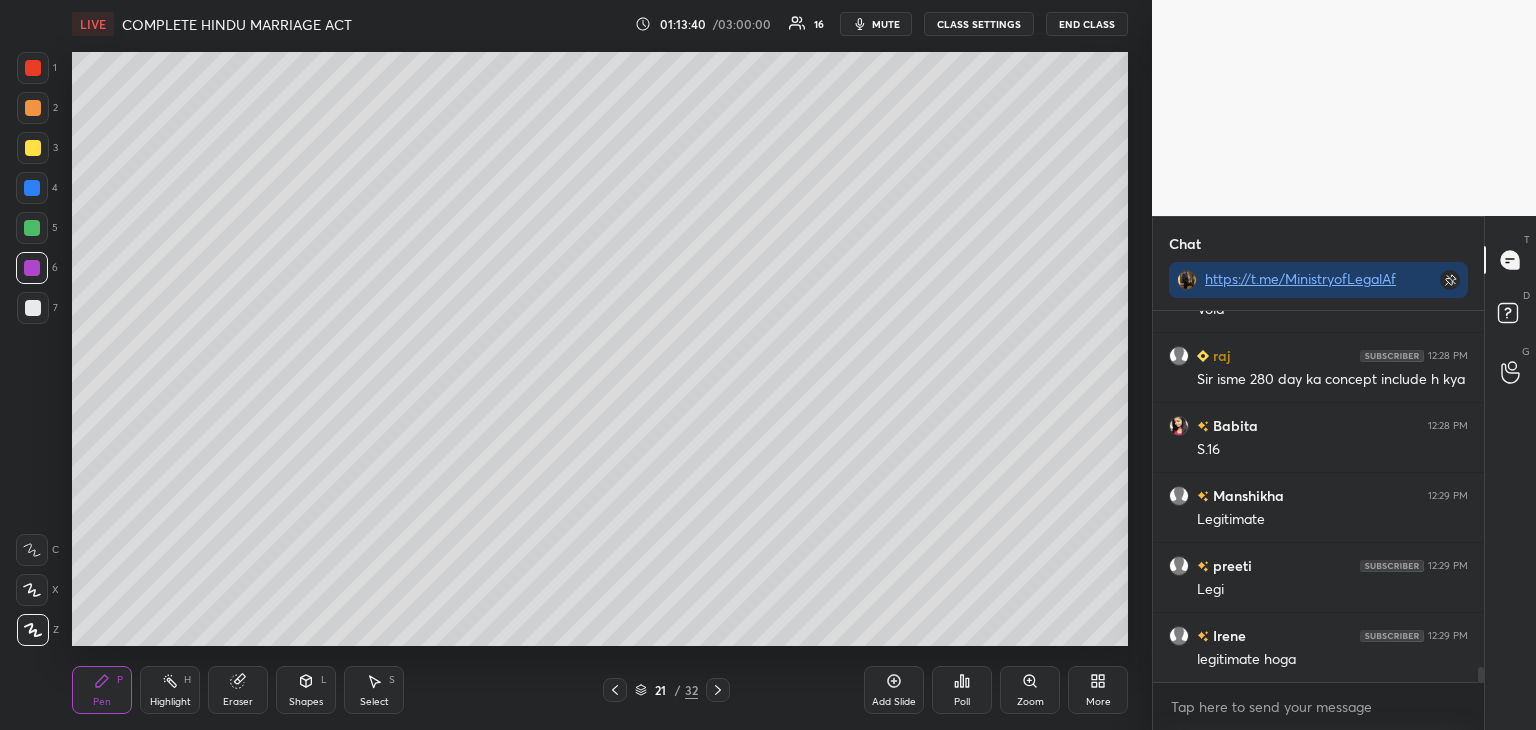 scroll, scrollTop: 8710, scrollLeft: 0, axis: vertical 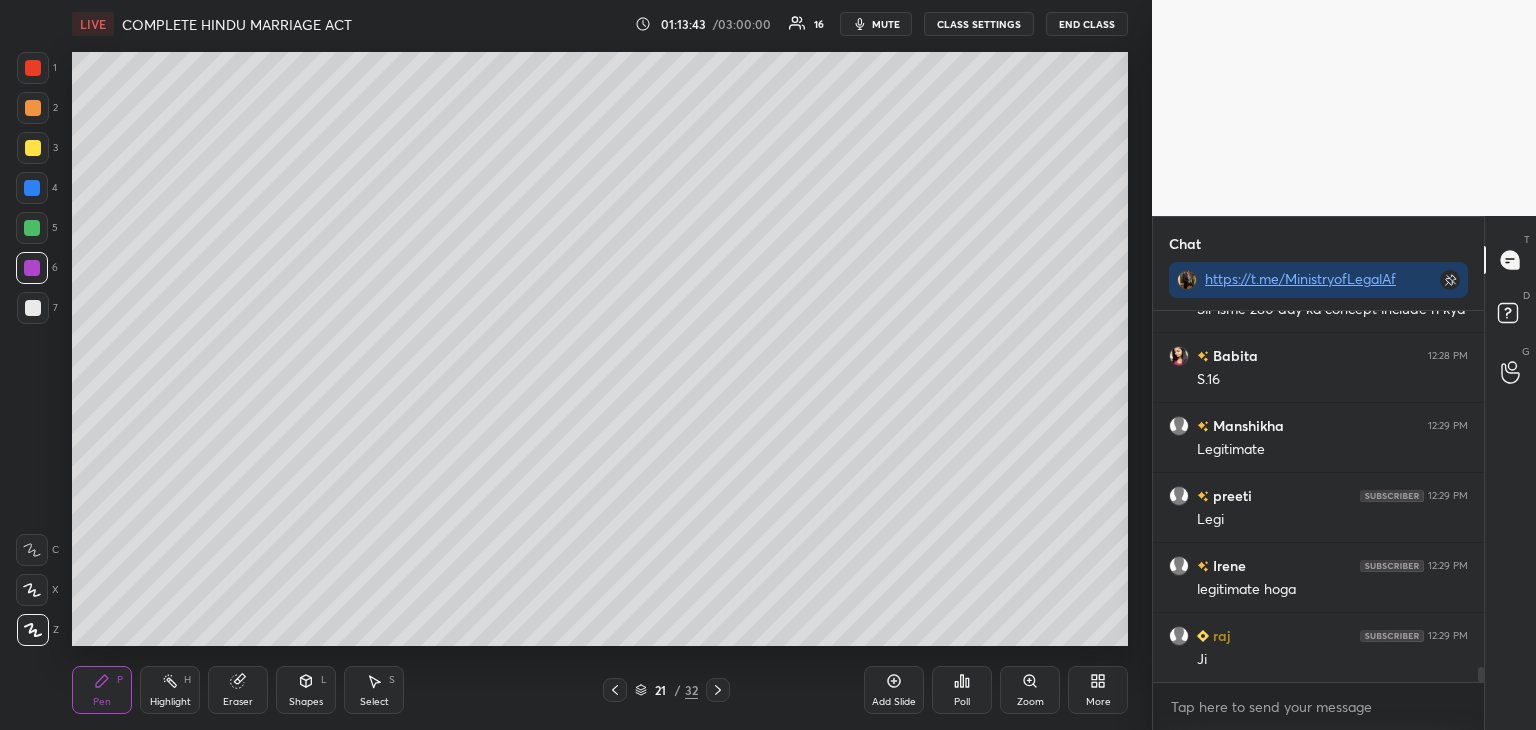 click 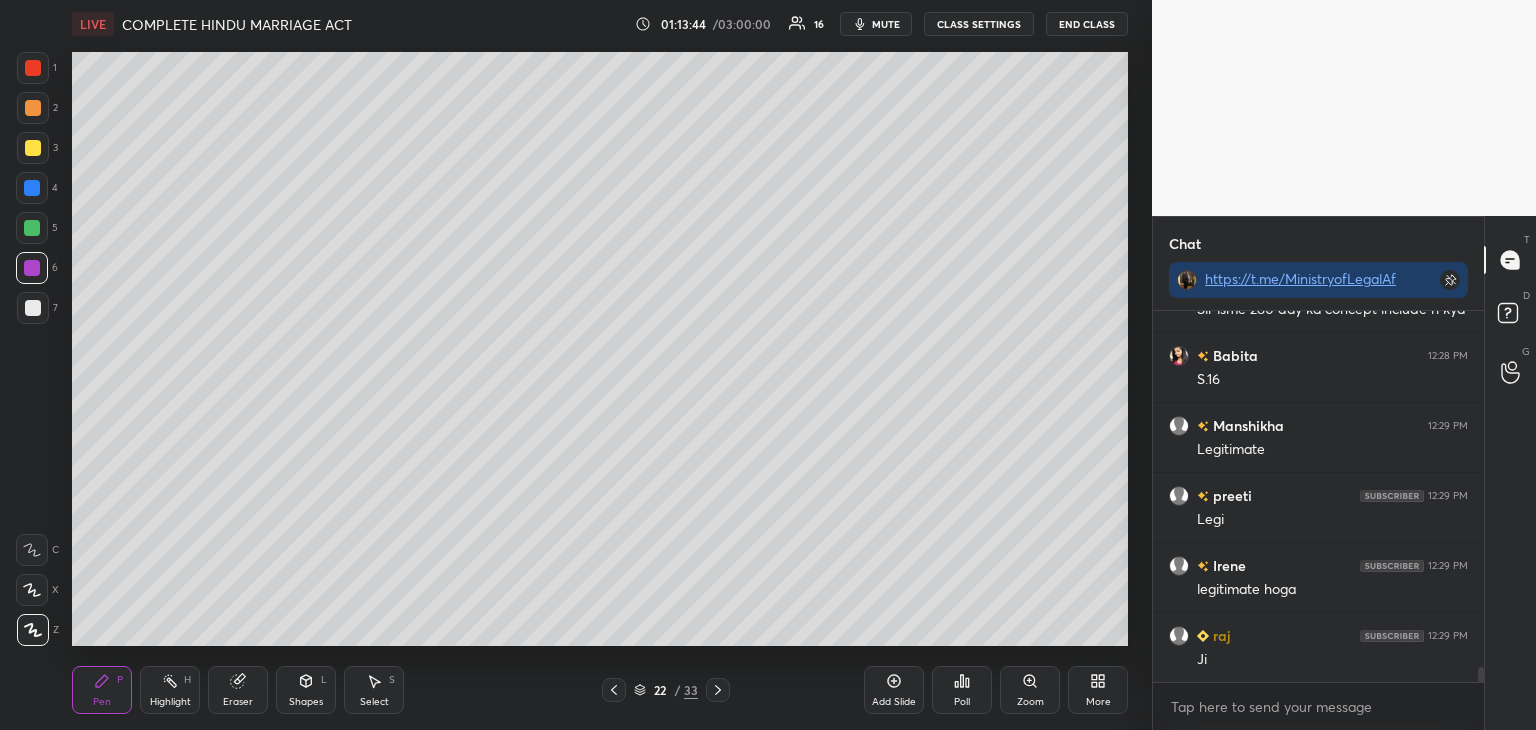 click at bounding box center [32, 188] 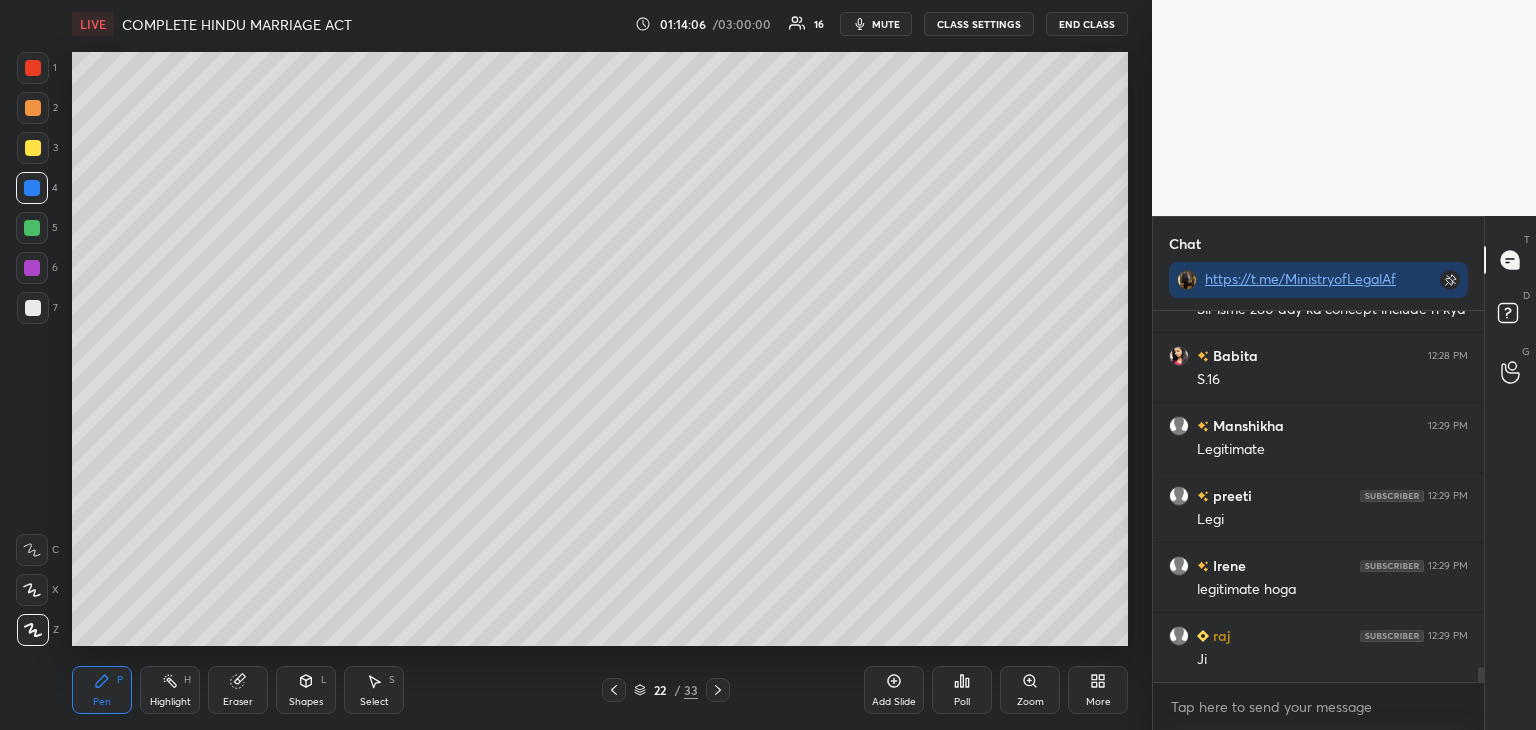 click at bounding box center (32, 268) 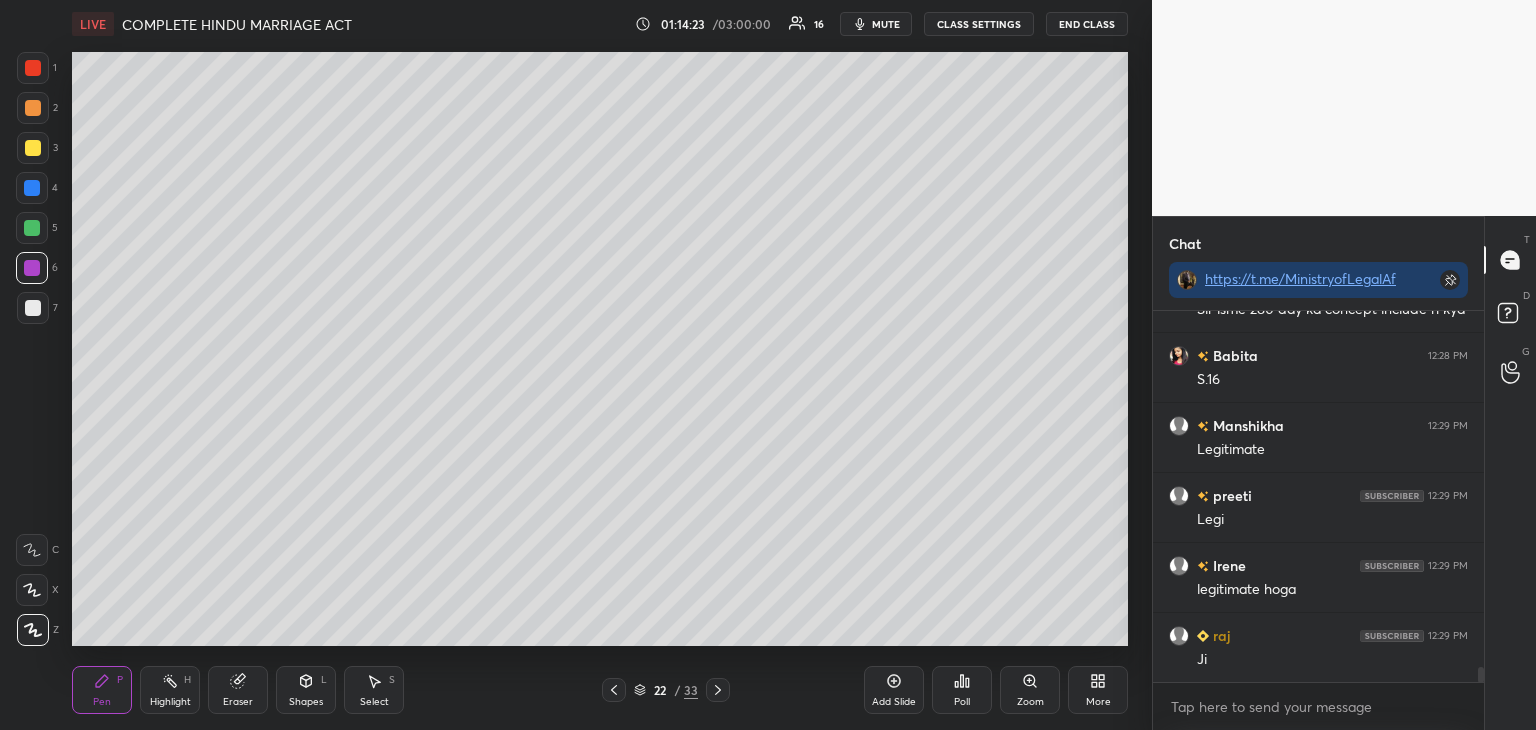 click at bounding box center (32, 228) 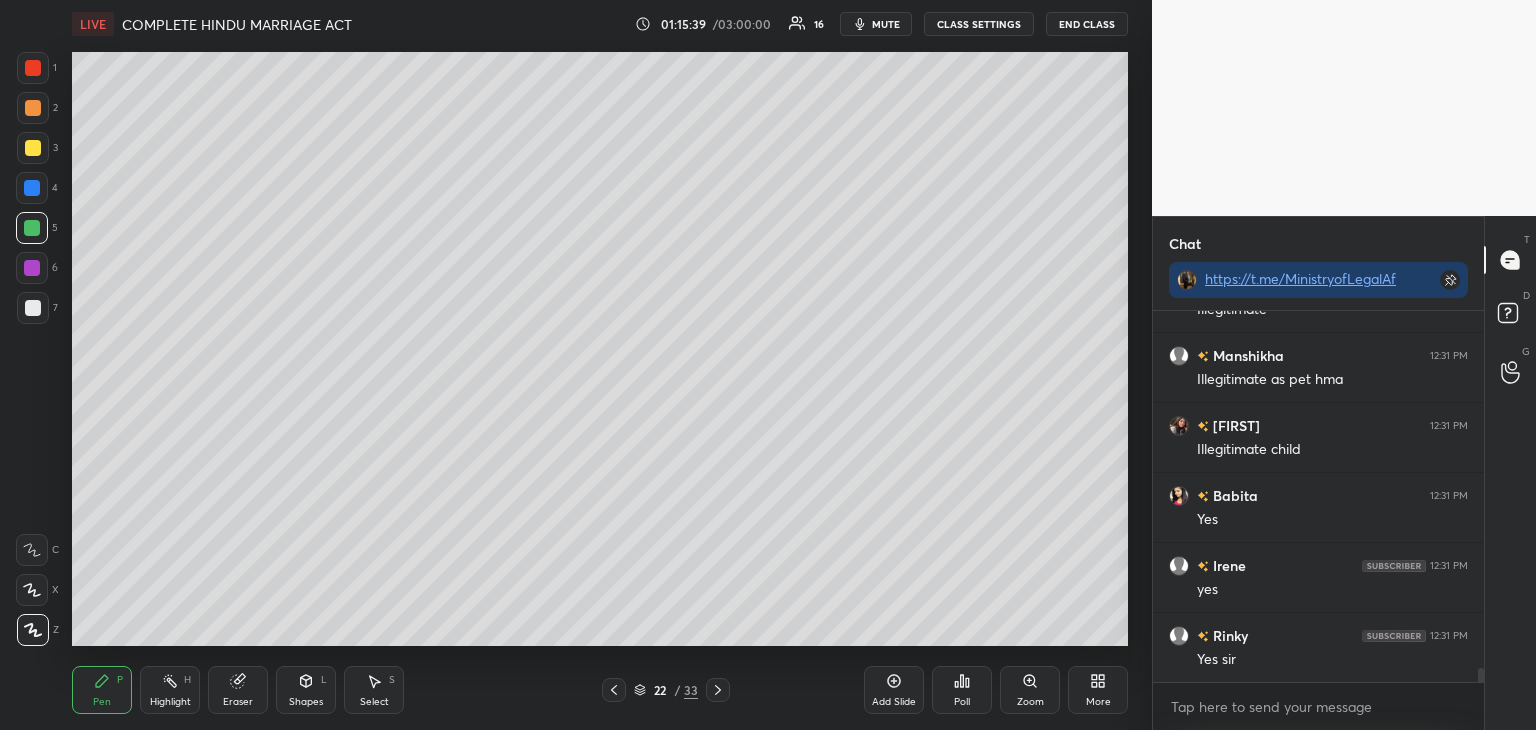 scroll, scrollTop: 9760, scrollLeft: 0, axis: vertical 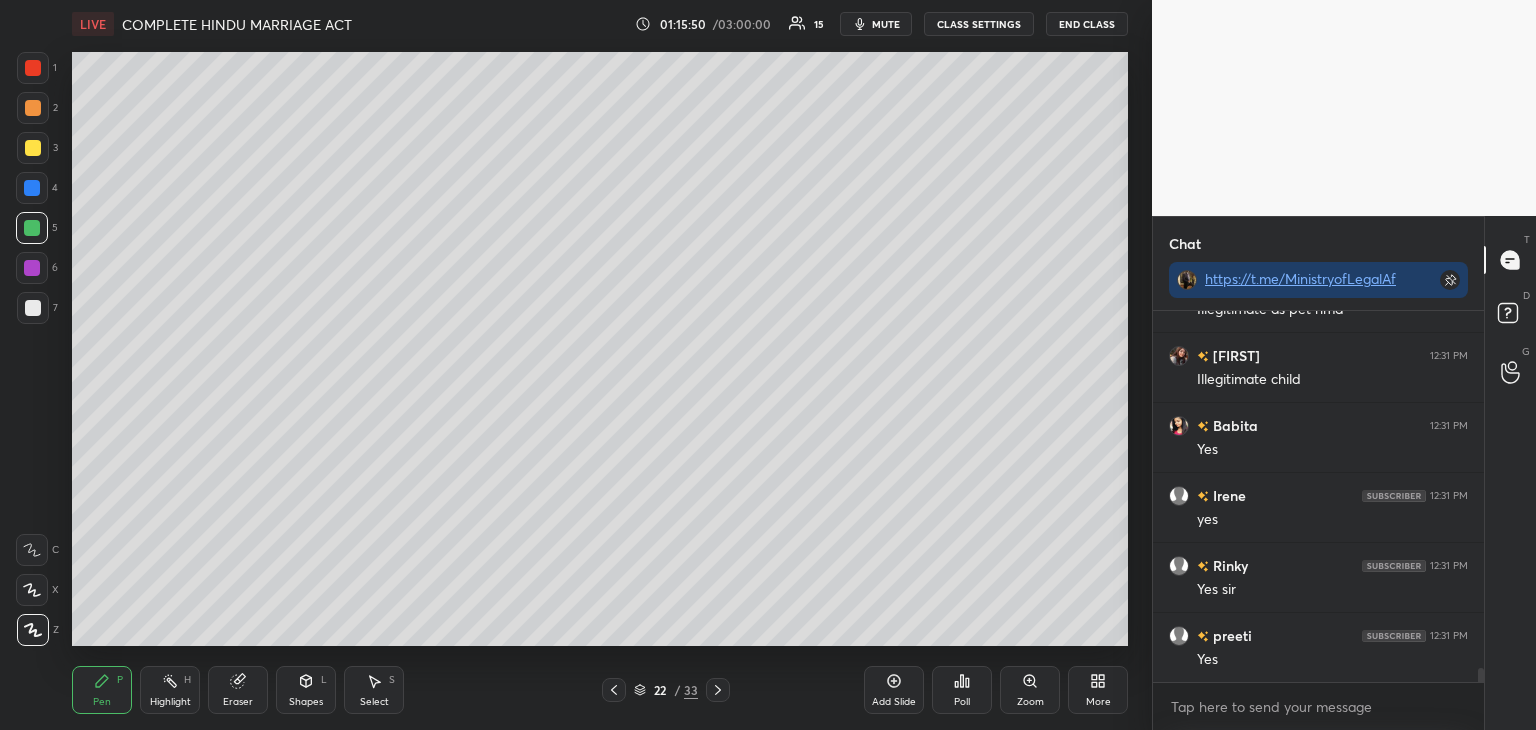 click at bounding box center (33, 308) 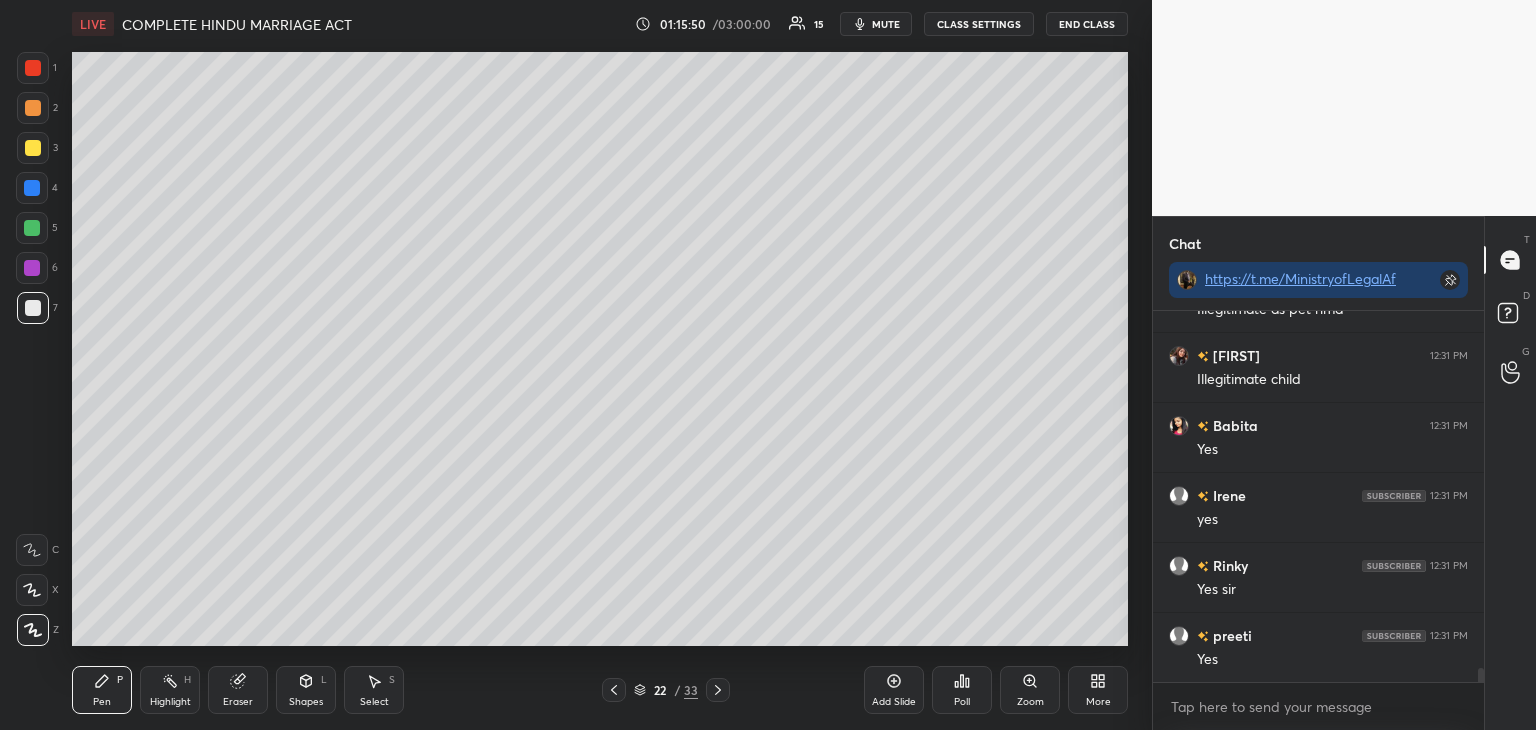click at bounding box center [32, 268] 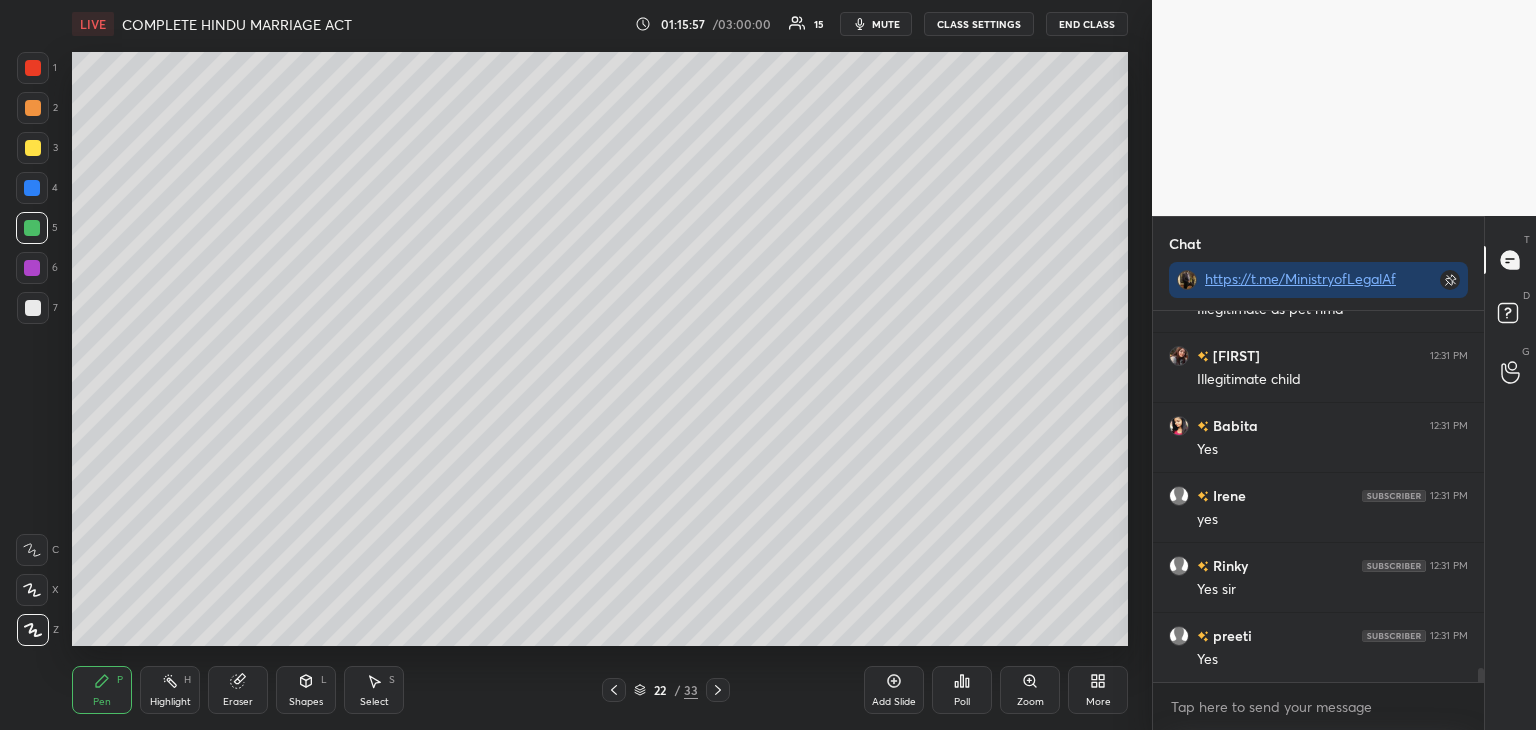 click at bounding box center (32, 268) 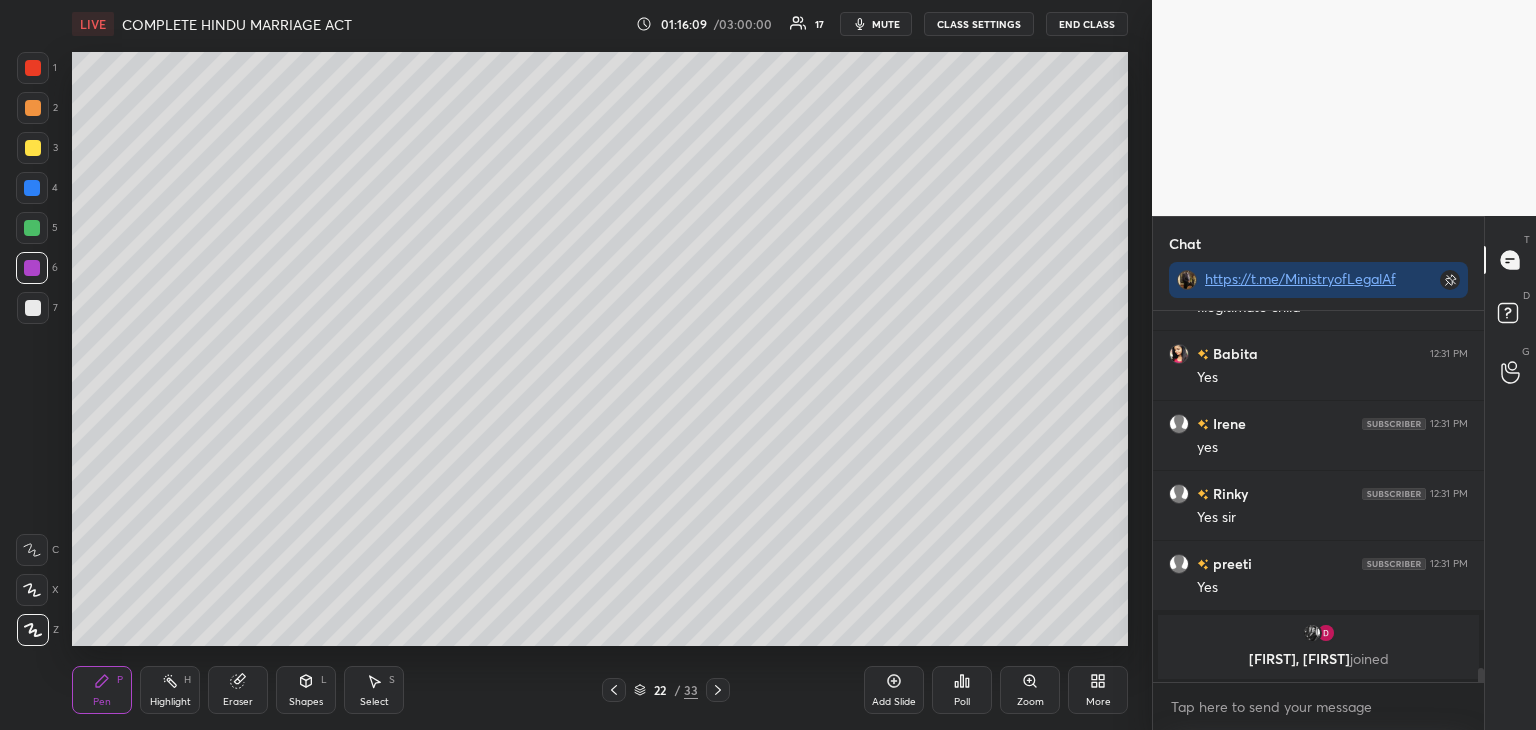 scroll, scrollTop: 7410, scrollLeft: 0, axis: vertical 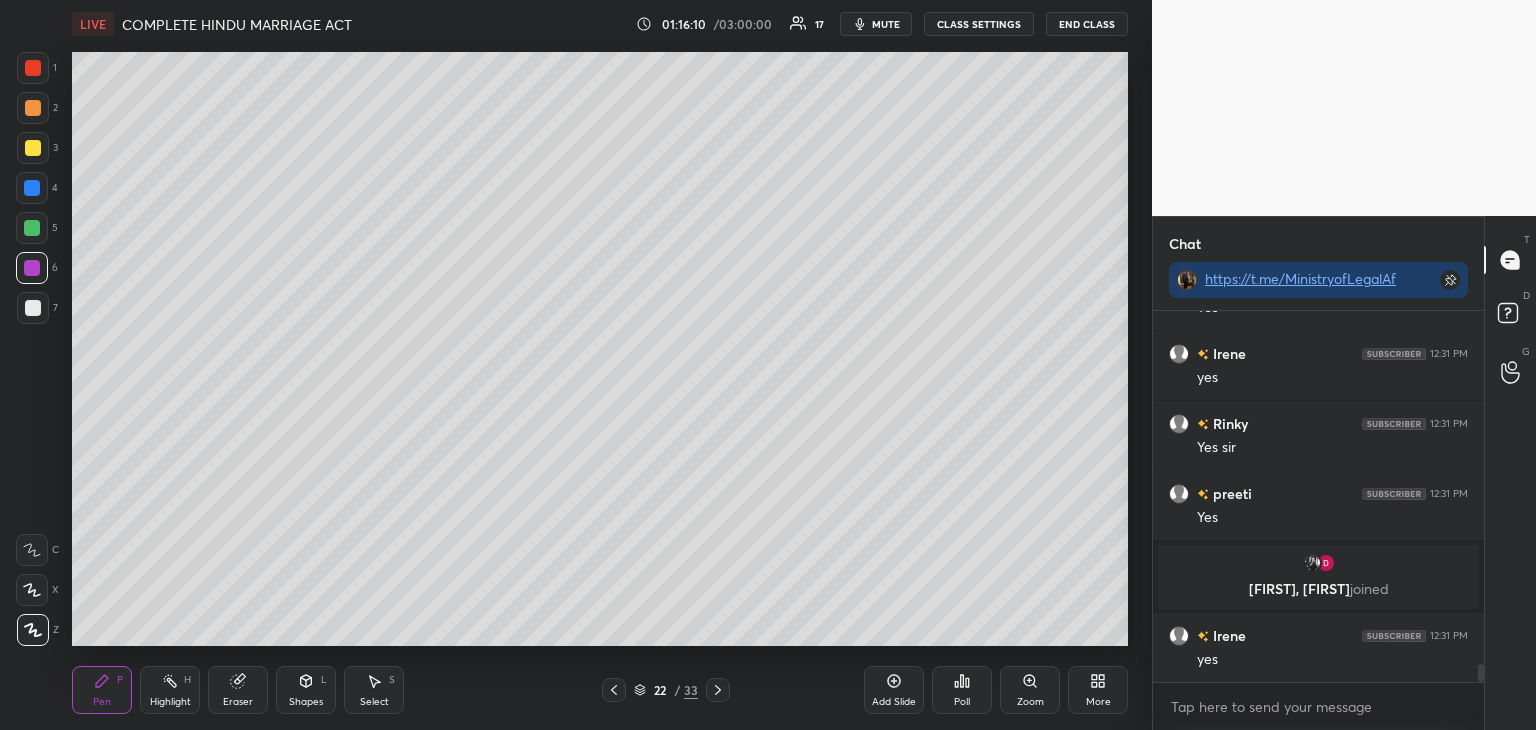 click on "7" at bounding box center [37, 308] 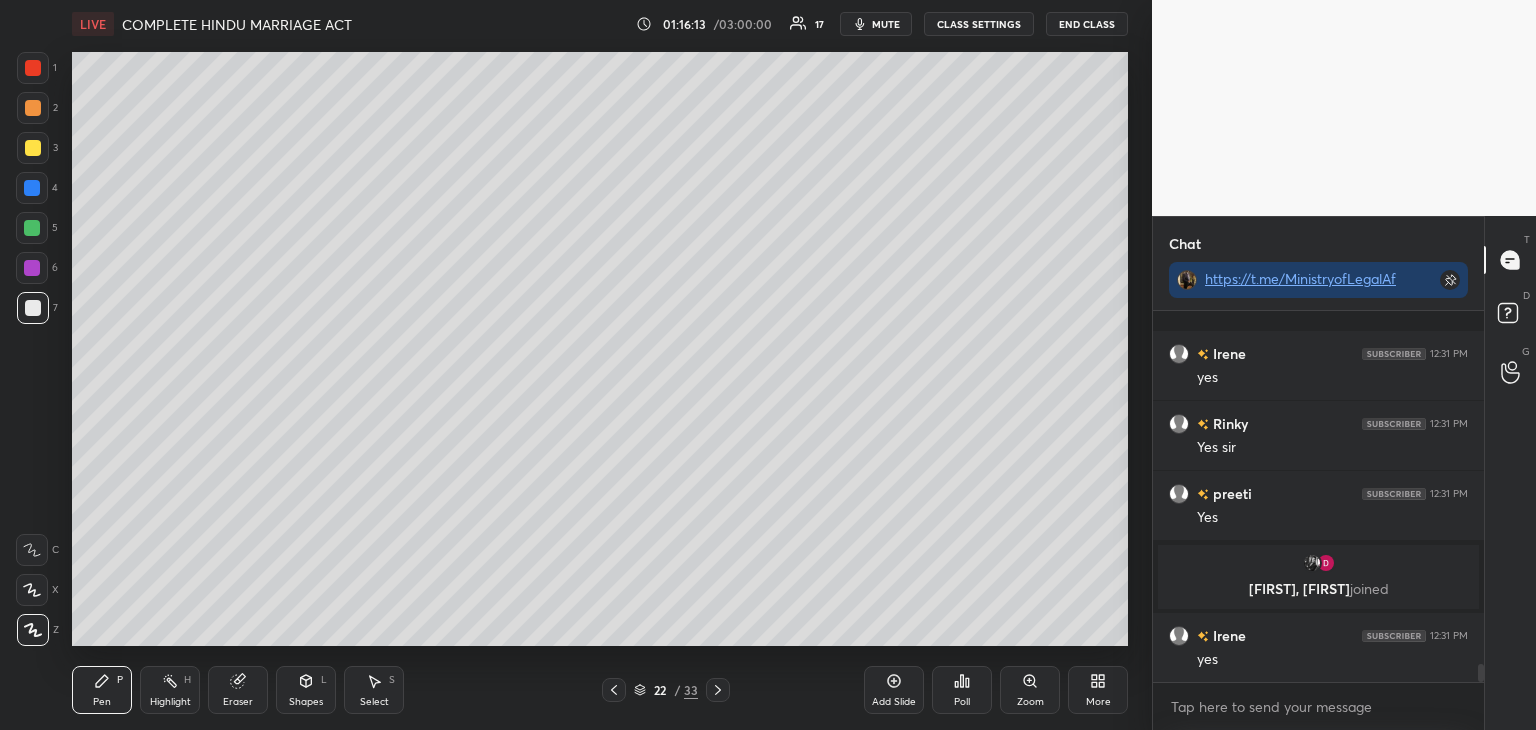 scroll, scrollTop: 7516, scrollLeft: 0, axis: vertical 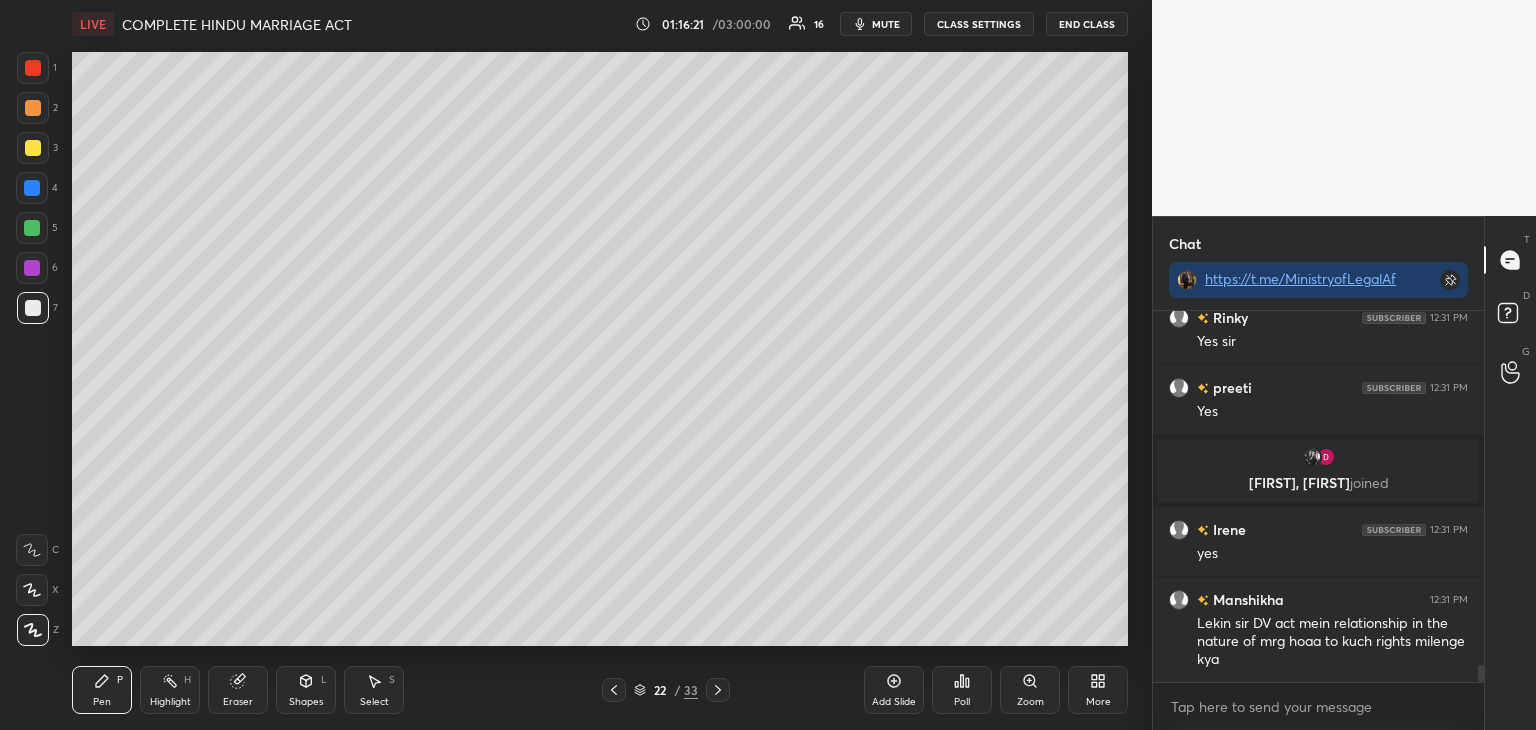click on "Add Slide" at bounding box center (894, 690) 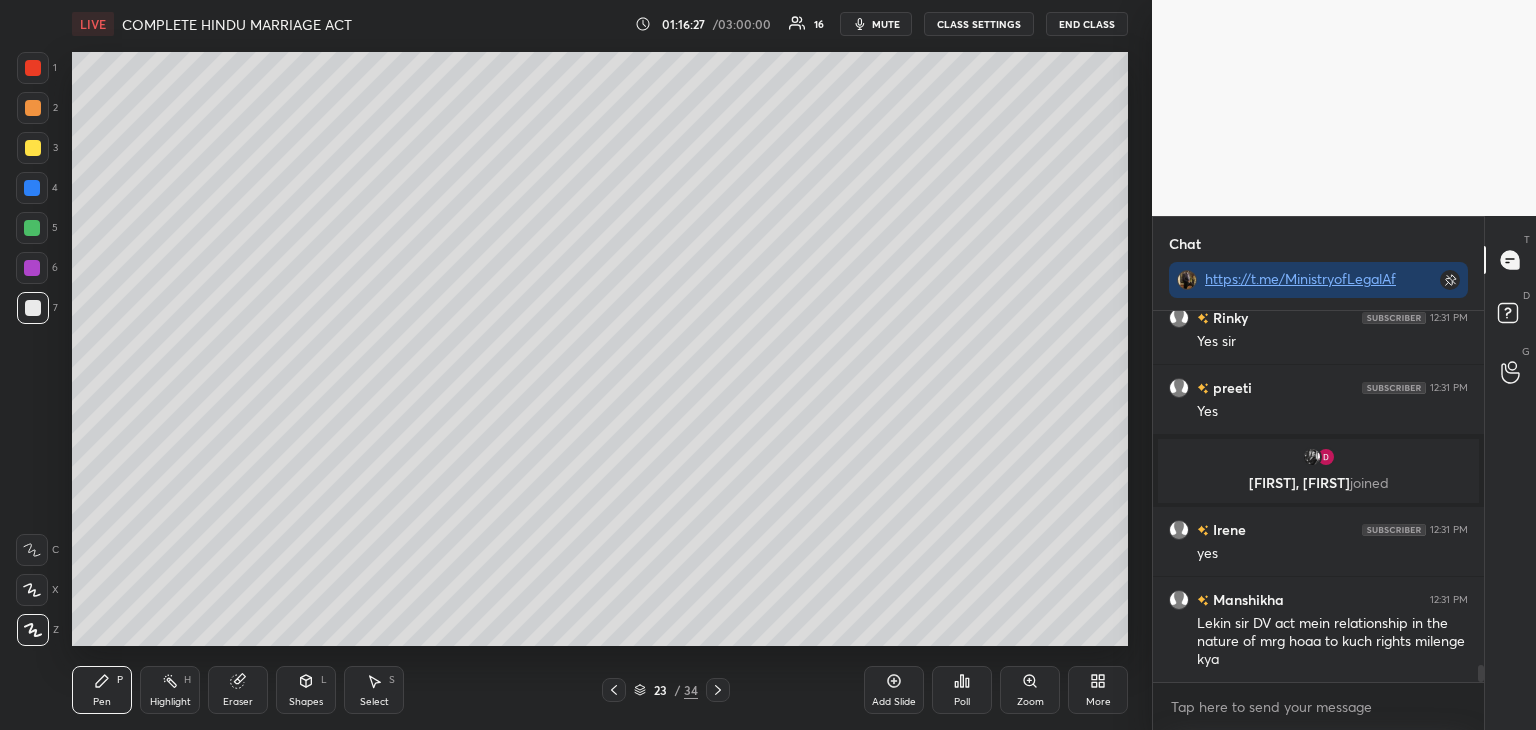 scroll, scrollTop: 7586, scrollLeft: 0, axis: vertical 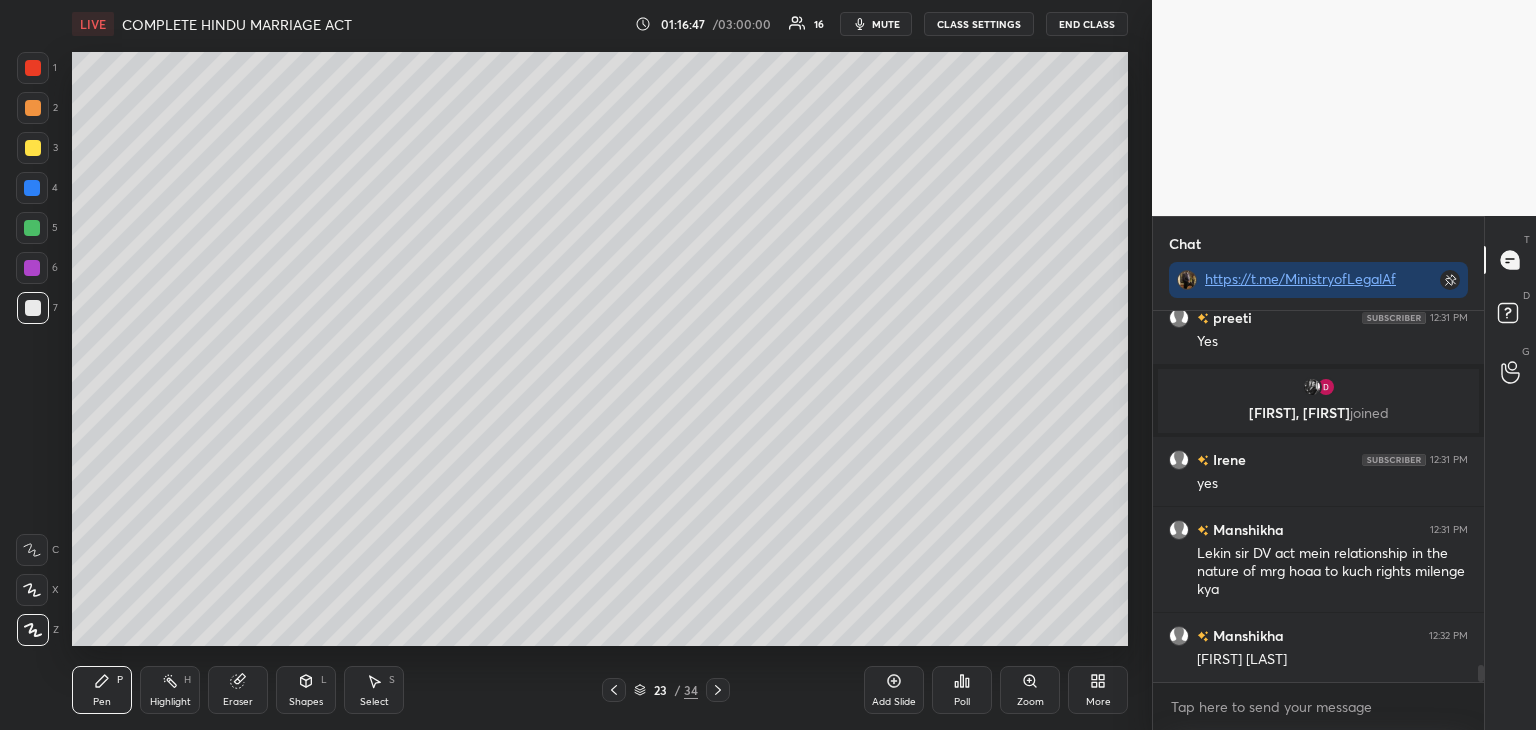 click on "4" at bounding box center (37, 188) 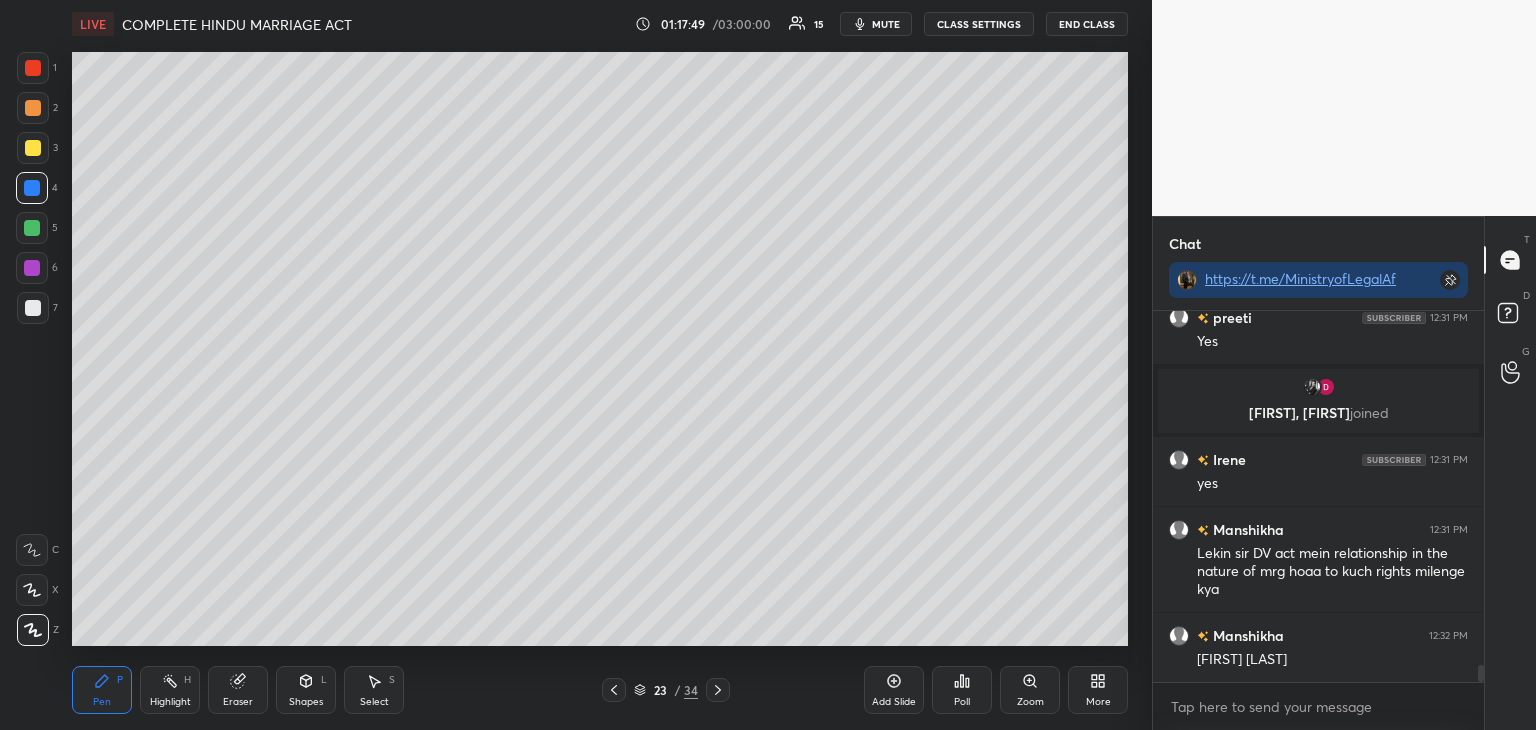 click at bounding box center (33, 308) 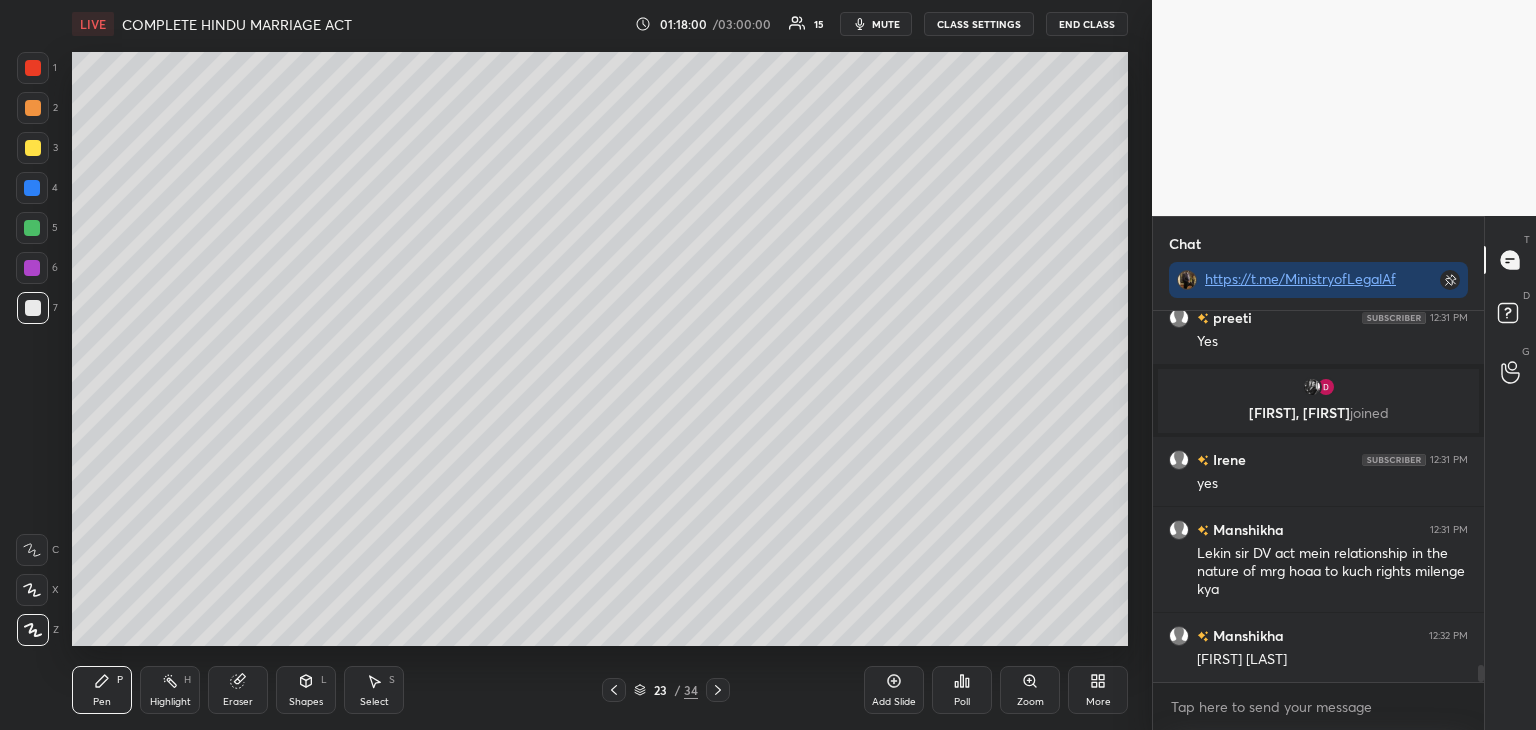 scroll, scrollTop: 7656, scrollLeft: 0, axis: vertical 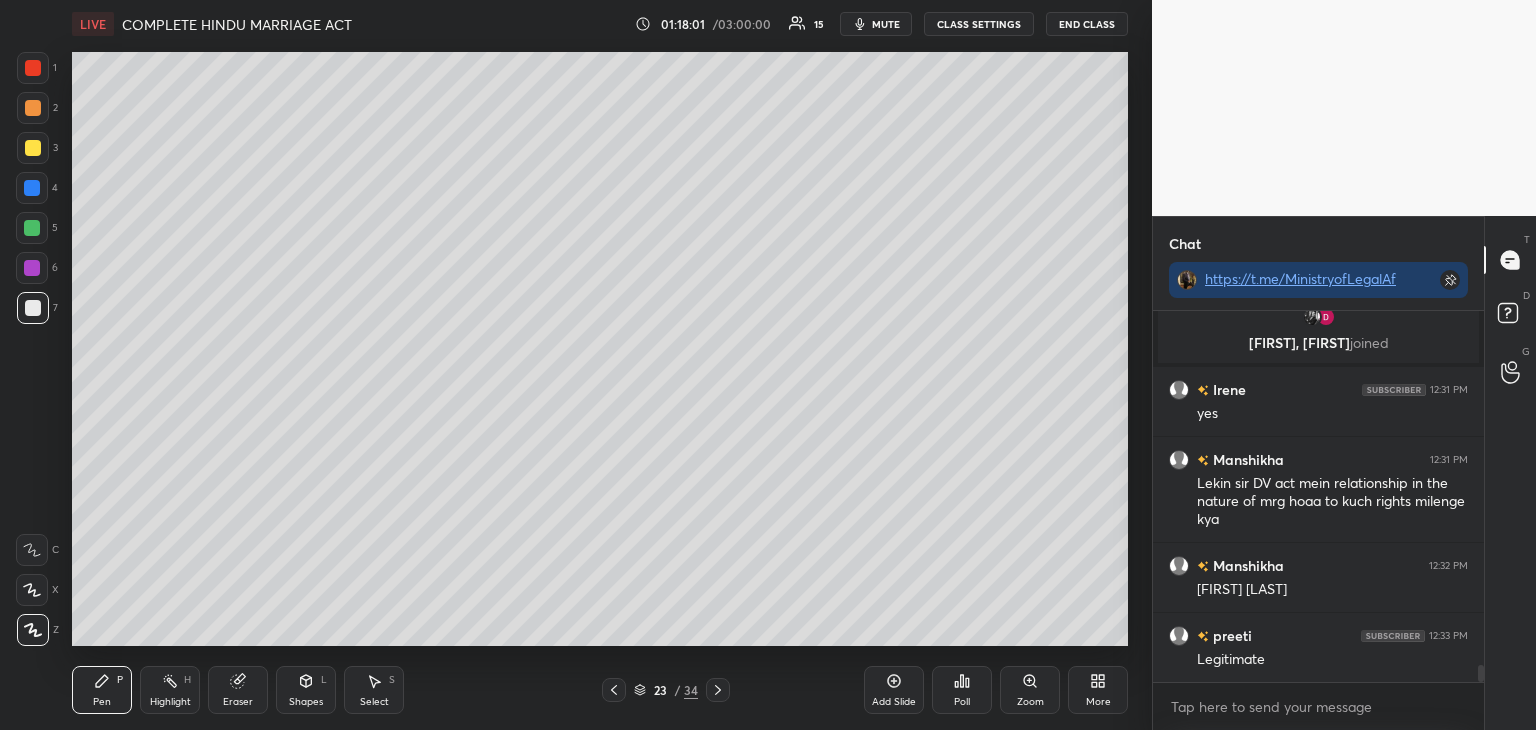 click at bounding box center [32, 228] 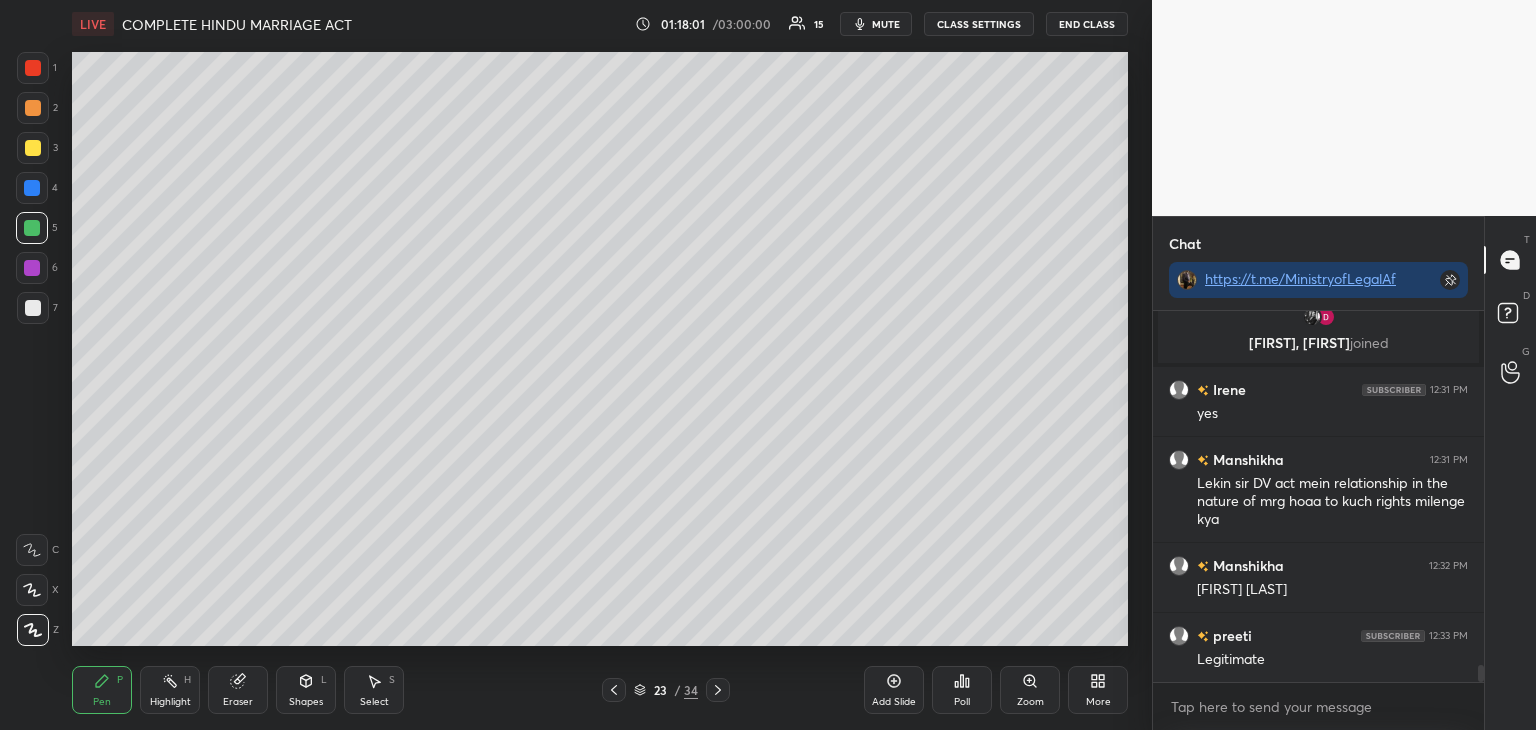 scroll, scrollTop: 7762, scrollLeft: 0, axis: vertical 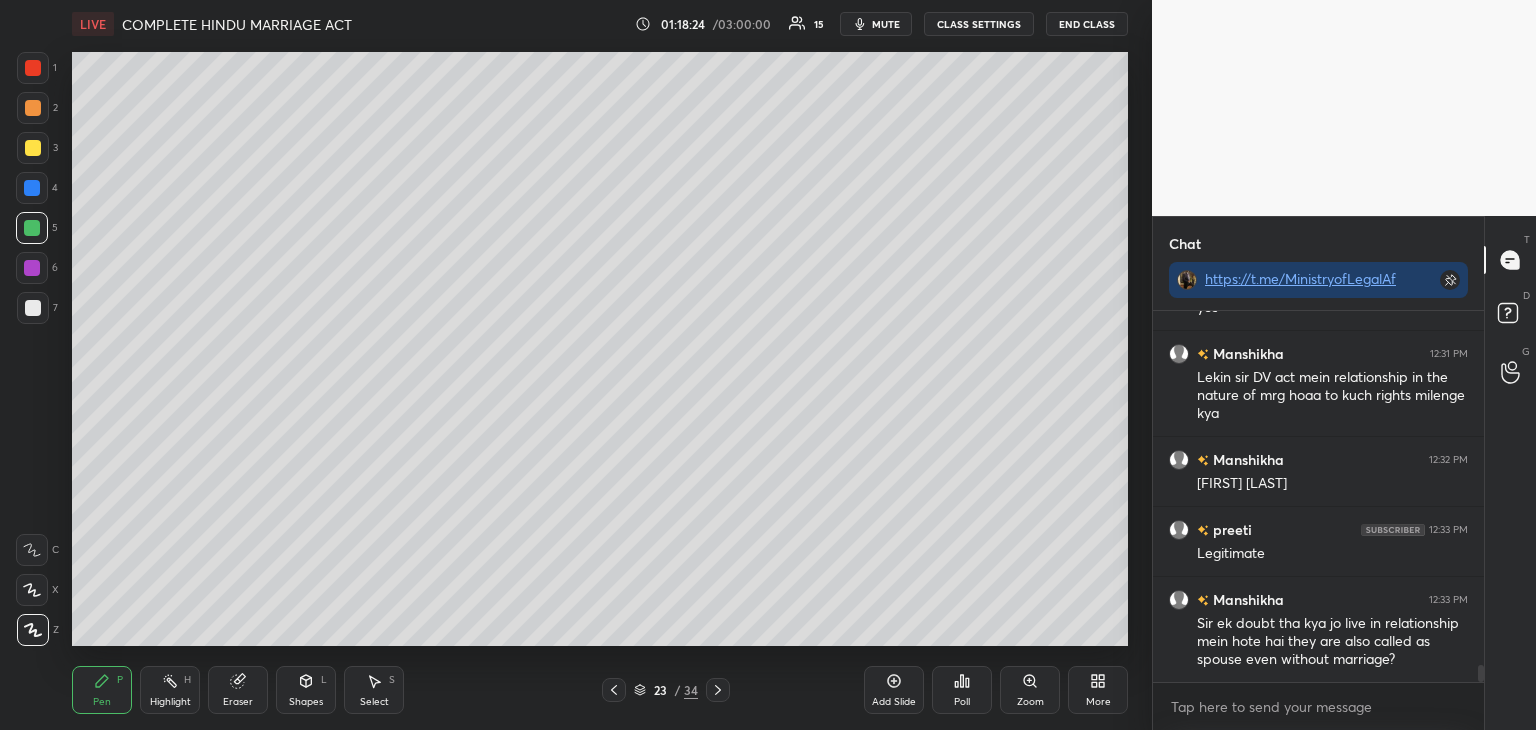 click at bounding box center (33, 308) 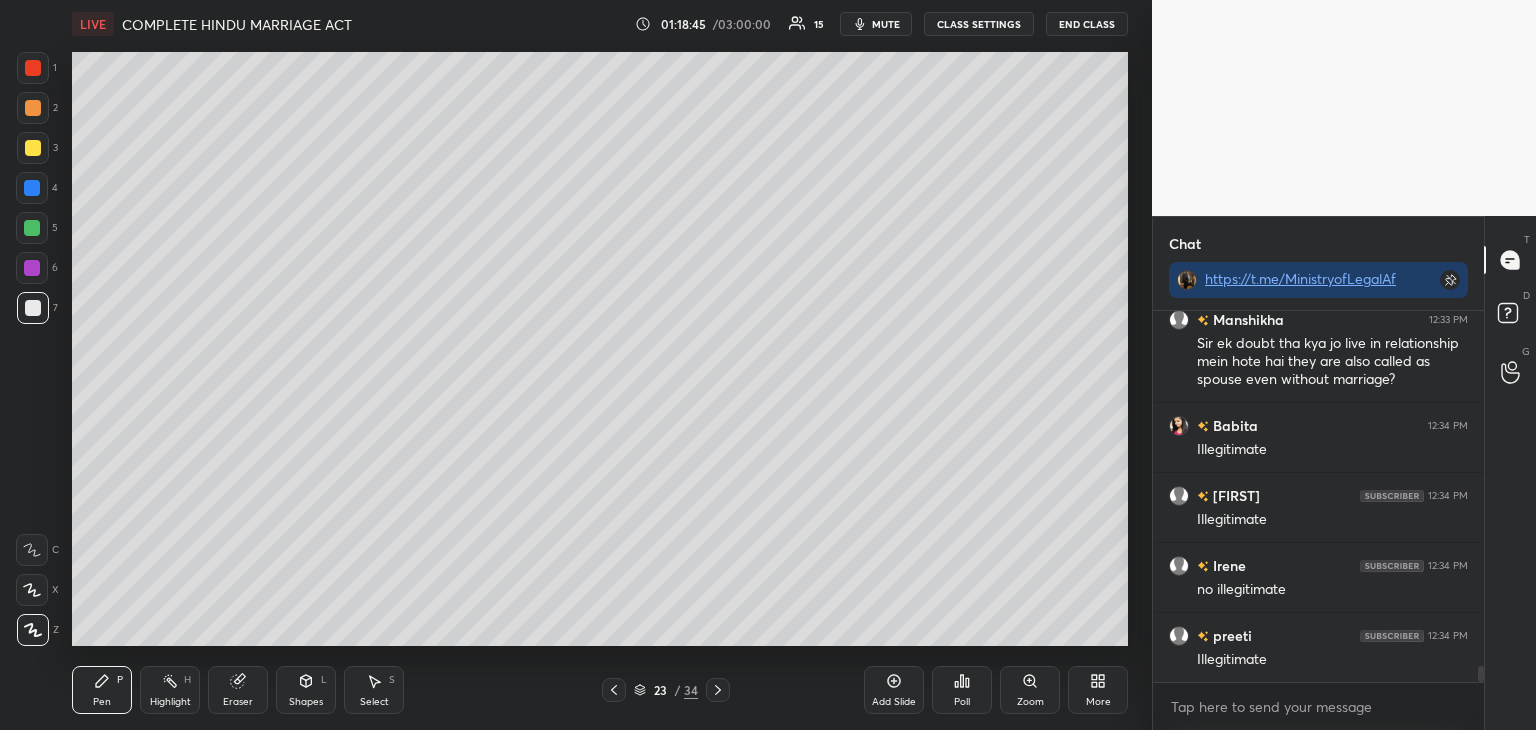 scroll, scrollTop: 8112, scrollLeft: 0, axis: vertical 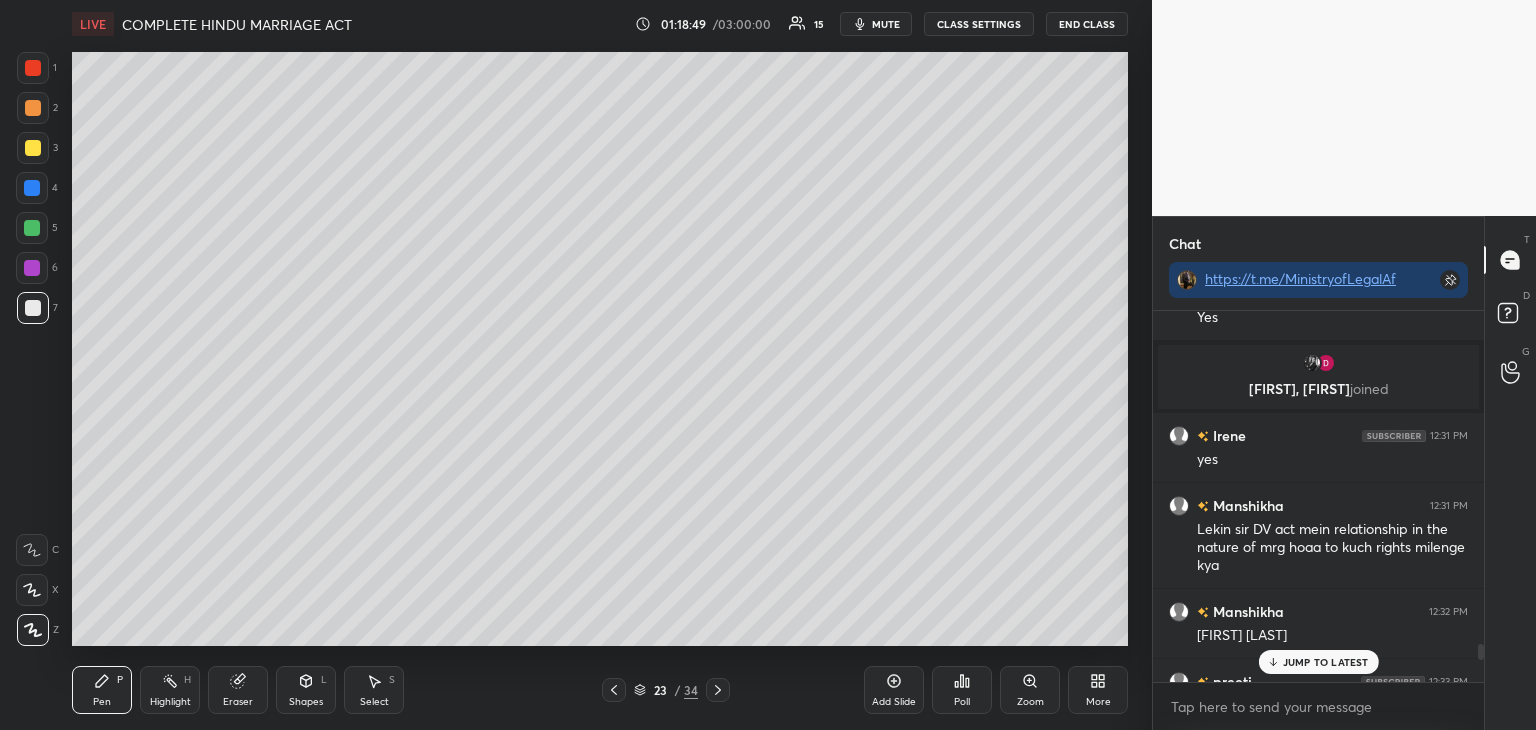 drag, startPoint x: 1479, startPoint y: 673, endPoint x: 1478, endPoint y: 651, distance: 22.022715 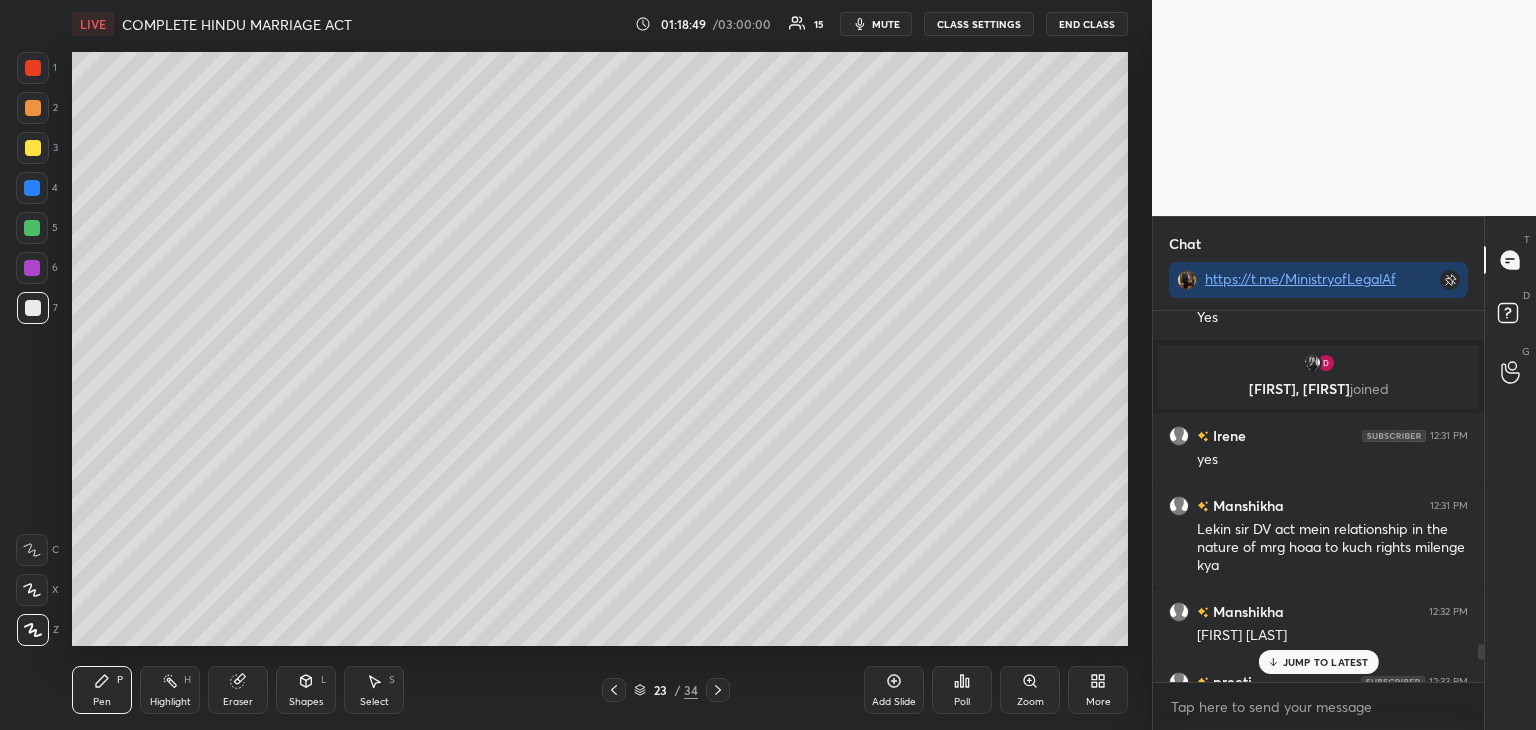 click at bounding box center (1481, 652) 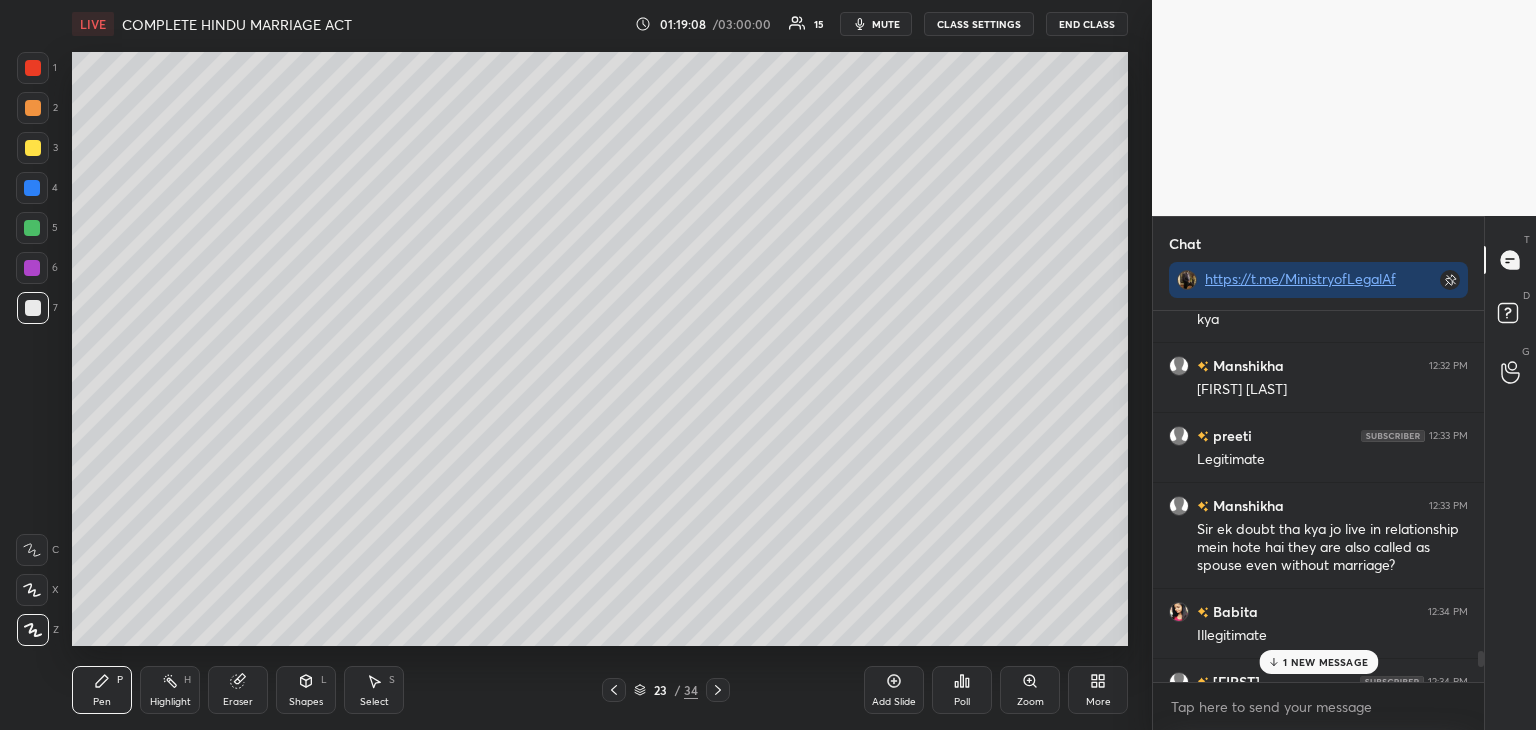 scroll, scrollTop: 7878, scrollLeft: 0, axis: vertical 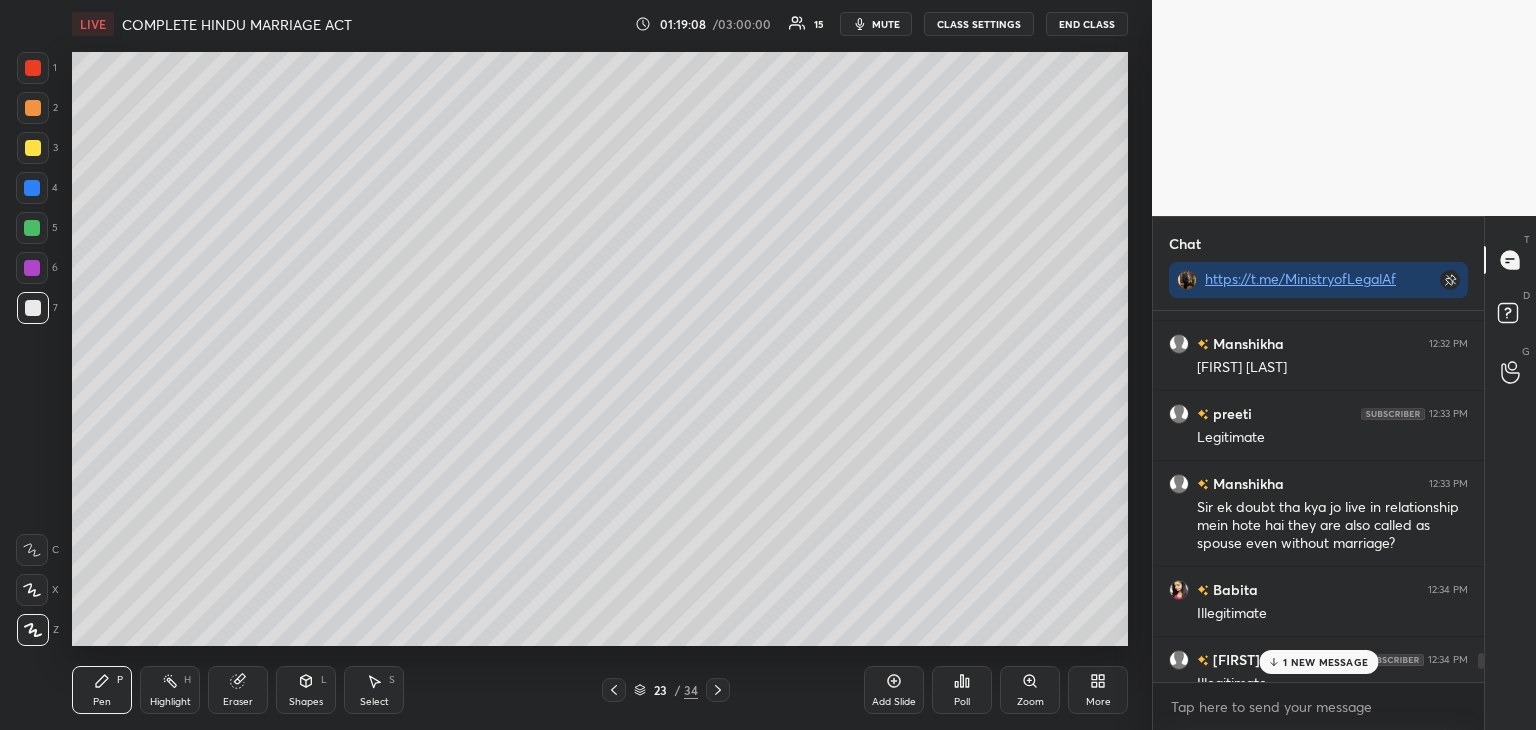 drag, startPoint x: 1480, startPoint y: 653, endPoint x: 1480, endPoint y: 665, distance: 12 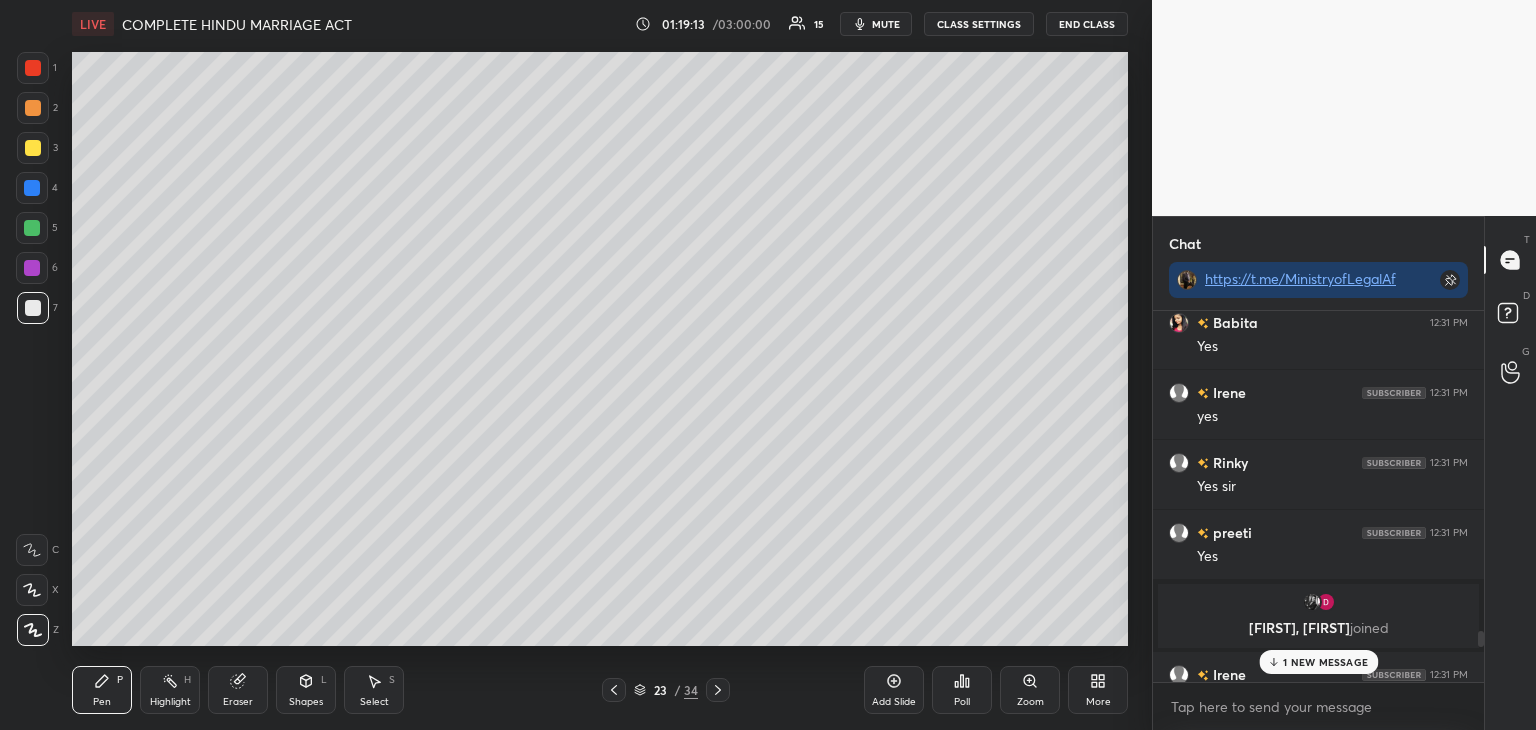 click on "1 NEW MESSAGE" at bounding box center (1318, 662) 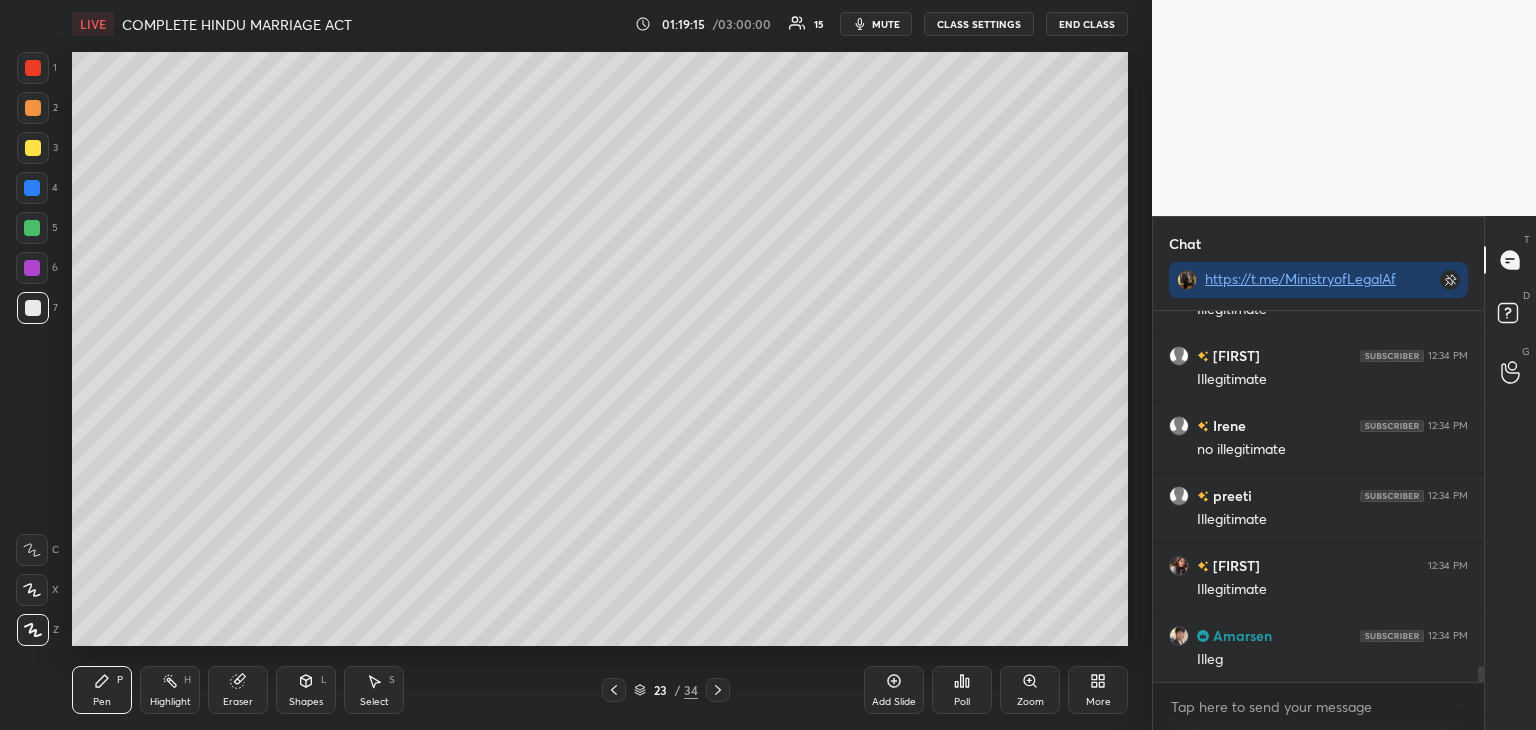 click on "Add Slide" at bounding box center [894, 690] 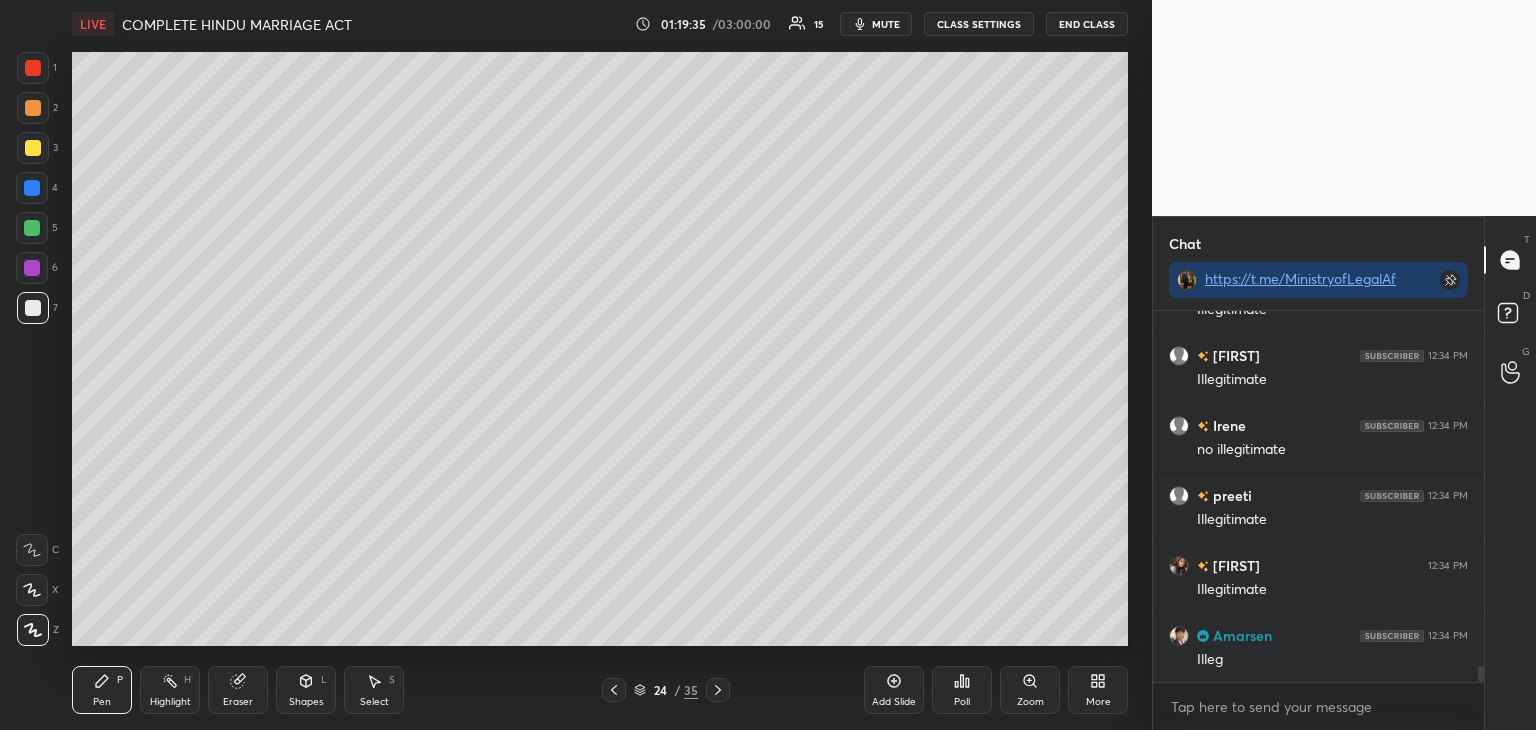 scroll, scrollTop: 8252, scrollLeft: 0, axis: vertical 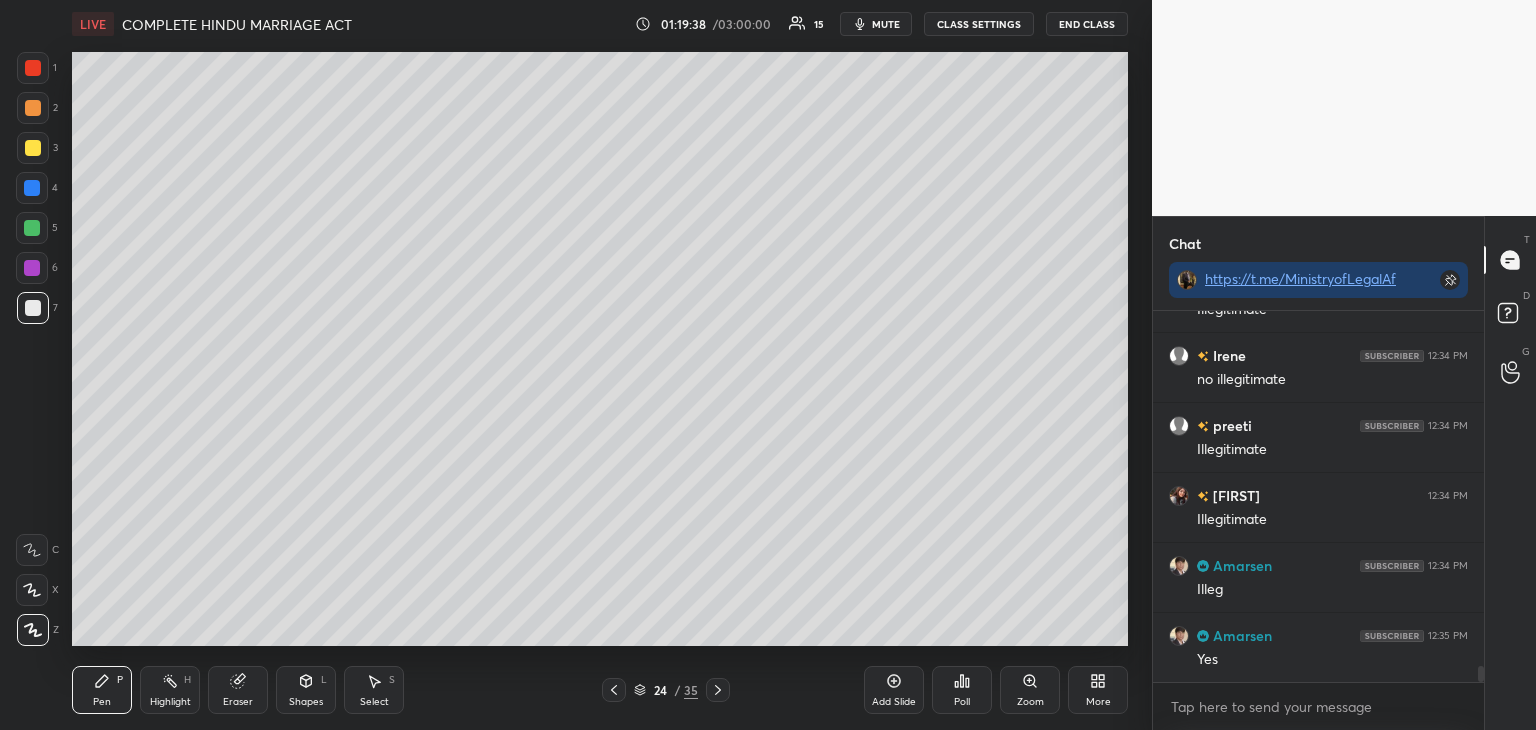 click at bounding box center (32, 268) 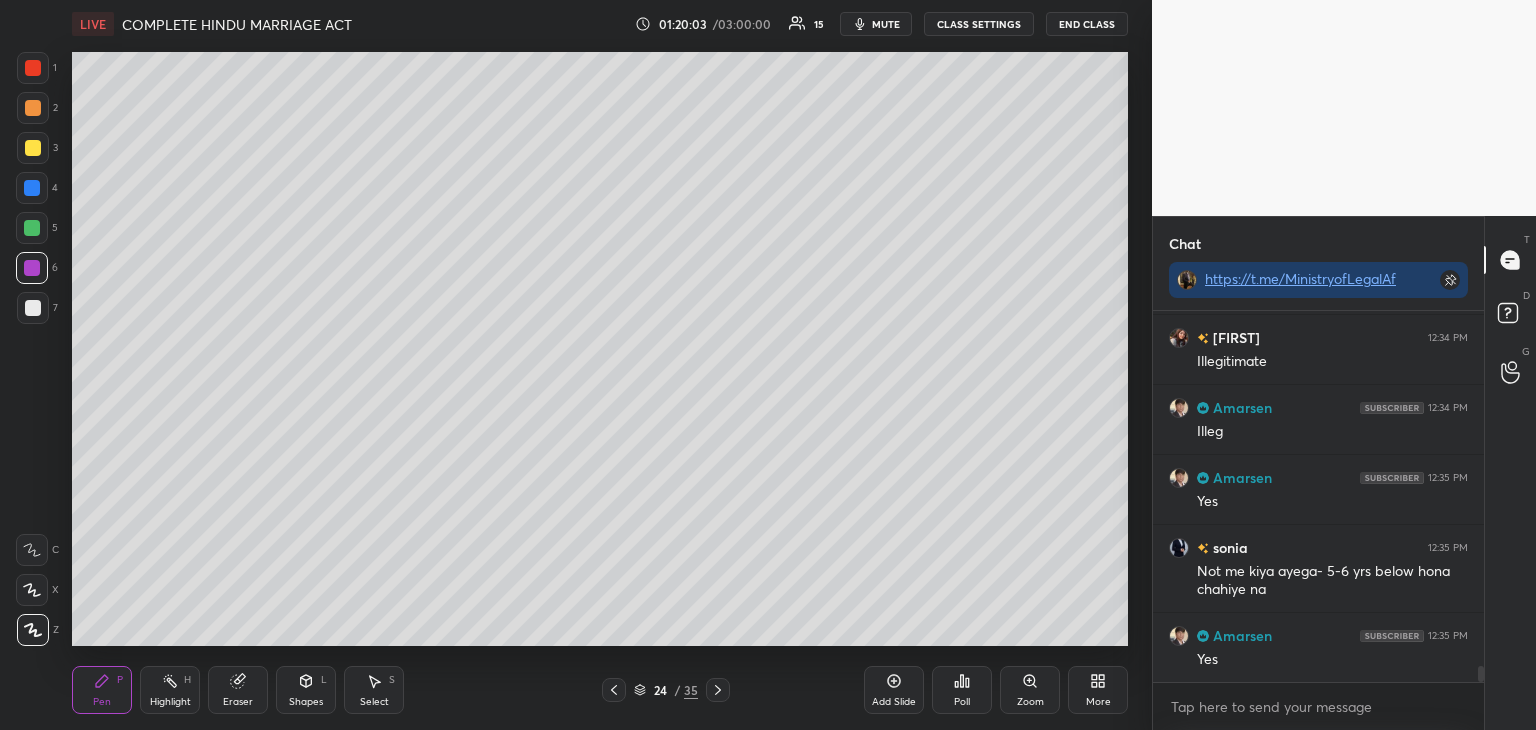 scroll, scrollTop: 8480, scrollLeft: 0, axis: vertical 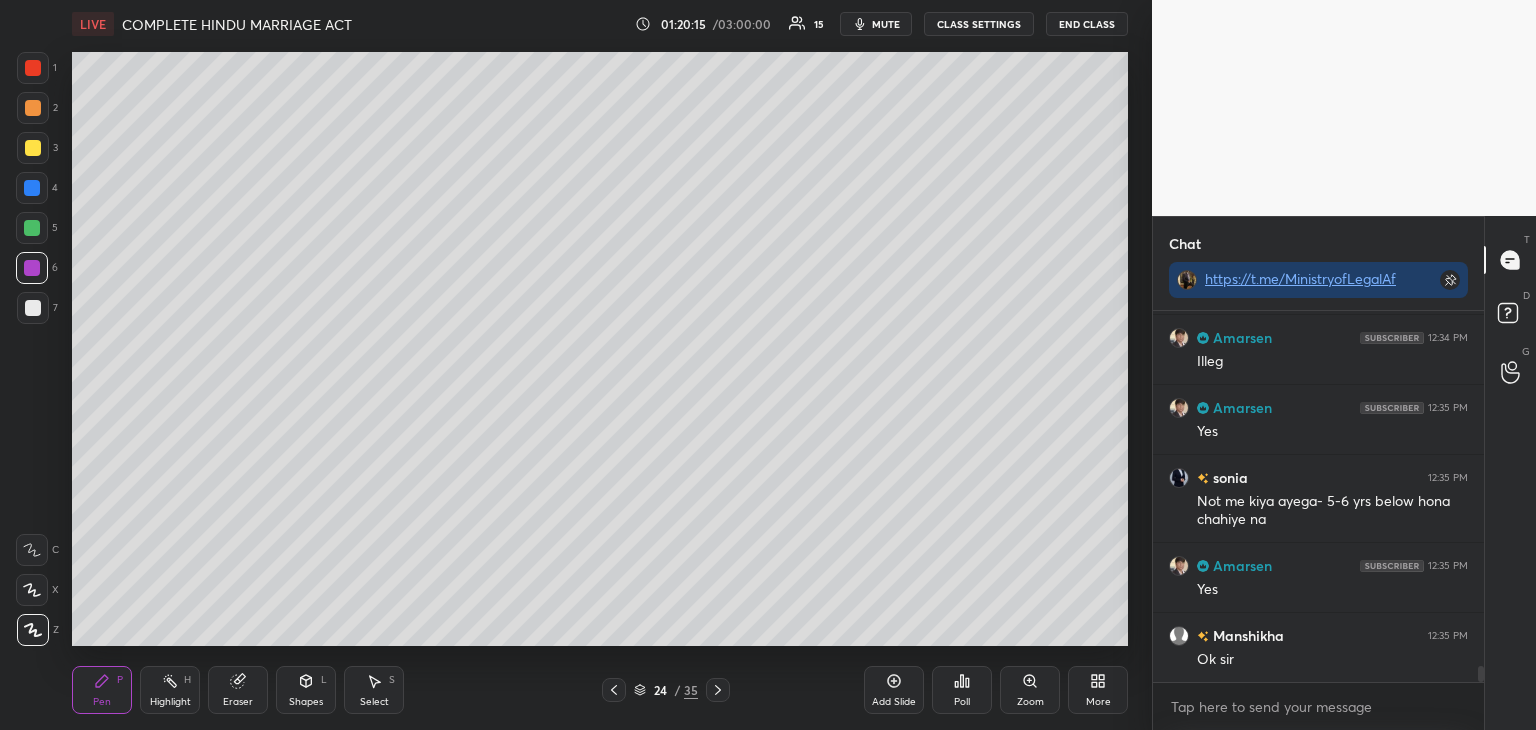click at bounding box center [33, 308] 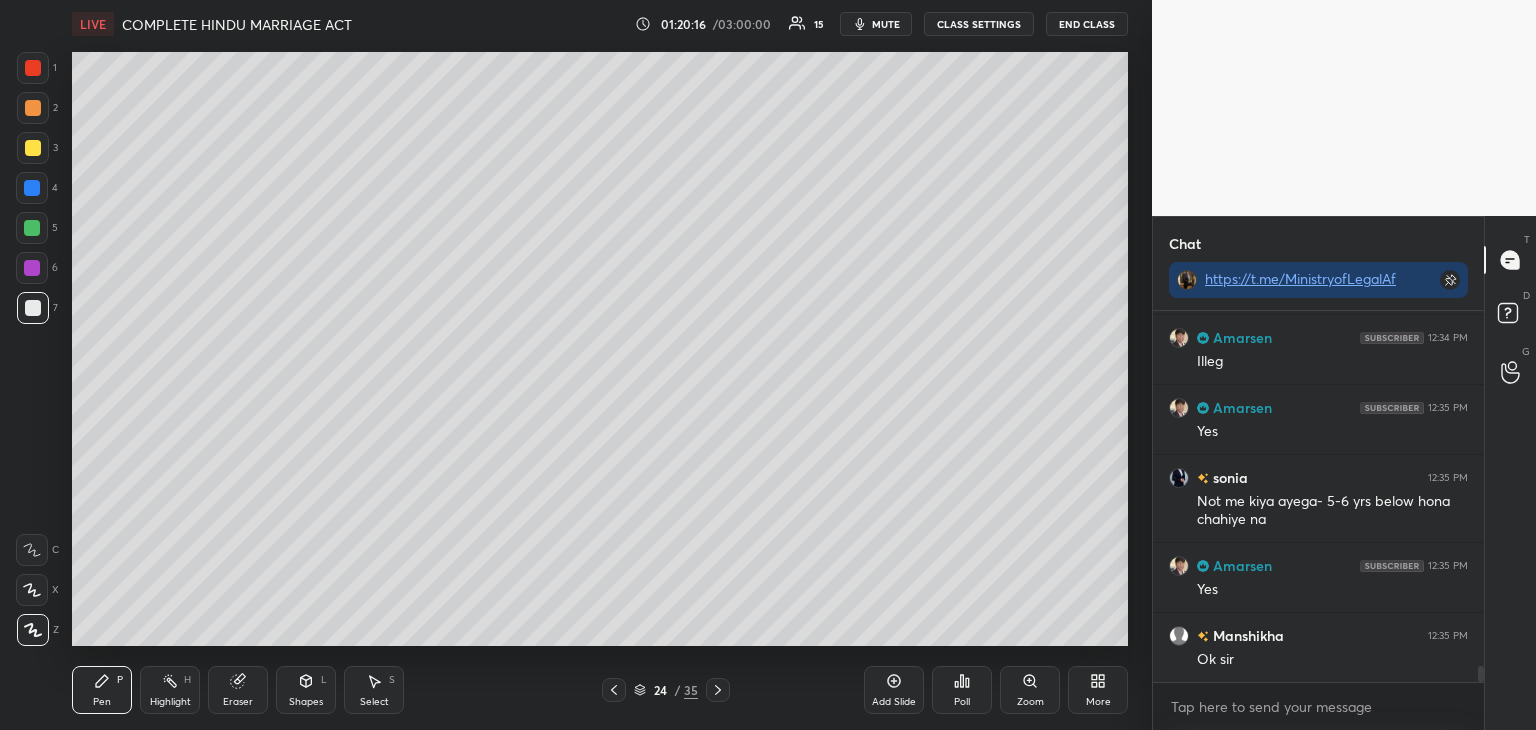 click at bounding box center (32, 228) 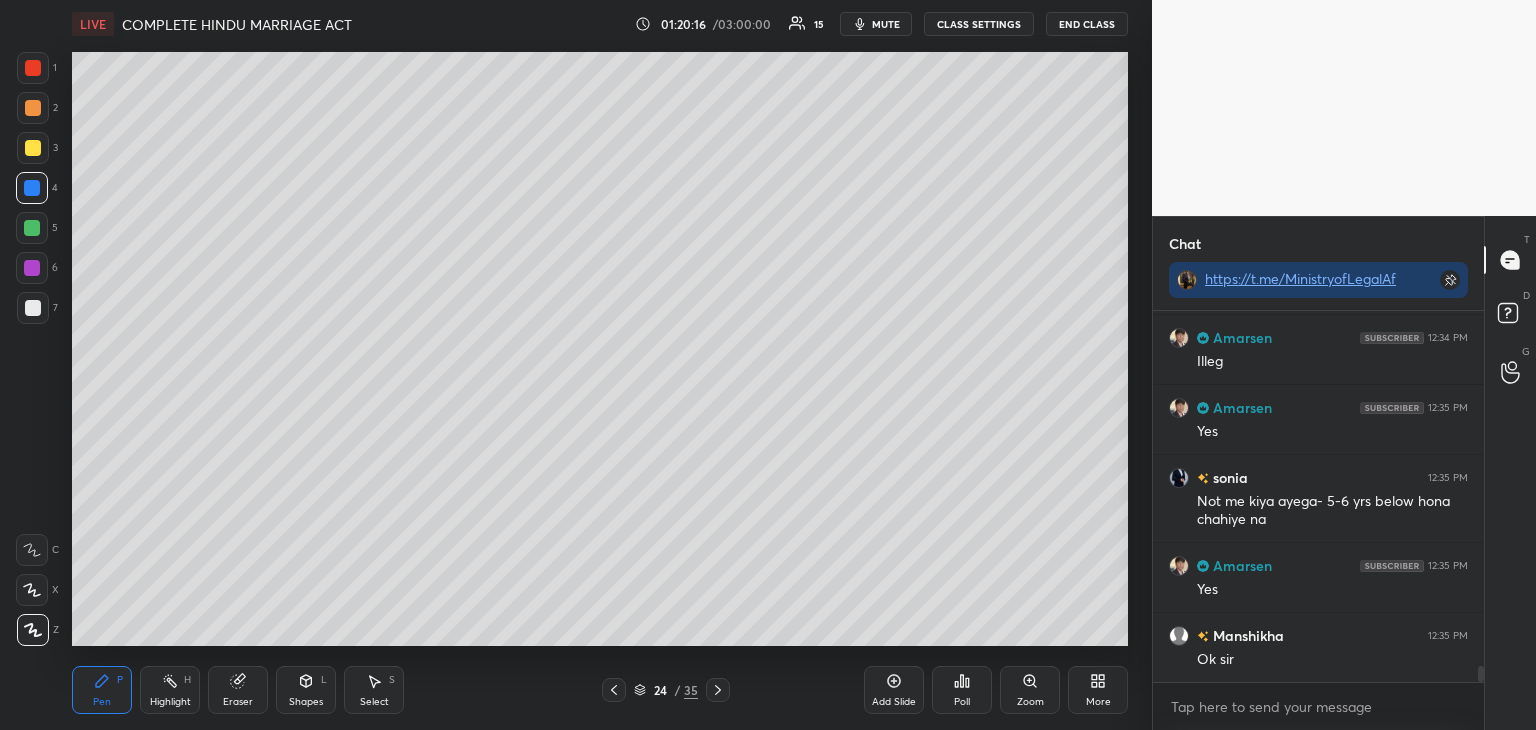 click at bounding box center (32, 188) 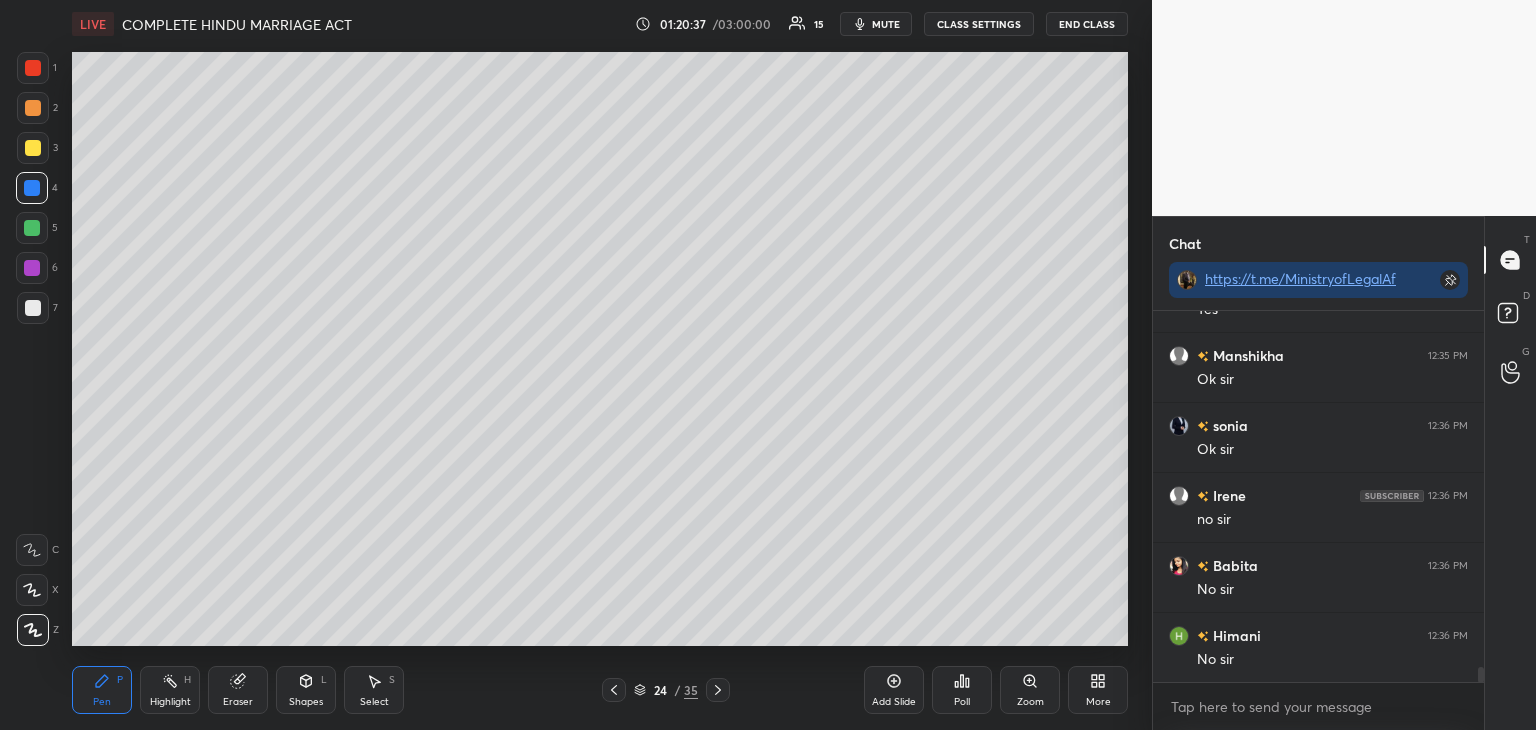 scroll, scrollTop: 8830, scrollLeft: 0, axis: vertical 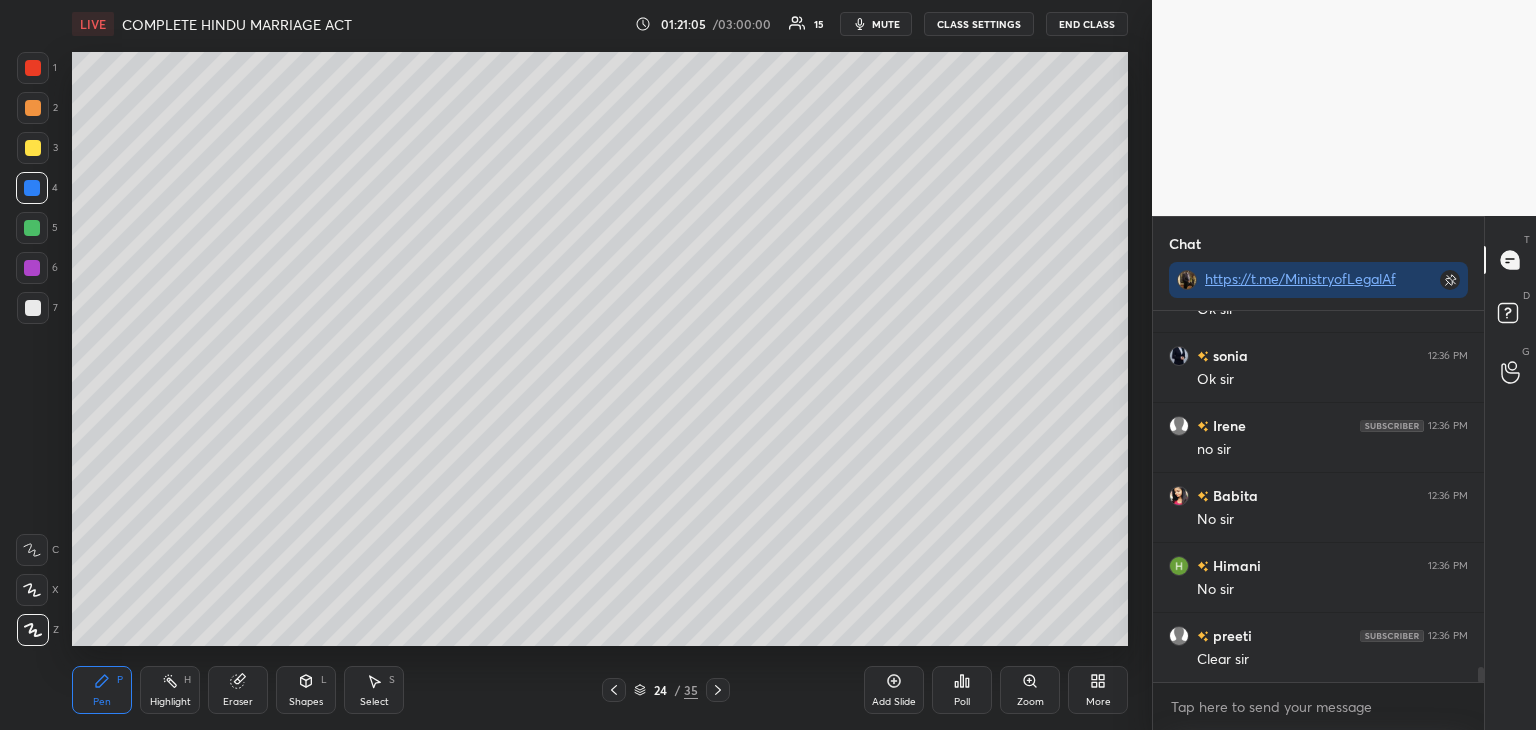 click on "Add Slide" at bounding box center [894, 702] 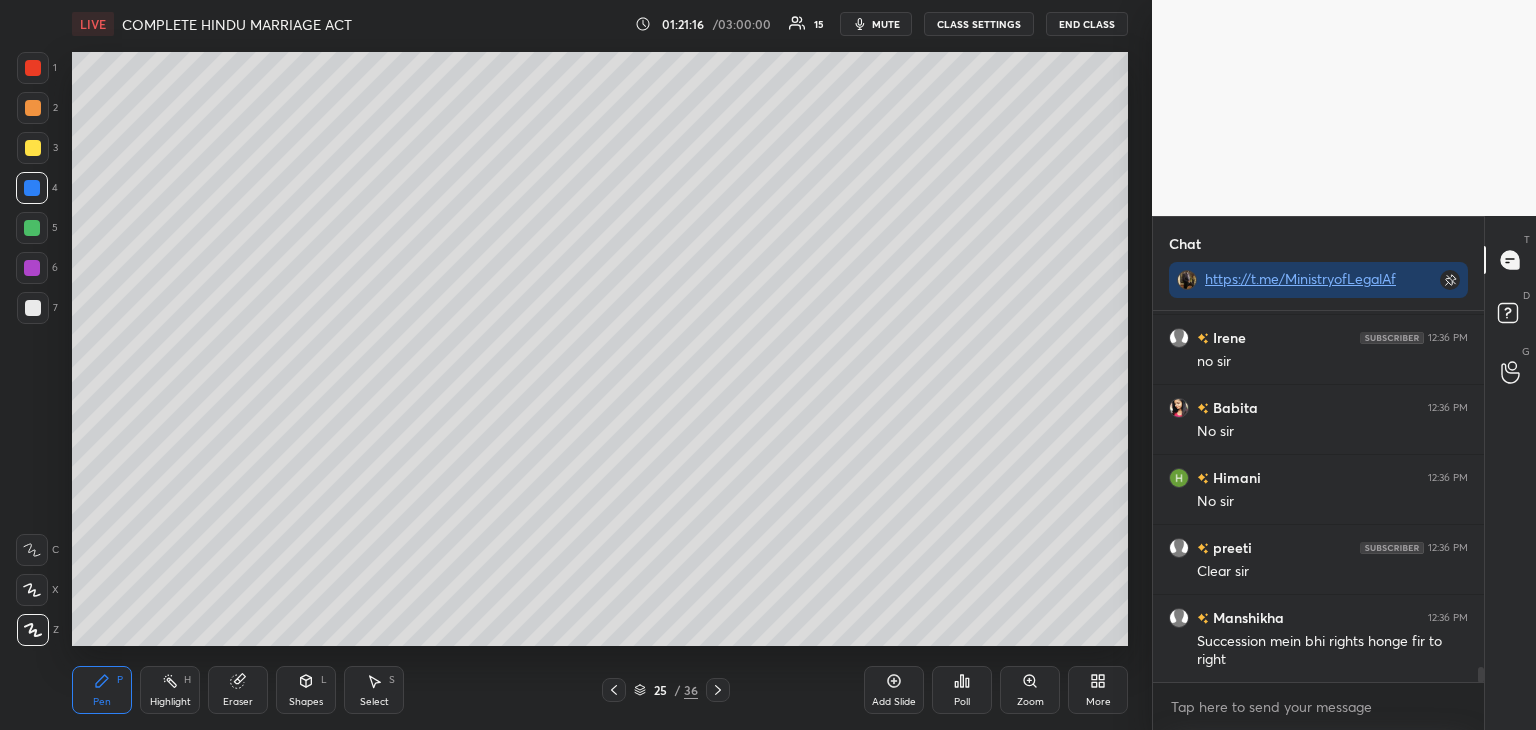 scroll, scrollTop: 9006, scrollLeft: 0, axis: vertical 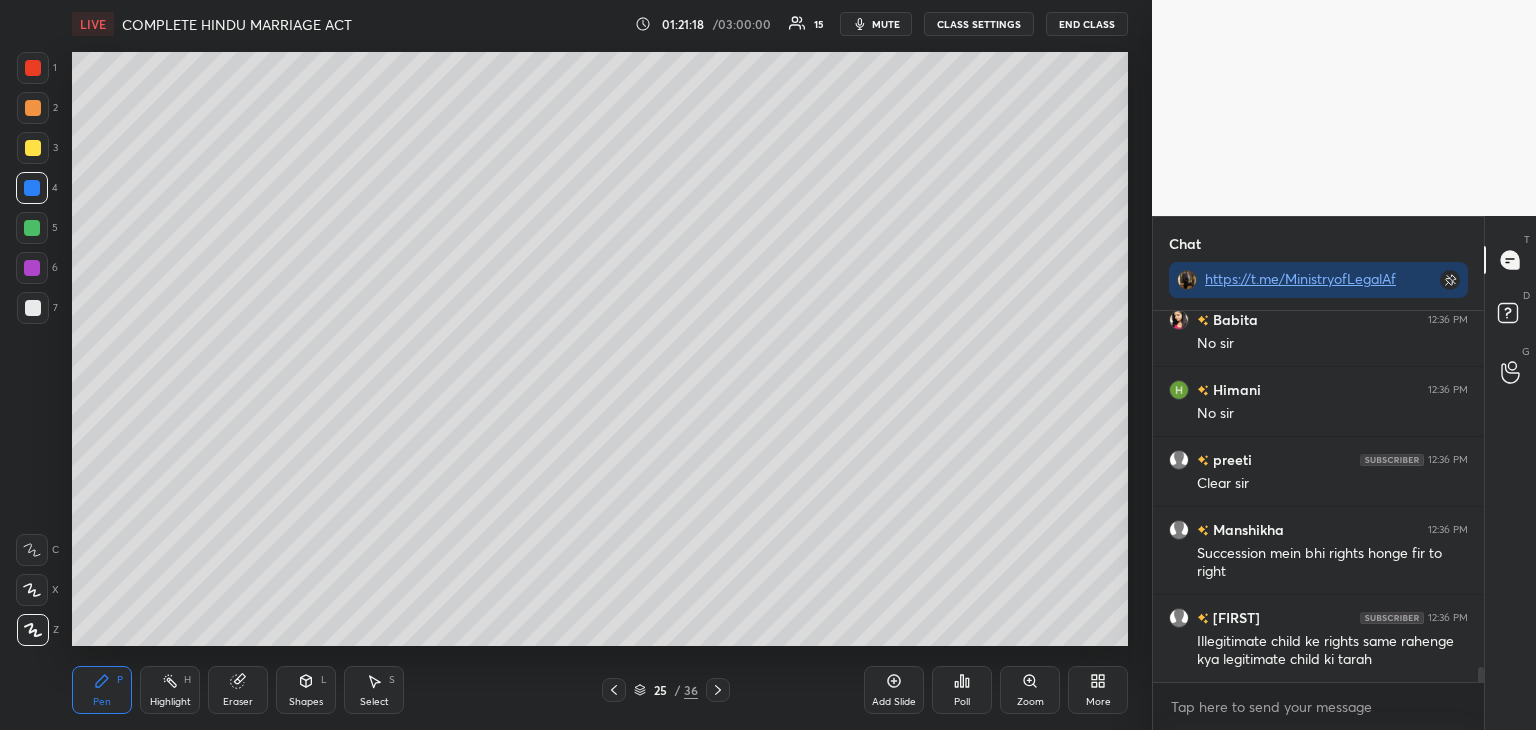click on "Add Slide" at bounding box center [894, 690] 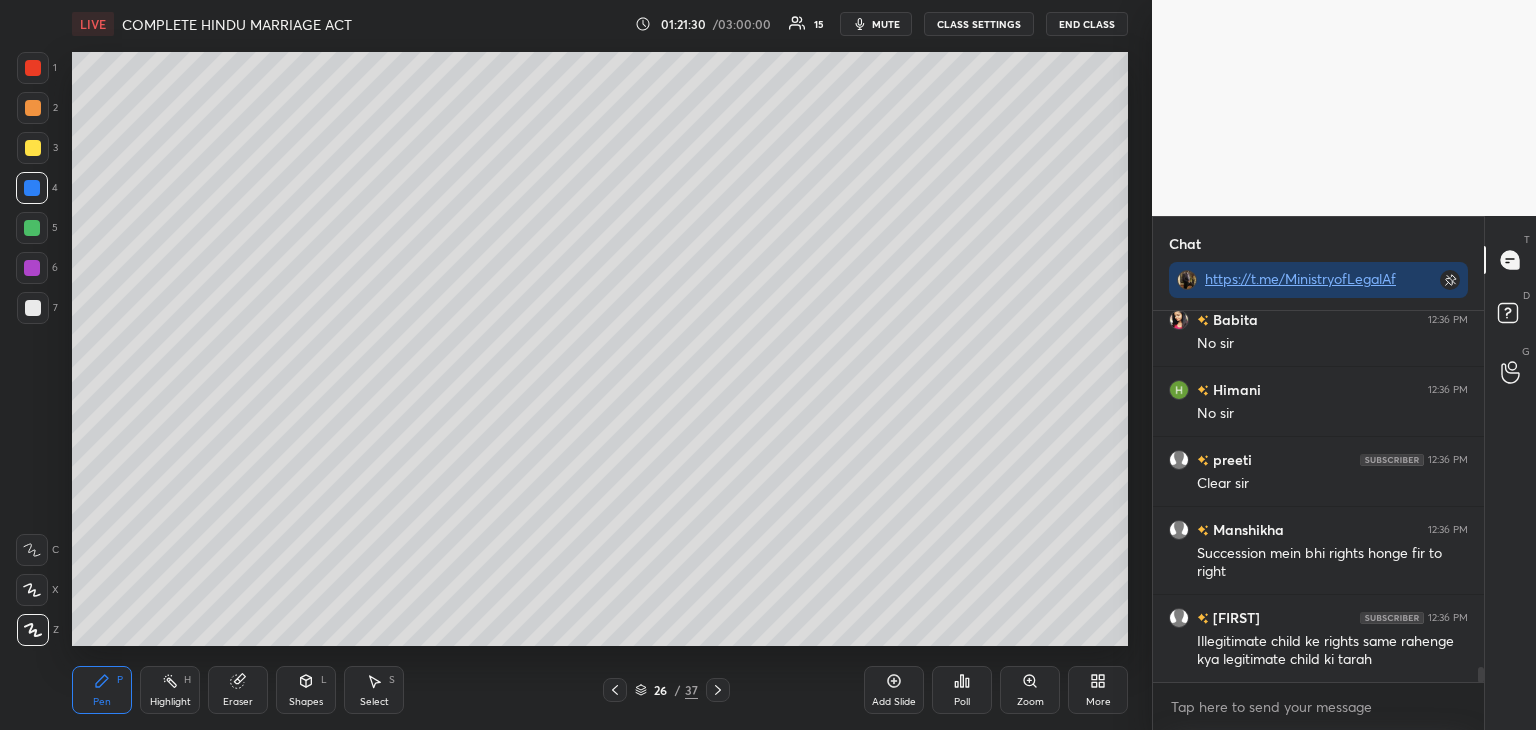 scroll, scrollTop: 9094, scrollLeft: 0, axis: vertical 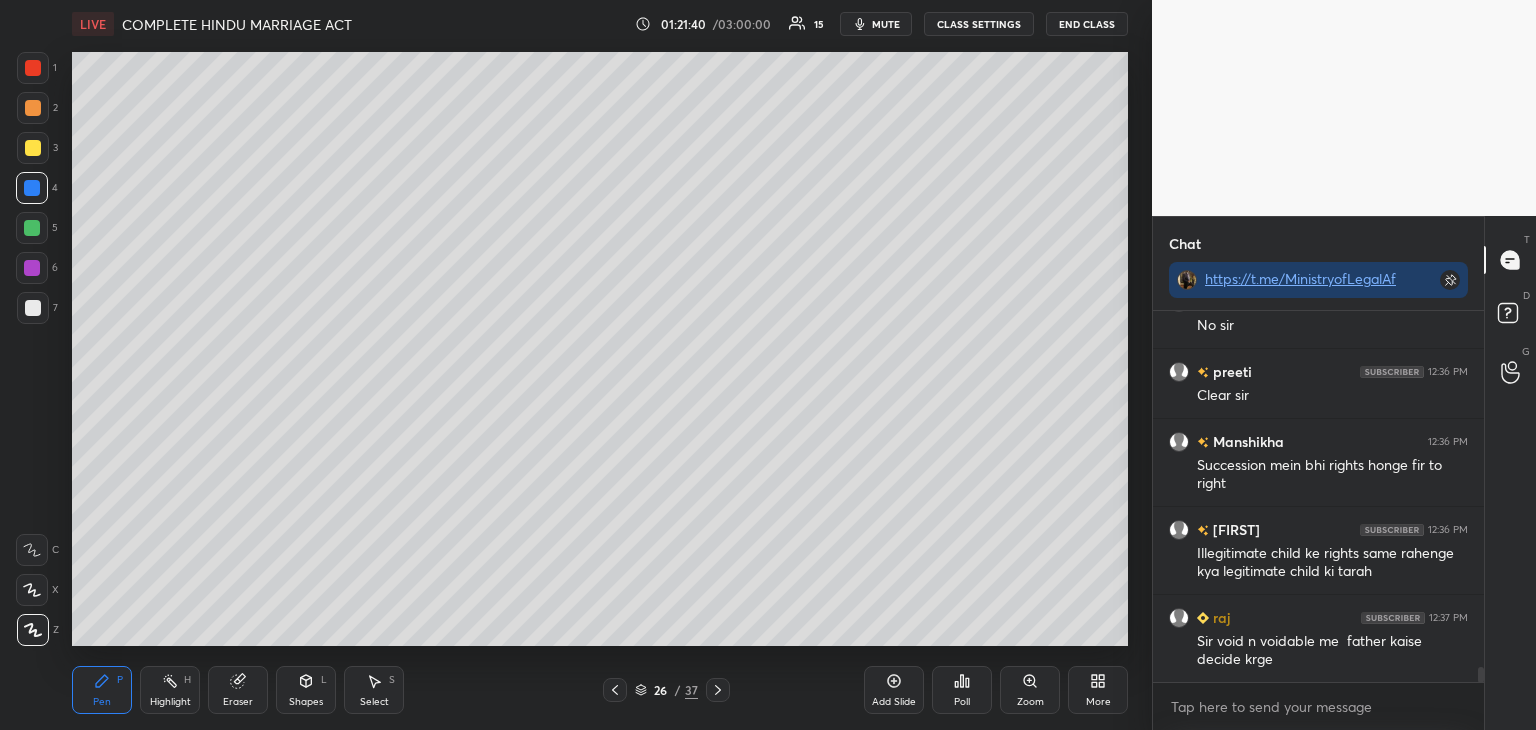 click at bounding box center (32, 228) 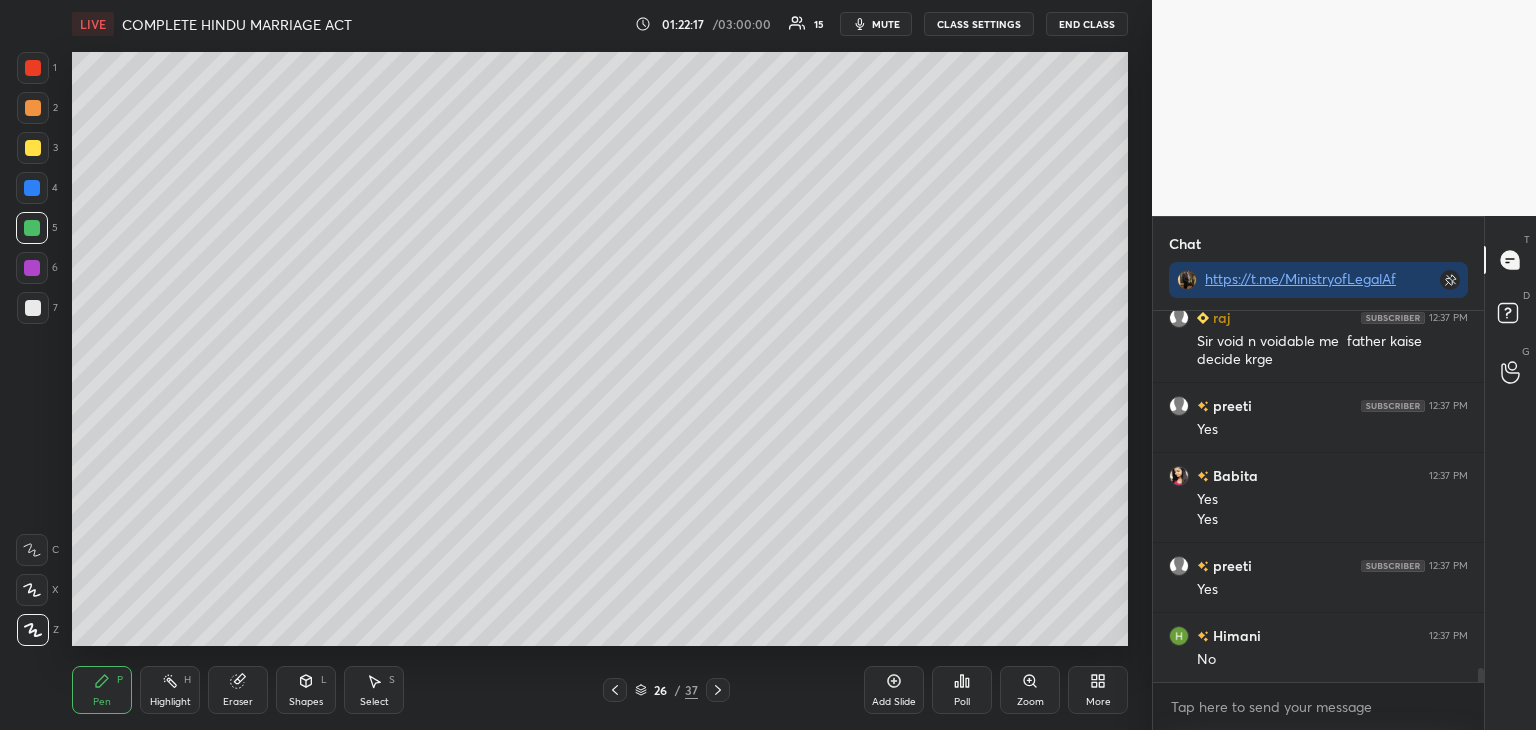 scroll, scrollTop: 9464, scrollLeft: 0, axis: vertical 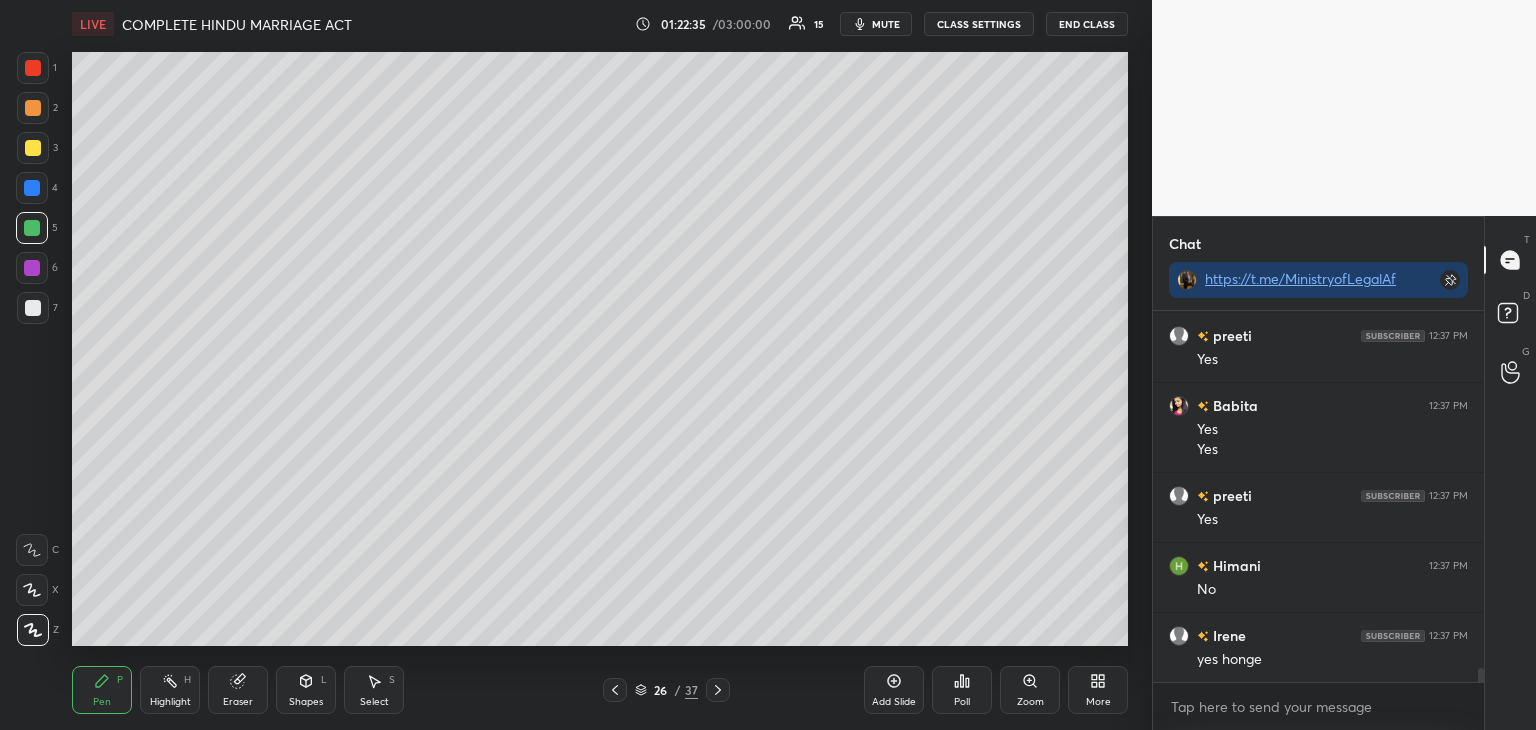 click on "Add Slide" at bounding box center (894, 702) 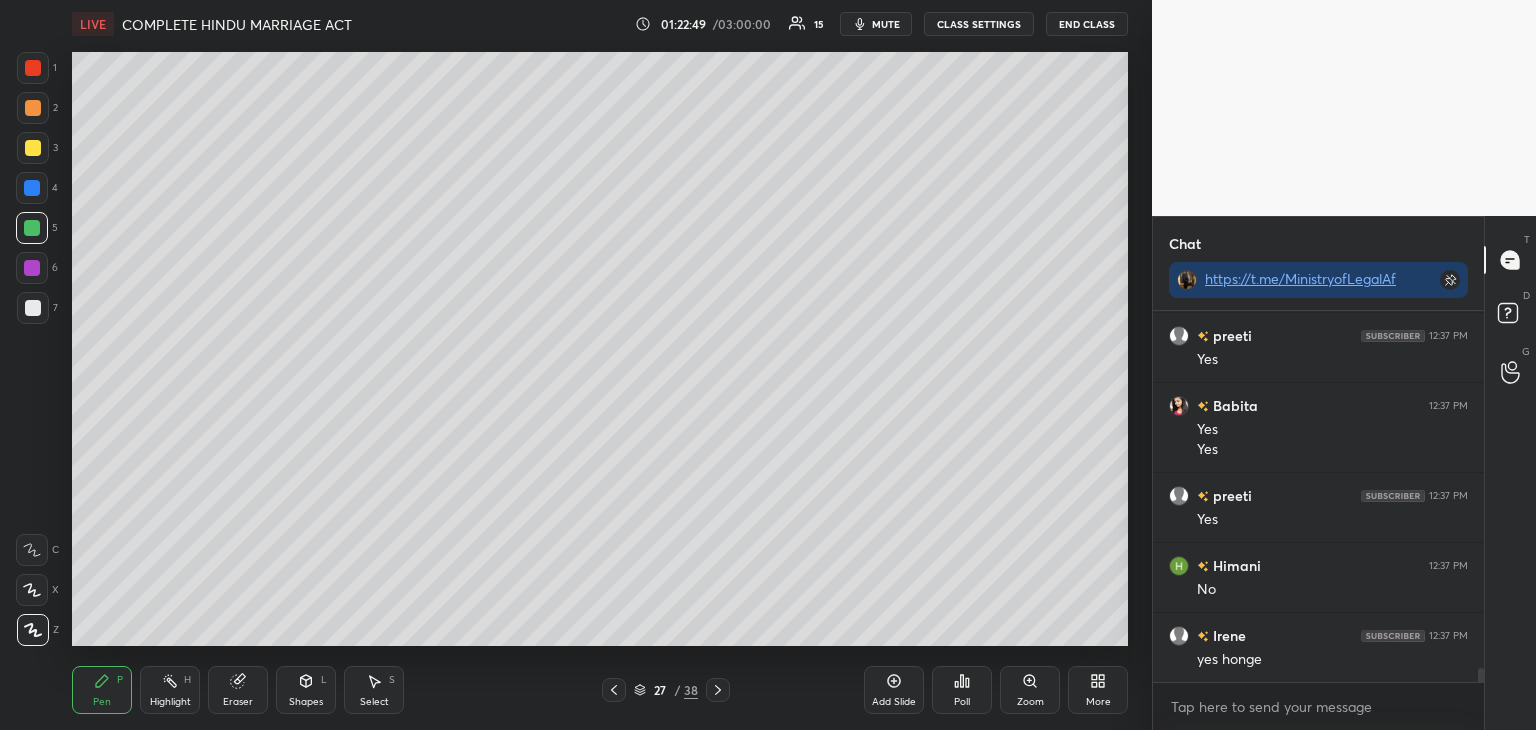 scroll, scrollTop: 9534, scrollLeft: 0, axis: vertical 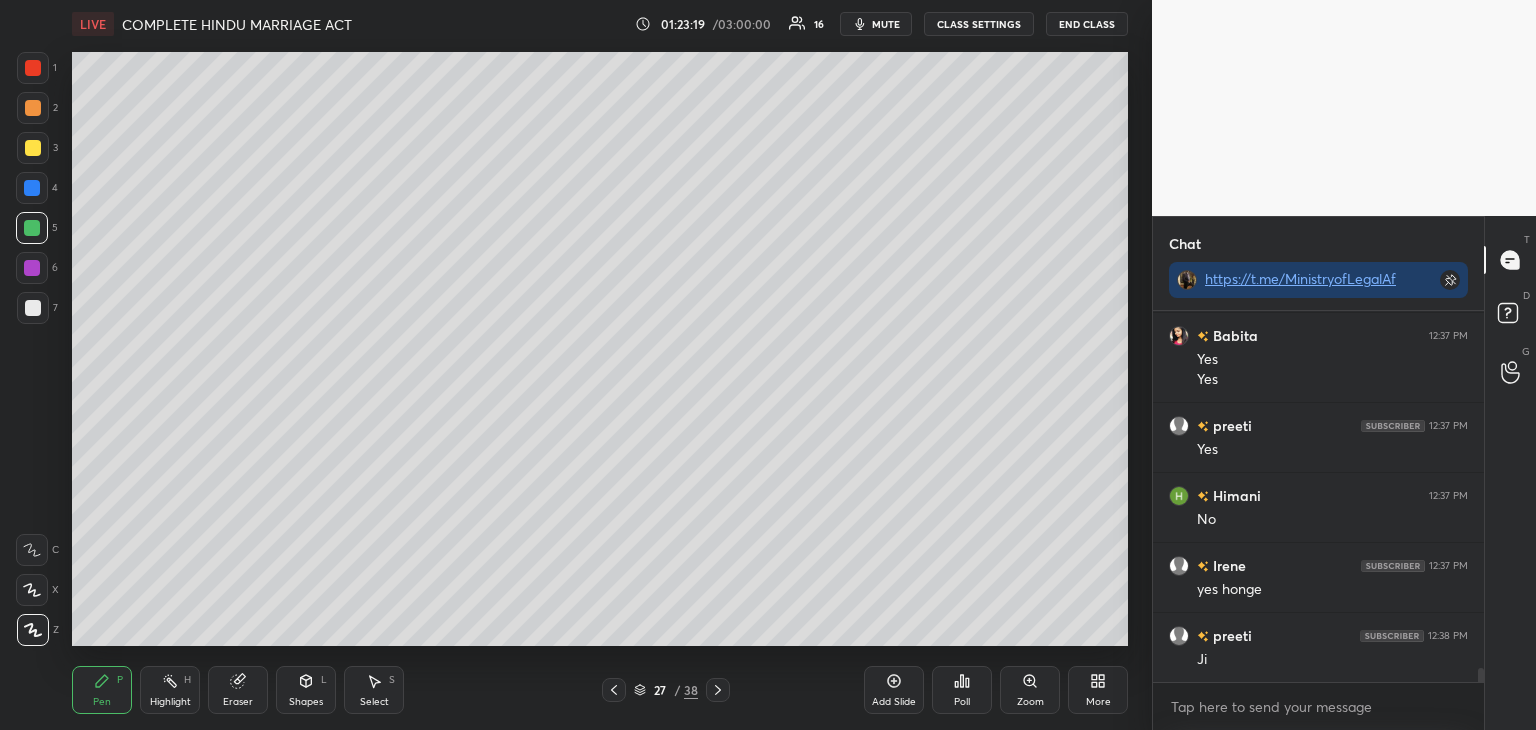 click 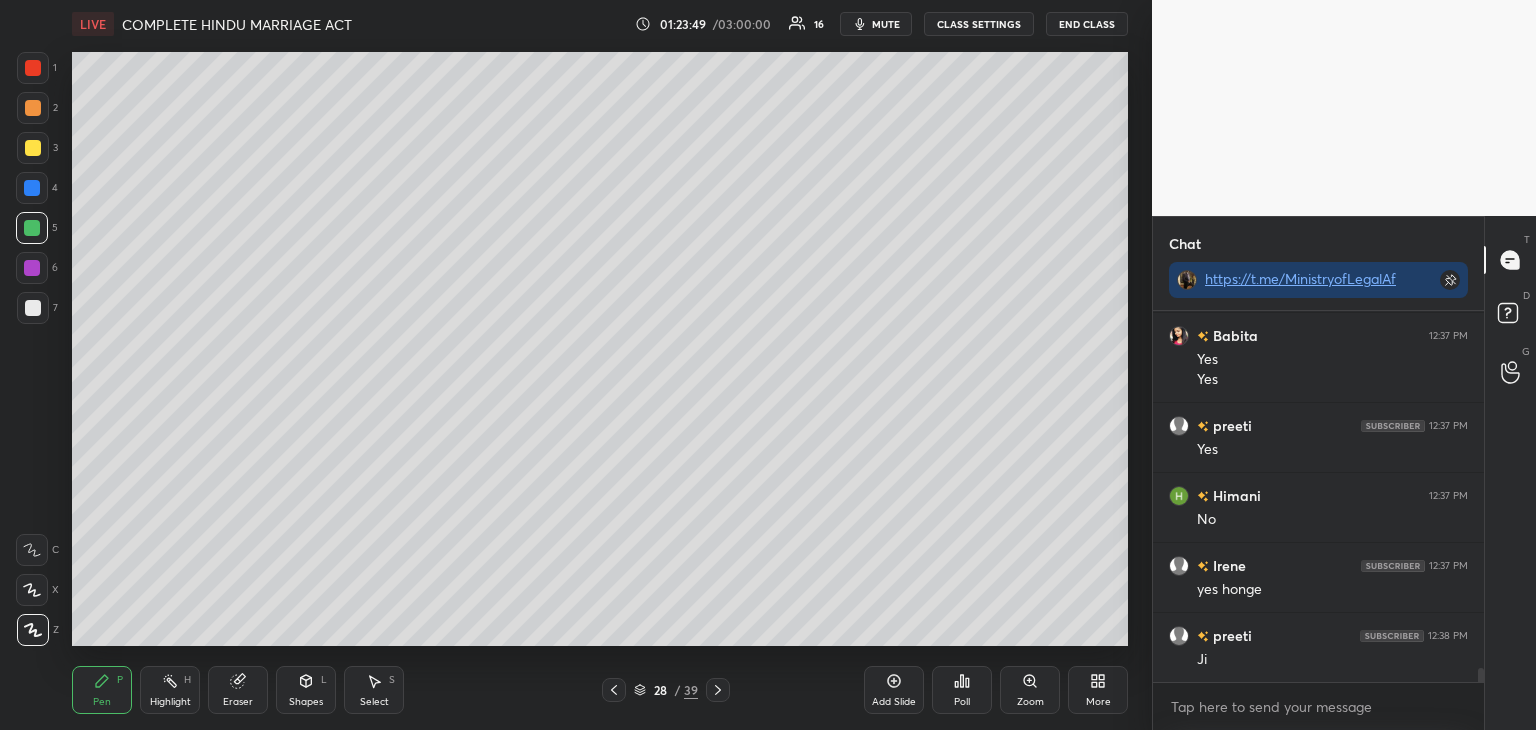 click at bounding box center [33, 308] 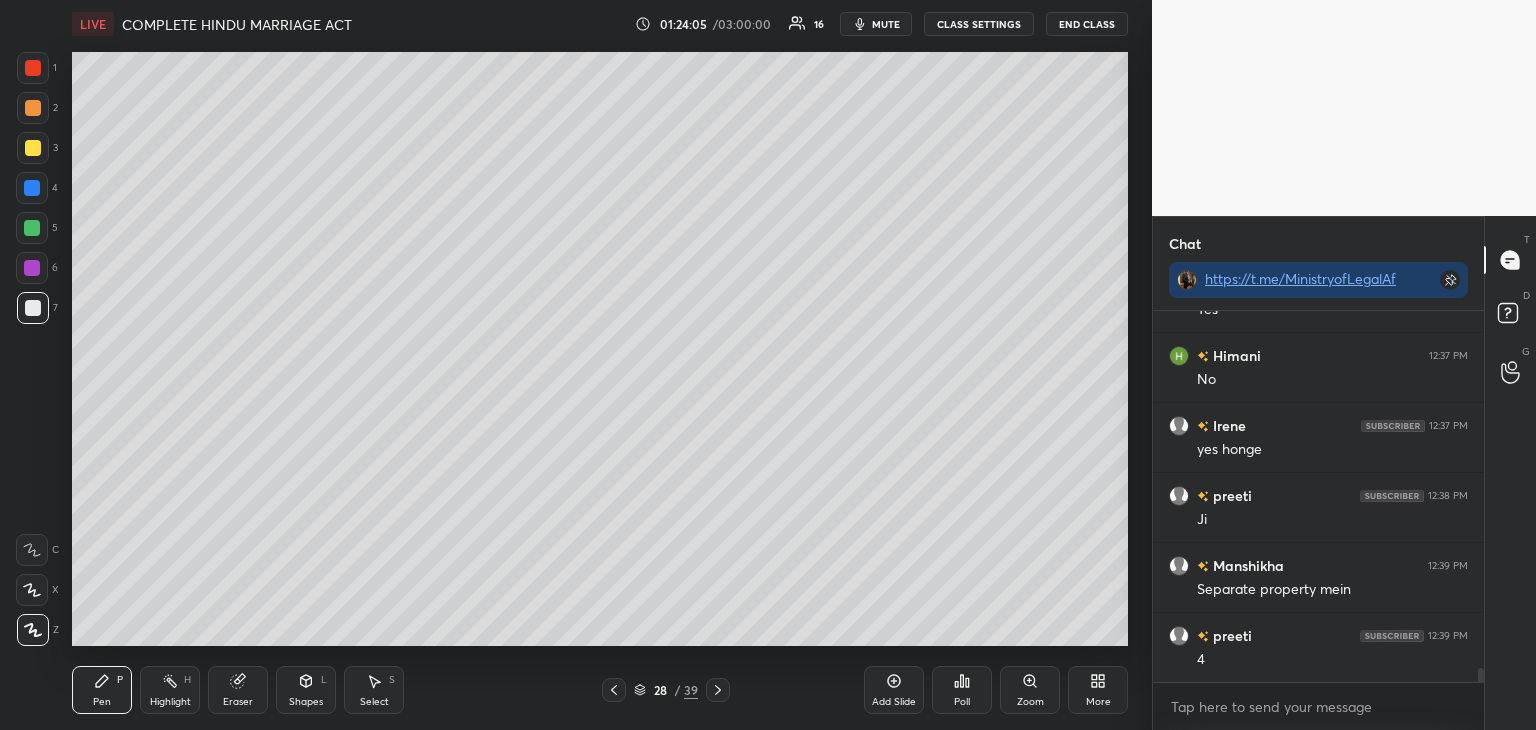 scroll, scrollTop: 9744, scrollLeft: 0, axis: vertical 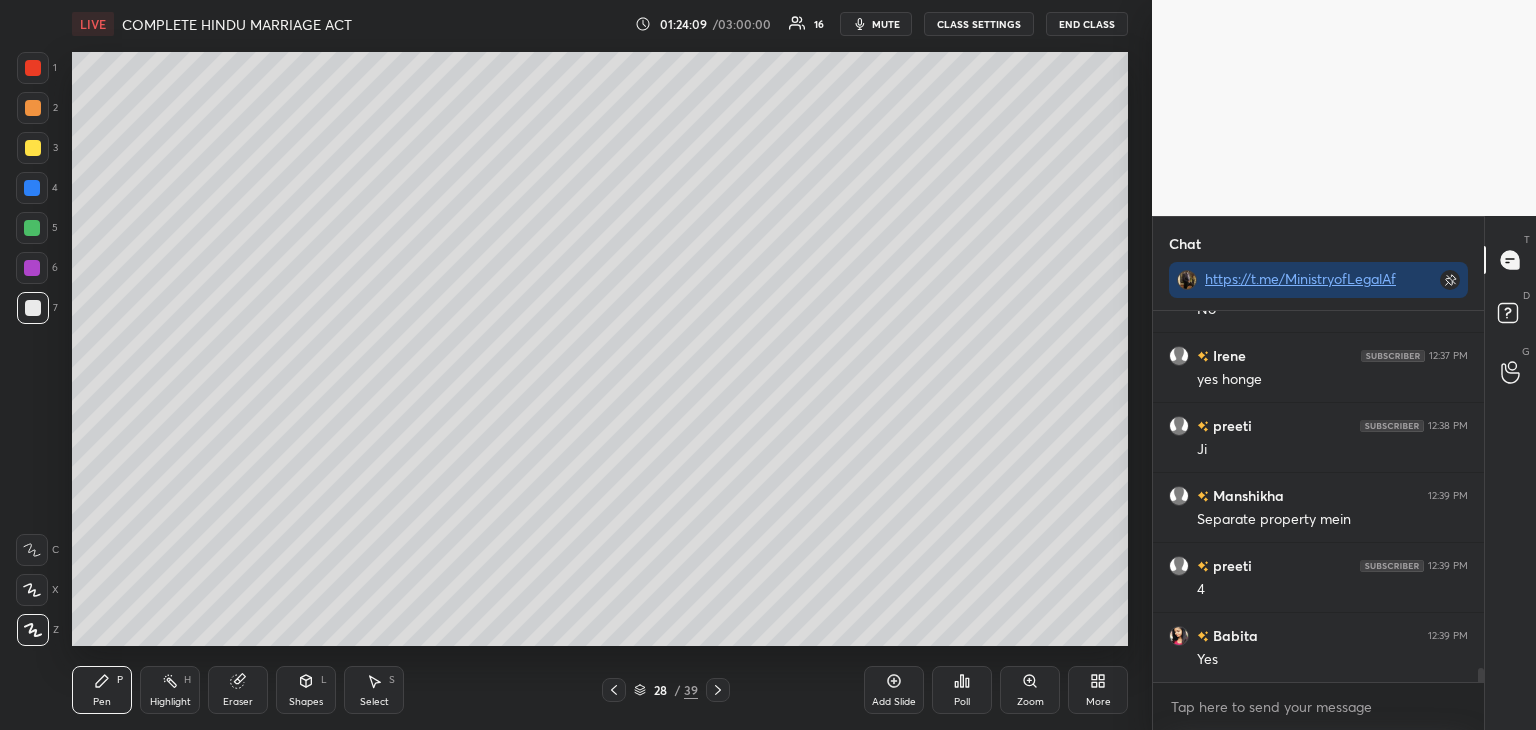 click at bounding box center (32, 268) 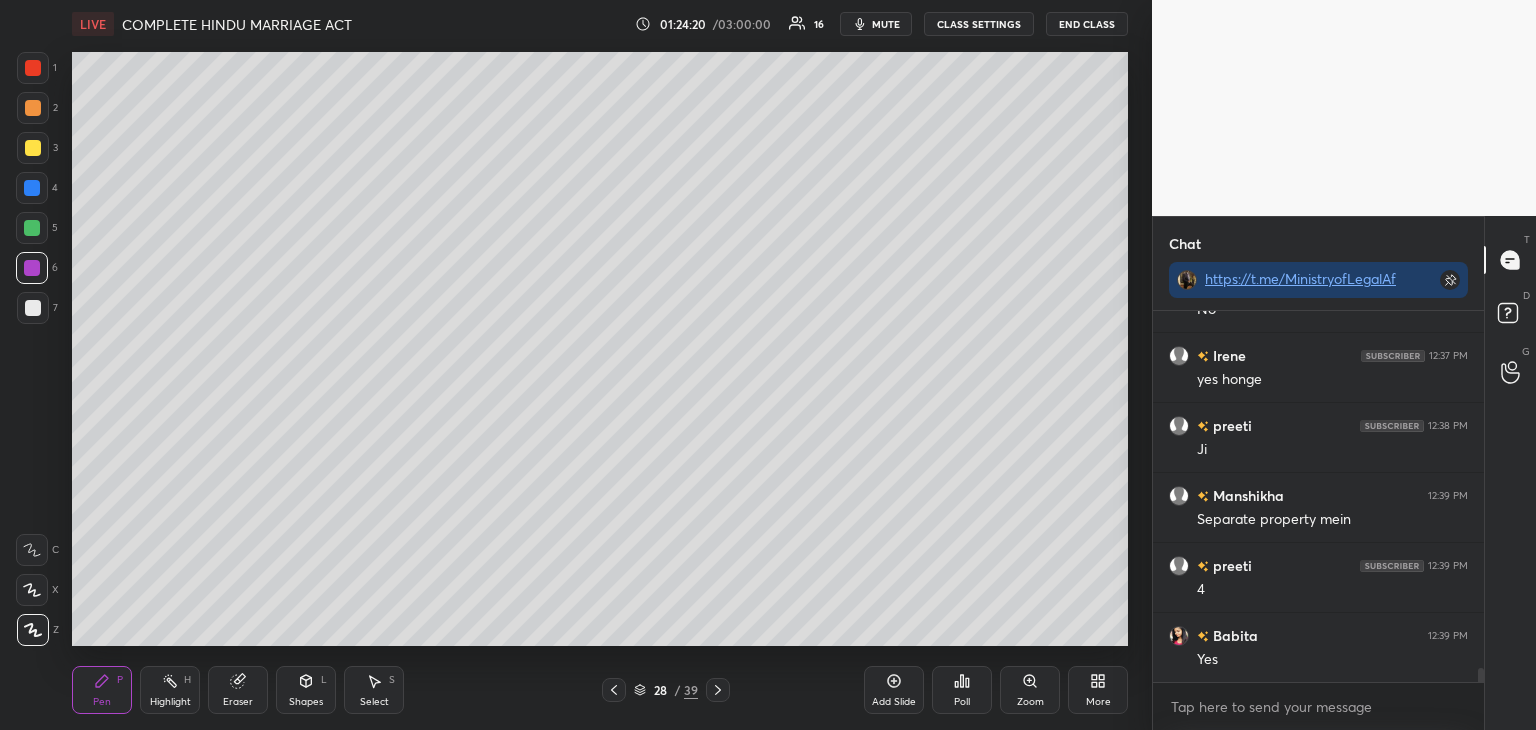 click at bounding box center (32, 228) 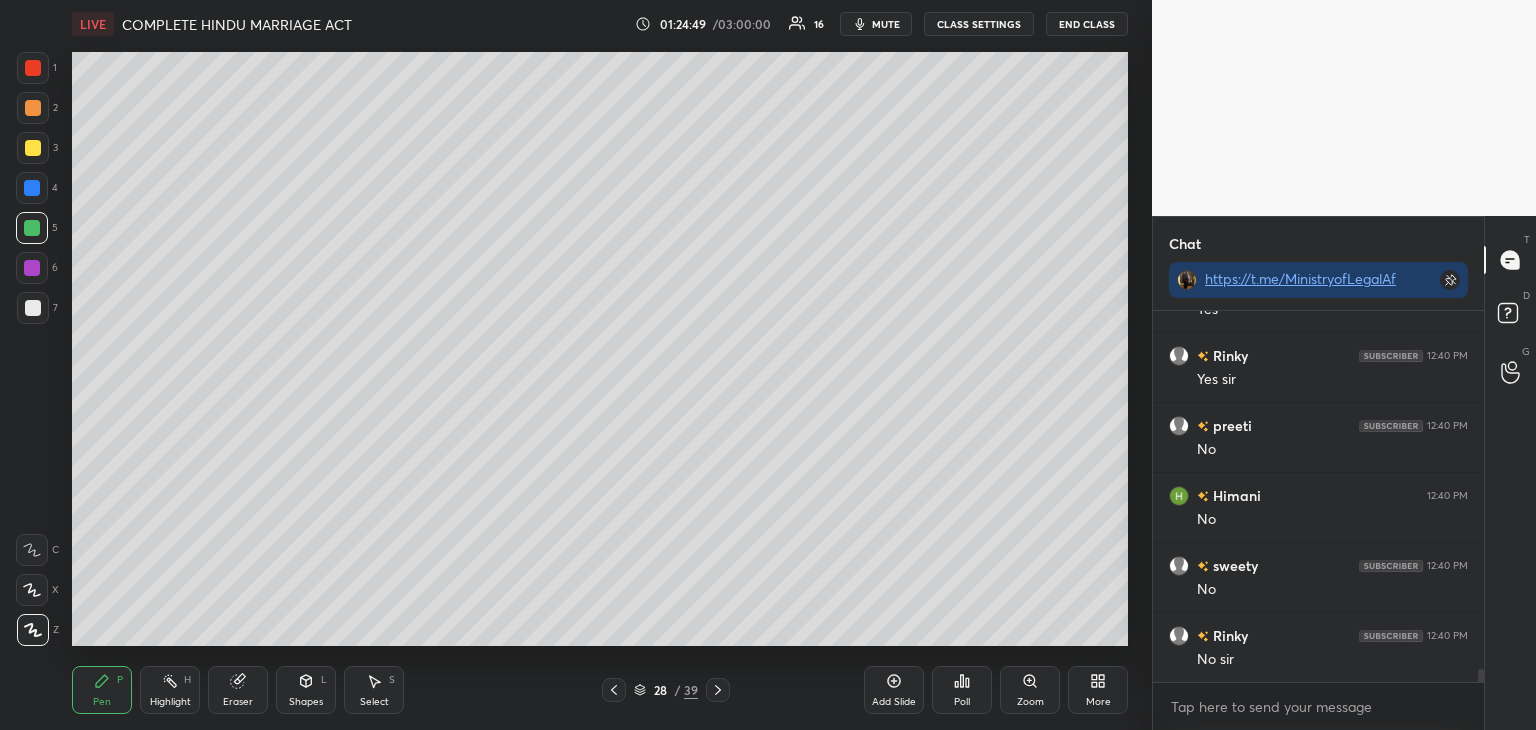 scroll, scrollTop: 10374, scrollLeft: 0, axis: vertical 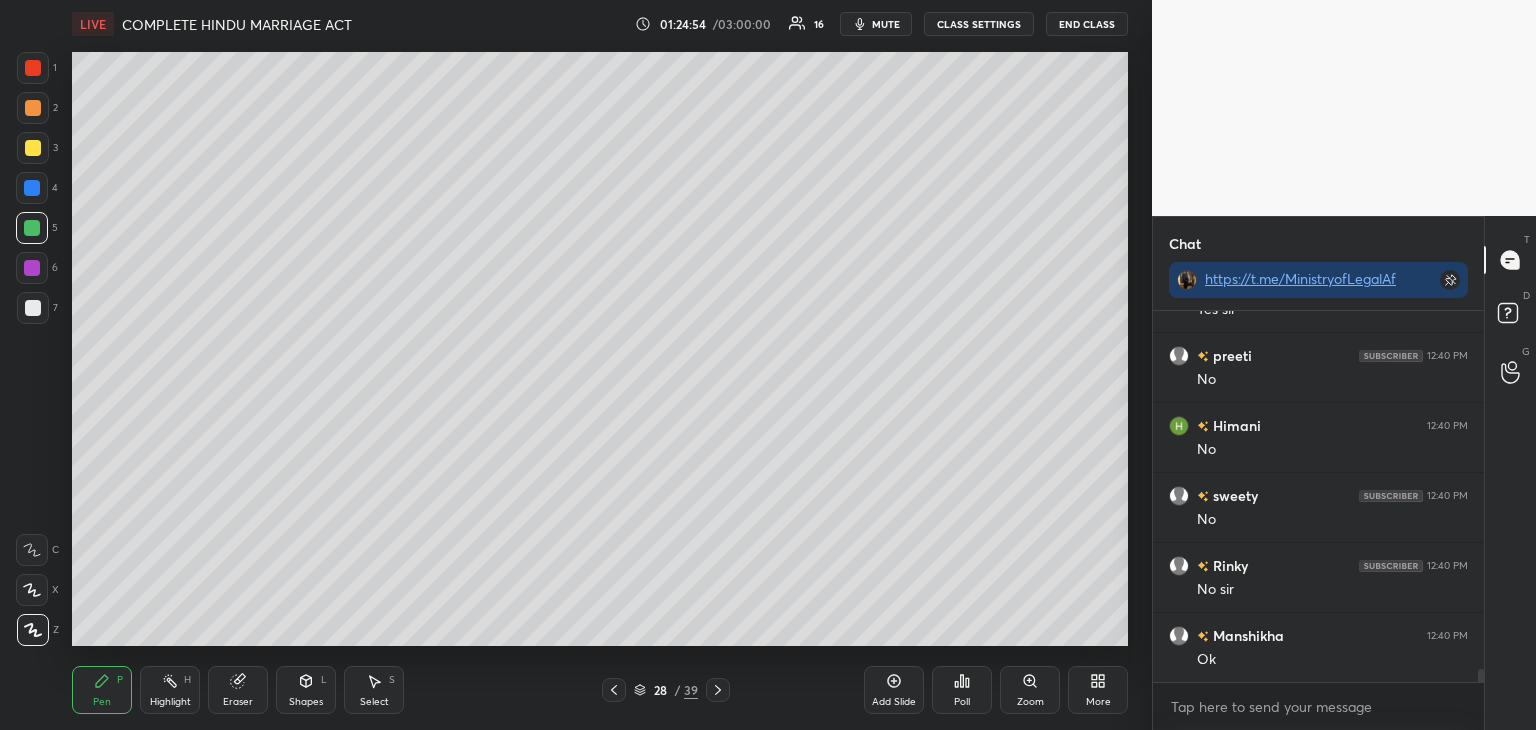 click on "Add Slide" at bounding box center [894, 702] 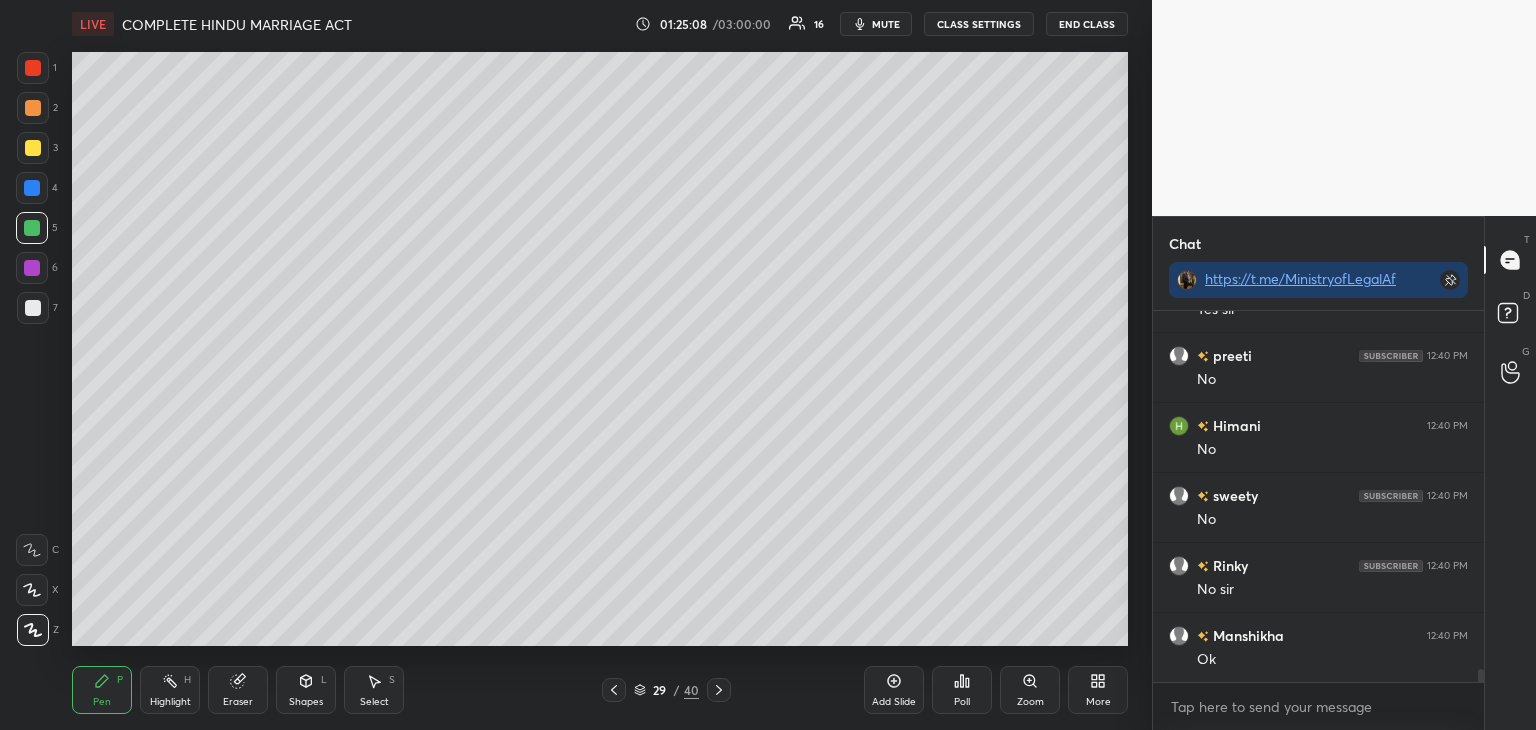 click at bounding box center (33, 108) 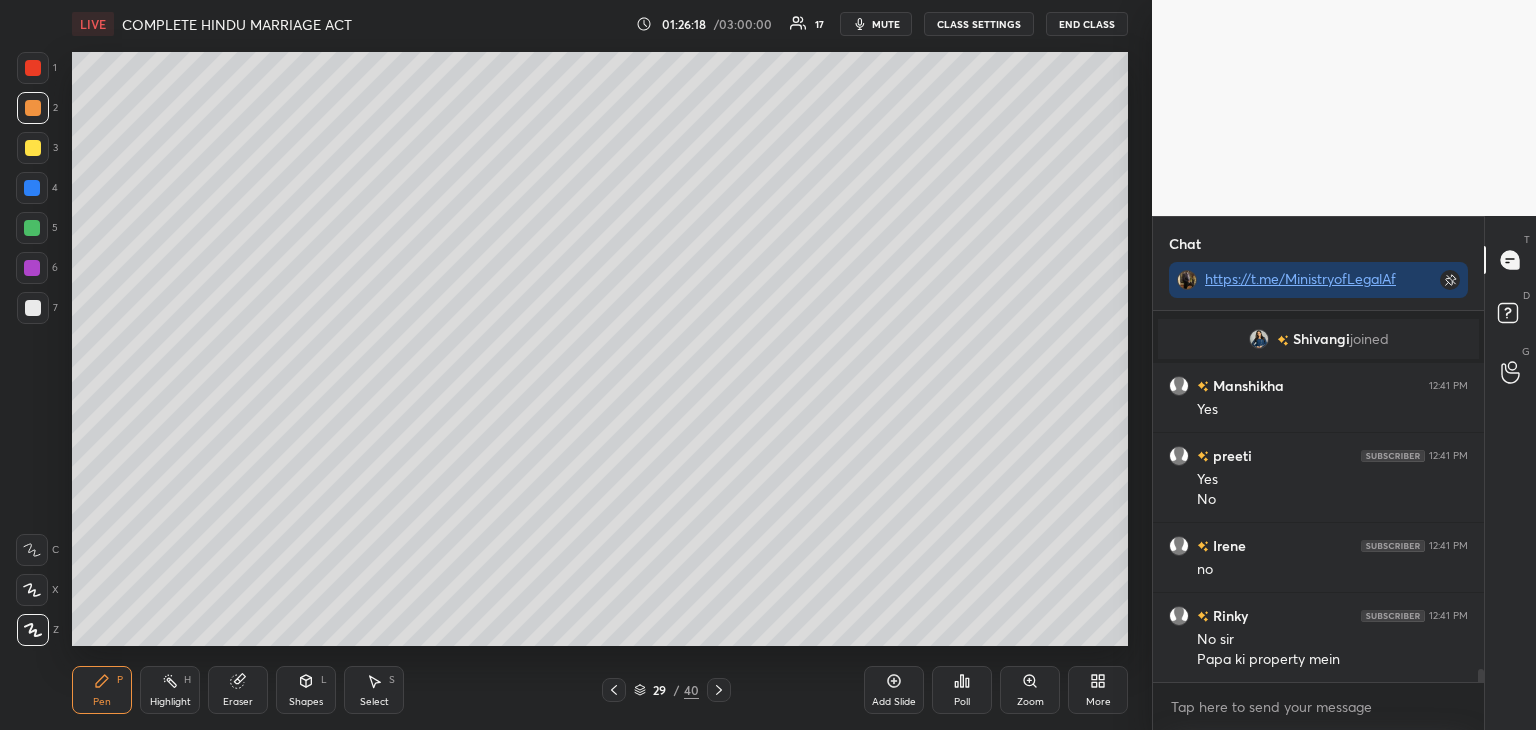 scroll, scrollTop: 9956, scrollLeft: 0, axis: vertical 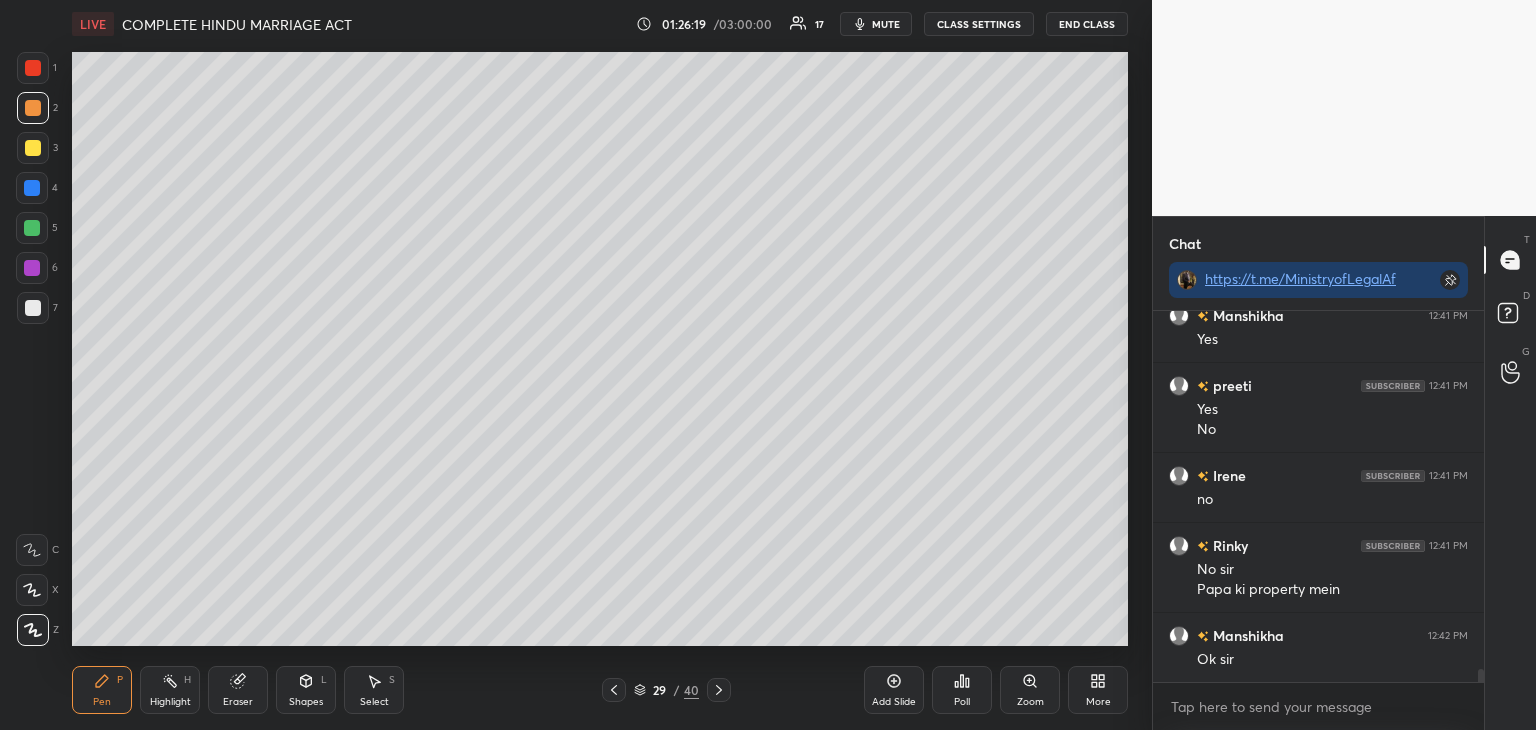 click on "LIVE COMPLETE HINDU MARRIAGE ACT 01:26:19 /  03:00:00 17 mute CLASS SETTINGS End Class Setting up your live class Poll for   secs No correct answer Start poll Back COMPLETE HINDU MARRIAGE ACT Vasu Dev Monga Pen P Highlight H Eraser Shapes L Select S 29 / 40 Add Slide Poll Zoom More" at bounding box center [600, 365] 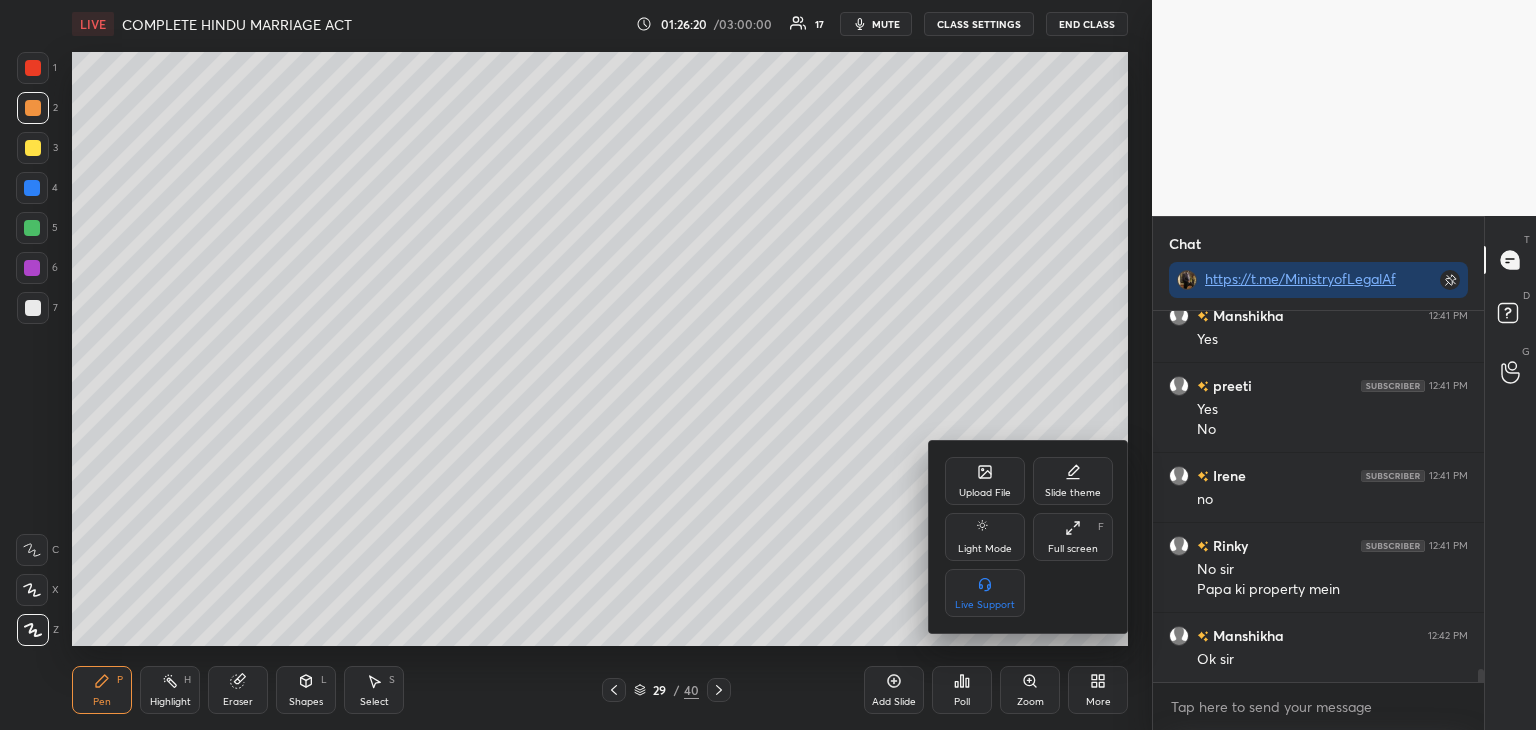 click on "Upload File" at bounding box center (985, 481) 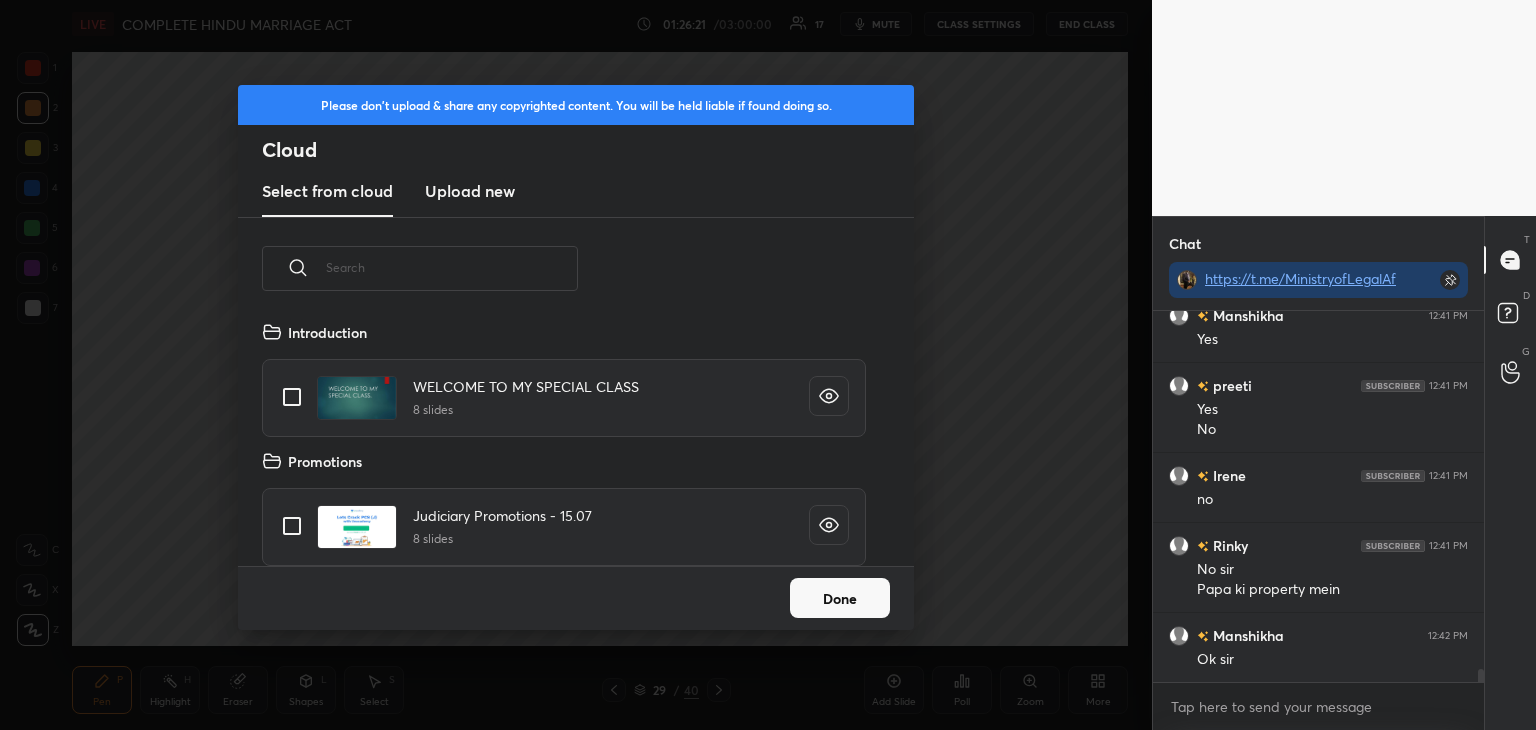 scroll, scrollTop: 5, scrollLeft: 10, axis: both 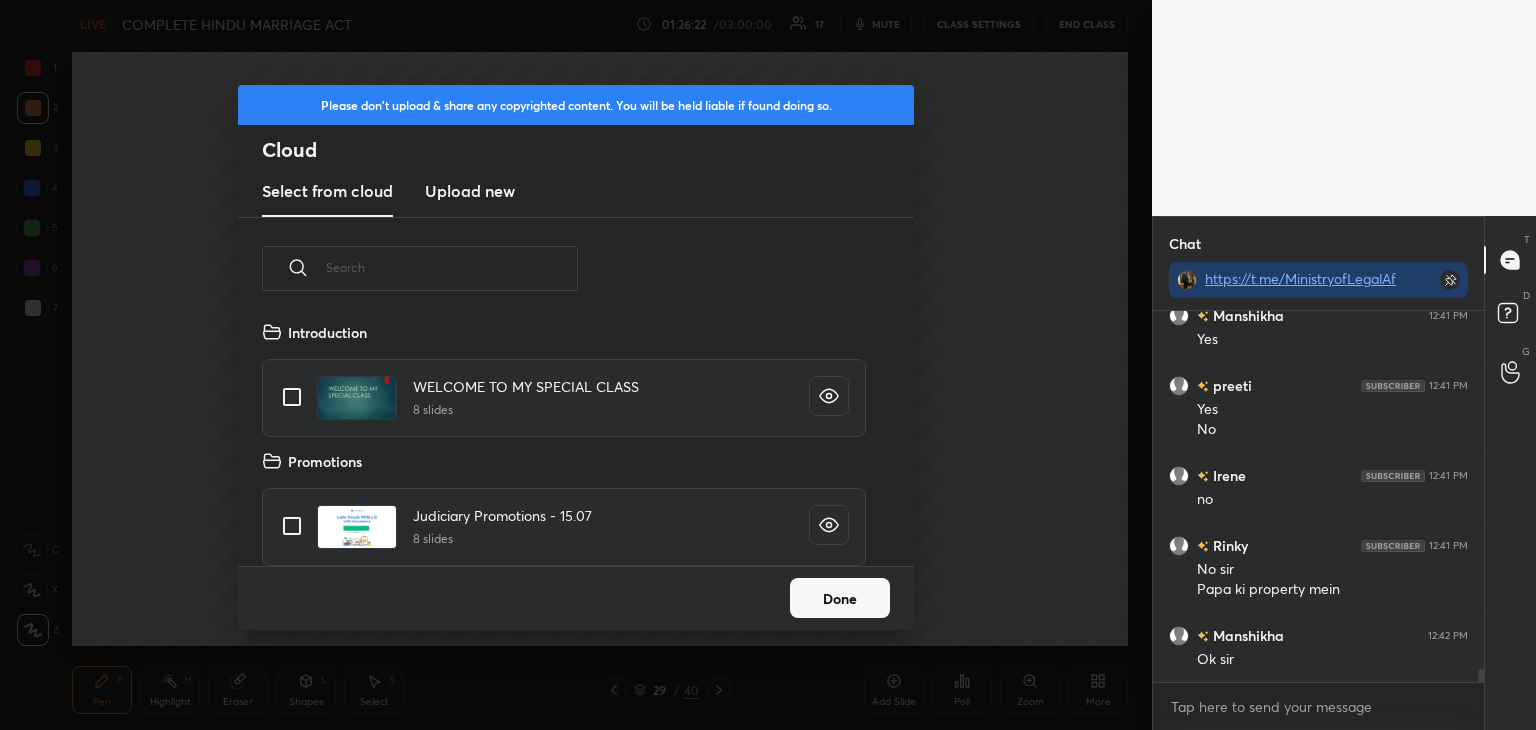 click on "Upload new" at bounding box center [470, 191] 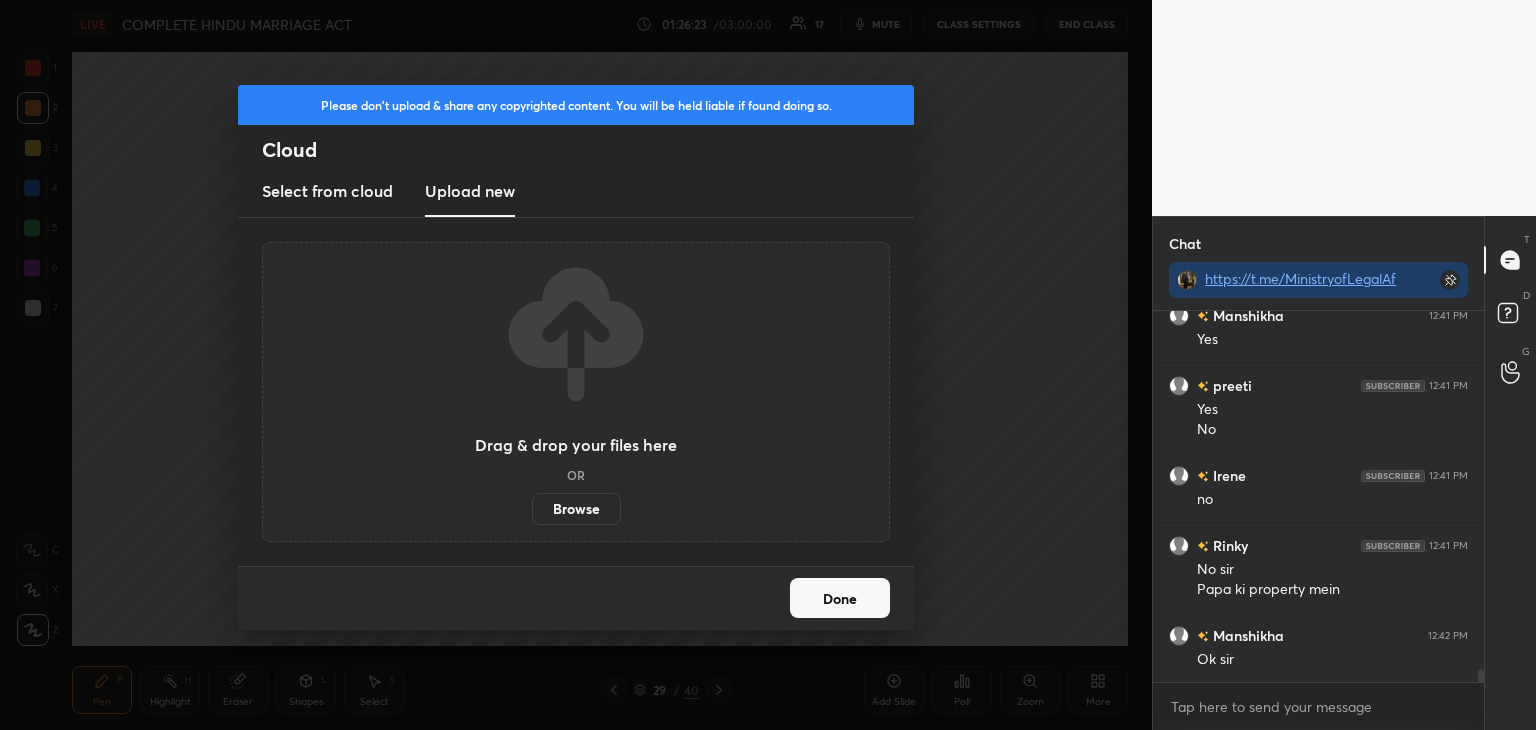 click on "Browse" at bounding box center (576, 509) 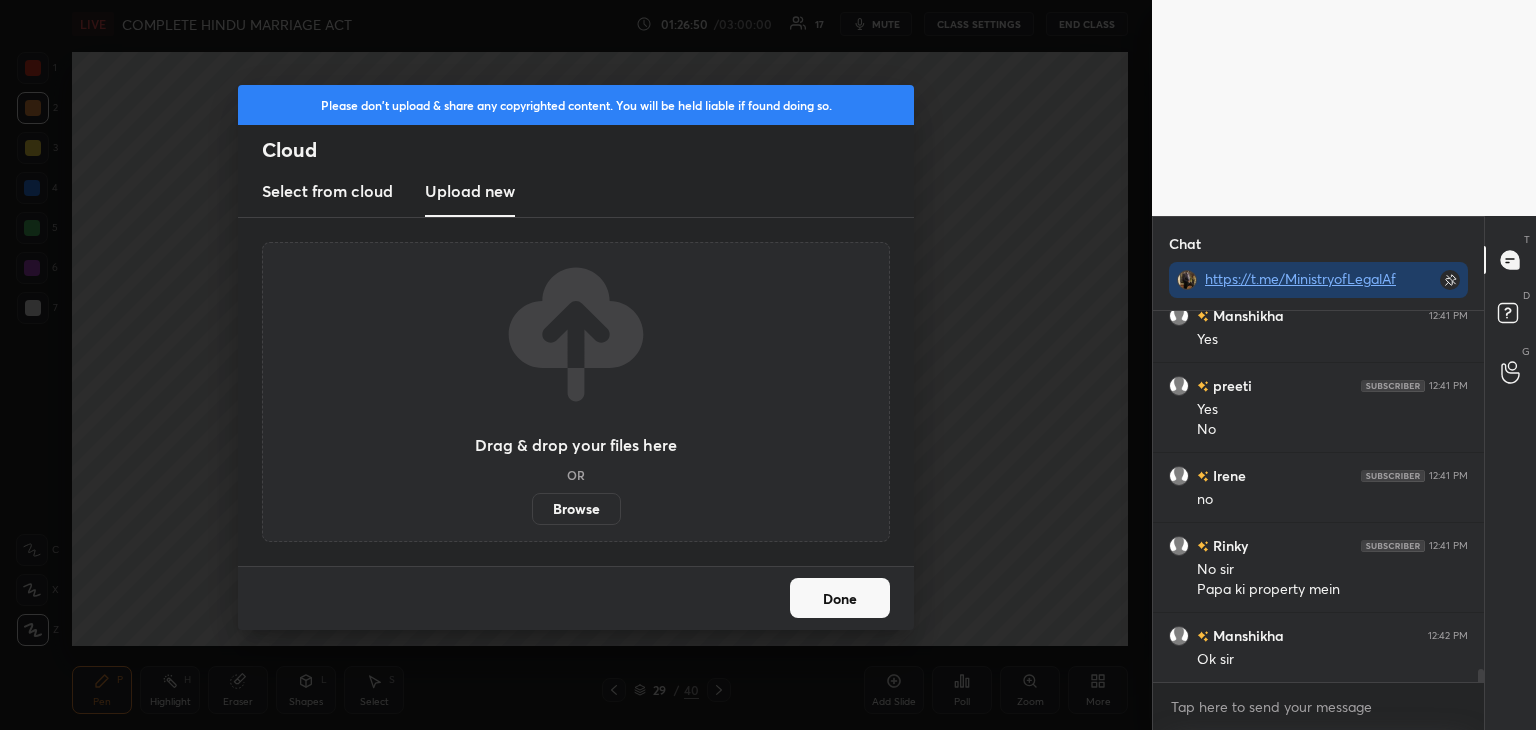 click on "Done" at bounding box center (840, 598) 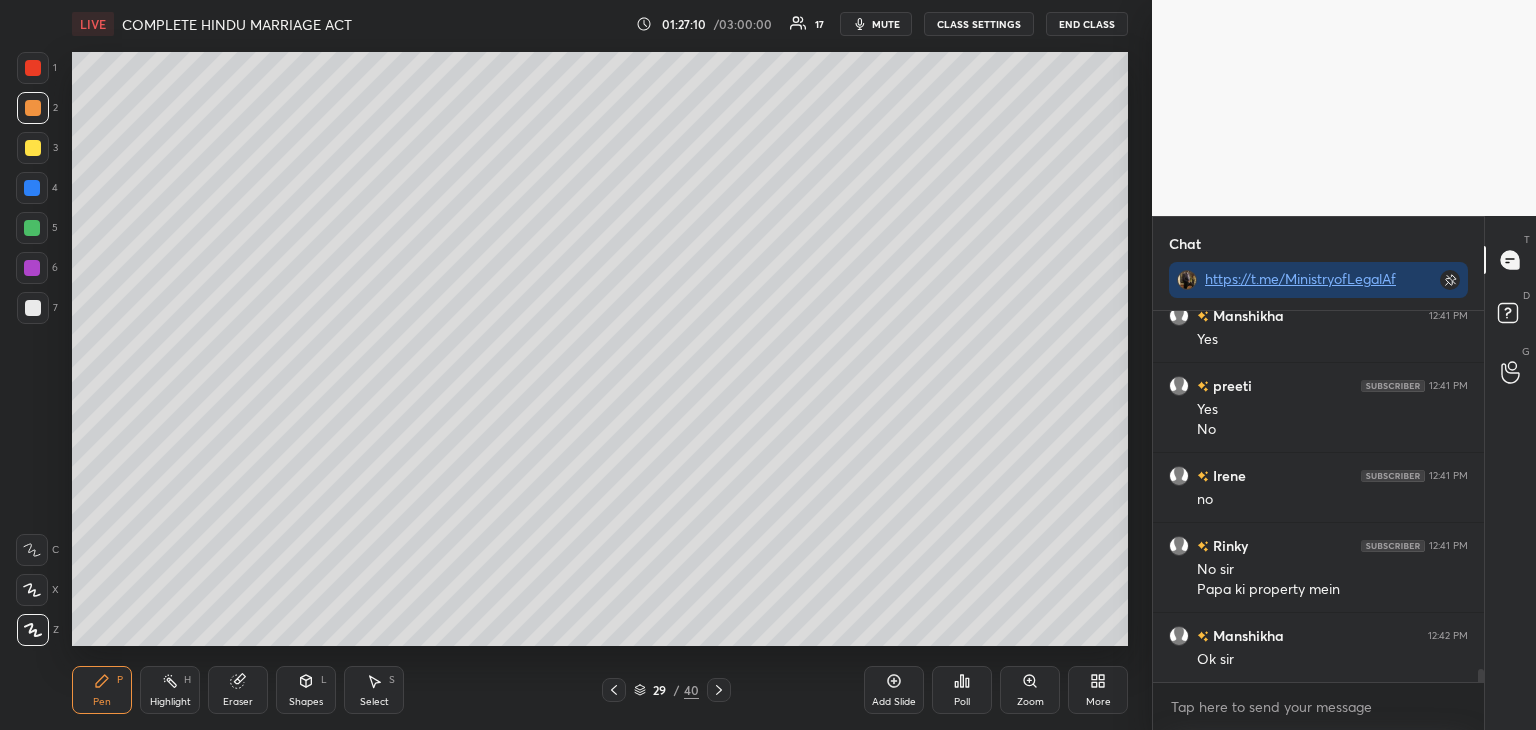 scroll, scrollTop: 10026, scrollLeft: 0, axis: vertical 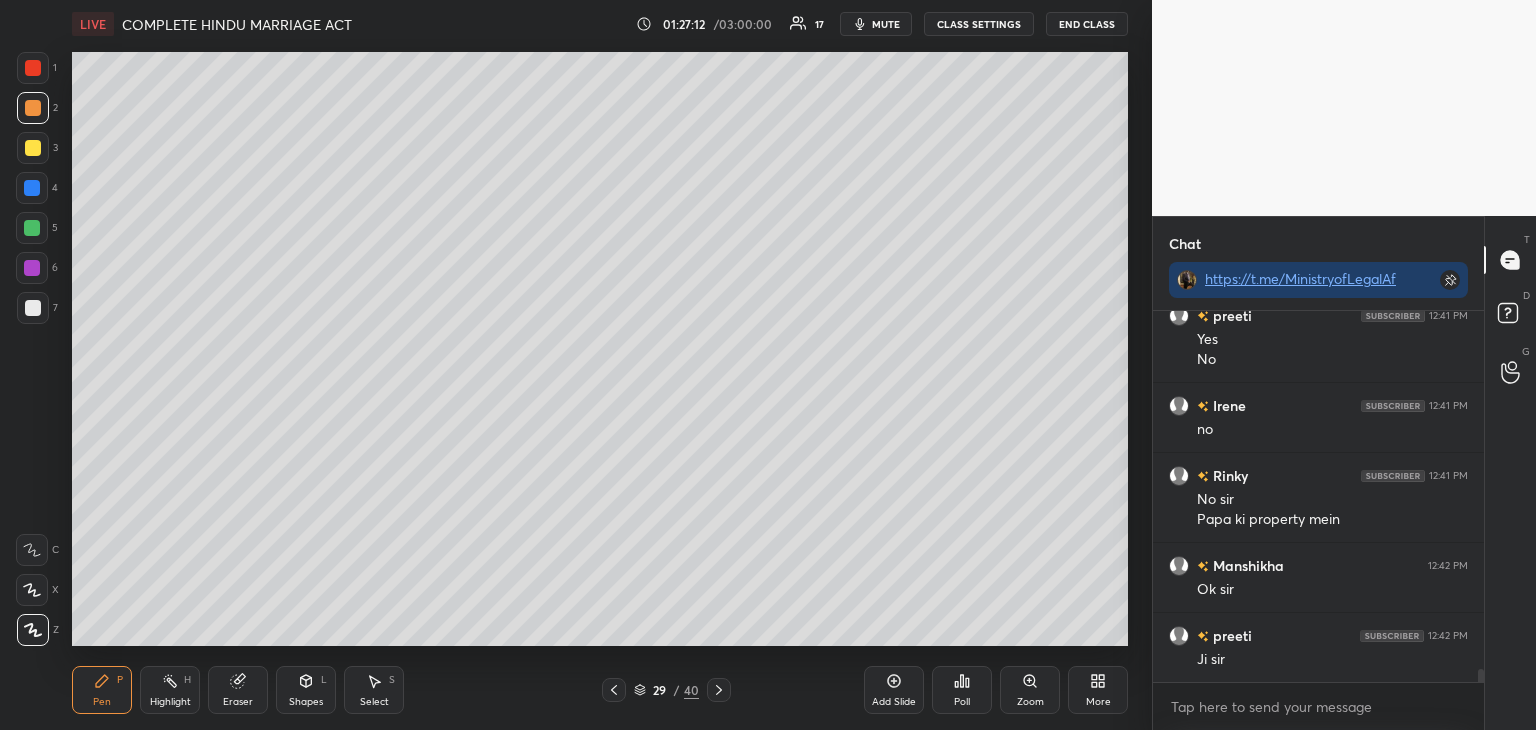 click on "More" at bounding box center [1098, 690] 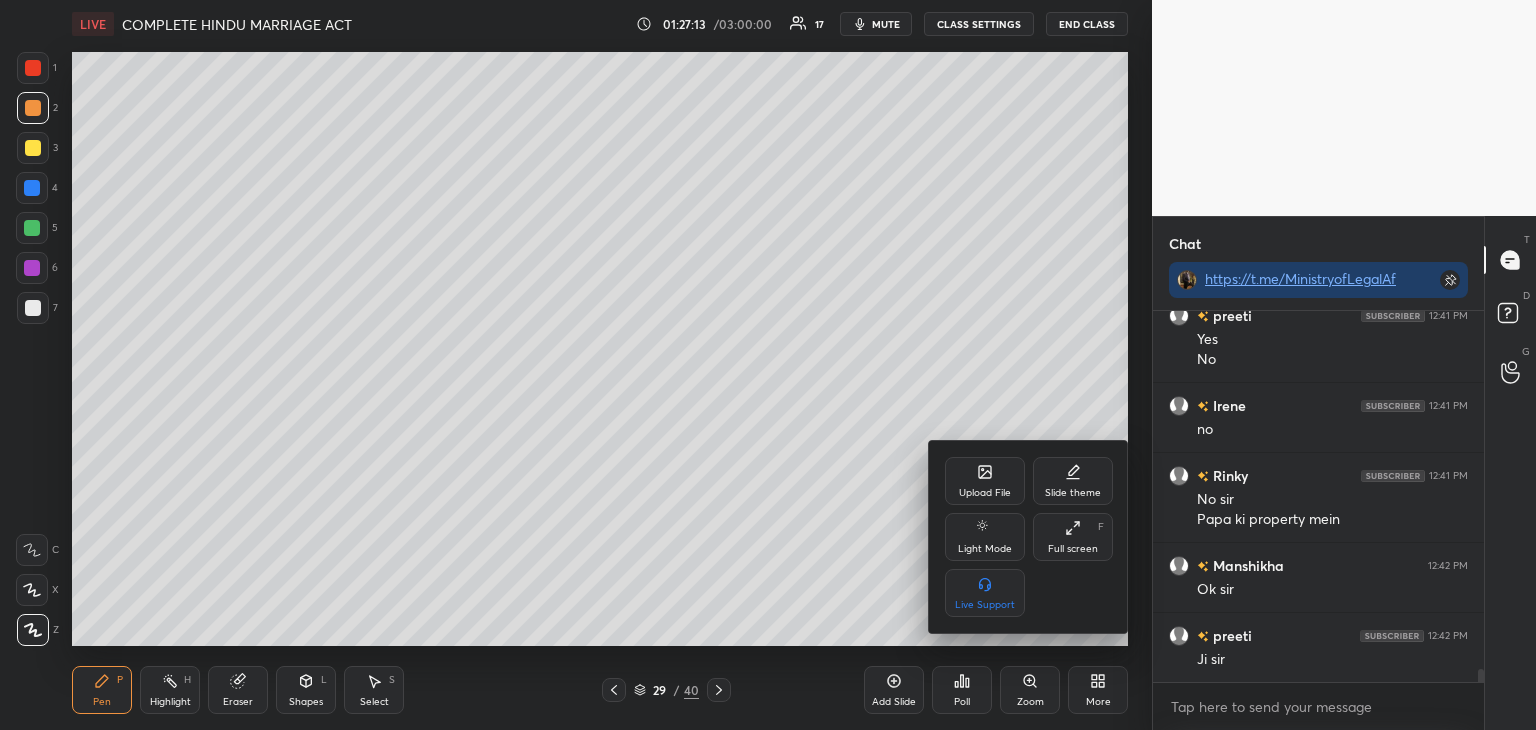click on "Upload File" at bounding box center [985, 481] 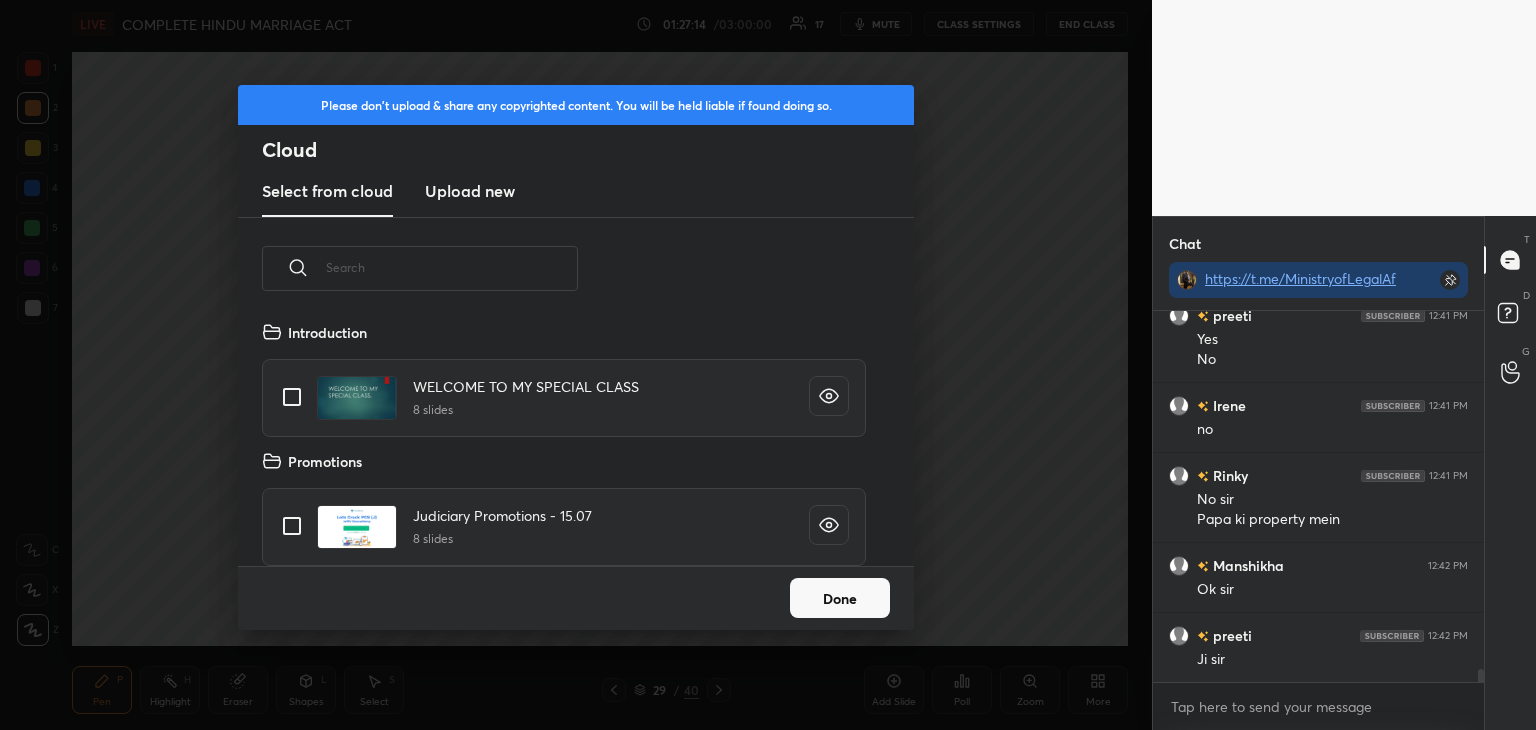 scroll, scrollTop: 5, scrollLeft: 10, axis: both 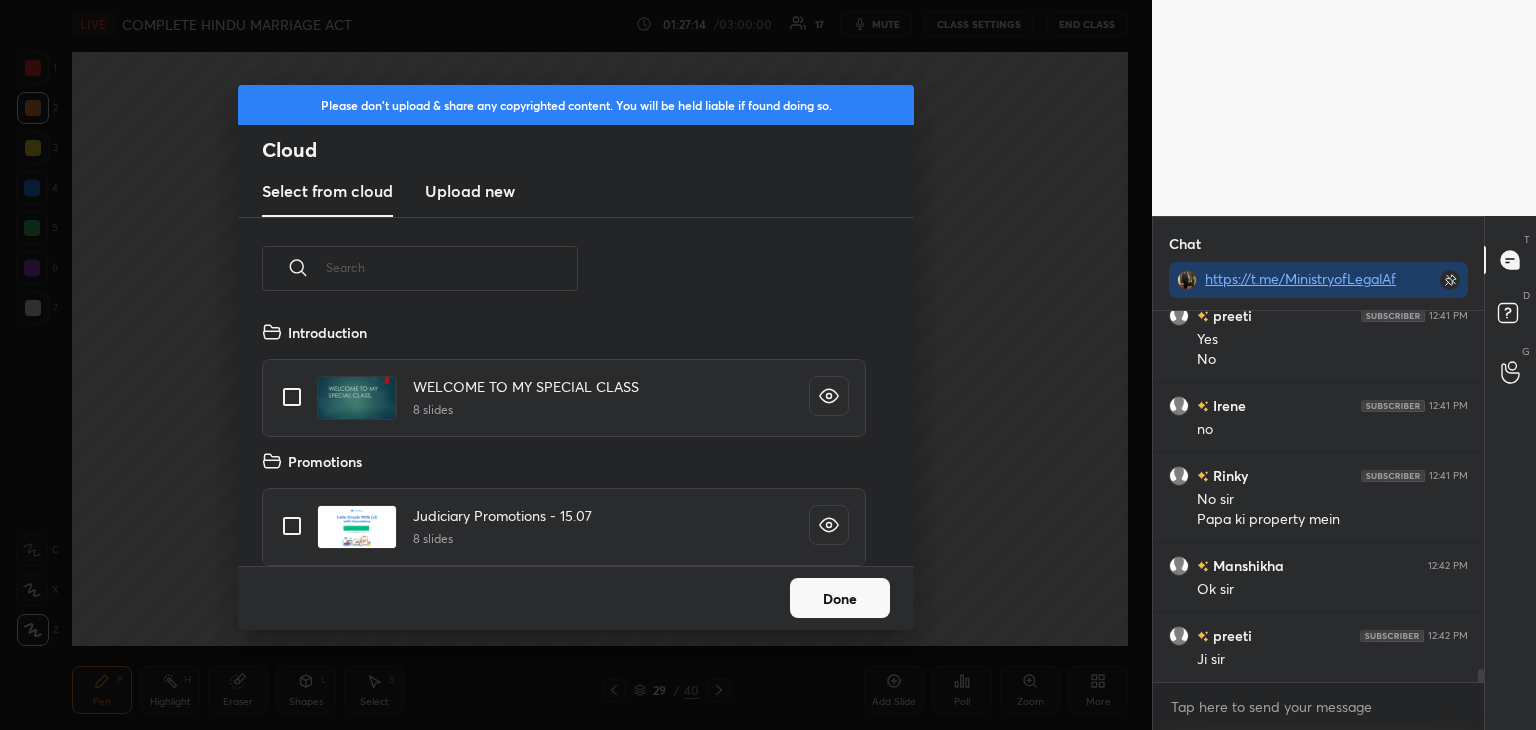click on "Upload new" at bounding box center (470, 191) 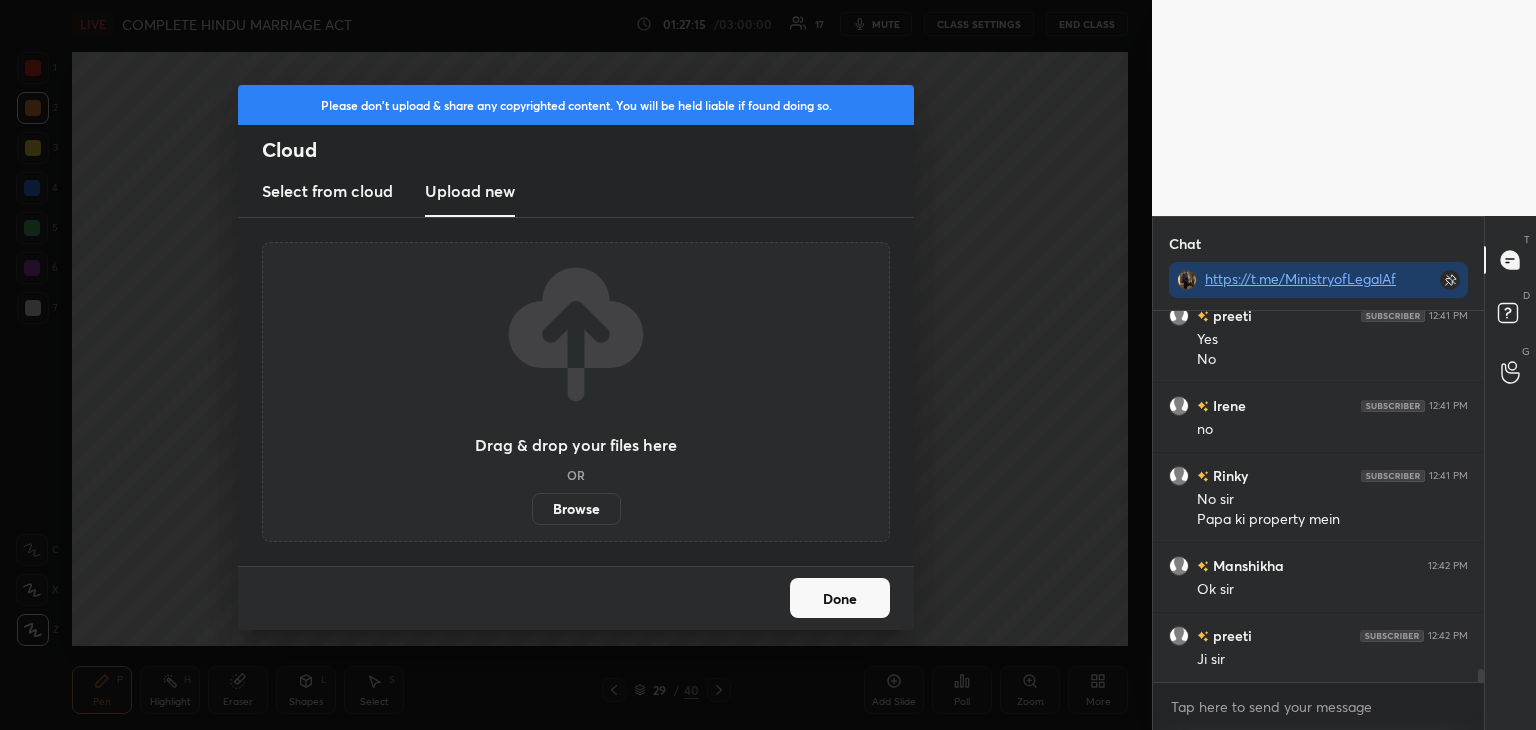 click on "Browse" at bounding box center (576, 509) 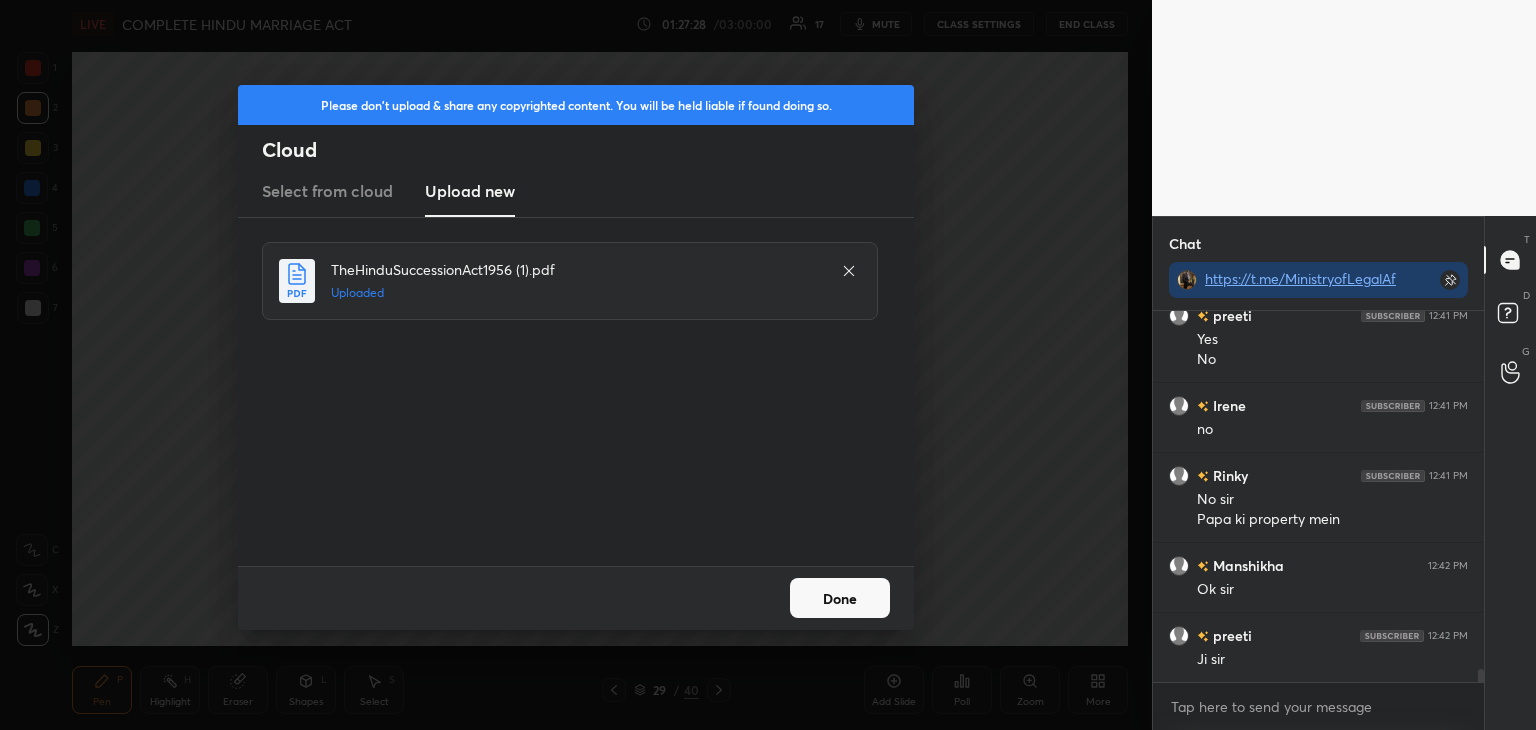 click on "Done" at bounding box center (840, 598) 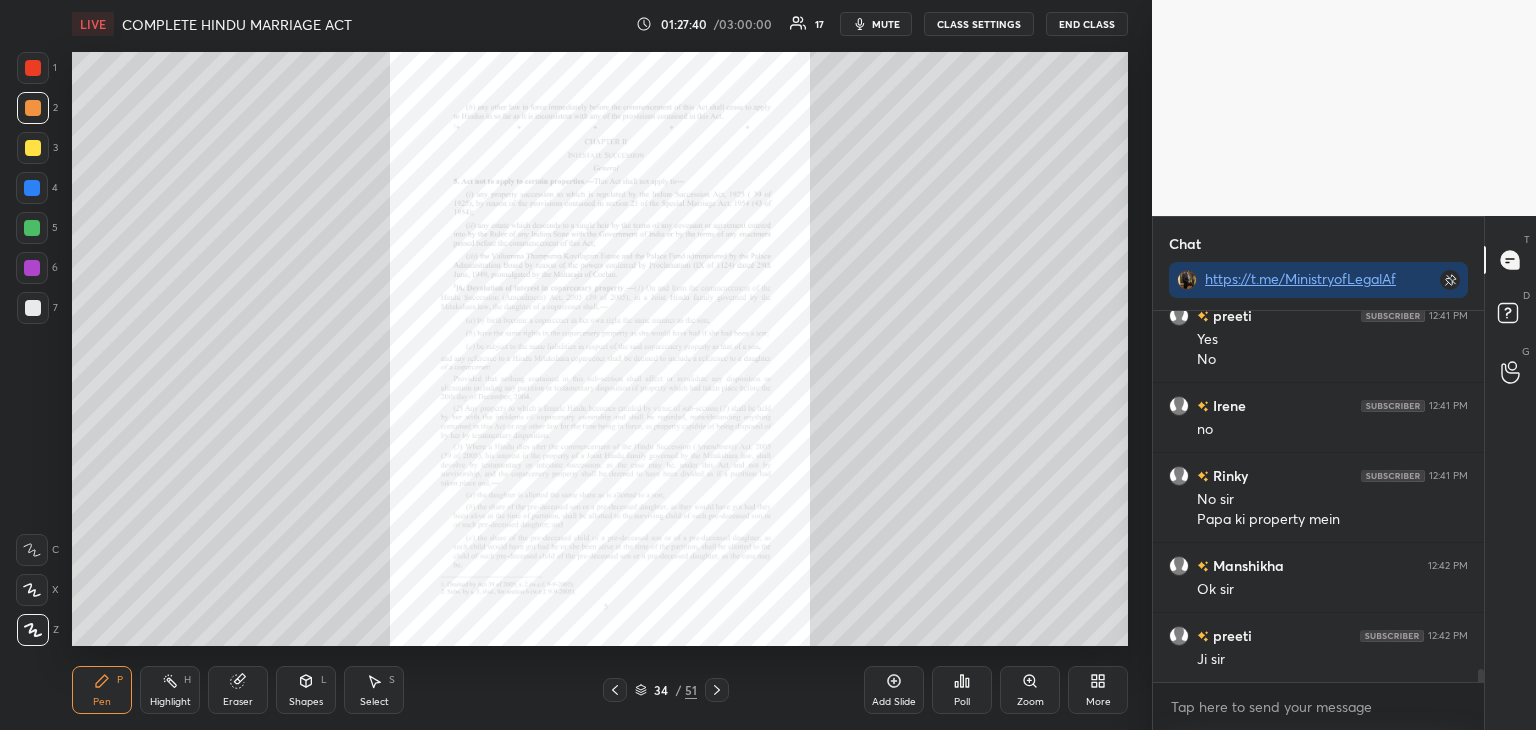 click on "Zoom" at bounding box center (1030, 702) 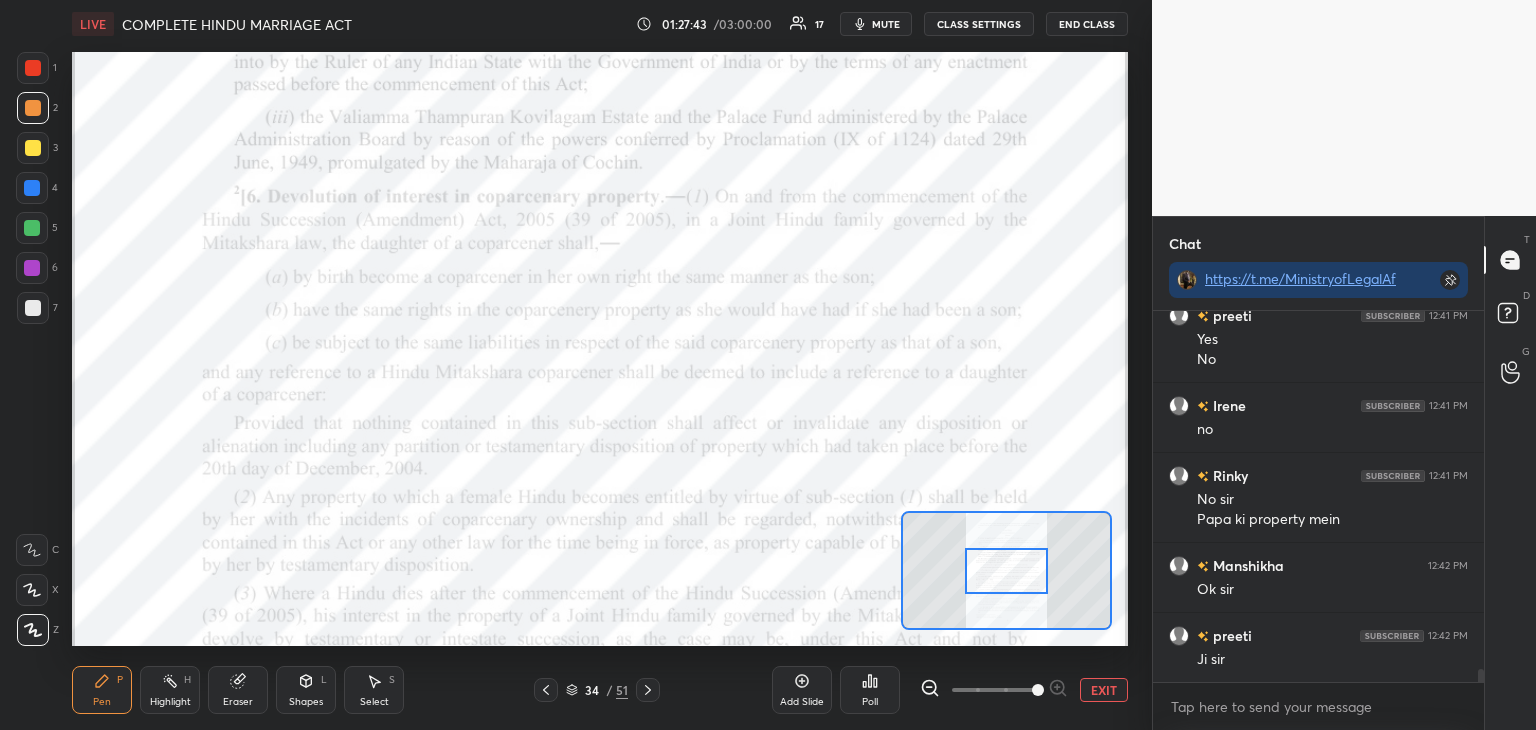 click at bounding box center (33, 68) 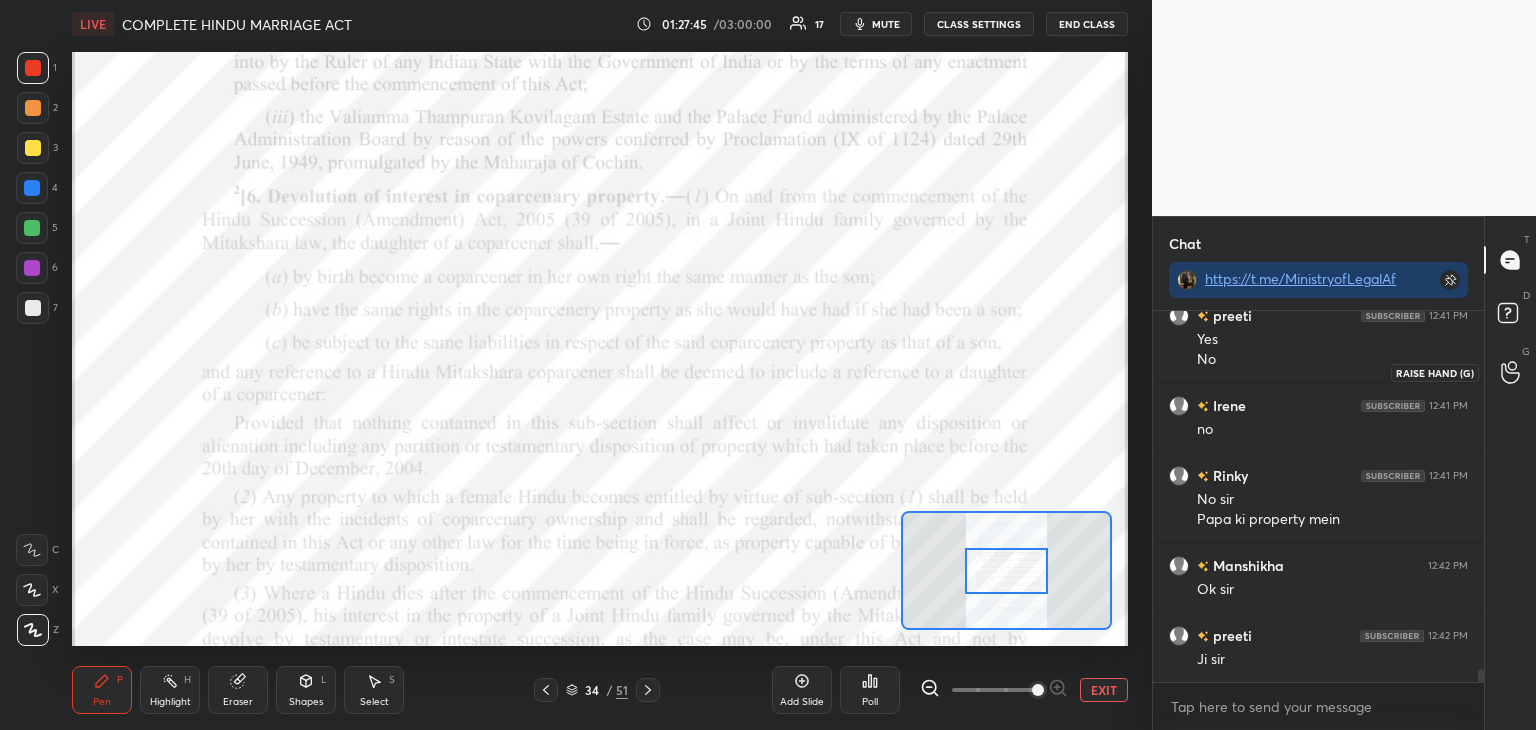 click 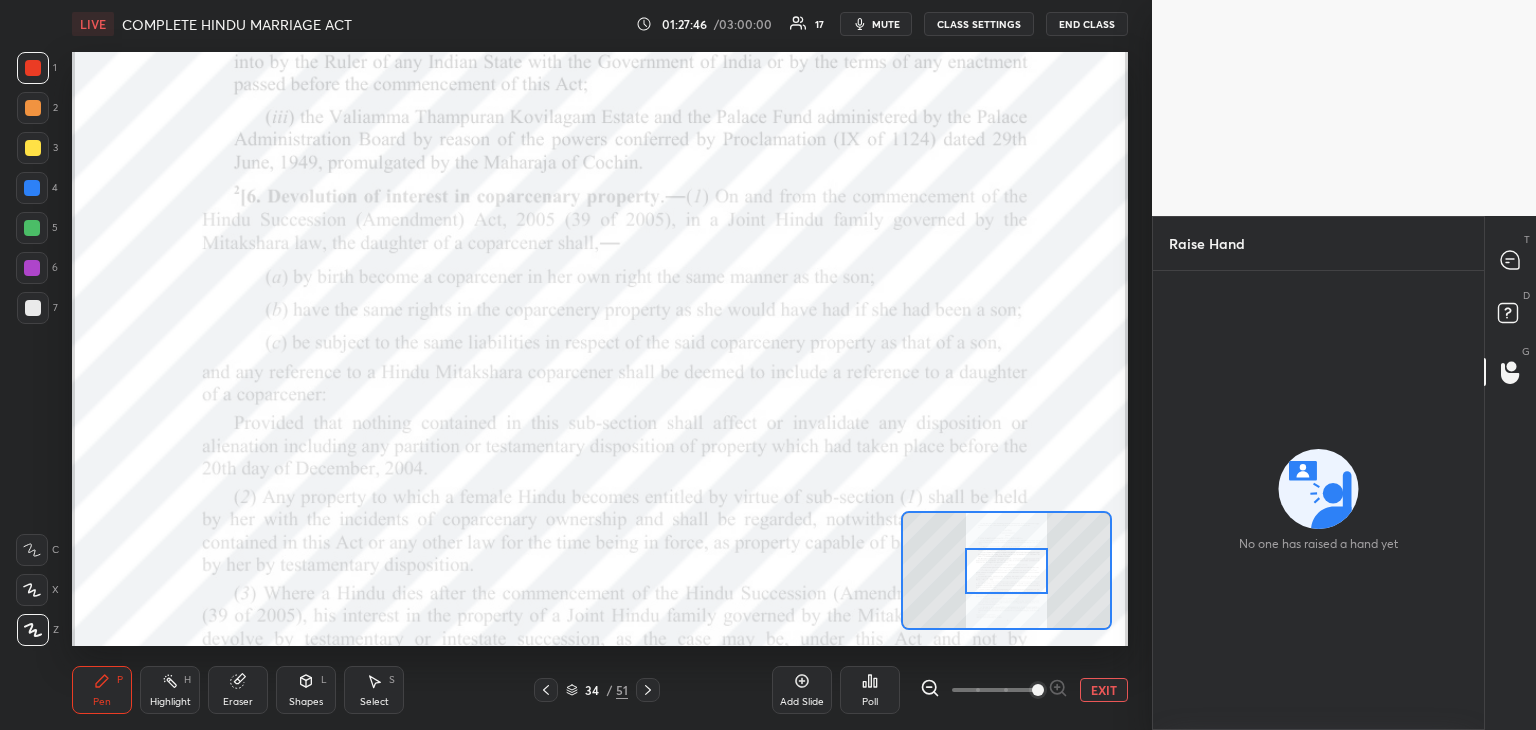 click on "T Messages (T)" at bounding box center (1510, 260) 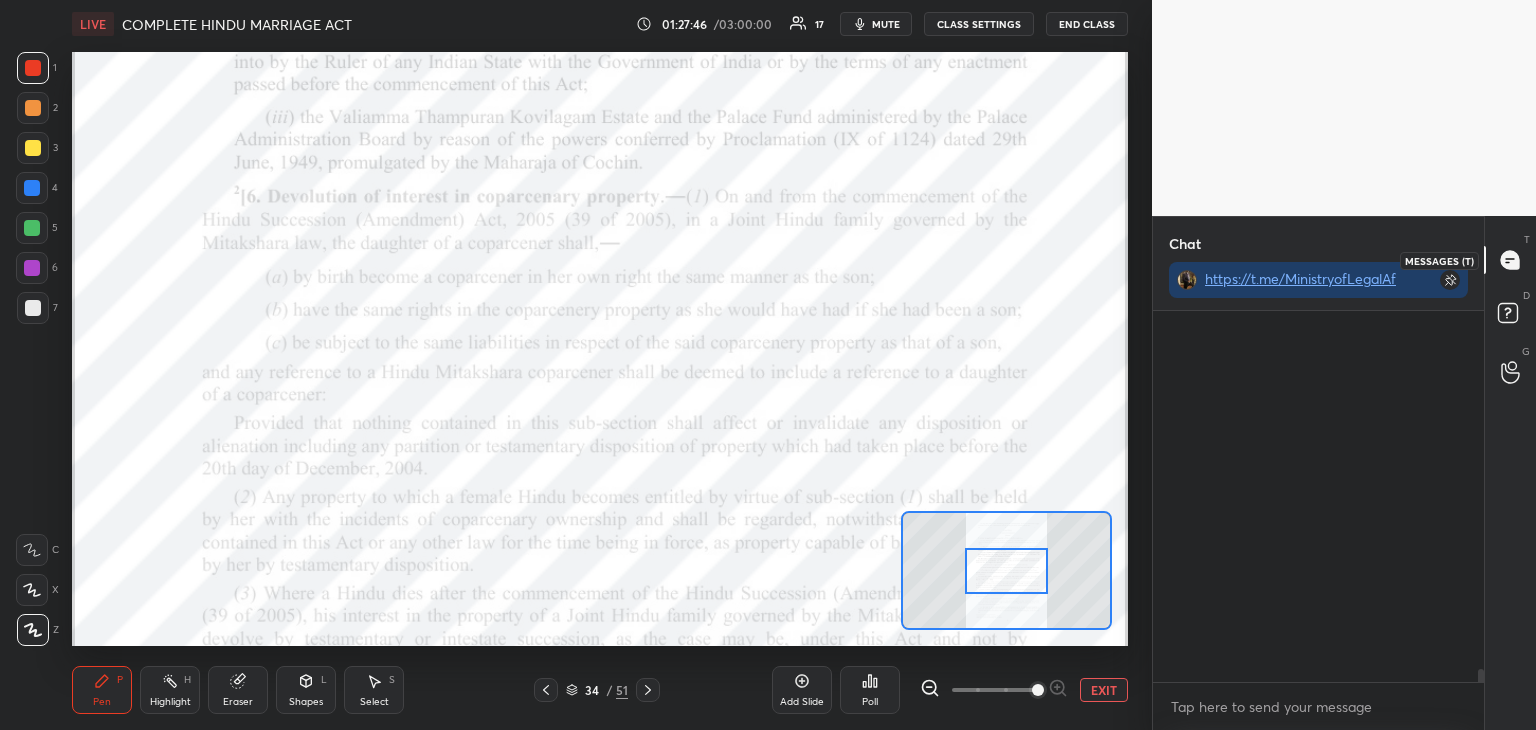 scroll, scrollTop: 10426, scrollLeft: 0, axis: vertical 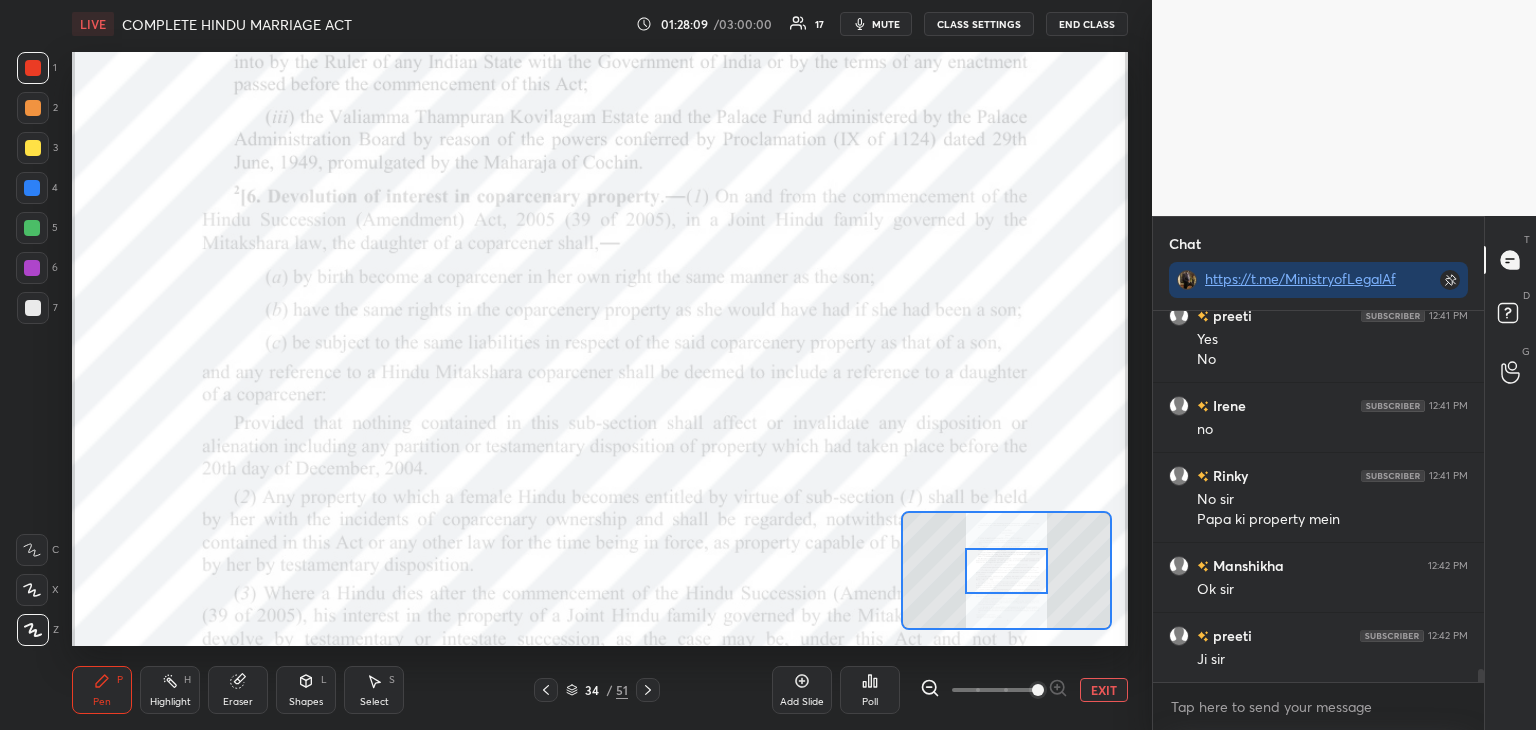 click at bounding box center [32, 188] 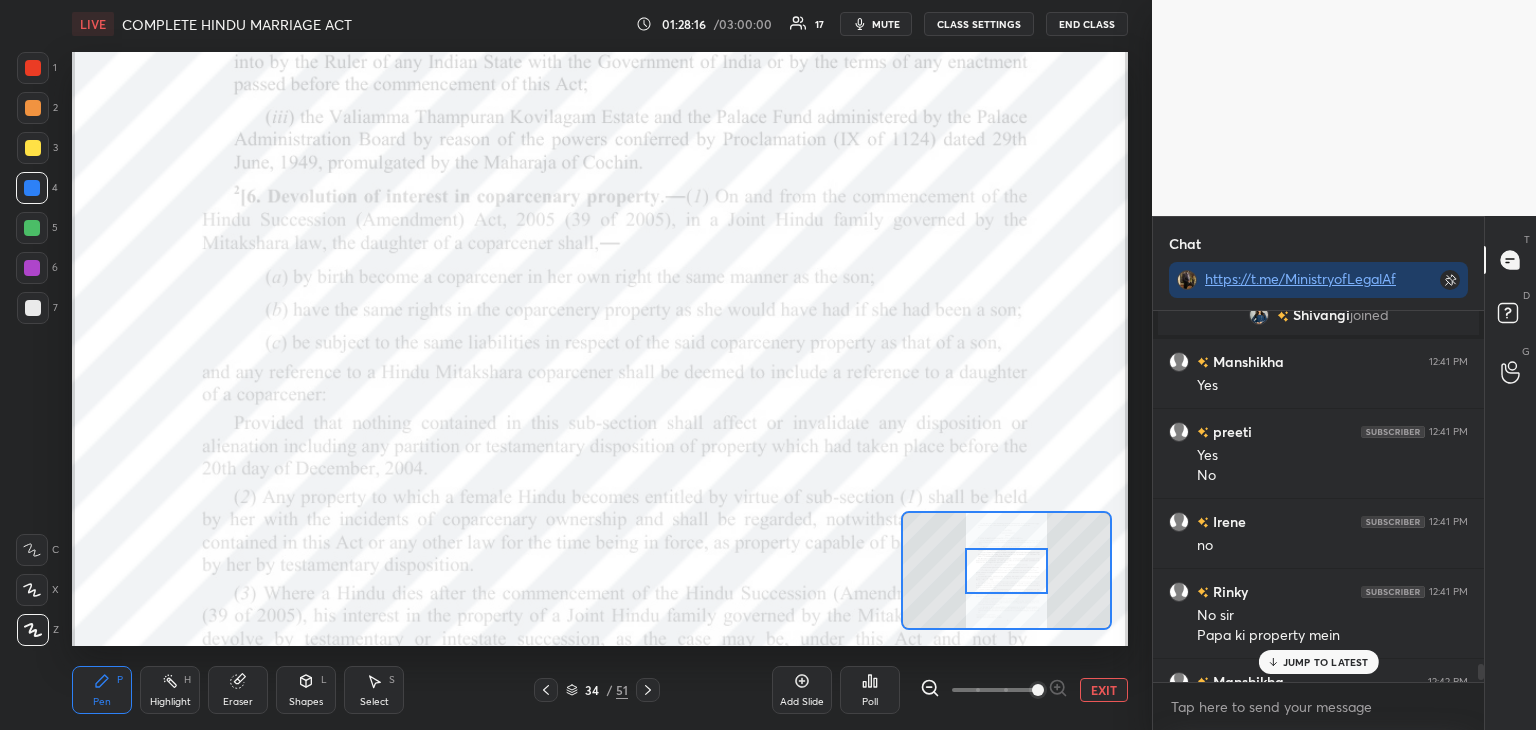 scroll, scrollTop: 10119, scrollLeft: 0, axis: vertical 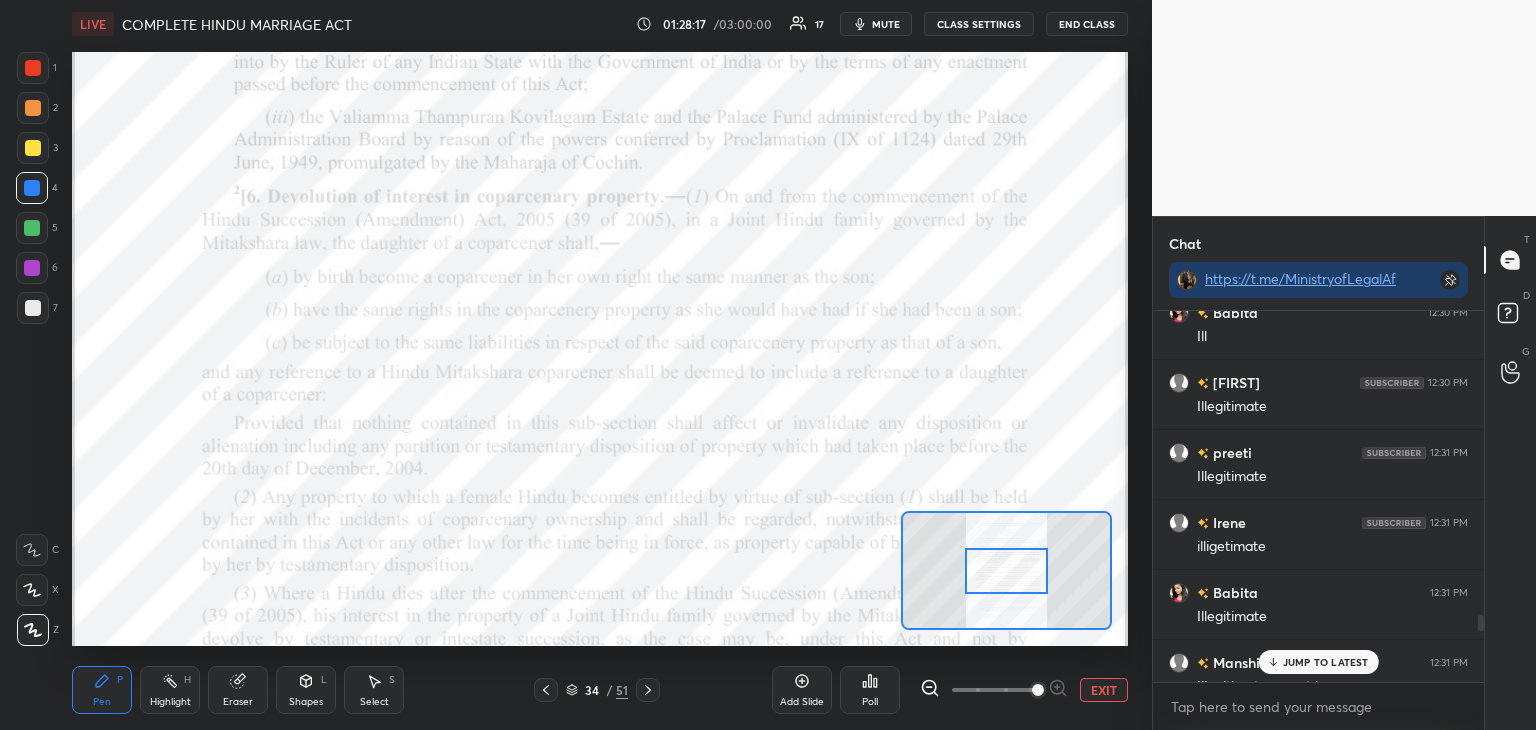 drag, startPoint x: 1482, startPoint y: 676, endPoint x: 1489, endPoint y: 667, distance: 11.401754 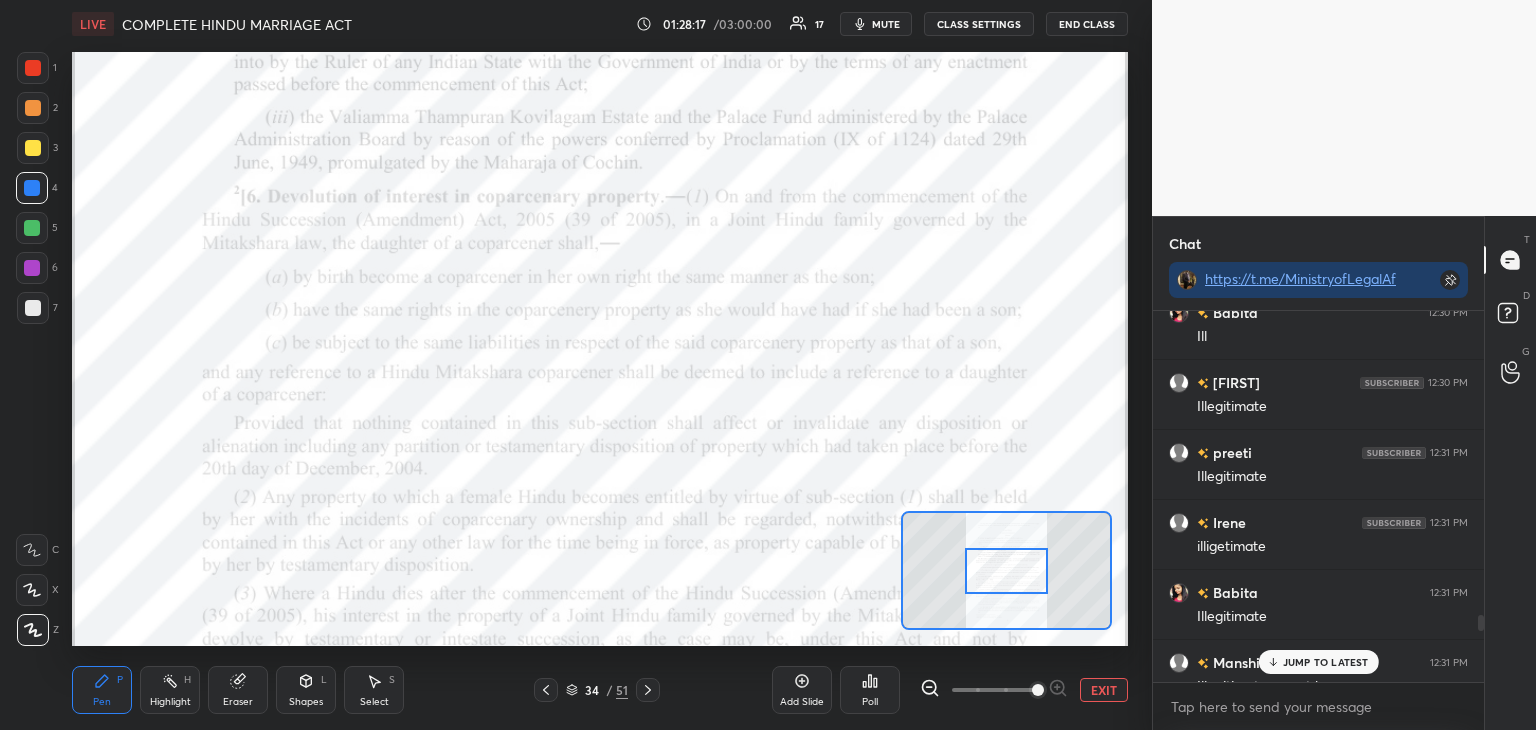 click on "Chat https://t.me/MinistryofLegalAffairs raj 12:28 PM Sir isme 280 day ka concept include h kya Babita 12:28 PM S.16 Manshikha 12:29 PM Legitimate preeti 12:29 PM Legi [FIRST] 12:29 PM legitimate hoga raj 12:29 PM Ji preeti 12:30 PM Yes sweety 12:30 PM Yes [FIRST] 12:30 PM yes live in relationship Himani 12:30 PM Yes sir Babita 12:30 PM Ill Himalini 12:30 PM Illegitimate preeti 12:31 PM Illegitimate [FIRST] 12:31 PM illigetimate Babita 12:31 PM Illegitimate Manshikha 12:31 PM Illegitimate as pet hma cheshta 12:31 PM Illegitimate child JUMP TO LATEST Enable hand raising Enable raise hand to speak to learners. Once enabled, chat will be turned off temporarily. Enable x   Doubts asked by learners will show up here NEW DOUBTS ASKED No one has raised a hand yet Can't raise hand Looks like educator just invited you to speak. Please wait before you can raise your hand again. Got it T Messages (T) D Doubts (D) G Raise Hand (G)" at bounding box center (1344, 473) 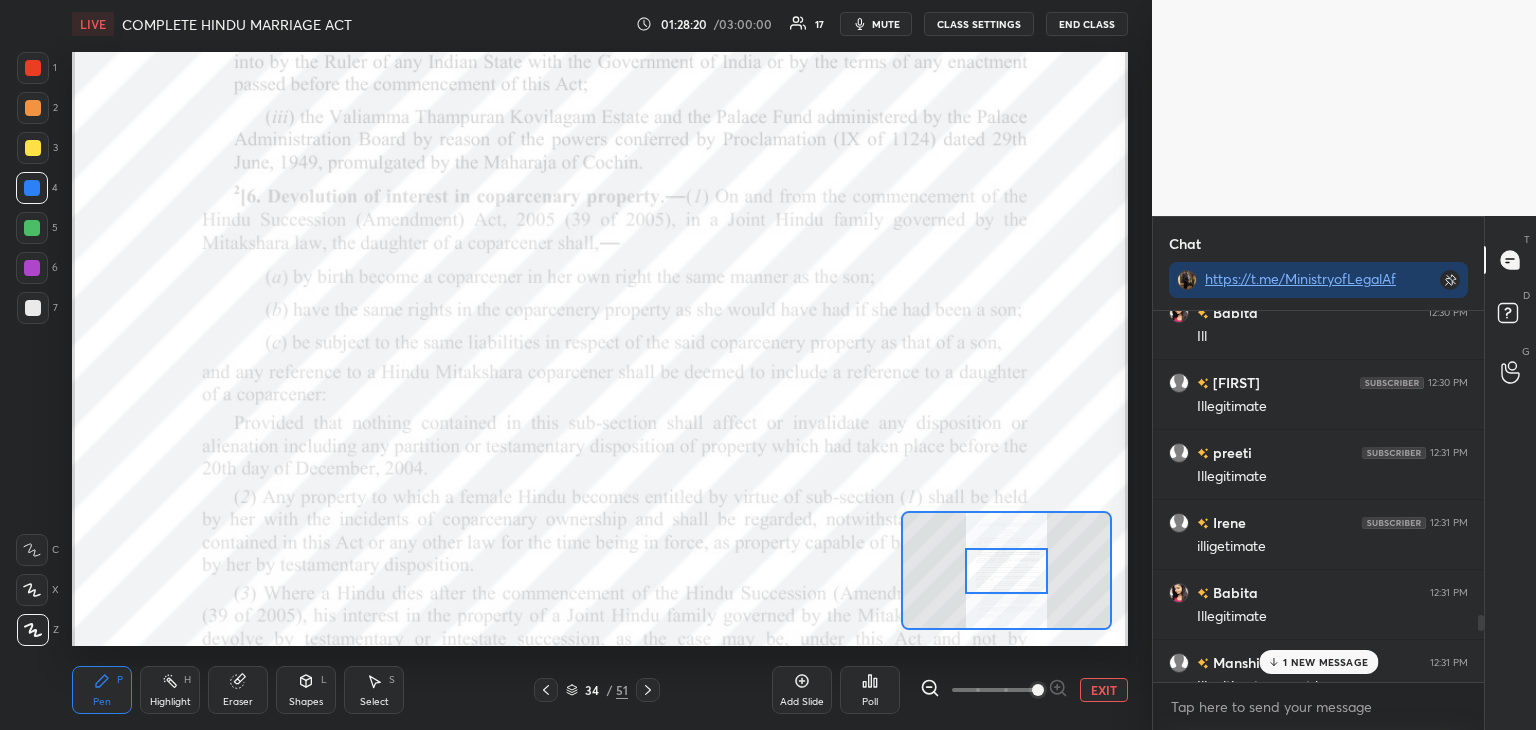 click on "1 NEW MESSAGE" at bounding box center (1325, 662) 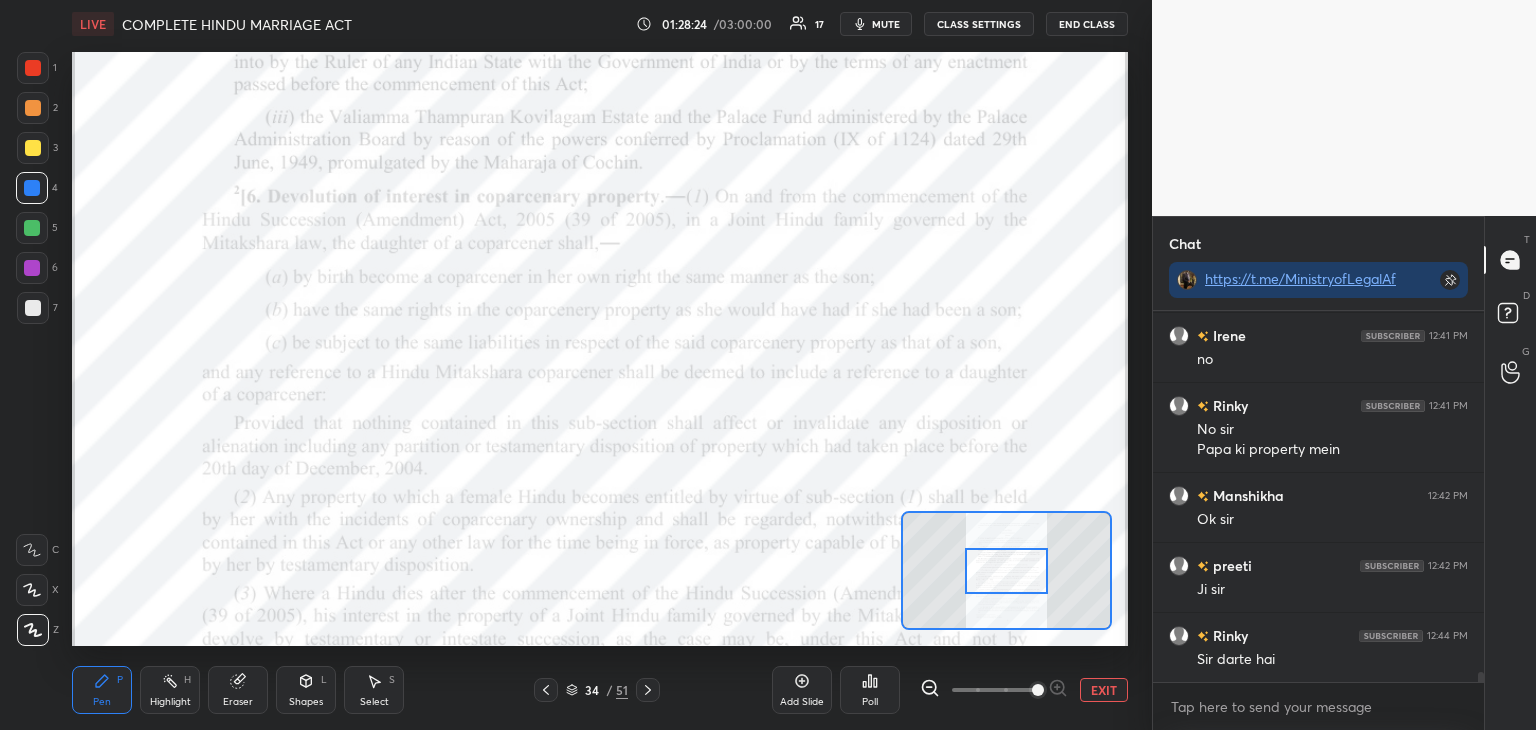 click on "T Messages (T) D Doubts (D) G Raise Hand (G)" at bounding box center [1510, 473] 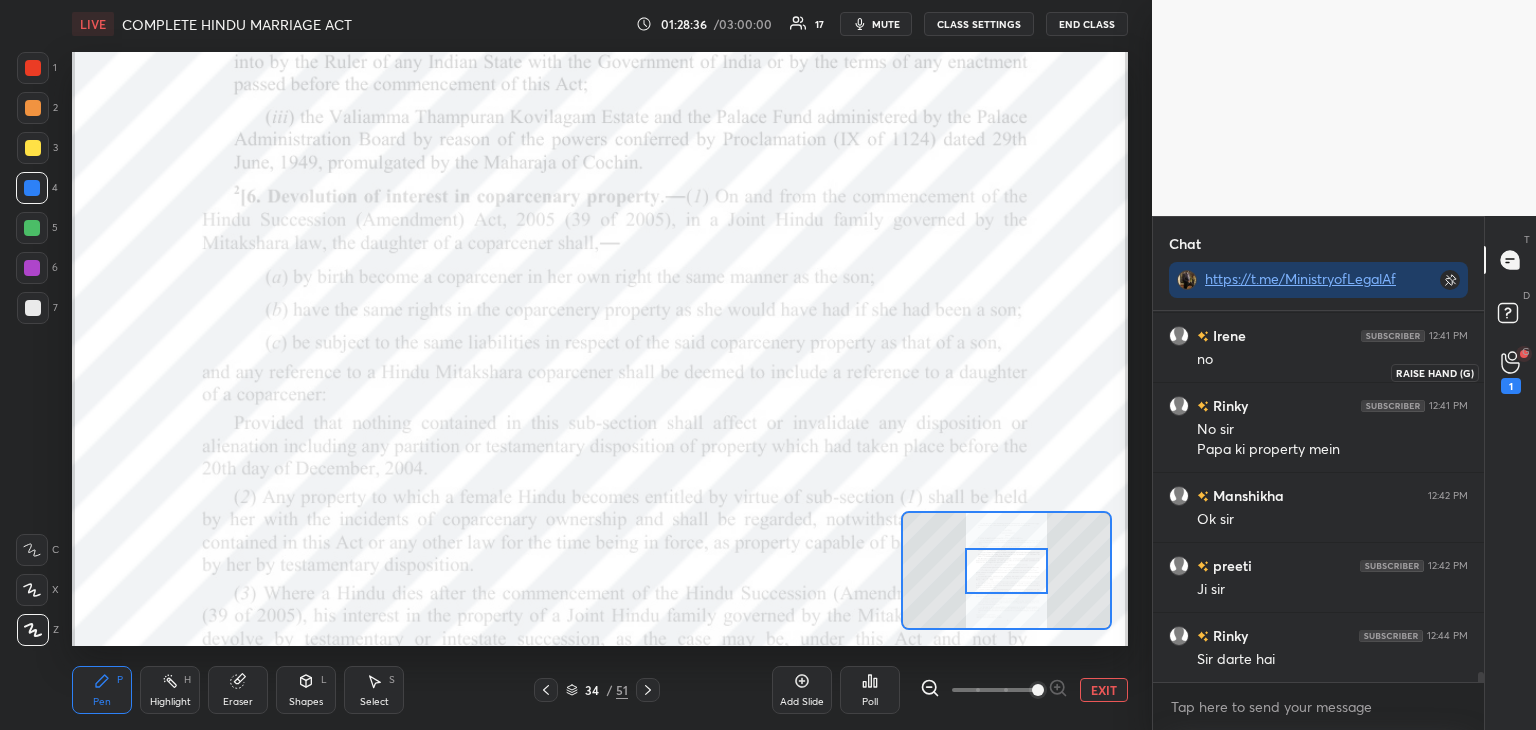 click on "1" at bounding box center [1511, 372] 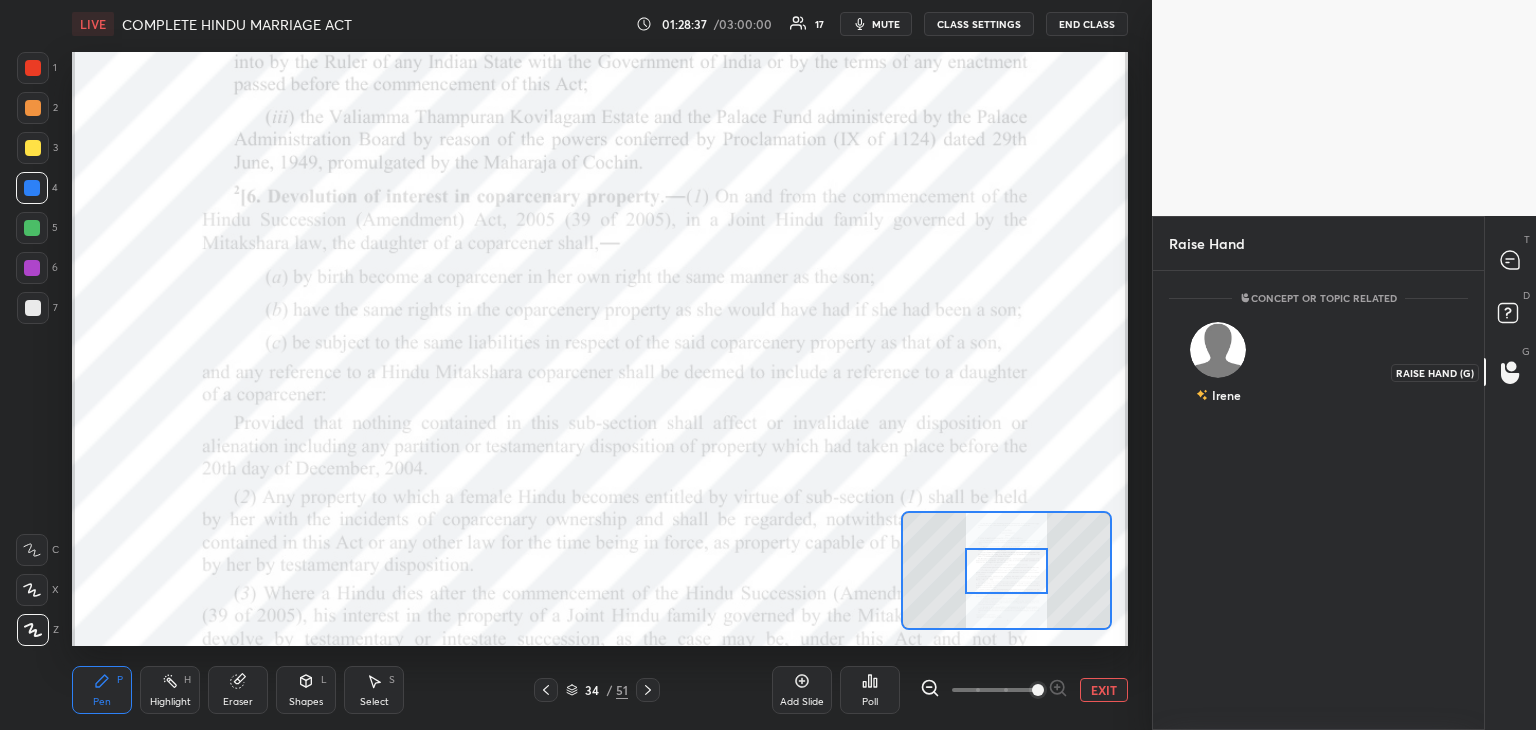 scroll, scrollTop: 453, scrollLeft: 325, axis: both 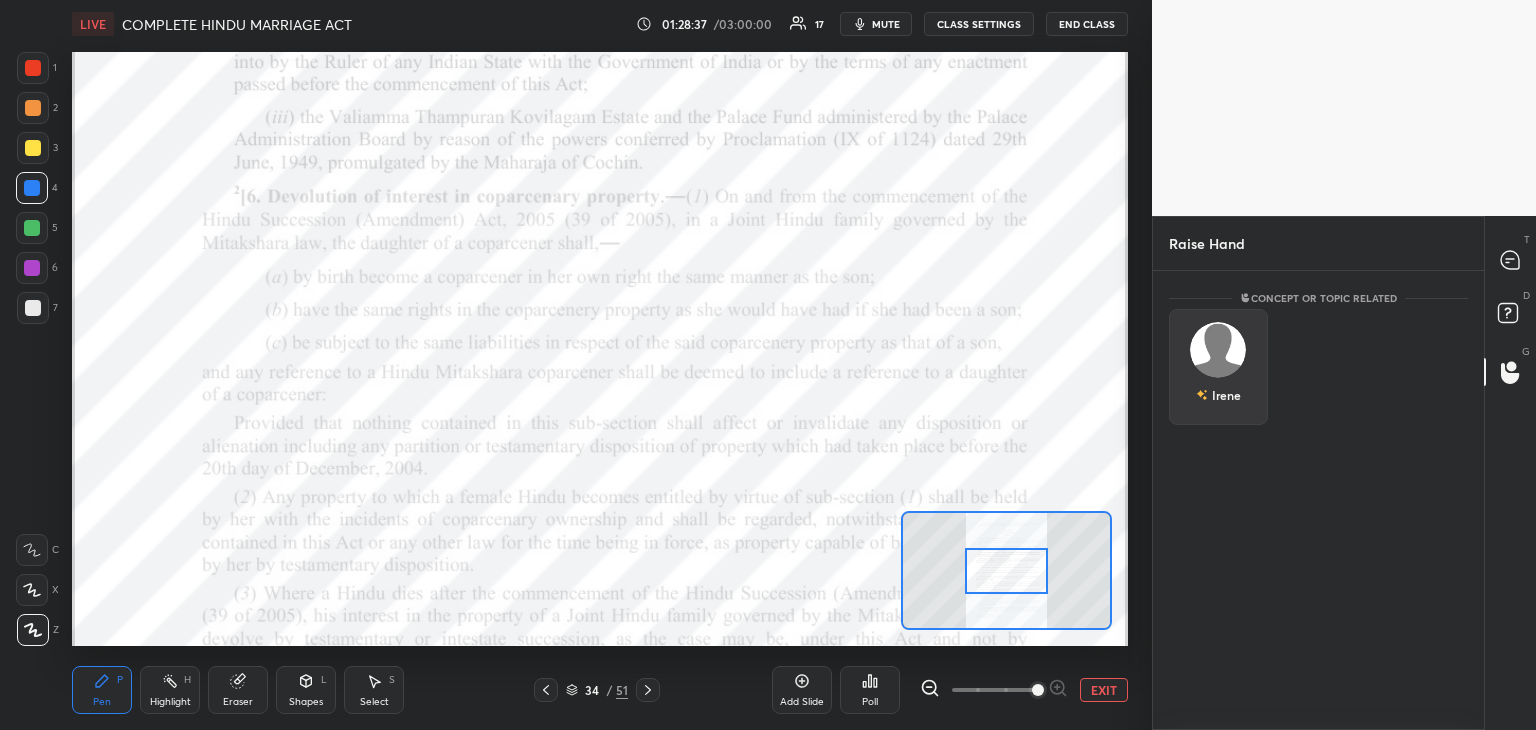 click on "Irene" at bounding box center [1218, 367] 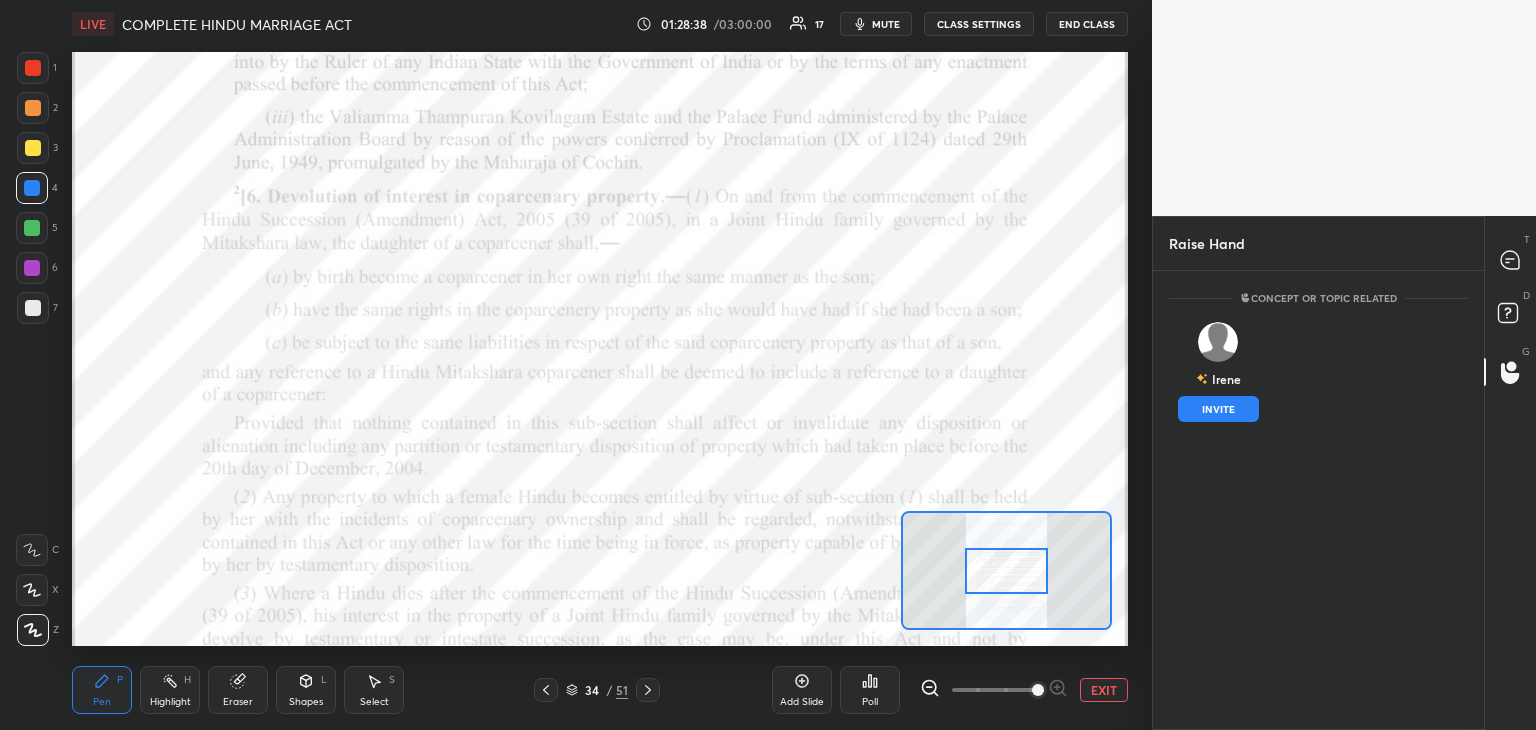 click on "INVITE" at bounding box center [1218, 409] 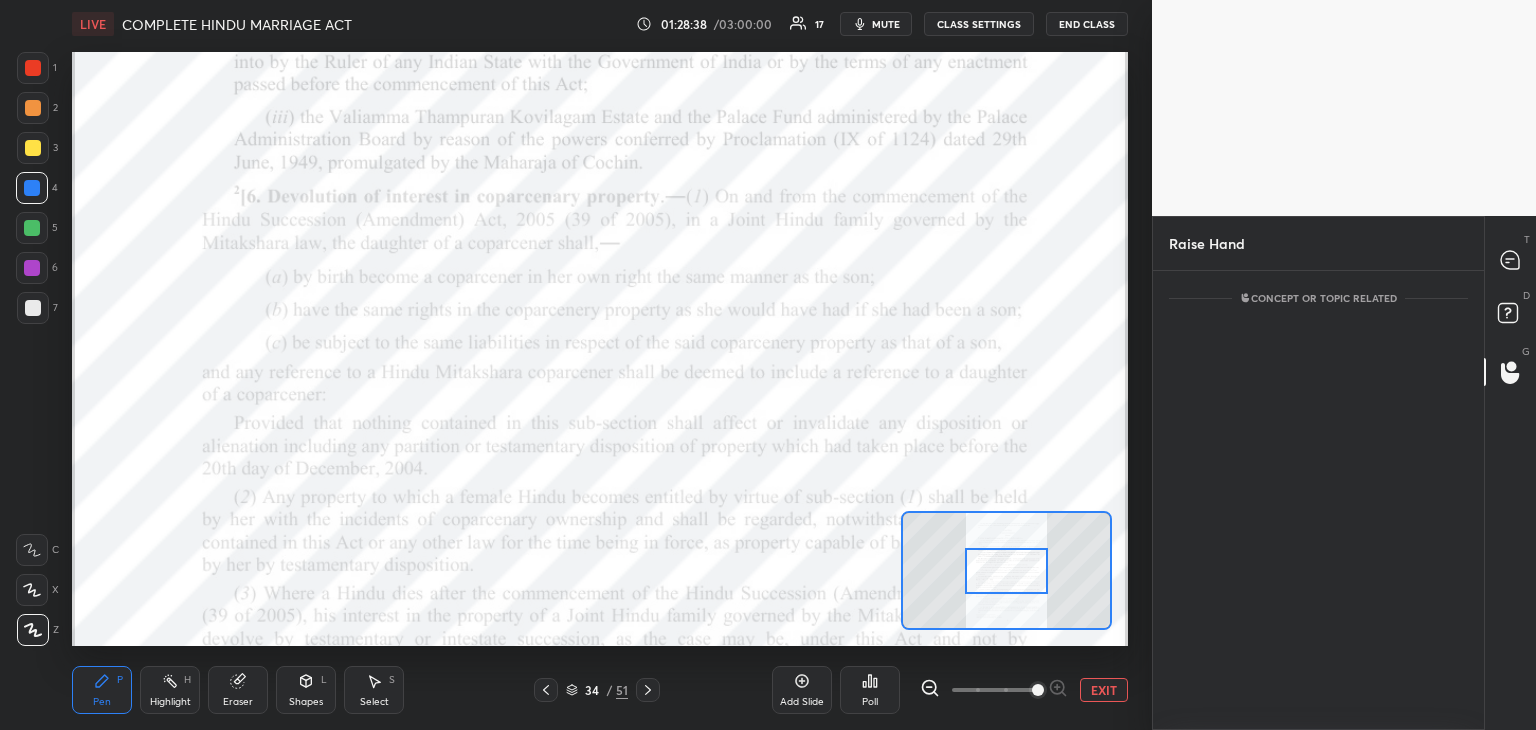 scroll, scrollTop: 373, scrollLeft: 325, axis: both 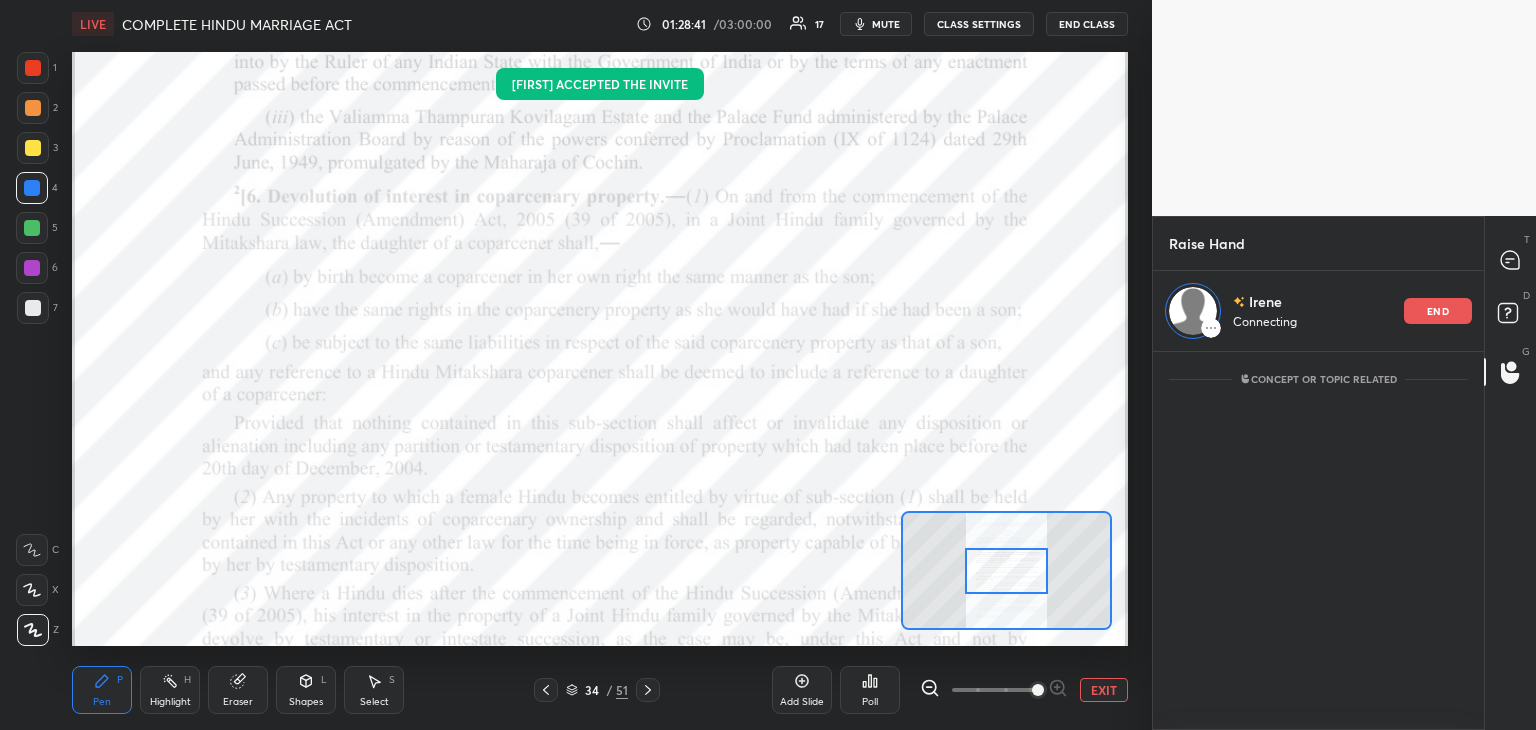 click 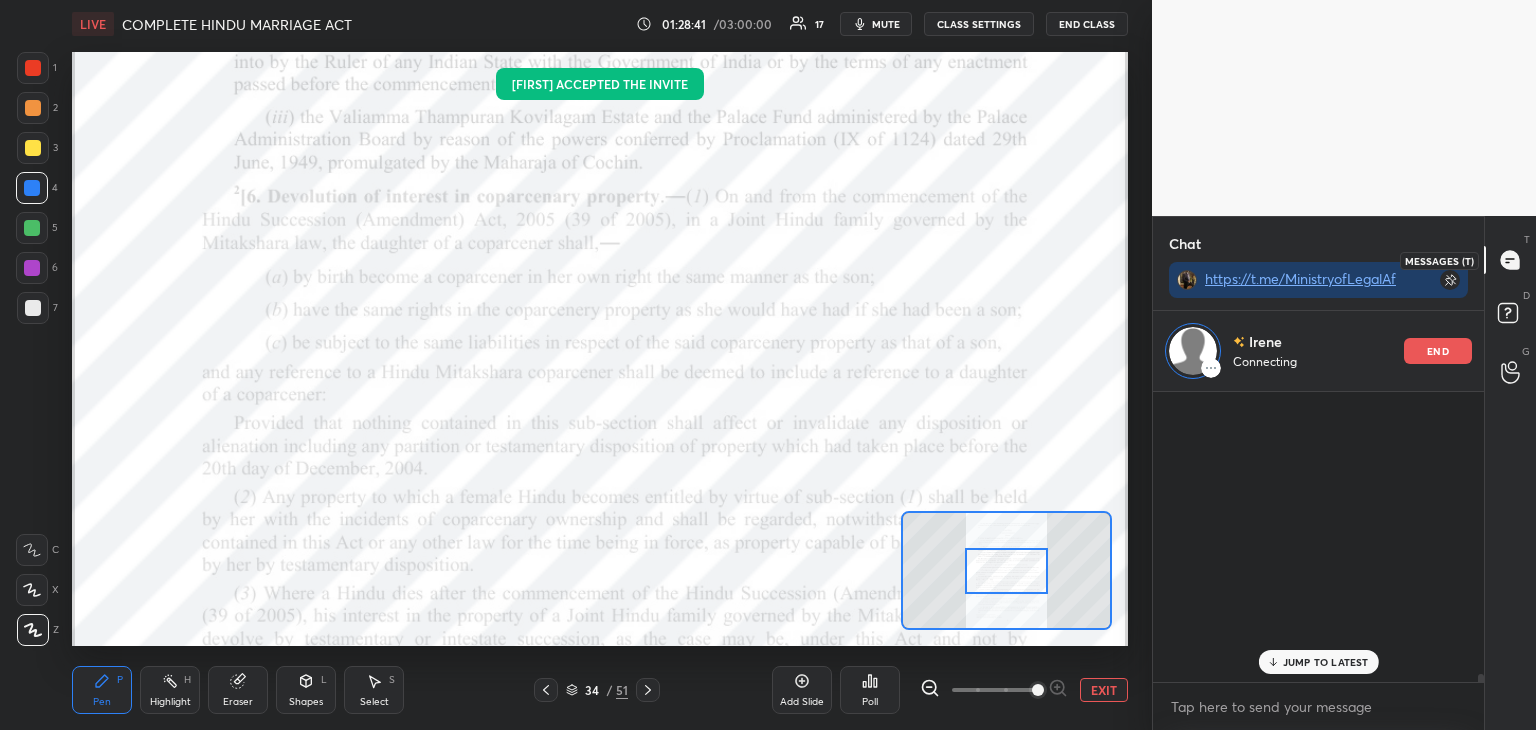 scroll, scrollTop: 332, scrollLeft: 325, axis: both 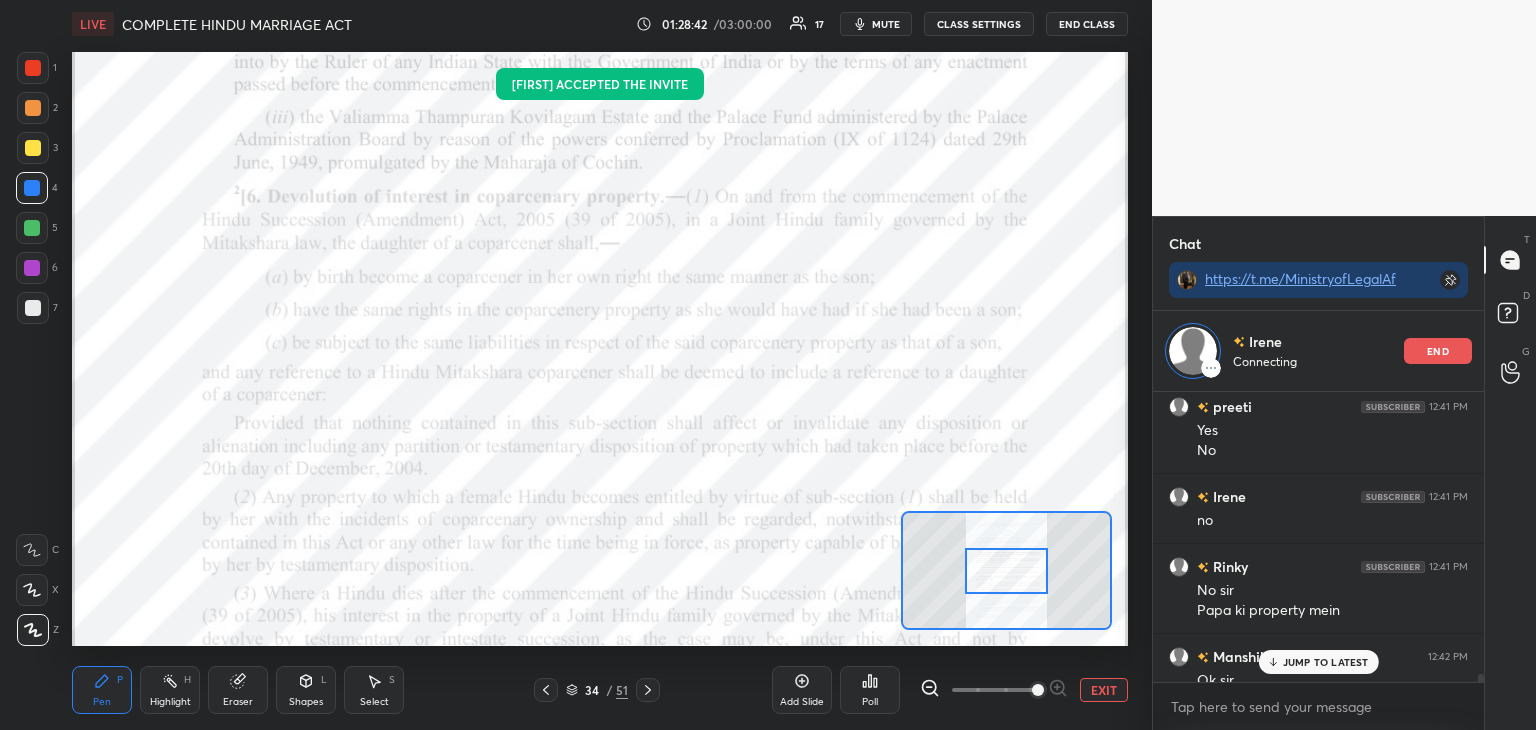 click on "JUMP TO LATEST" at bounding box center [1326, 662] 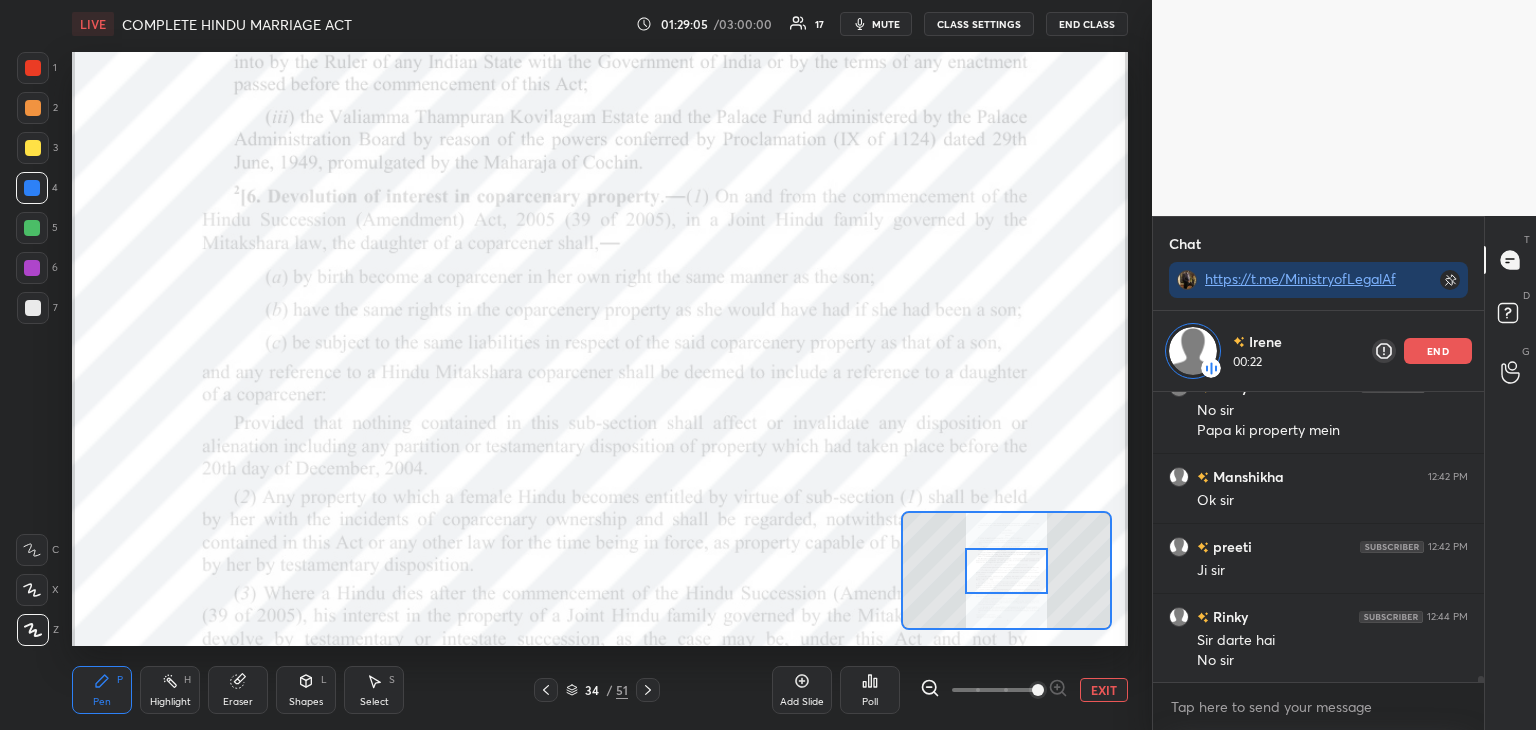 click at bounding box center (32, 550) 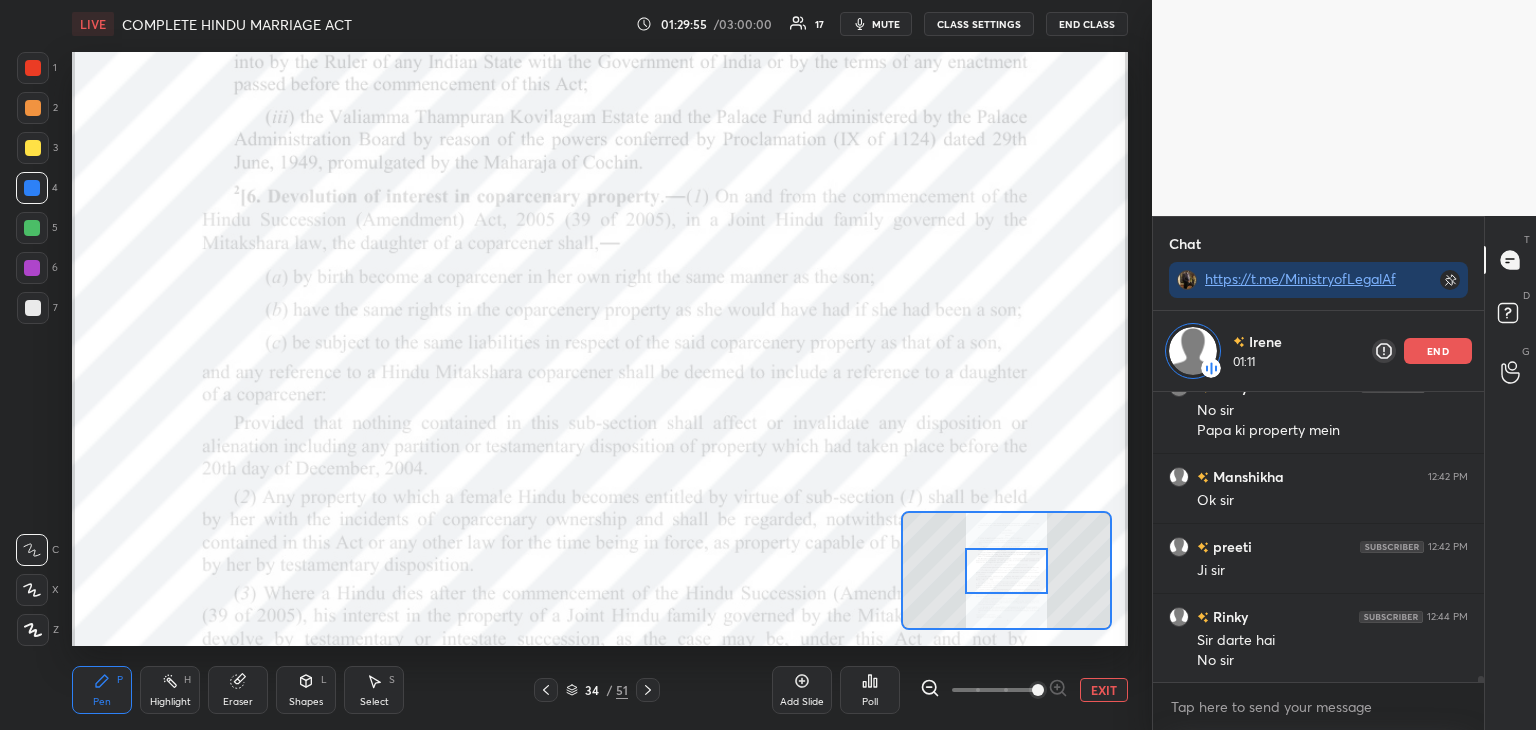 click on "end" at bounding box center [1438, 351] 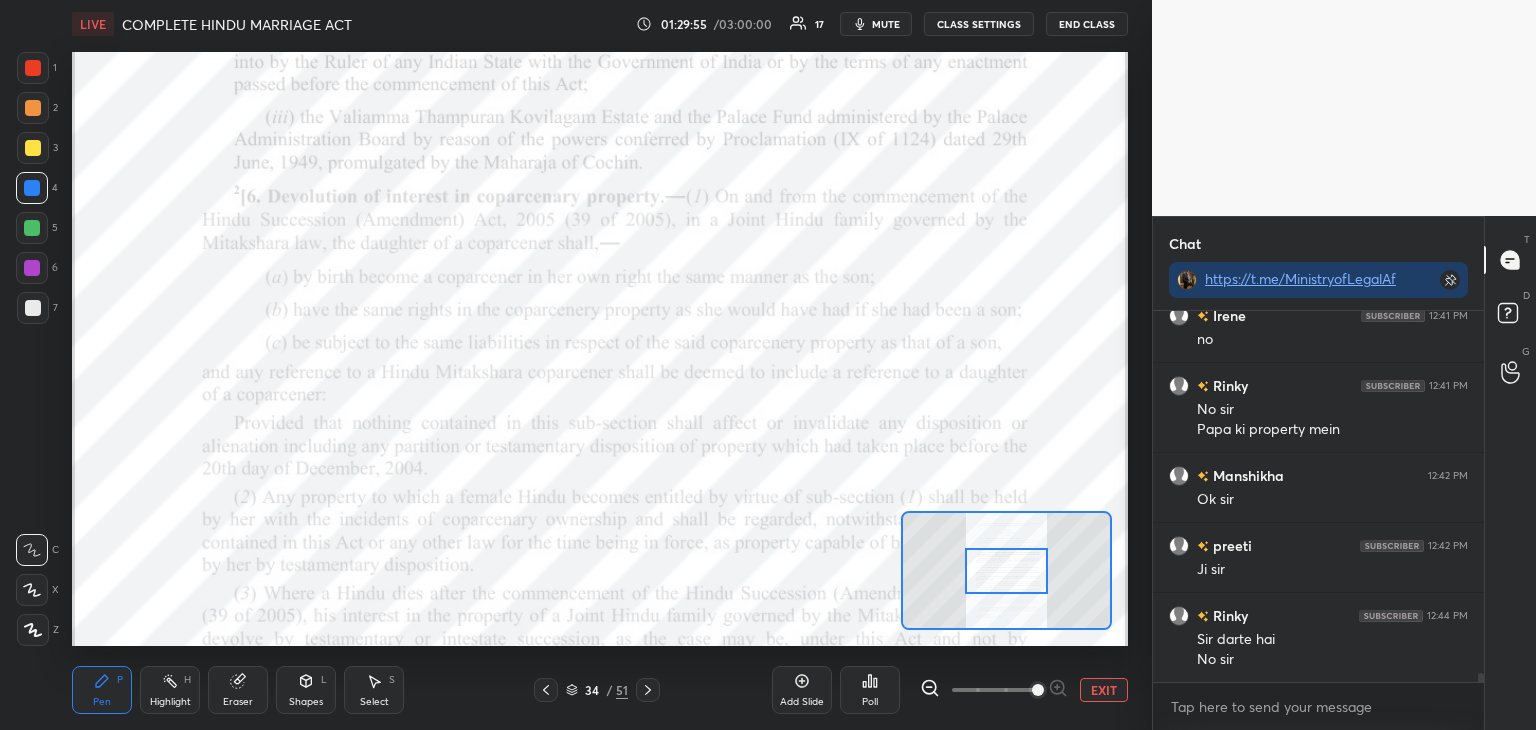 scroll, scrollTop: 6, scrollLeft: 6, axis: both 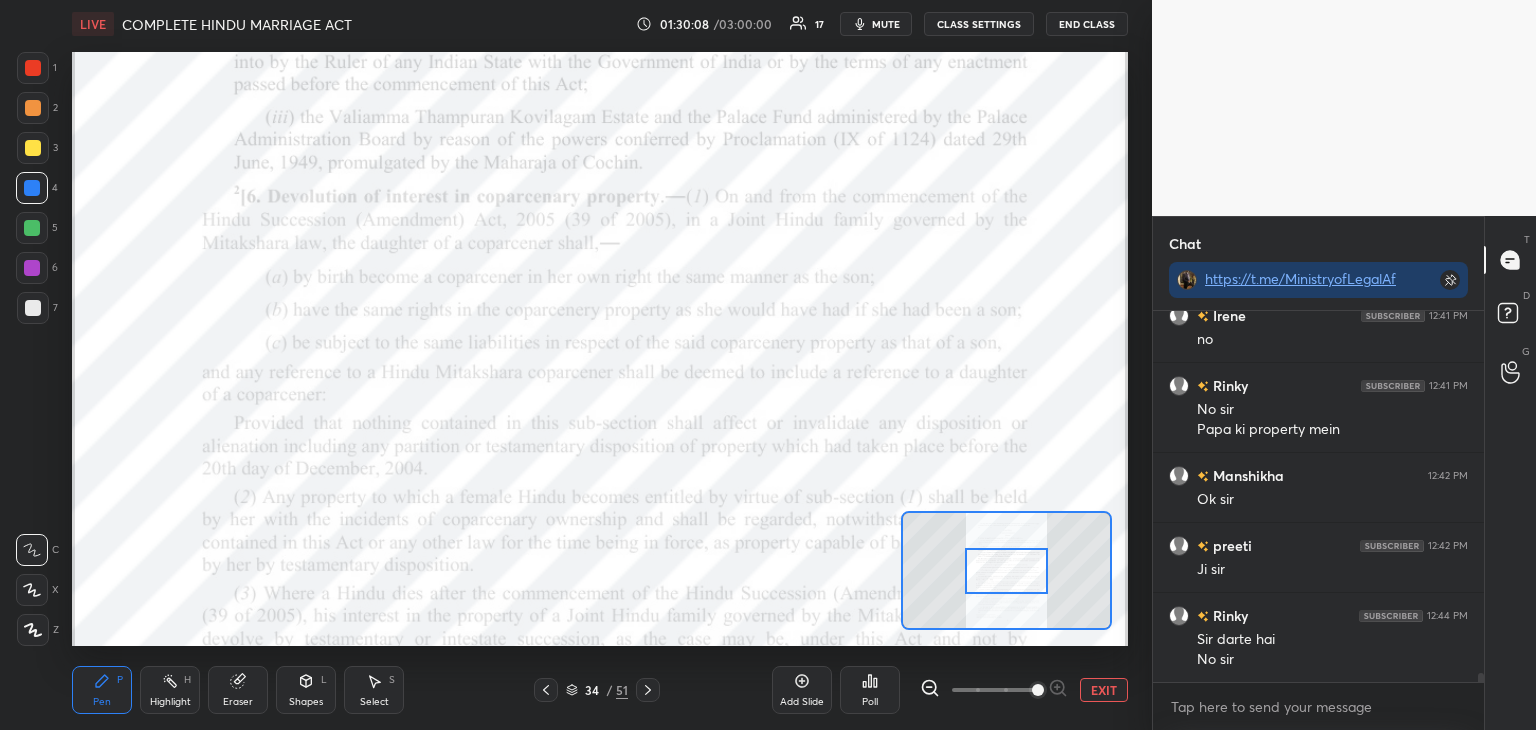 click on "Eraser" at bounding box center [238, 690] 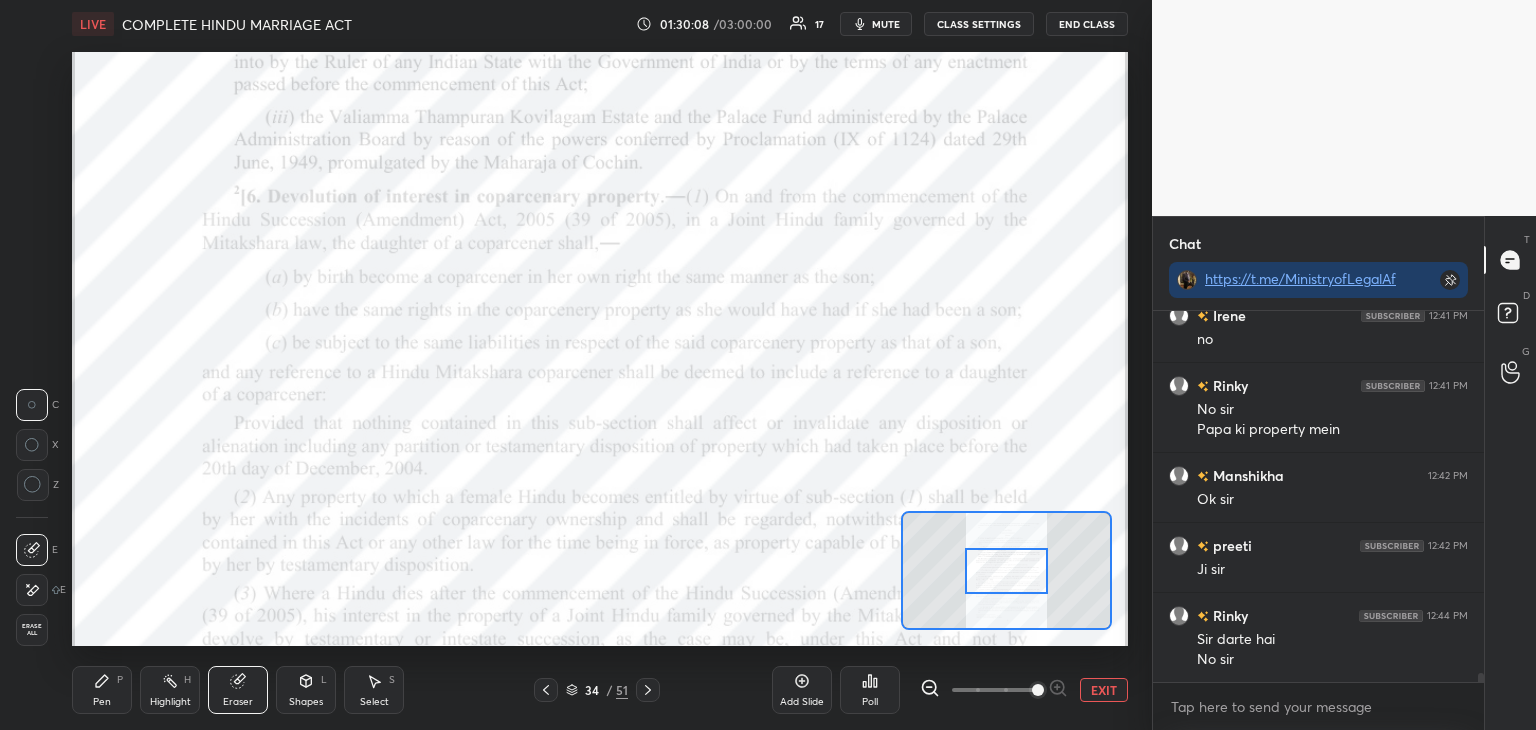 click on "Erase all" at bounding box center [32, 630] 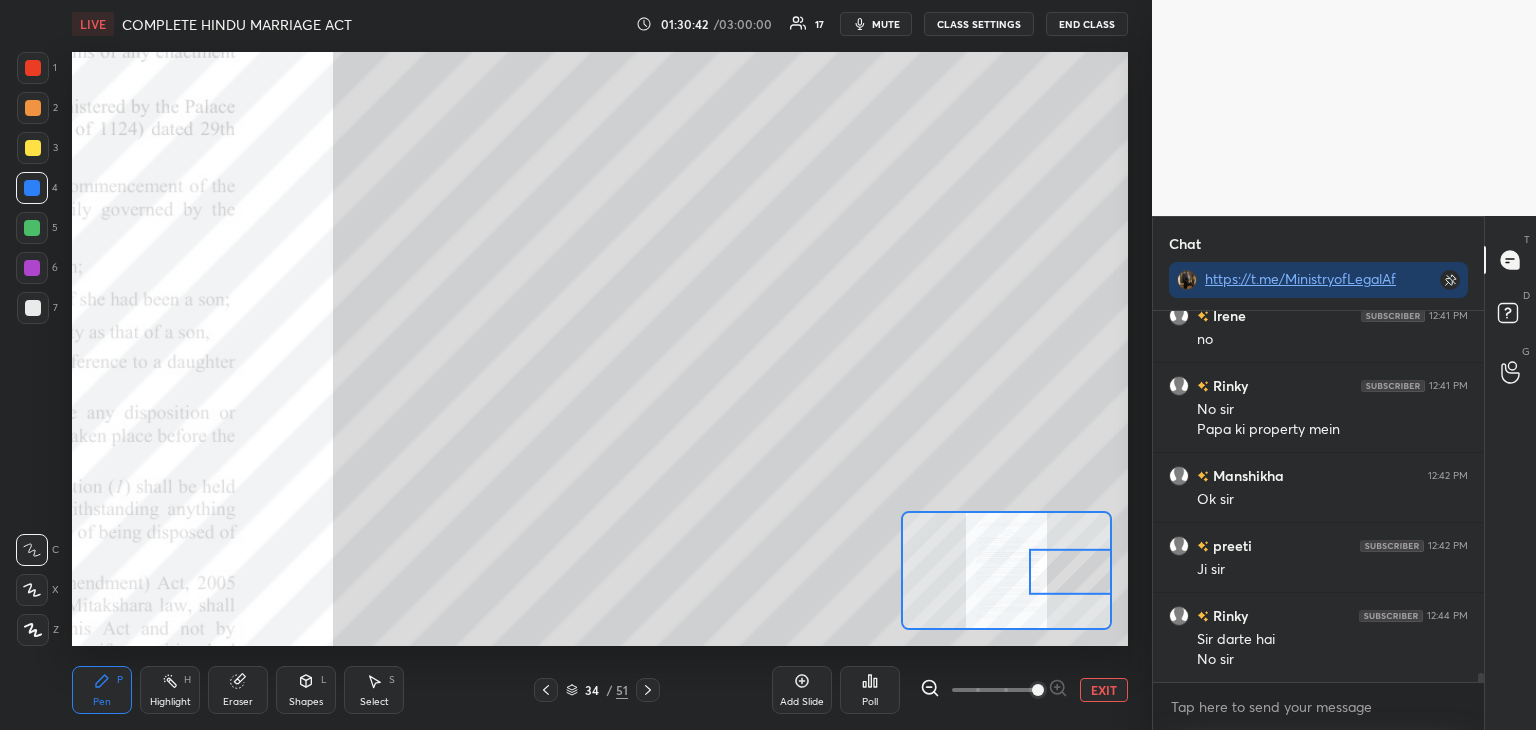click at bounding box center (33, 148) 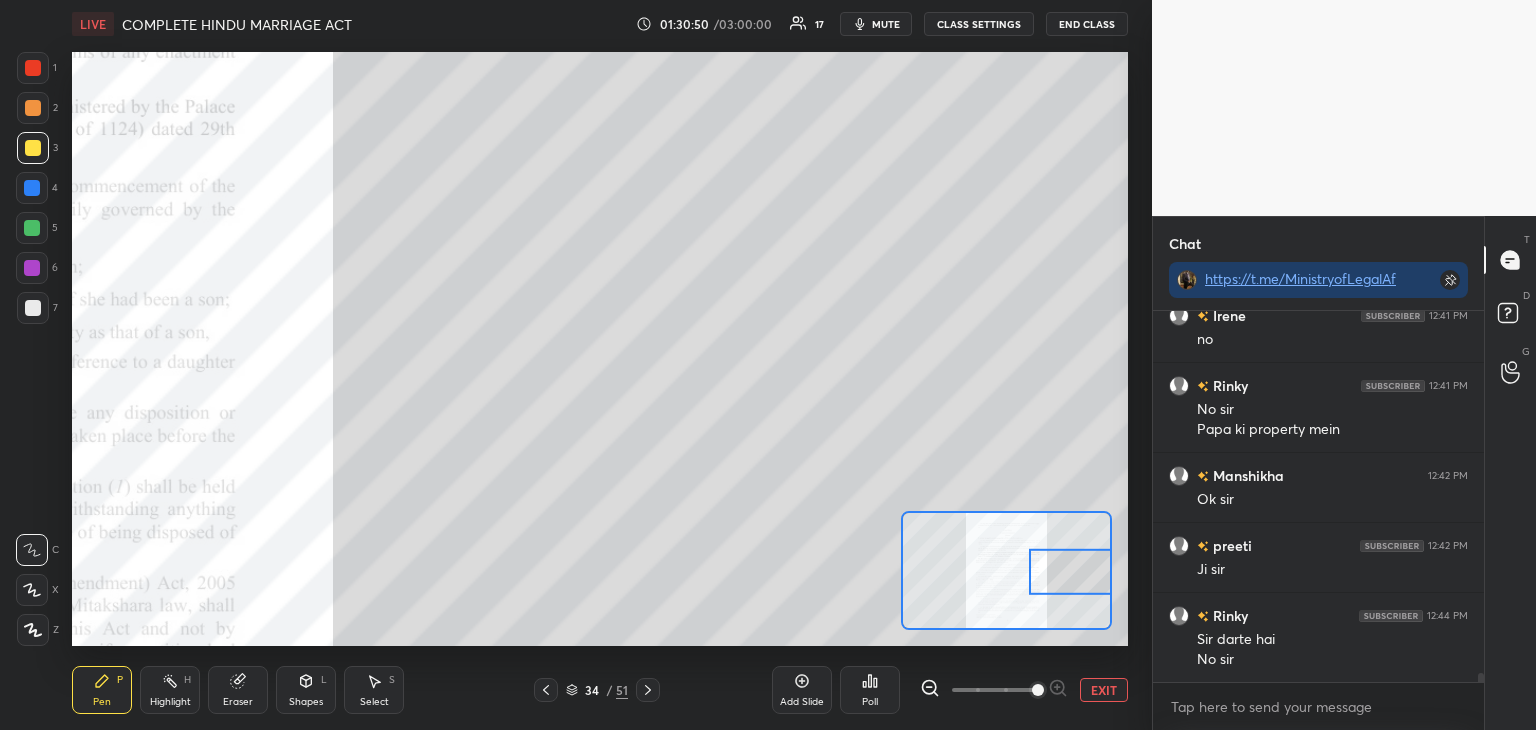 click on "Setting up your live class Poll for   secs No correct answer Start poll" at bounding box center (600, 349) 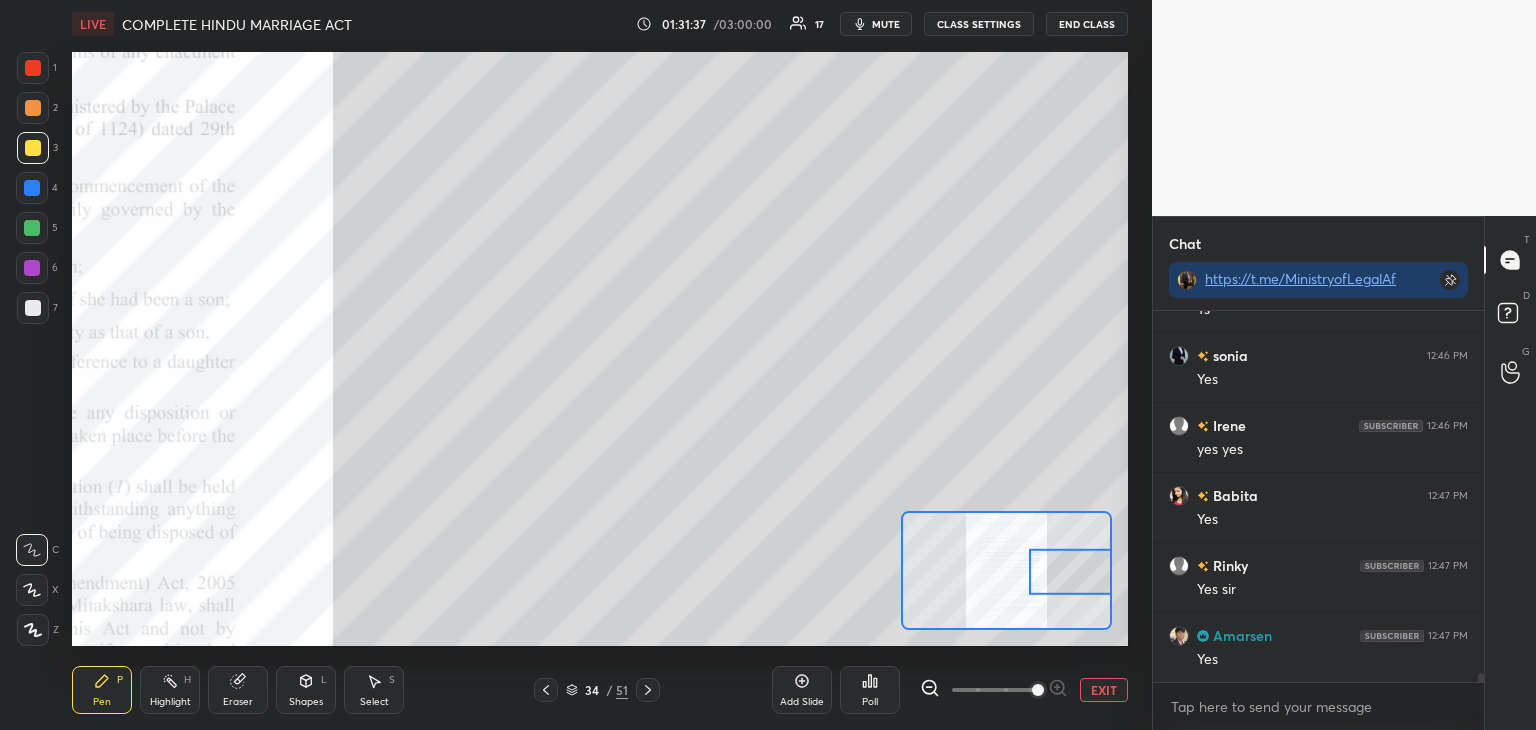 scroll, scrollTop: 15056, scrollLeft: 0, axis: vertical 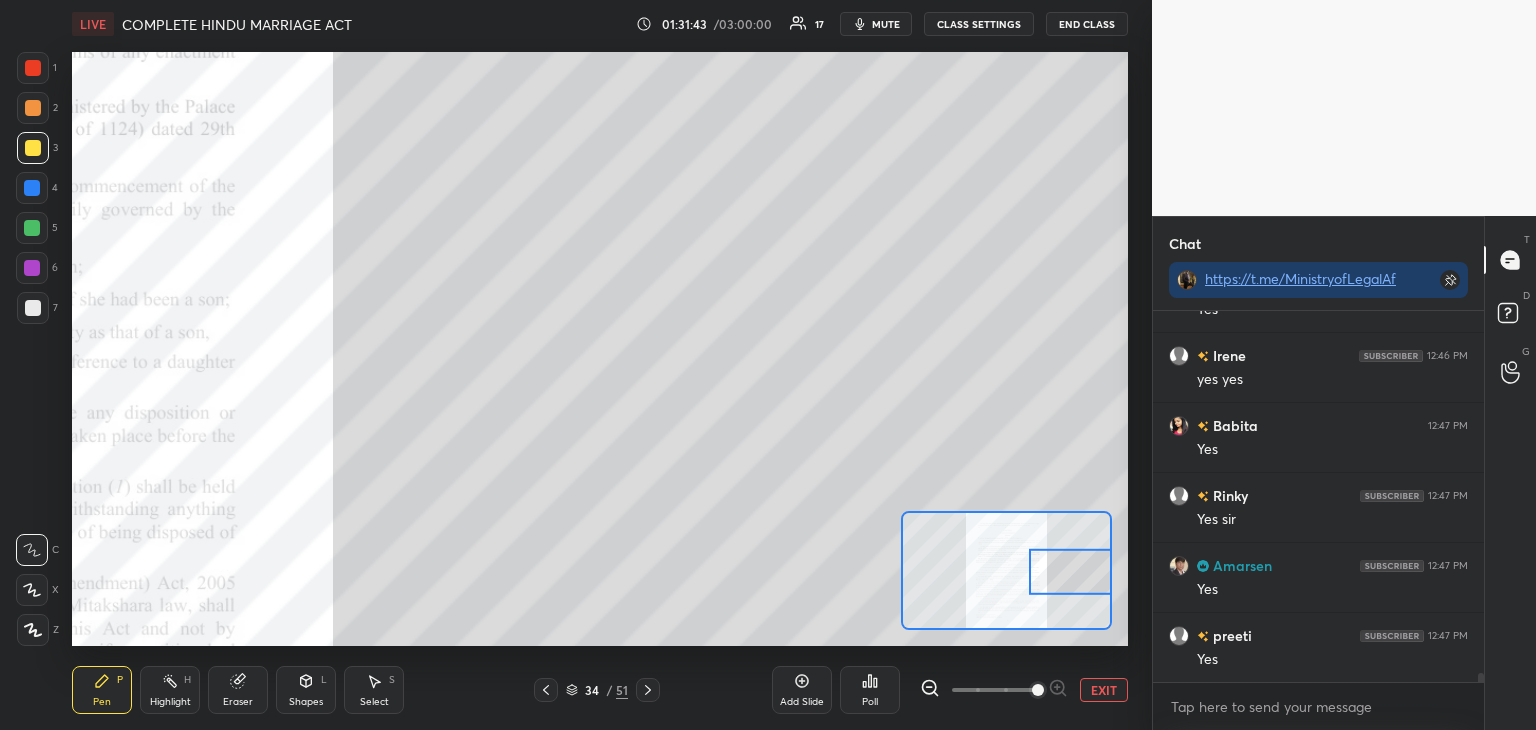 click at bounding box center [32, 268] 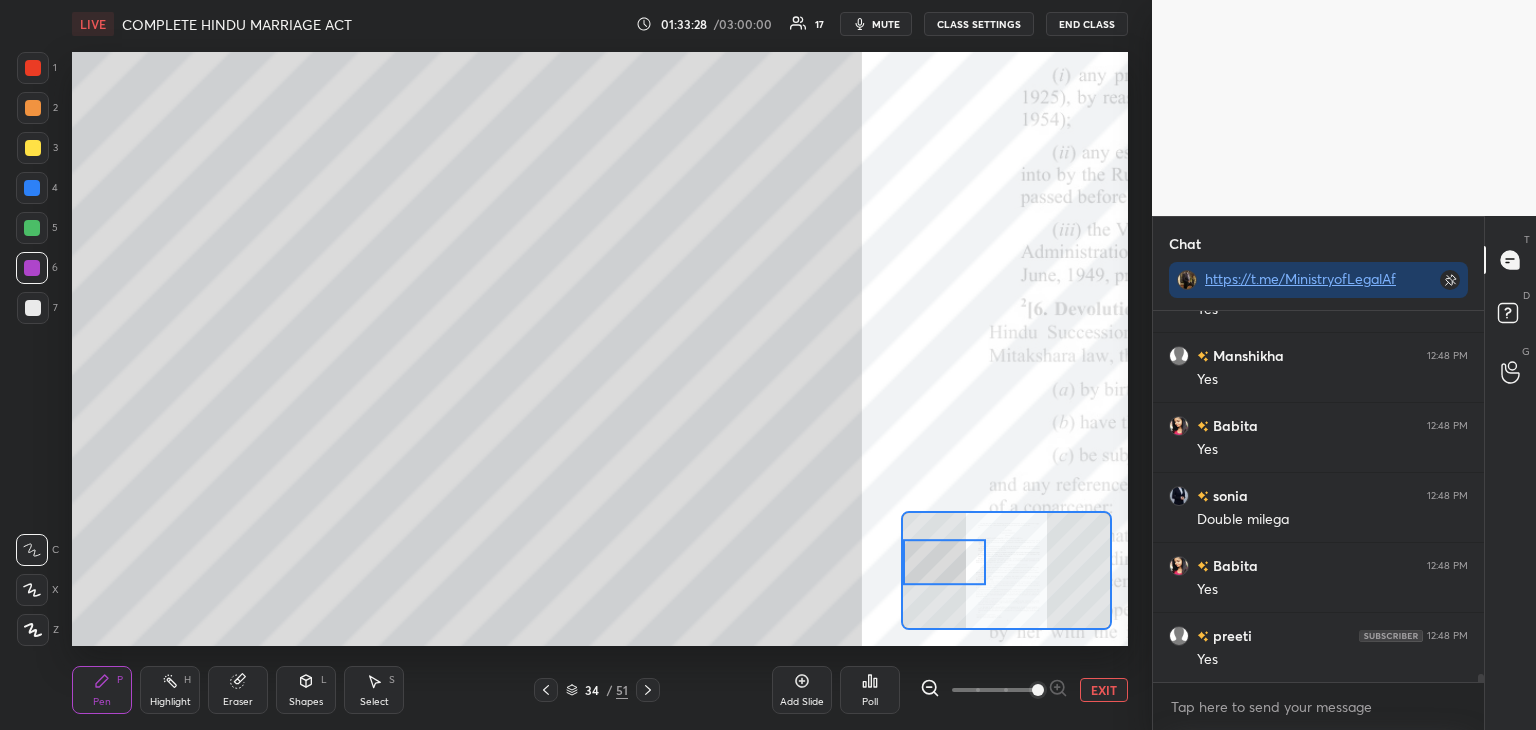 scroll, scrollTop: 16106, scrollLeft: 0, axis: vertical 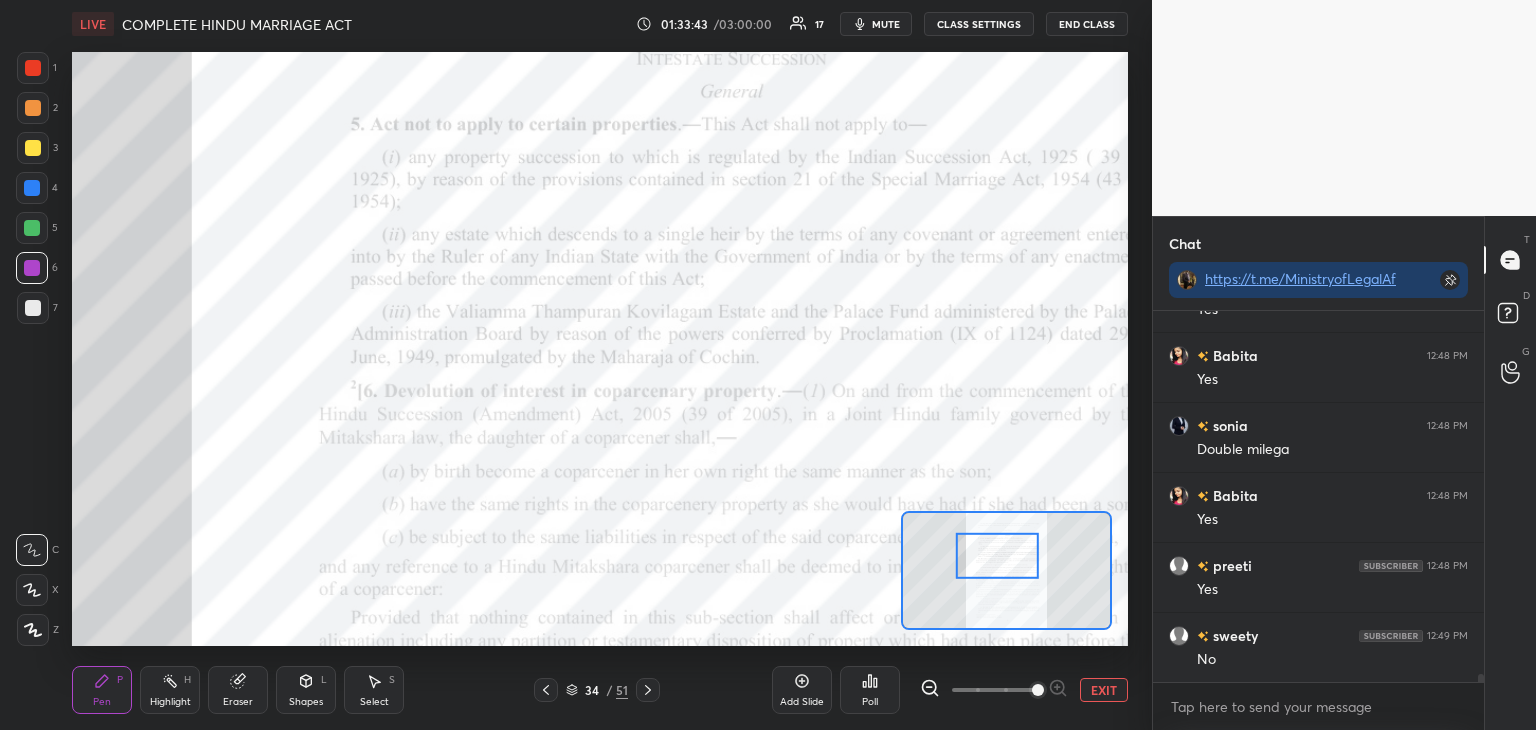 click on "Eraser" at bounding box center [238, 690] 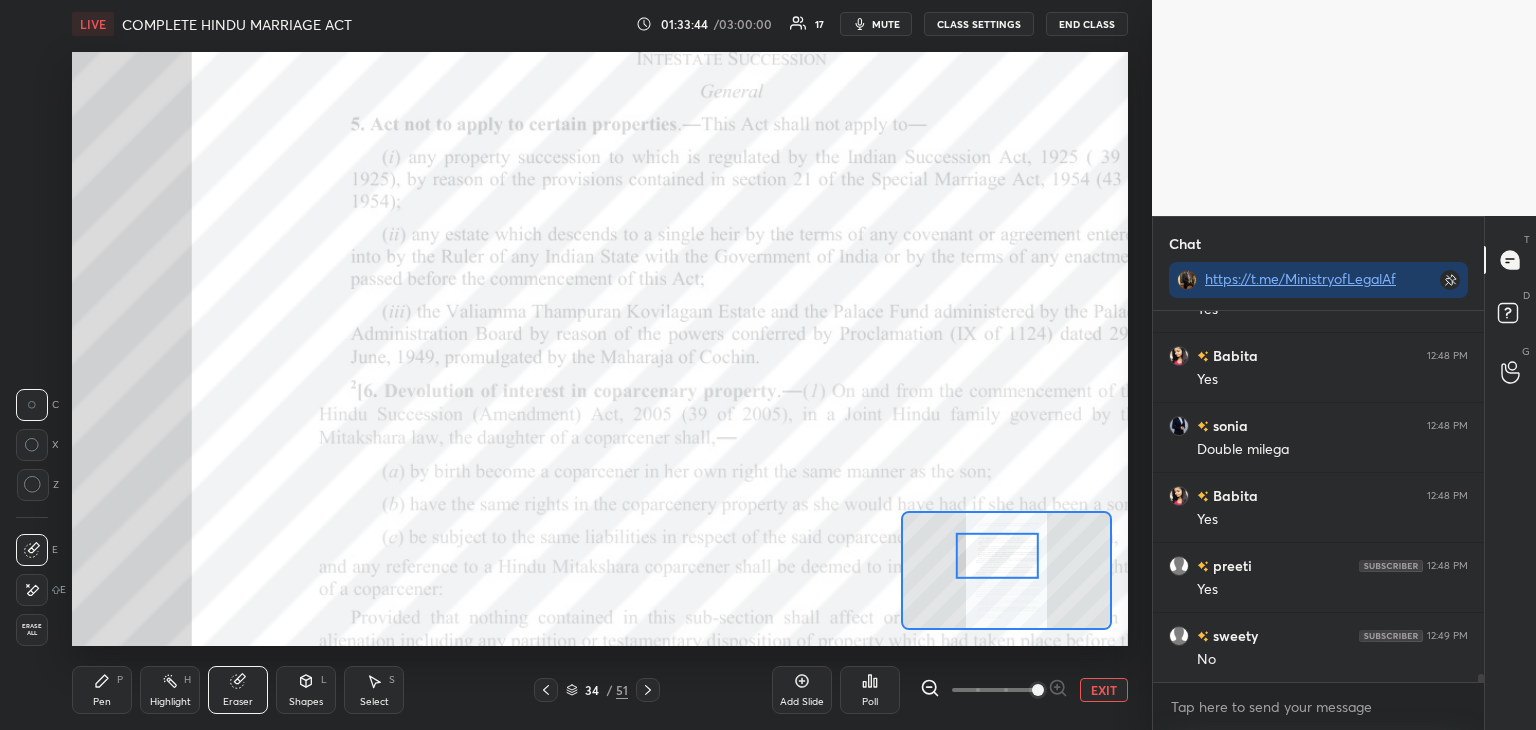 click on "Erase all" at bounding box center [32, 630] 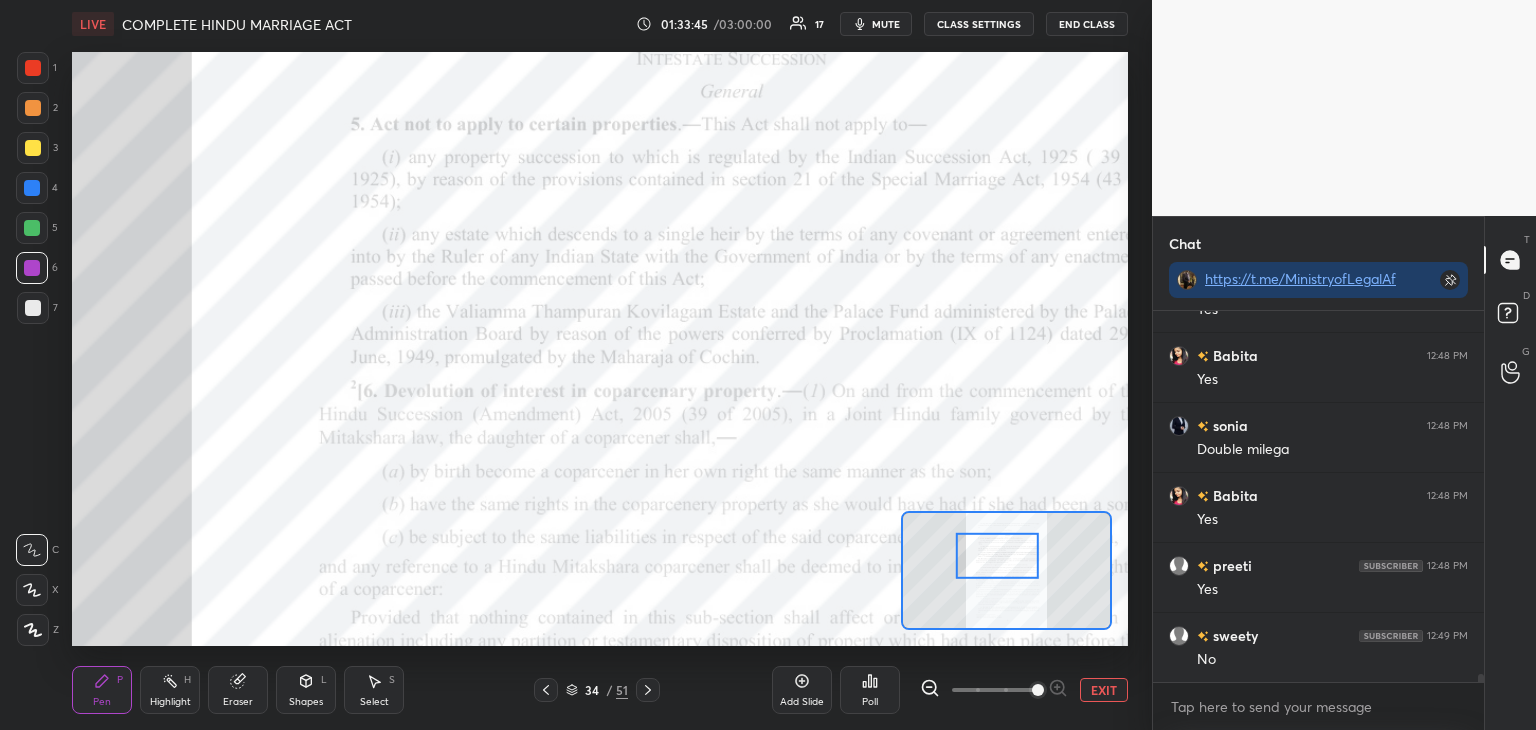 click at bounding box center (33, 108) 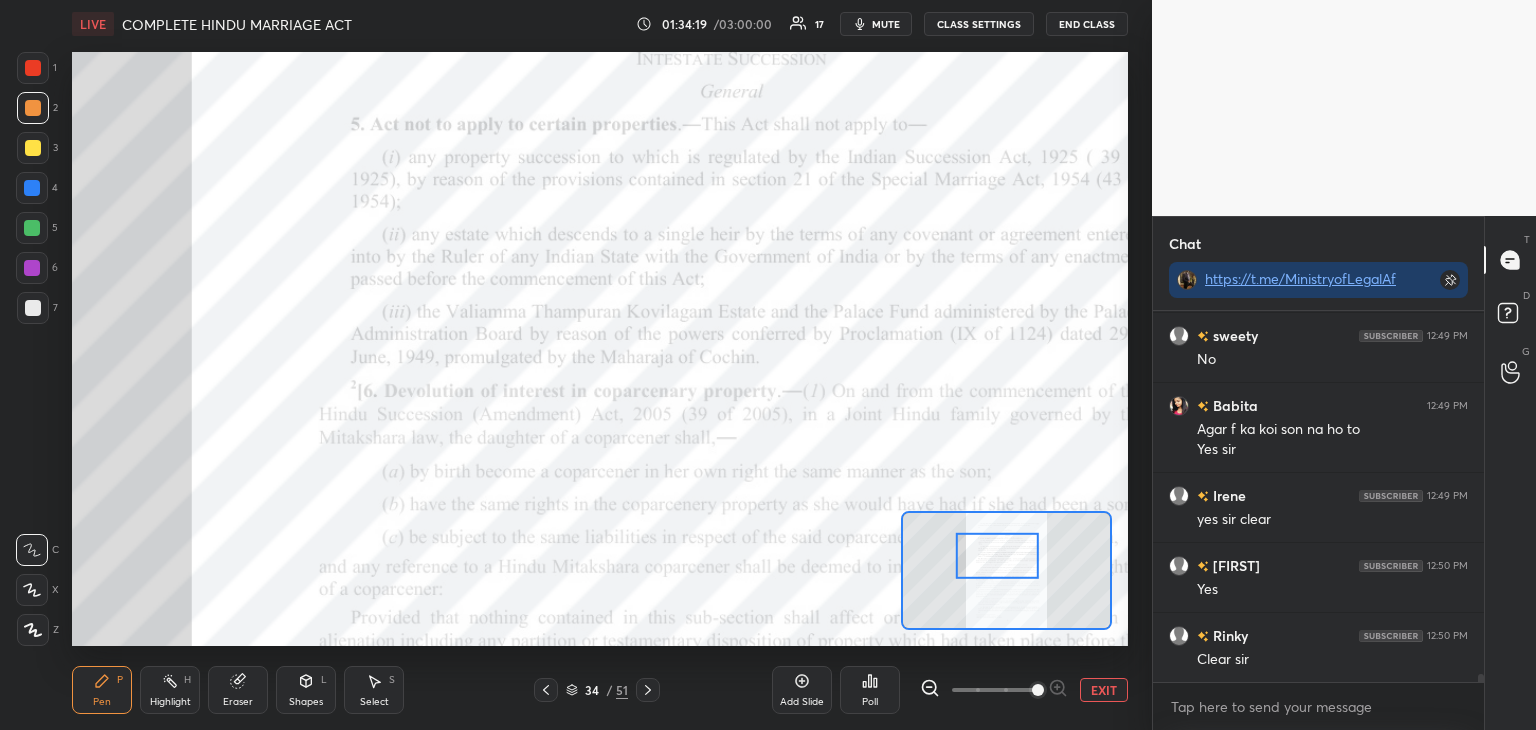 scroll, scrollTop: 16476, scrollLeft: 0, axis: vertical 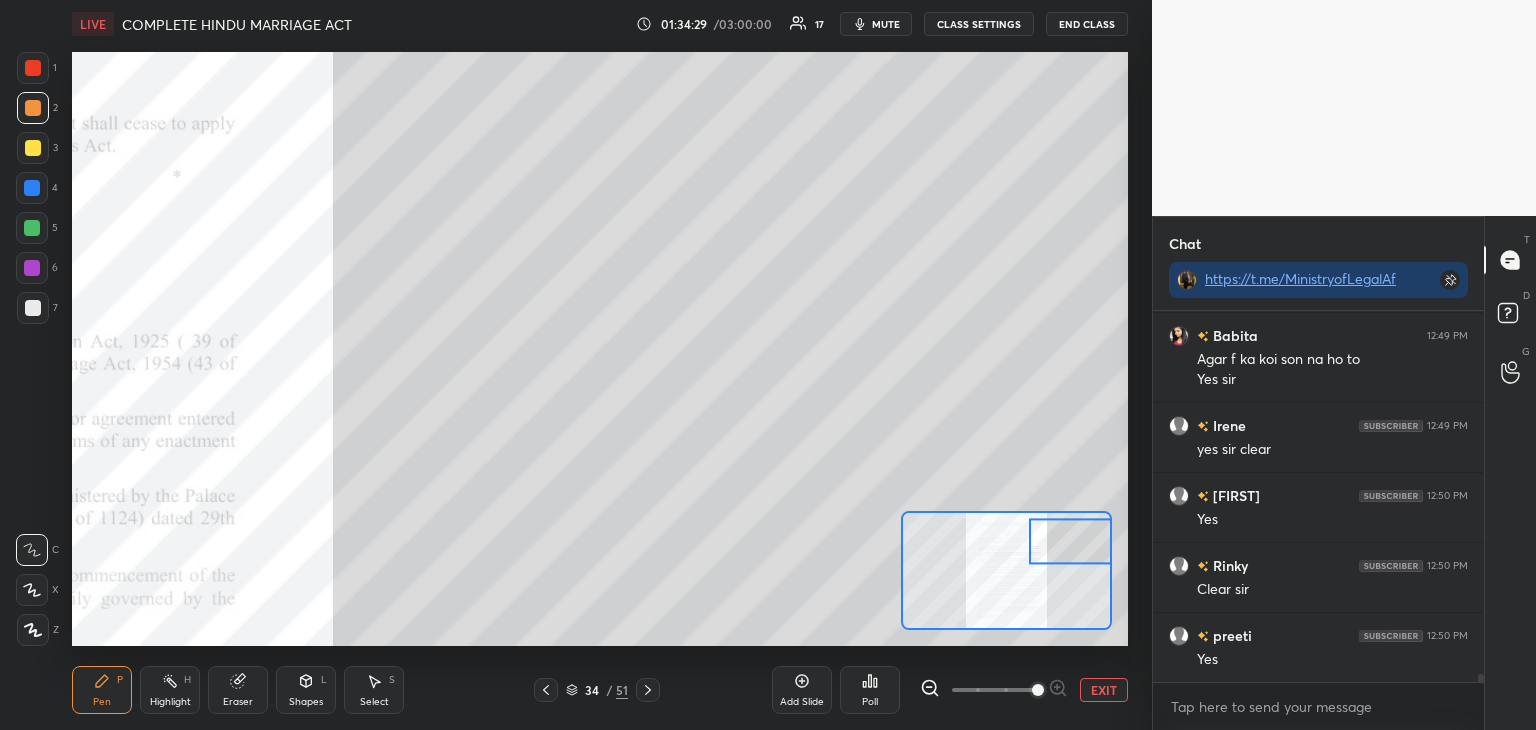 click at bounding box center [32, 228] 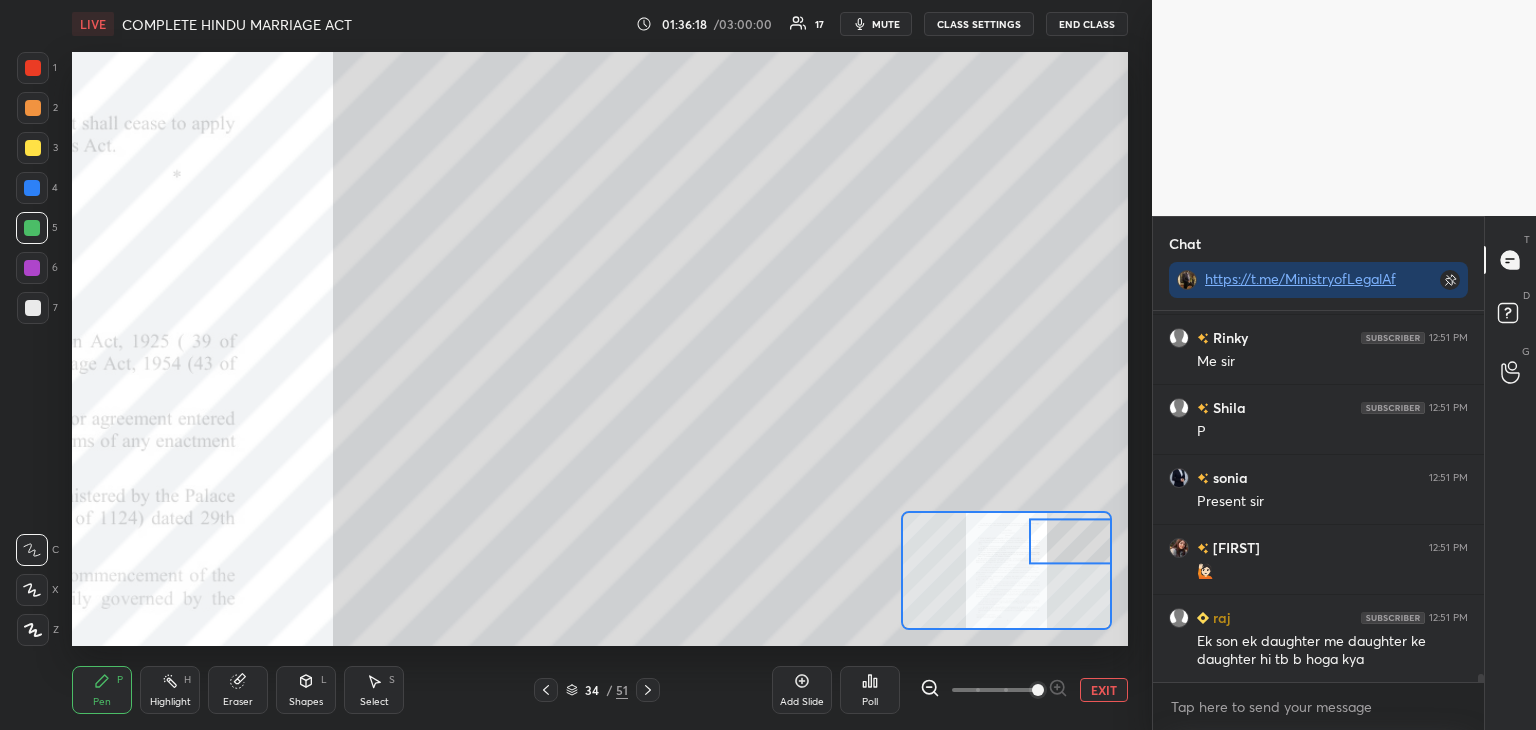 scroll, scrollTop: 17774, scrollLeft: 0, axis: vertical 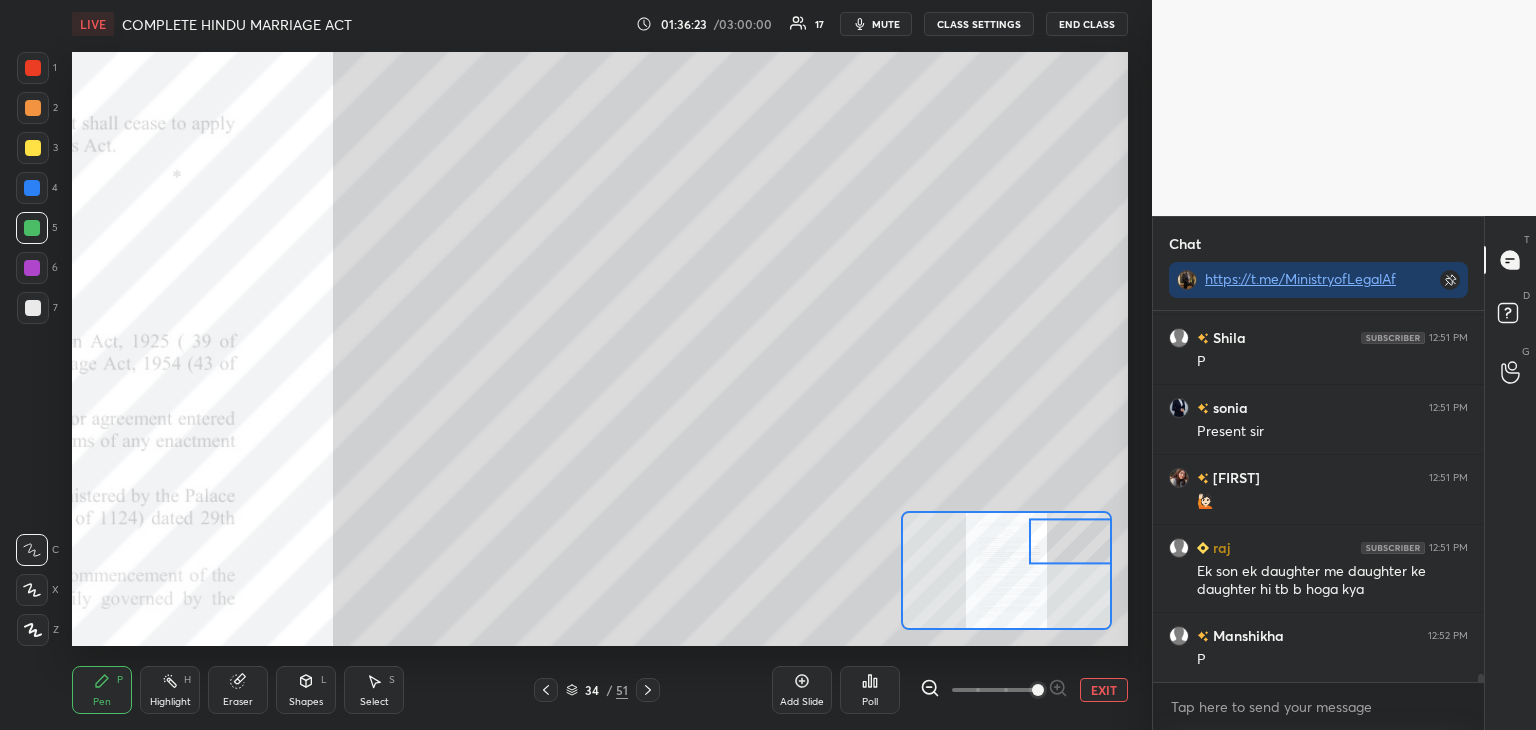 click on "Add Slide" at bounding box center [802, 702] 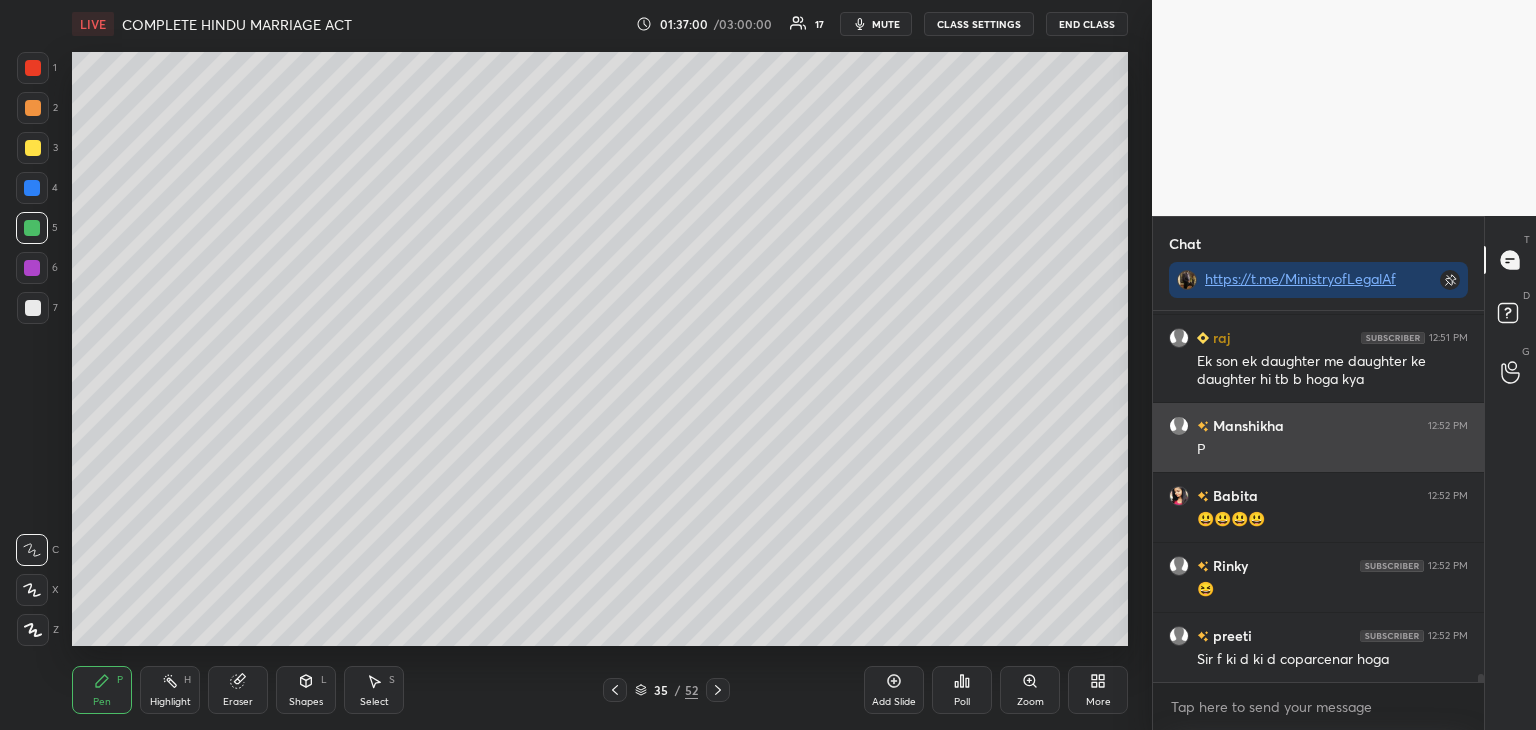 scroll, scrollTop: 18054, scrollLeft: 0, axis: vertical 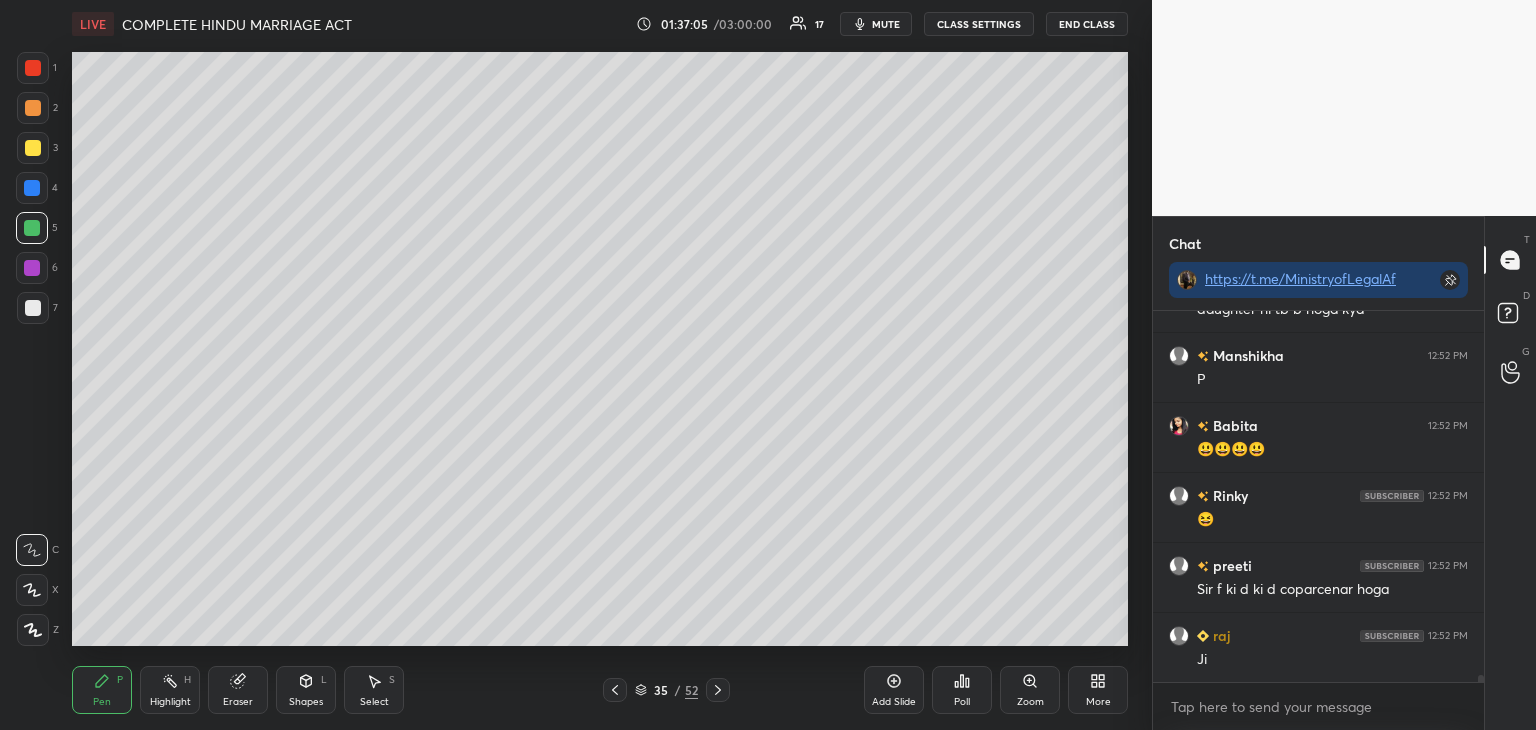 click at bounding box center [32, 268] 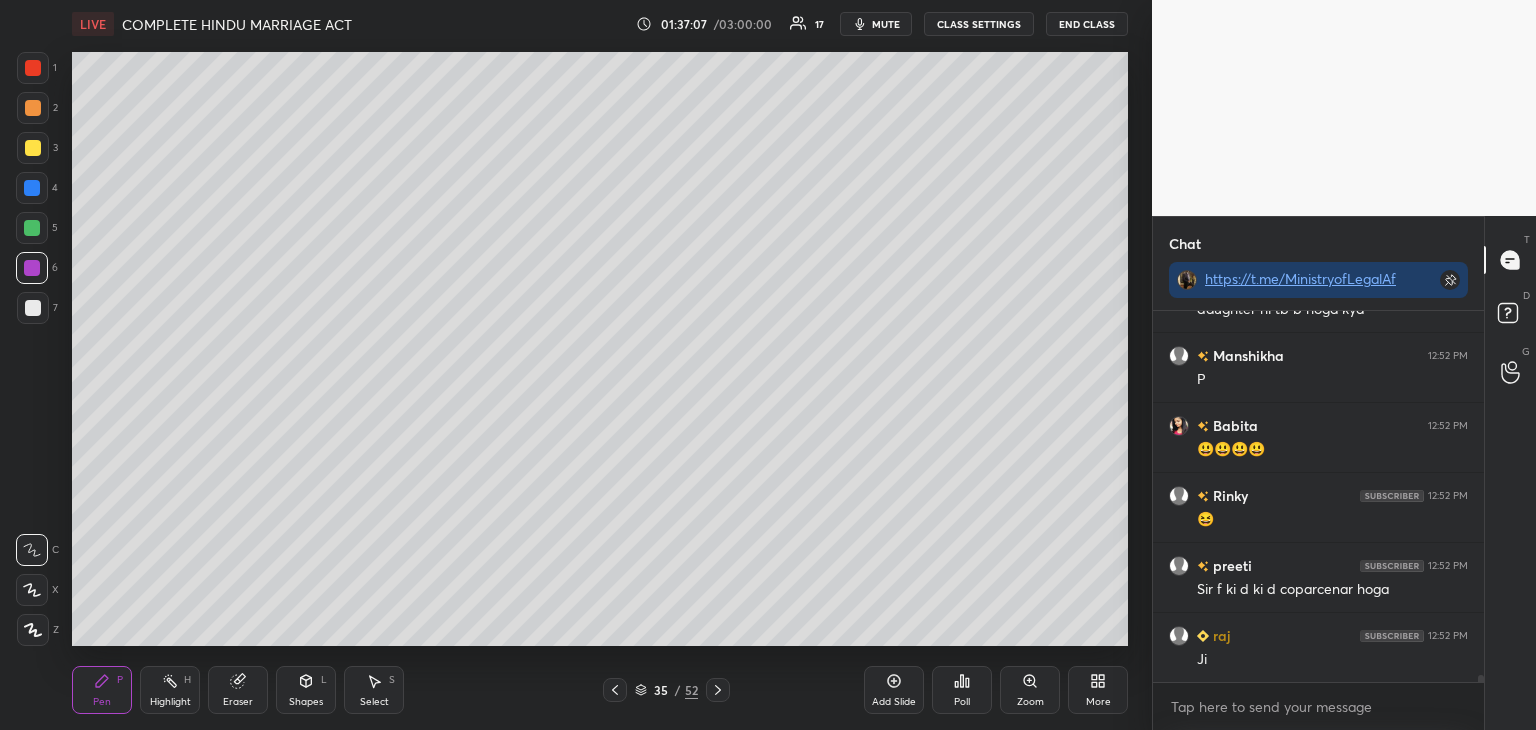 click at bounding box center (33, 630) 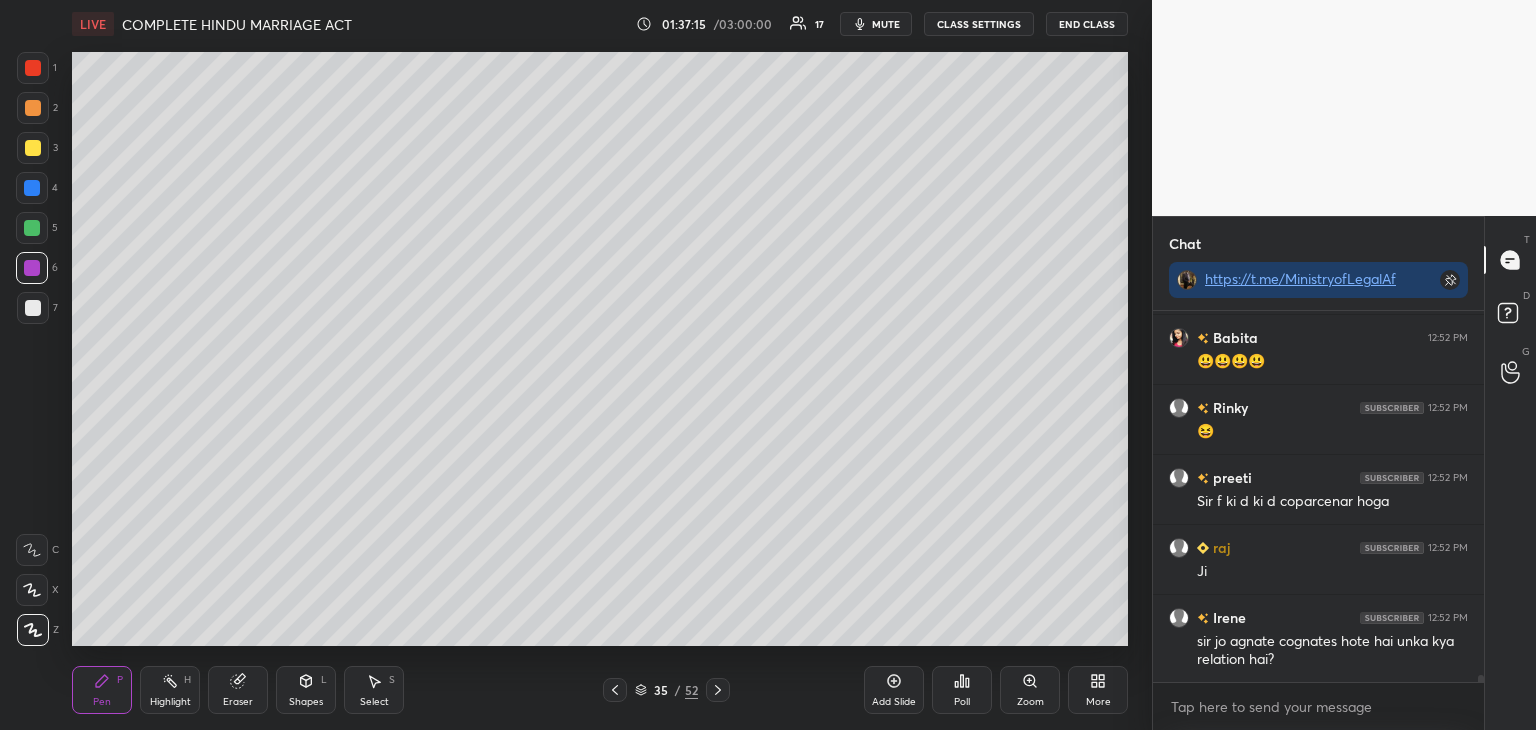 scroll, scrollTop: 18212, scrollLeft: 0, axis: vertical 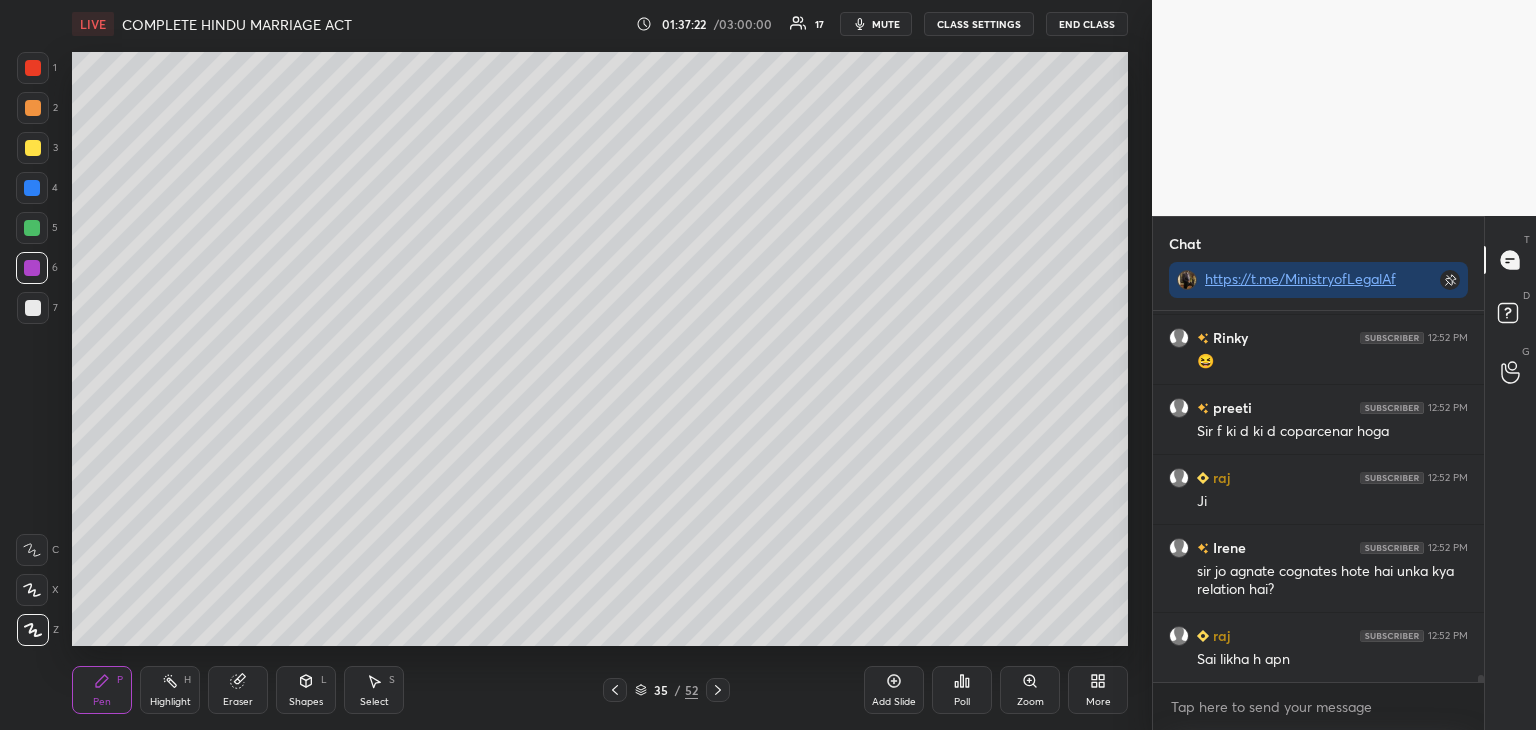 click at bounding box center [32, 228] 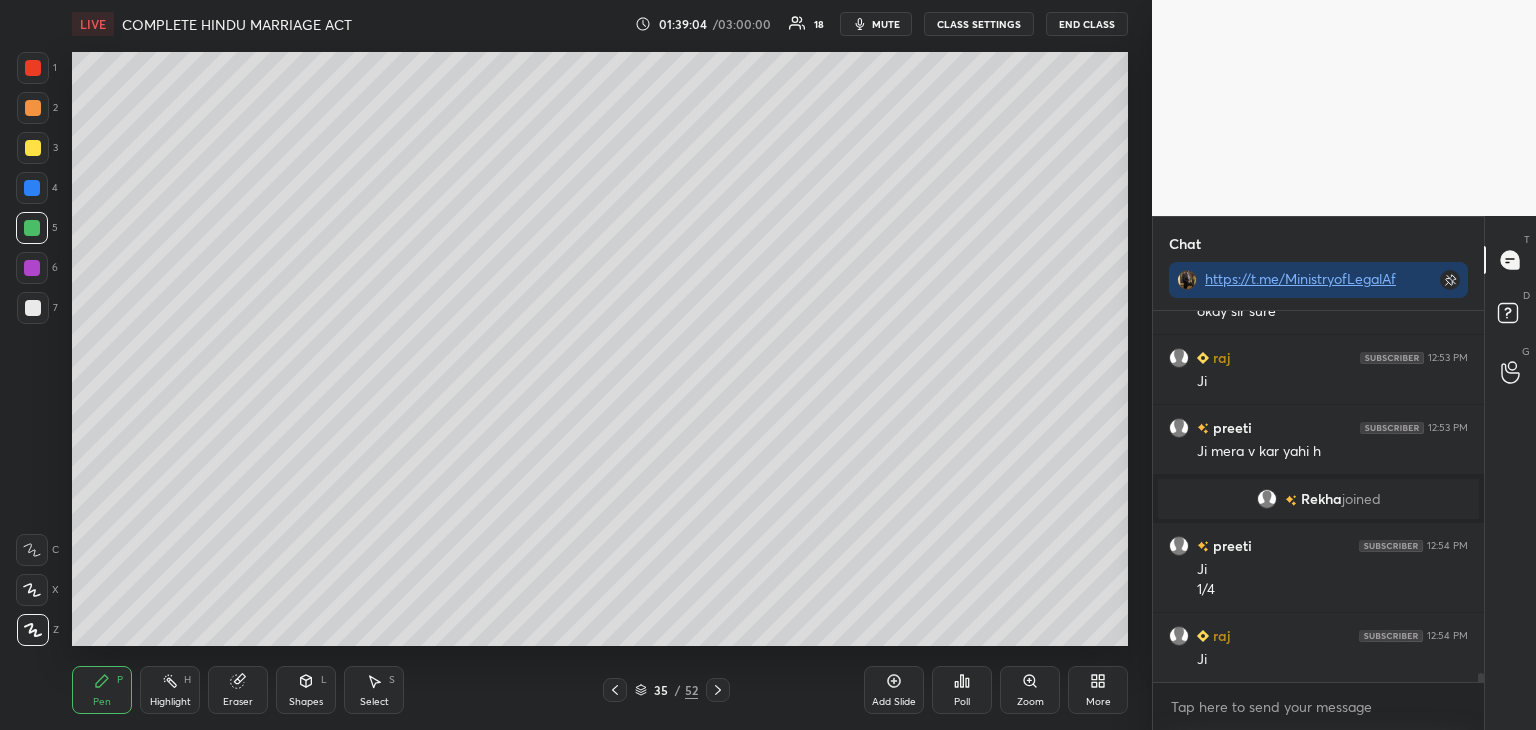 scroll, scrollTop: 15432, scrollLeft: 0, axis: vertical 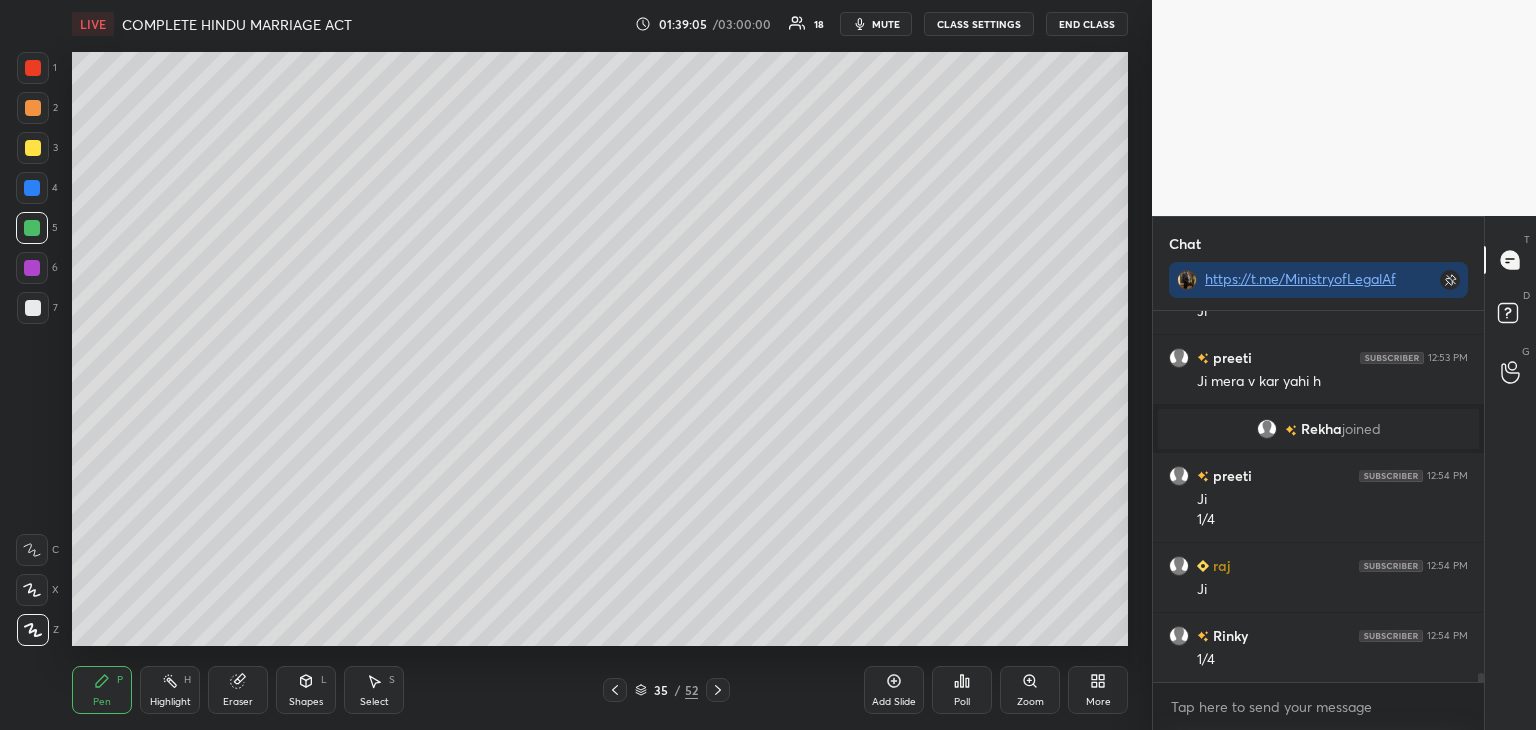 click at bounding box center [32, 188] 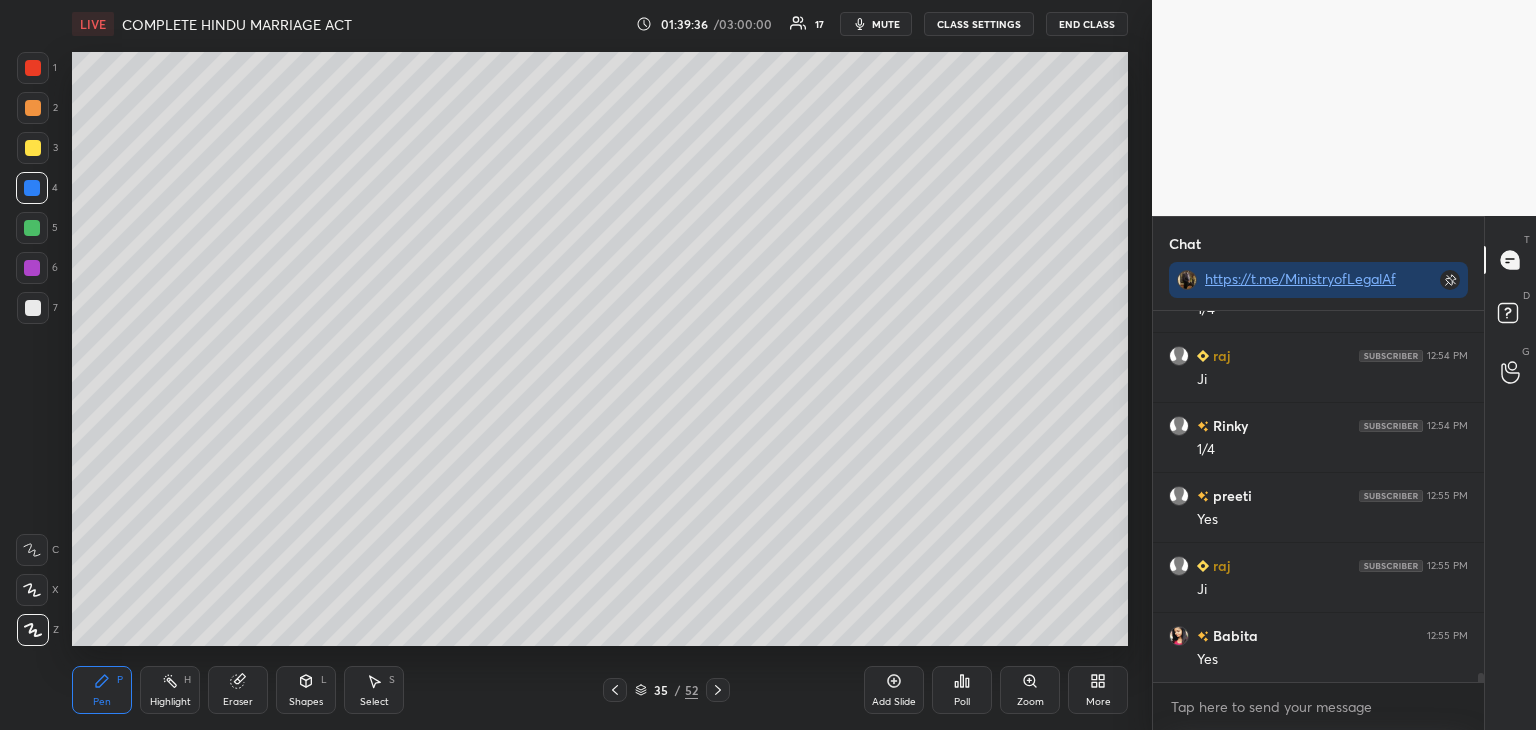 scroll, scrollTop: 15712, scrollLeft: 0, axis: vertical 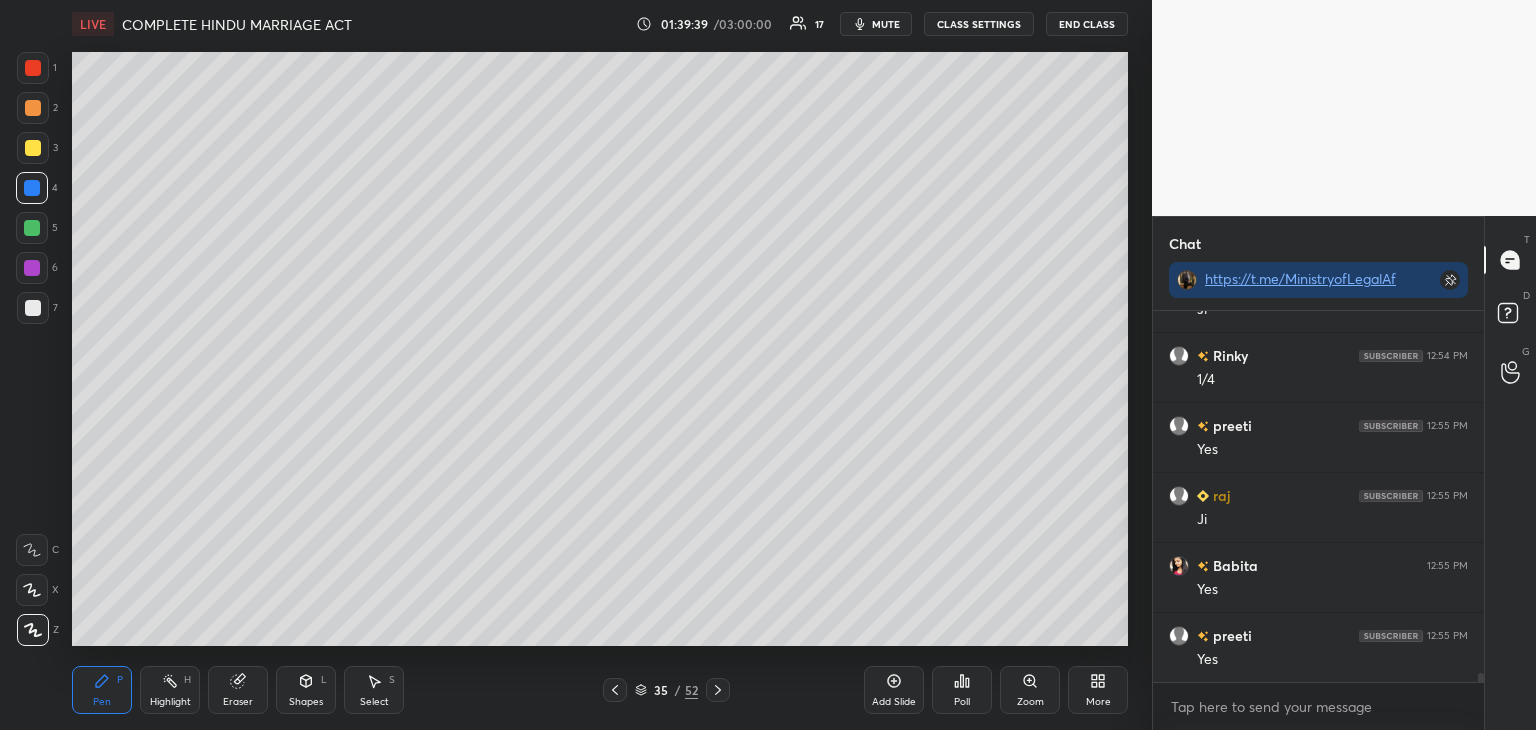click 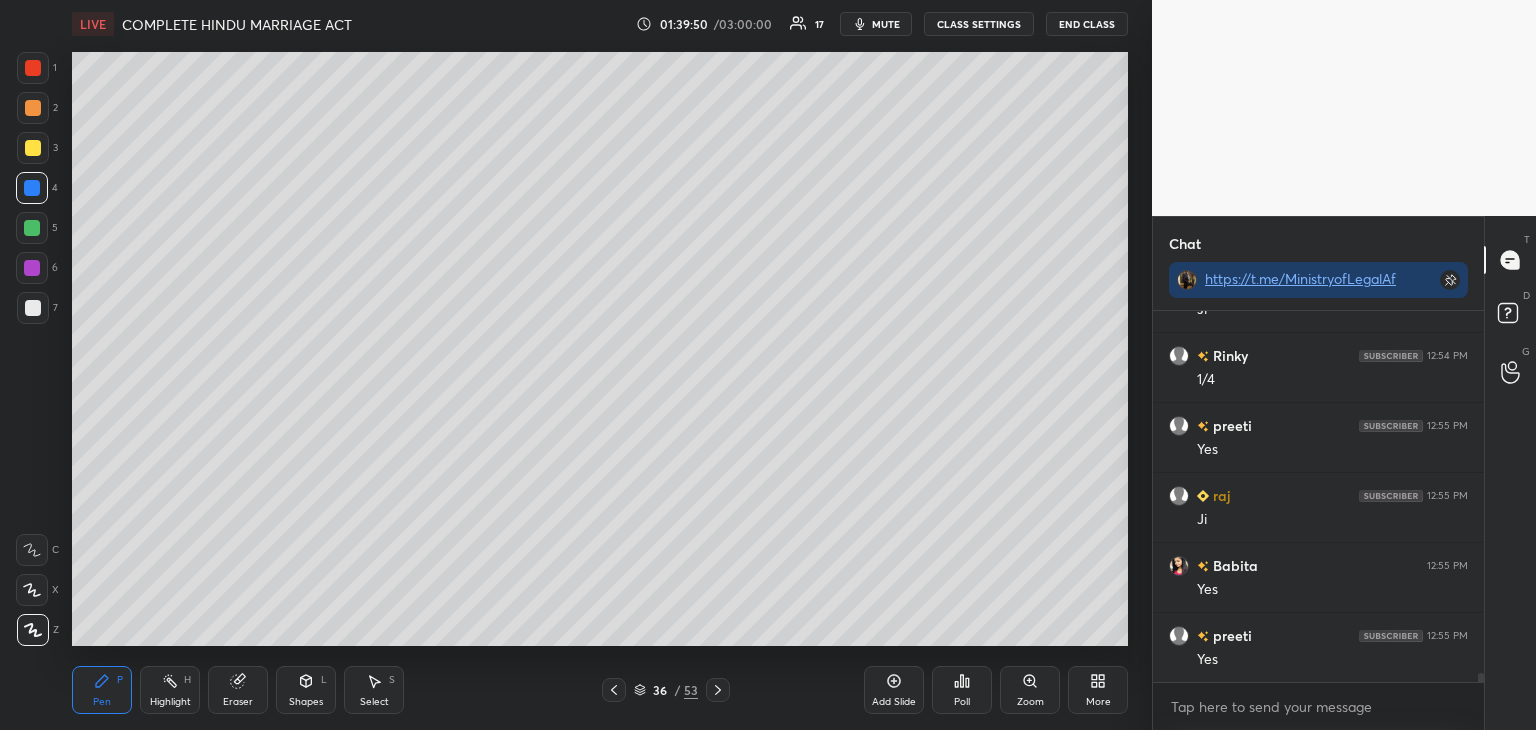 click at bounding box center [32, 228] 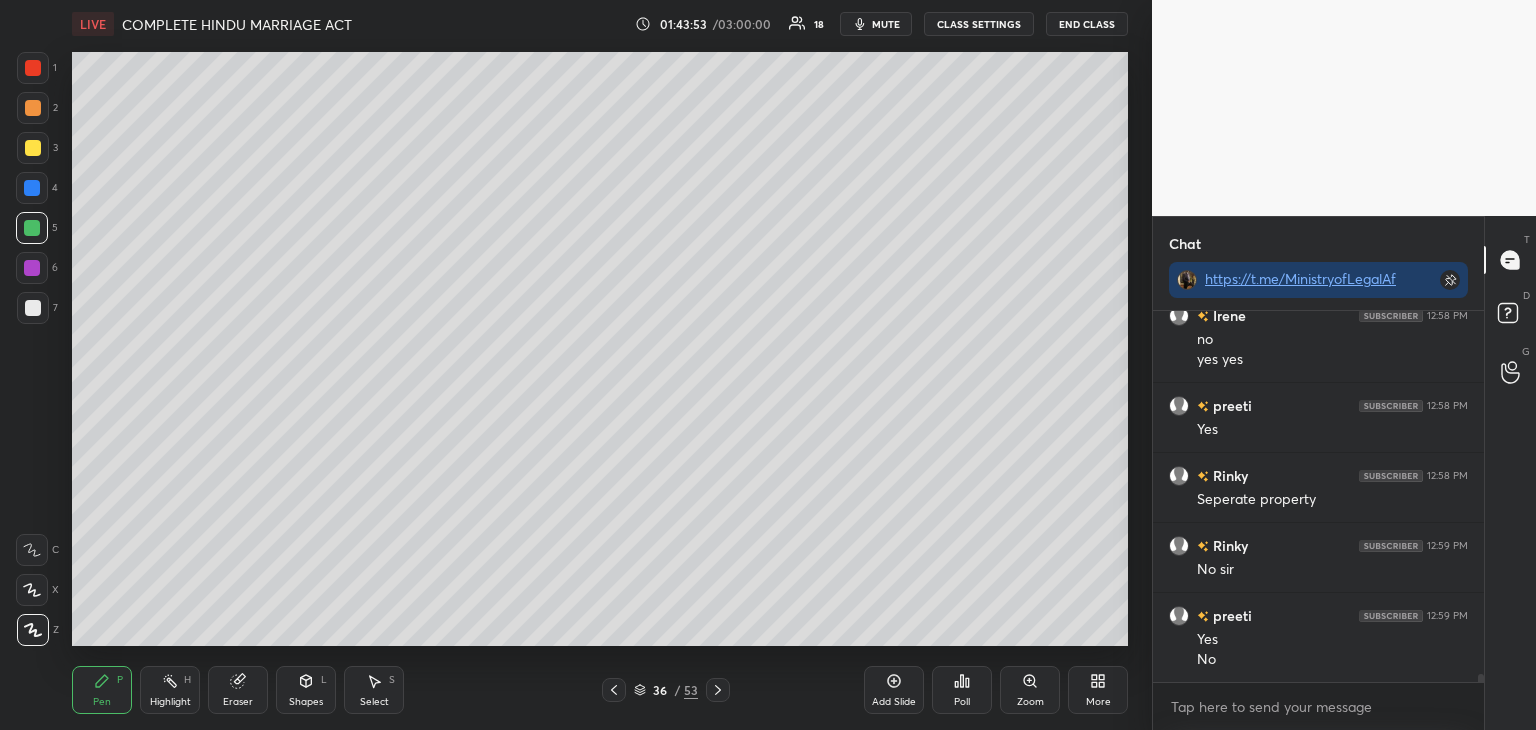 scroll, scrollTop: 16778, scrollLeft: 0, axis: vertical 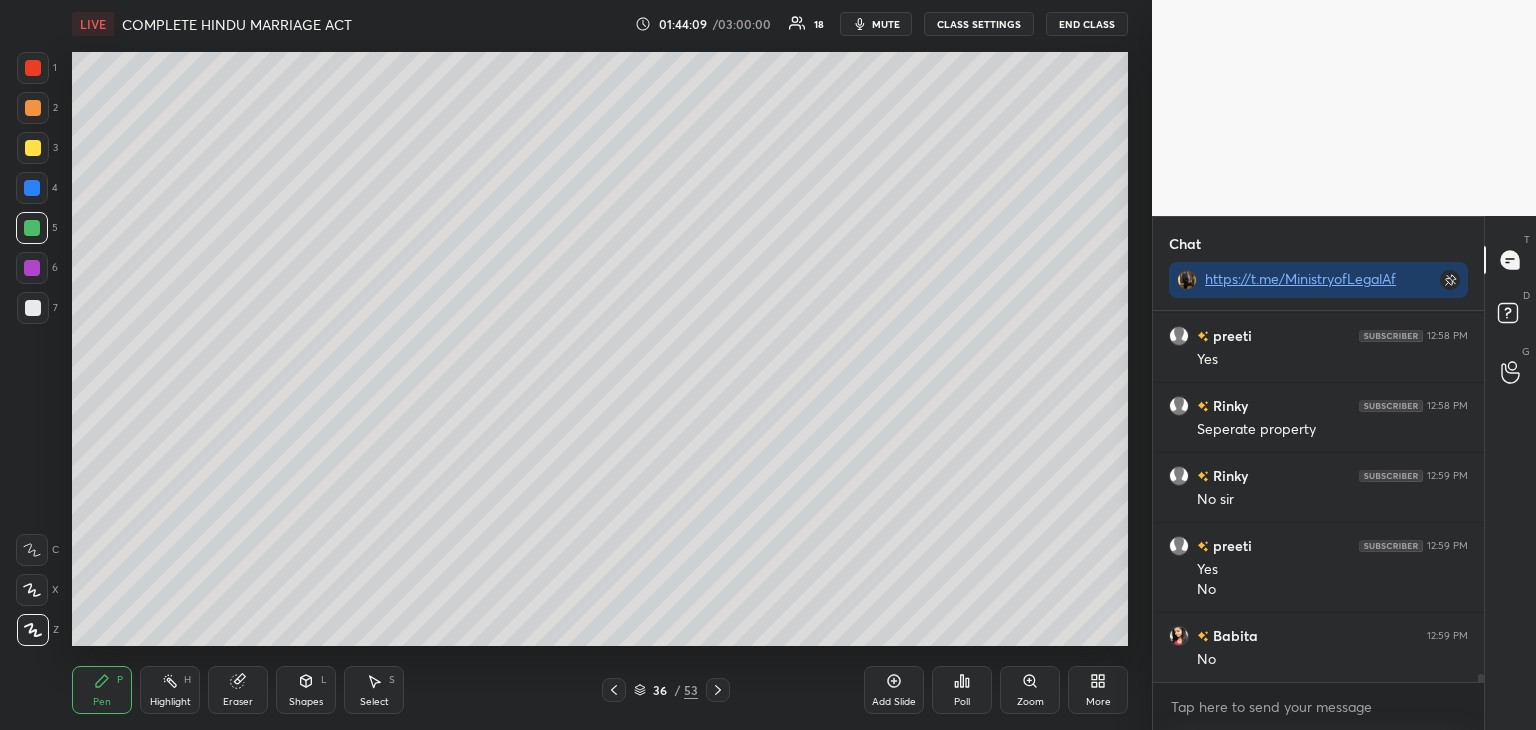 click at bounding box center (33, 308) 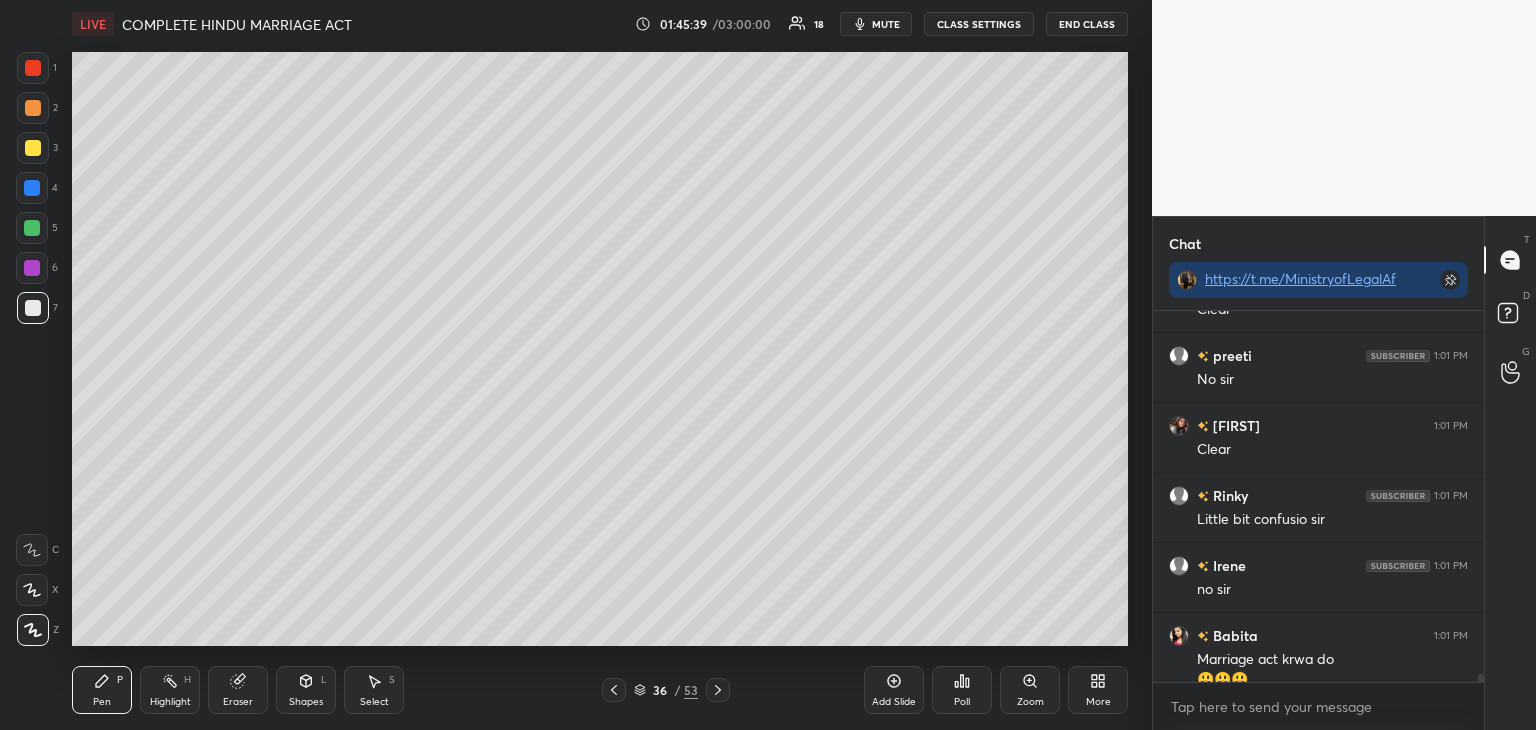 scroll, scrollTop: 17638, scrollLeft: 0, axis: vertical 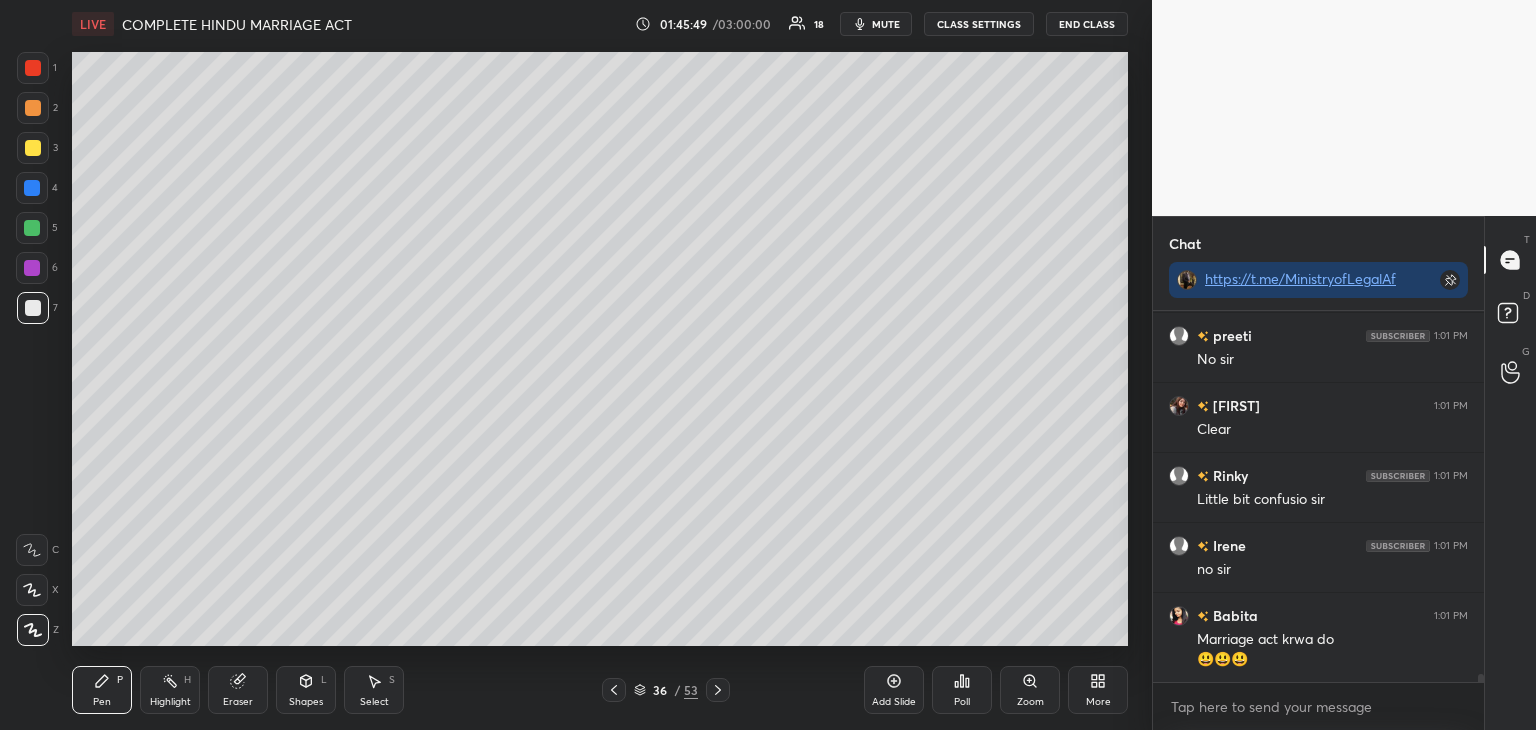 click on "Add Slide" at bounding box center [894, 702] 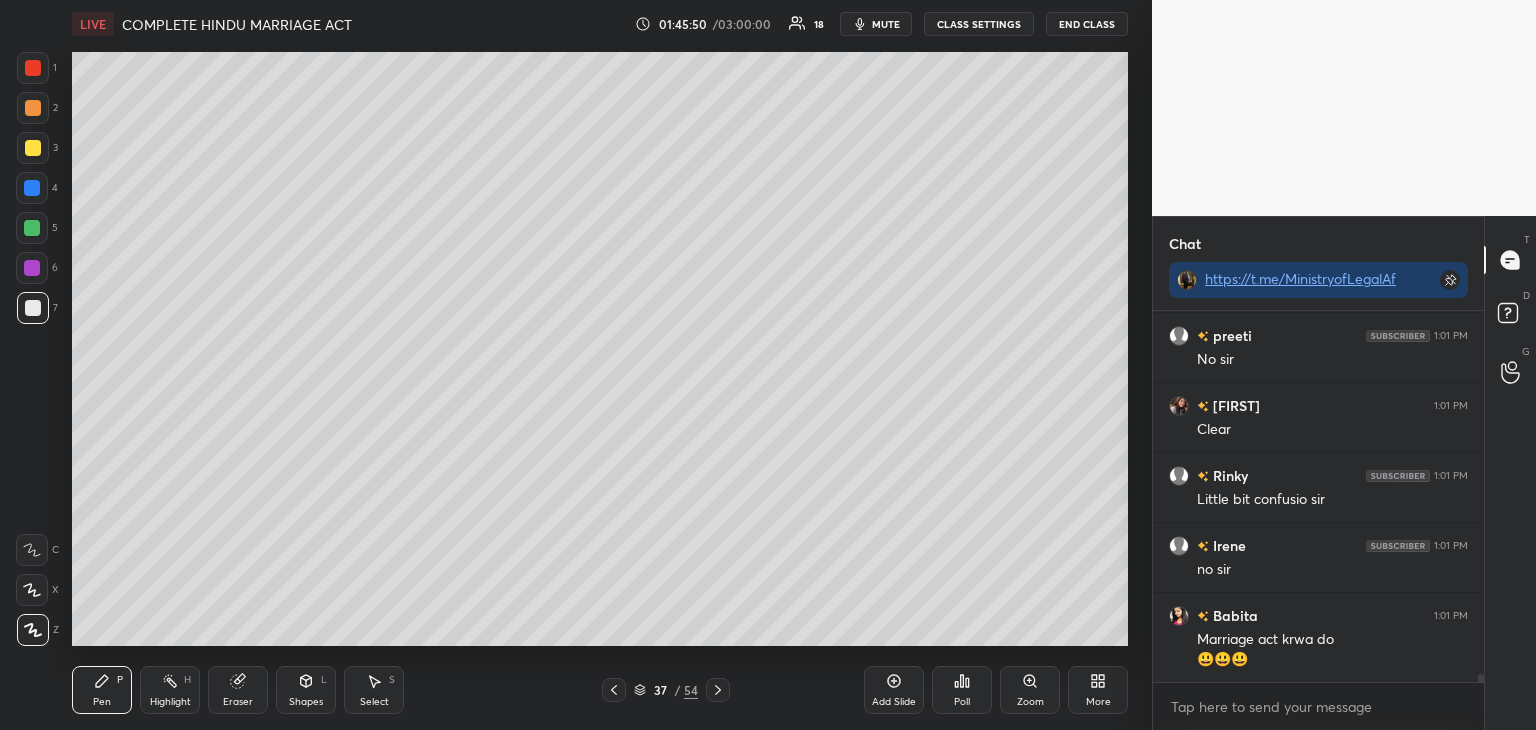 click at bounding box center [33, 68] 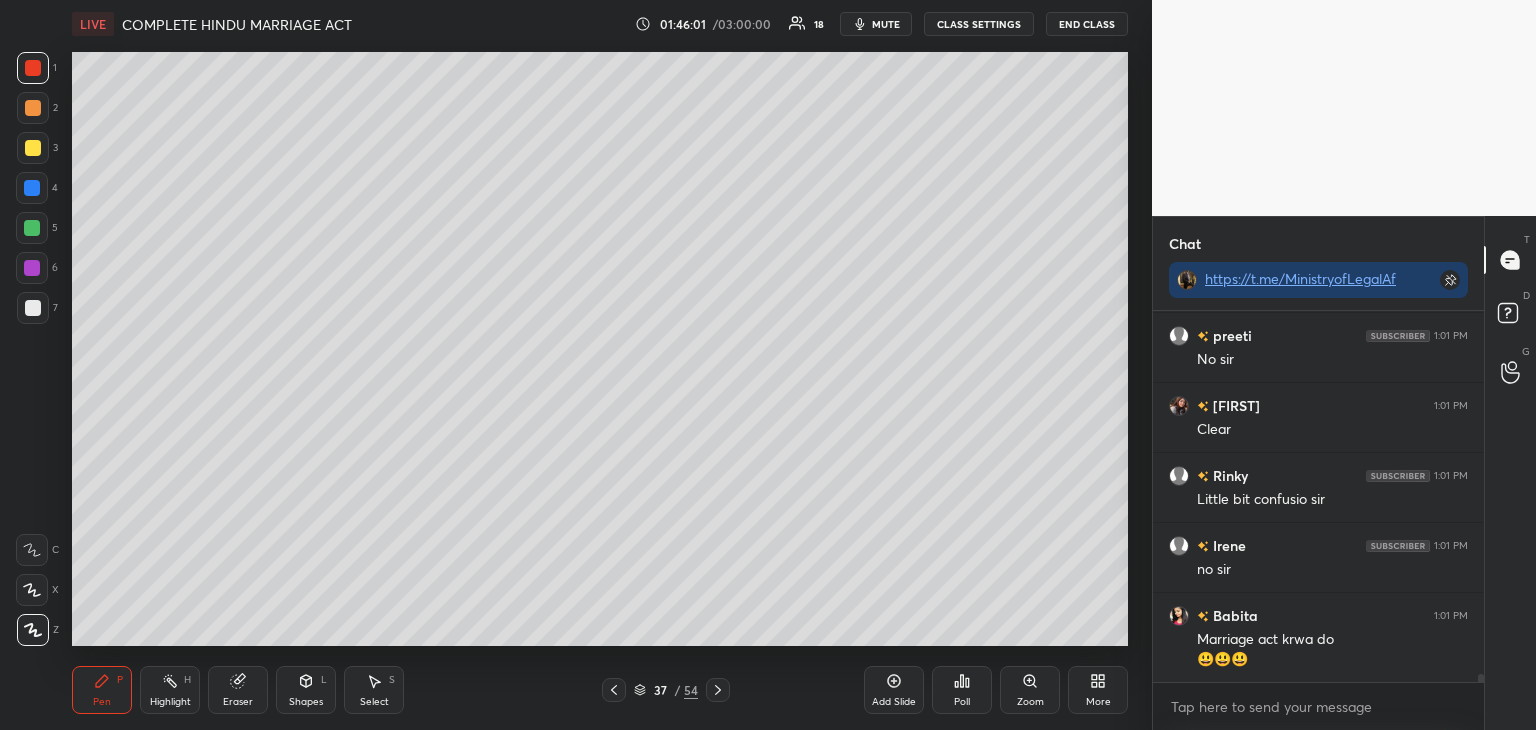 scroll, scrollTop: 17708, scrollLeft: 0, axis: vertical 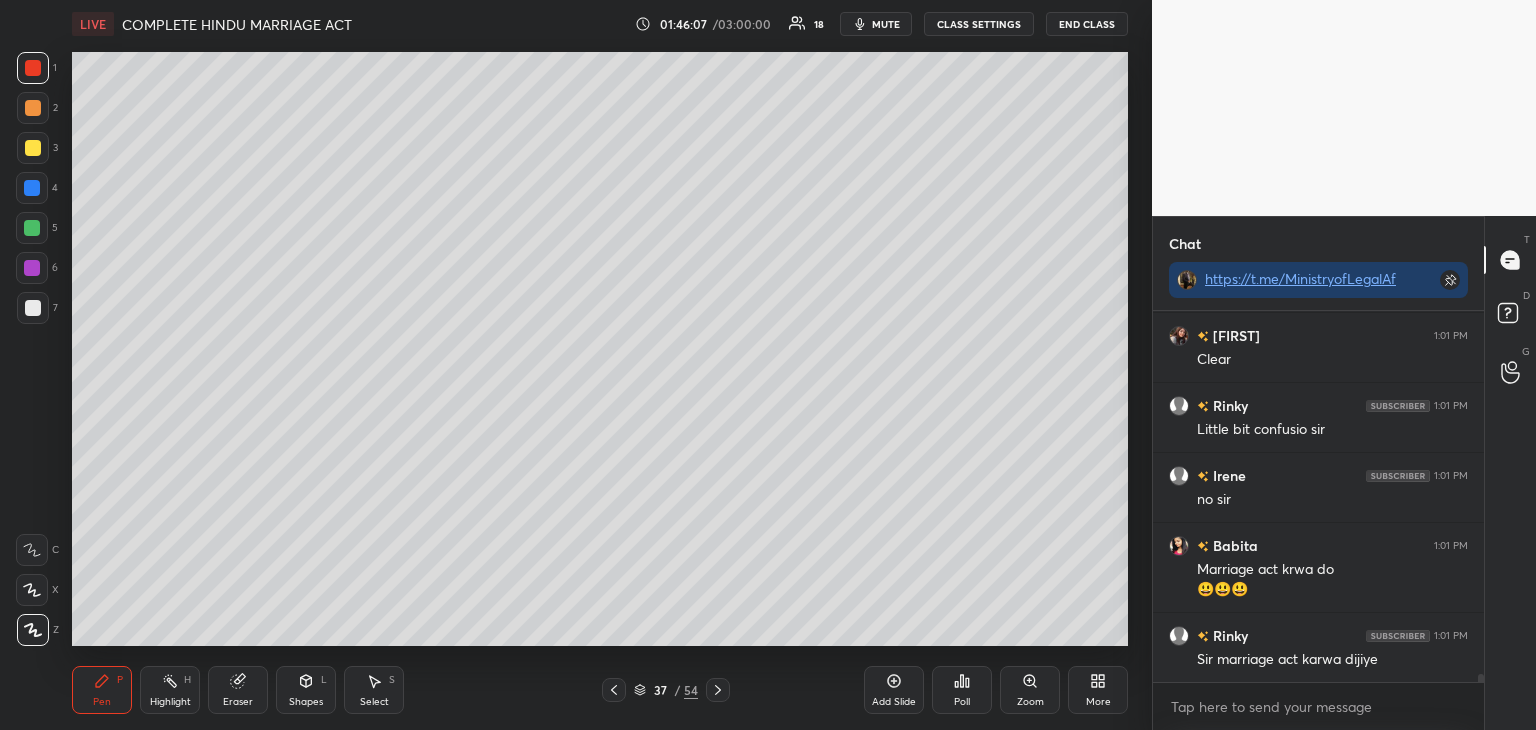 click on "Add Slide" at bounding box center [894, 690] 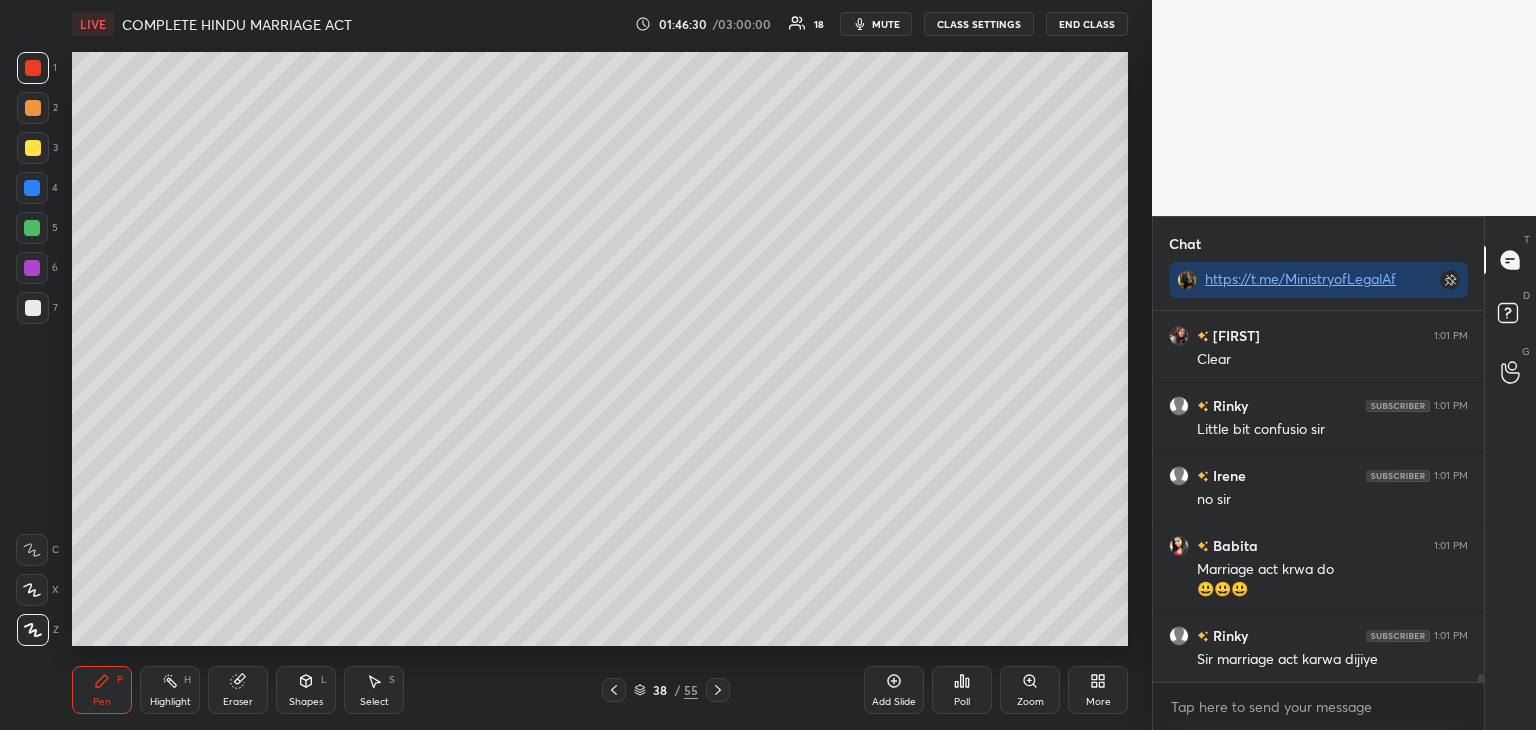 click at bounding box center [32, 188] 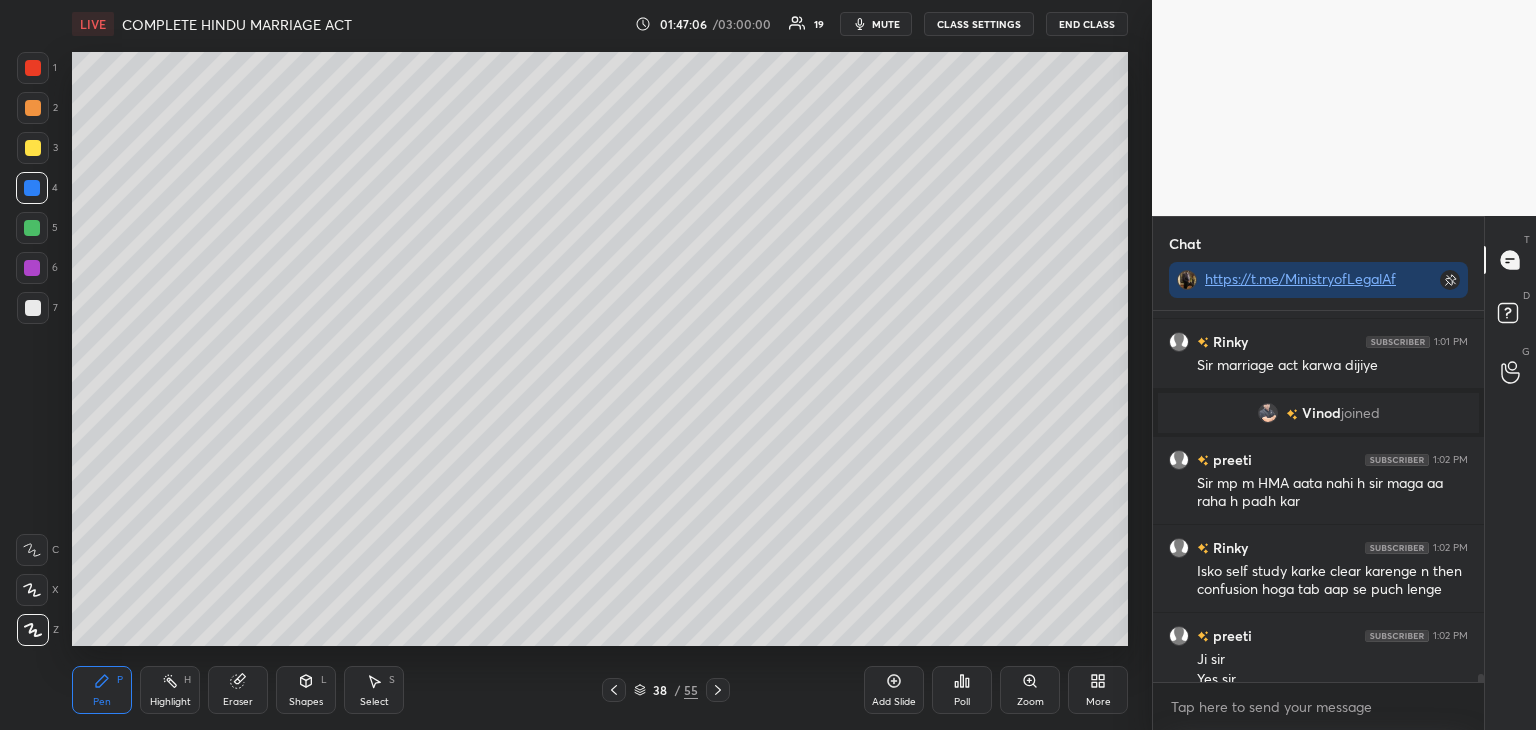 scroll, scrollTop: 17452, scrollLeft: 0, axis: vertical 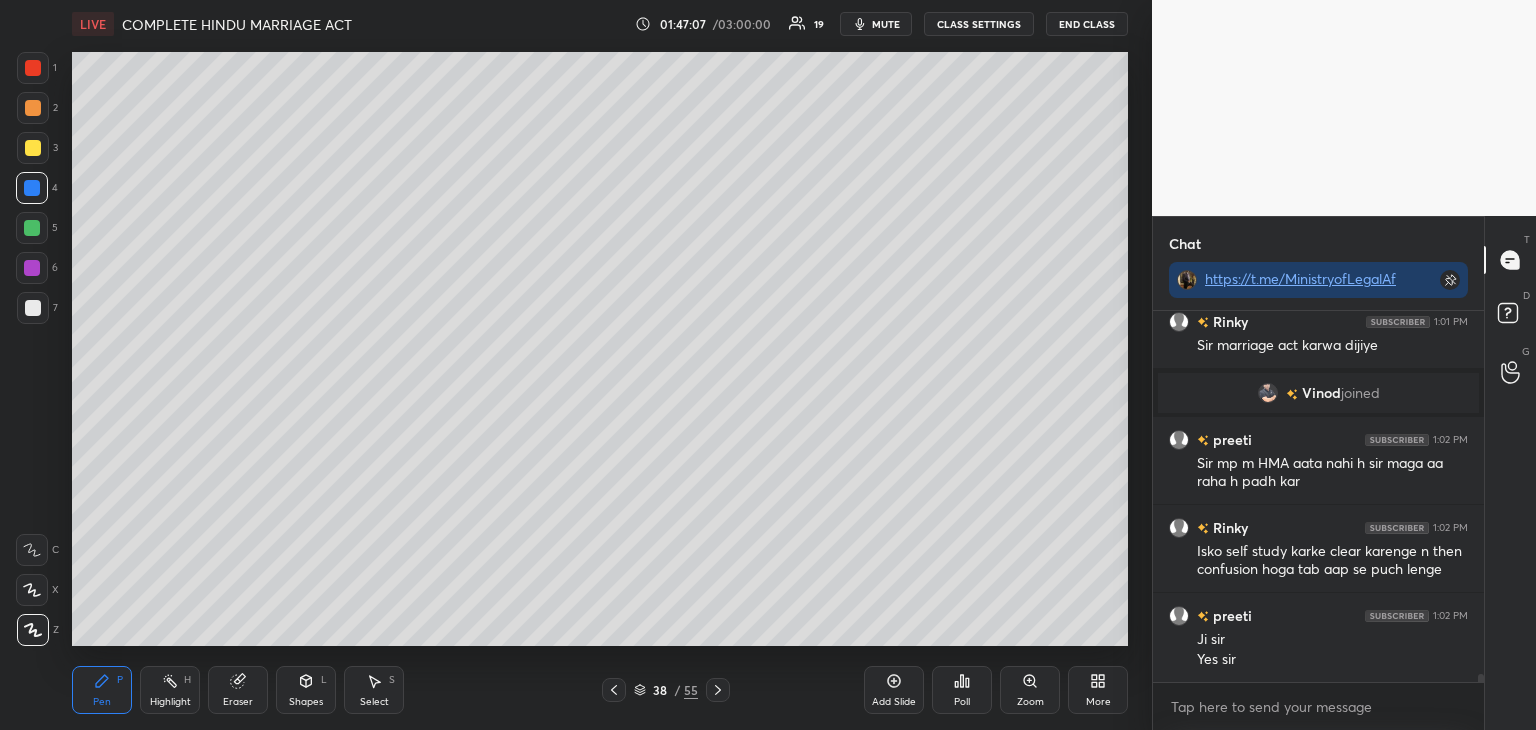 click 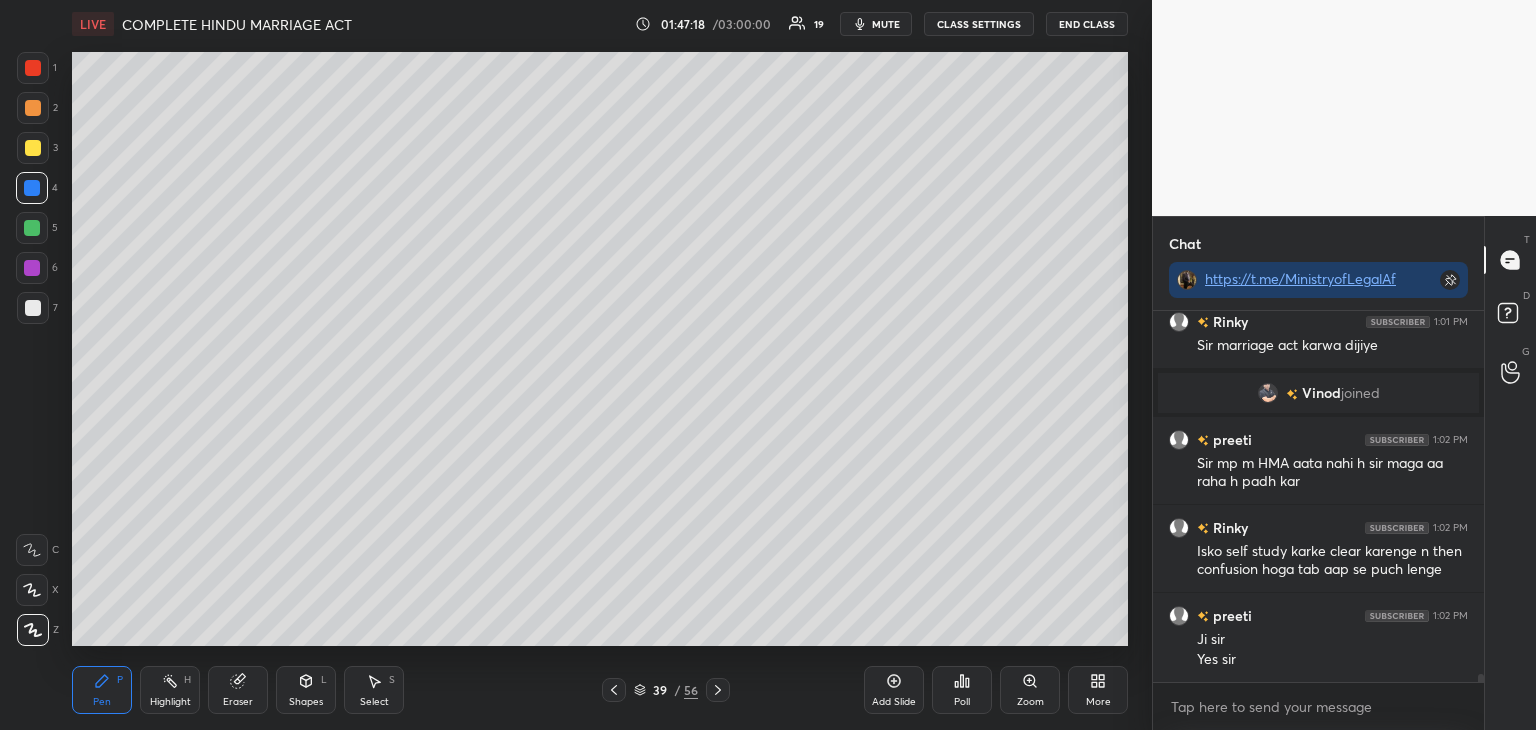 scroll, scrollTop: 17540, scrollLeft: 0, axis: vertical 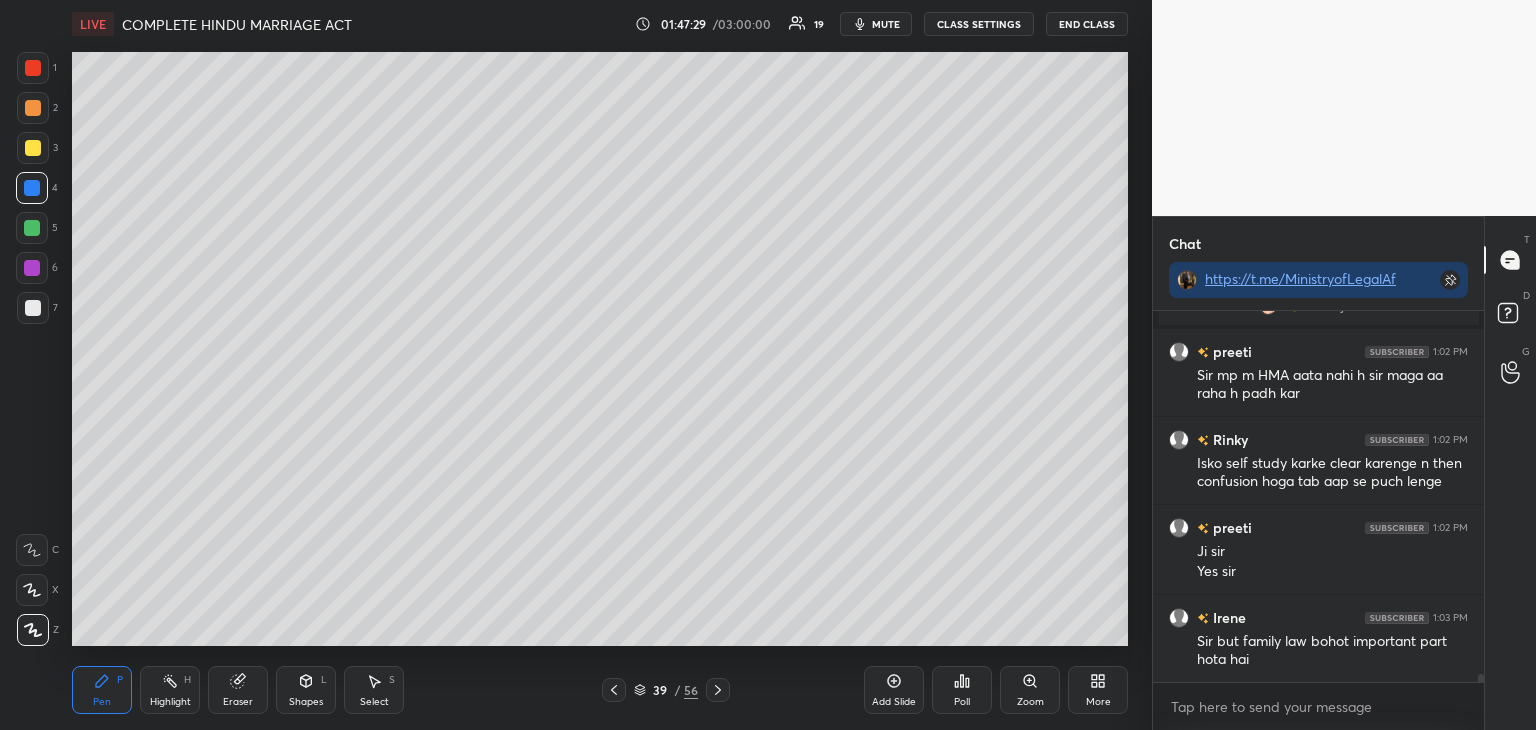 click 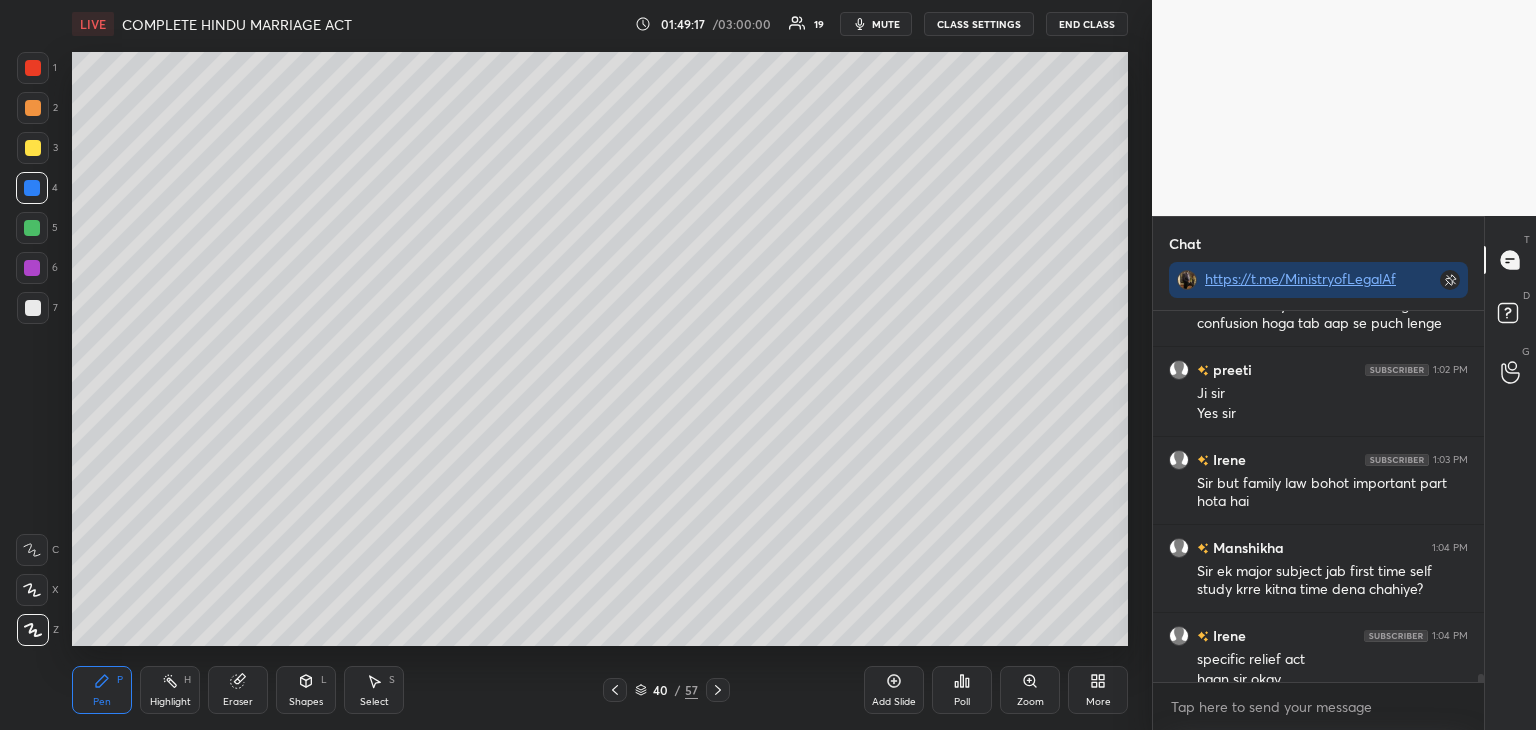 scroll, scrollTop: 17718, scrollLeft: 0, axis: vertical 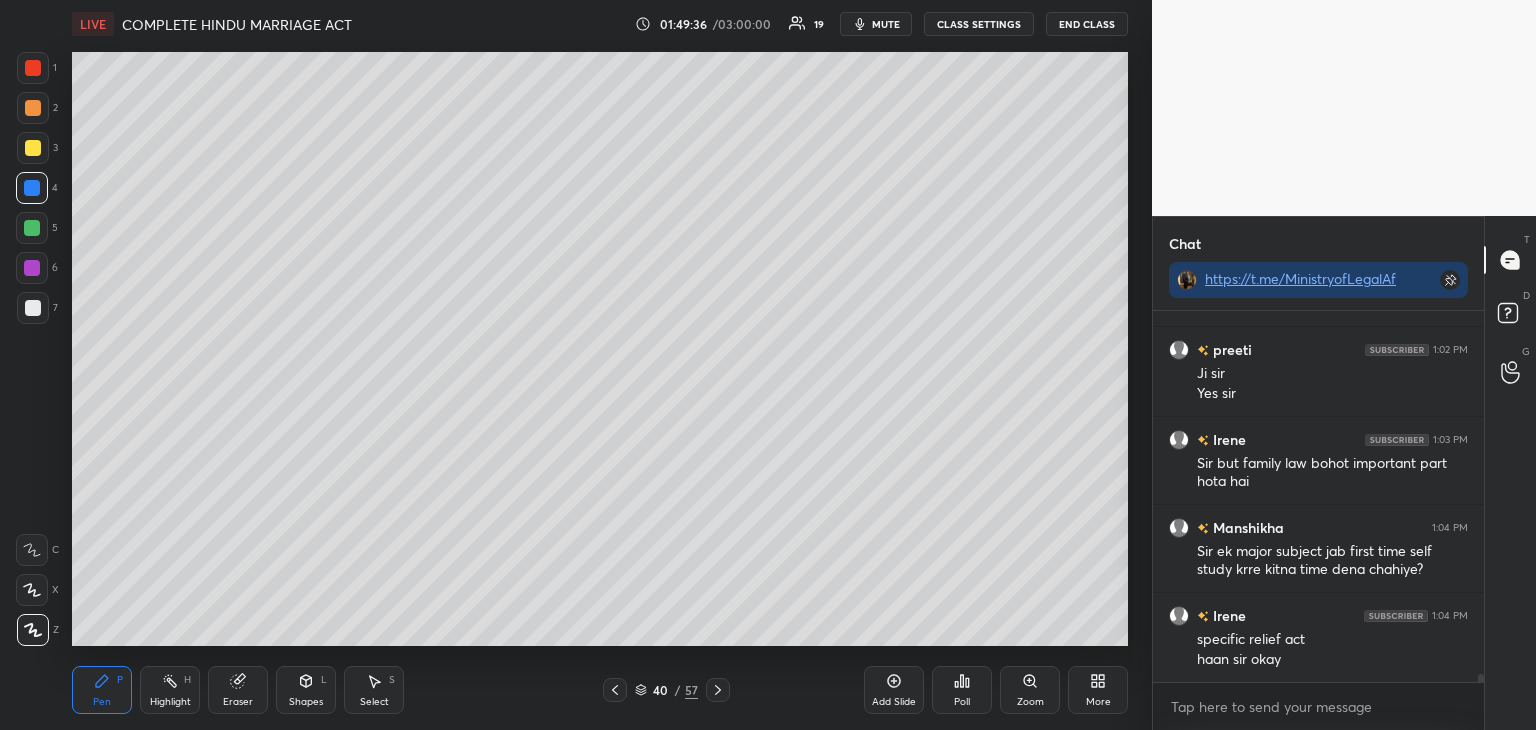 click at bounding box center (32, 228) 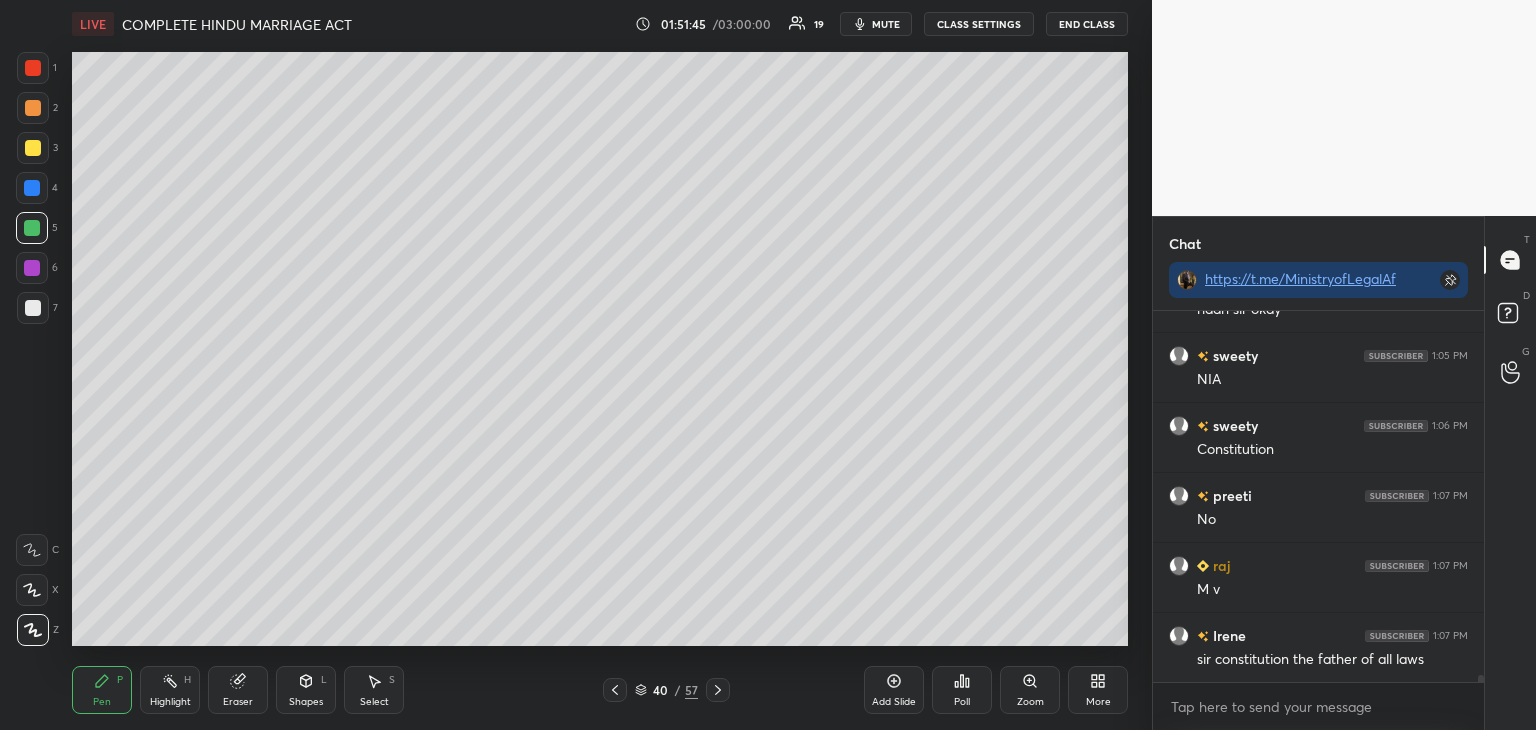 scroll, scrollTop: 18138, scrollLeft: 0, axis: vertical 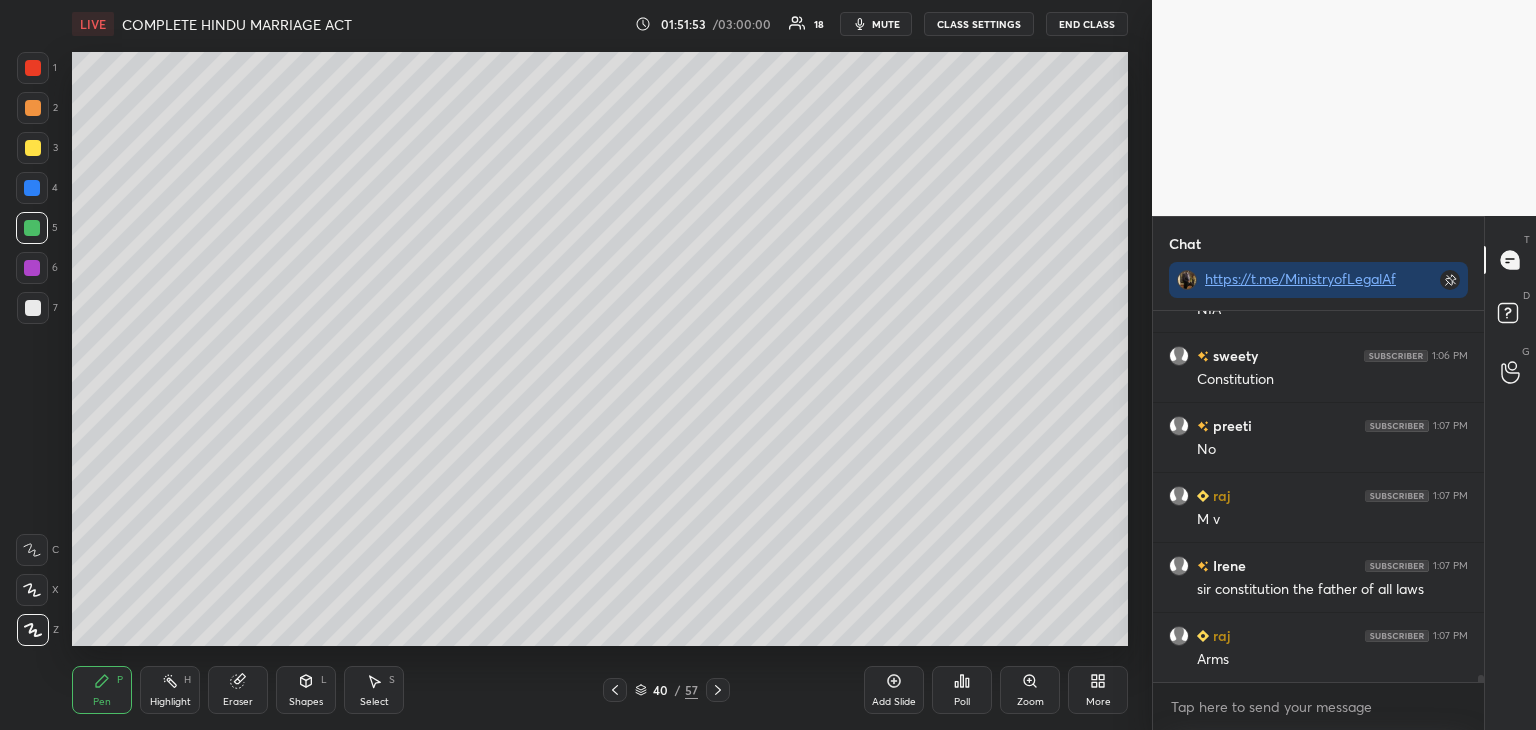click at bounding box center (32, 268) 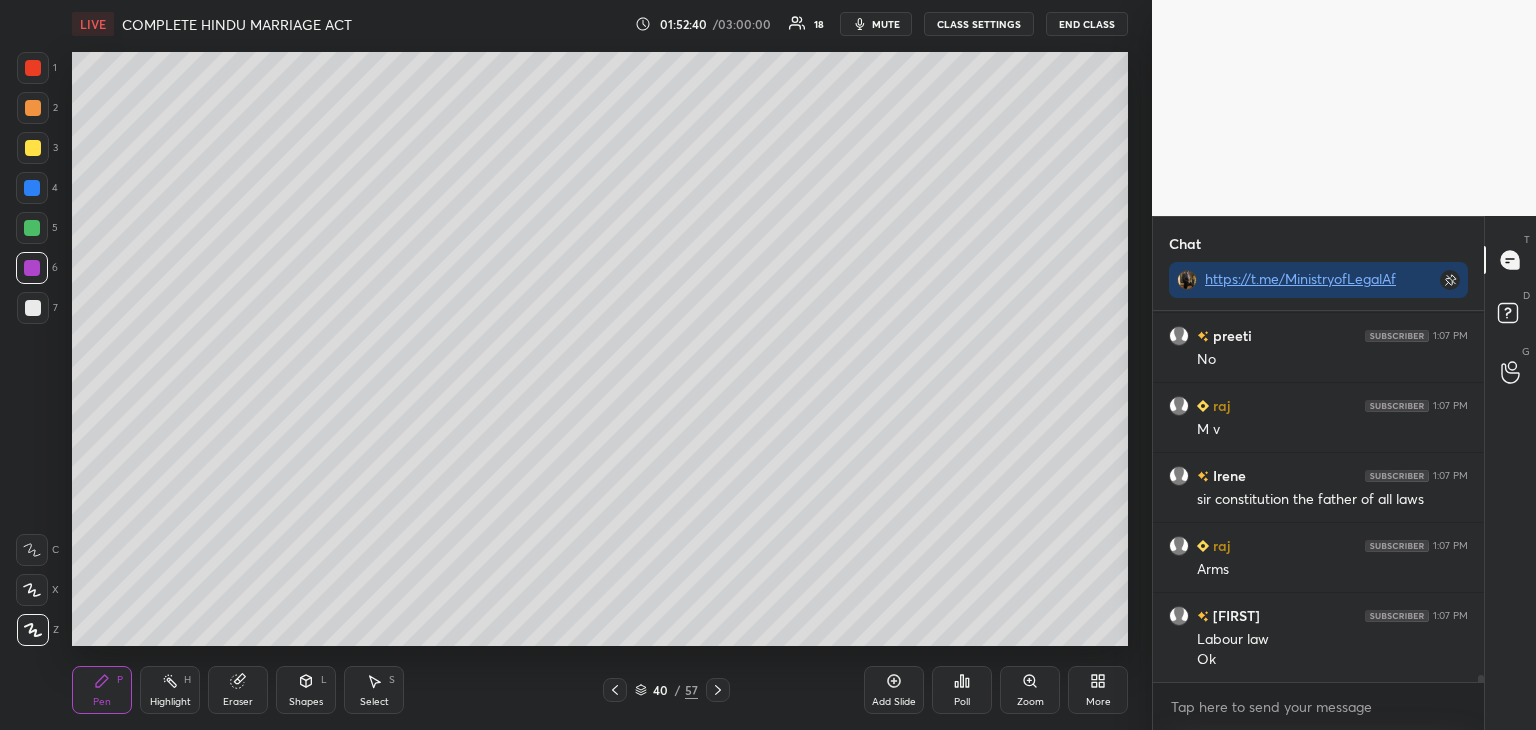 scroll, scrollTop: 18298, scrollLeft: 0, axis: vertical 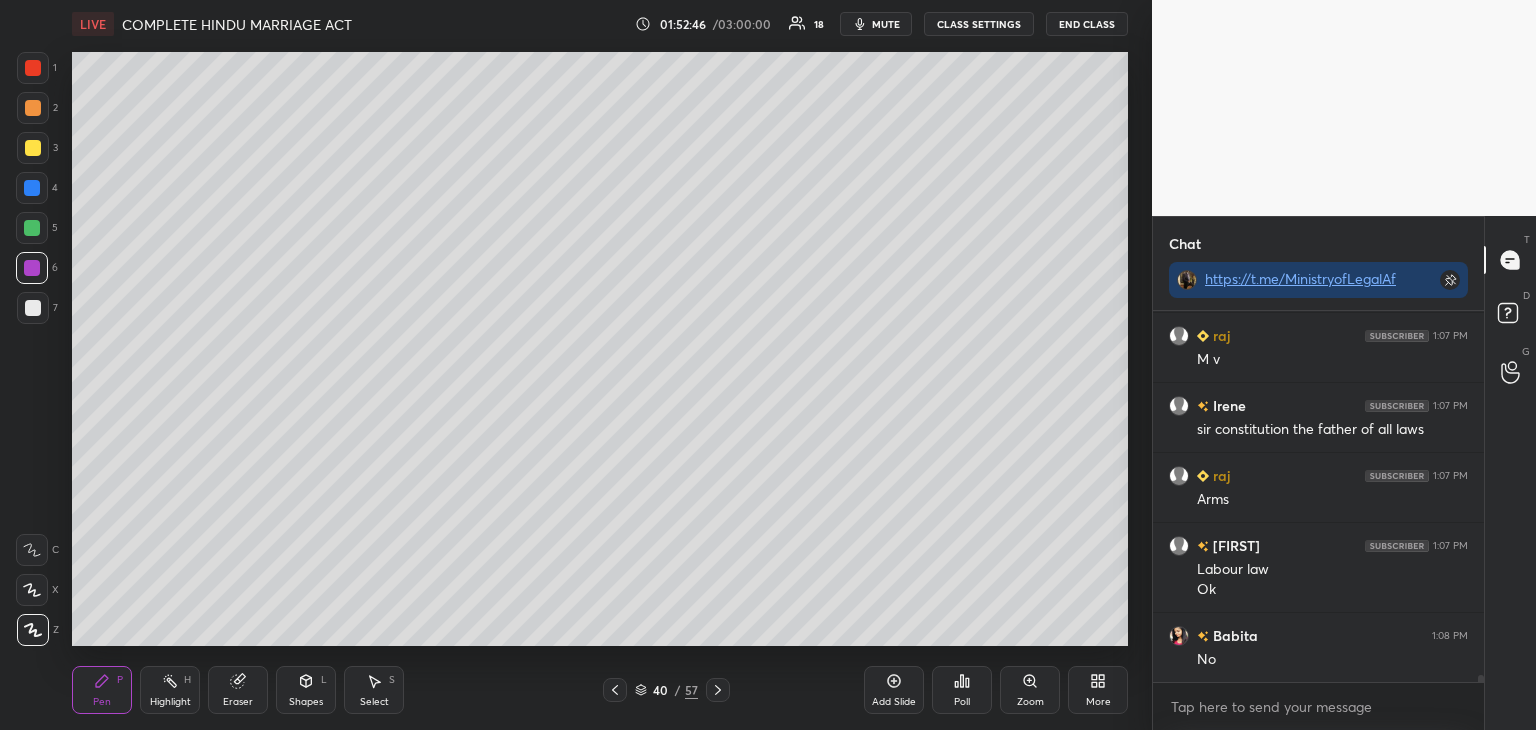 click at bounding box center [33, 308] 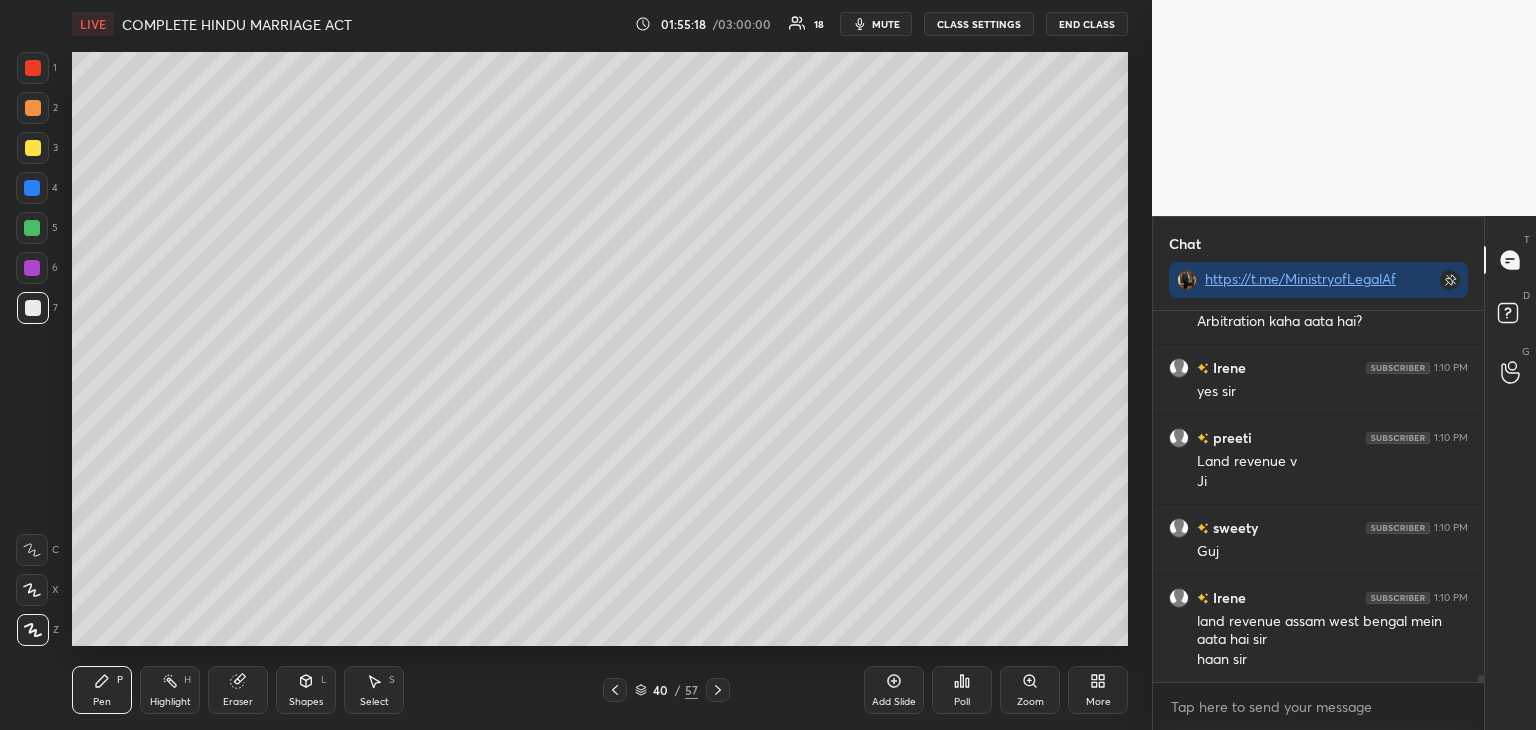 scroll, scrollTop: 19076, scrollLeft: 0, axis: vertical 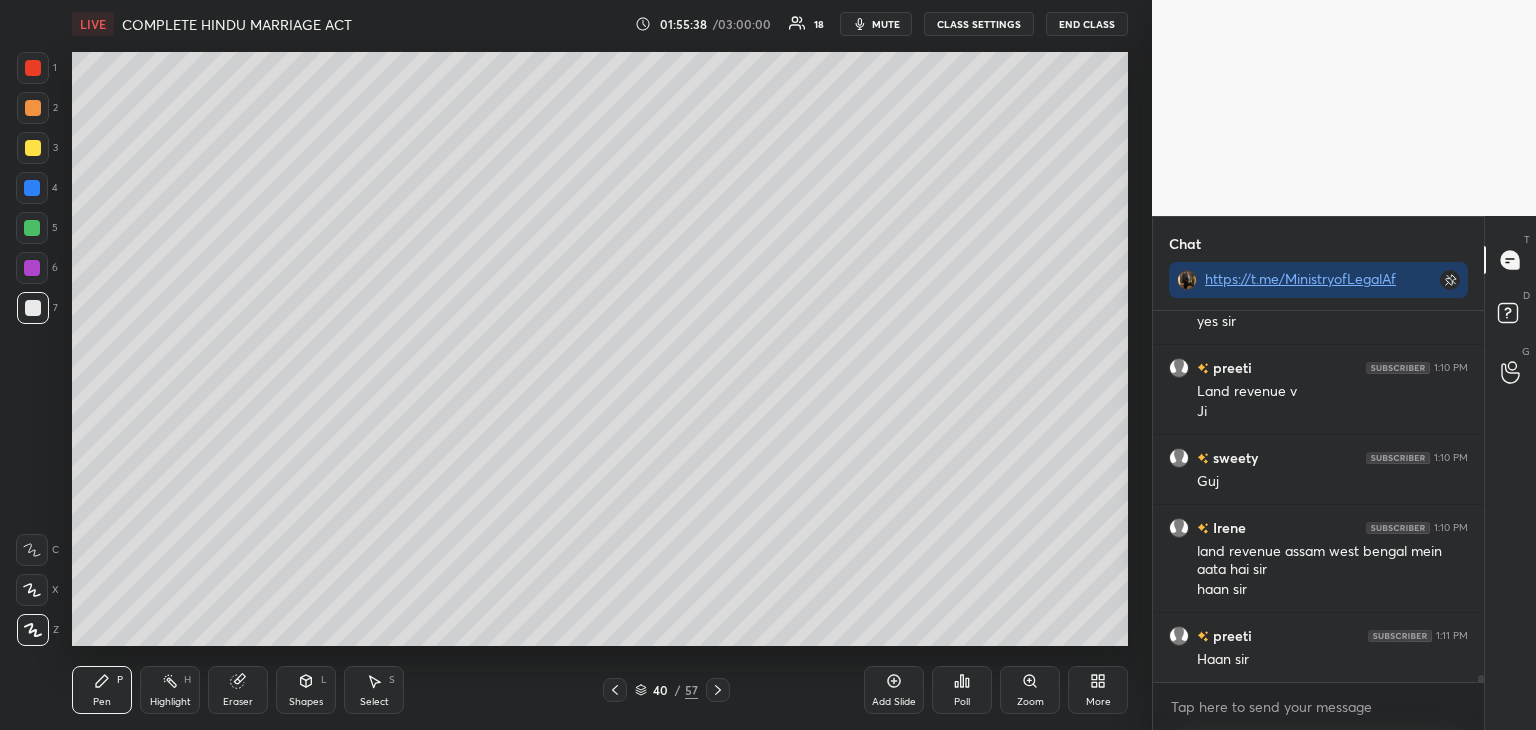 click on "Add Slide" at bounding box center [894, 702] 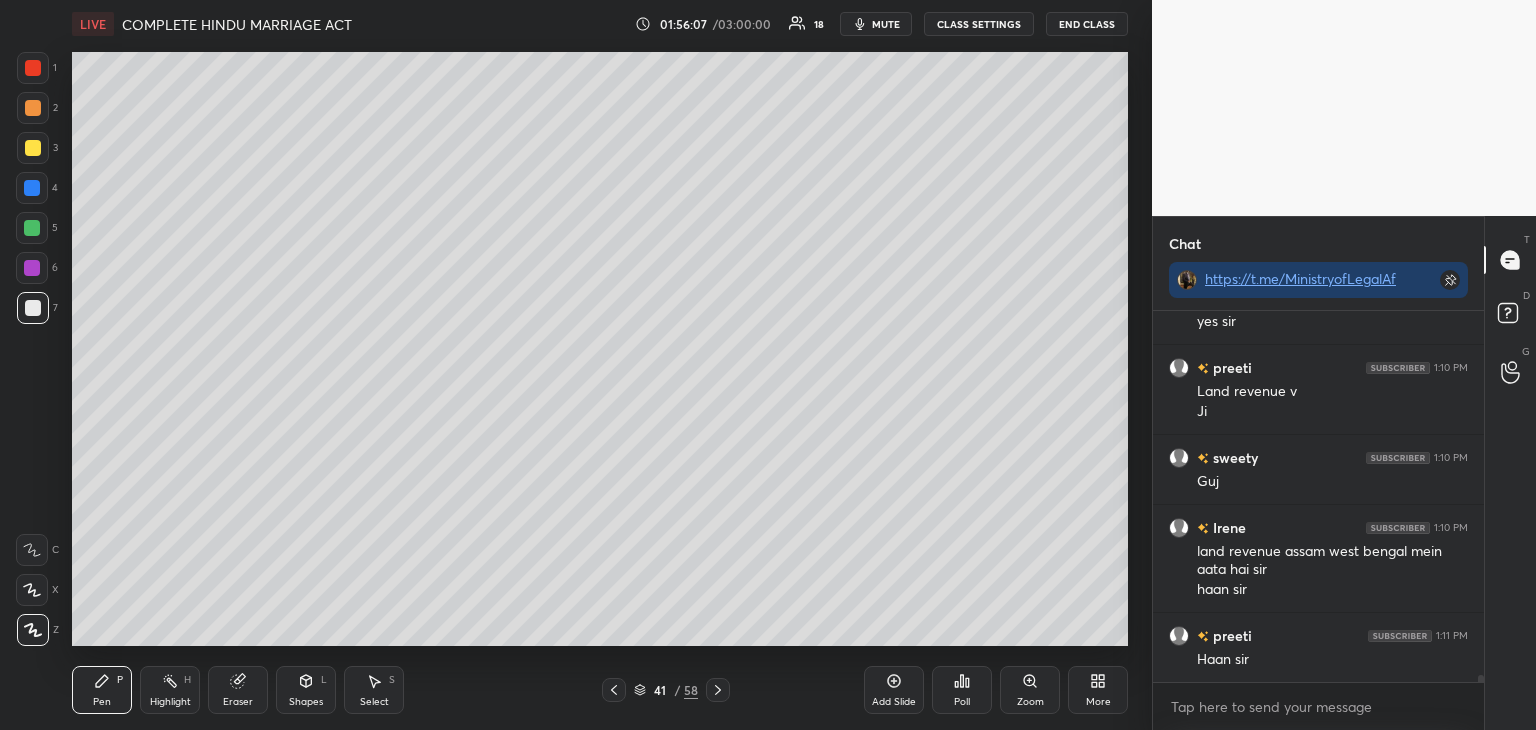 click at bounding box center [32, 268] 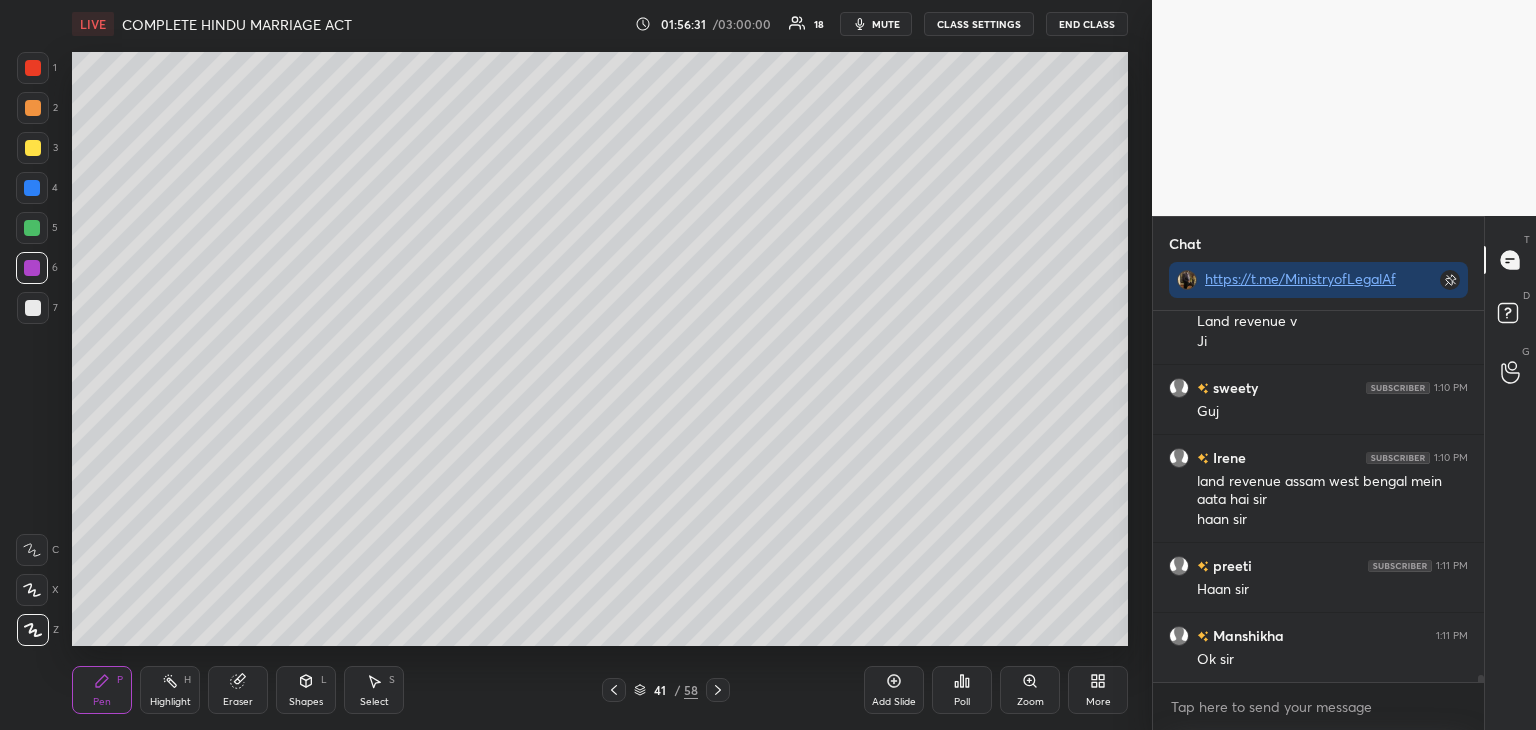 scroll, scrollTop: 19216, scrollLeft: 0, axis: vertical 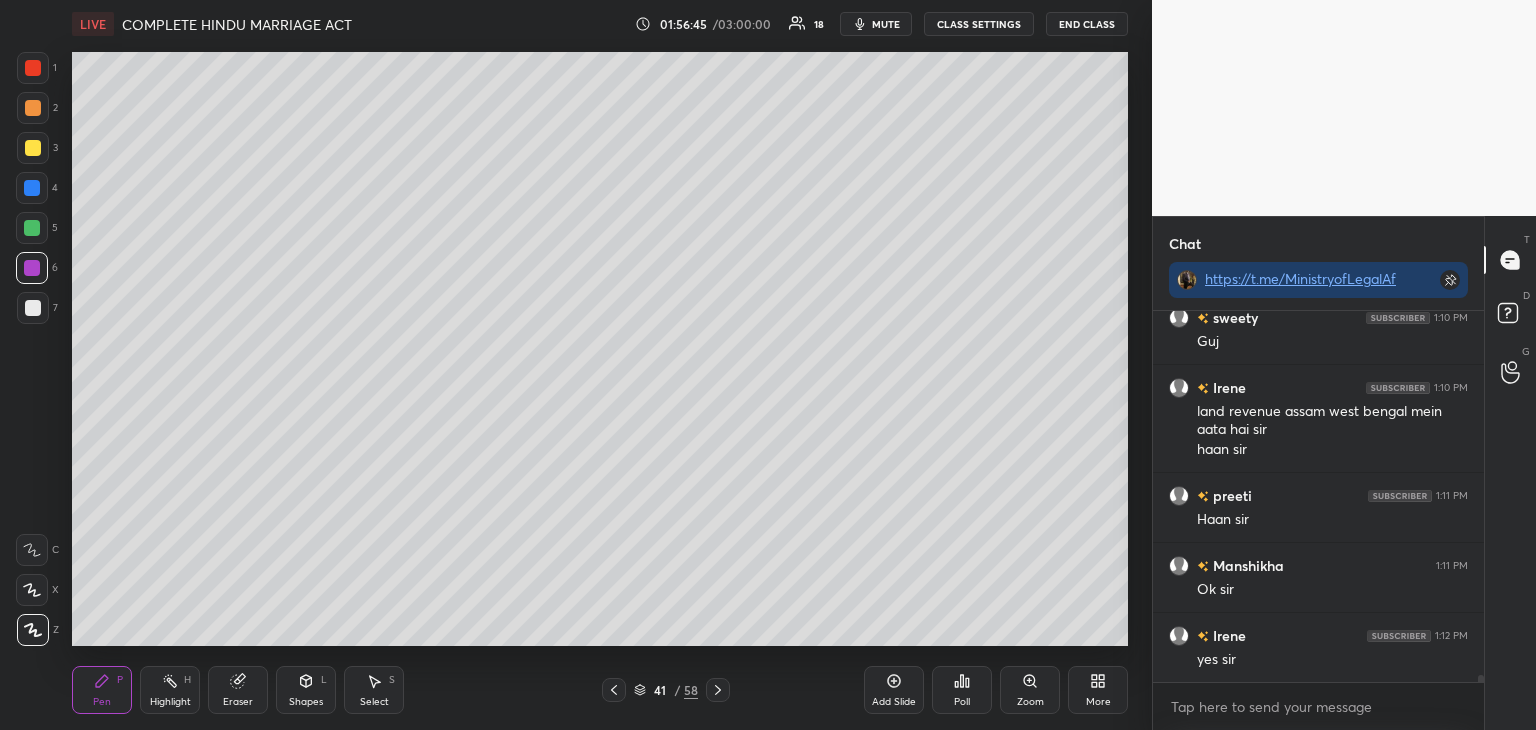 click at bounding box center (33, 308) 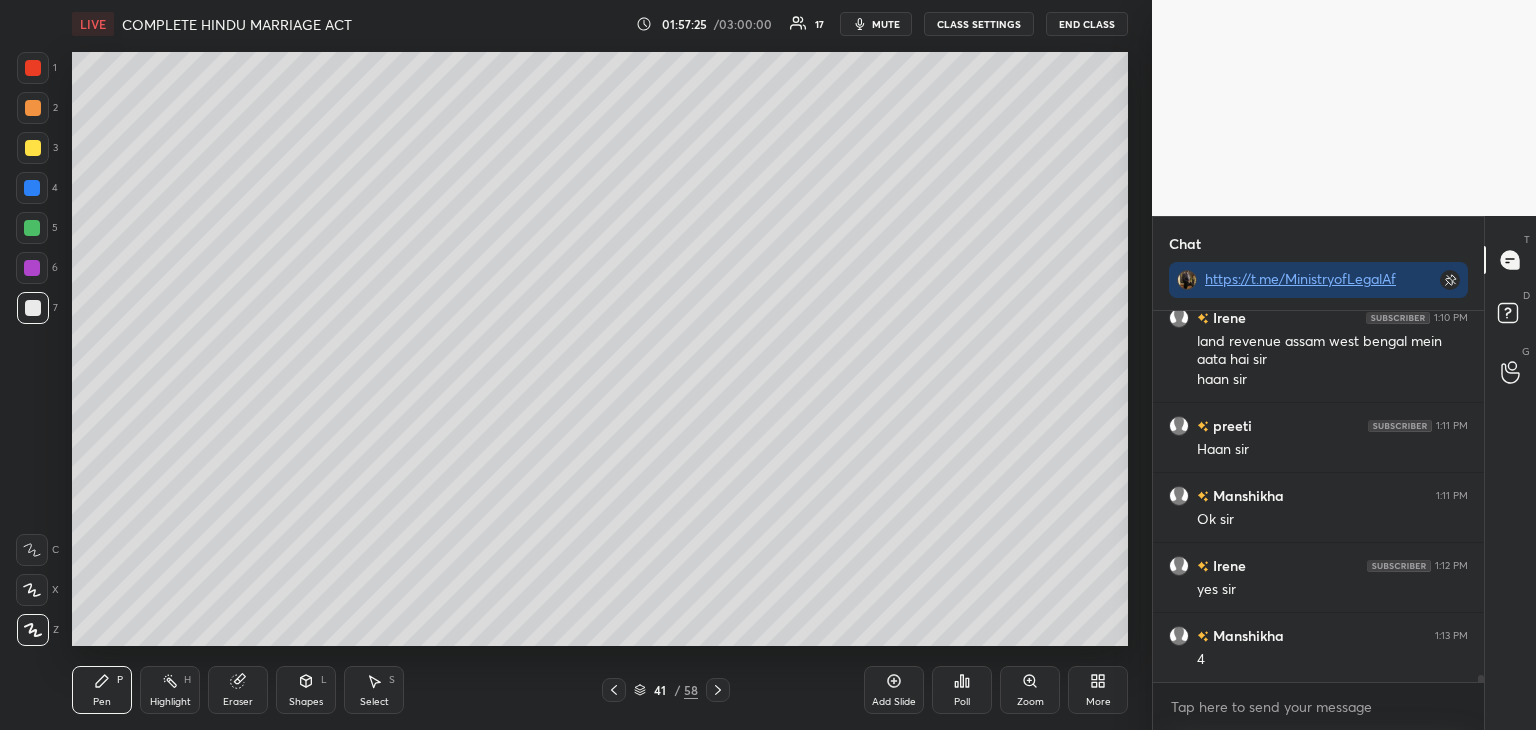 scroll, scrollTop: 19356, scrollLeft: 0, axis: vertical 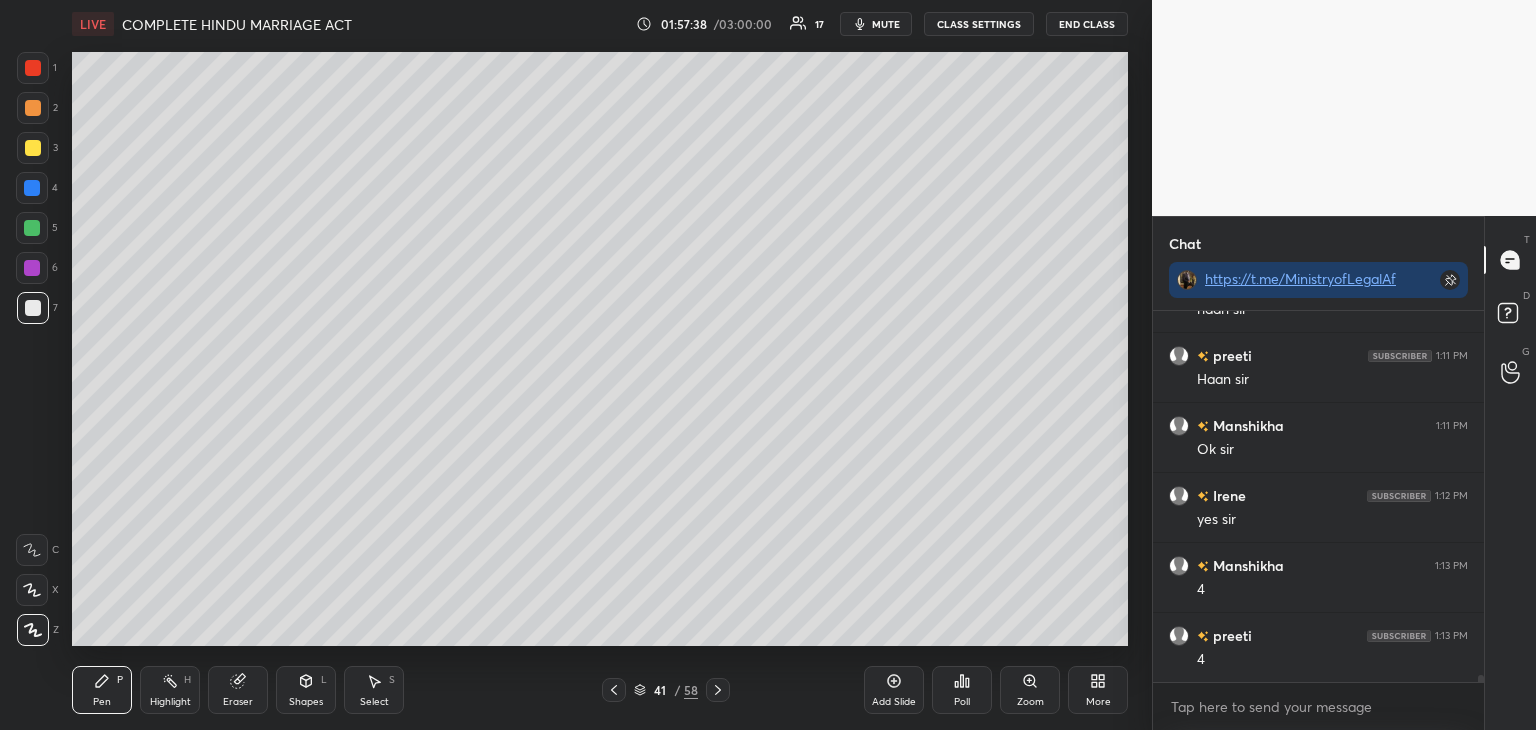 click at bounding box center (32, 268) 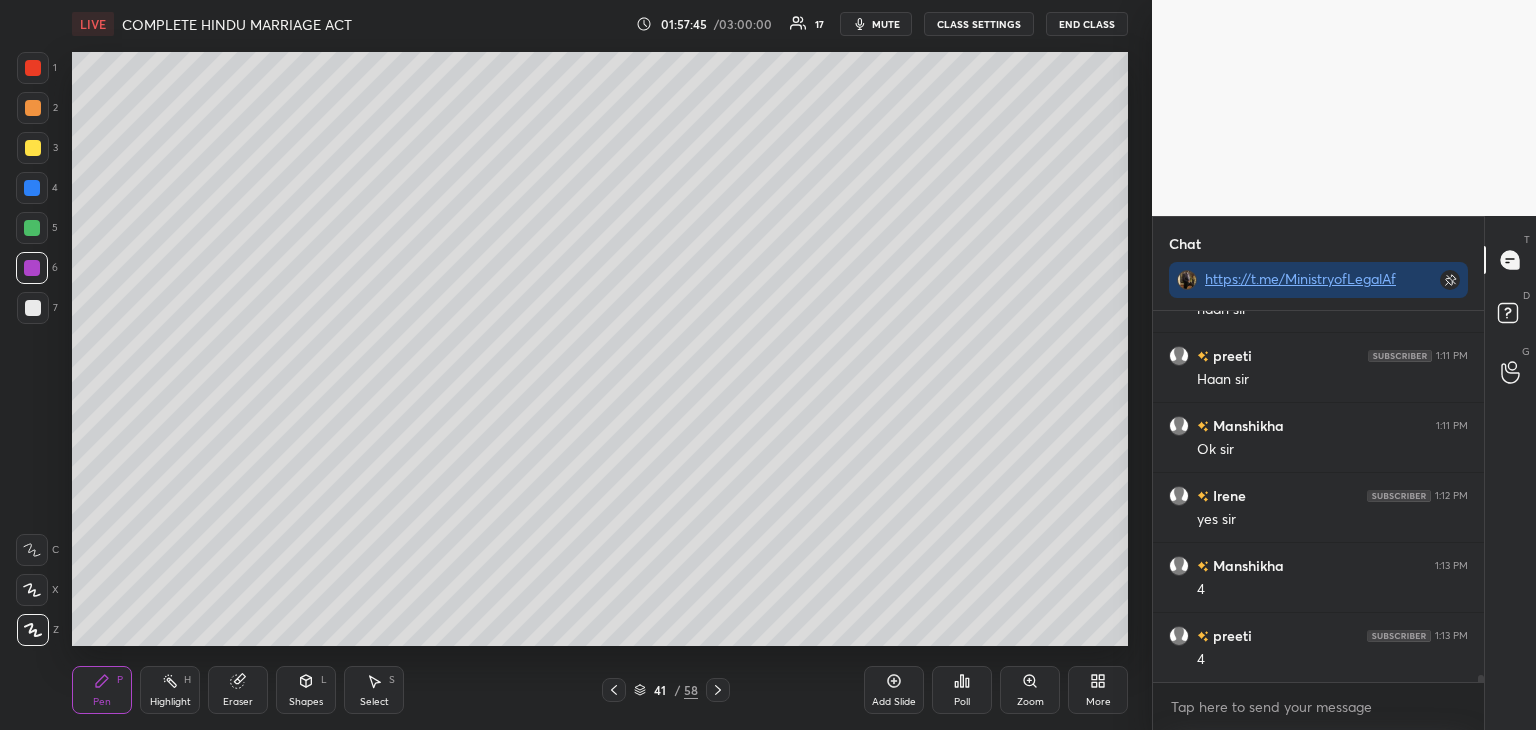 scroll, scrollTop: 19426, scrollLeft: 0, axis: vertical 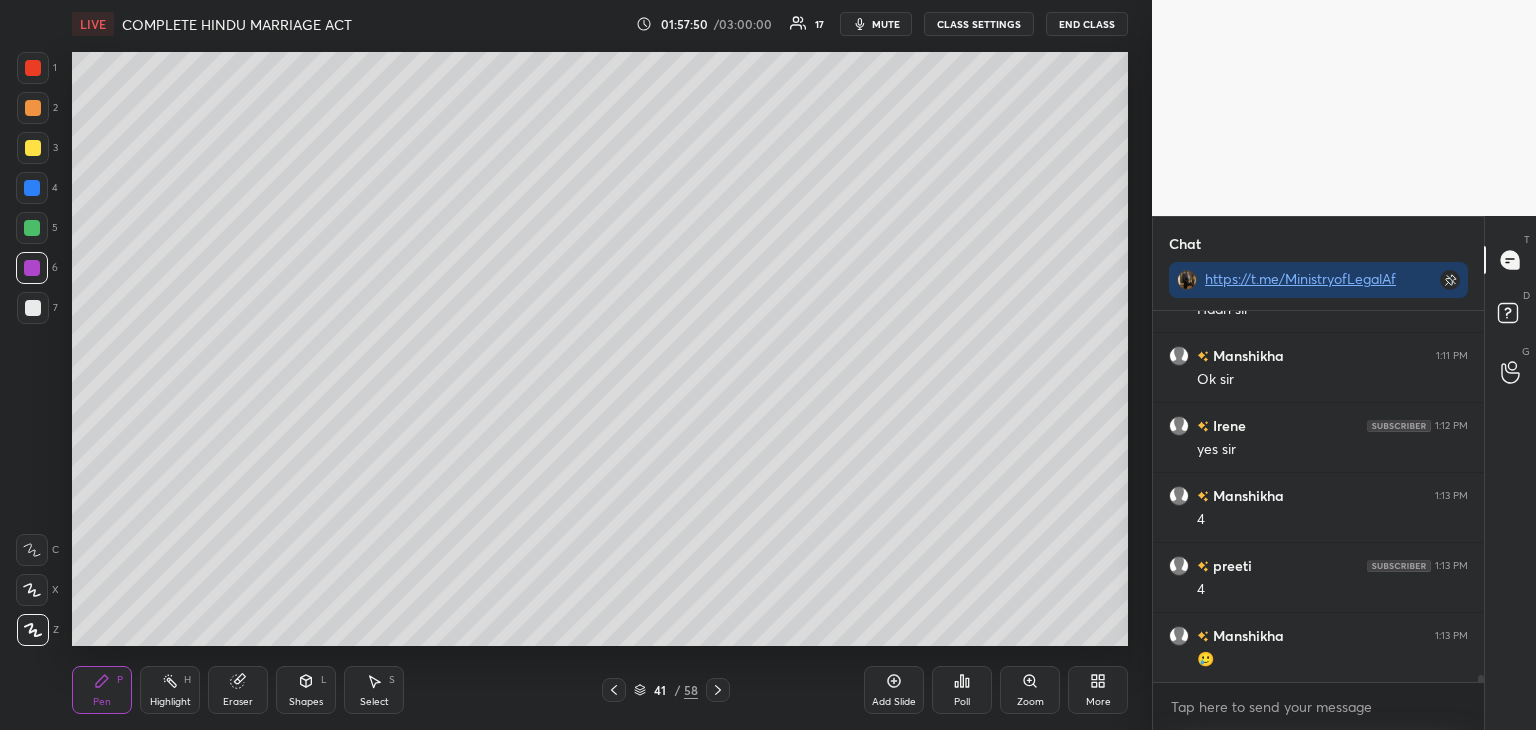 click on "Add Slide" at bounding box center (894, 690) 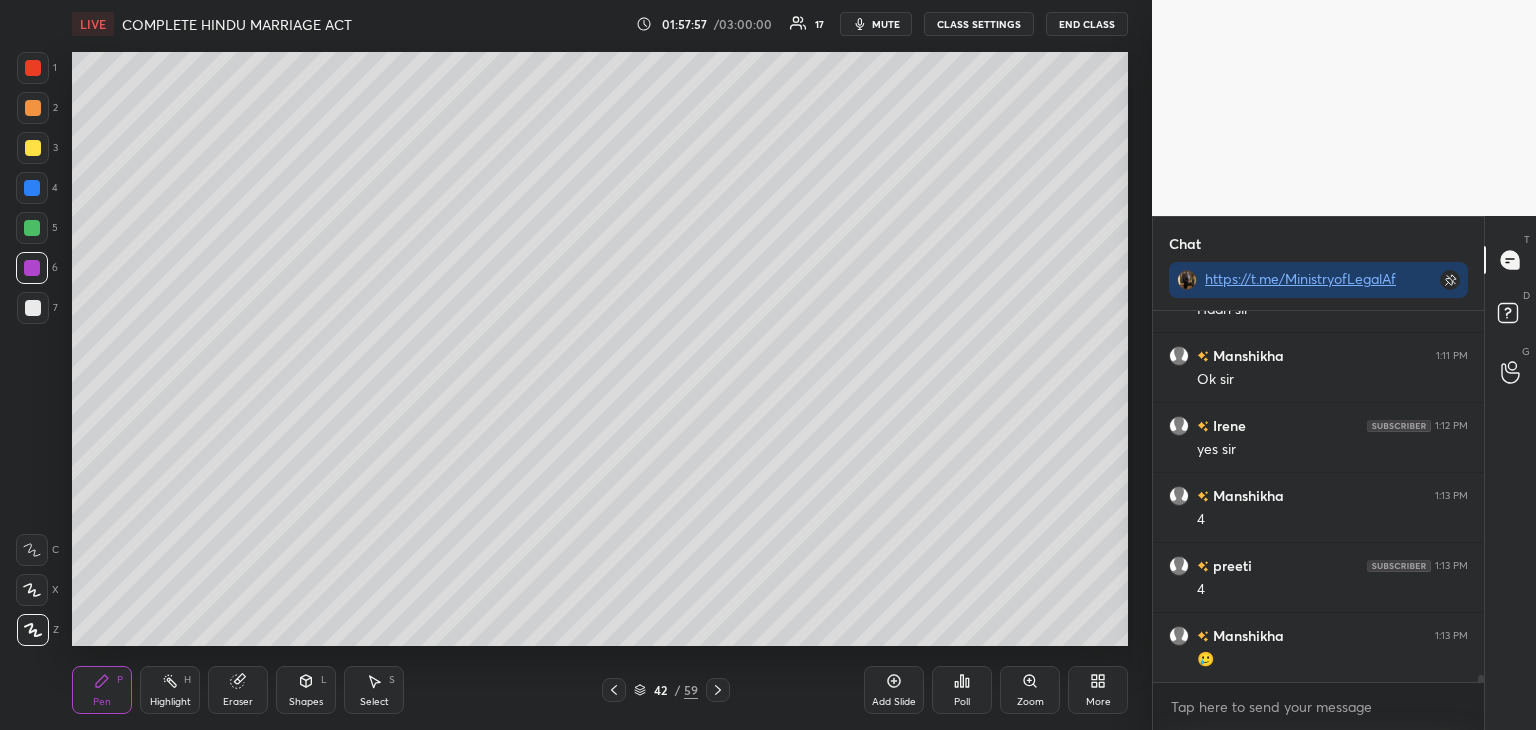click 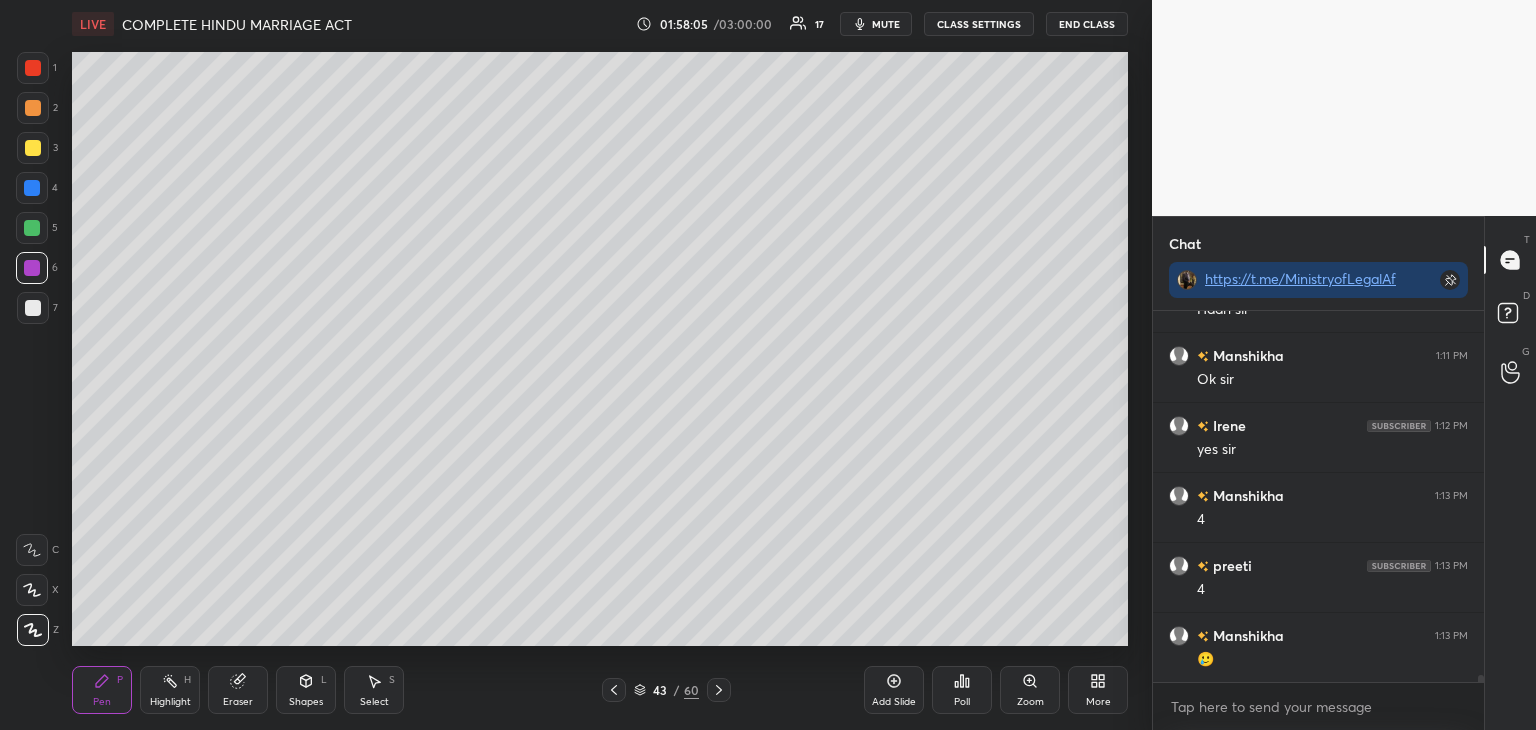 click at bounding box center (32, 228) 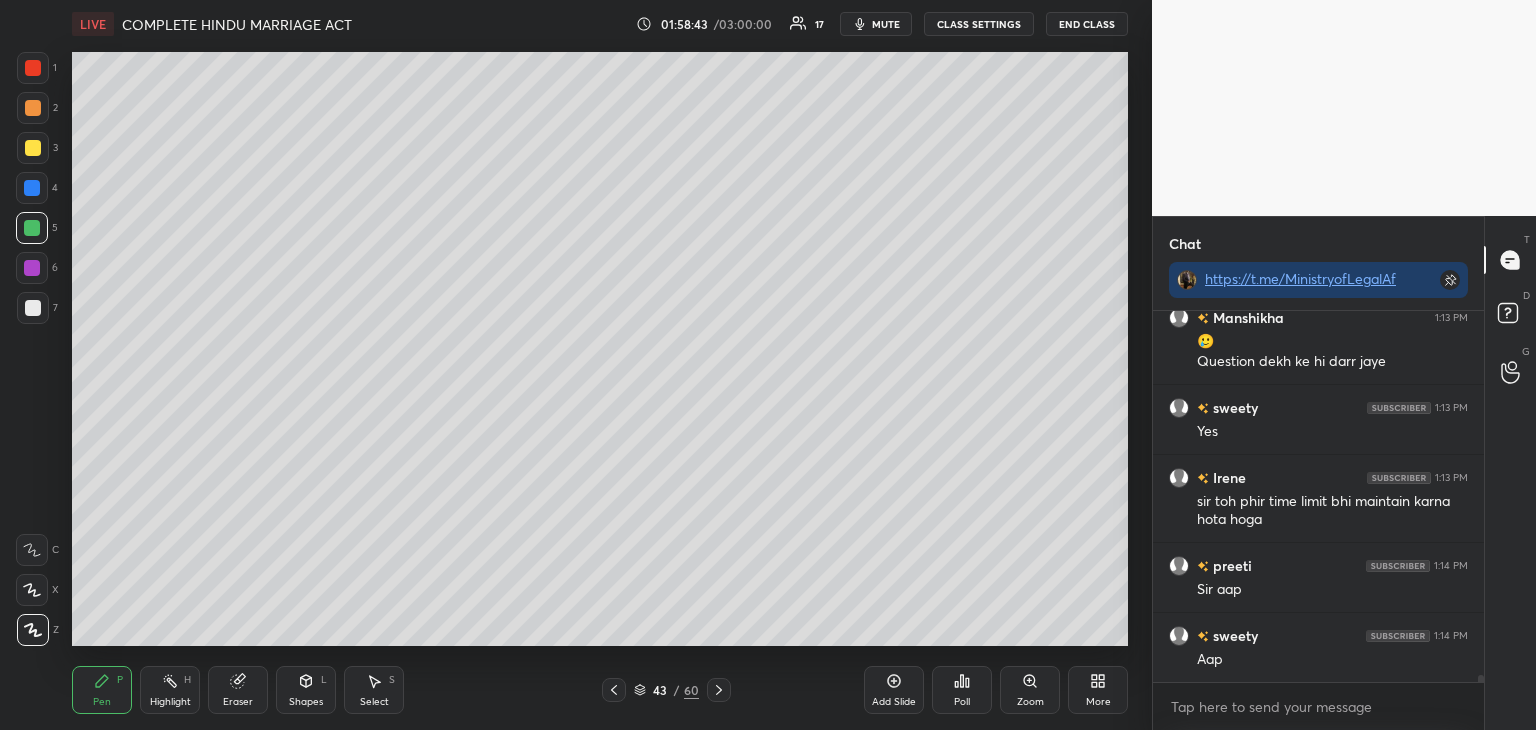 scroll, scrollTop: 19814, scrollLeft: 0, axis: vertical 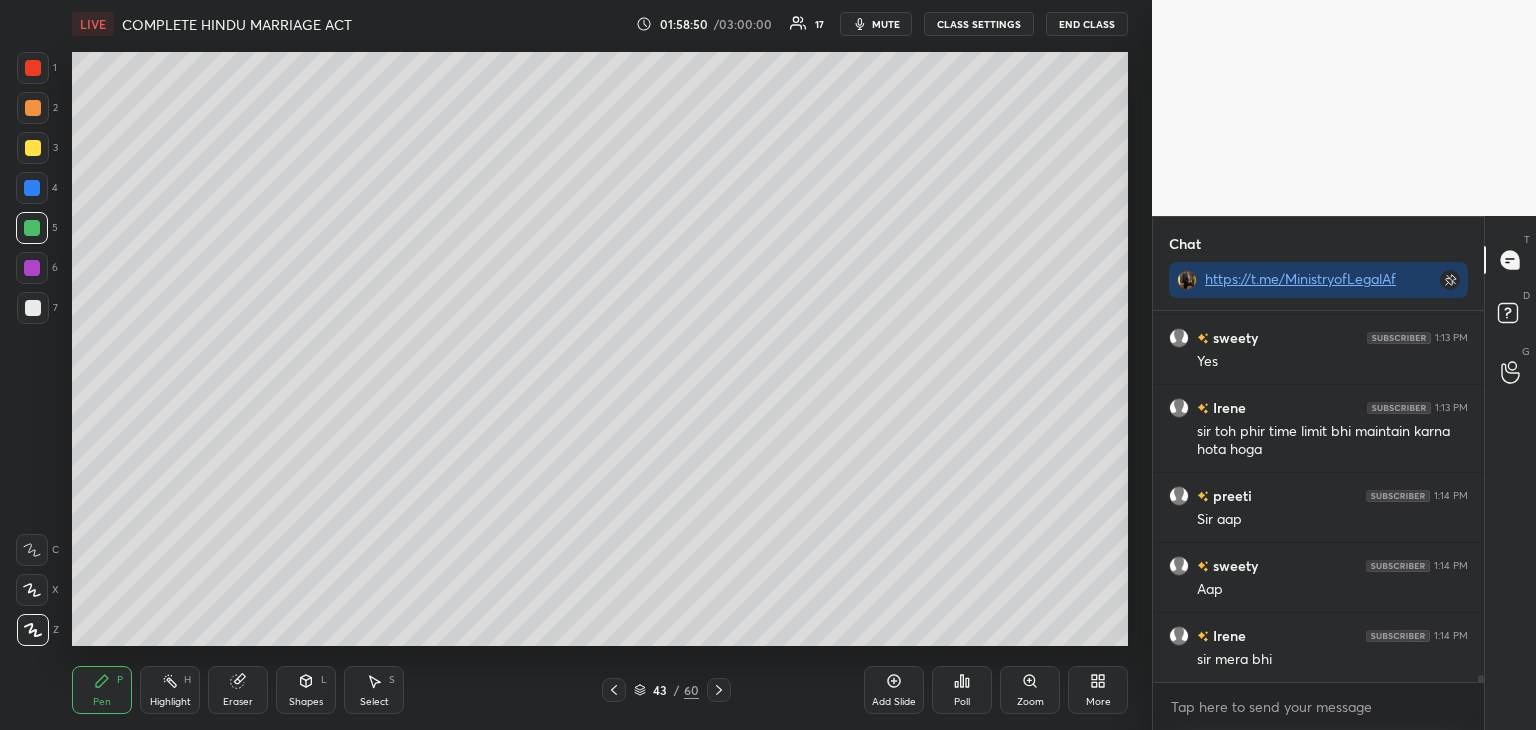 click on "Add Slide Poll Zoom More" at bounding box center (996, 690) 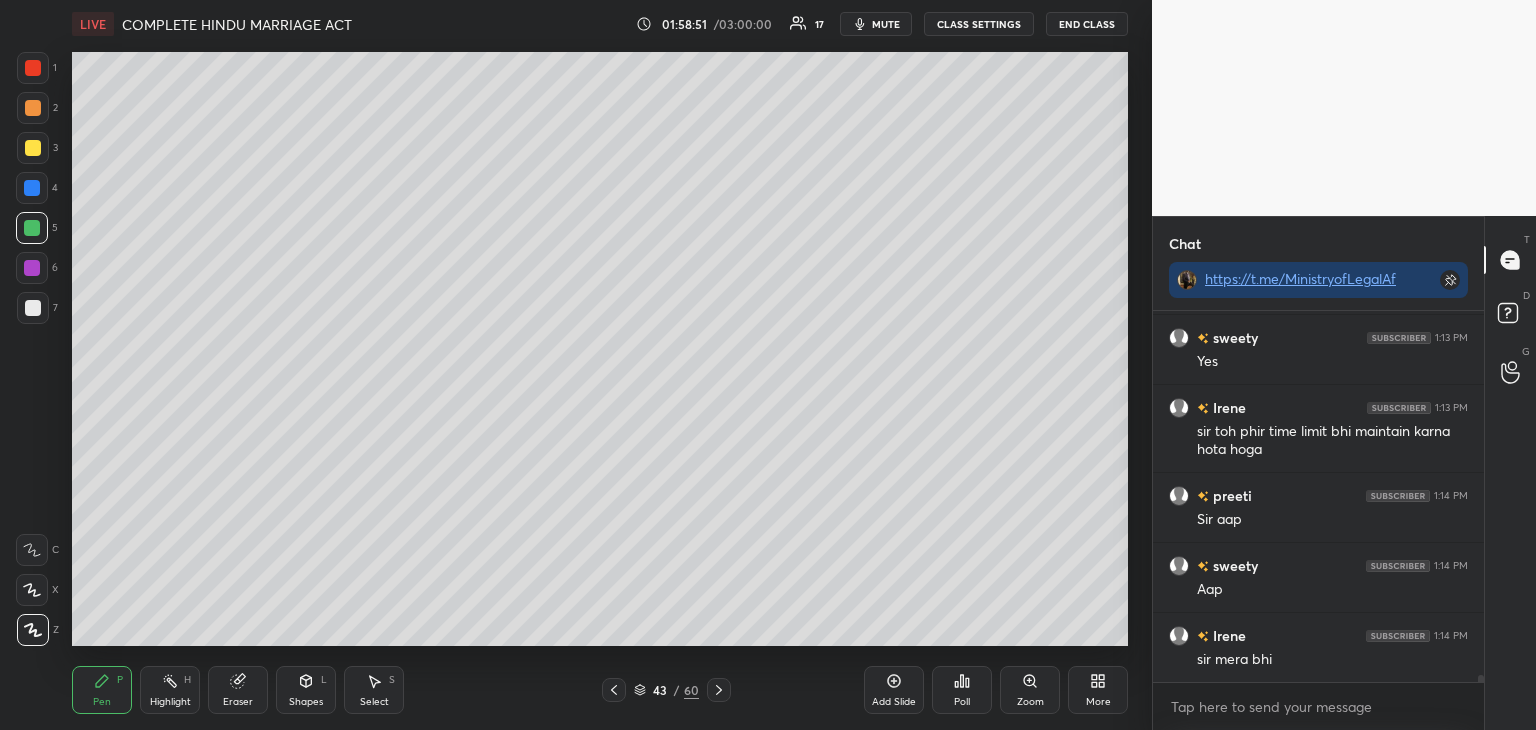 click on "Add Slide" at bounding box center (894, 690) 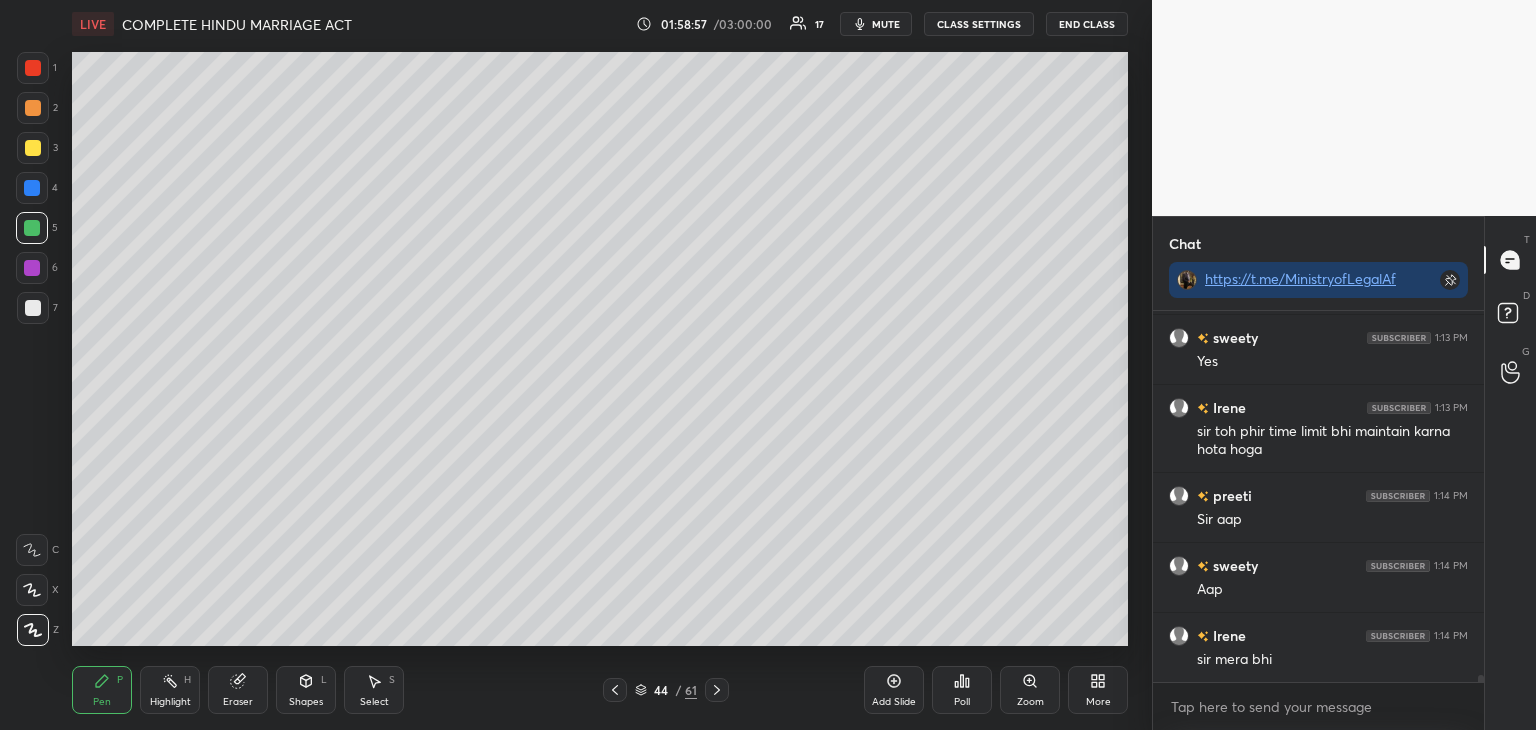 scroll, scrollTop: 19884, scrollLeft: 0, axis: vertical 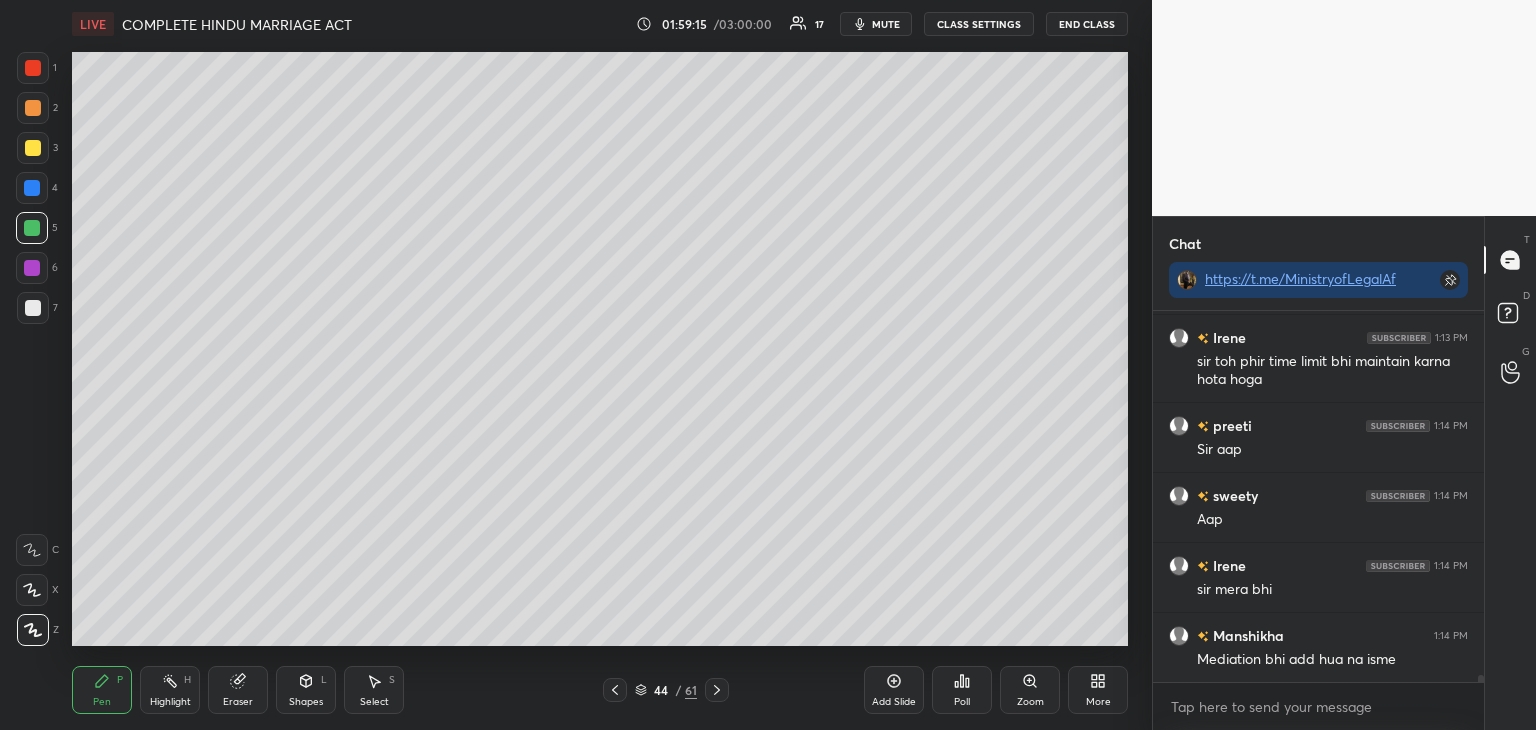 click at bounding box center (32, 268) 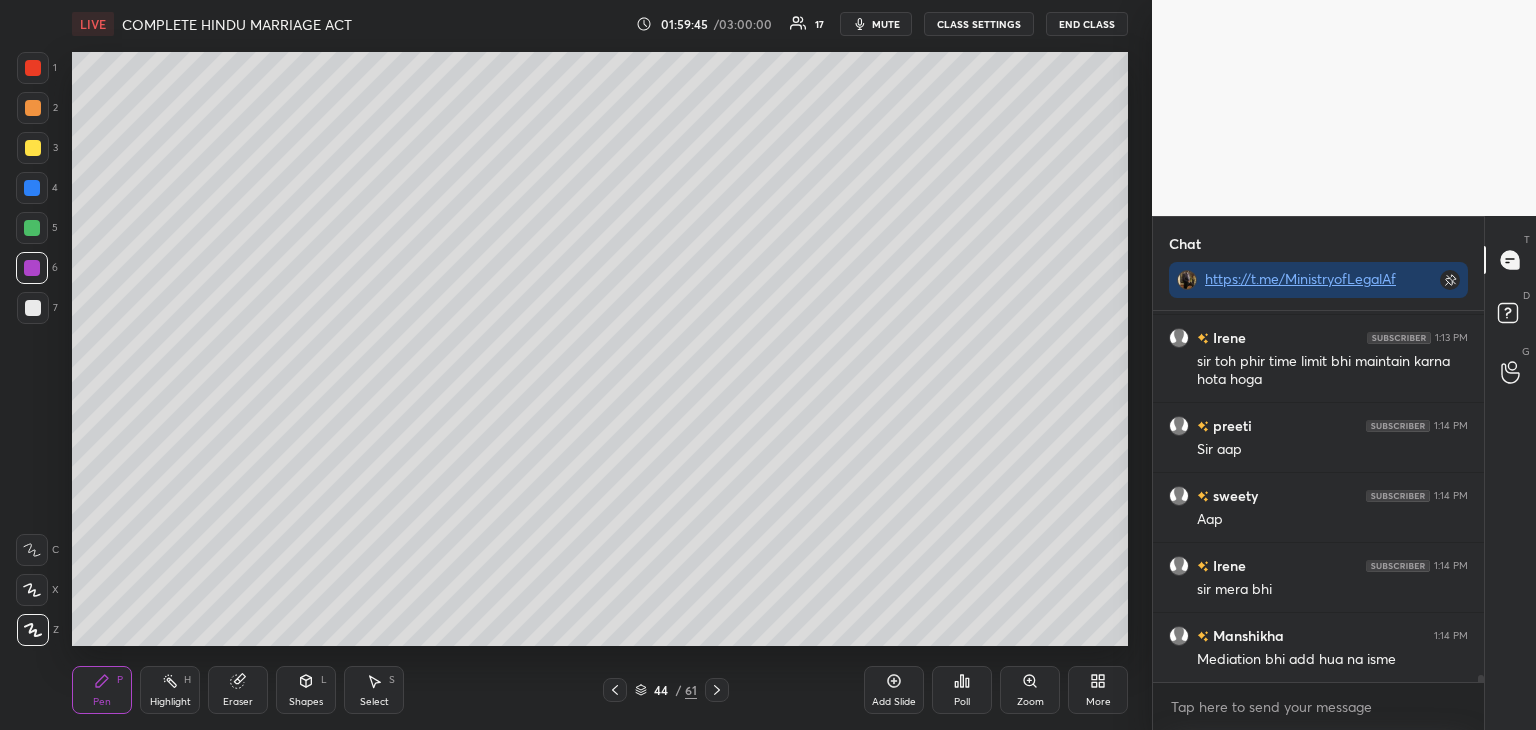 click at bounding box center (33, 308) 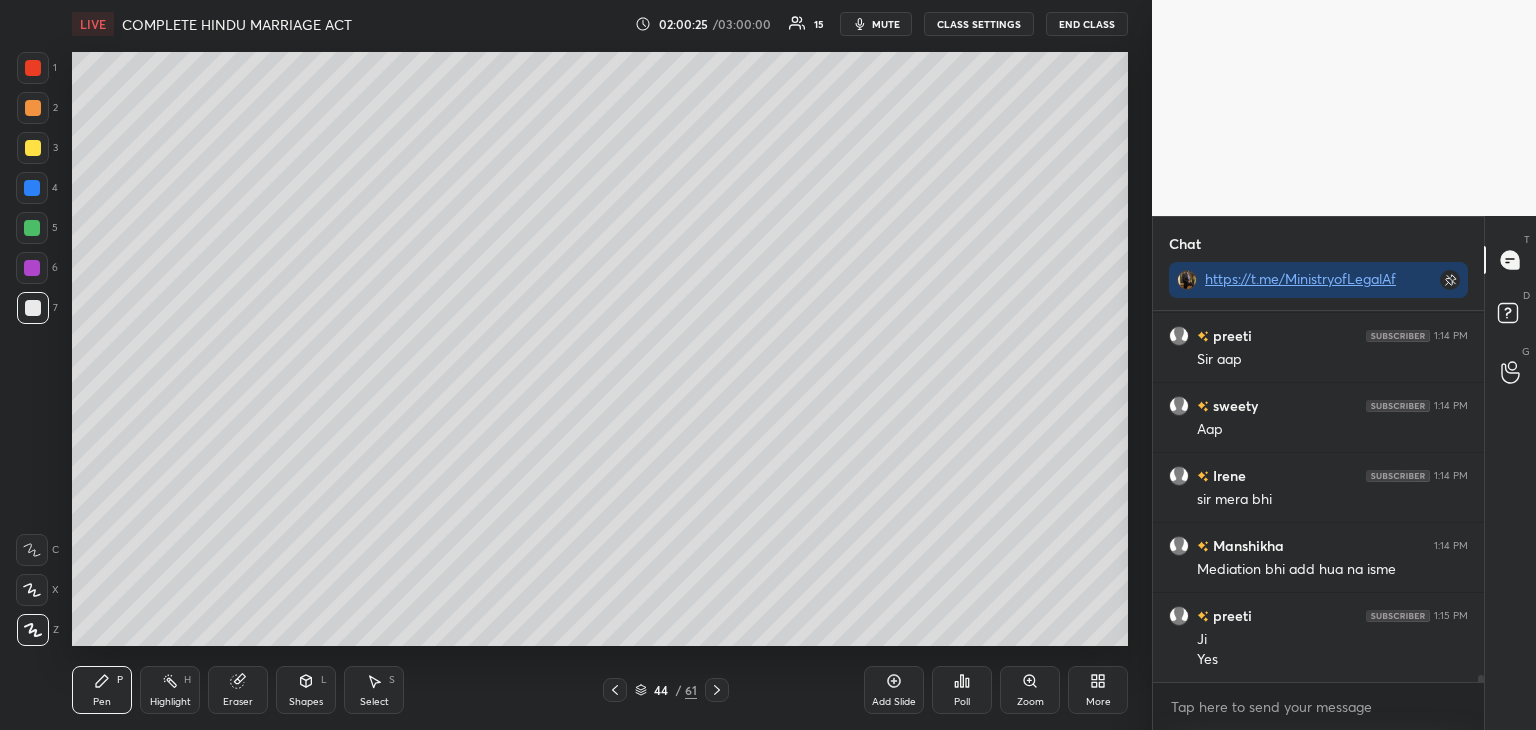 scroll, scrollTop: 20044, scrollLeft: 0, axis: vertical 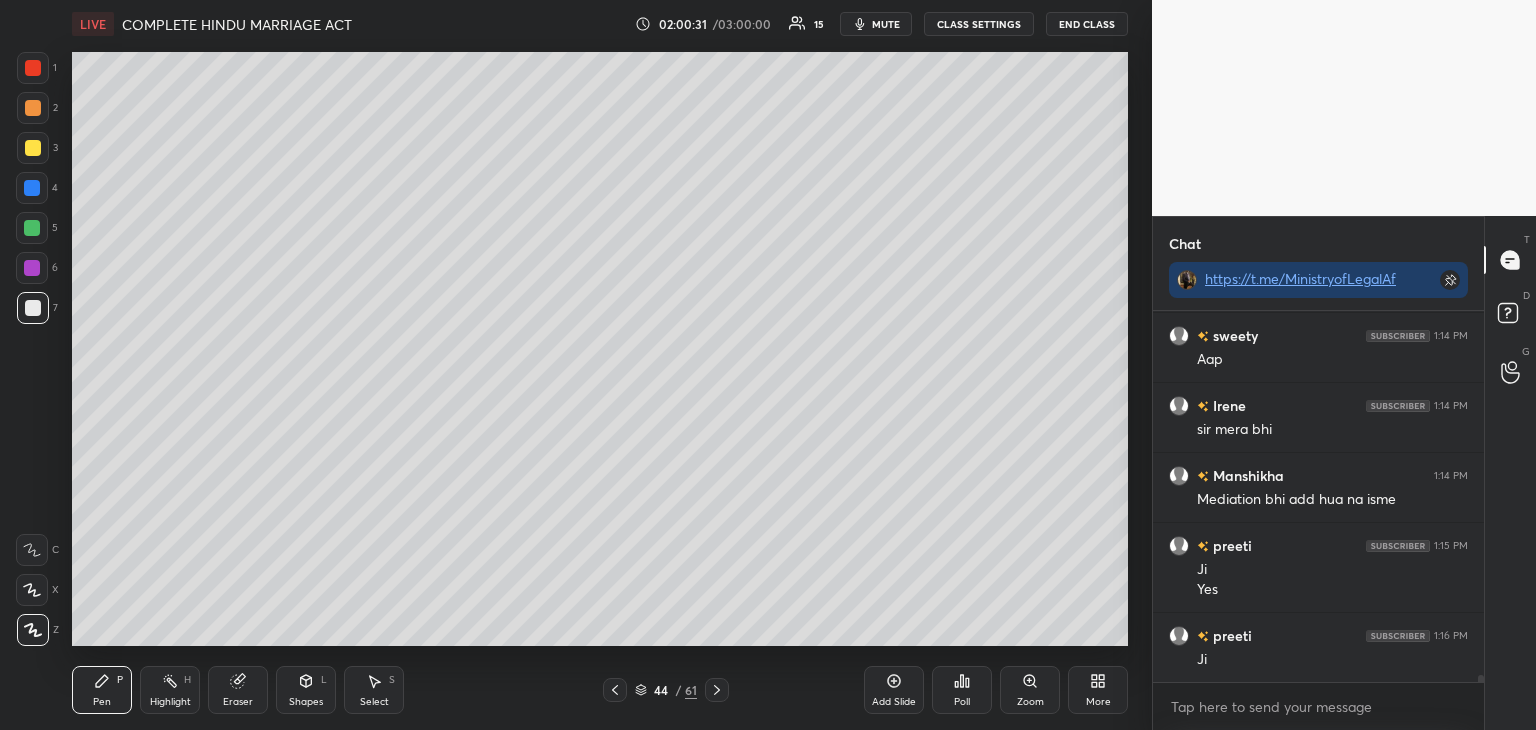click at bounding box center (32, 228) 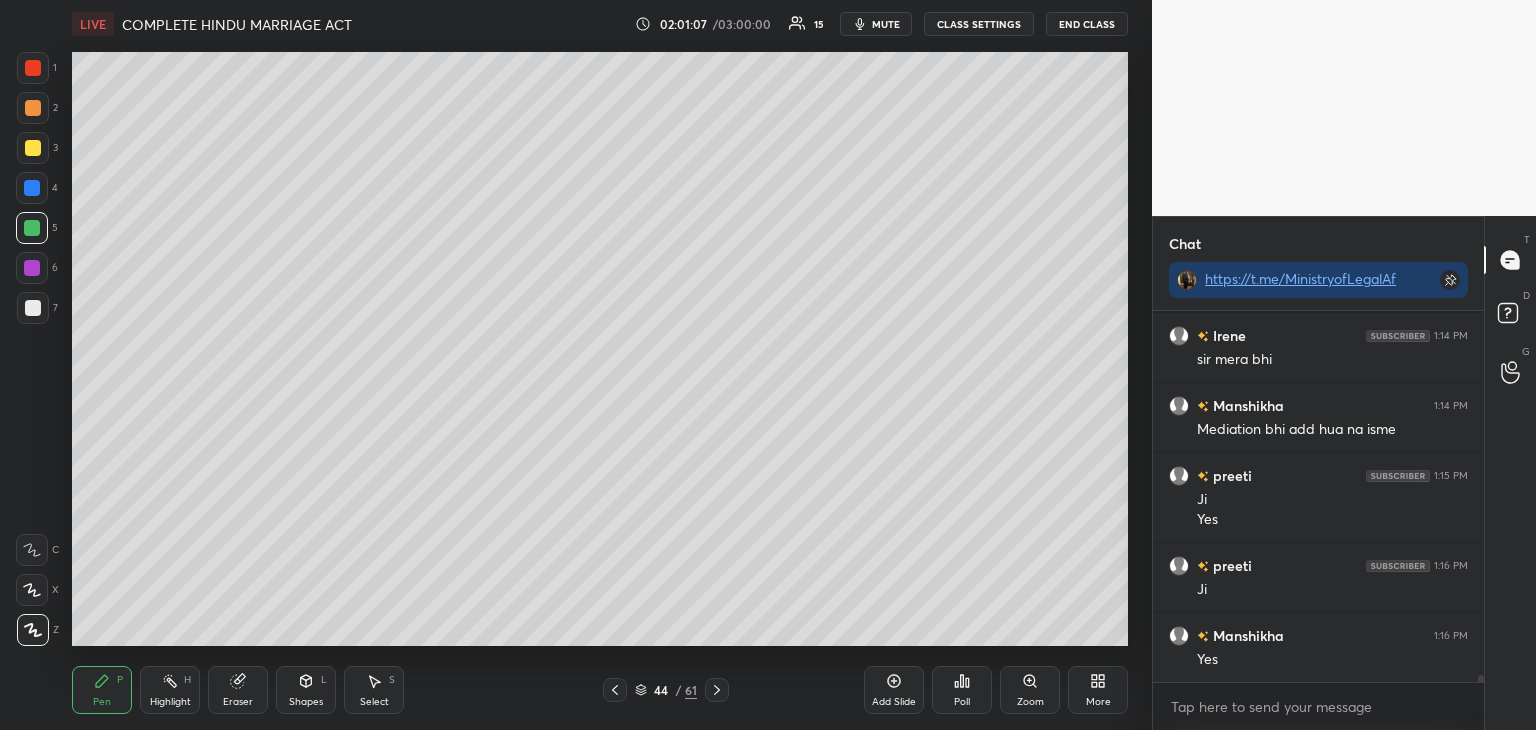 scroll, scrollTop: 20202, scrollLeft: 0, axis: vertical 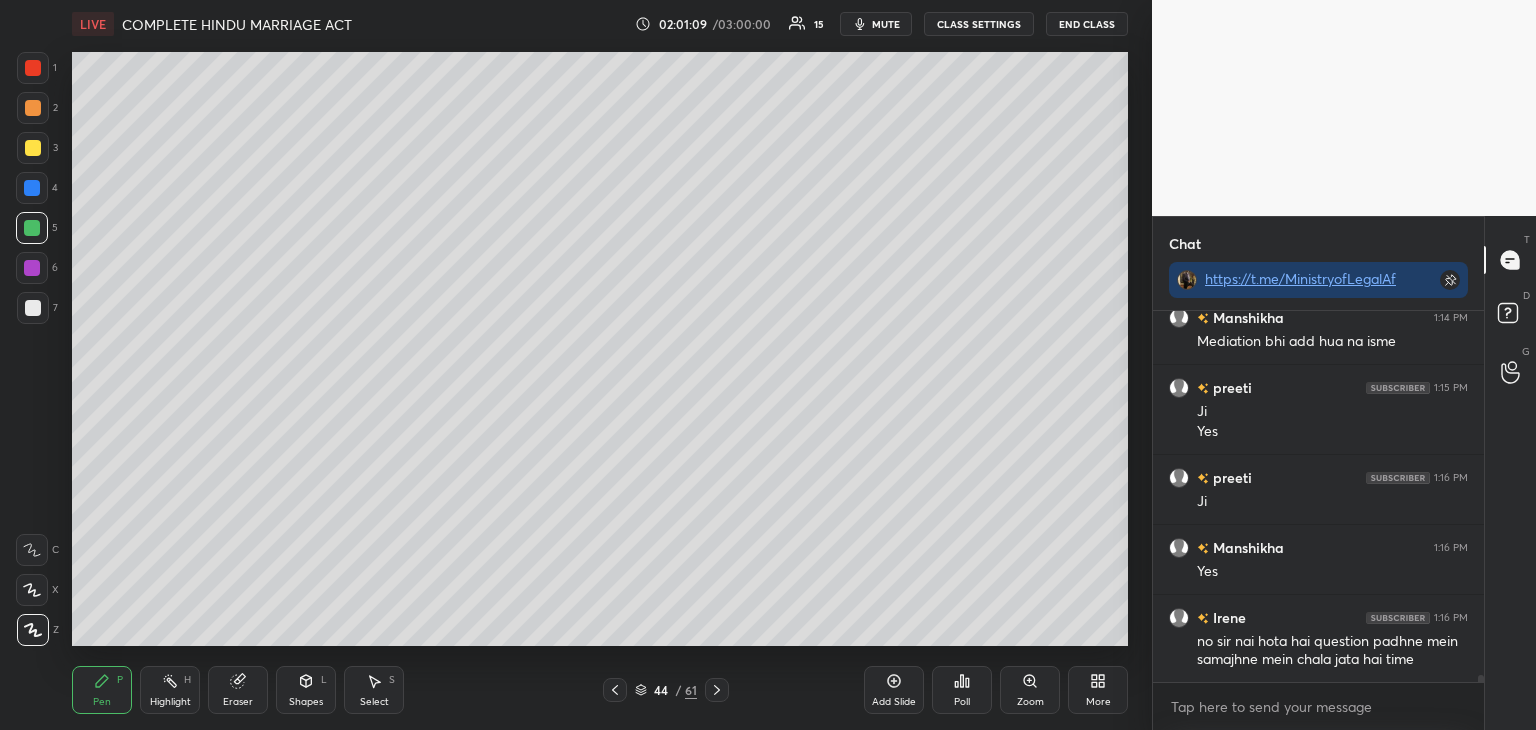 click on "Add Slide" at bounding box center [894, 702] 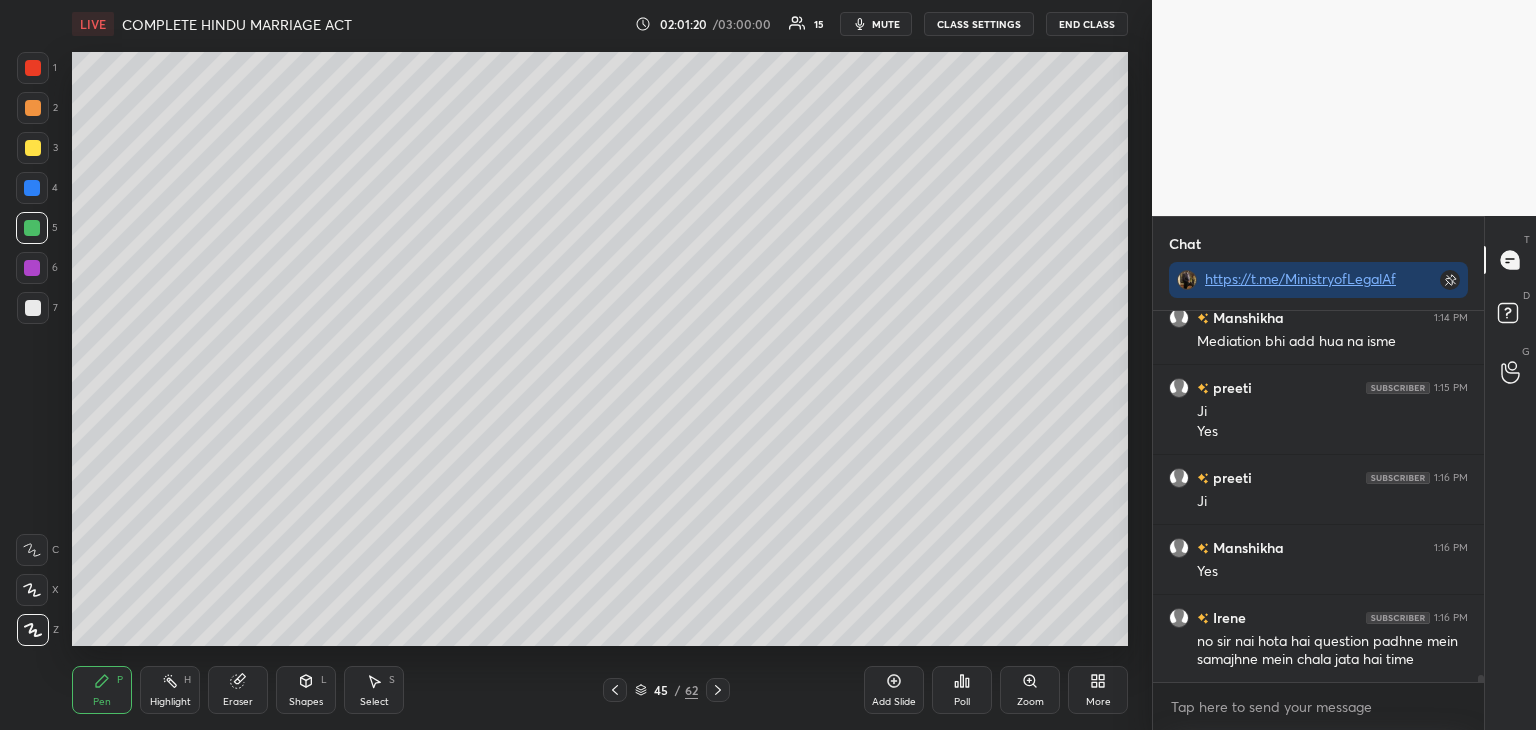 click at bounding box center (32, 188) 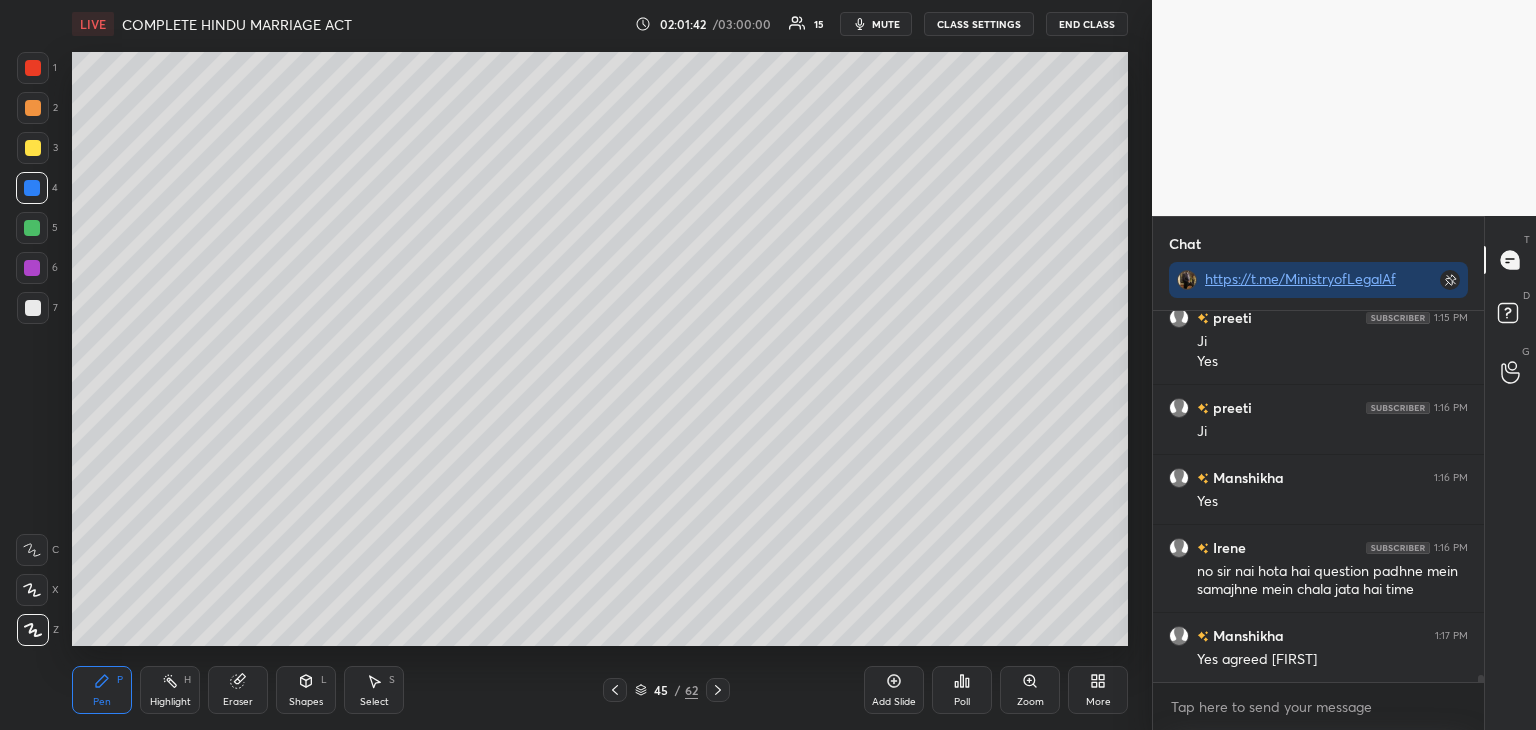 scroll, scrollTop: 20342, scrollLeft: 0, axis: vertical 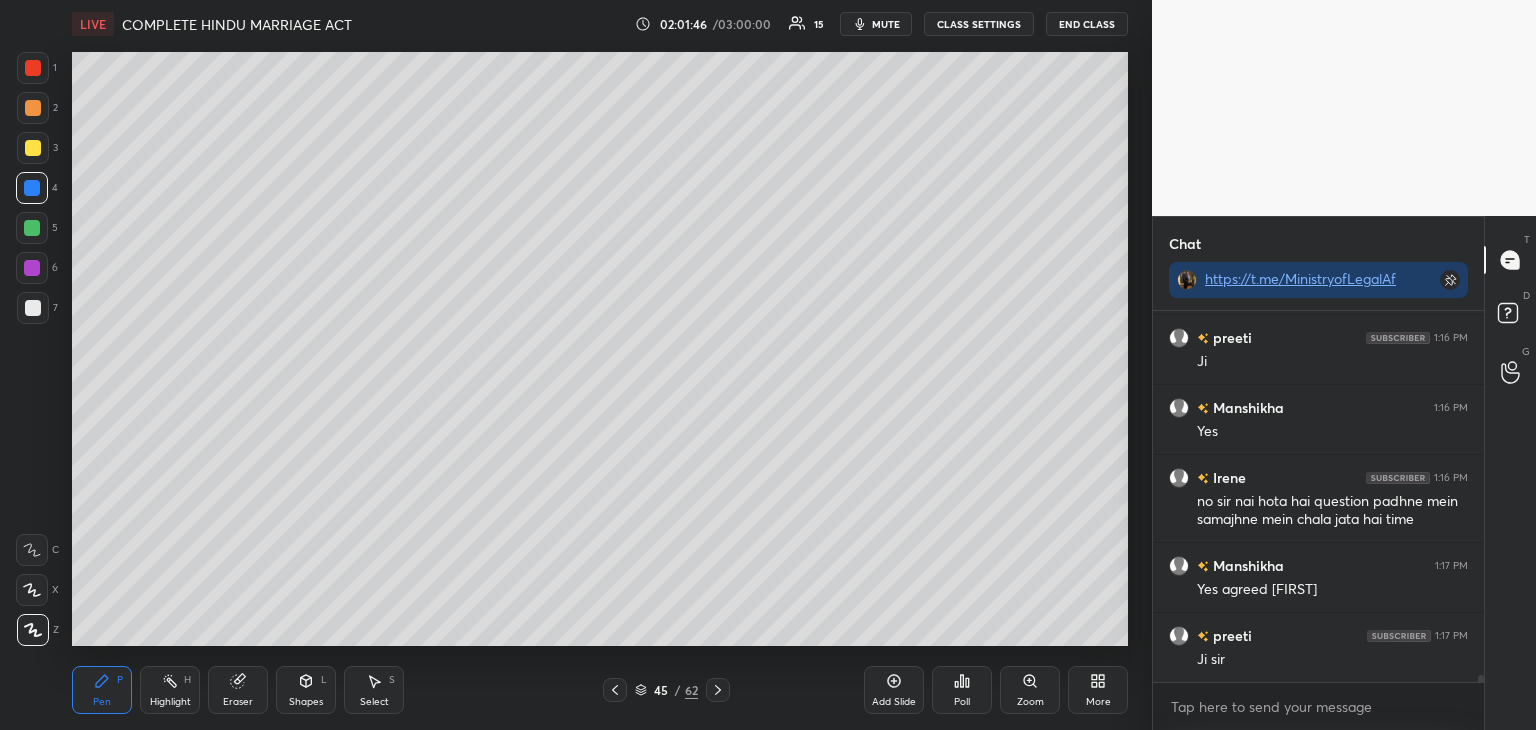 click at bounding box center [32, 268] 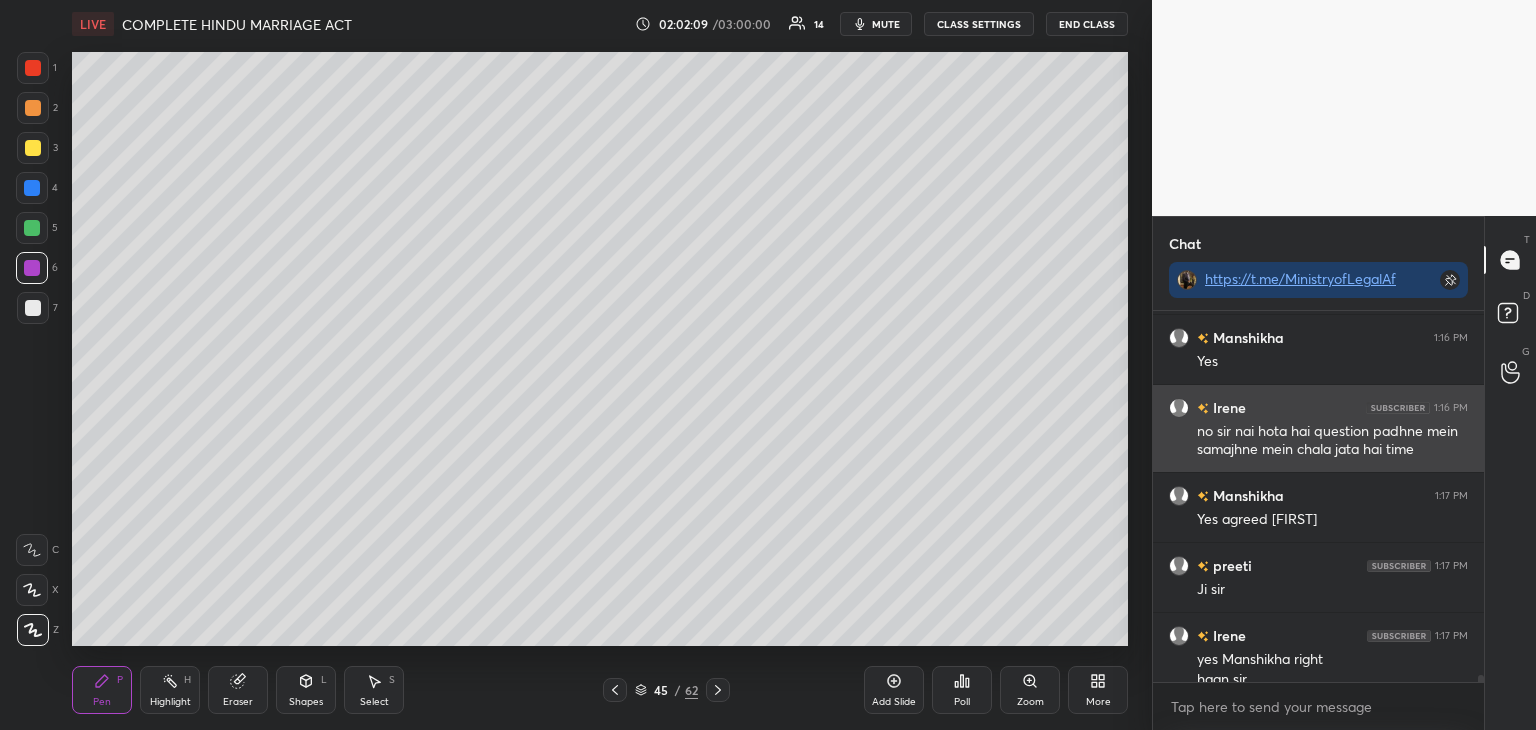 scroll, scrollTop: 20432, scrollLeft: 0, axis: vertical 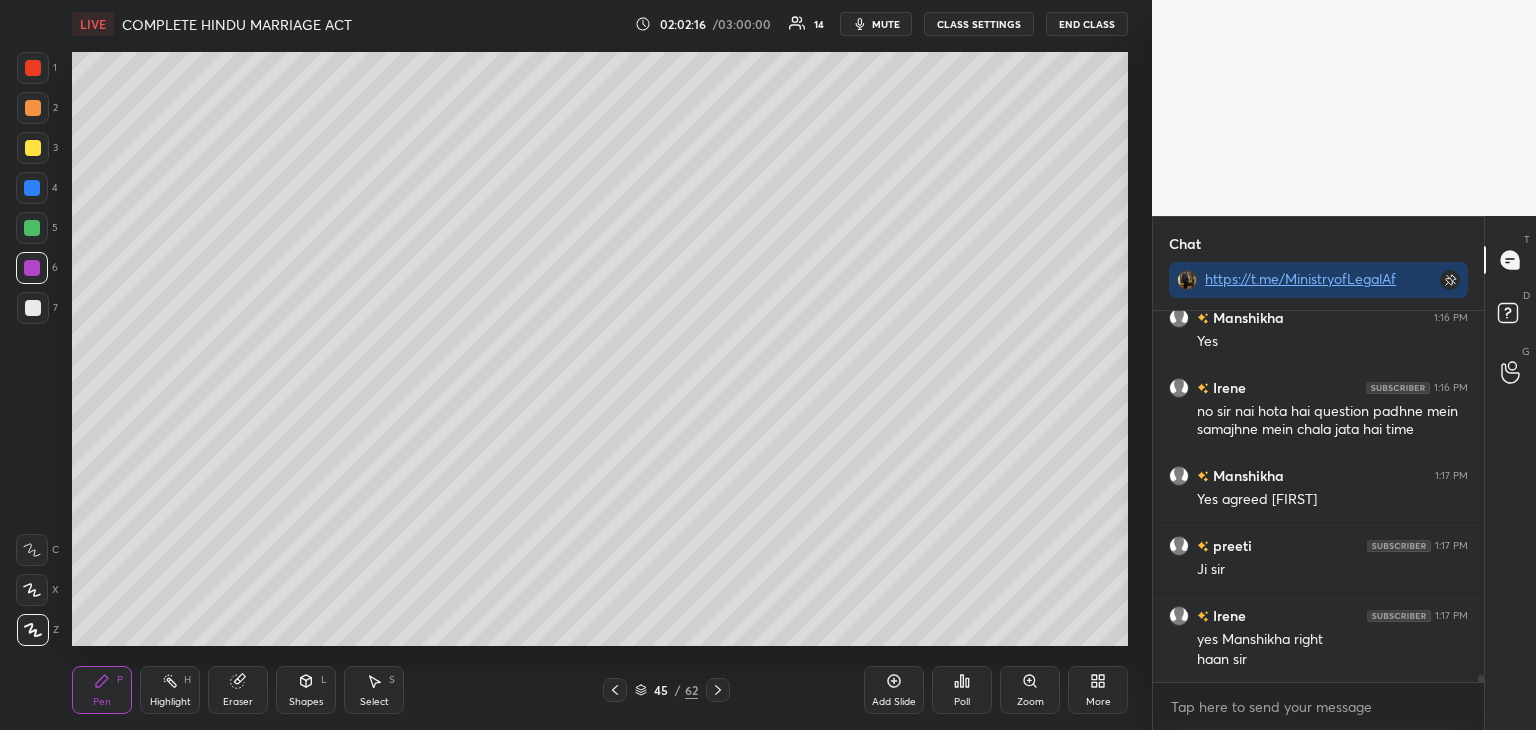 click on "45 / 62" at bounding box center [666, 690] 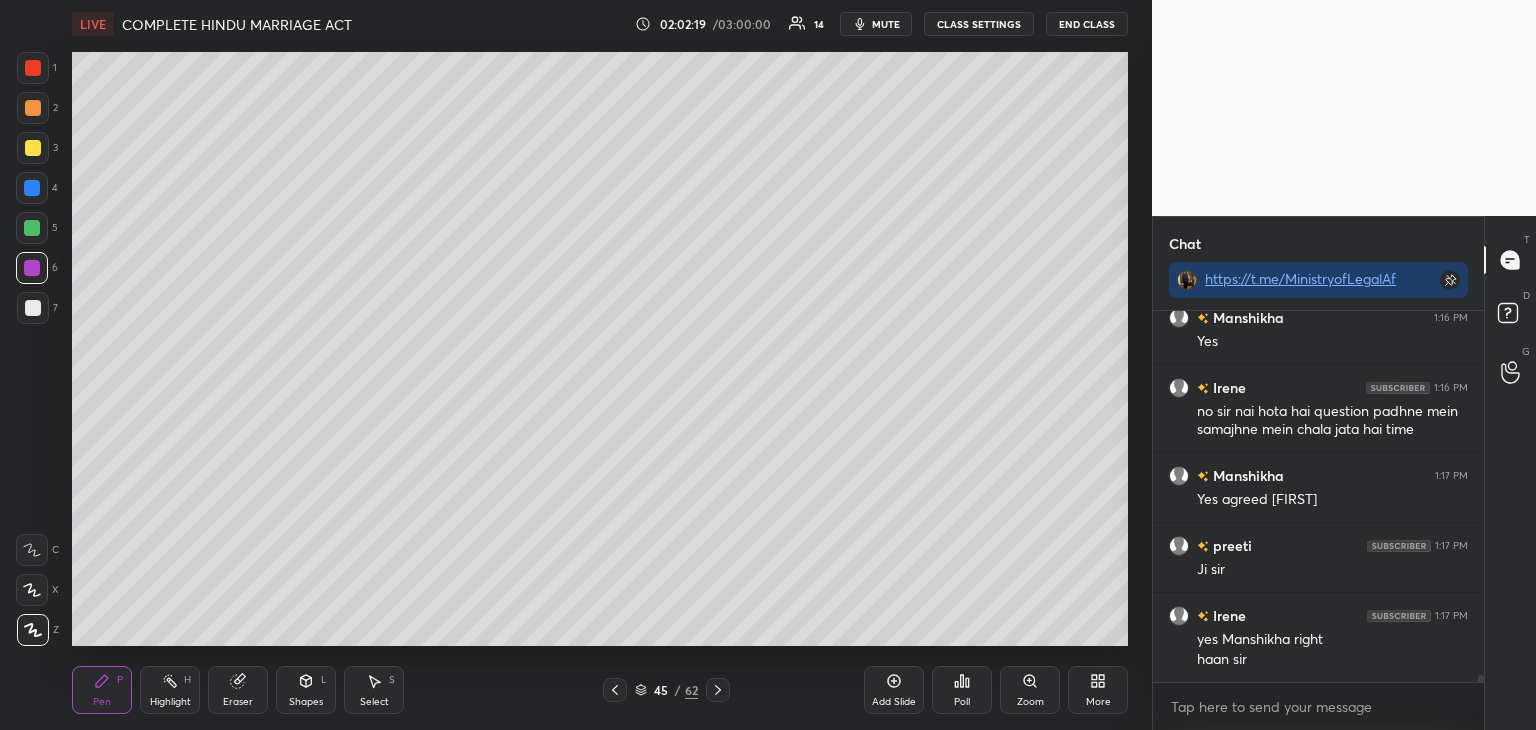 click 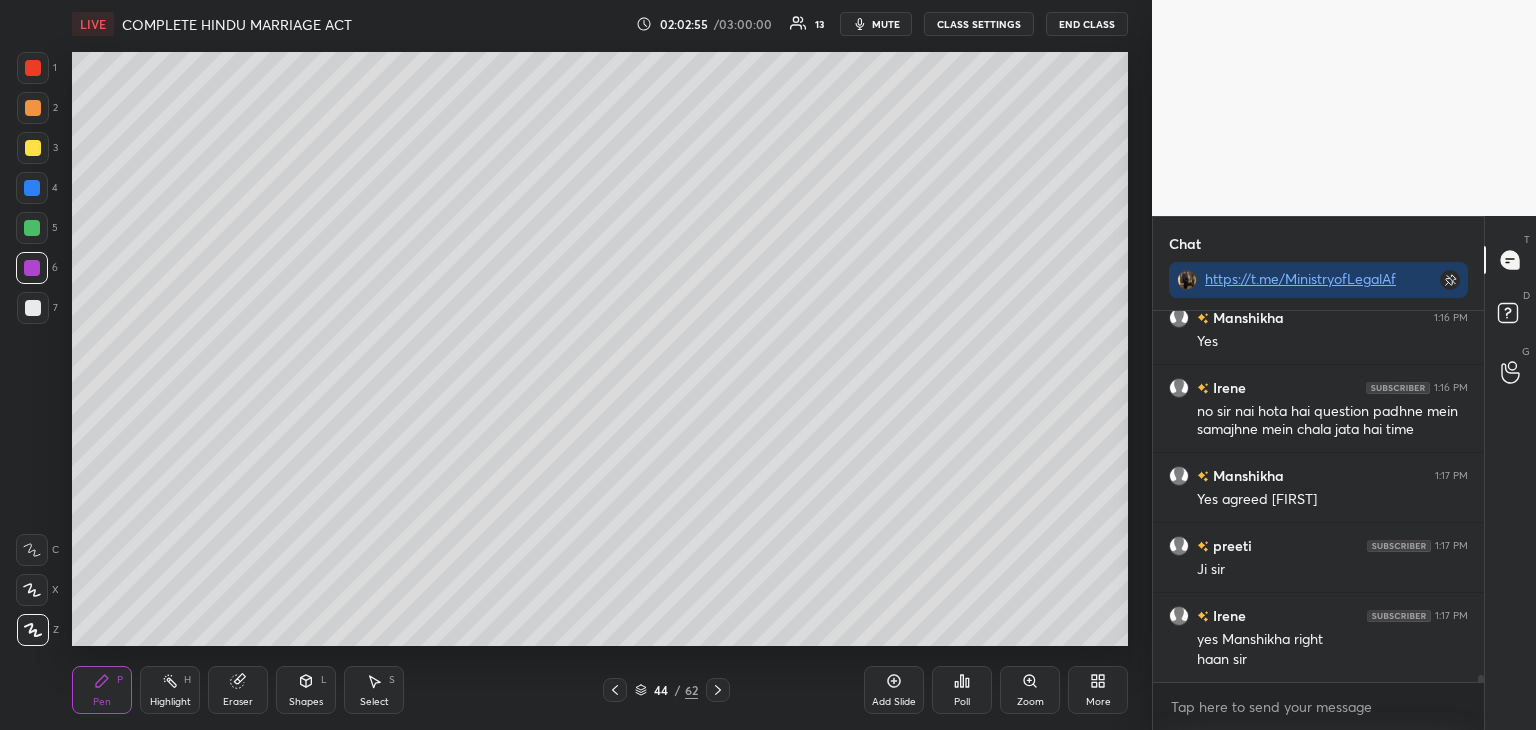 click on "Add Slide" at bounding box center [894, 690] 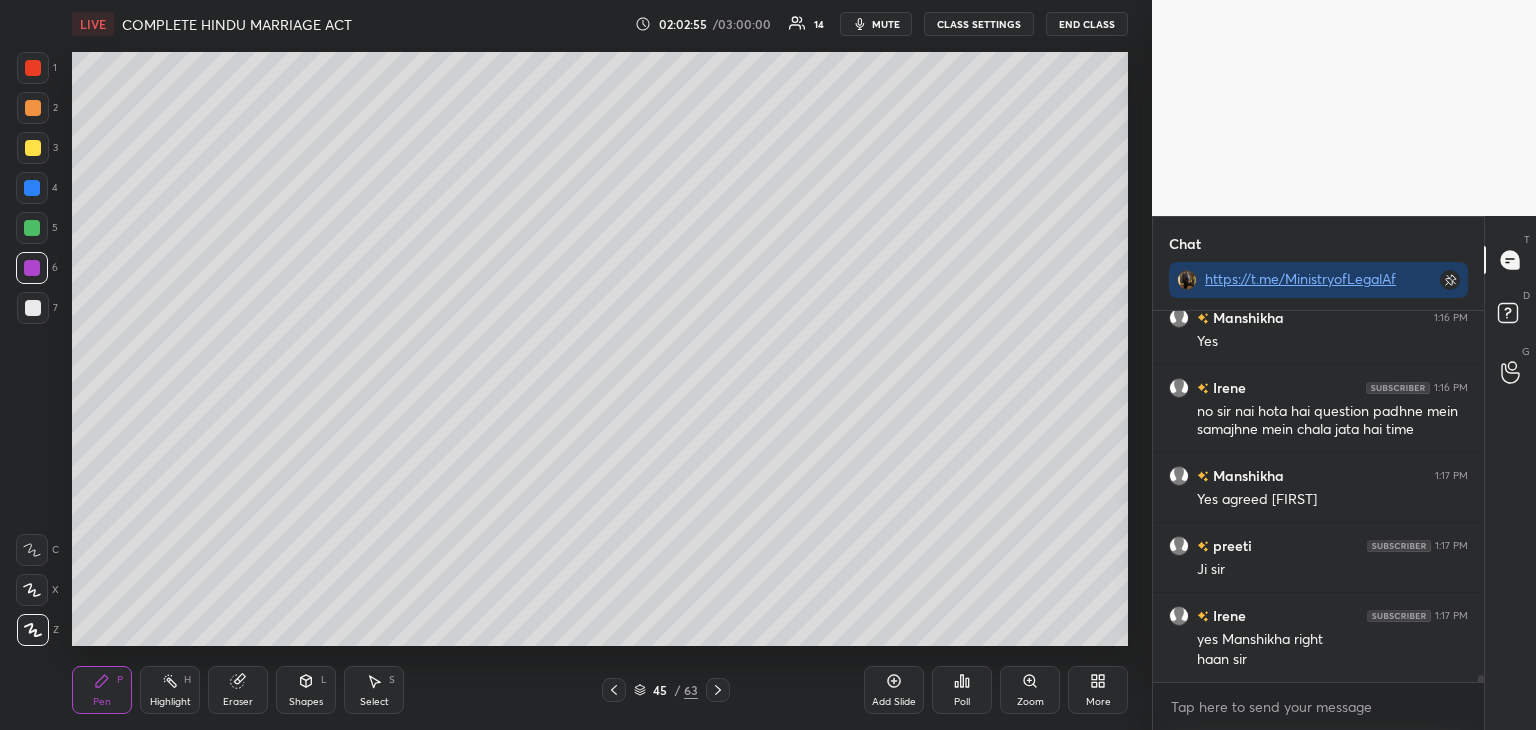 scroll, scrollTop: 20480, scrollLeft: 0, axis: vertical 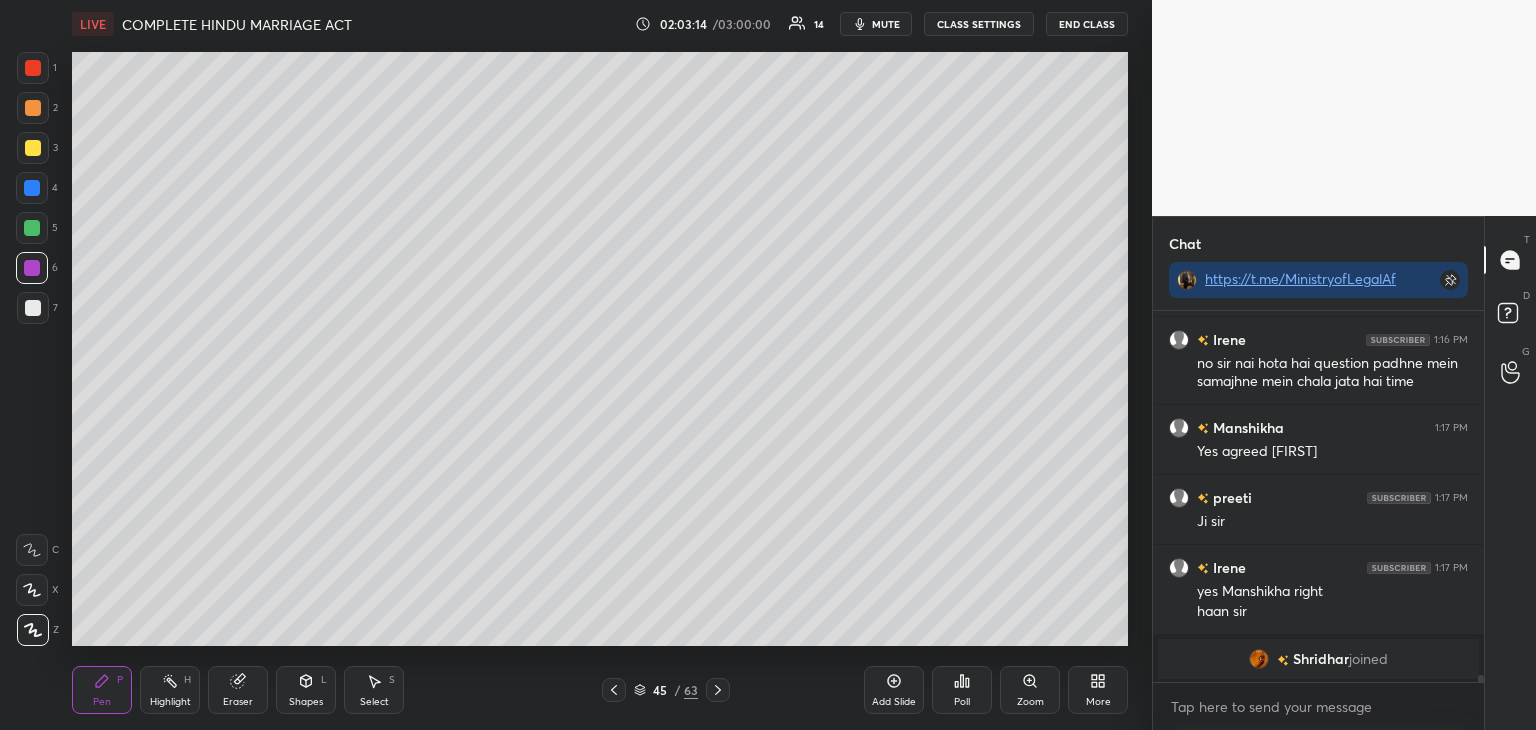 click at bounding box center (32, 228) 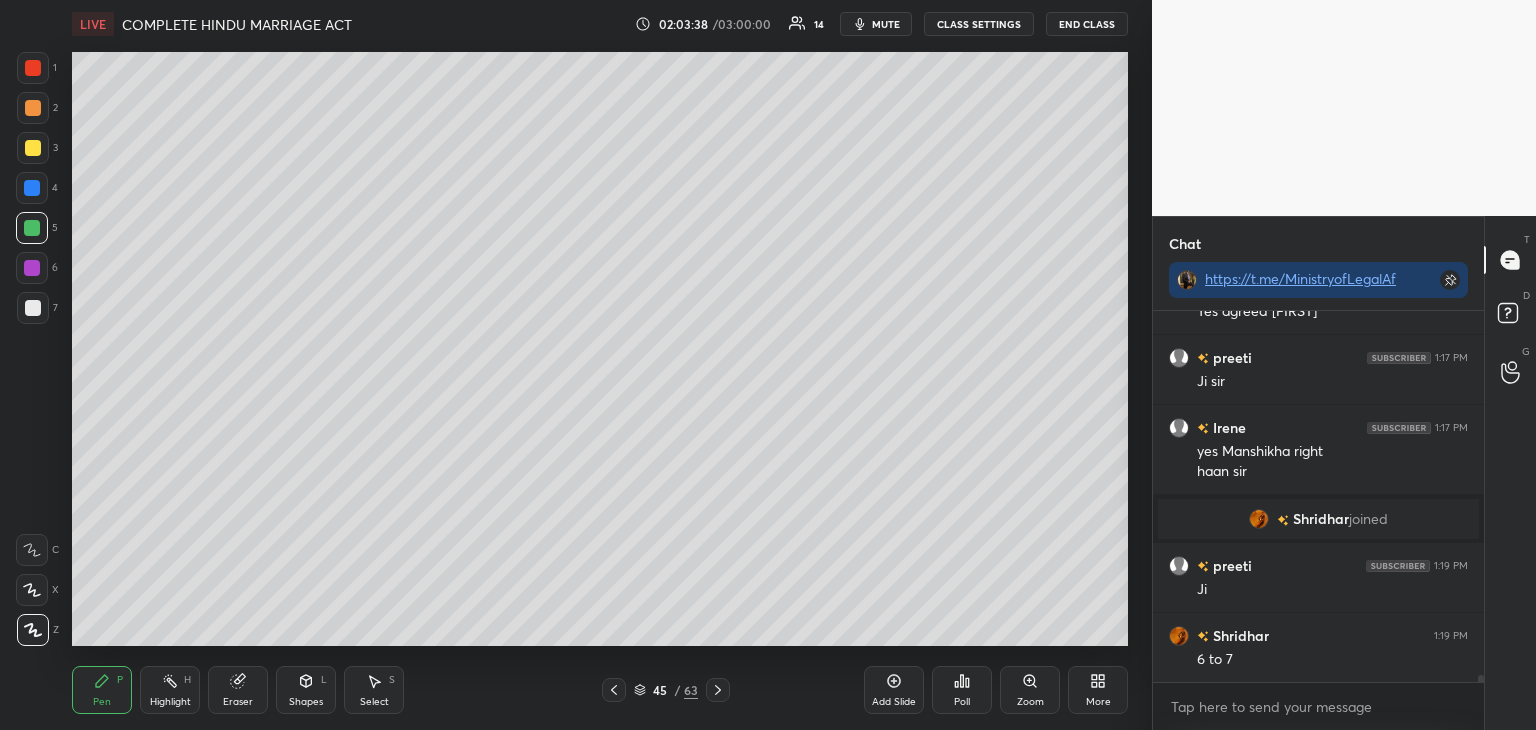 scroll, scrollTop: 19640, scrollLeft: 0, axis: vertical 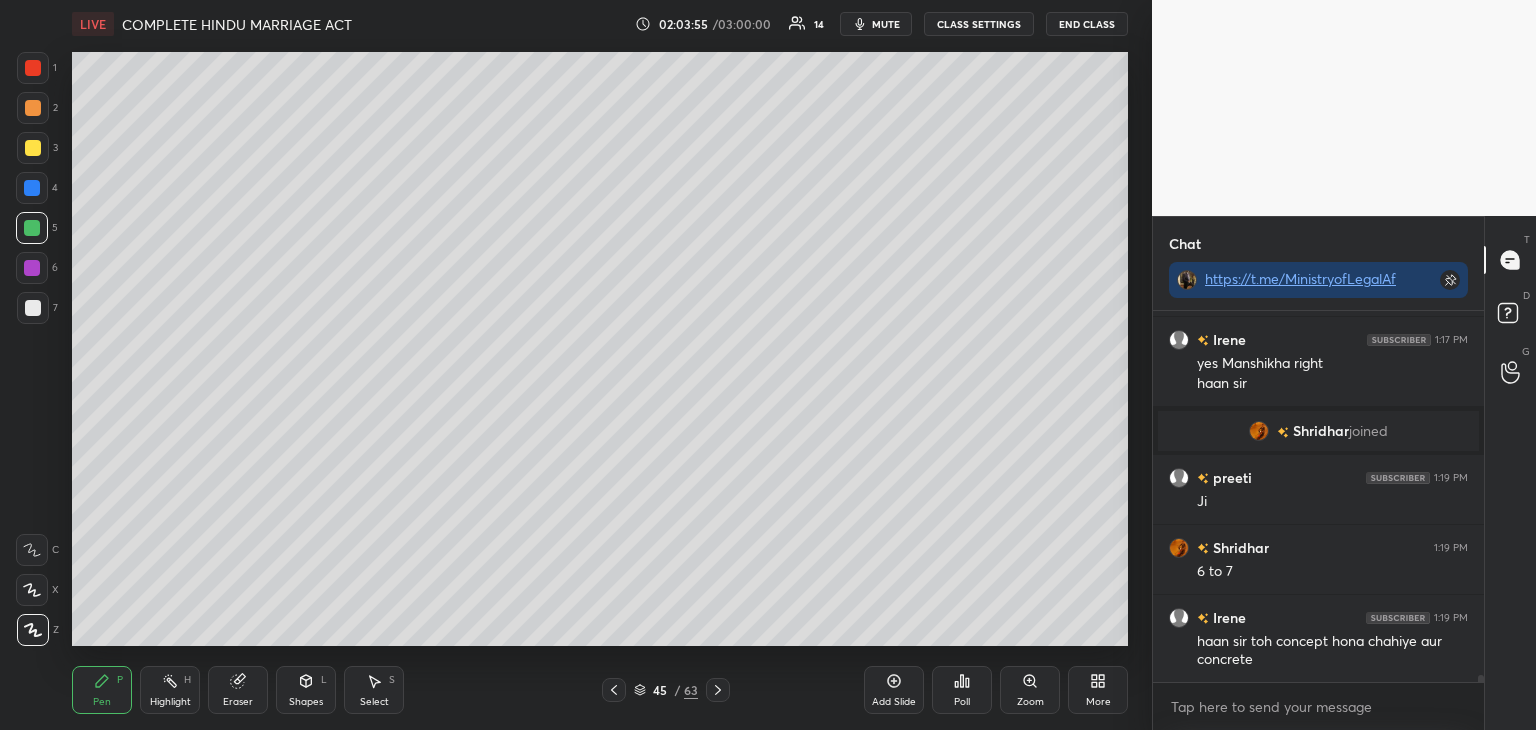 click on "Add Slide" at bounding box center [894, 690] 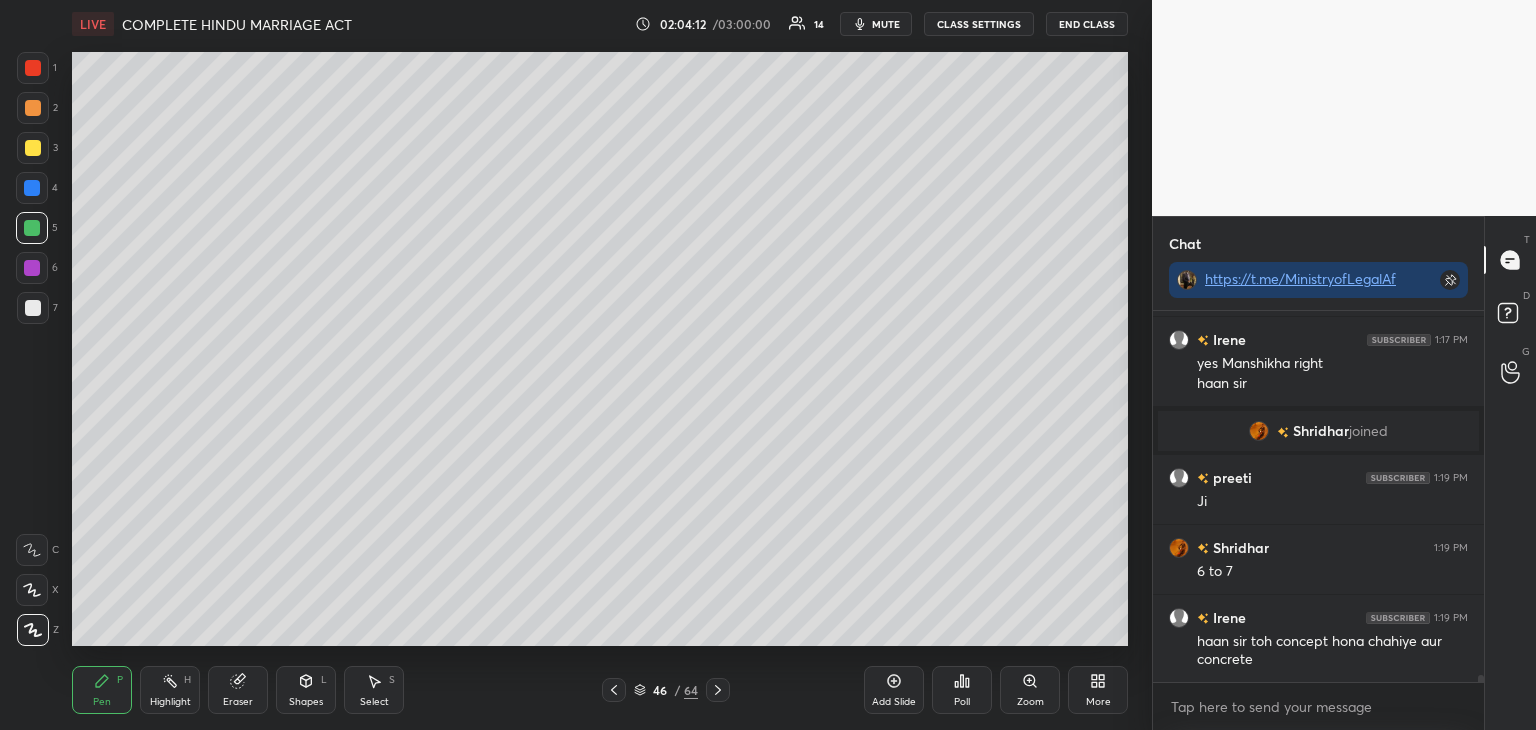 click on "Add Slide" at bounding box center (894, 702) 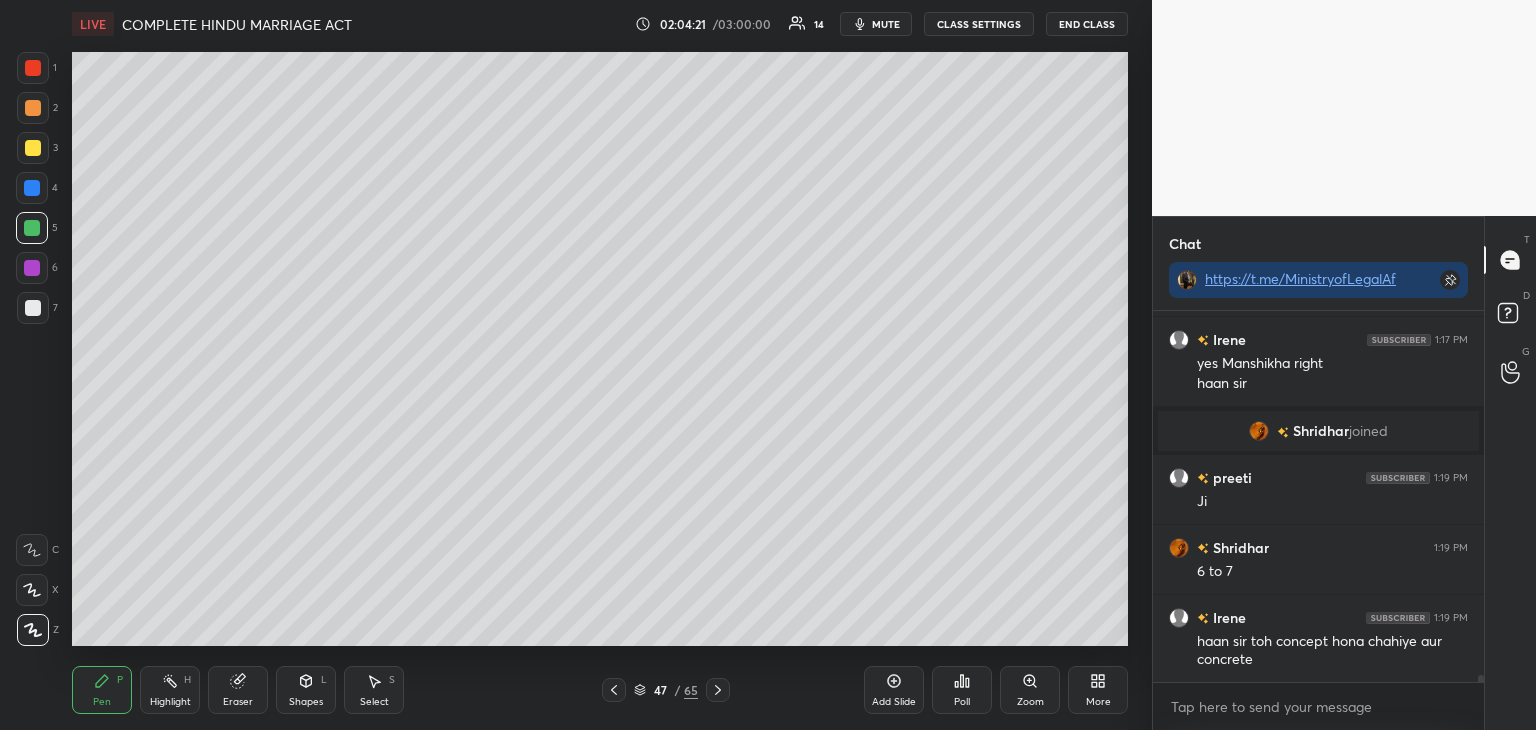 click on "Add Slide" at bounding box center [894, 690] 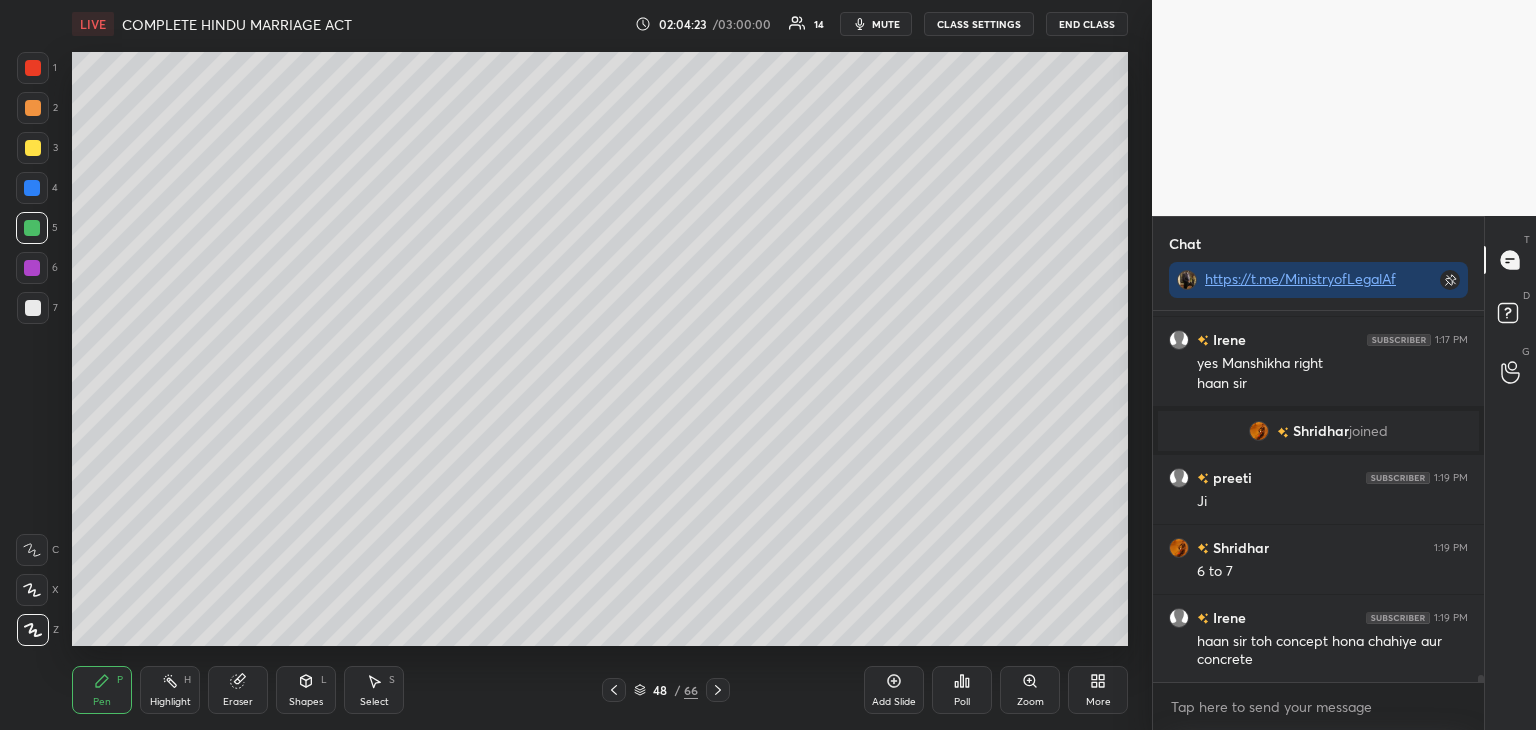 click at bounding box center (33, 148) 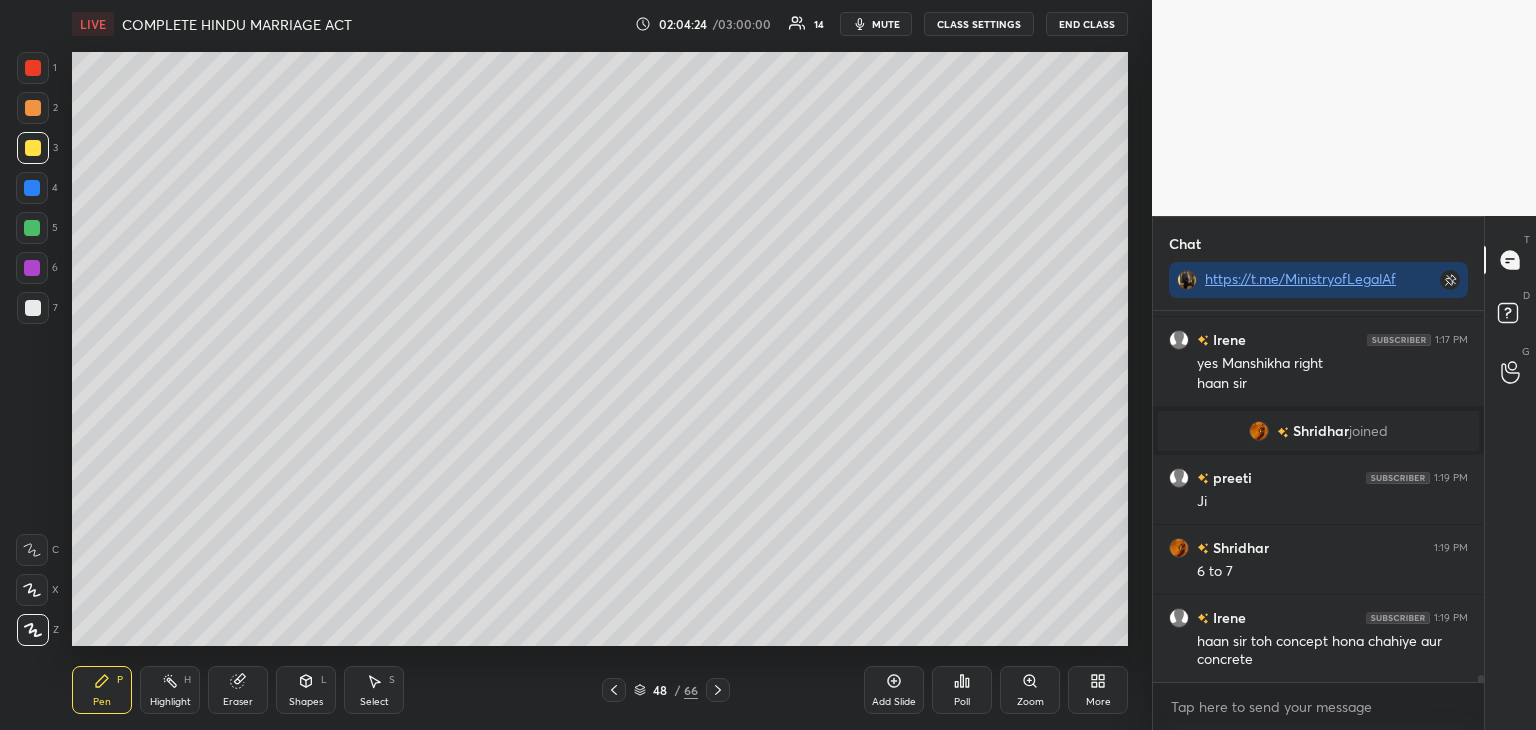 scroll, scrollTop: 19710, scrollLeft: 0, axis: vertical 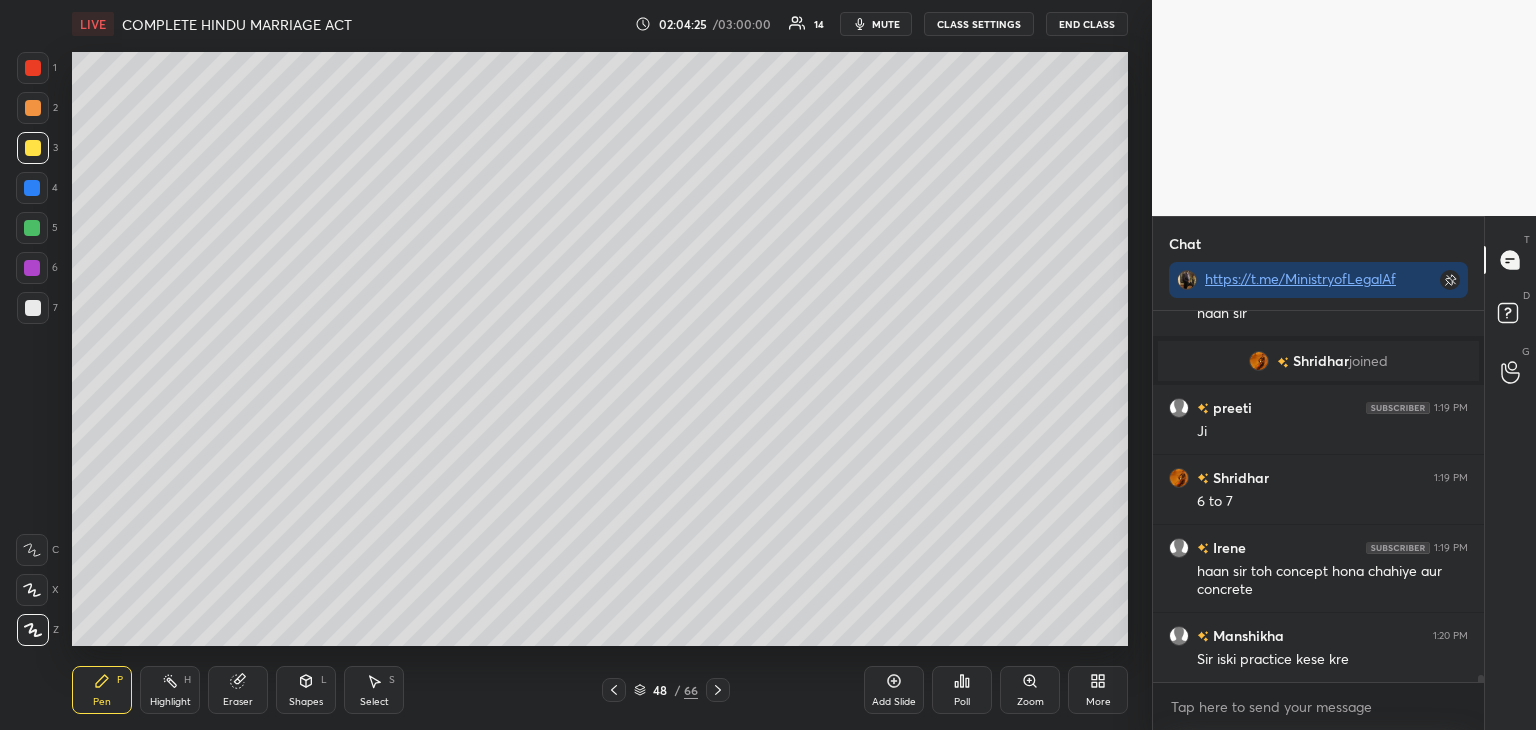 click 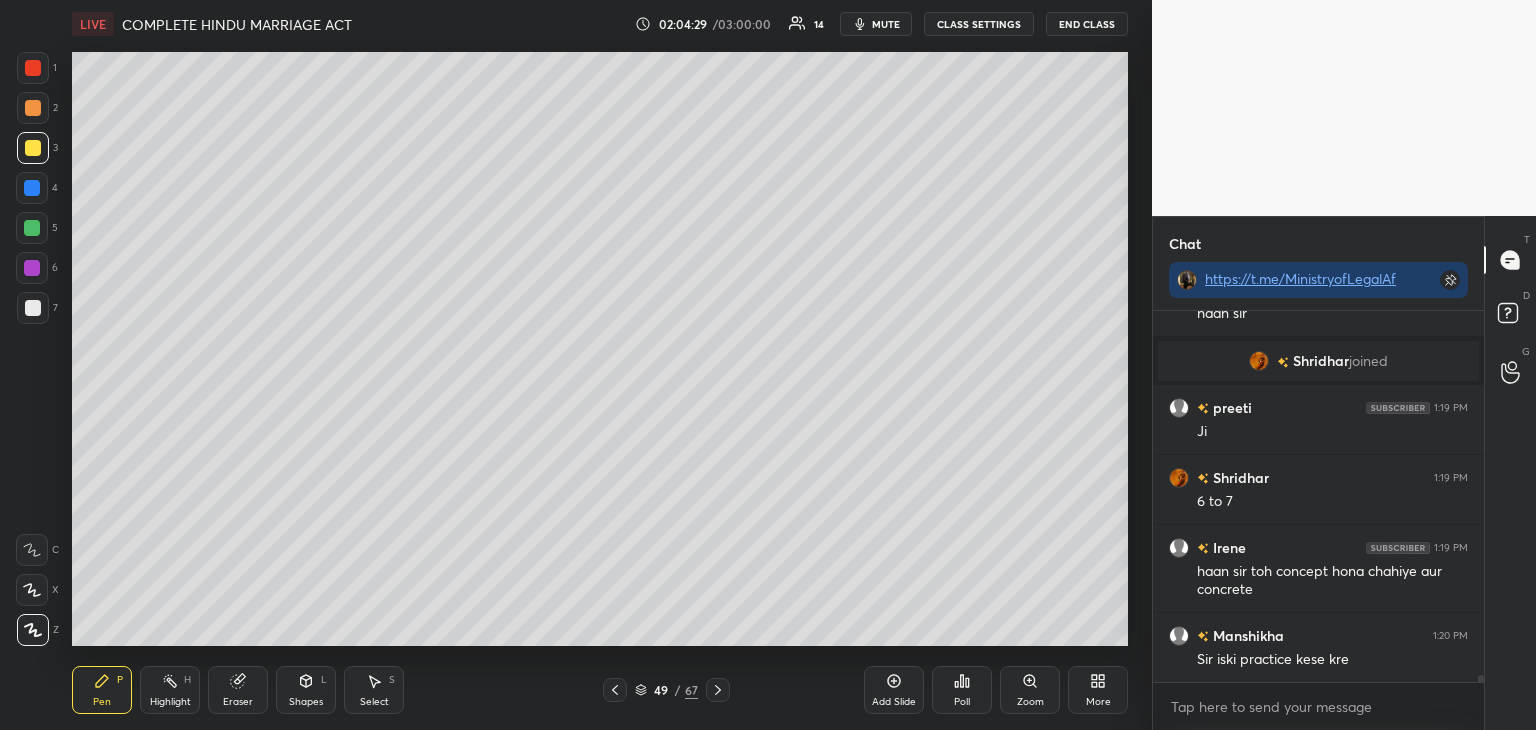click on "Add Slide" at bounding box center (894, 702) 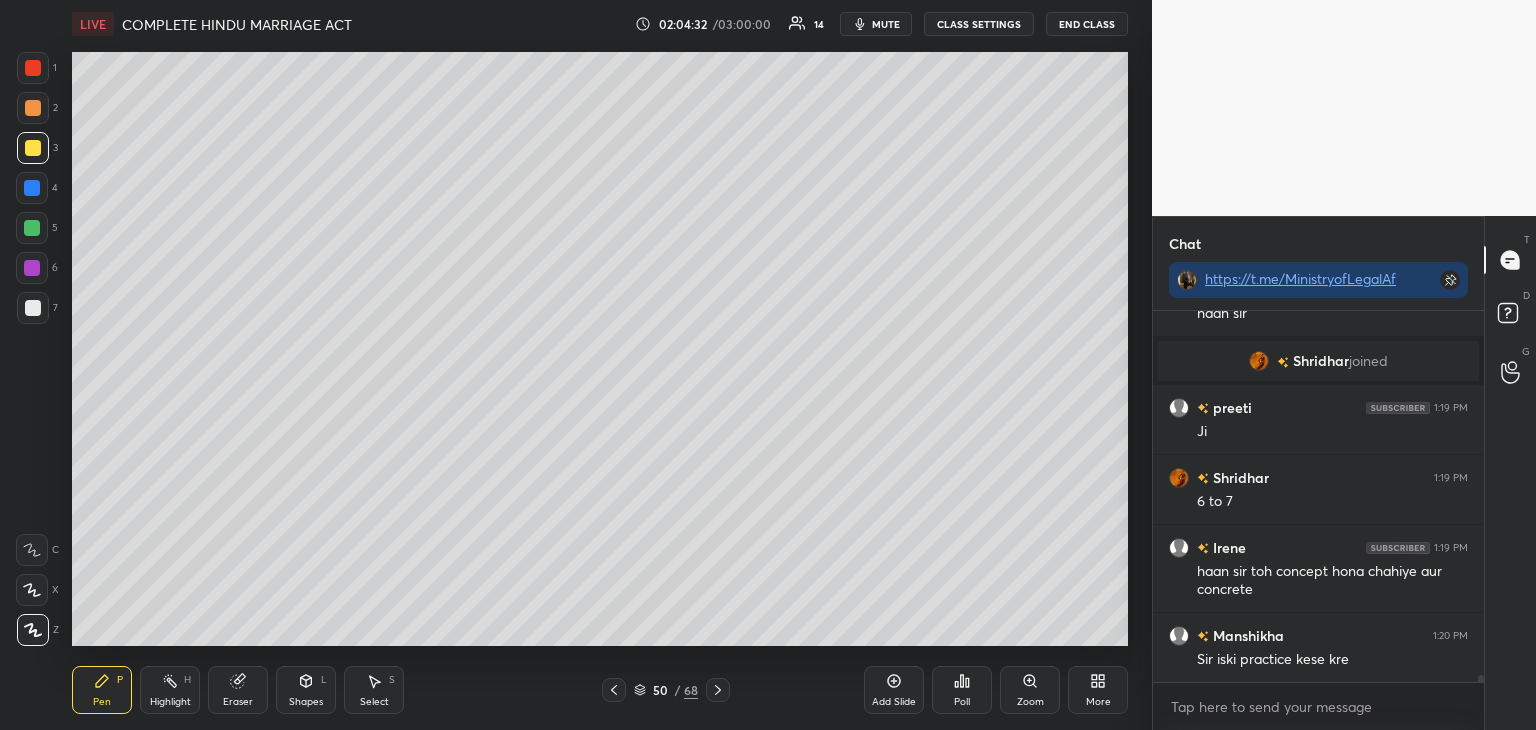 click on "Add Slide" at bounding box center [894, 690] 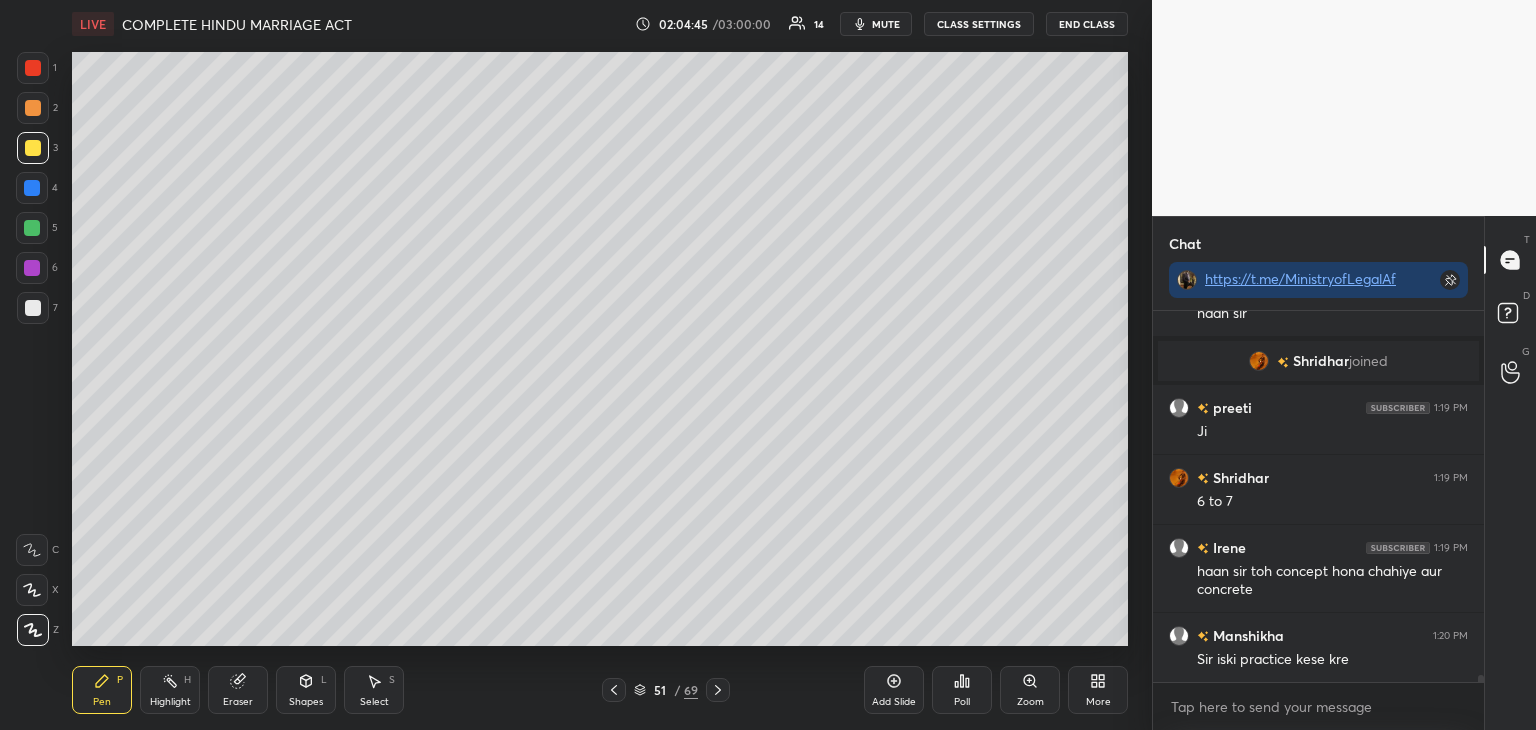 click on "Add Slide" at bounding box center [894, 702] 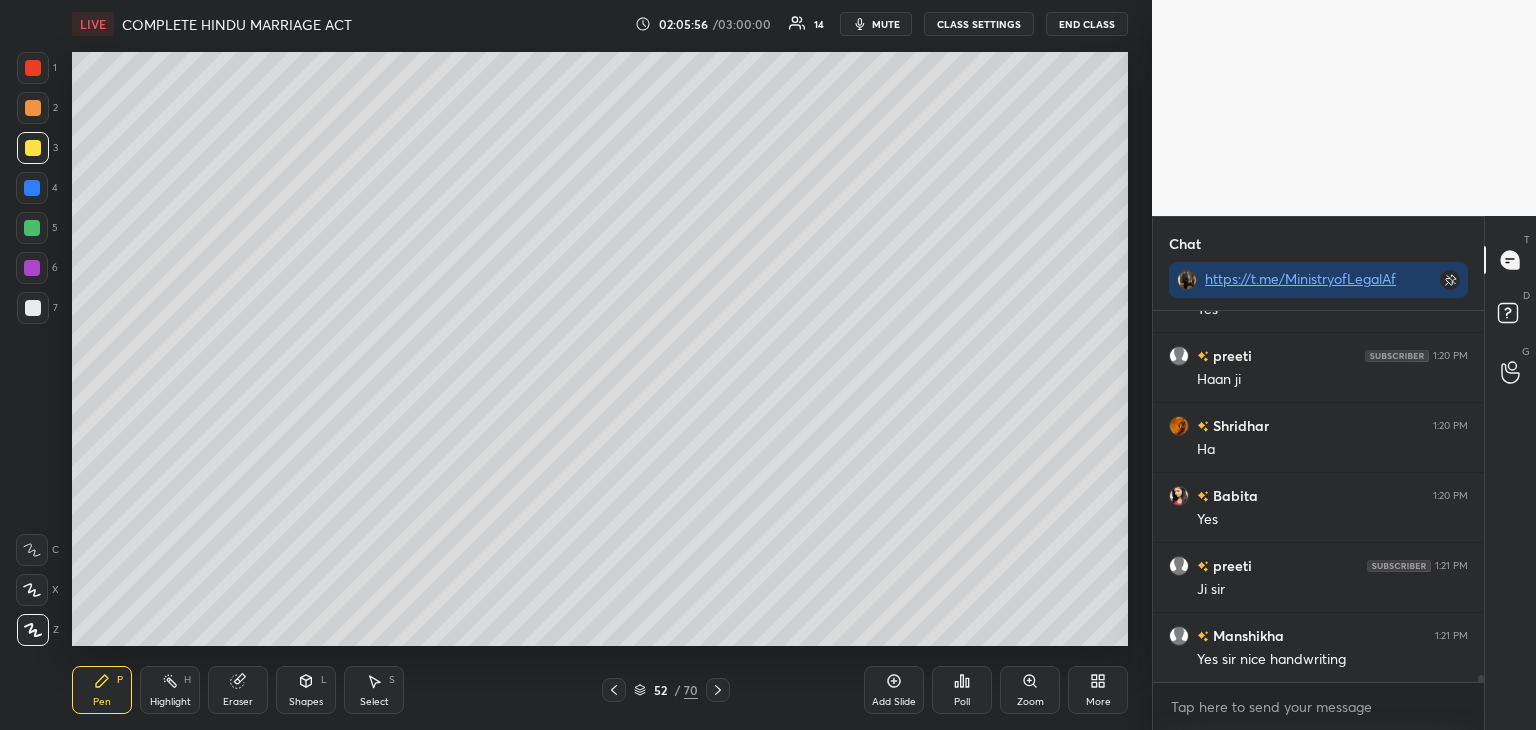 scroll, scrollTop: 20340, scrollLeft: 0, axis: vertical 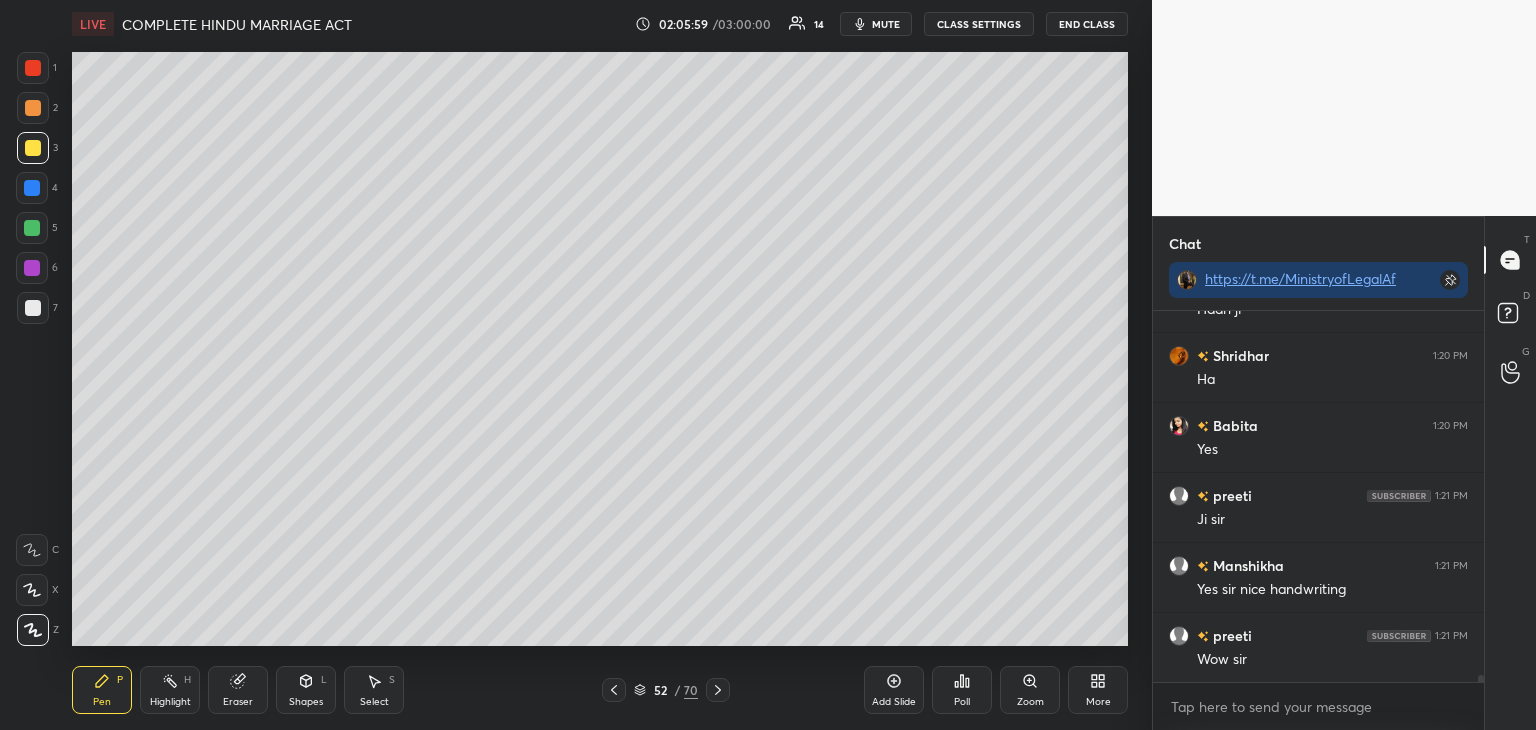 click at bounding box center [32, 268] 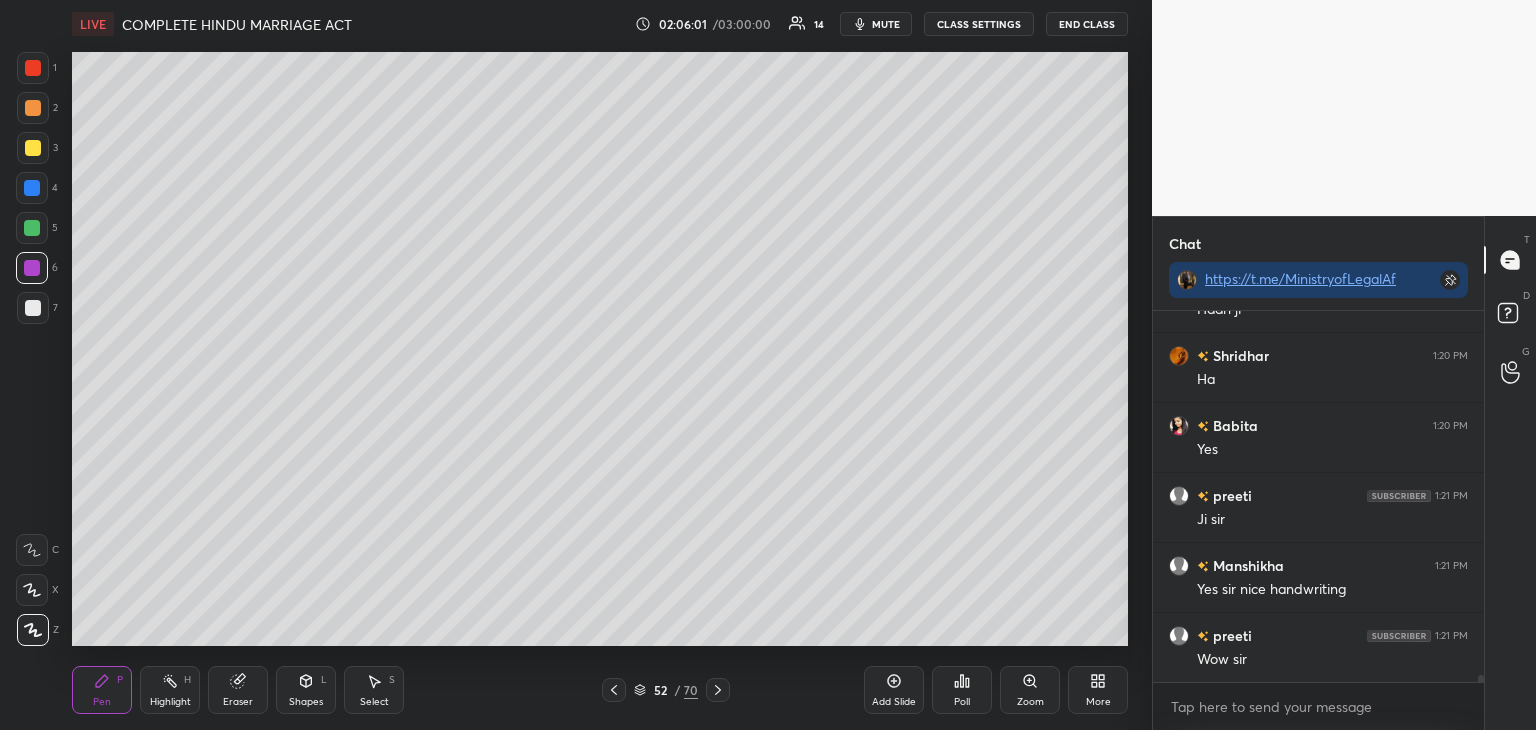 scroll, scrollTop: 20428, scrollLeft: 0, axis: vertical 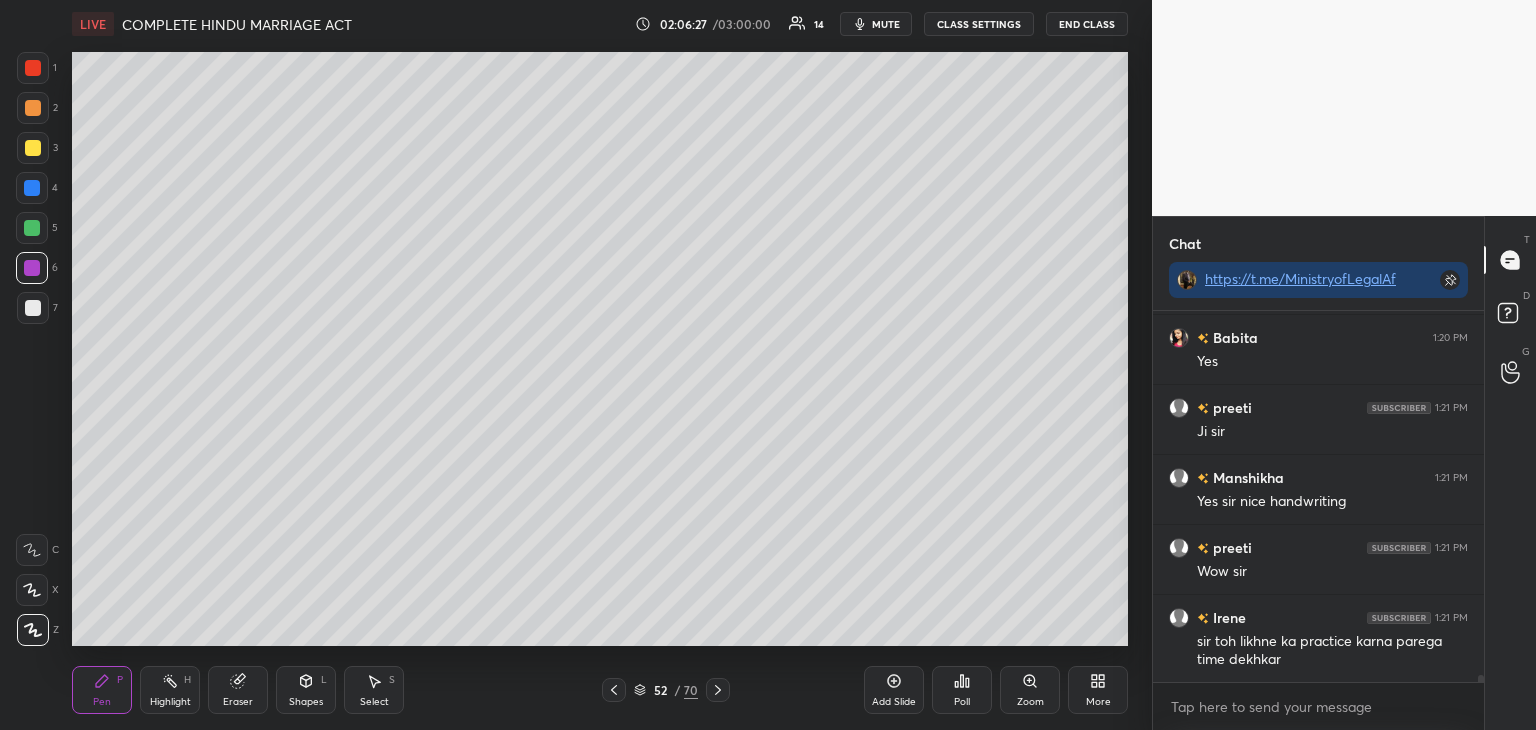 click at bounding box center (33, 308) 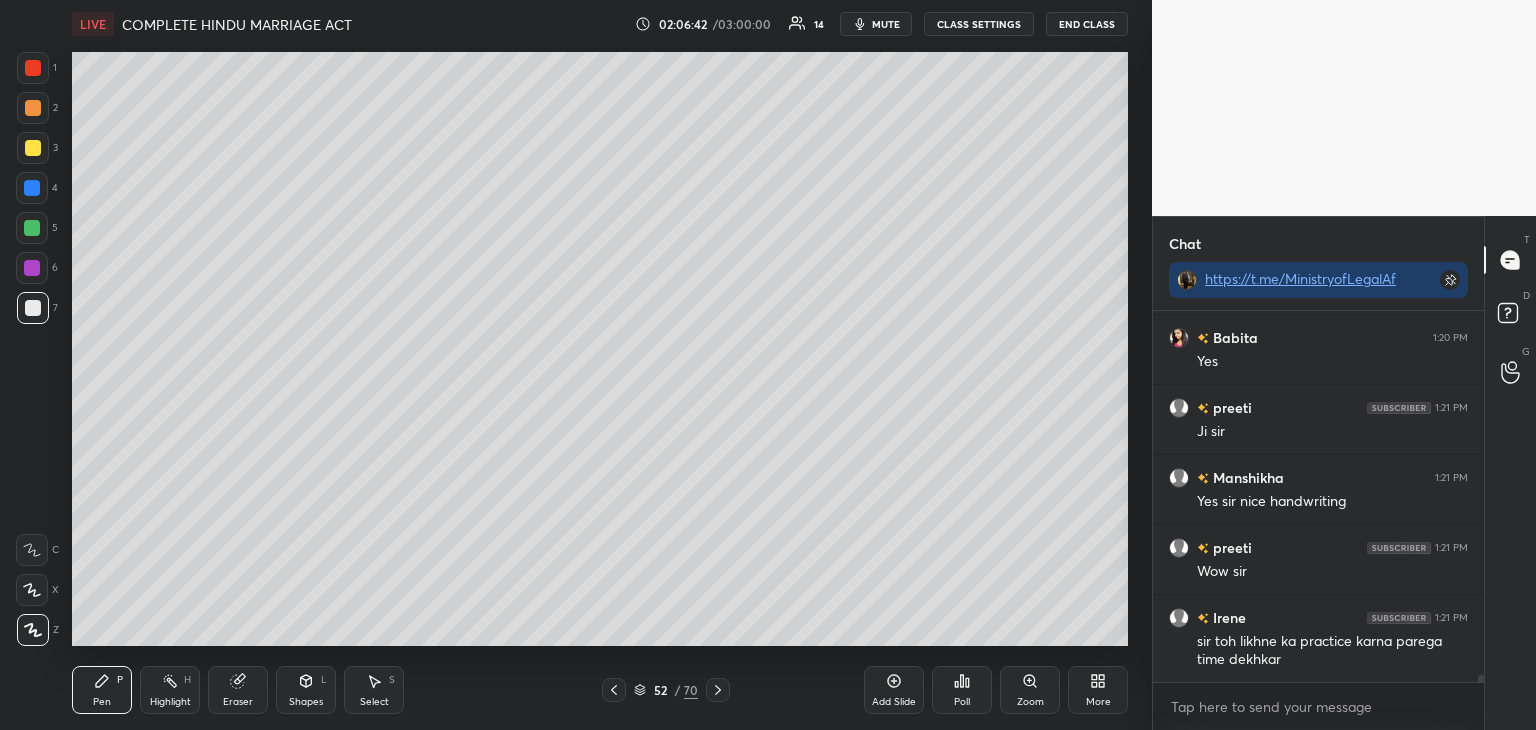 click on "Add Slide" at bounding box center (894, 690) 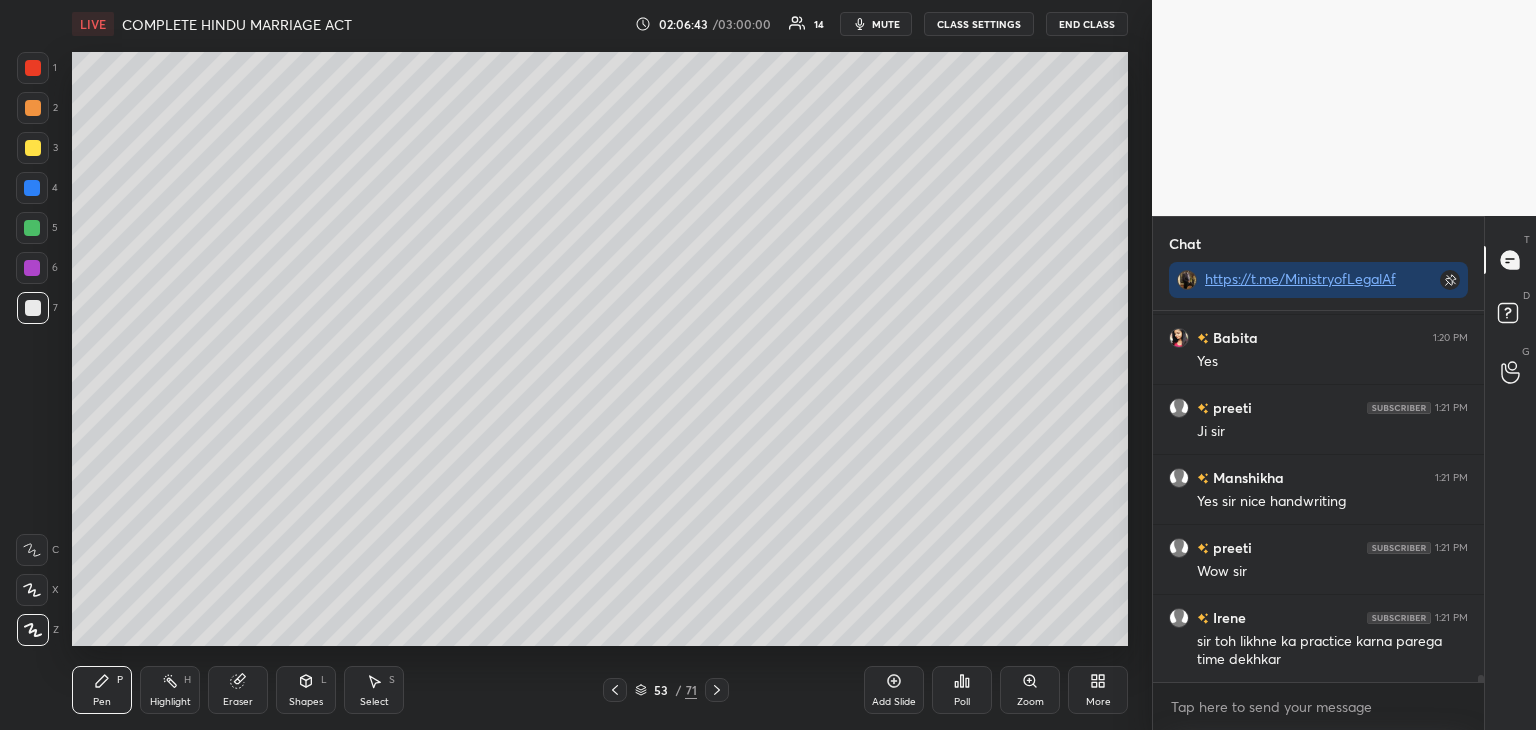click at bounding box center (33, 148) 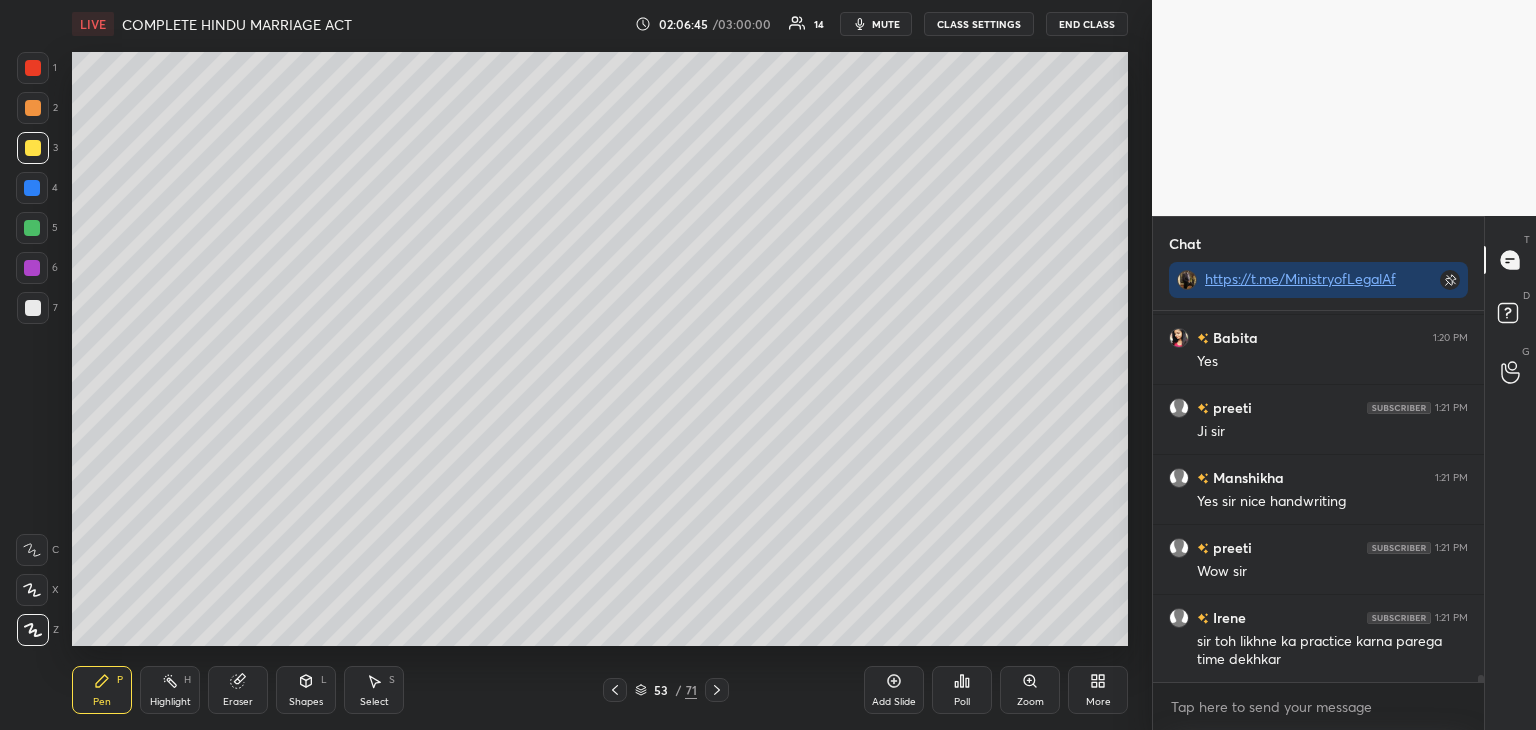 scroll, scrollTop: 20498, scrollLeft: 0, axis: vertical 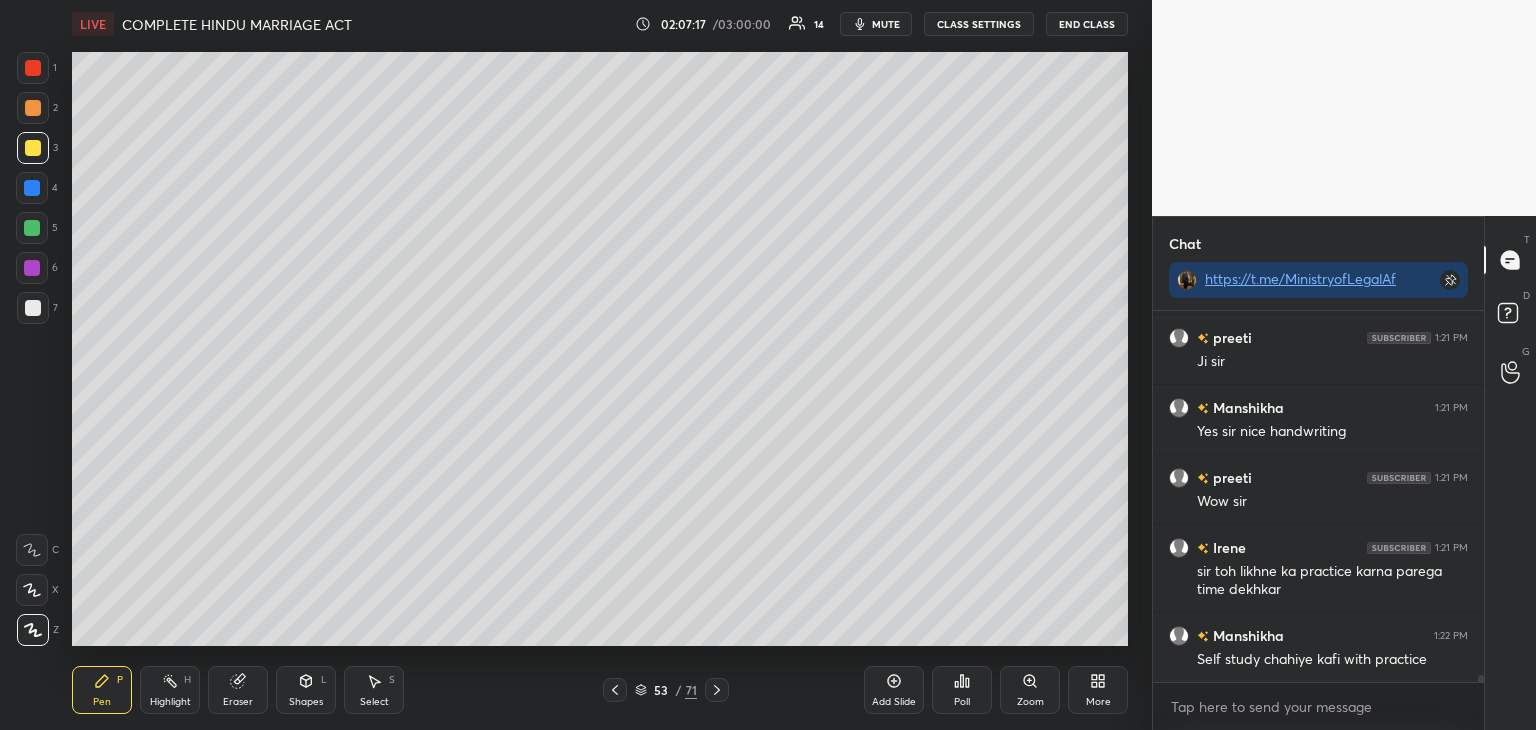 click at bounding box center (33, 308) 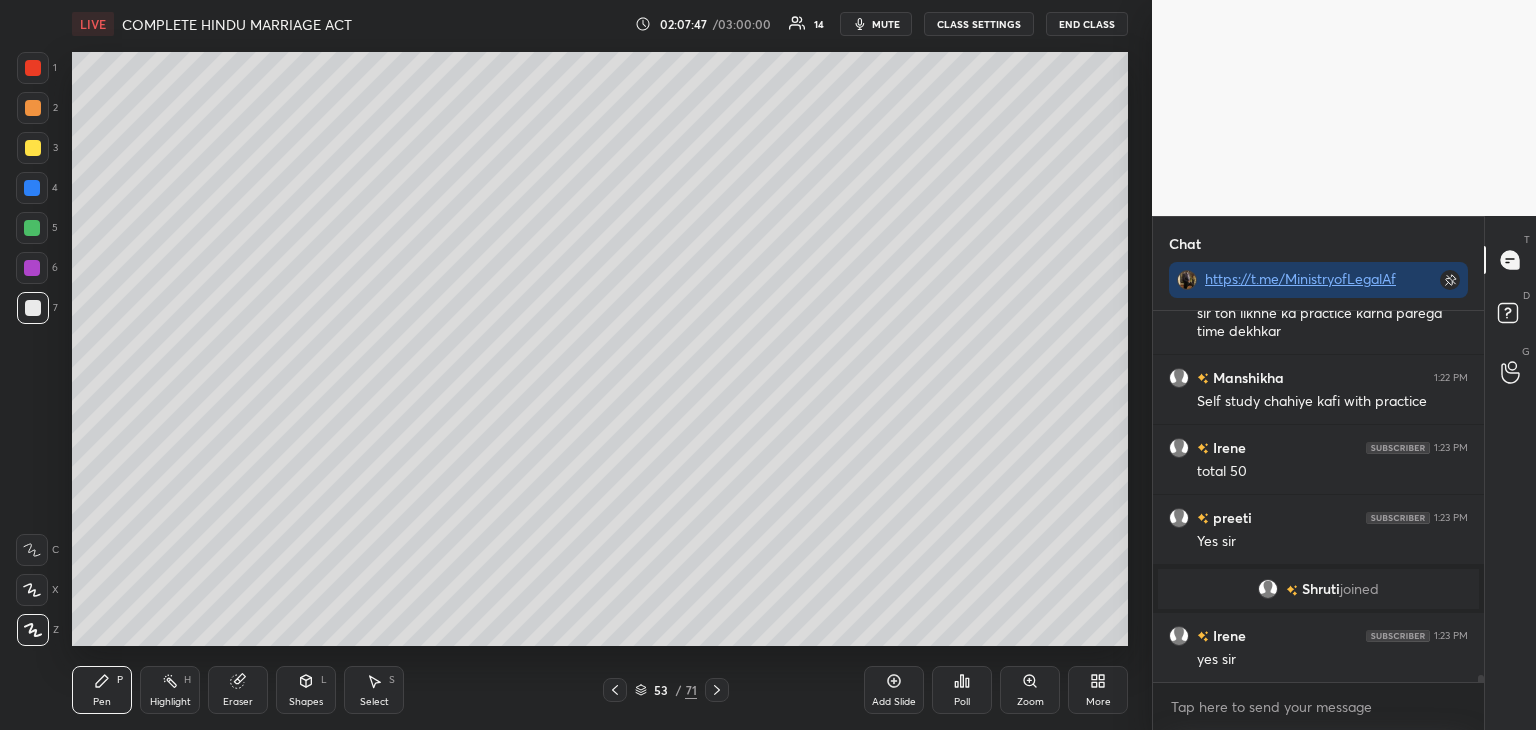 scroll, scrollTop: 20322, scrollLeft: 0, axis: vertical 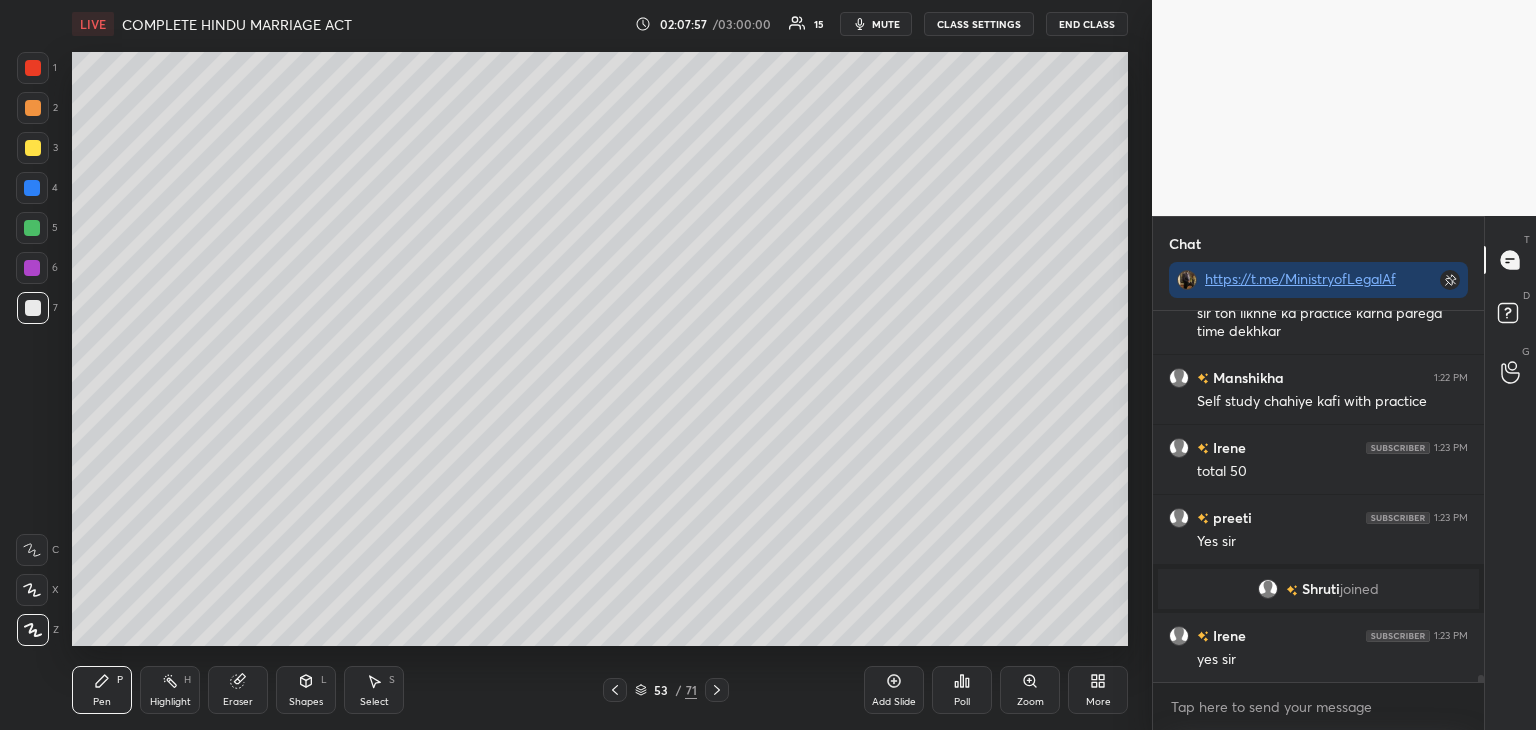 click at bounding box center [32, 268] 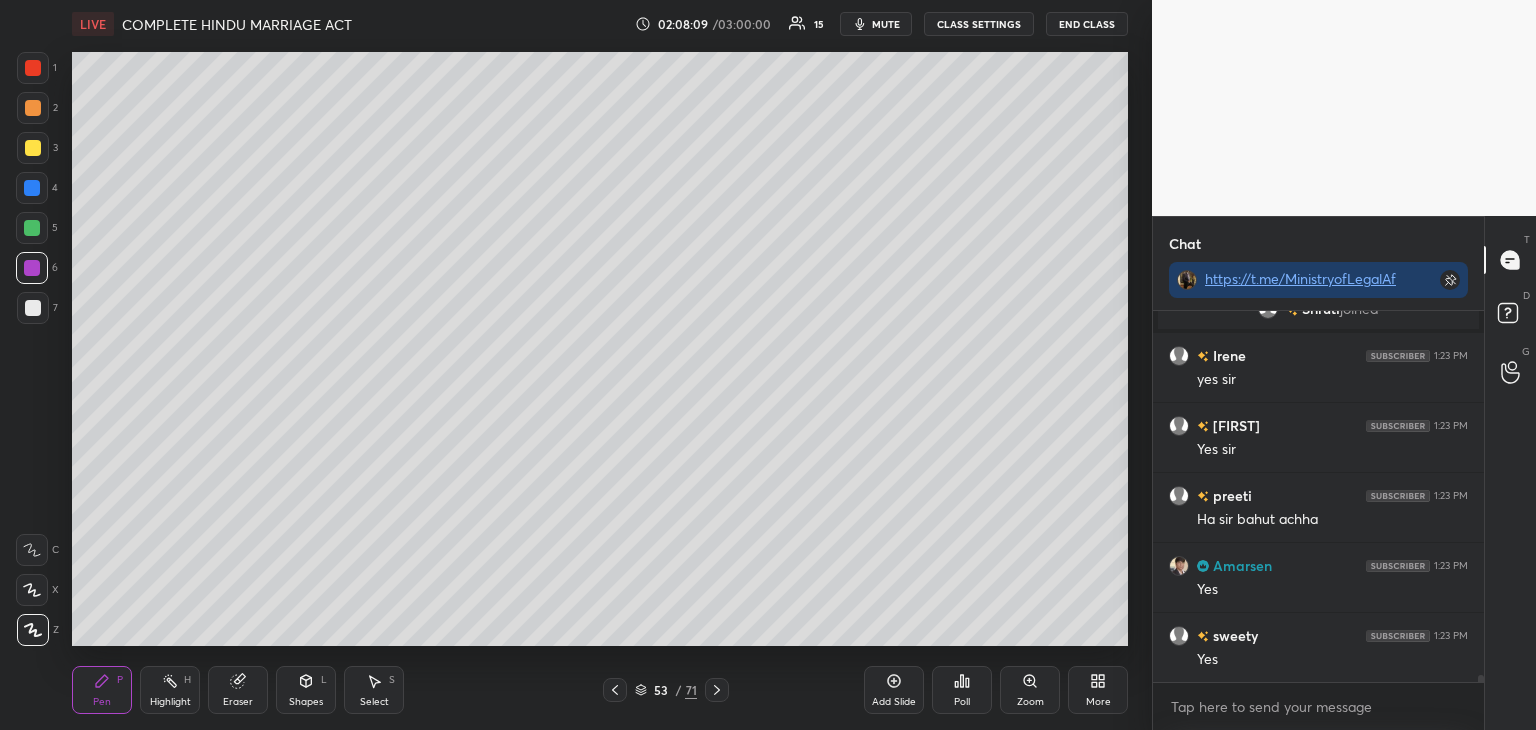 scroll, scrollTop: 20690, scrollLeft: 0, axis: vertical 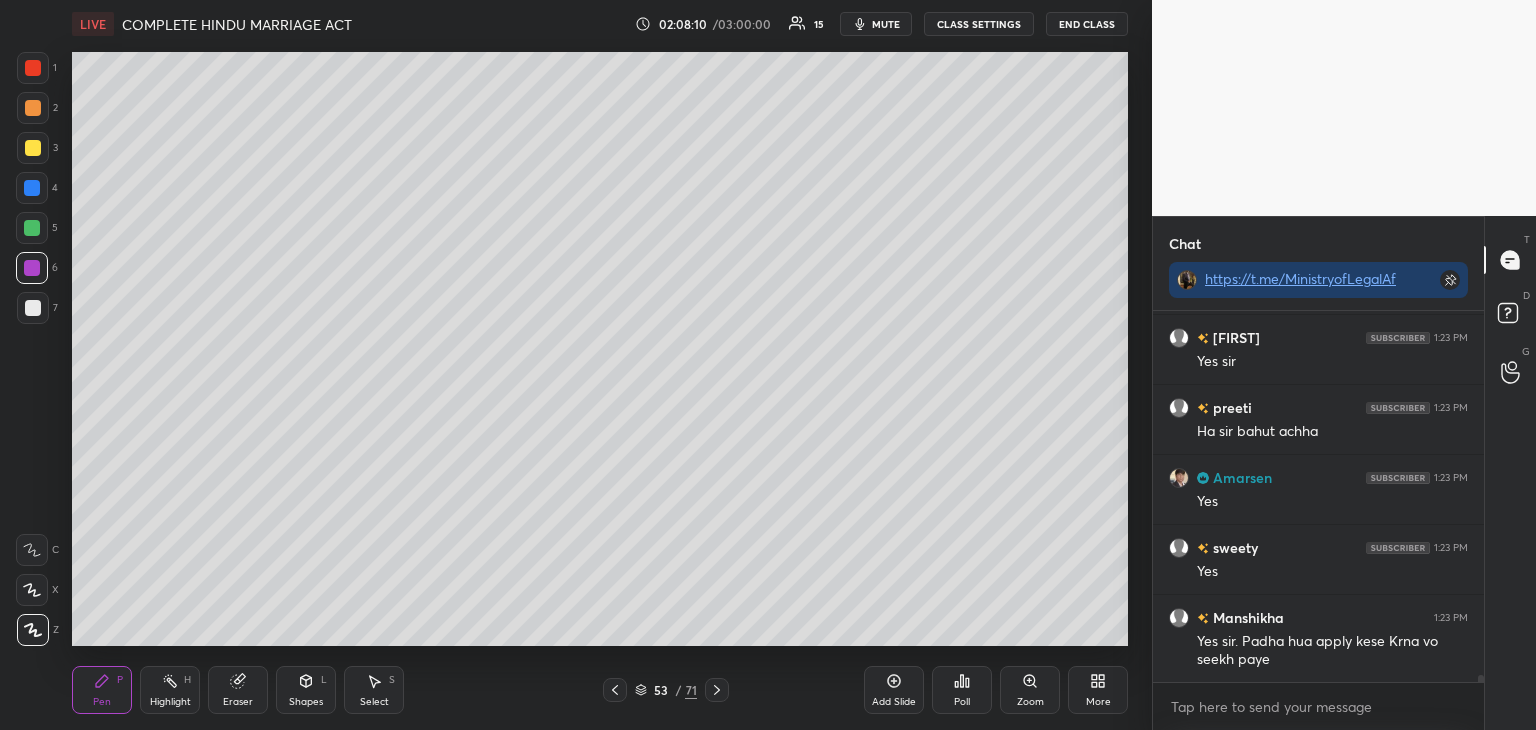 click on "Add Slide" at bounding box center (894, 702) 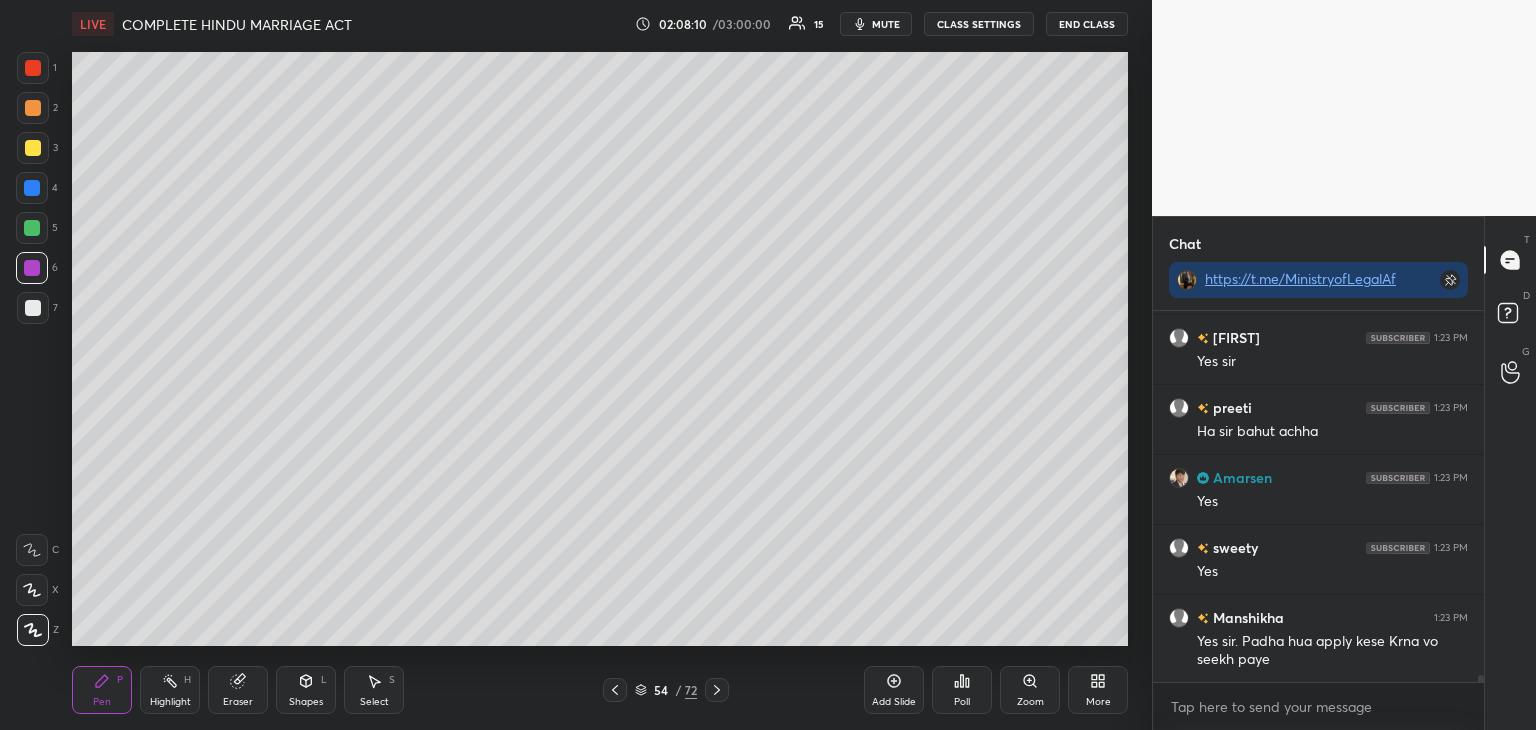 scroll, scrollTop: 20760, scrollLeft: 0, axis: vertical 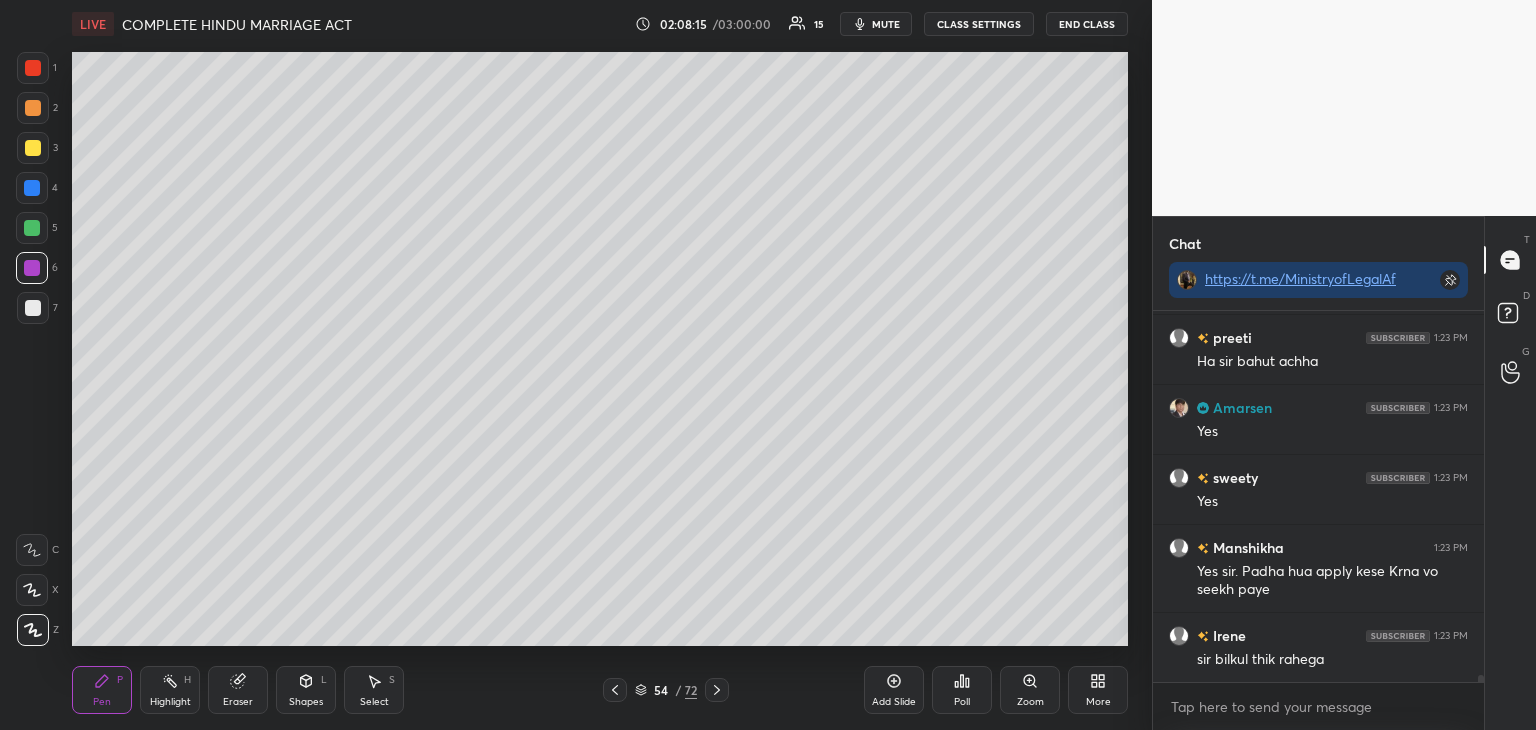 click at bounding box center (33, 148) 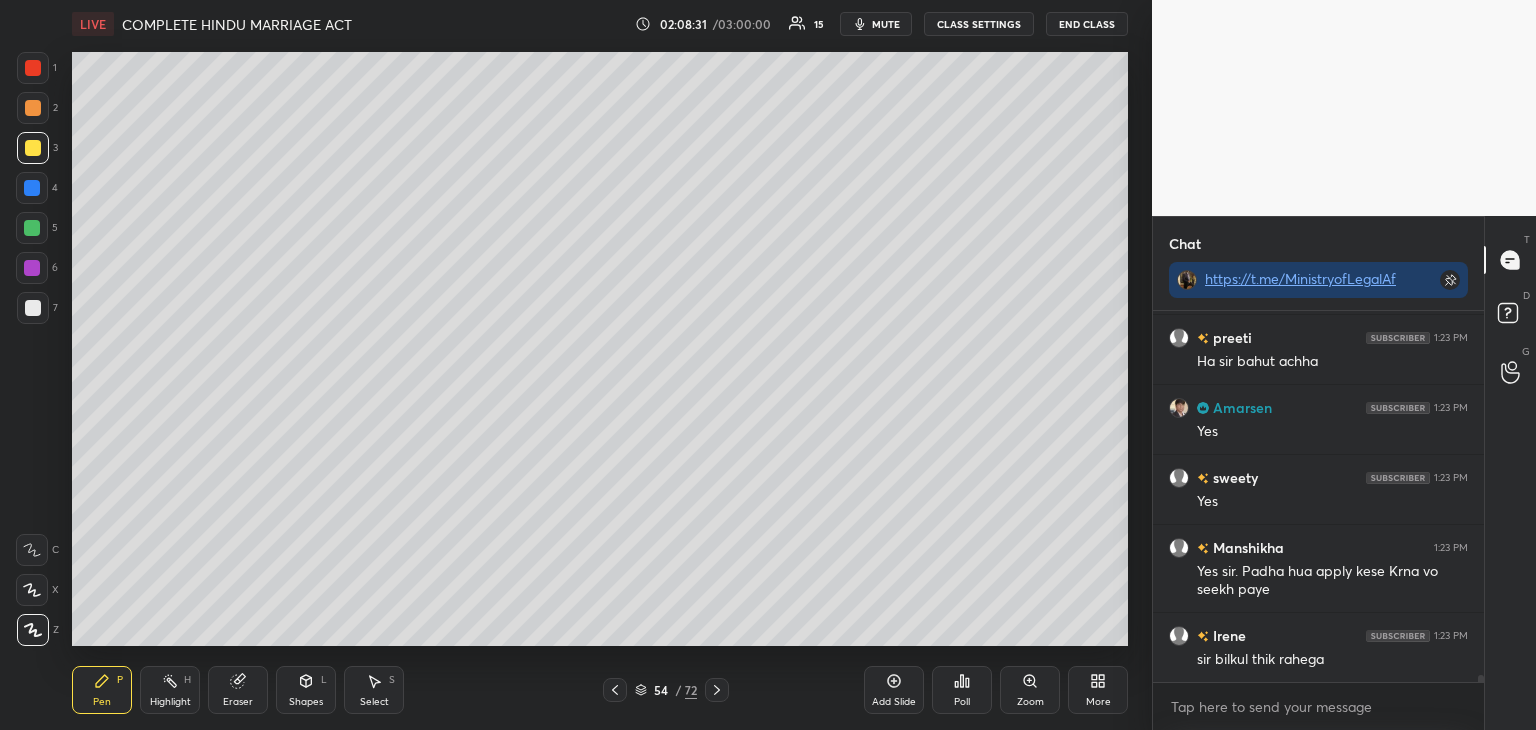 scroll, scrollTop: 20830, scrollLeft: 0, axis: vertical 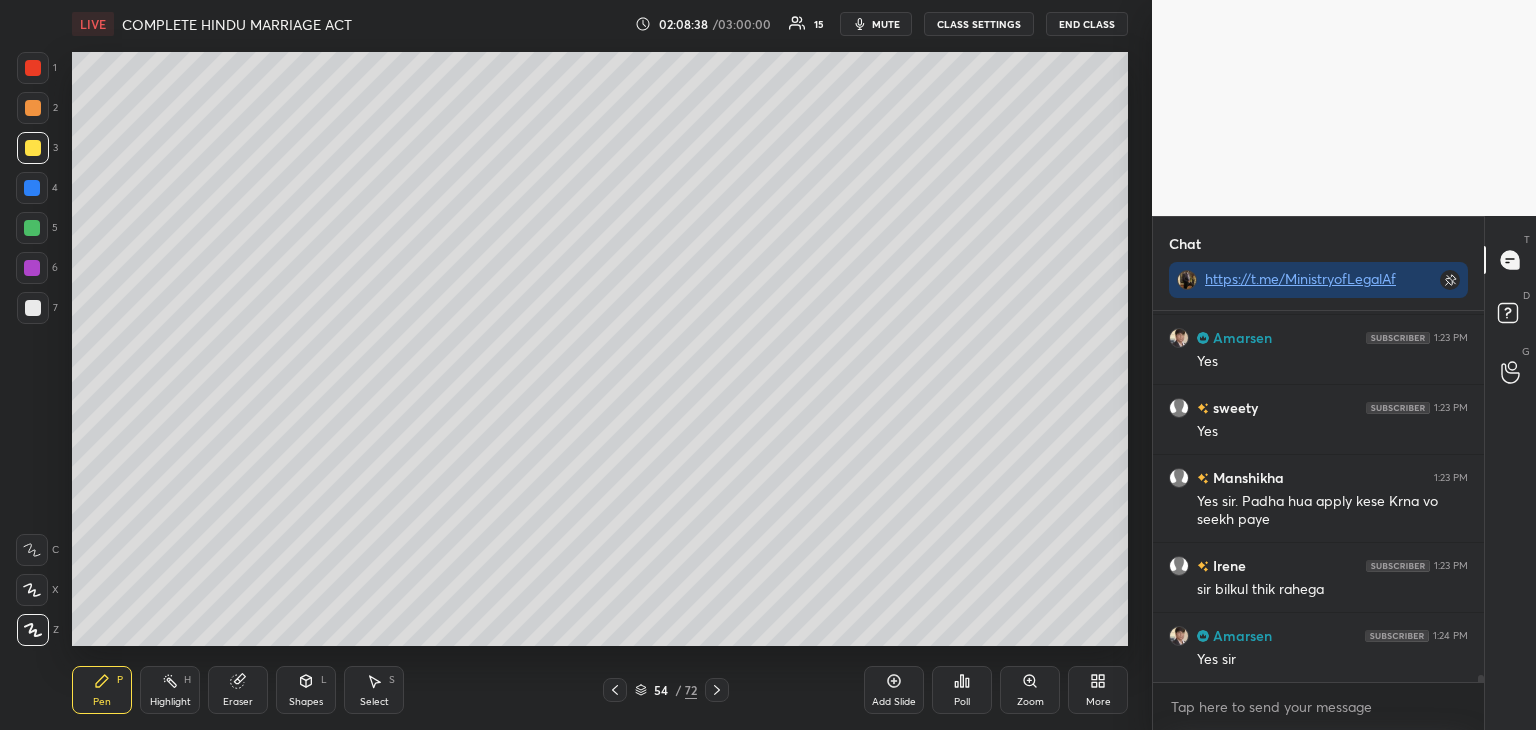 click at bounding box center (33, 308) 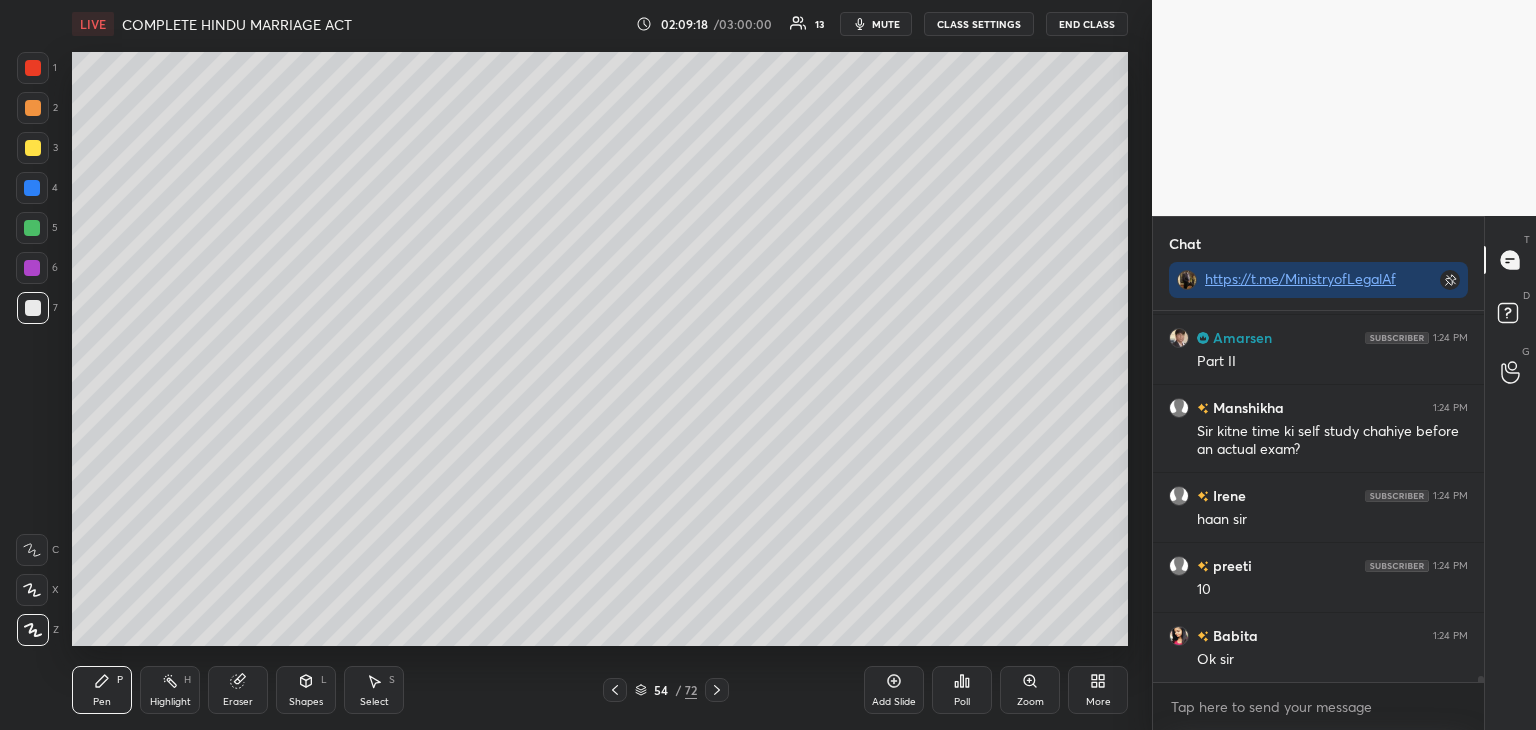 scroll, scrollTop: 21408, scrollLeft: 0, axis: vertical 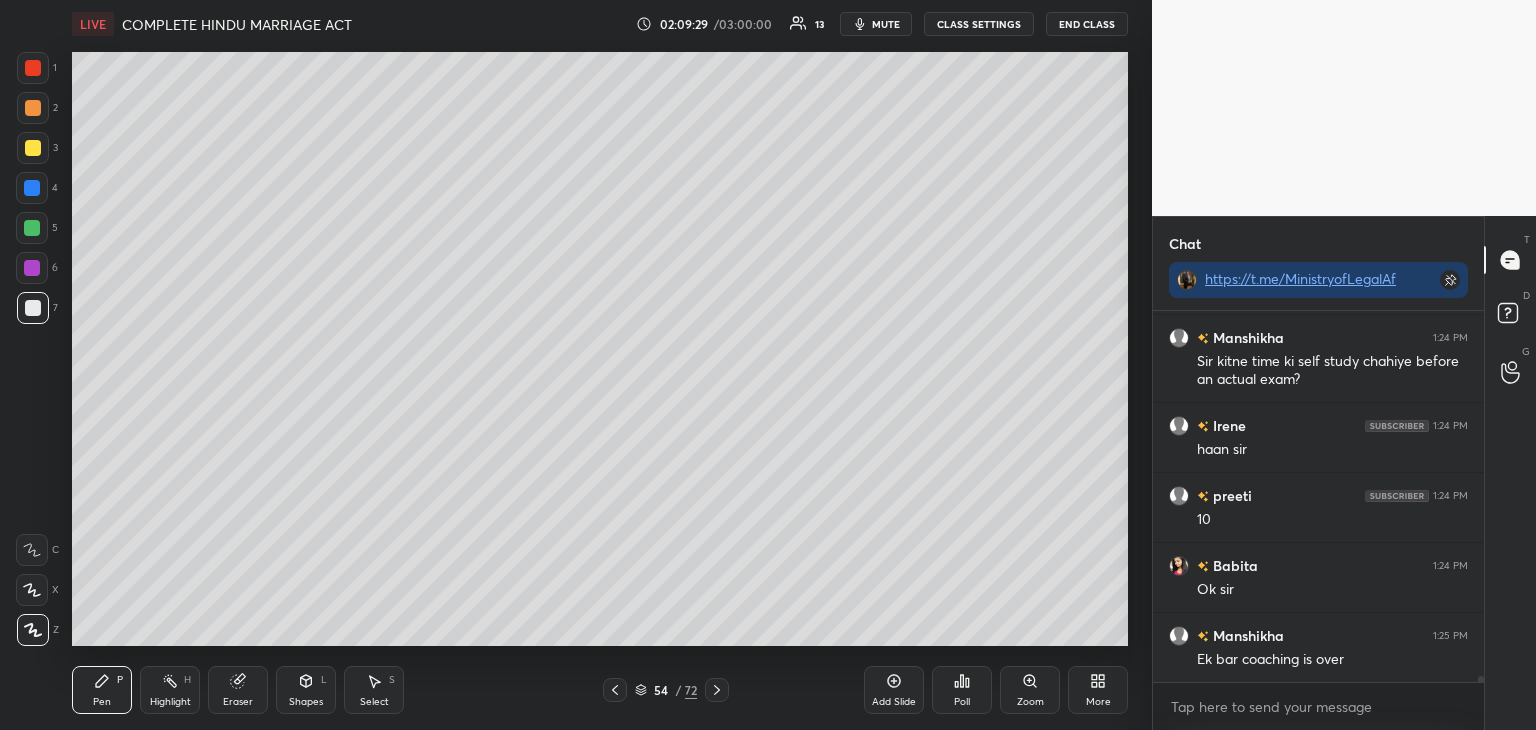 click on "1 2 3 4 5 6 7 C X Z C X Z E E Erase all   H H" at bounding box center [32, 349] 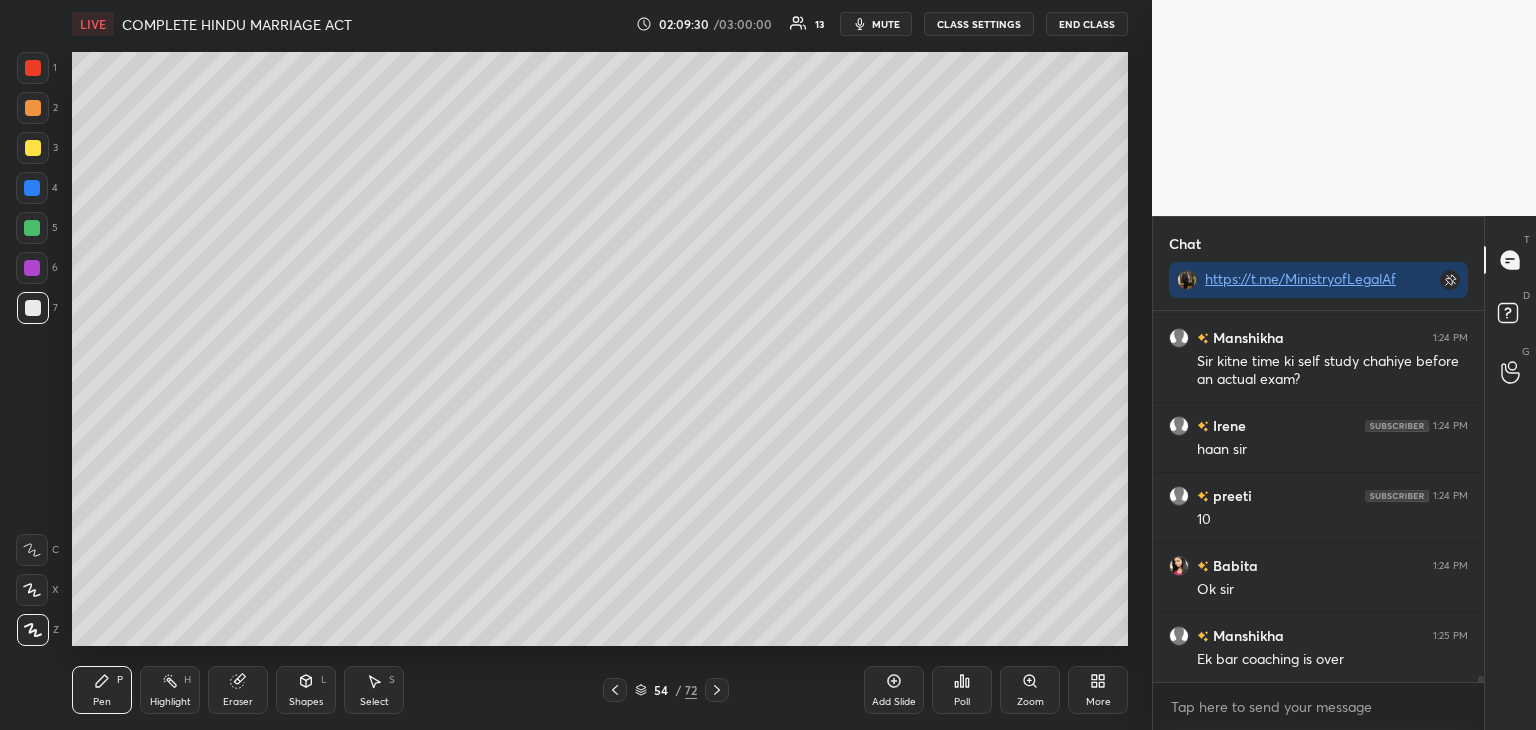 scroll, scrollTop: 21428, scrollLeft: 0, axis: vertical 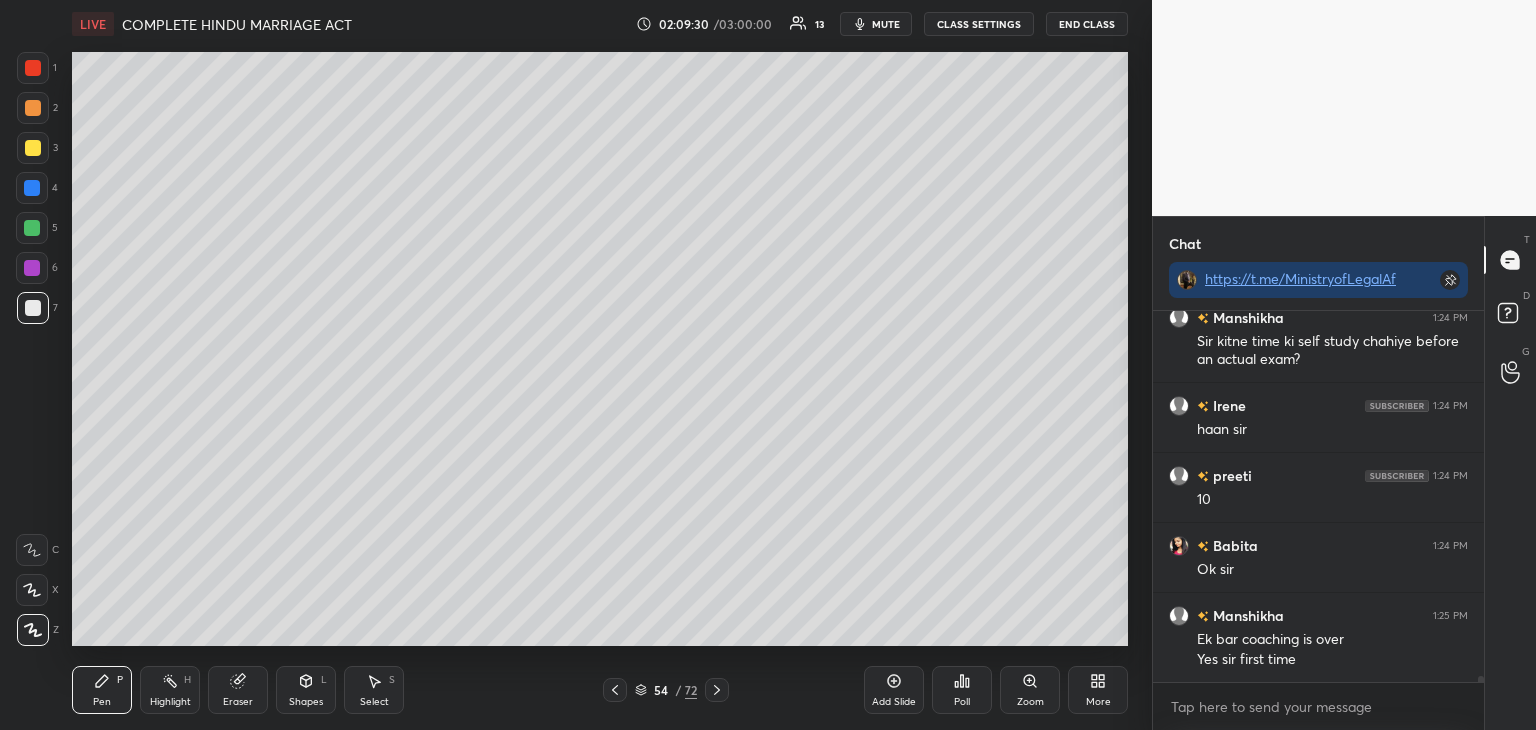 click at bounding box center (32, 268) 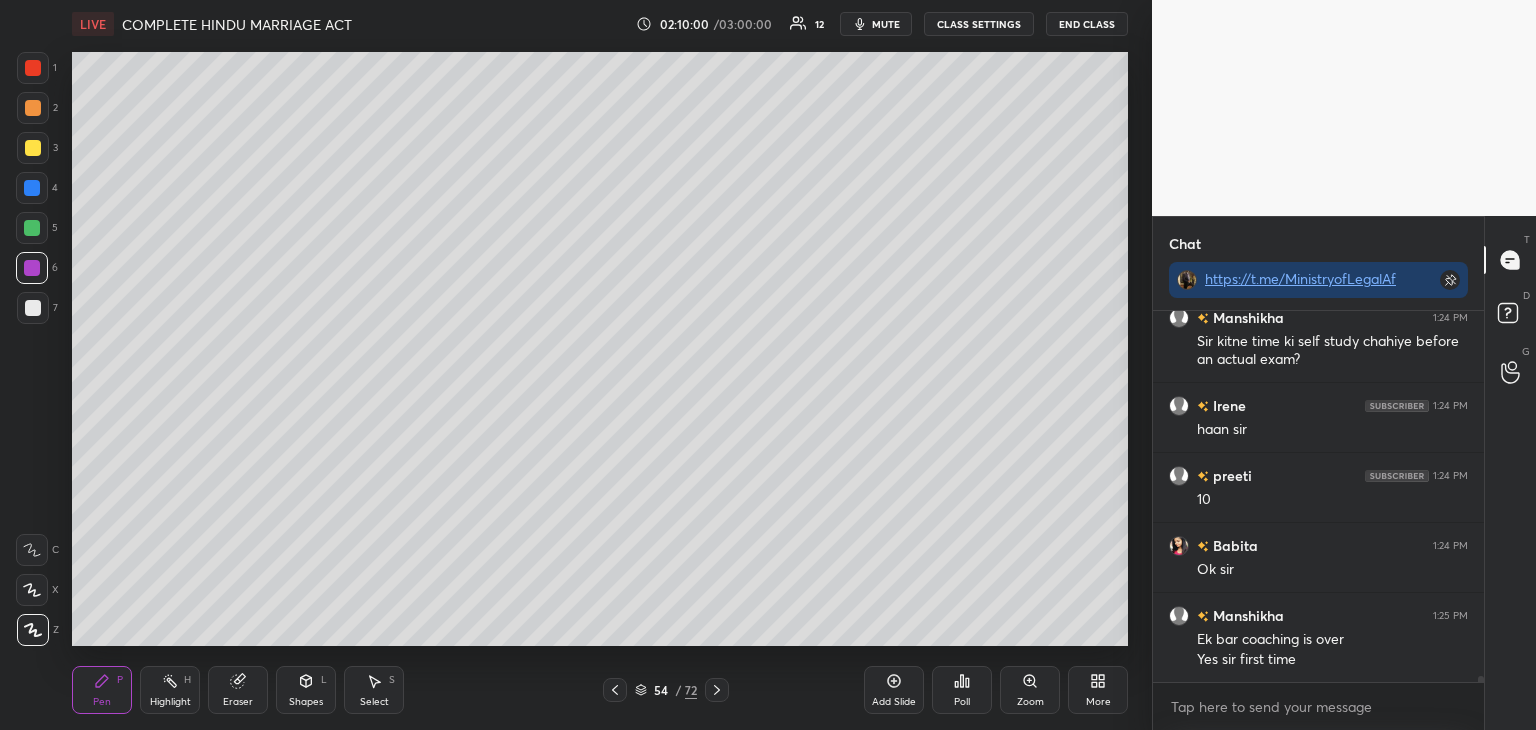 click 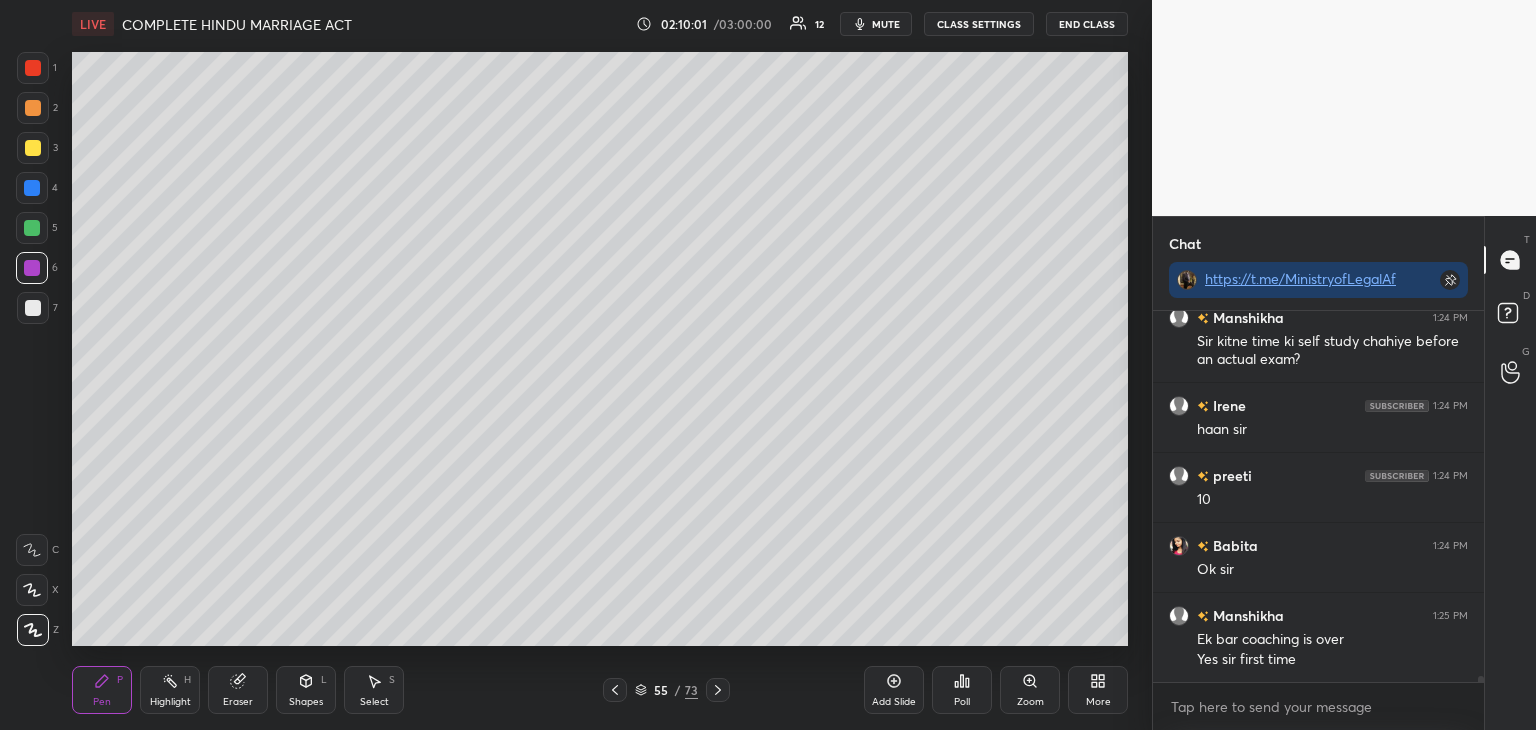 click on "7" at bounding box center [37, 312] 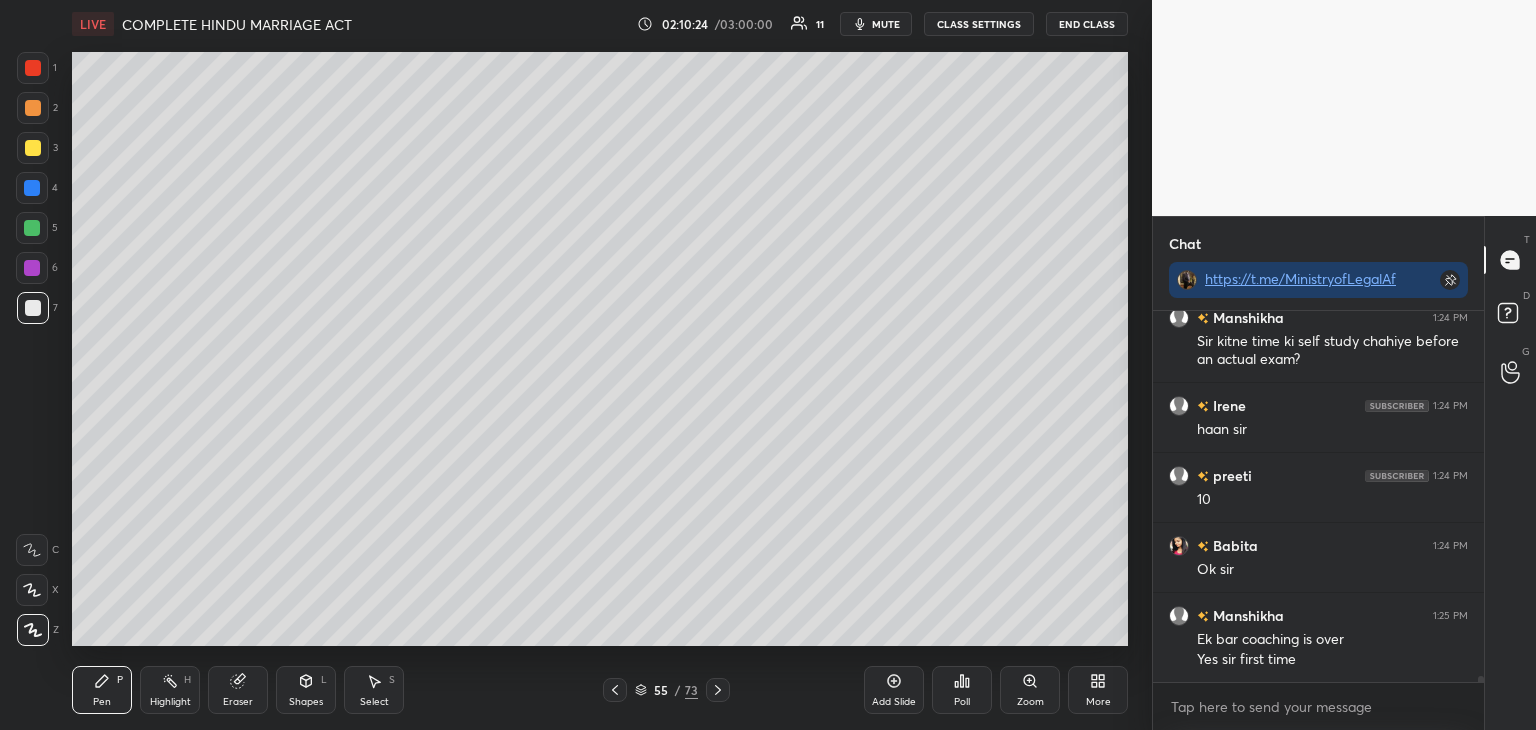 click at bounding box center (32, 268) 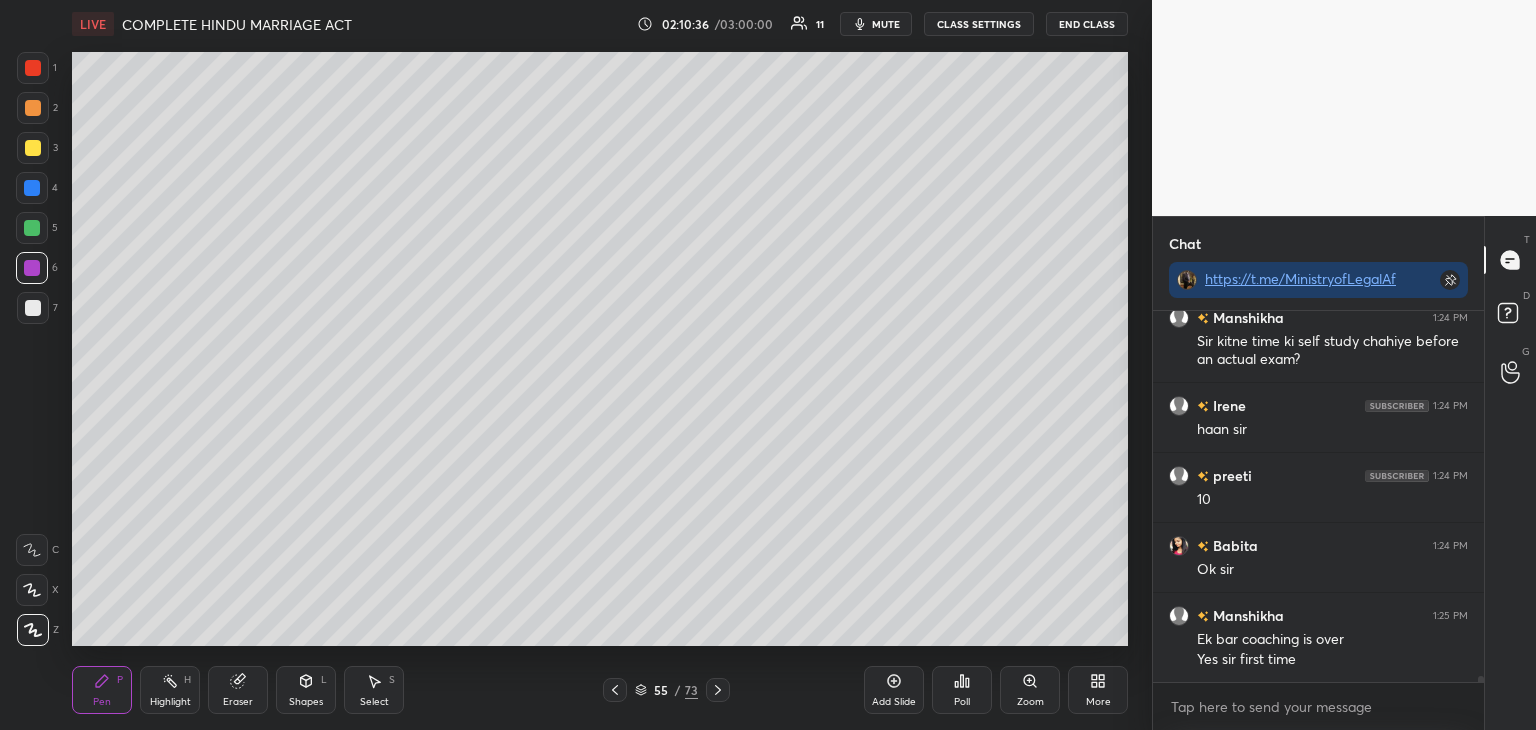 scroll, scrollTop: 21498, scrollLeft: 0, axis: vertical 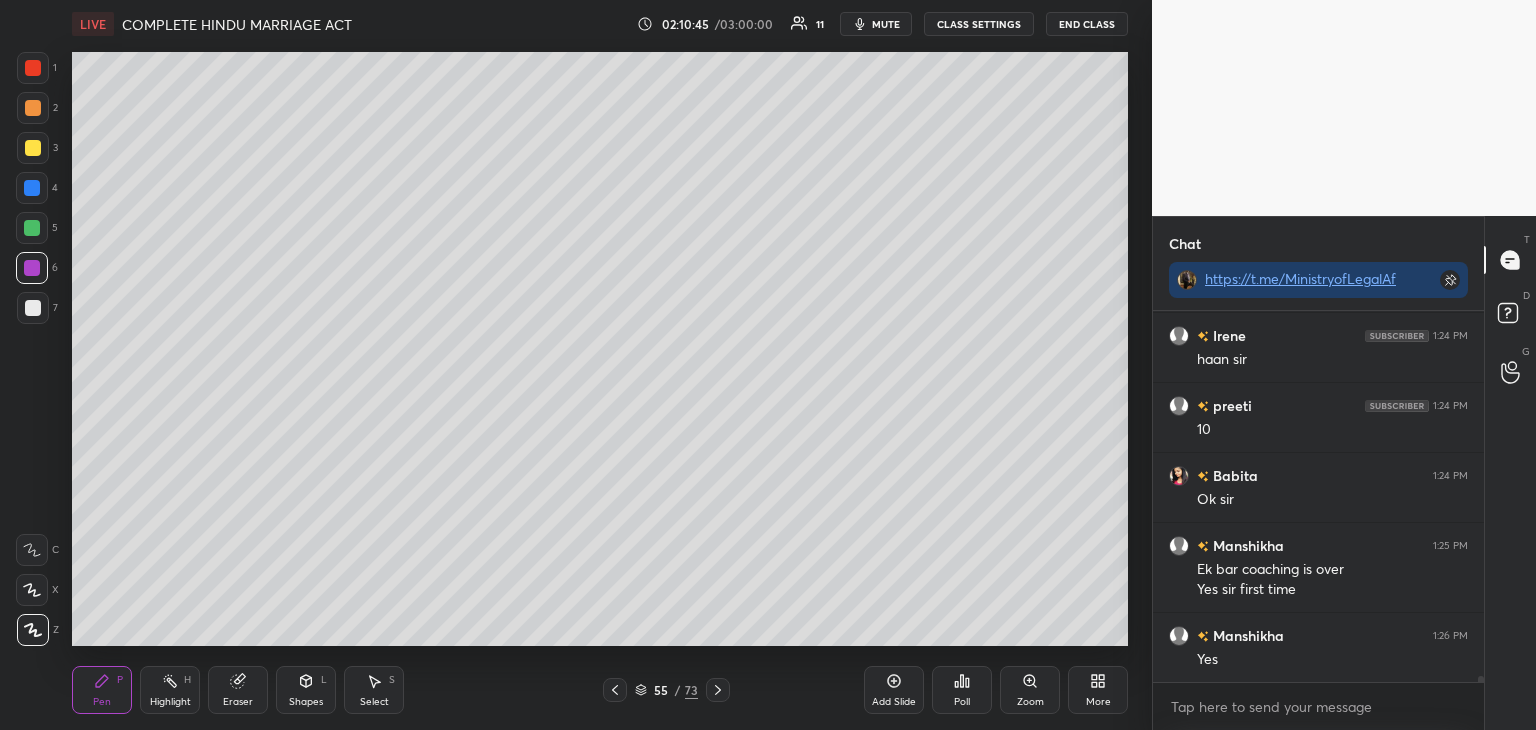 click 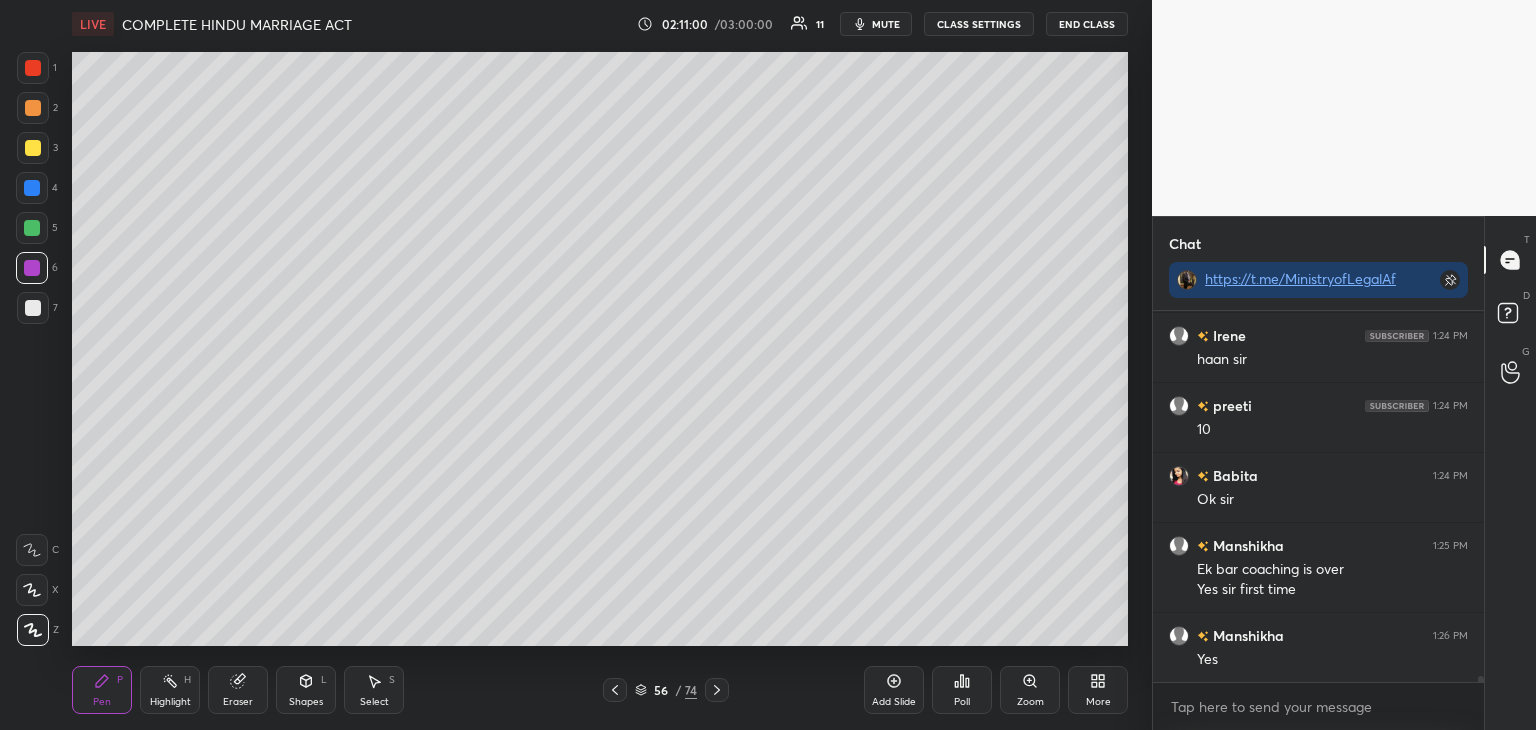 click at bounding box center [33, 308] 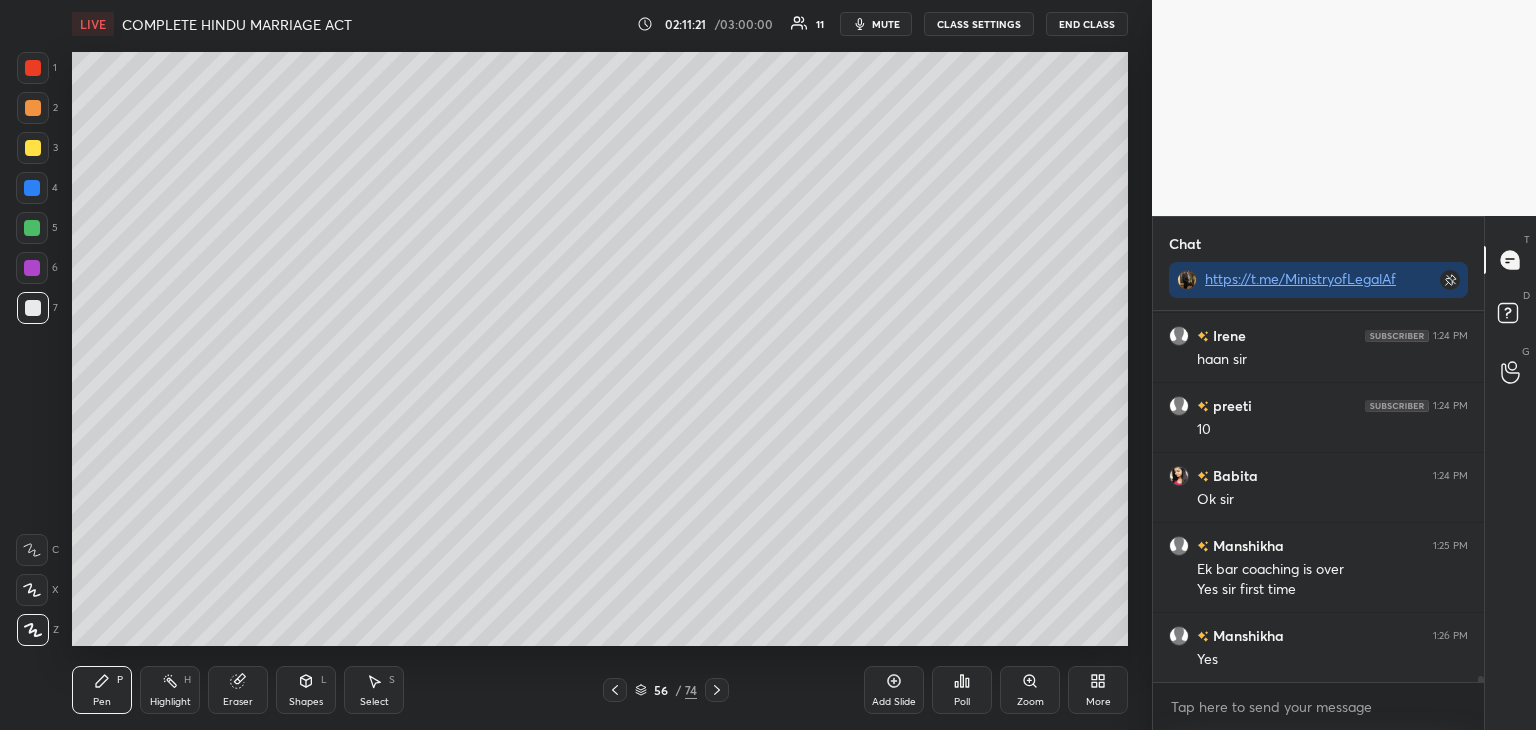 click on "Add Slide" at bounding box center (894, 690) 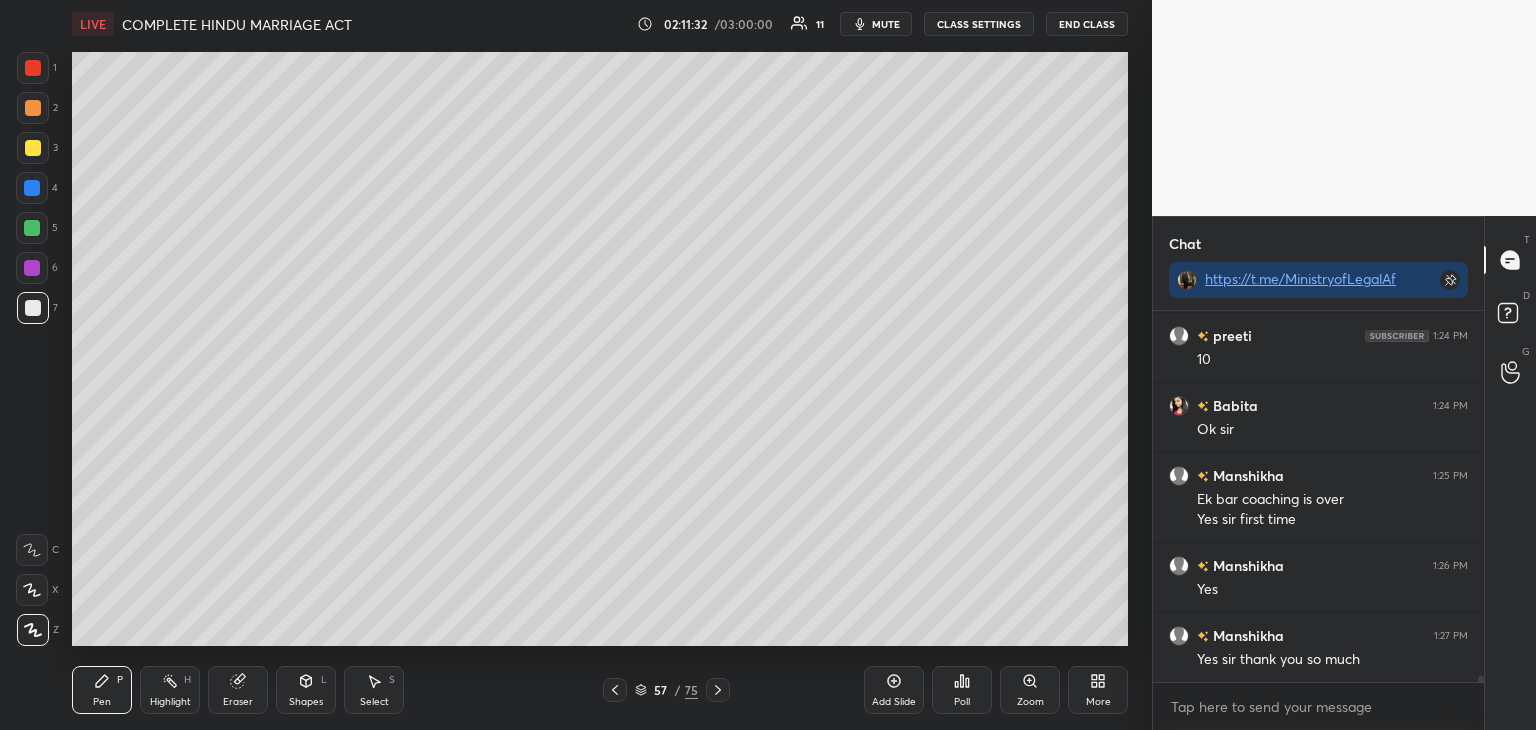 scroll, scrollTop: 21638, scrollLeft: 0, axis: vertical 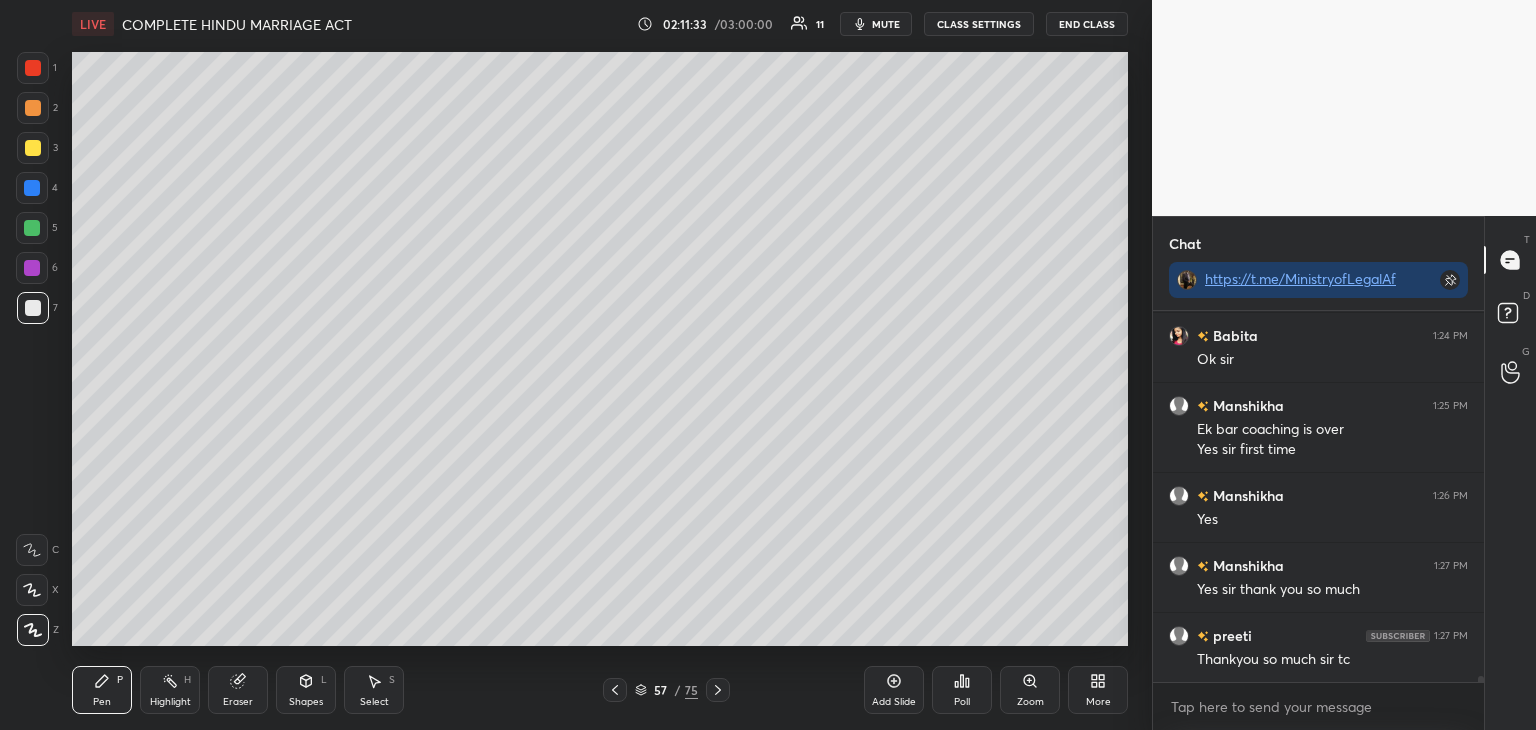 click on "End Class" at bounding box center [1087, 24] 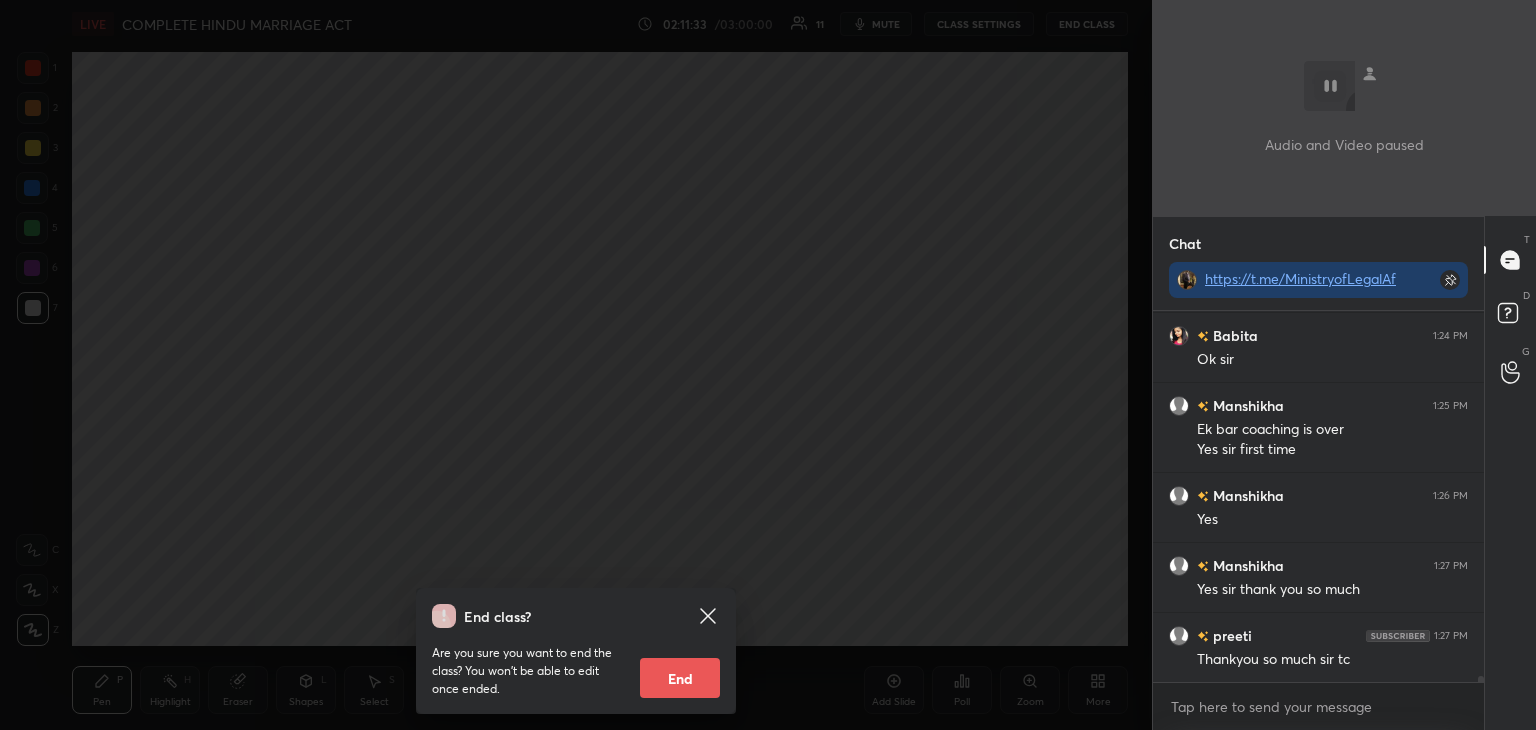 scroll, scrollTop: 21708, scrollLeft: 0, axis: vertical 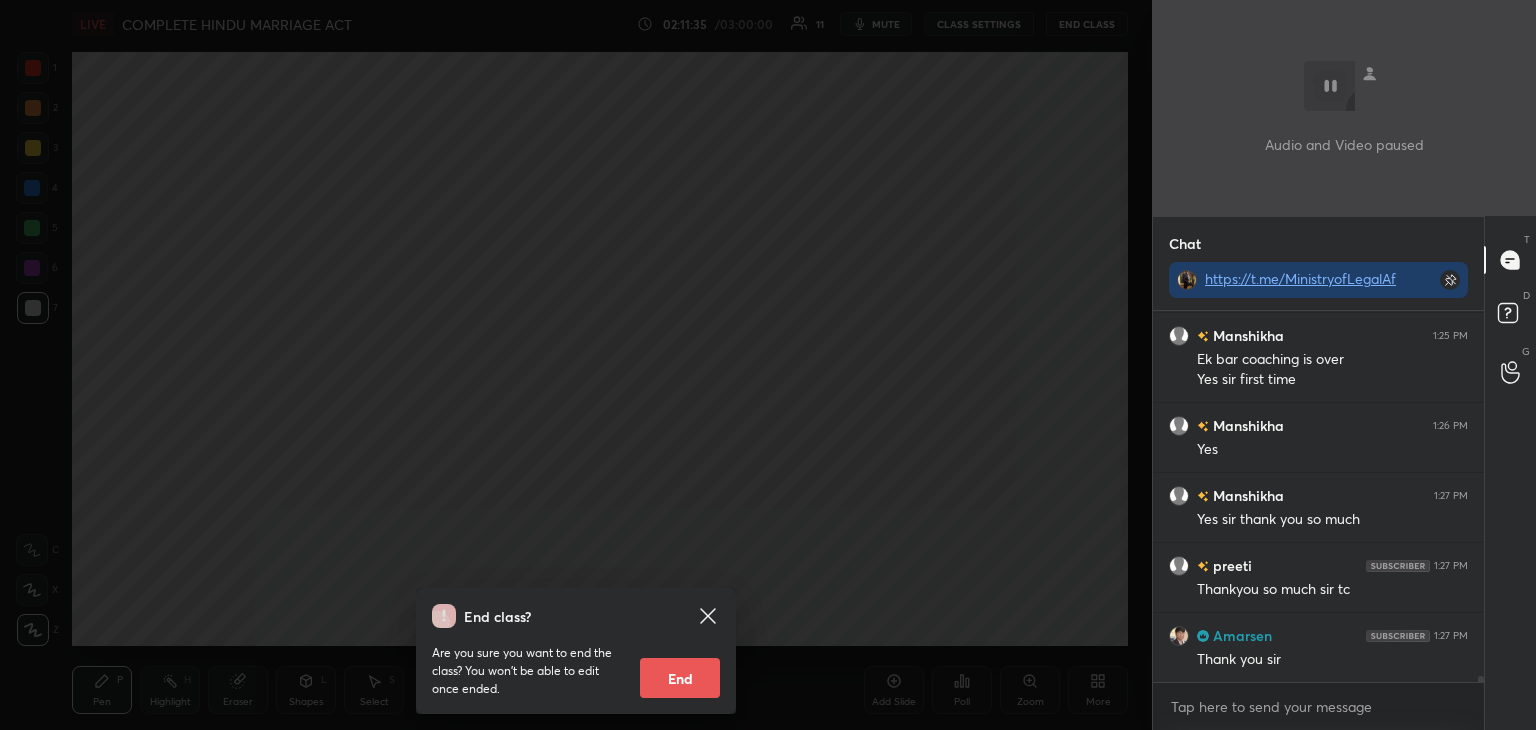 click on "End" at bounding box center [680, 678] 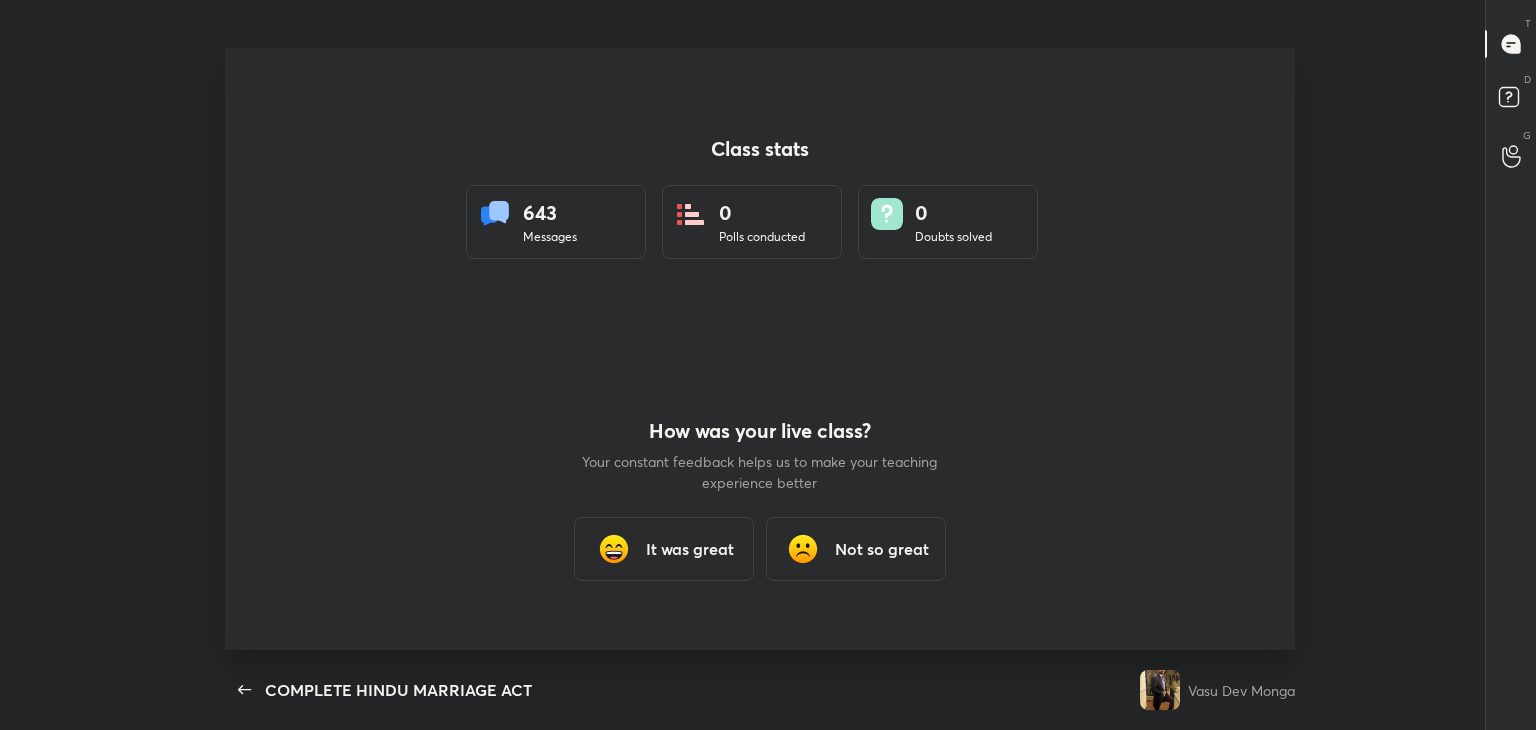 scroll, scrollTop: 99397, scrollLeft: 98756, axis: both 